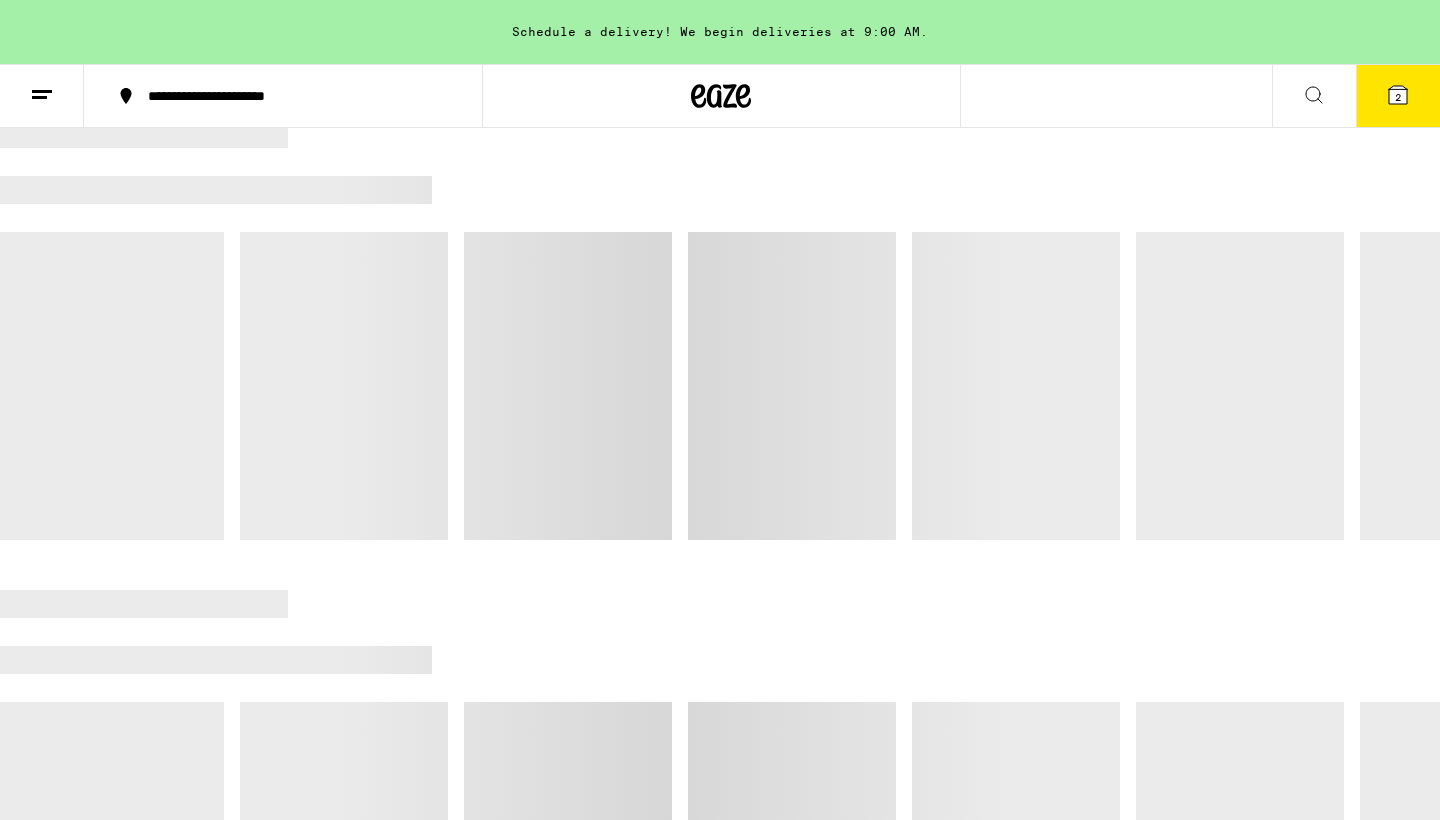 scroll, scrollTop: 378, scrollLeft: 0, axis: vertical 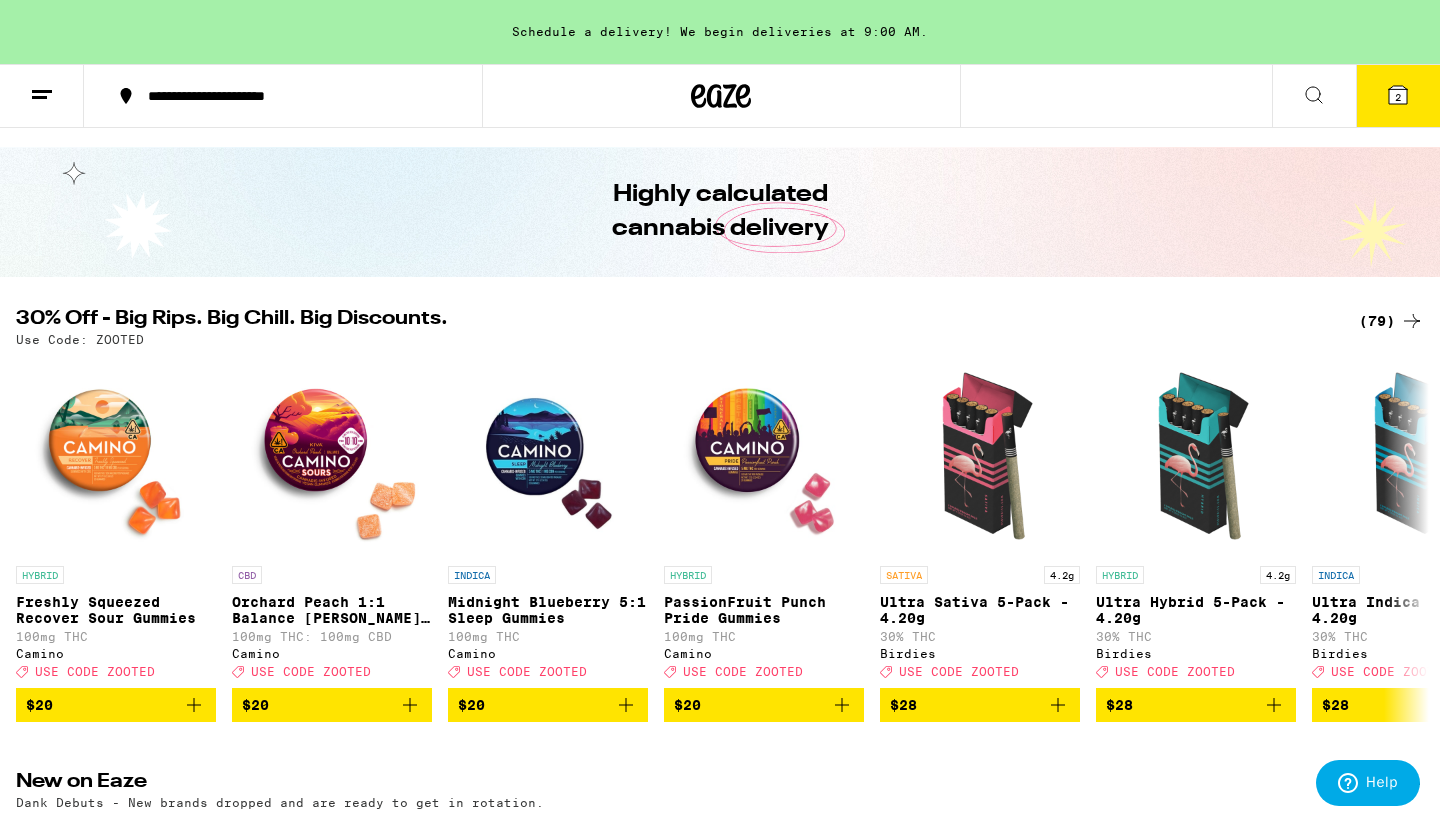 click 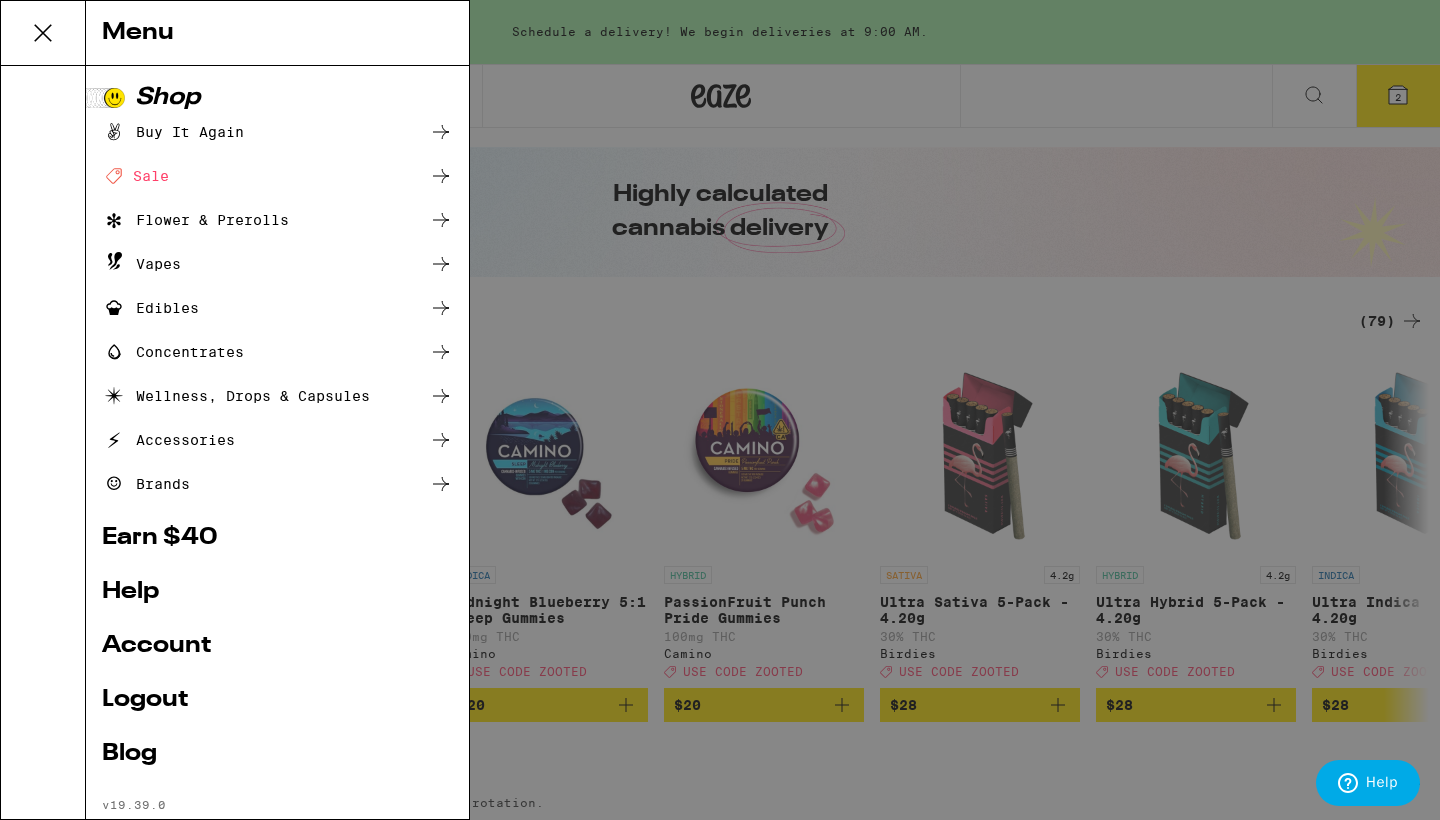 click on "Flower & Prerolls" at bounding box center [195, 220] 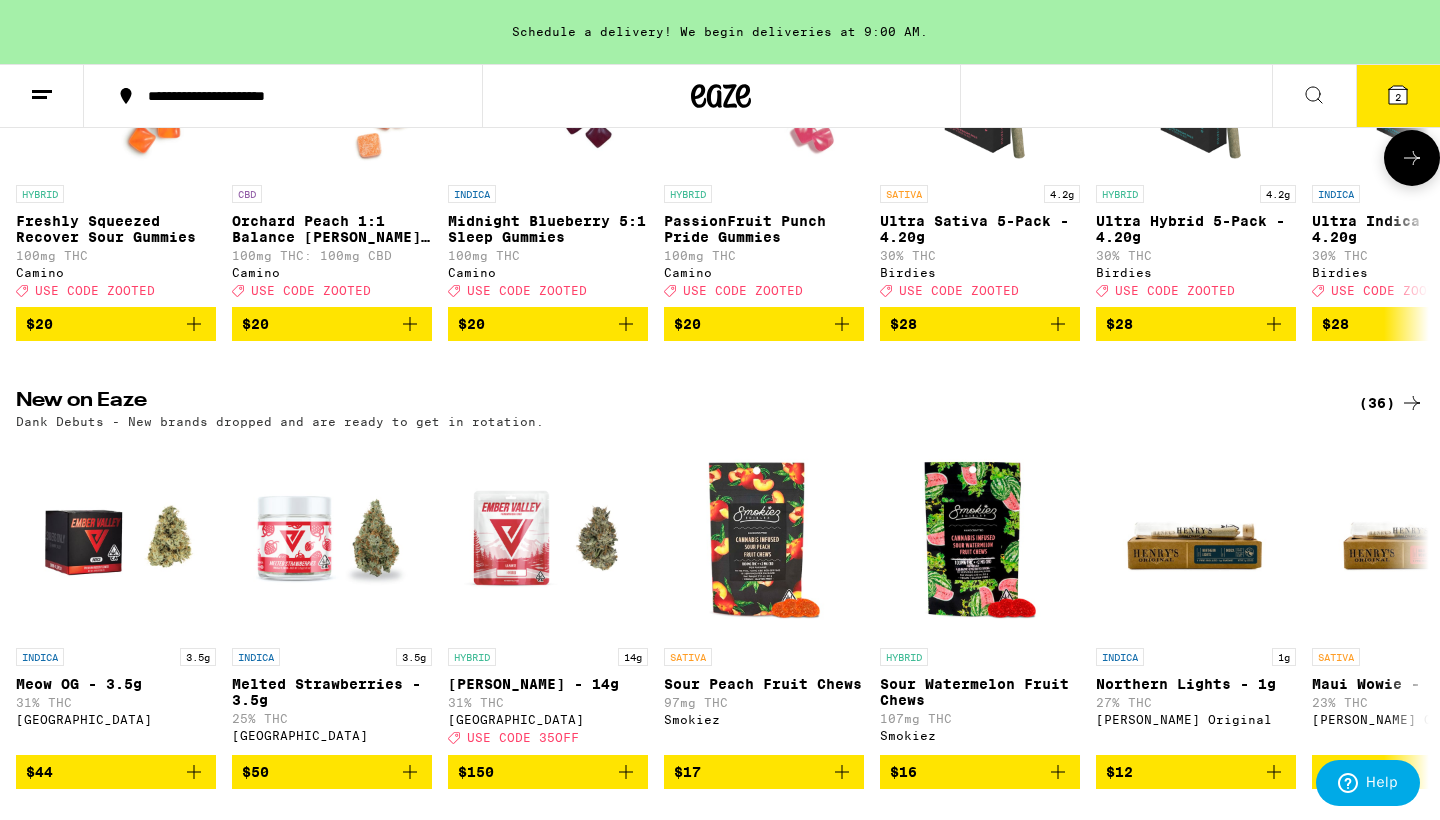 scroll, scrollTop: 597, scrollLeft: 0, axis: vertical 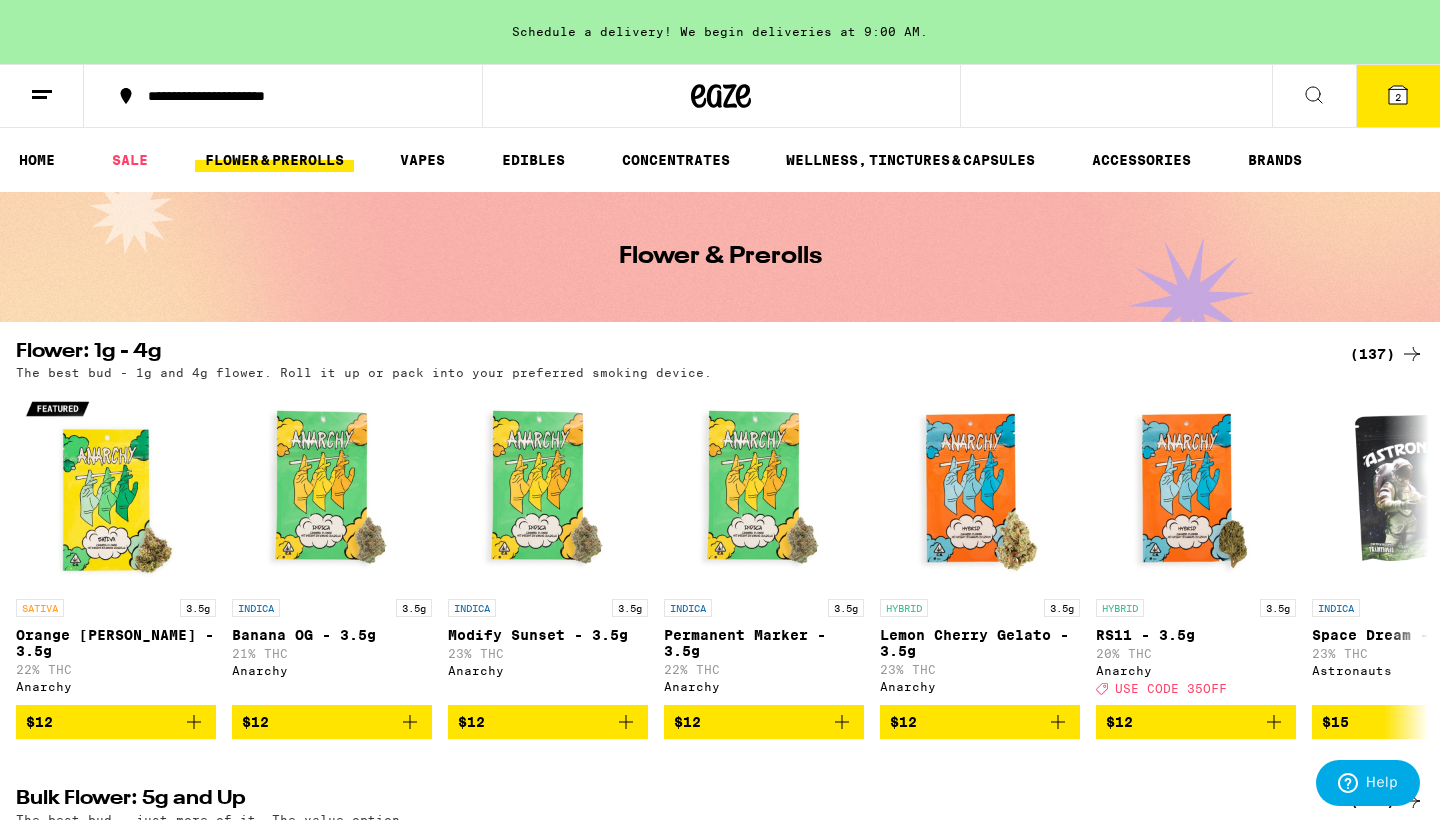click 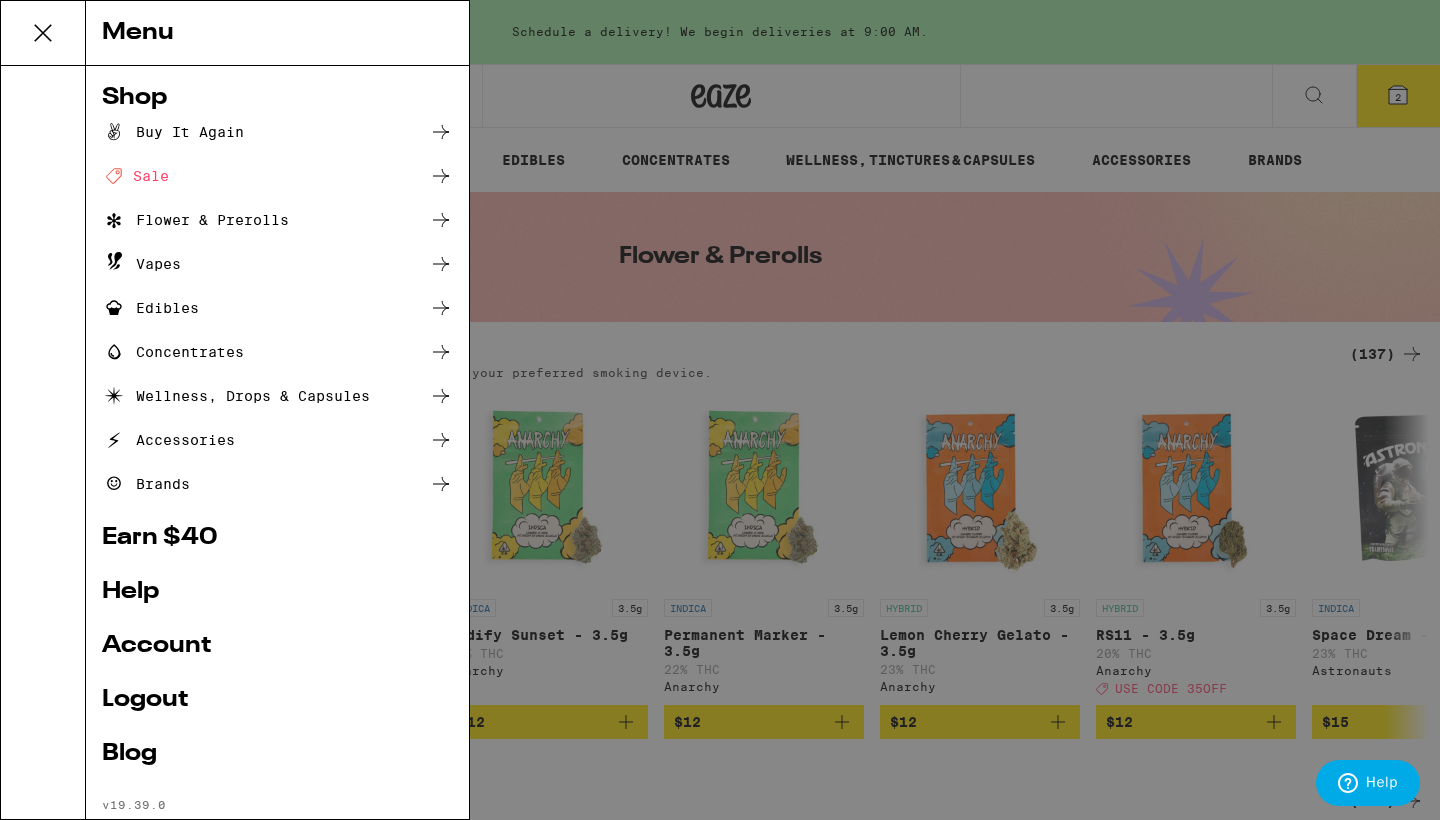 click on "Flower & Prerolls" at bounding box center (195, 220) 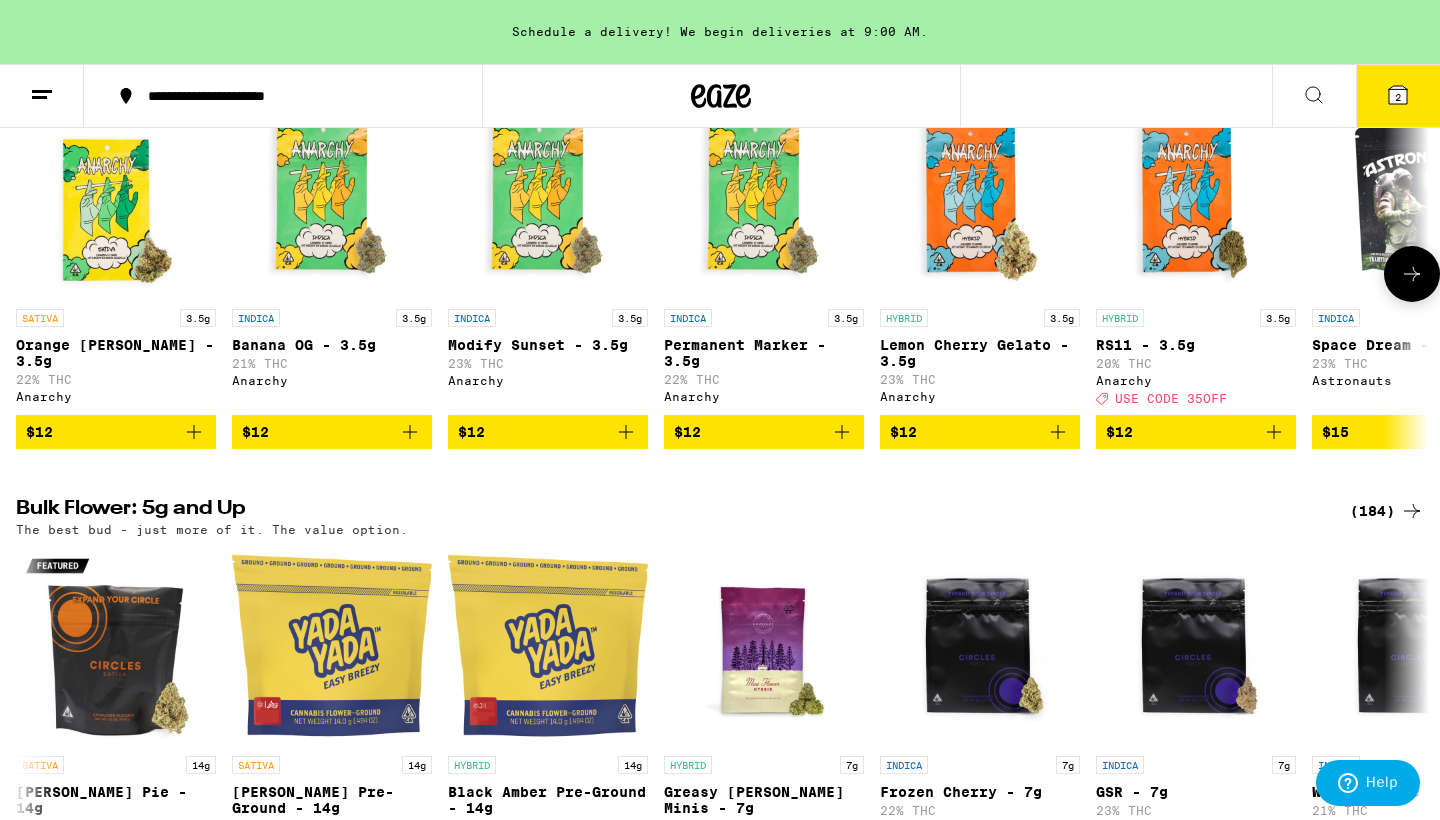 scroll, scrollTop: 536, scrollLeft: 0, axis: vertical 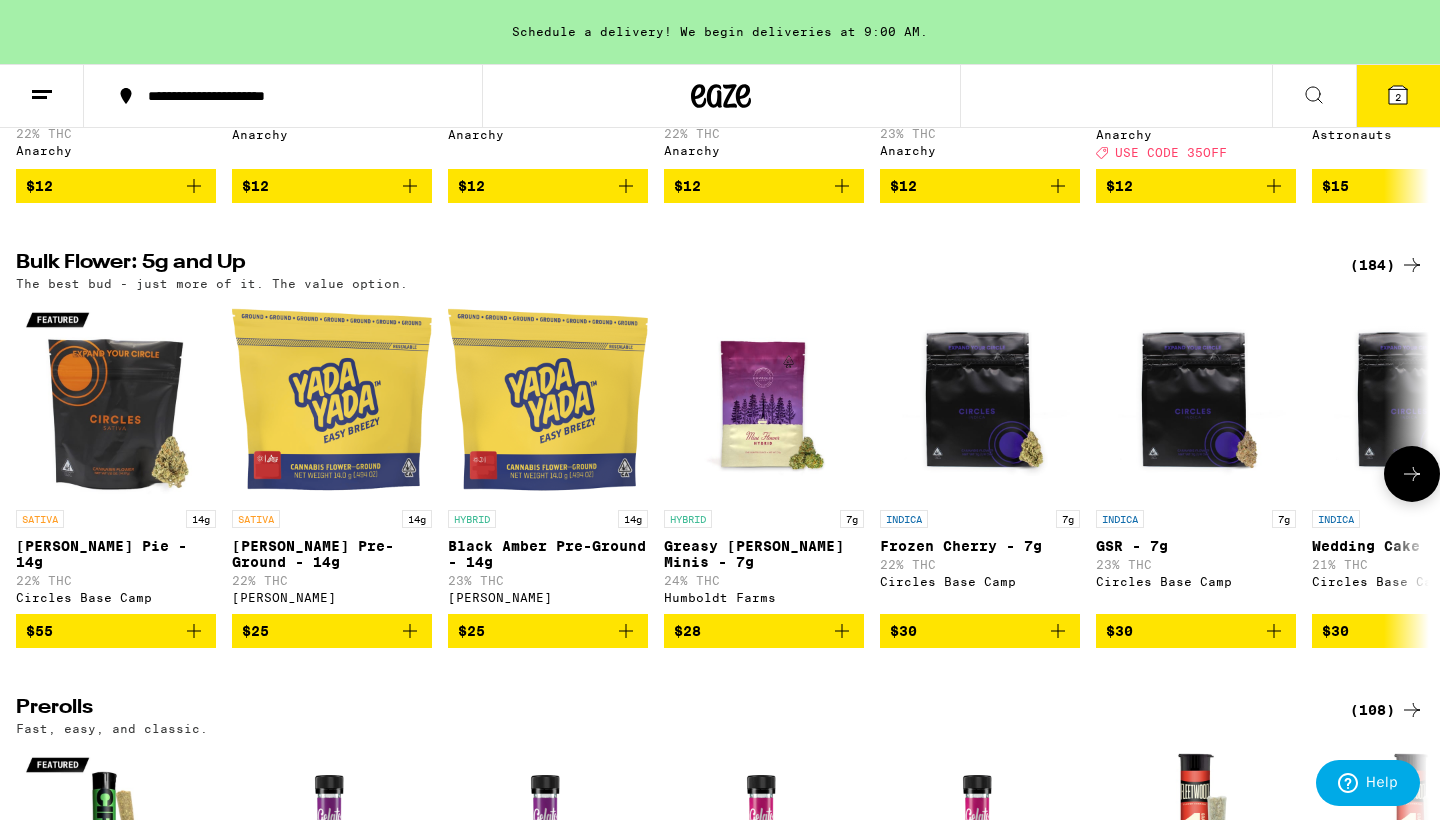 click 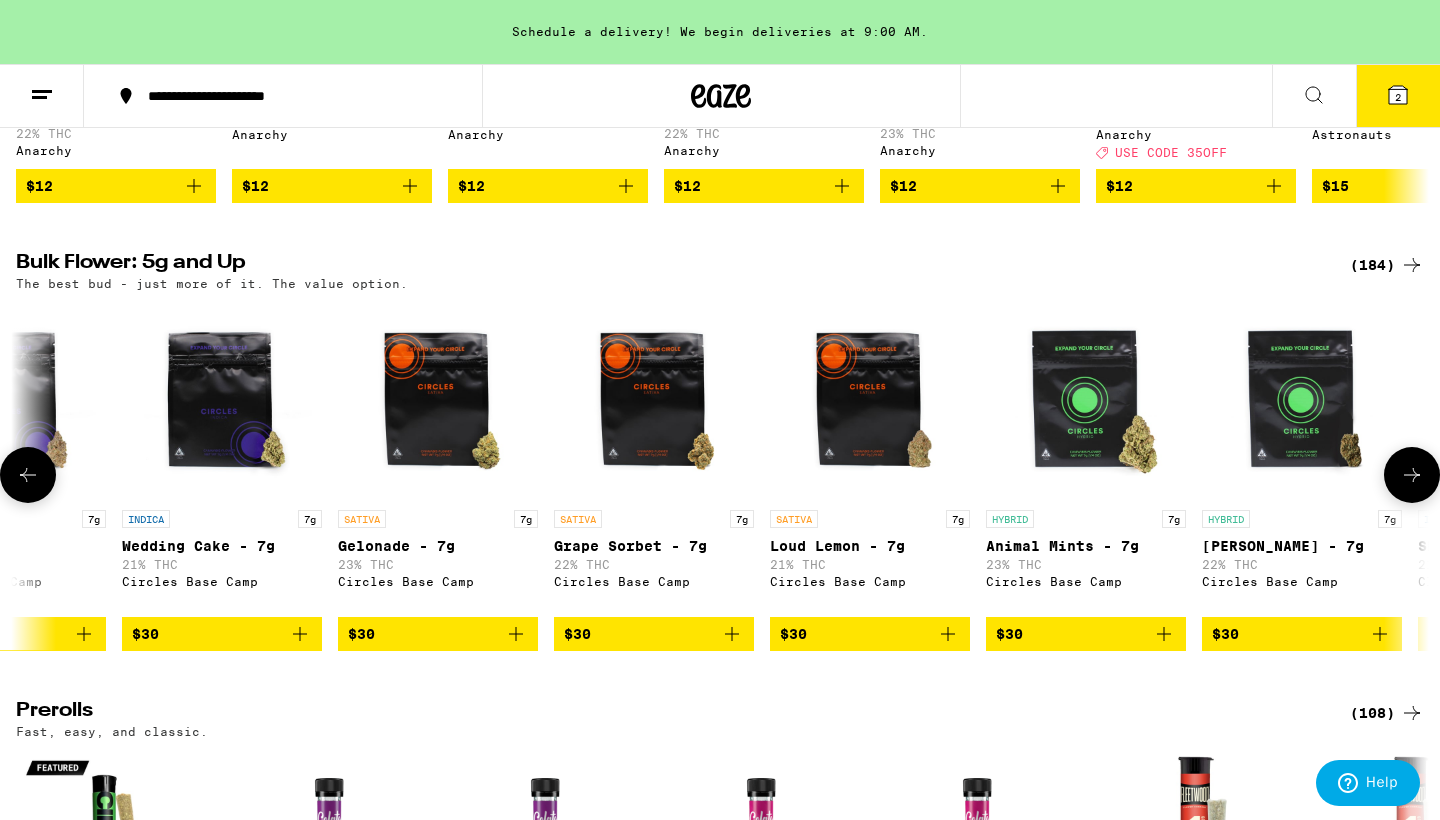 click 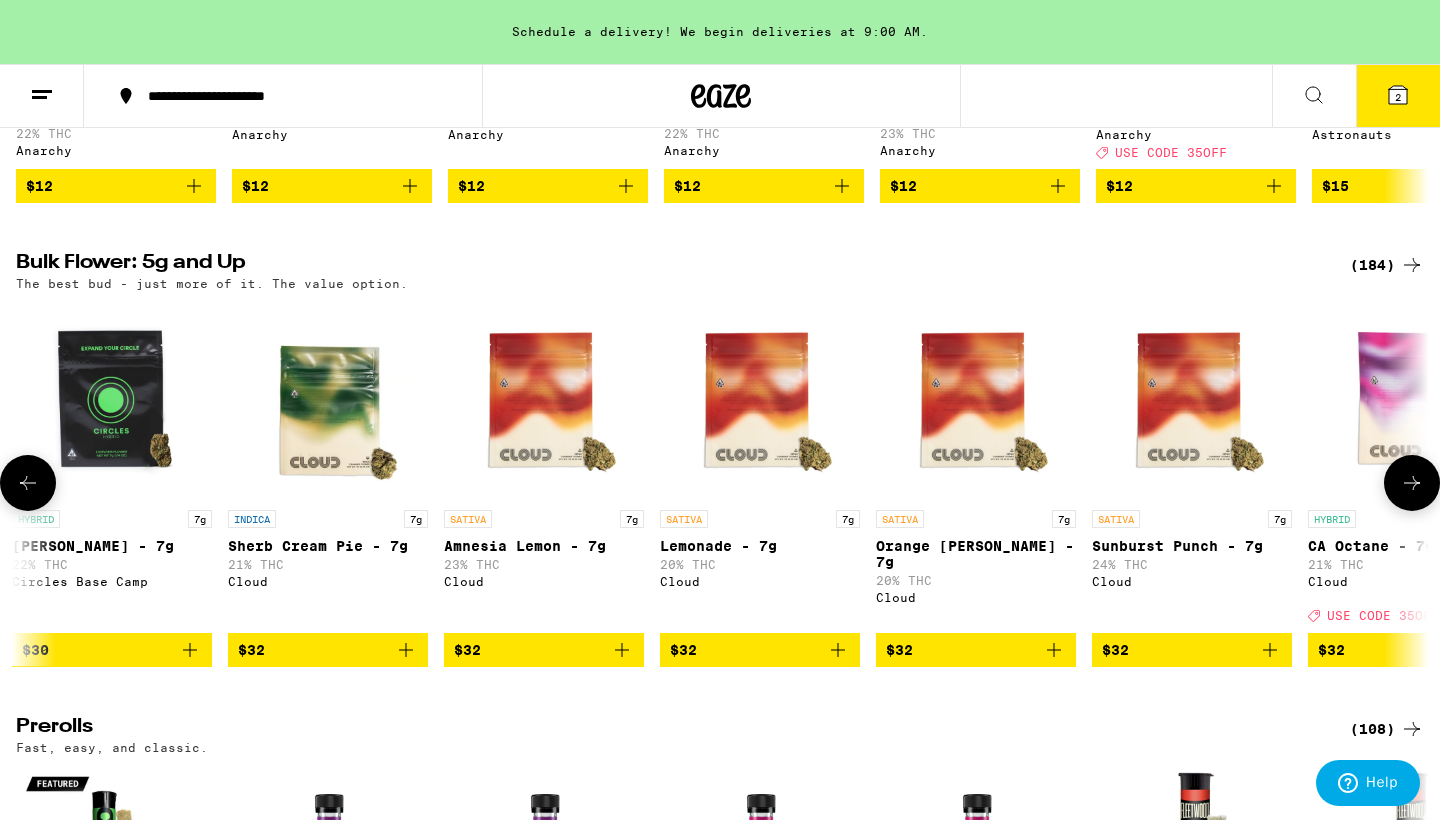 click at bounding box center (1412, 483) 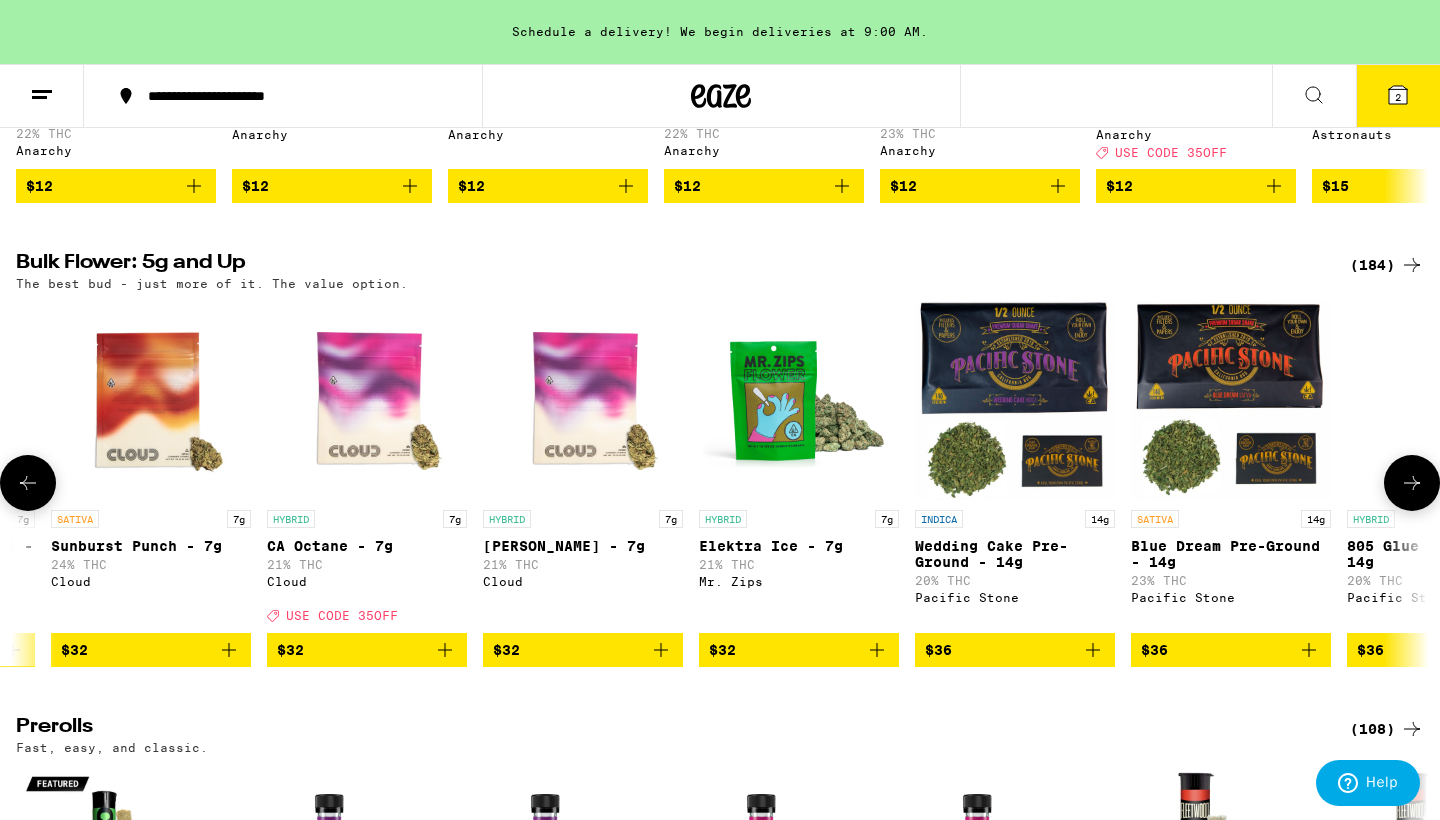 click at bounding box center [1412, 483] 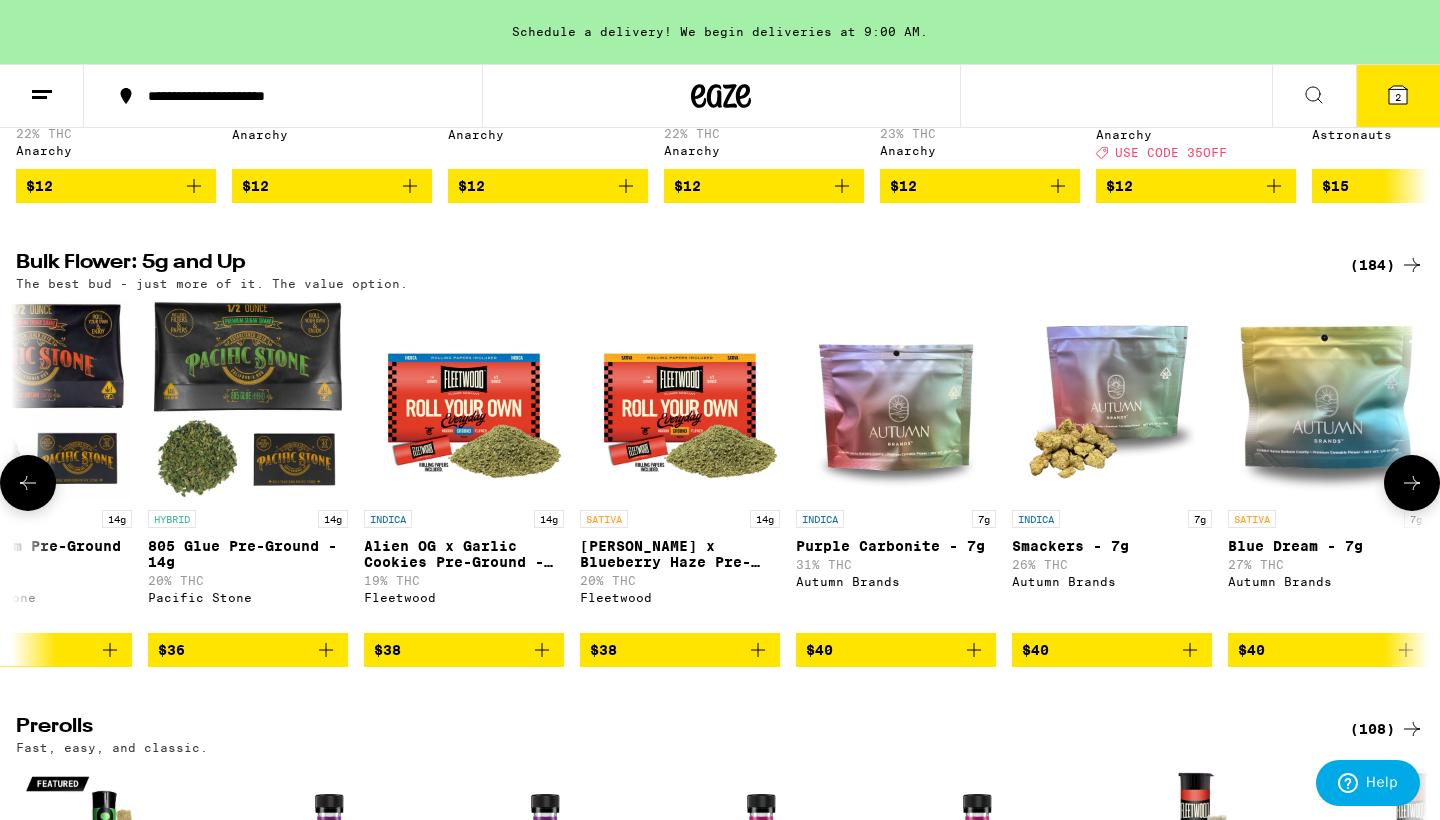 click at bounding box center (1412, 483) 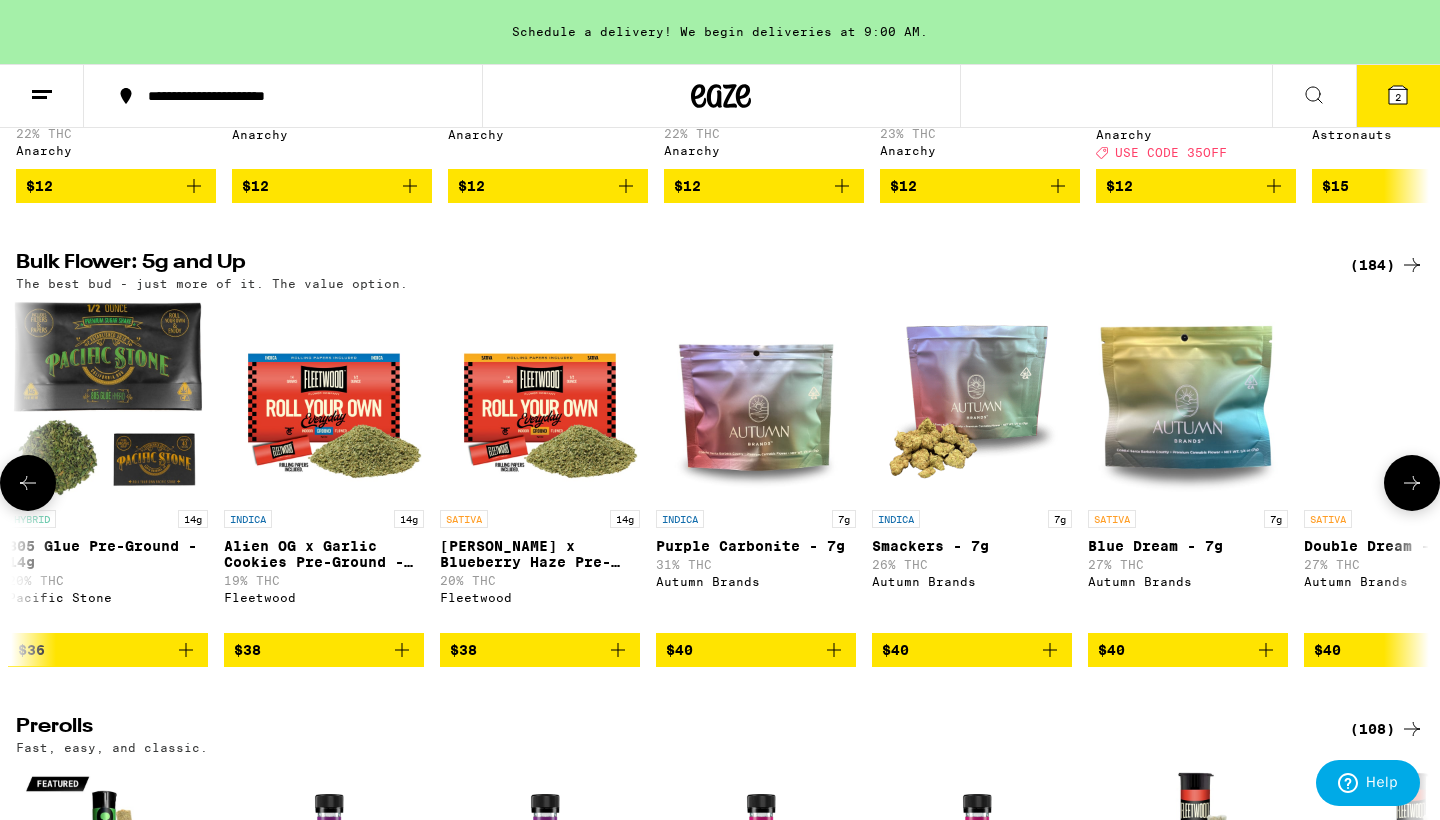 scroll, scrollTop: 0, scrollLeft: 5798, axis: horizontal 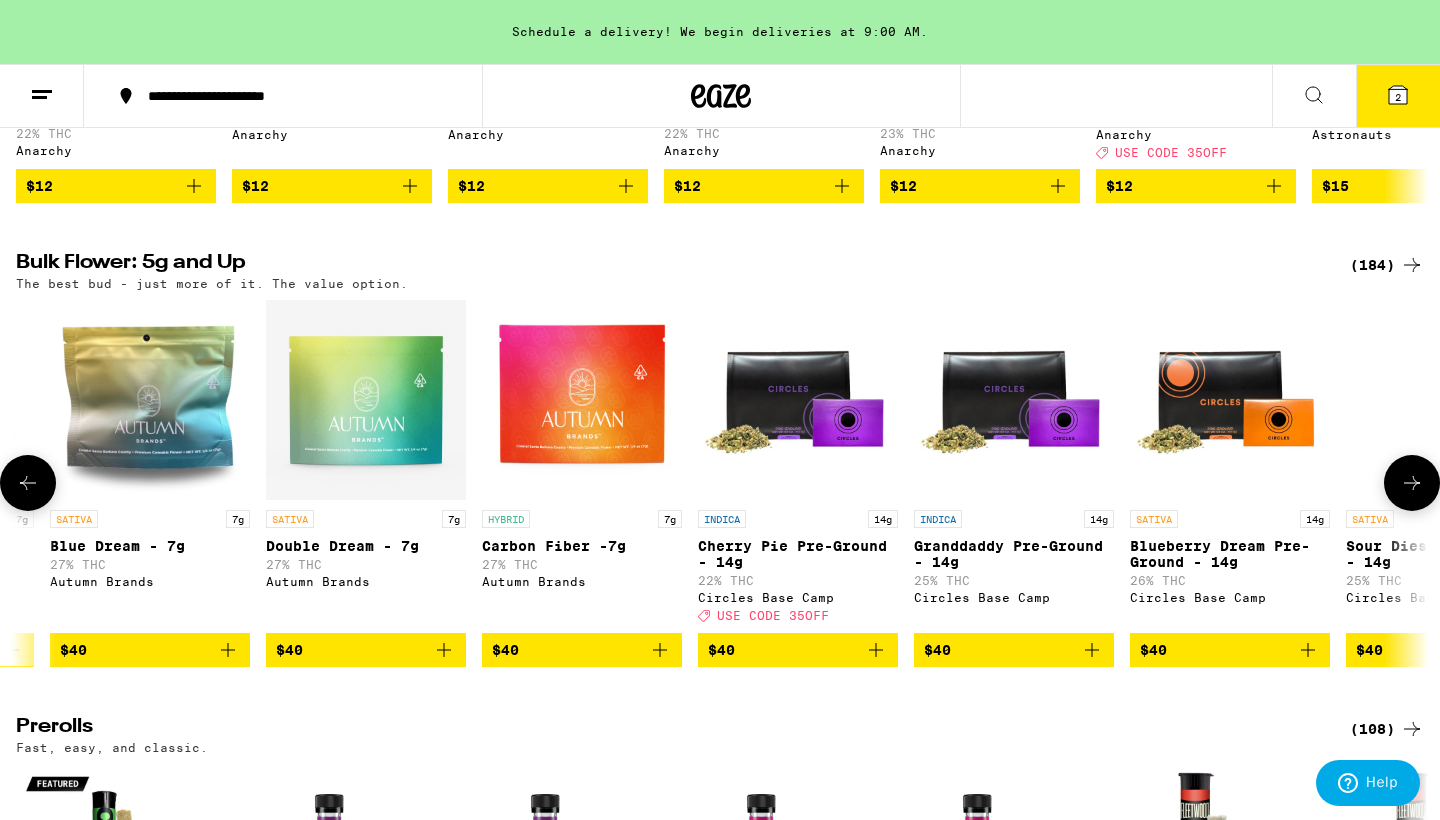 click at bounding box center (1412, 483) 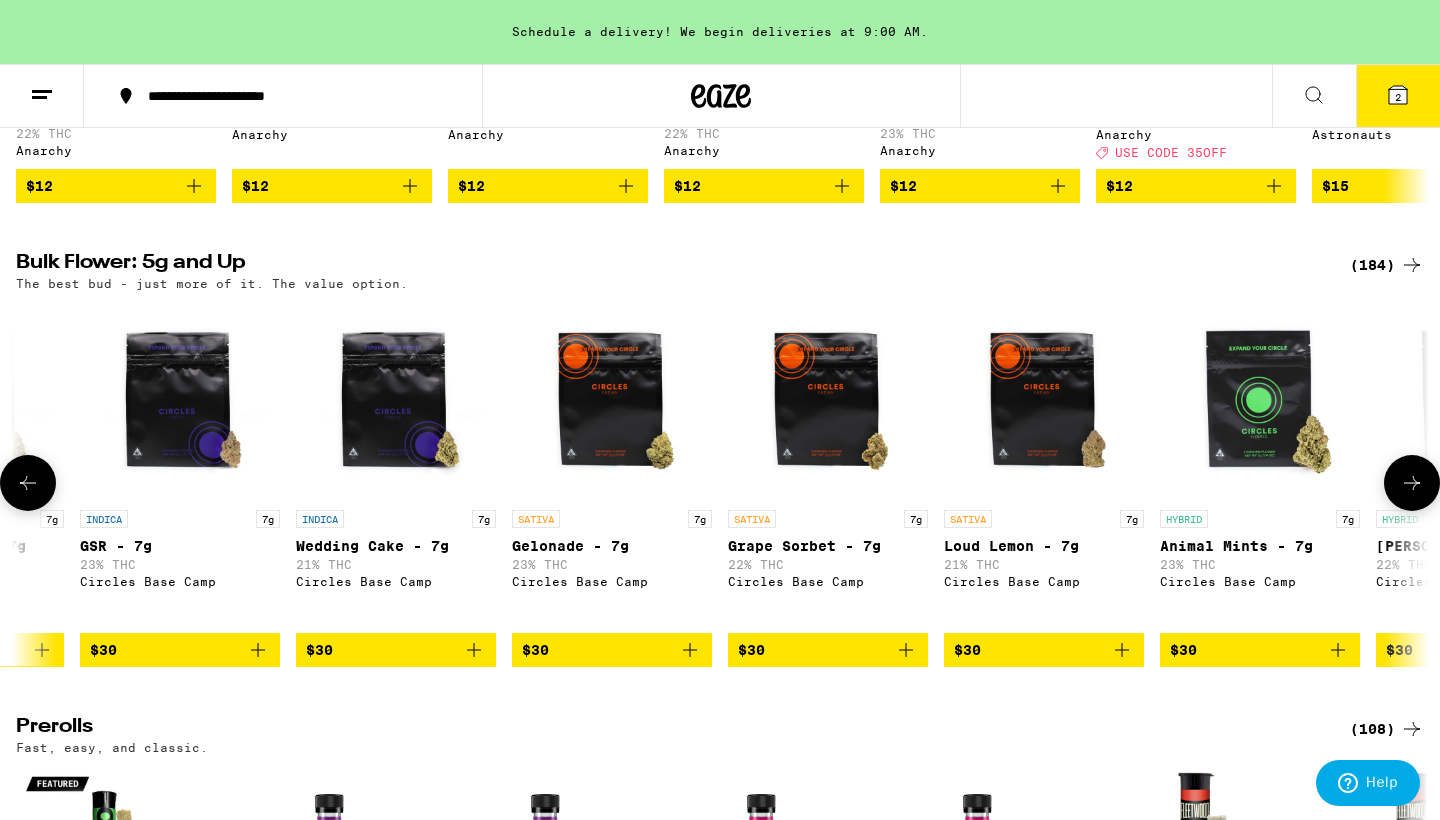 click at bounding box center [1412, 483] 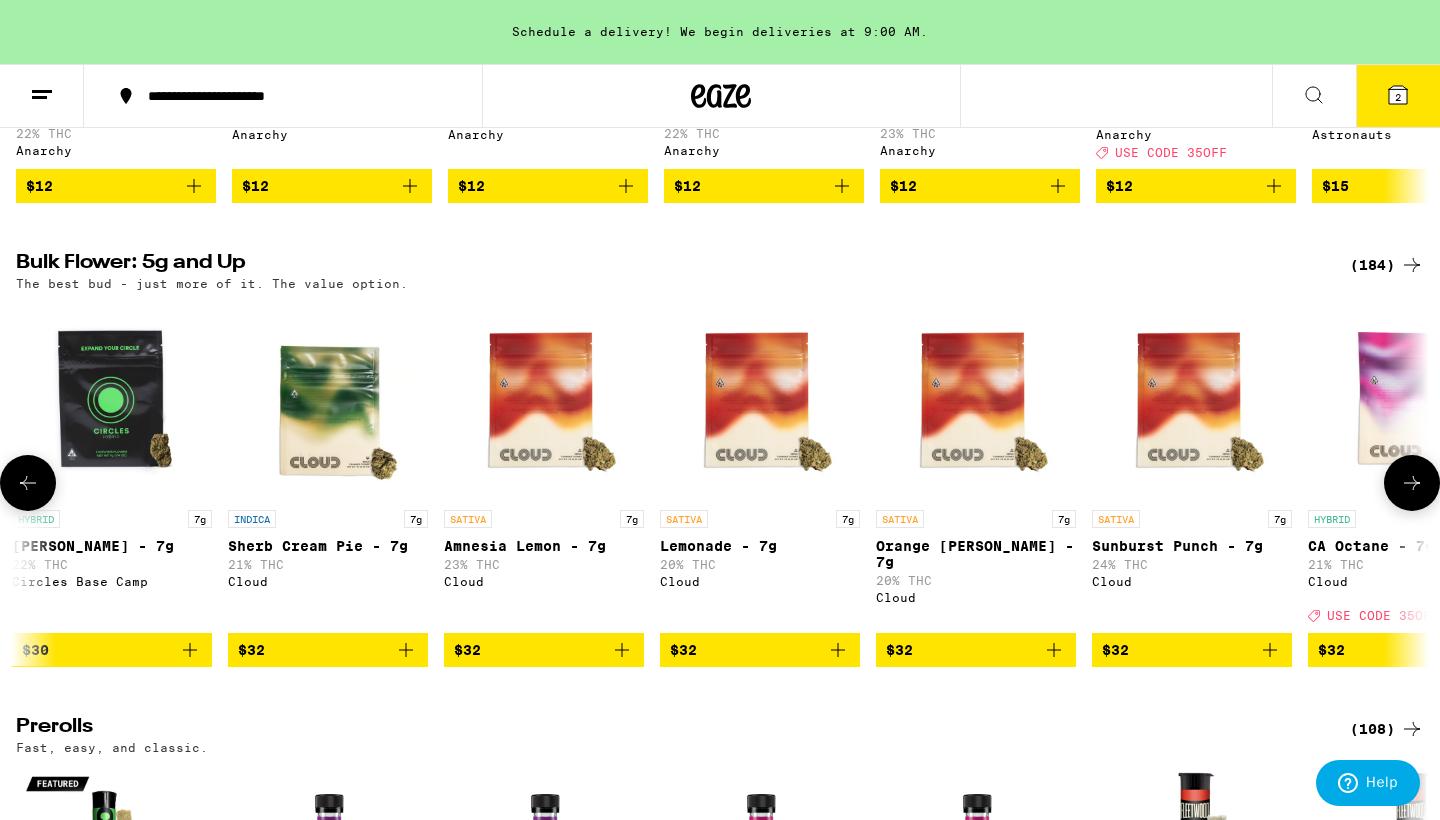 click at bounding box center (1412, 483) 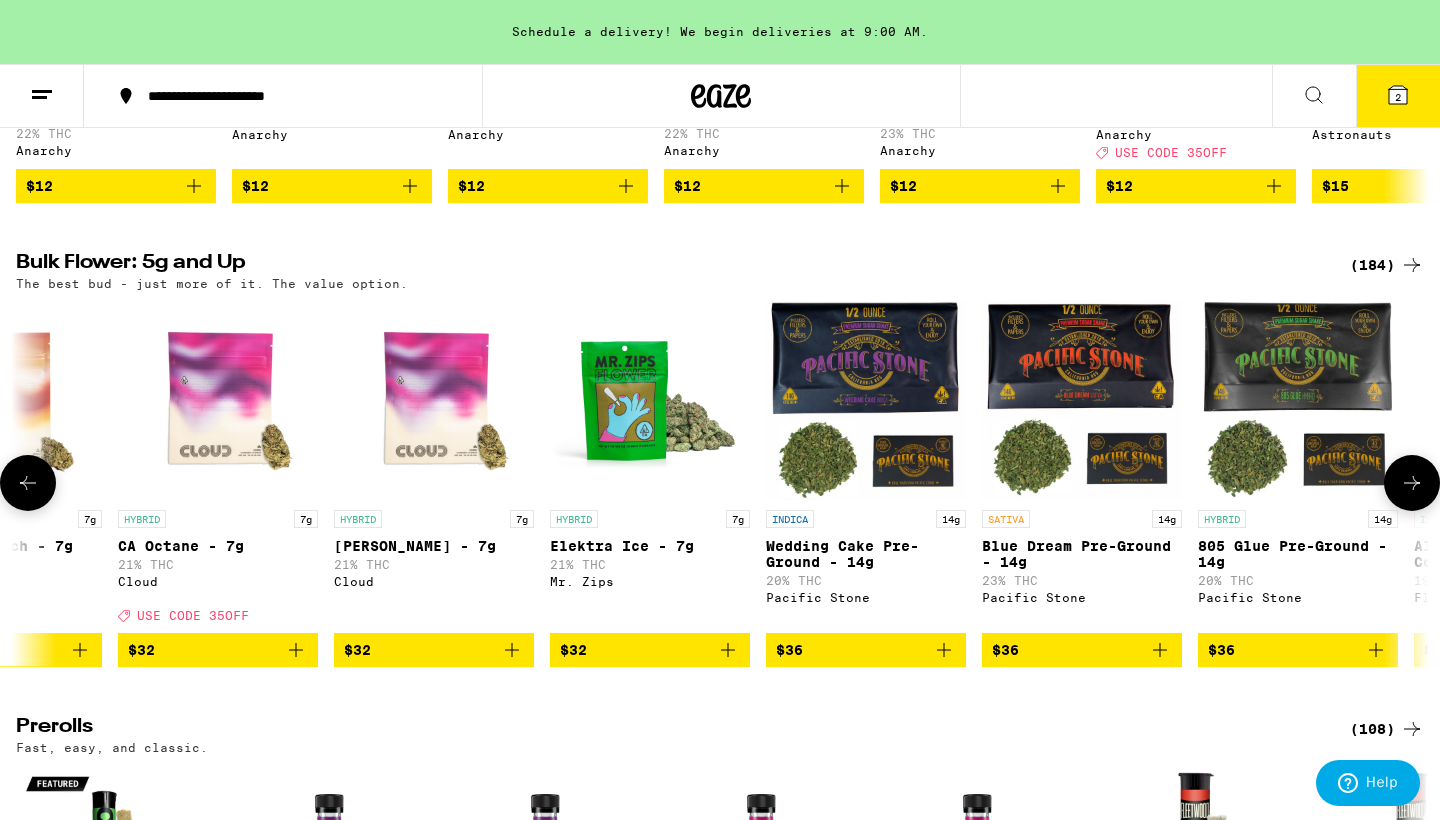 click at bounding box center [1412, 483] 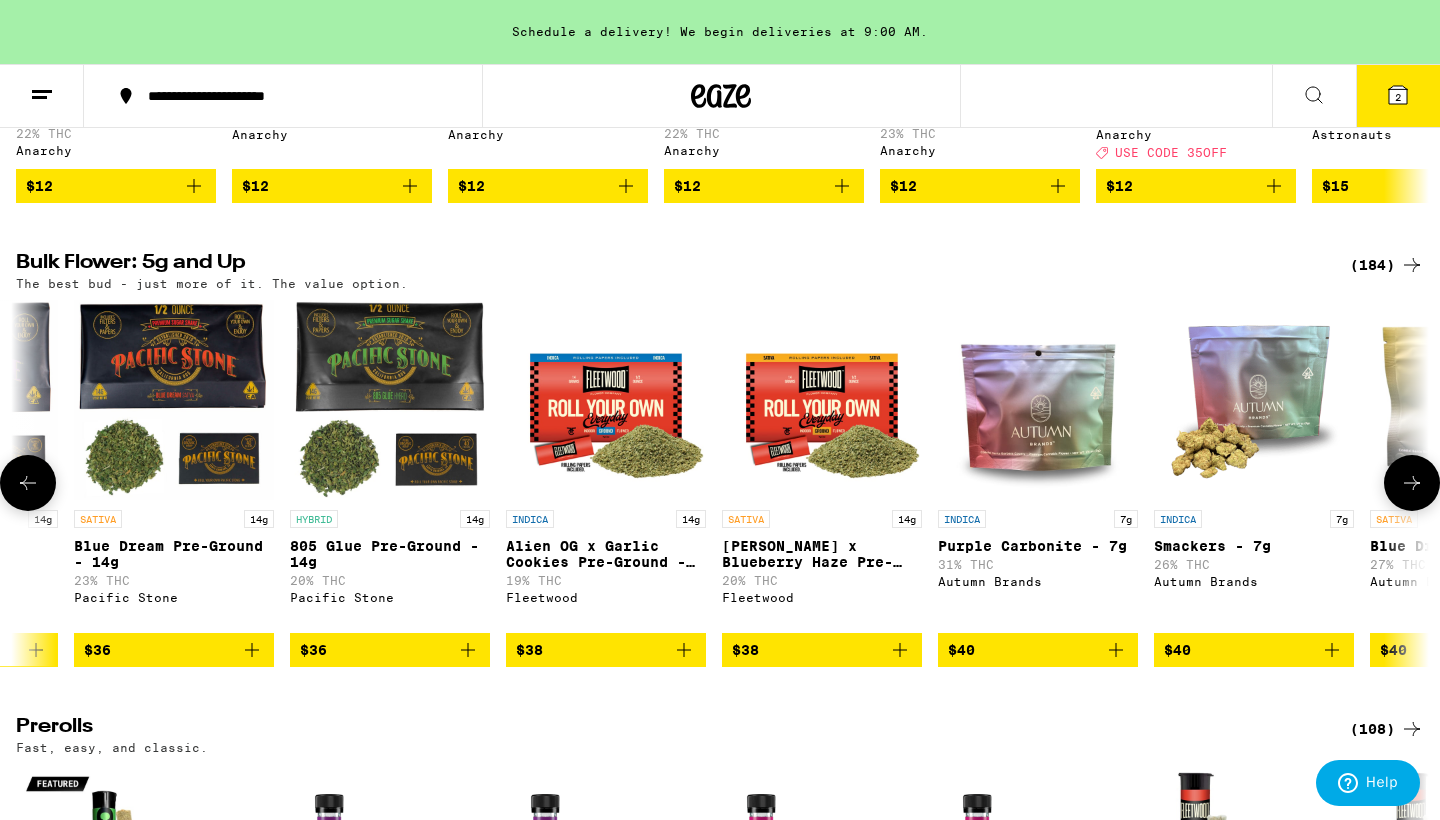 click at bounding box center (1412, 483) 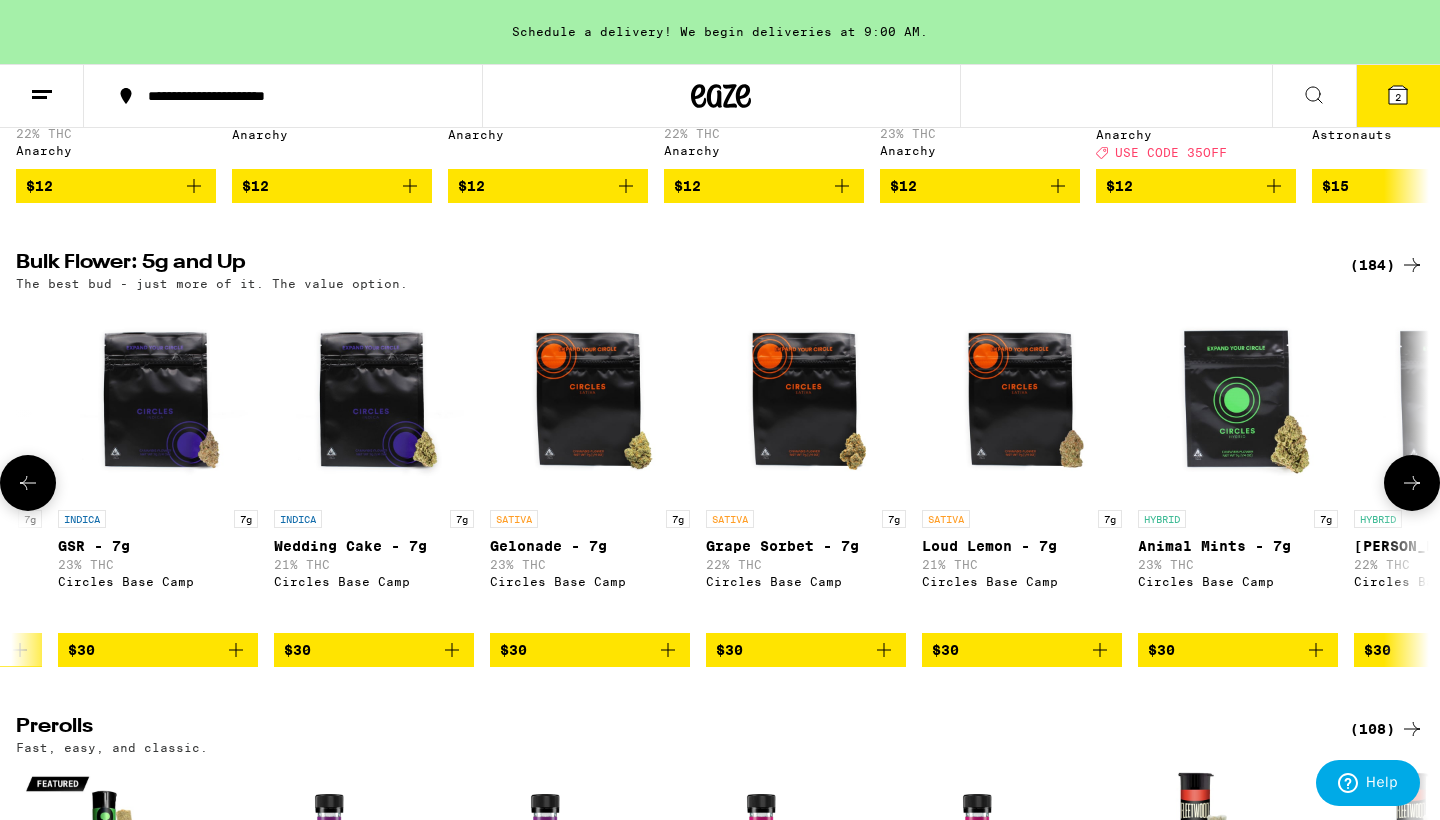 click at bounding box center (1412, 483) 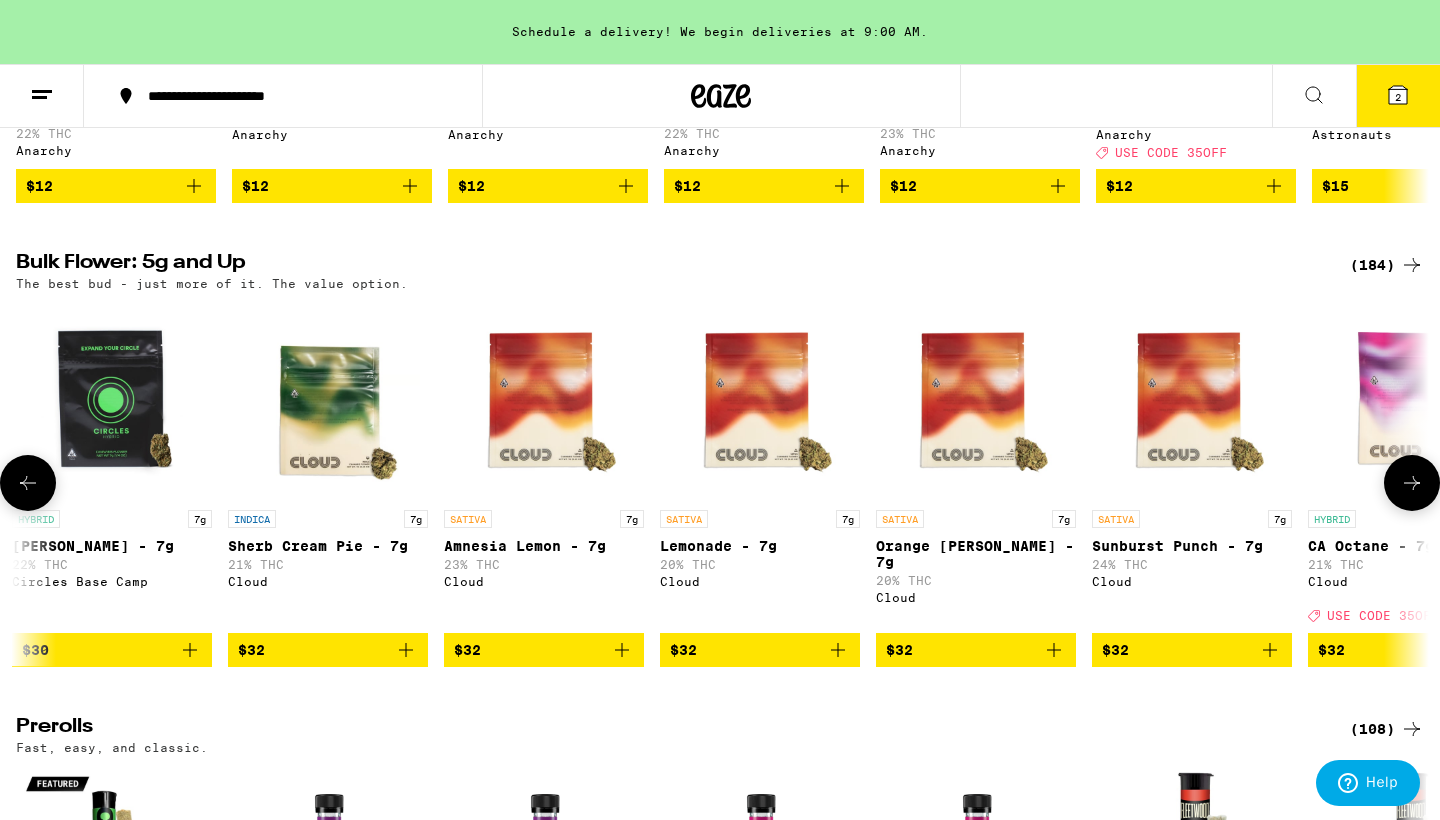 click at bounding box center (1412, 483) 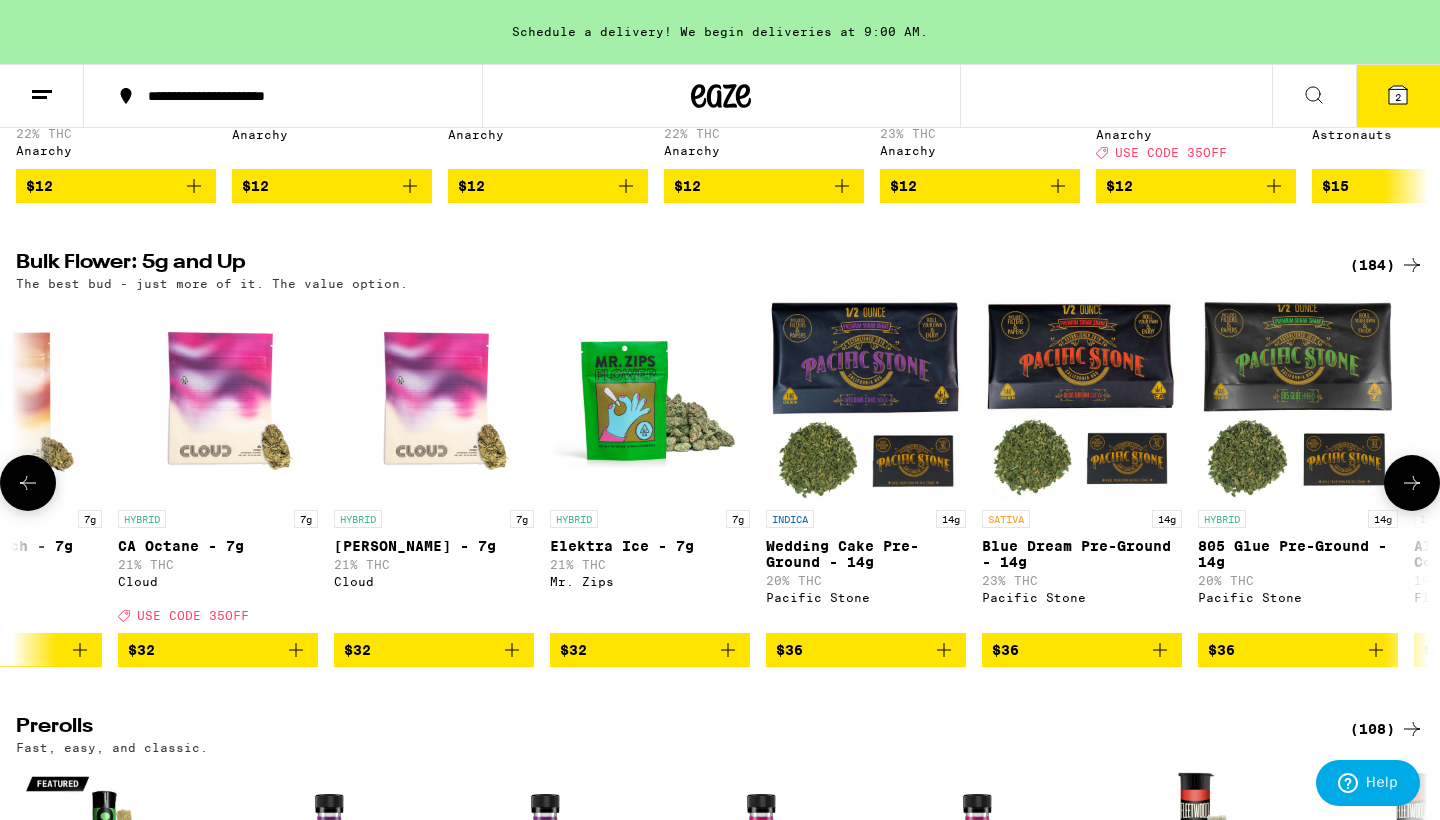 click at bounding box center [1412, 483] 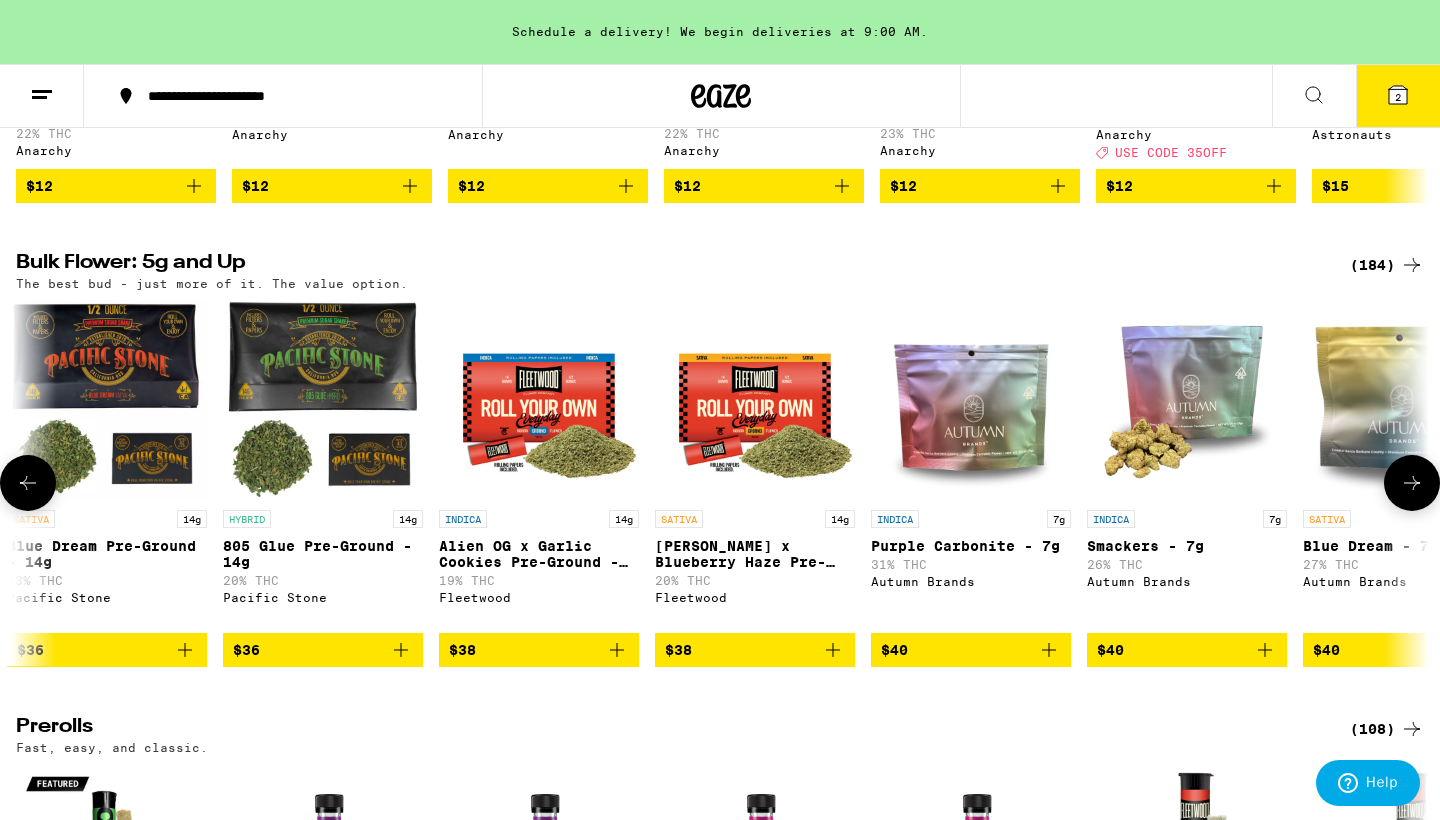 click at bounding box center [1412, 483] 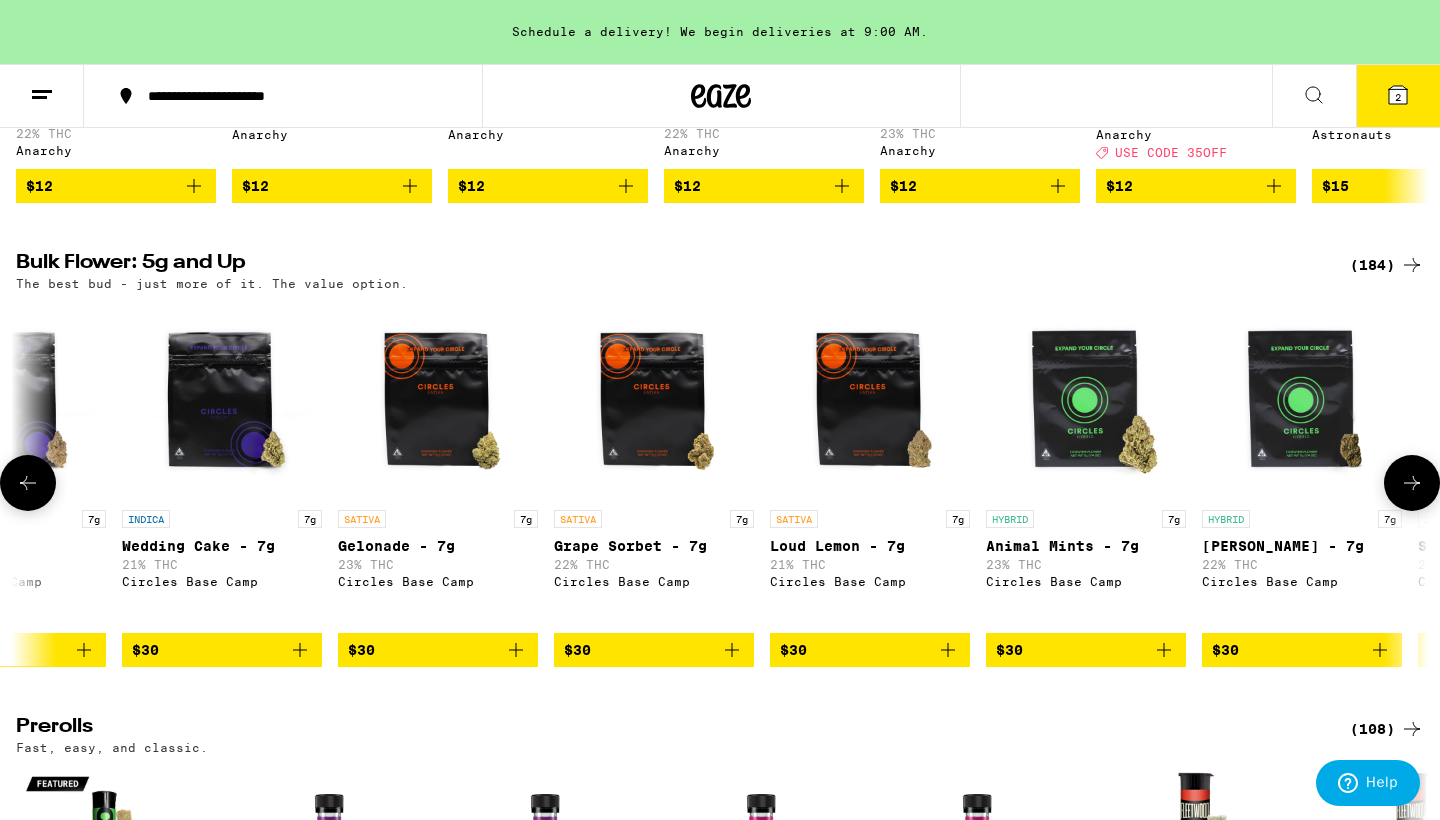 click at bounding box center [1412, 483] 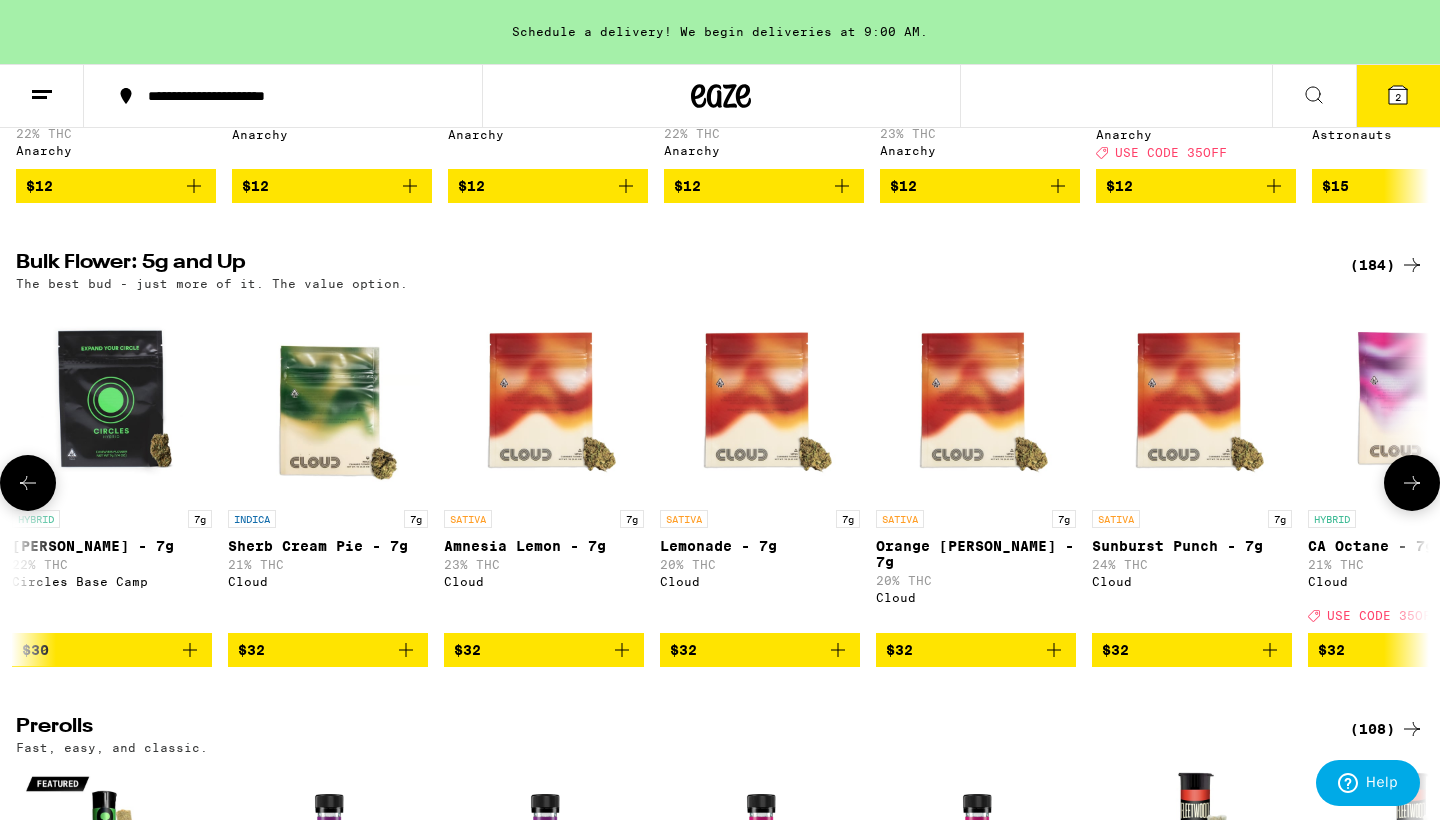 click at bounding box center [1412, 483] 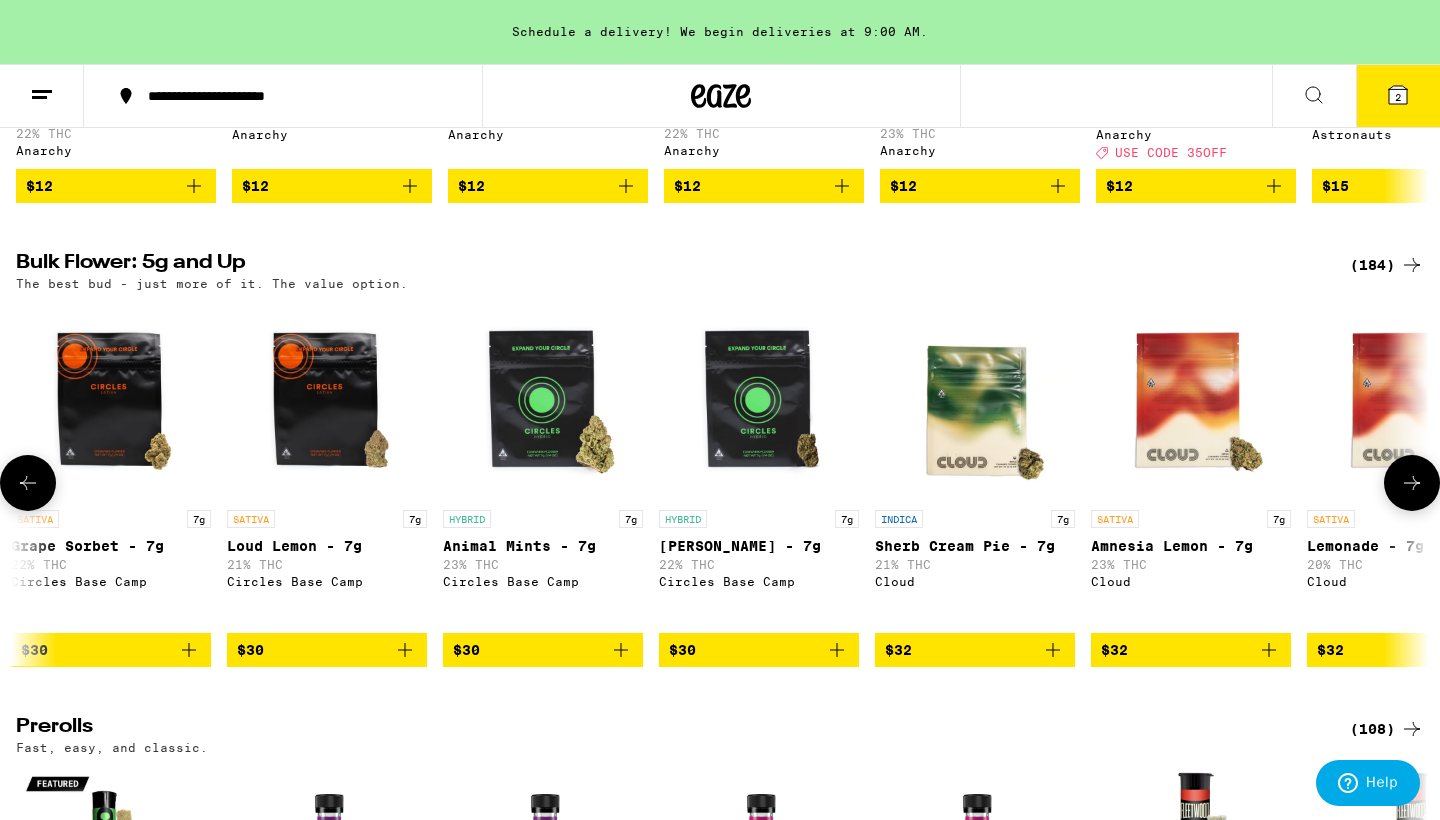 click at bounding box center (1412, 483) 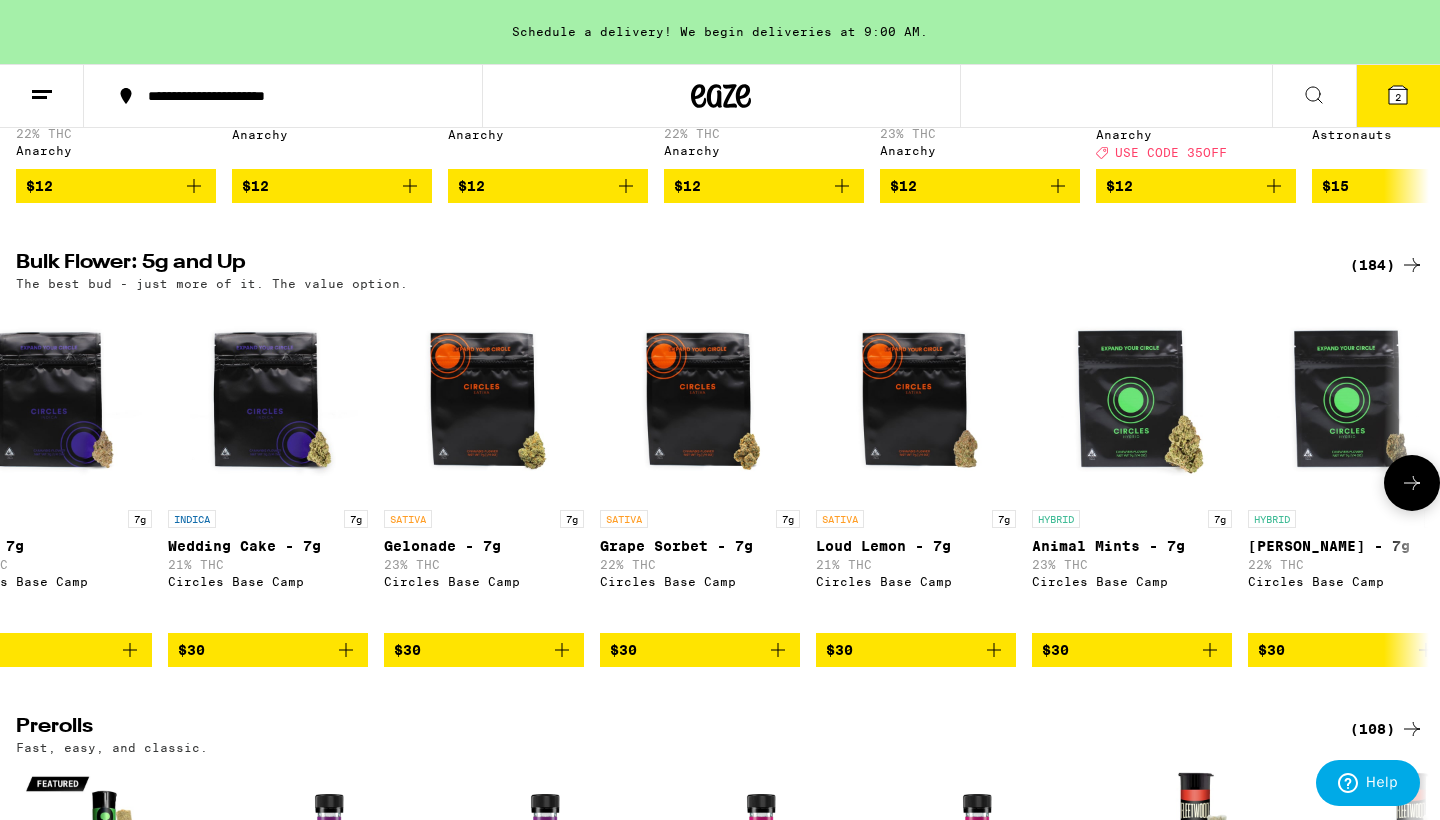 click at bounding box center [1412, 483] 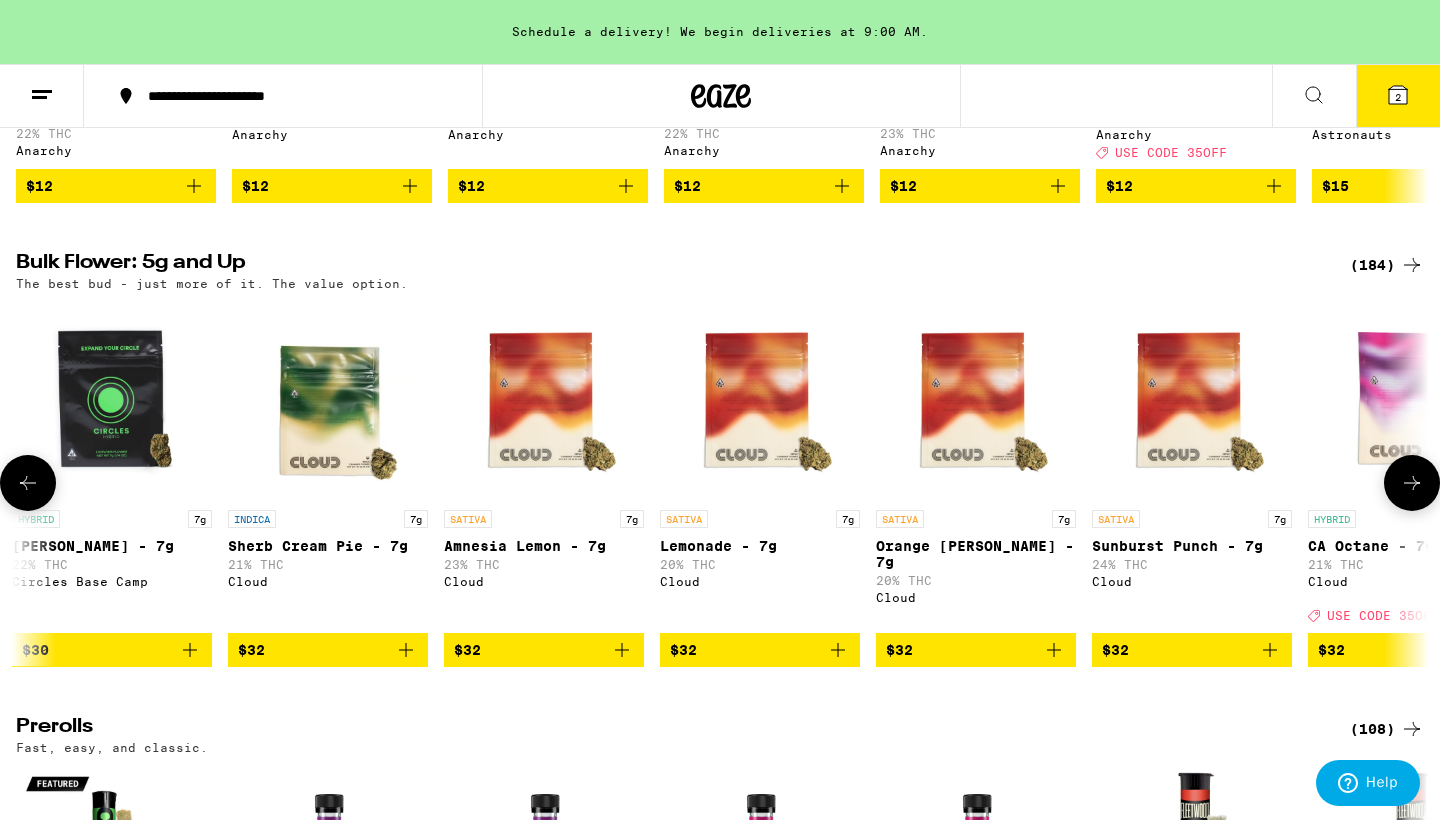 click at bounding box center [1412, 483] 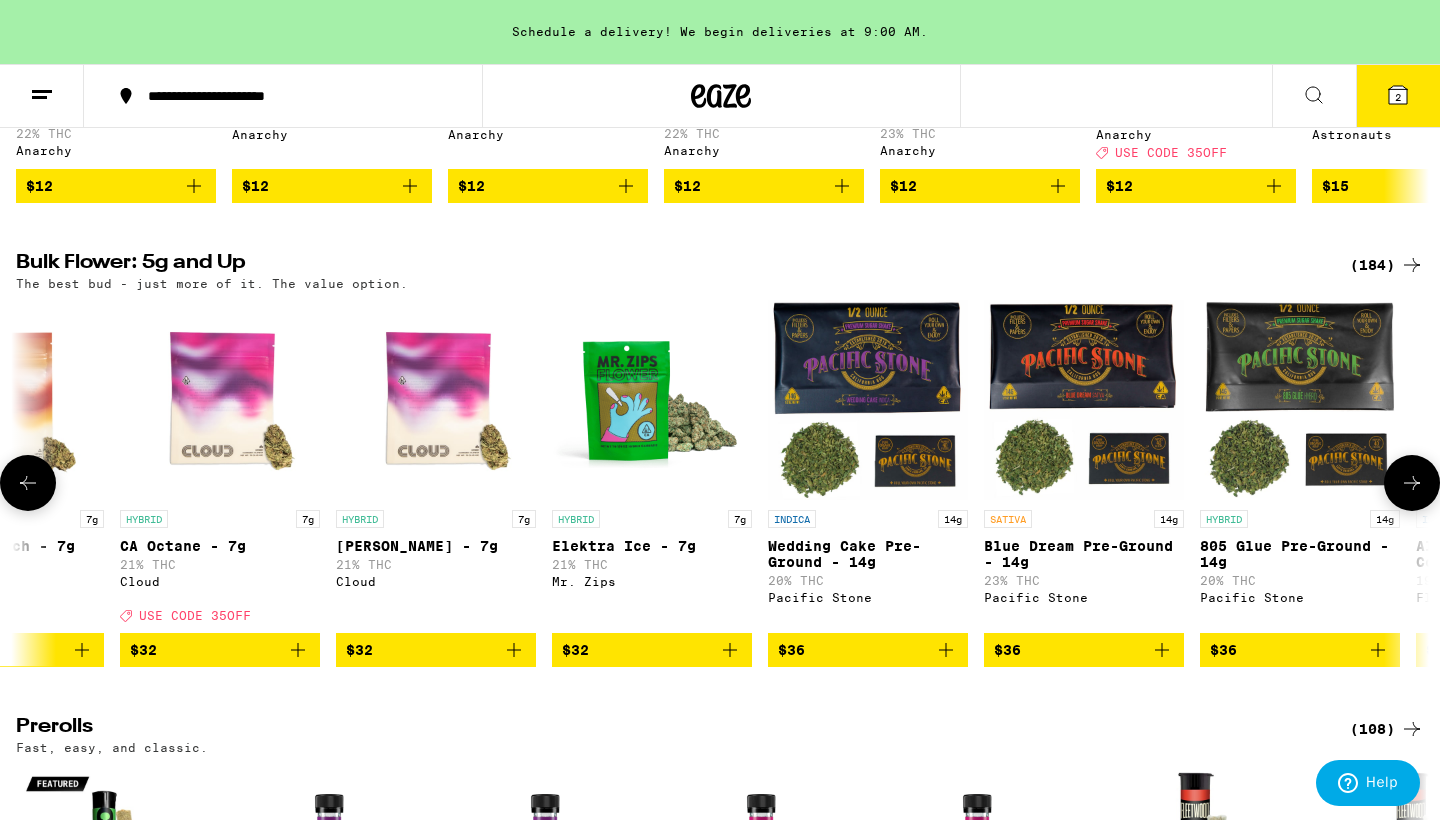 click at bounding box center [1412, 483] 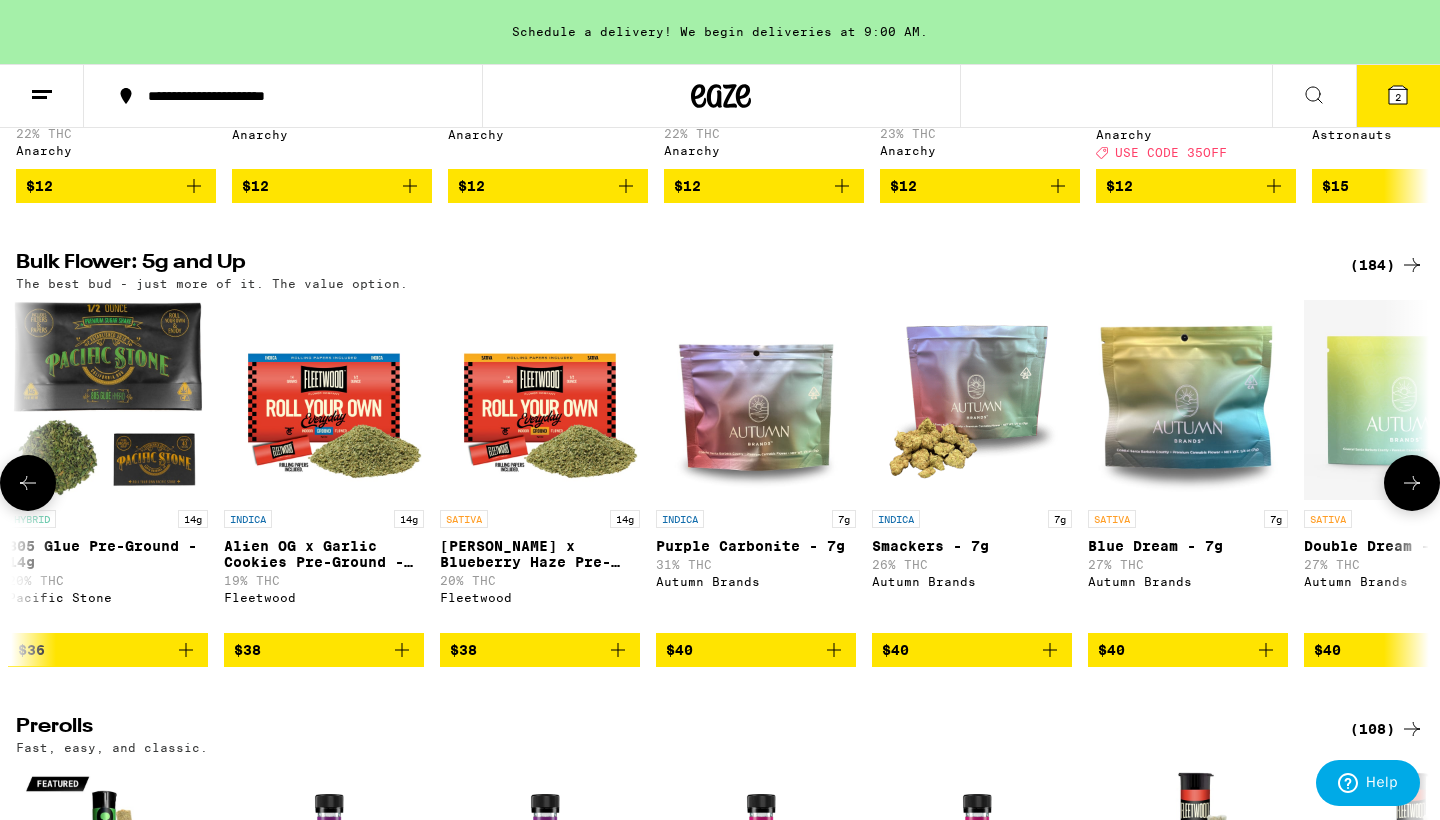 click at bounding box center [1412, 483] 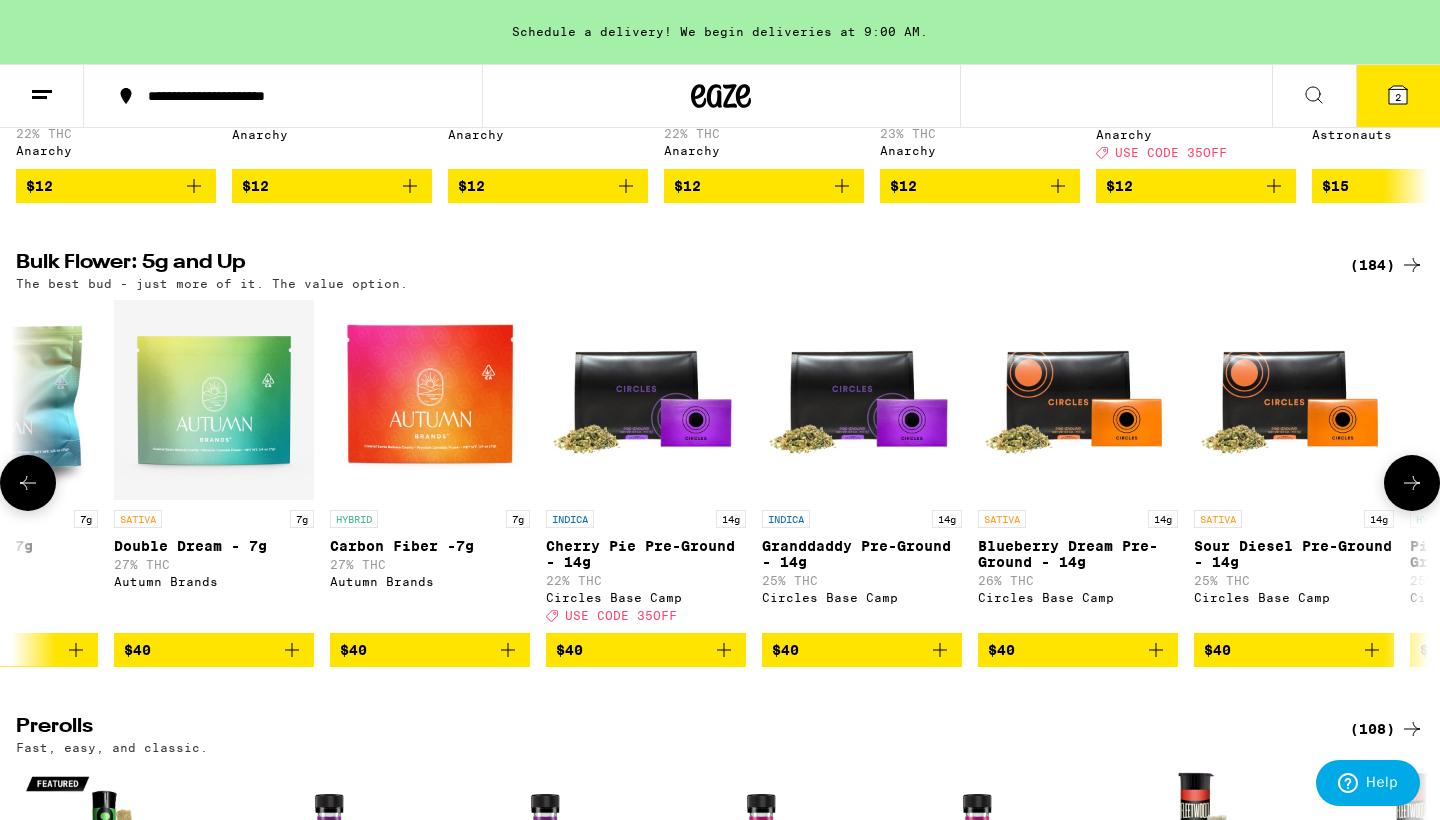 click at bounding box center [1412, 483] 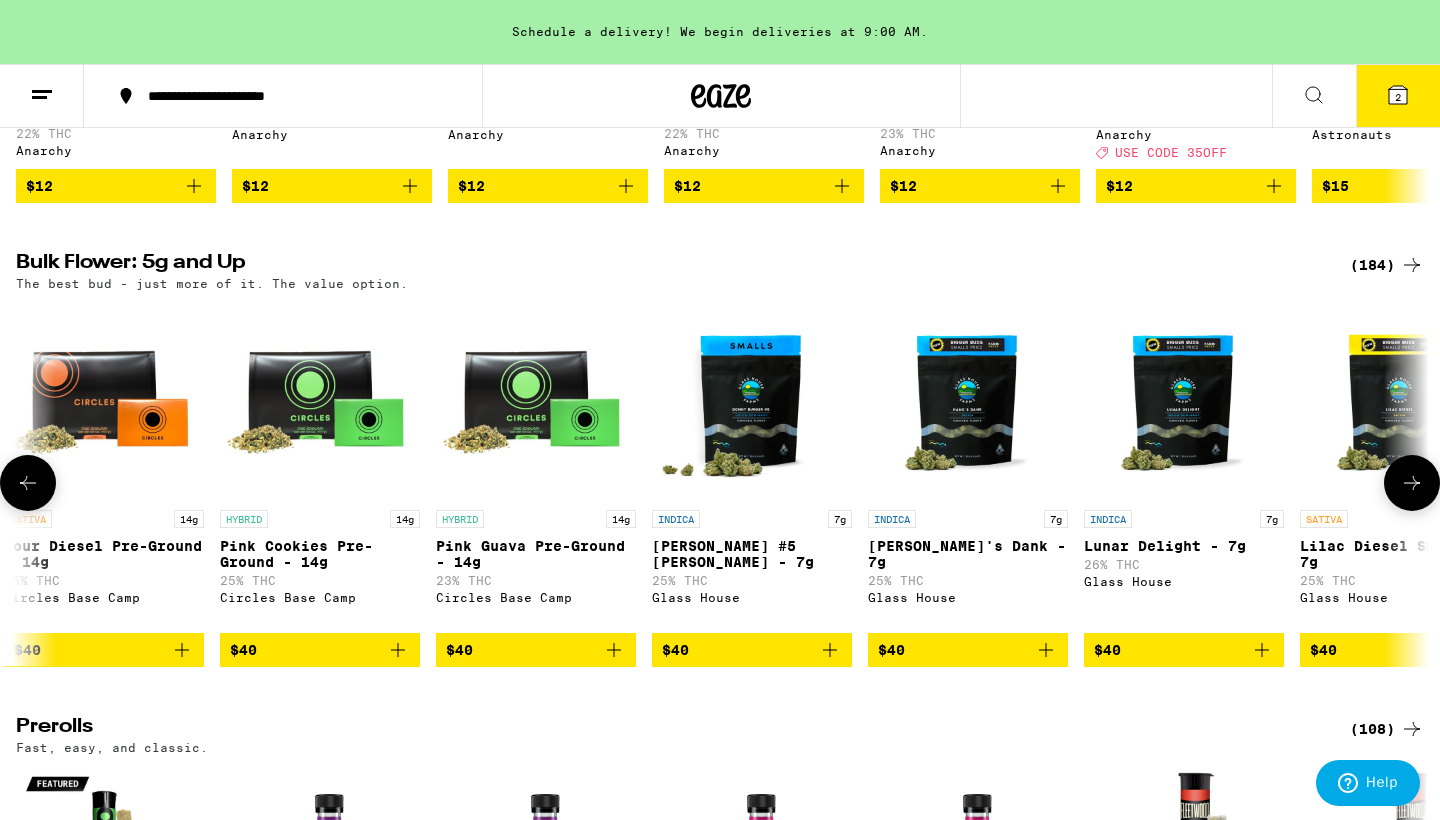 click at bounding box center (1412, 483) 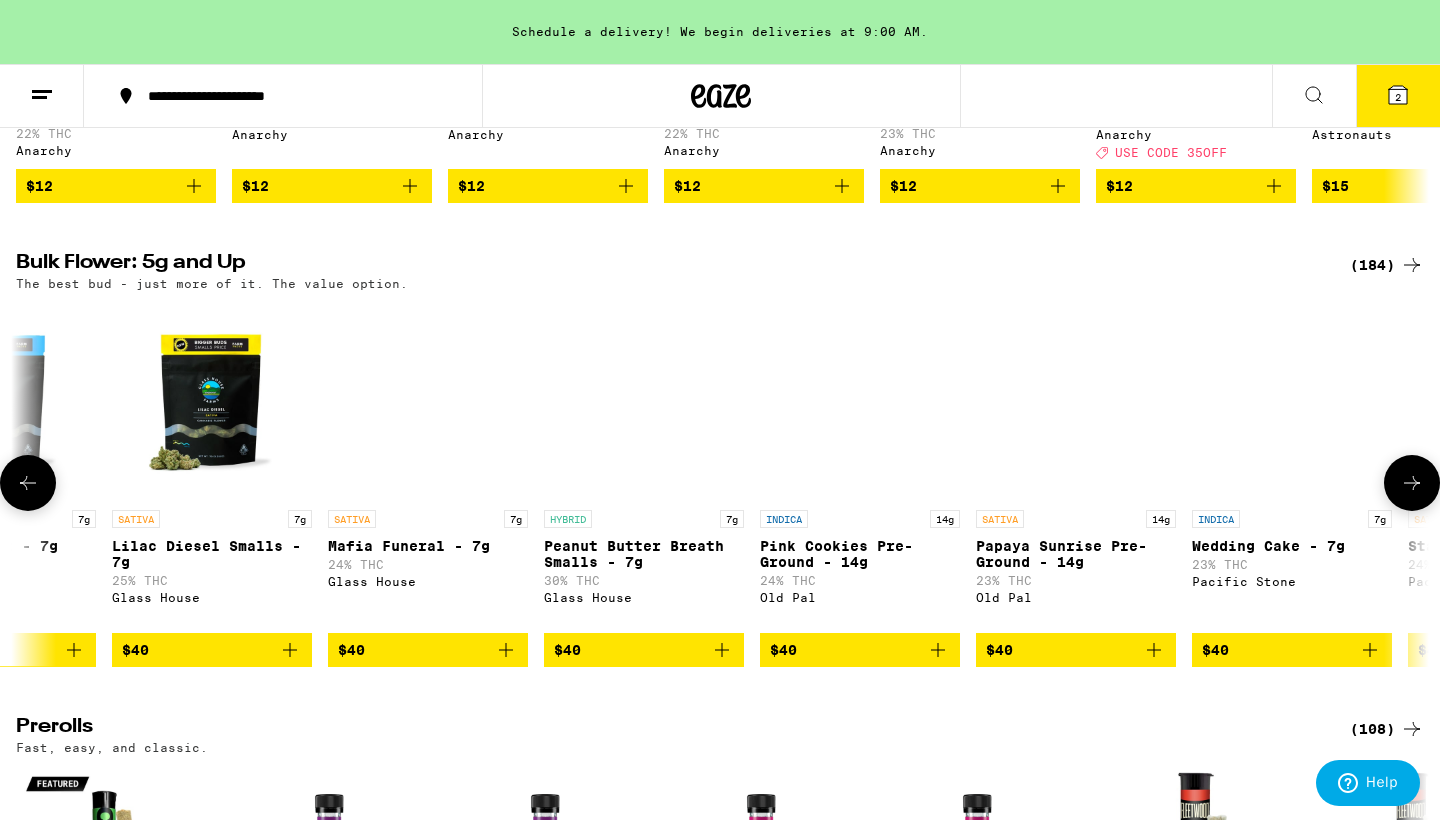 click at bounding box center [1412, 483] 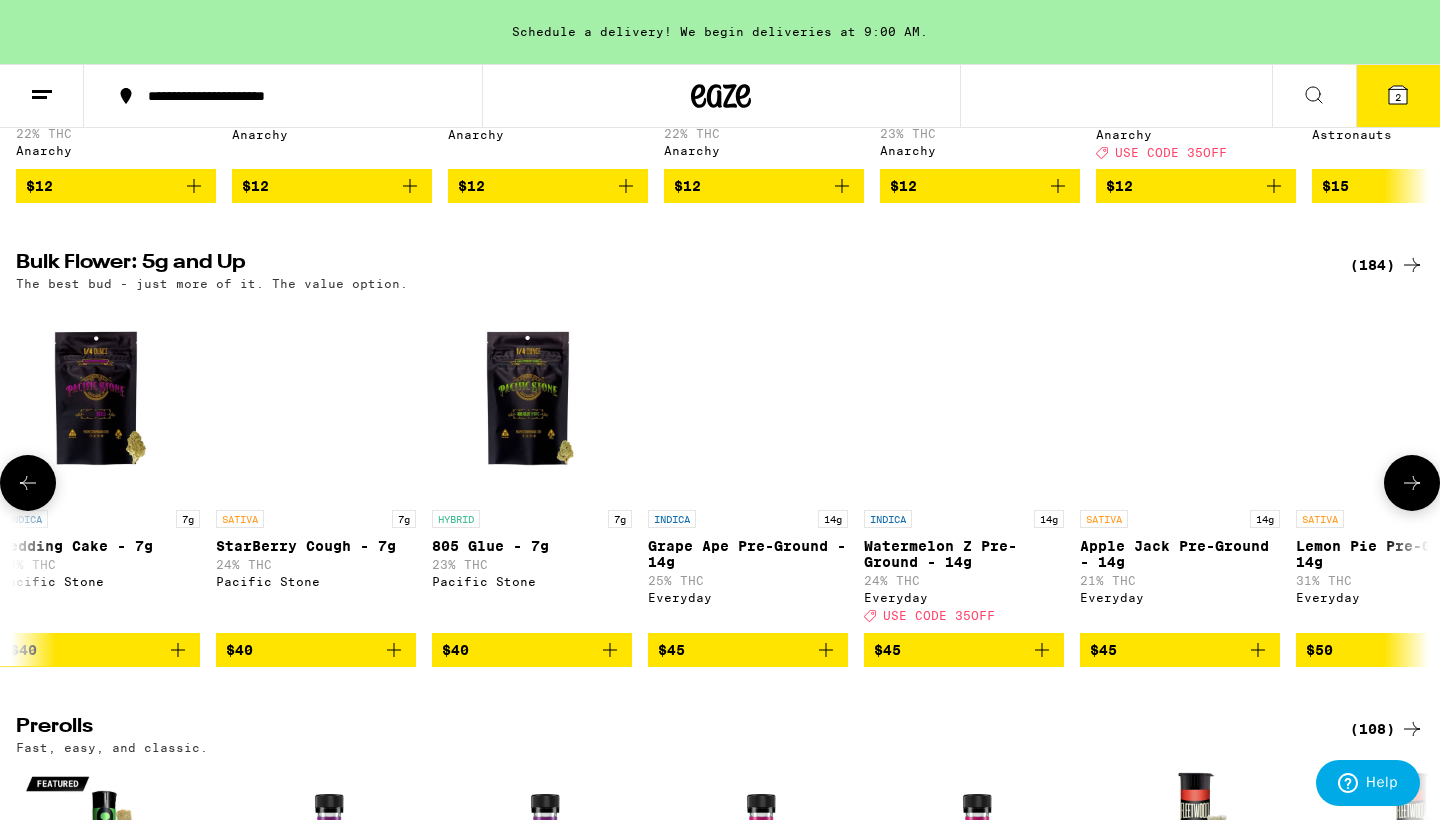 click at bounding box center (1412, 483) 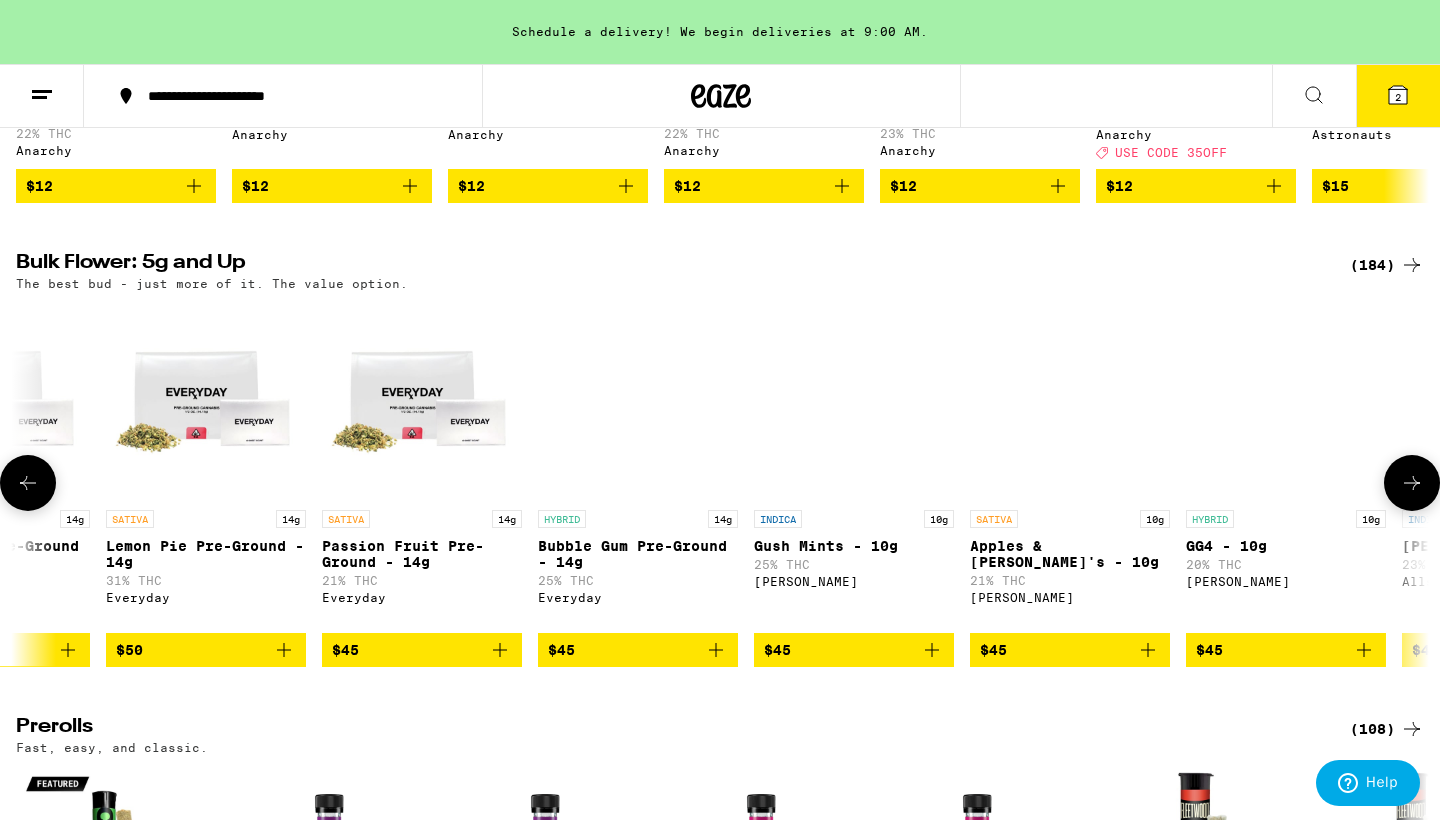 click at bounding box center (1412, 483) 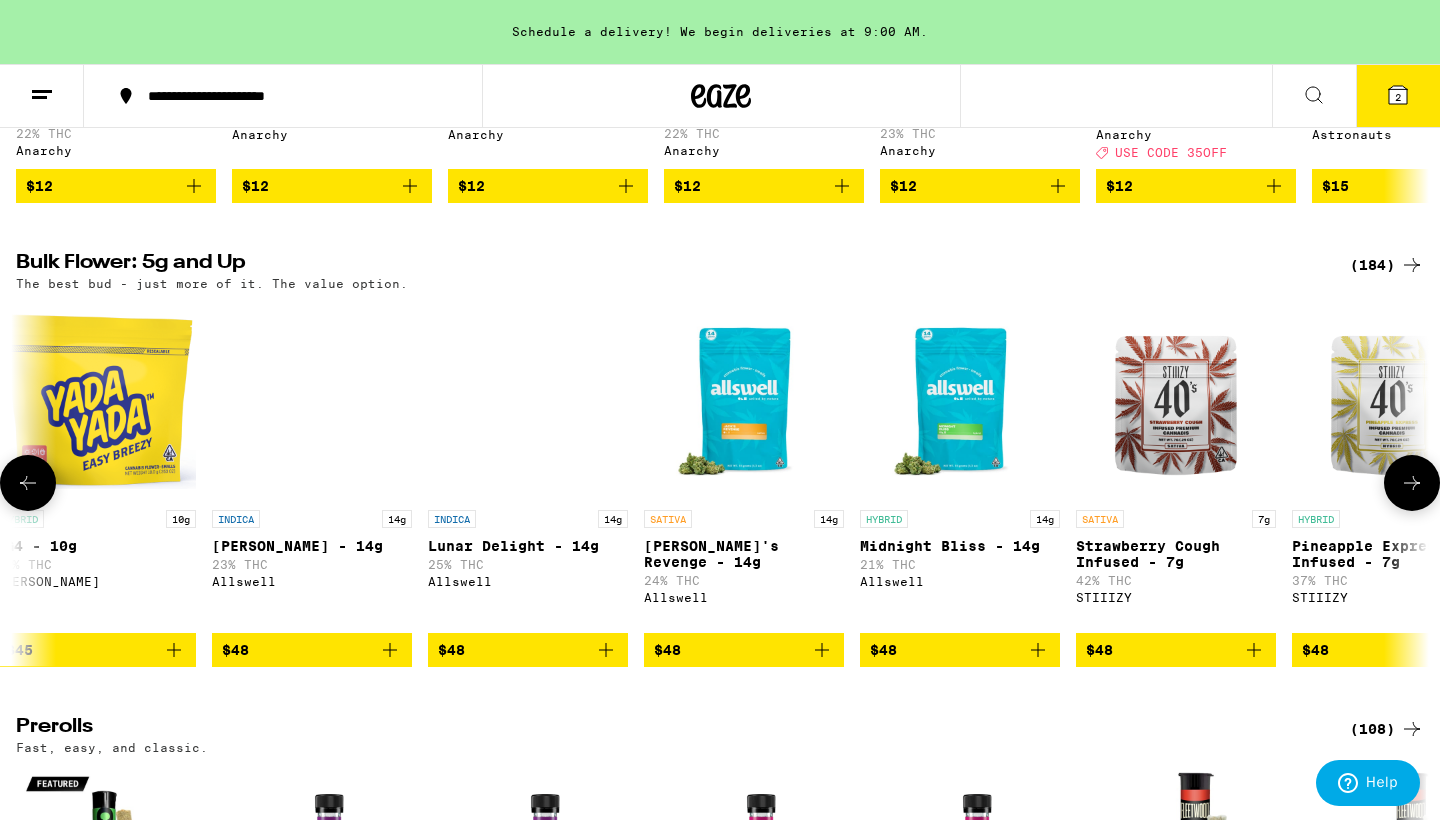 click at bounding box center (1412, 483) 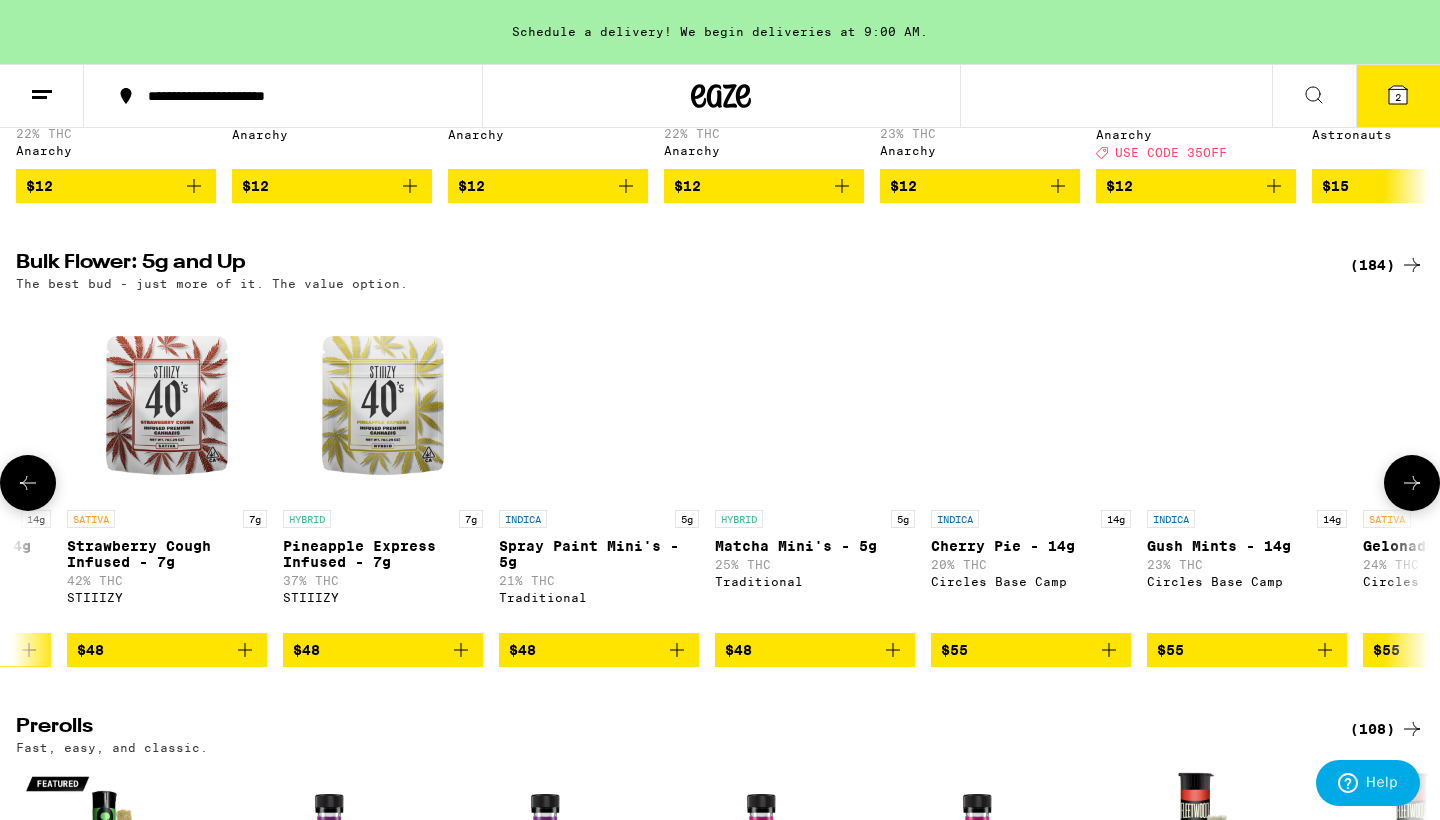 click at bounding box center (1412, 483) 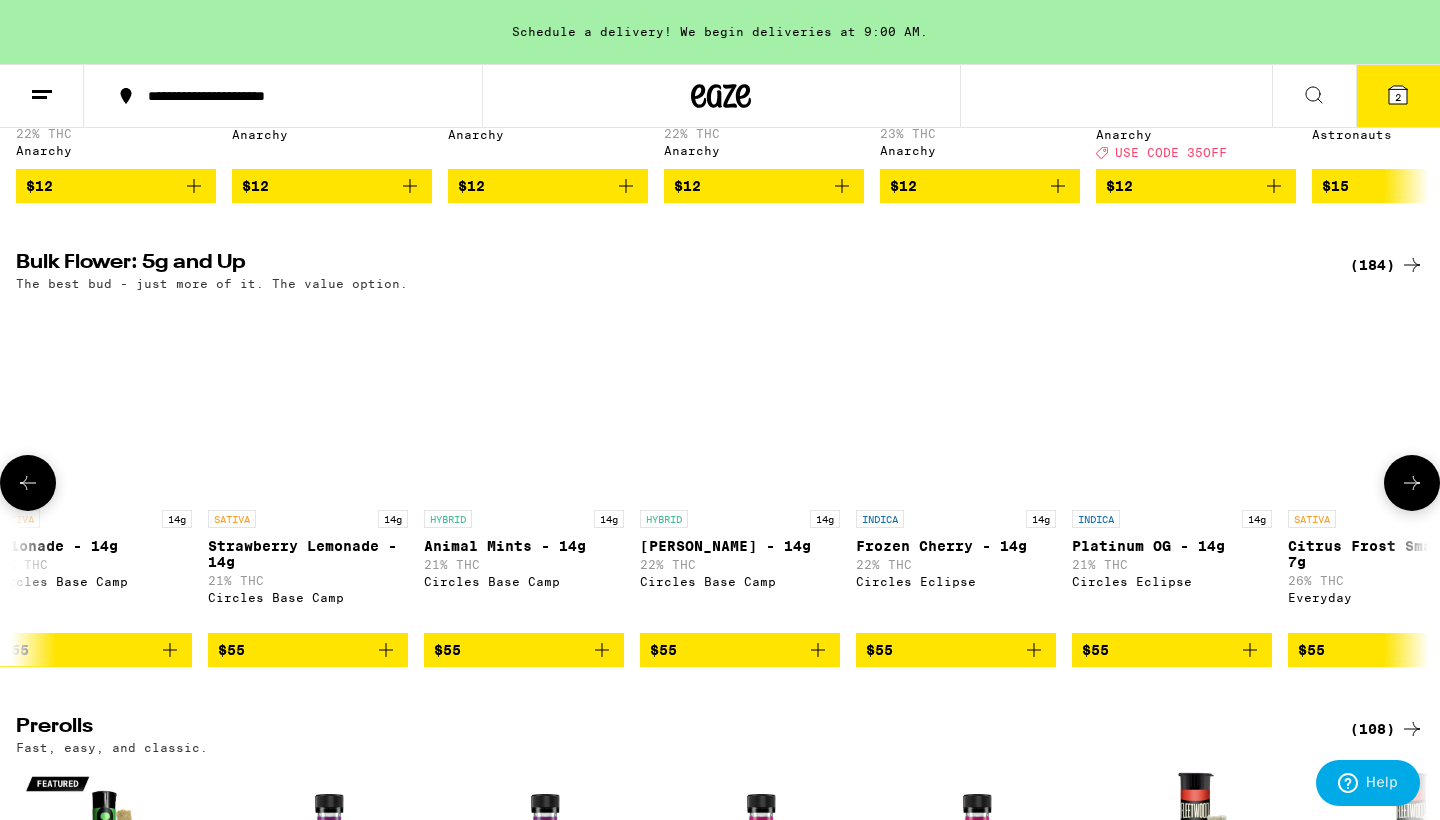 click at bounding box center [1412, 483] 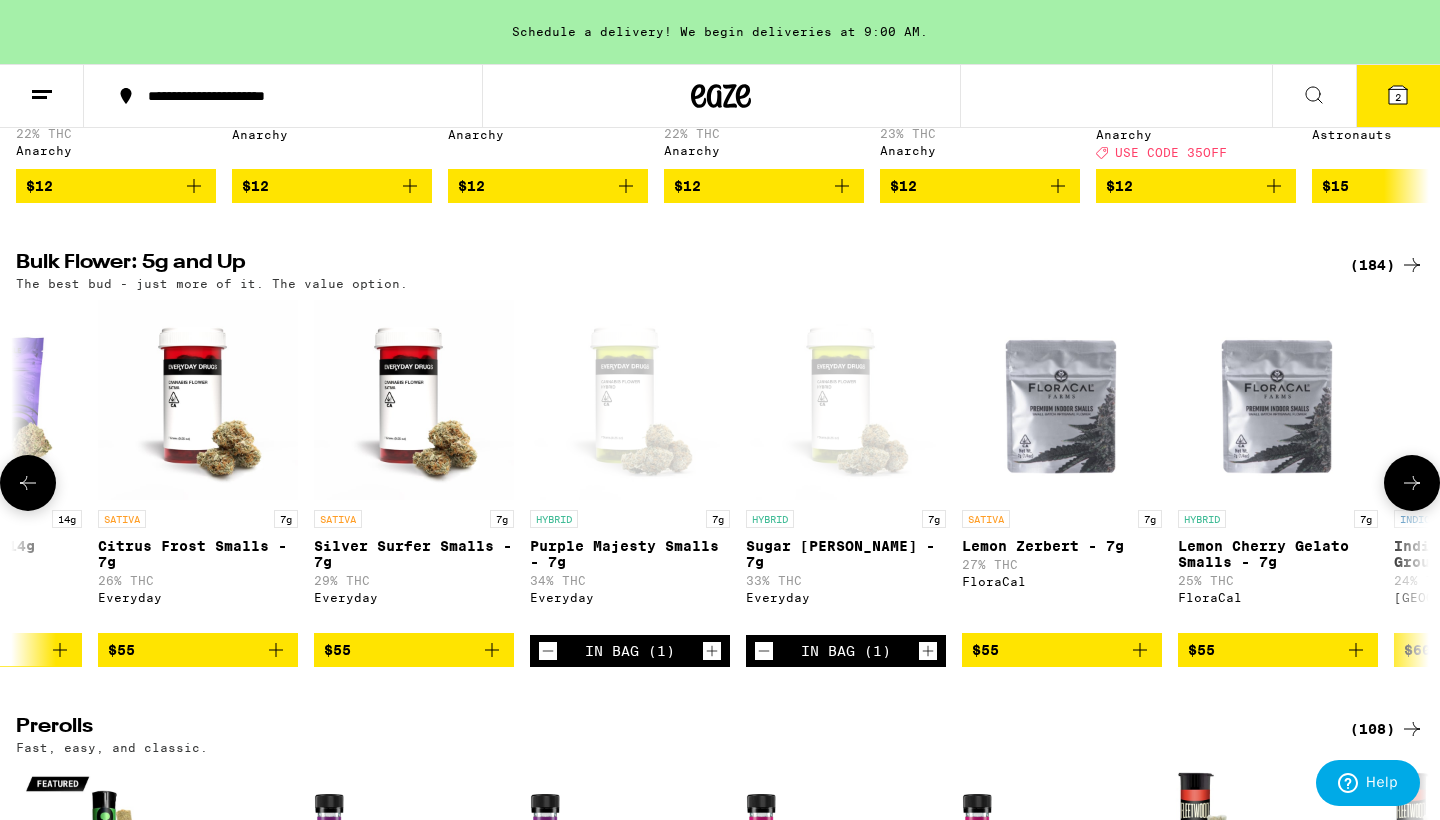 click at bounding box center [1412, 483] 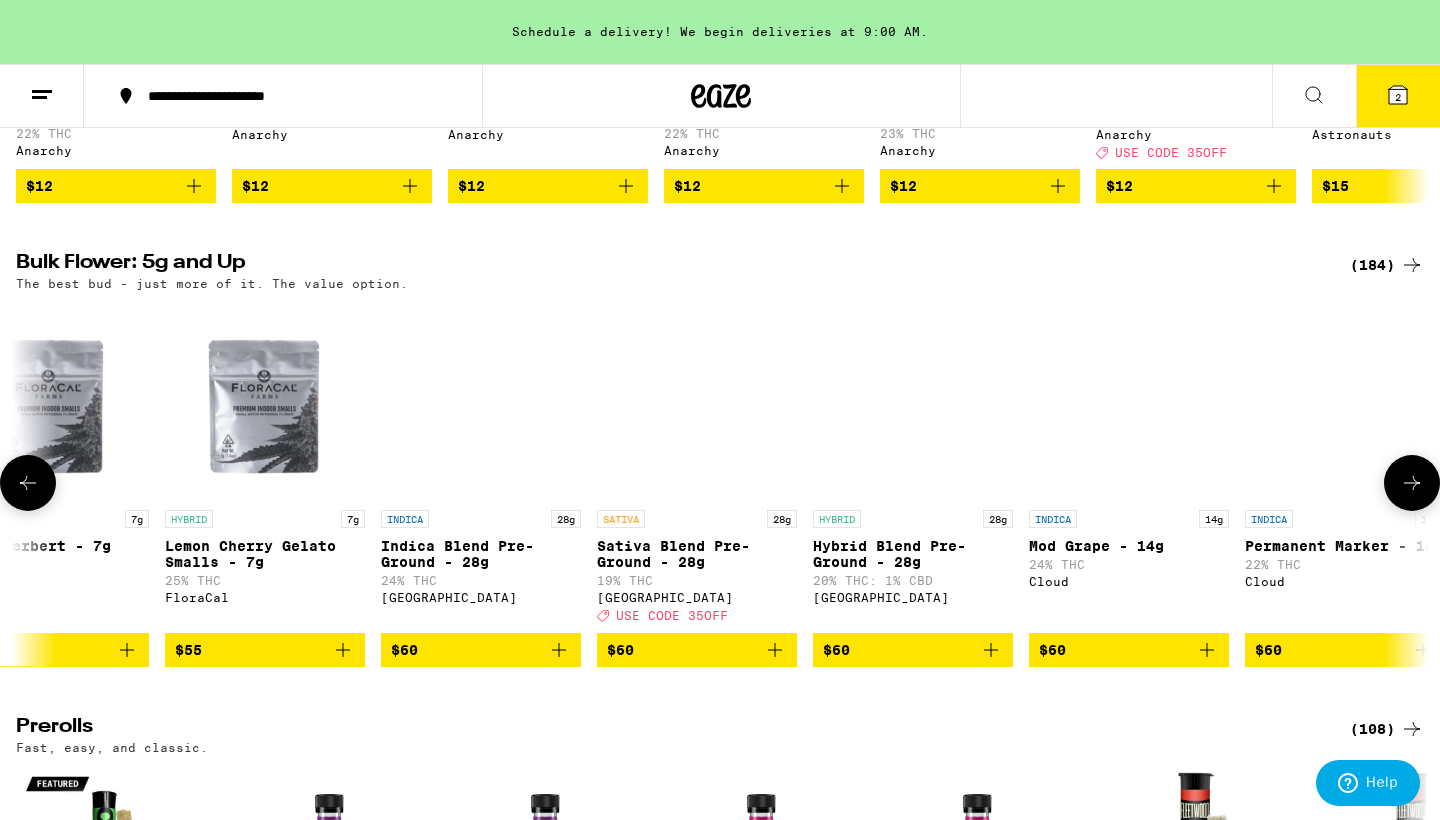 scroll, scrollTop: 0, scrollLeft: 16660, axis: horizontal 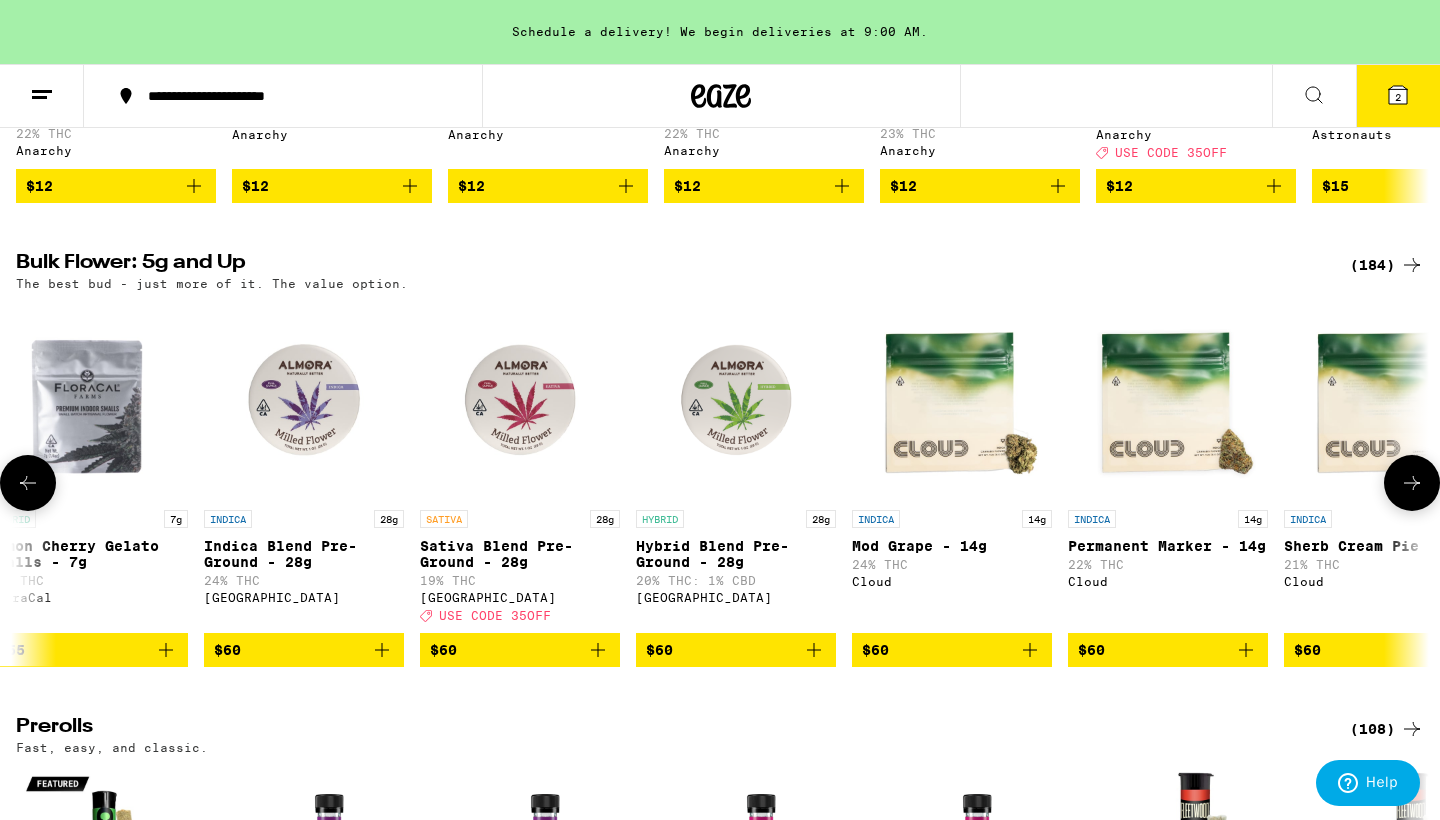 click 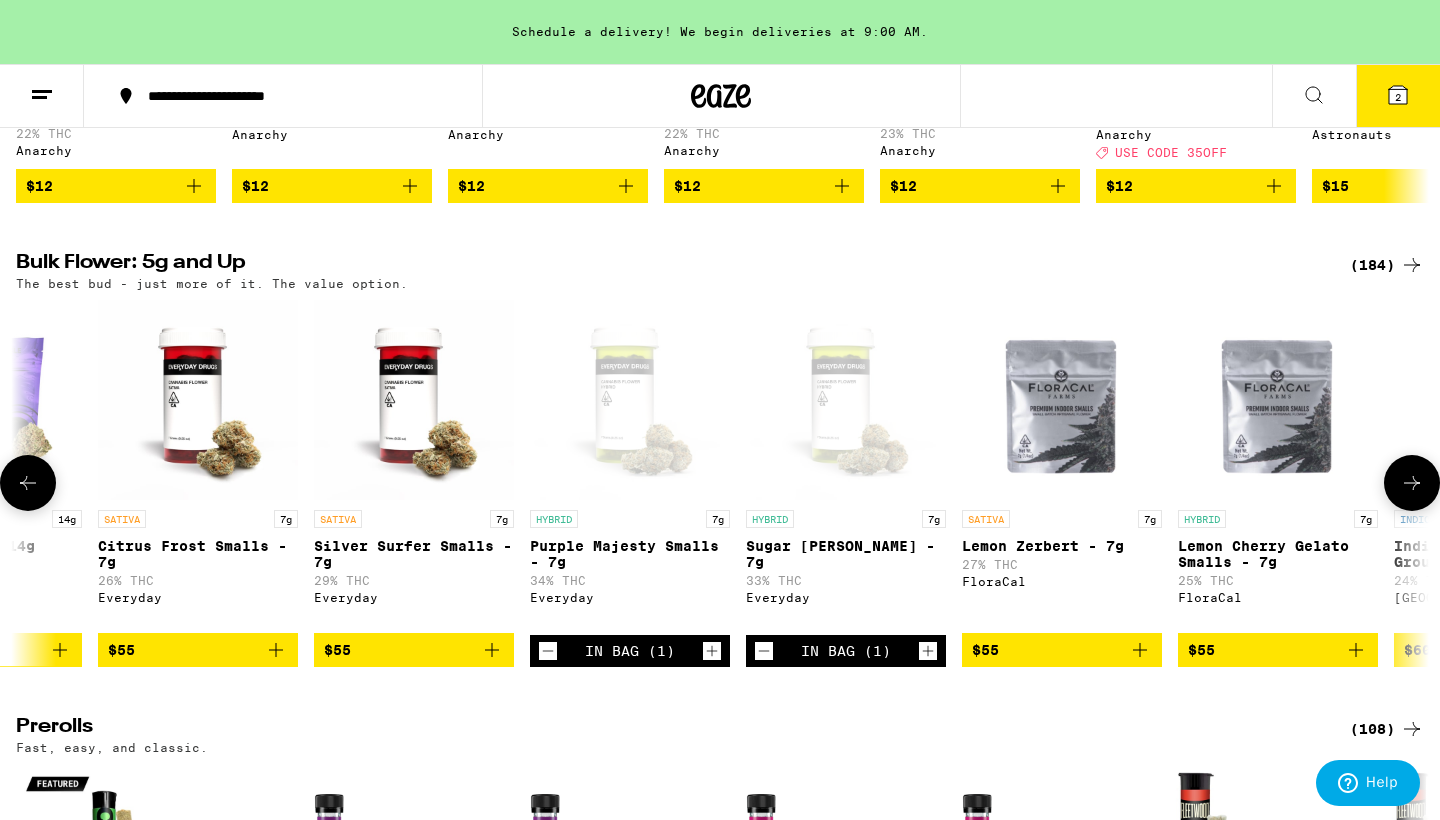 click 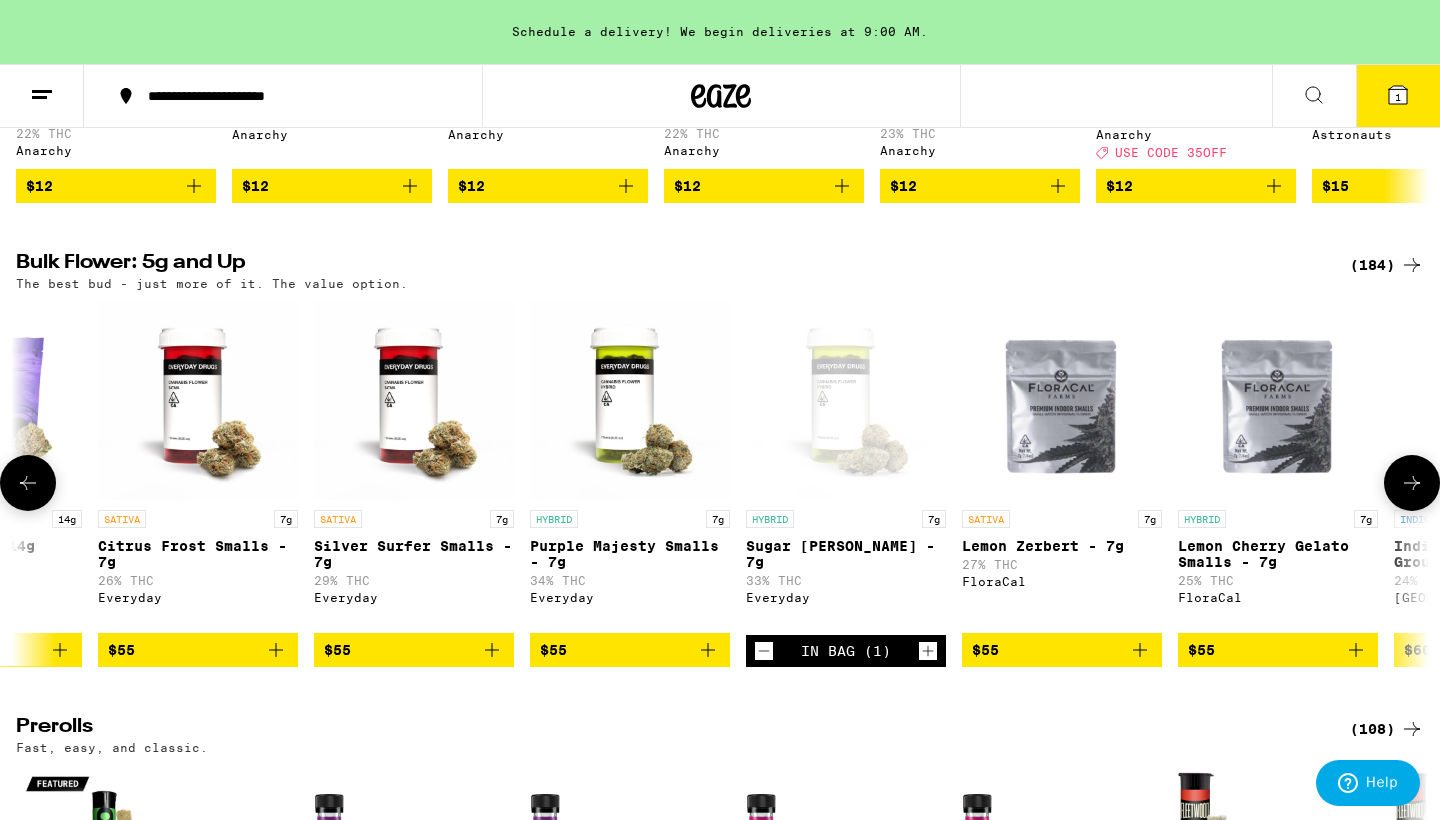 click at bounding box center [1412, 483] 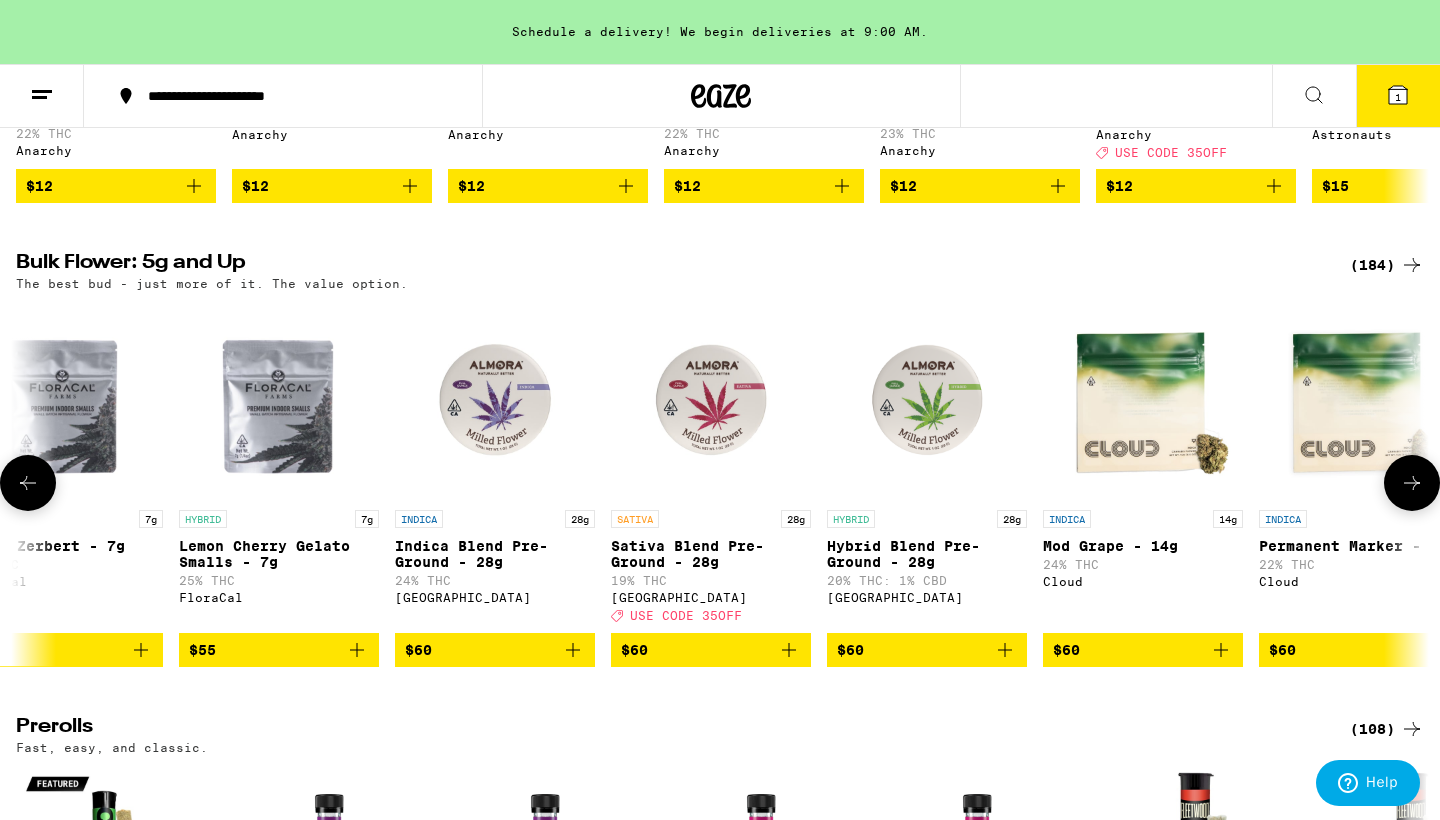 scroll, scrollTop: 0, scrollLeft: 16660, axis: horizontal 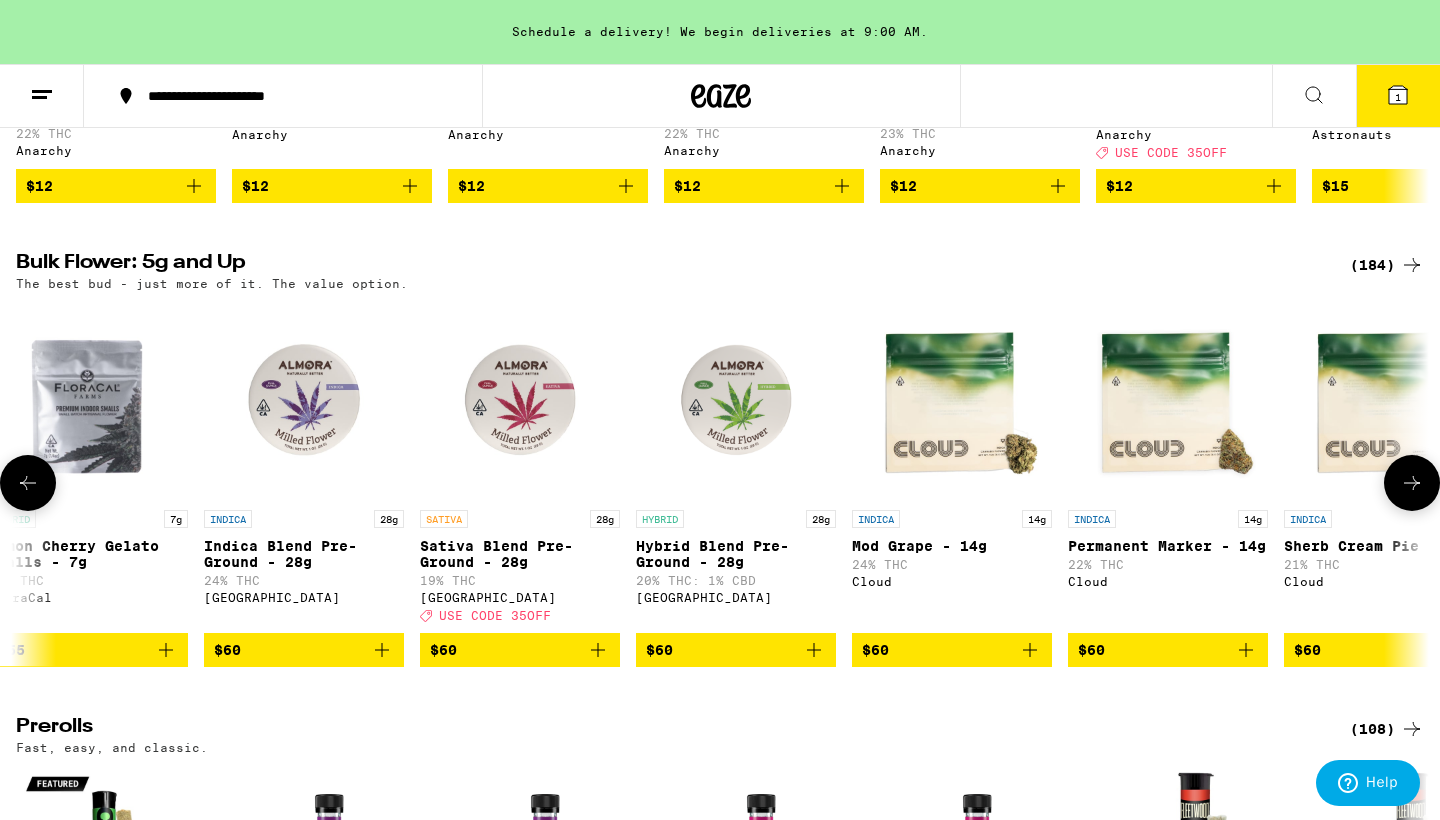 click 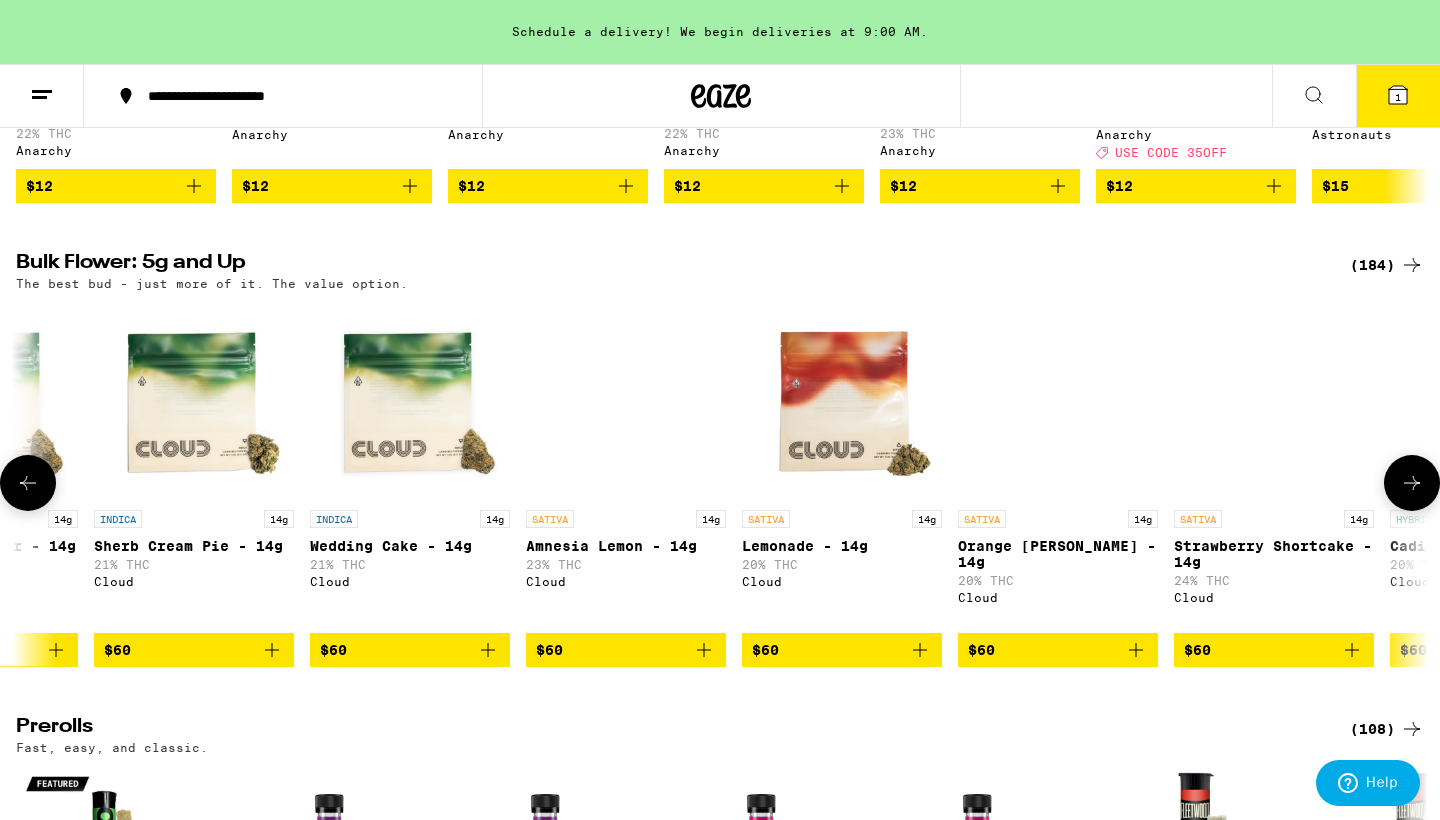 click 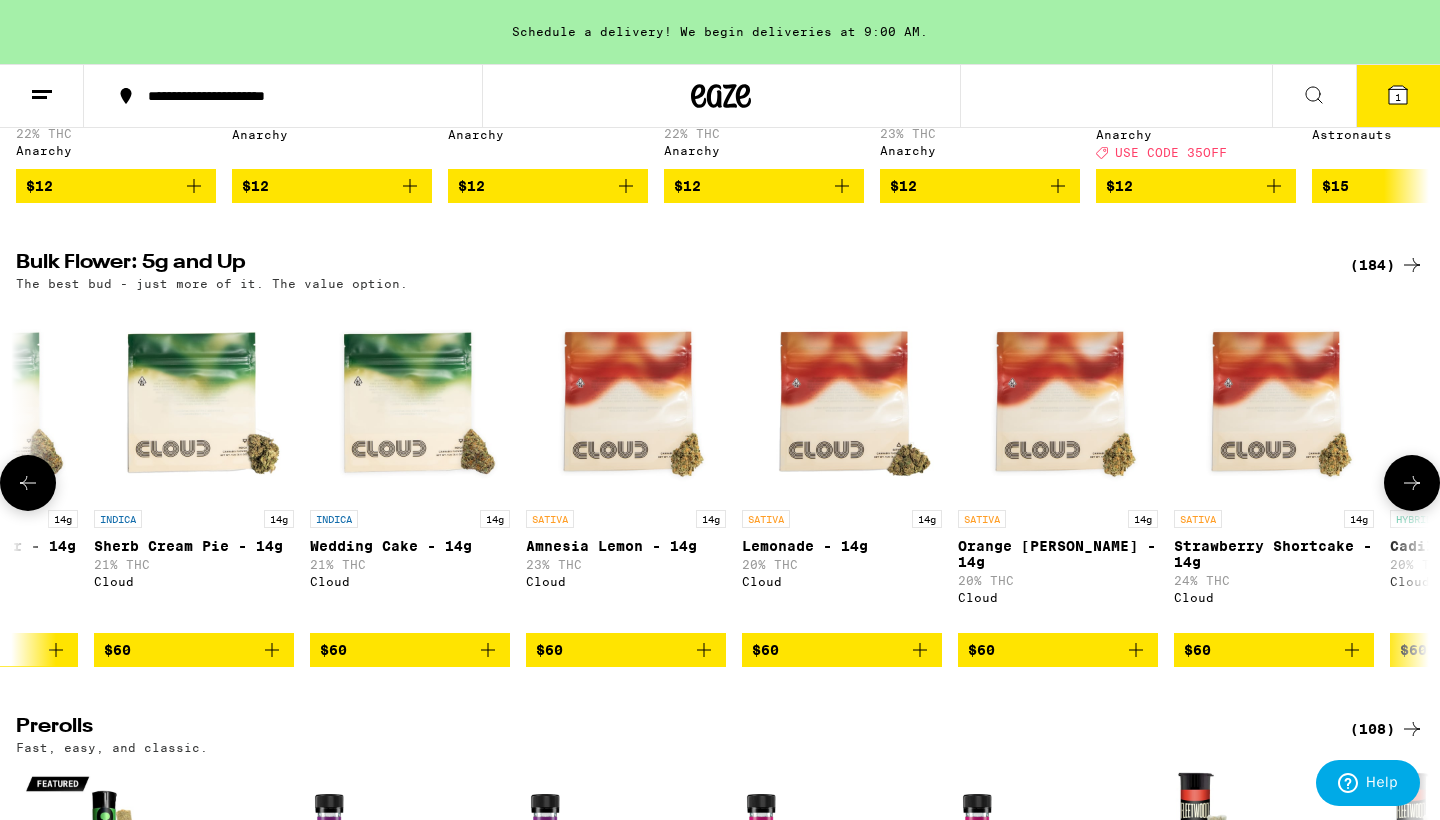 scroll, scrollTop: 0, scrollLeft: 19040, axis: horizontal 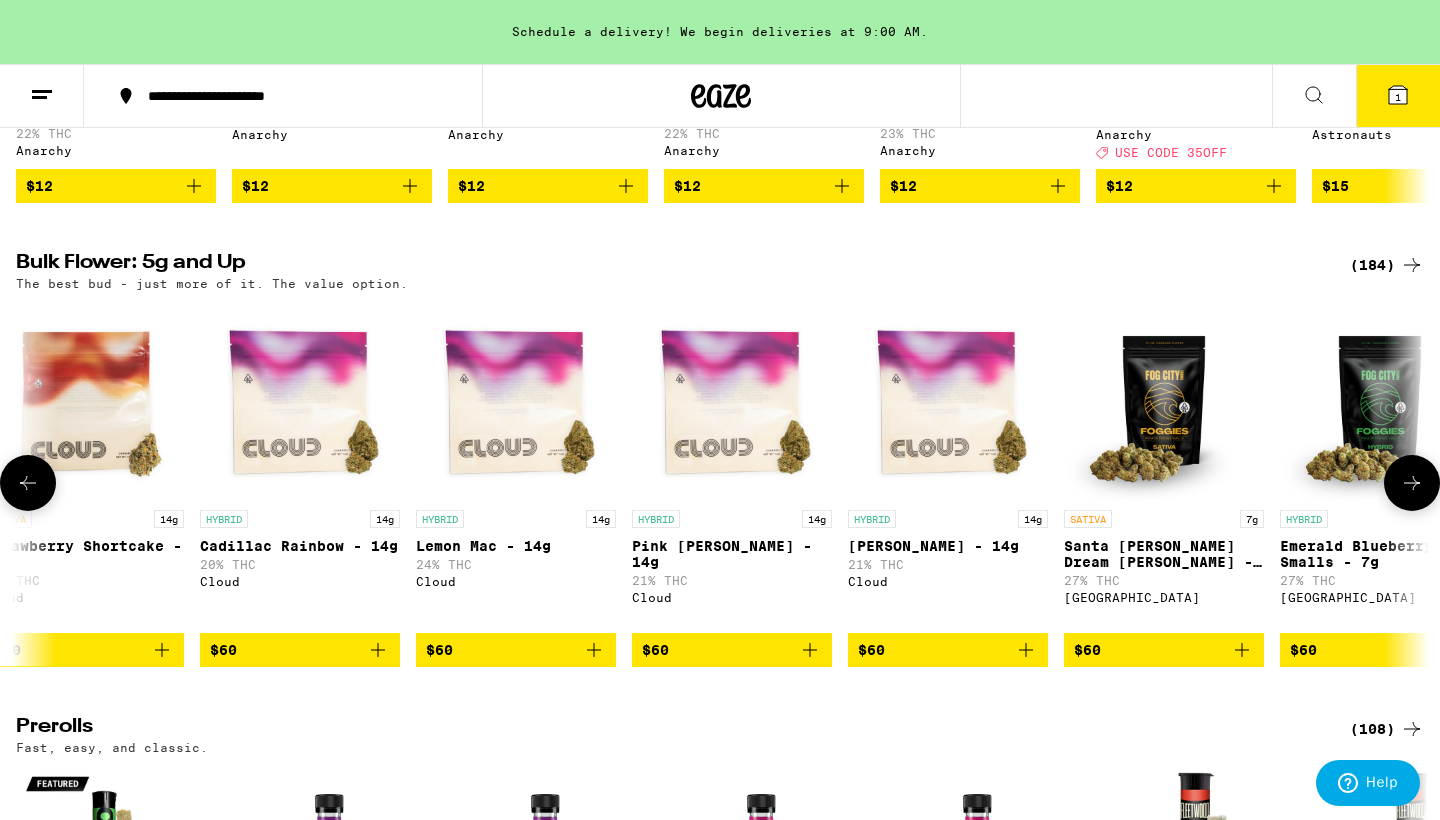 click 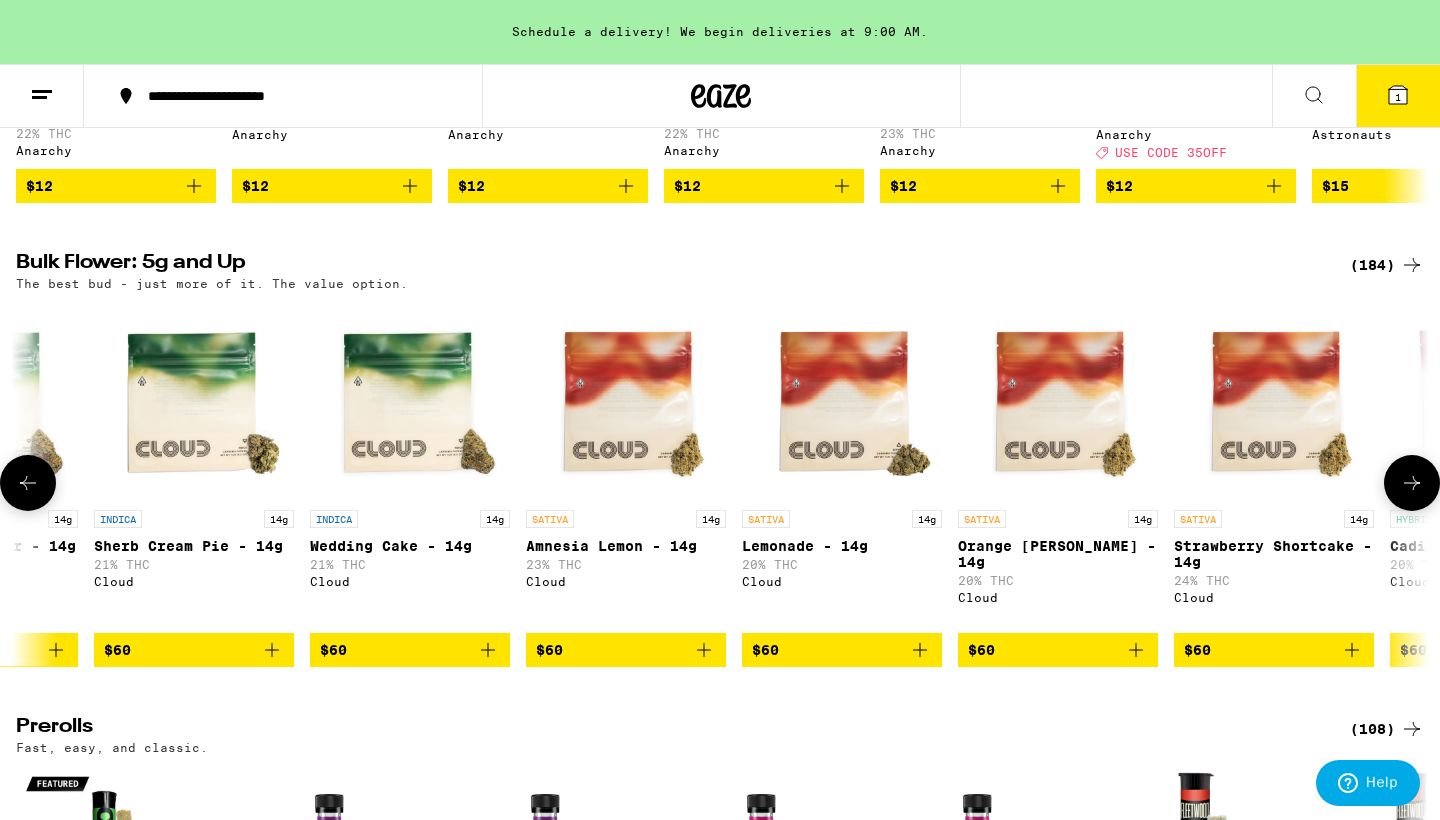 click 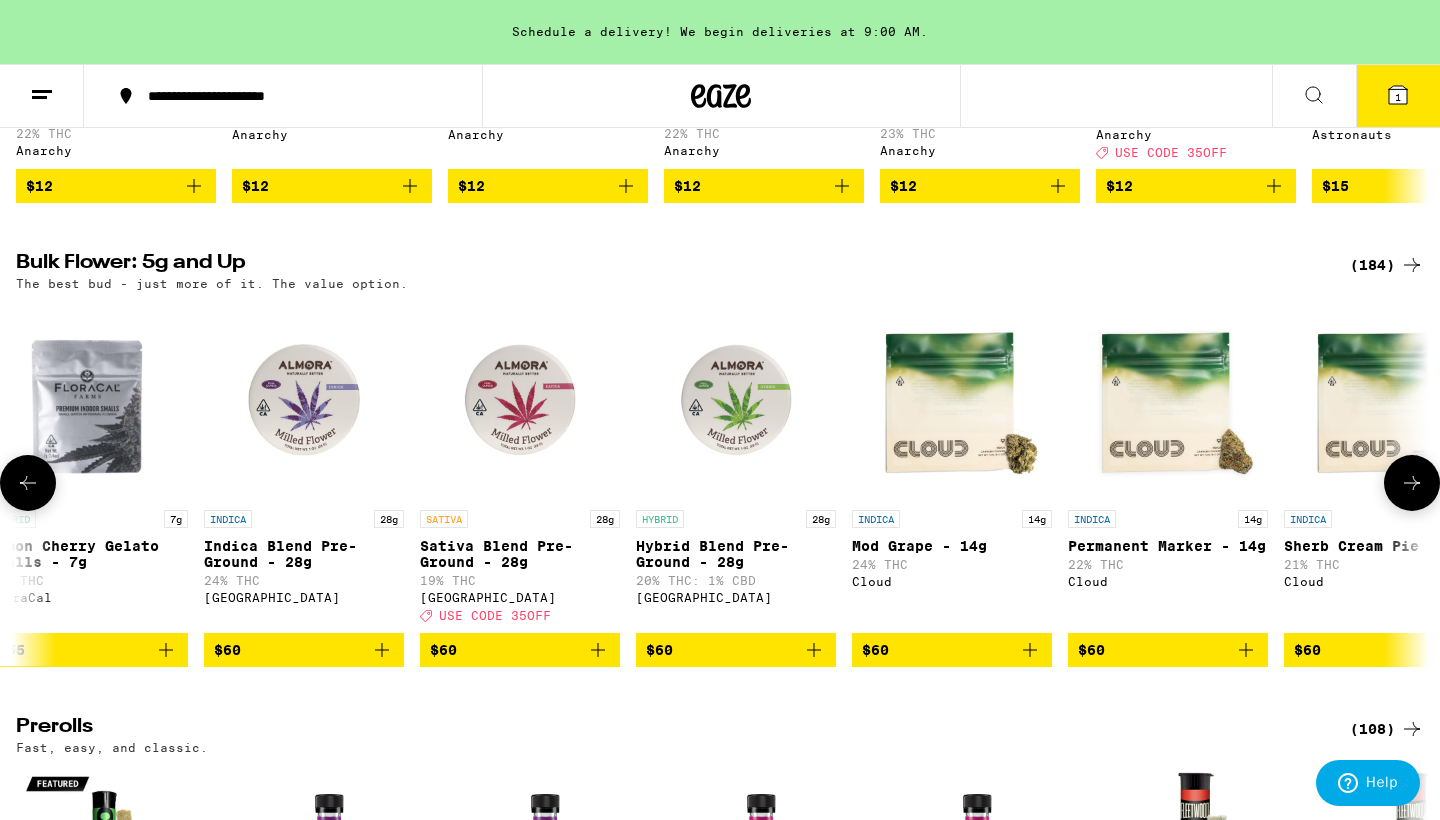 click 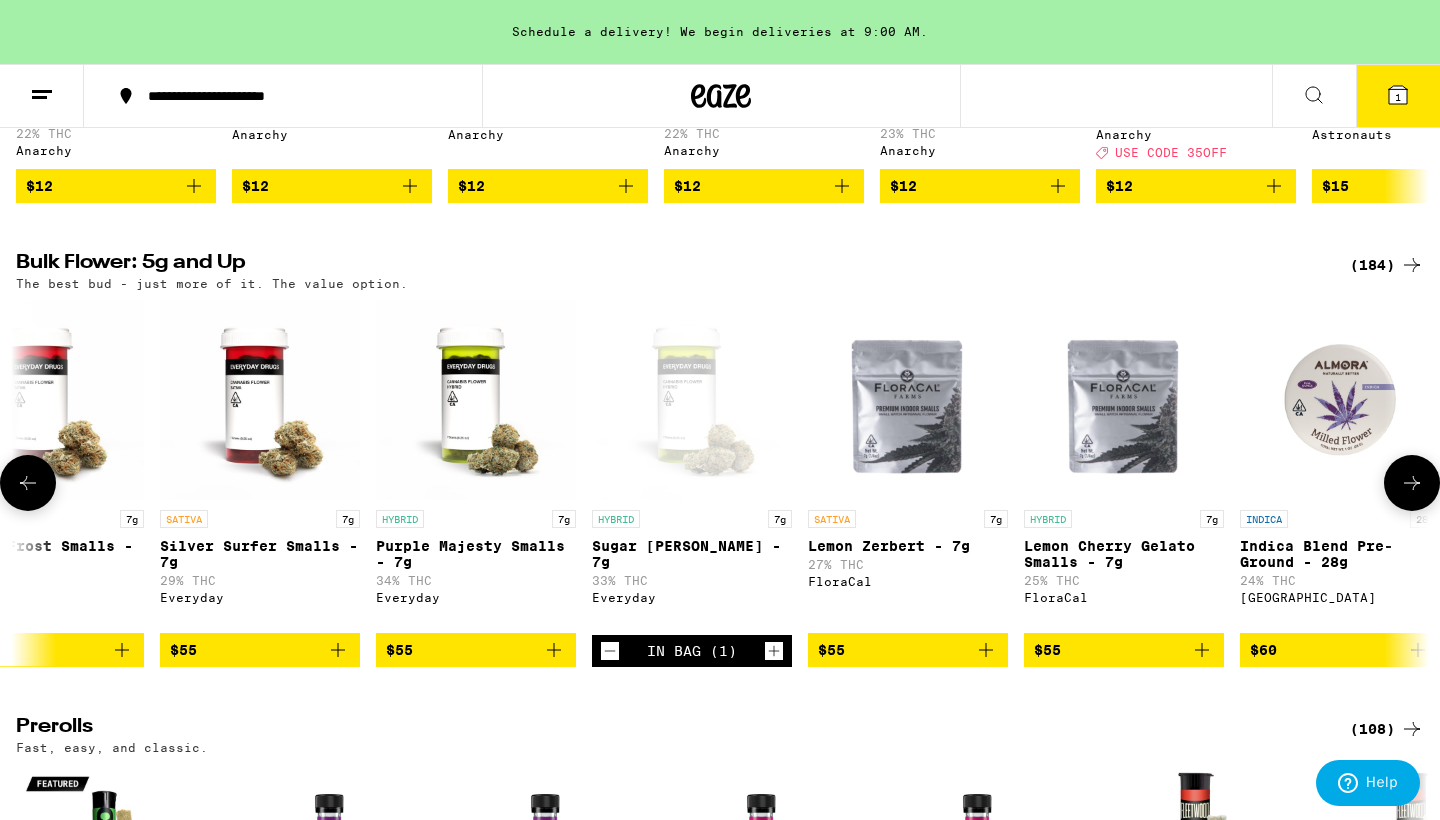 scroll, scrollTop: 0, scrollLeft: 15470, axis: horizontal 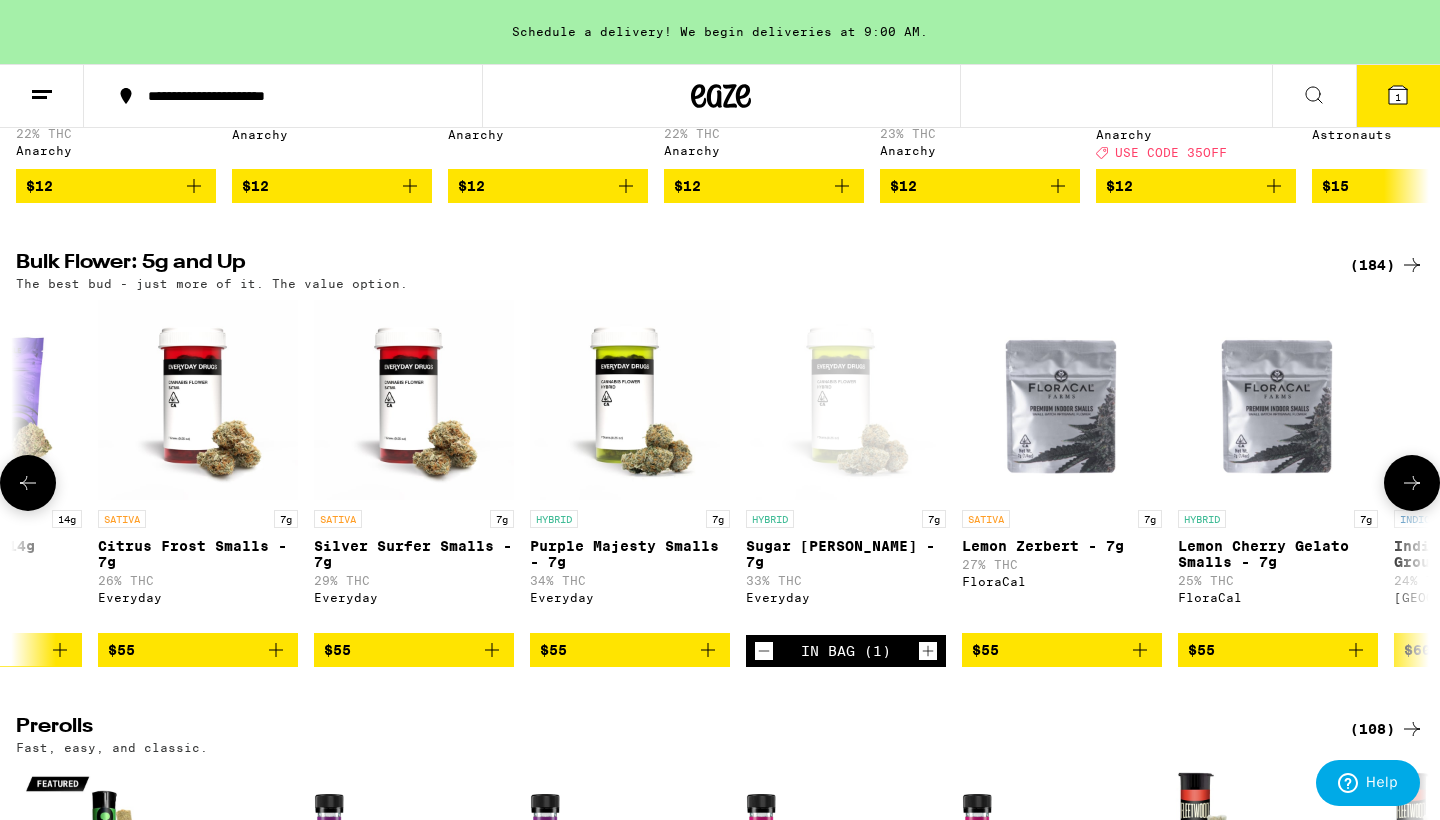 click 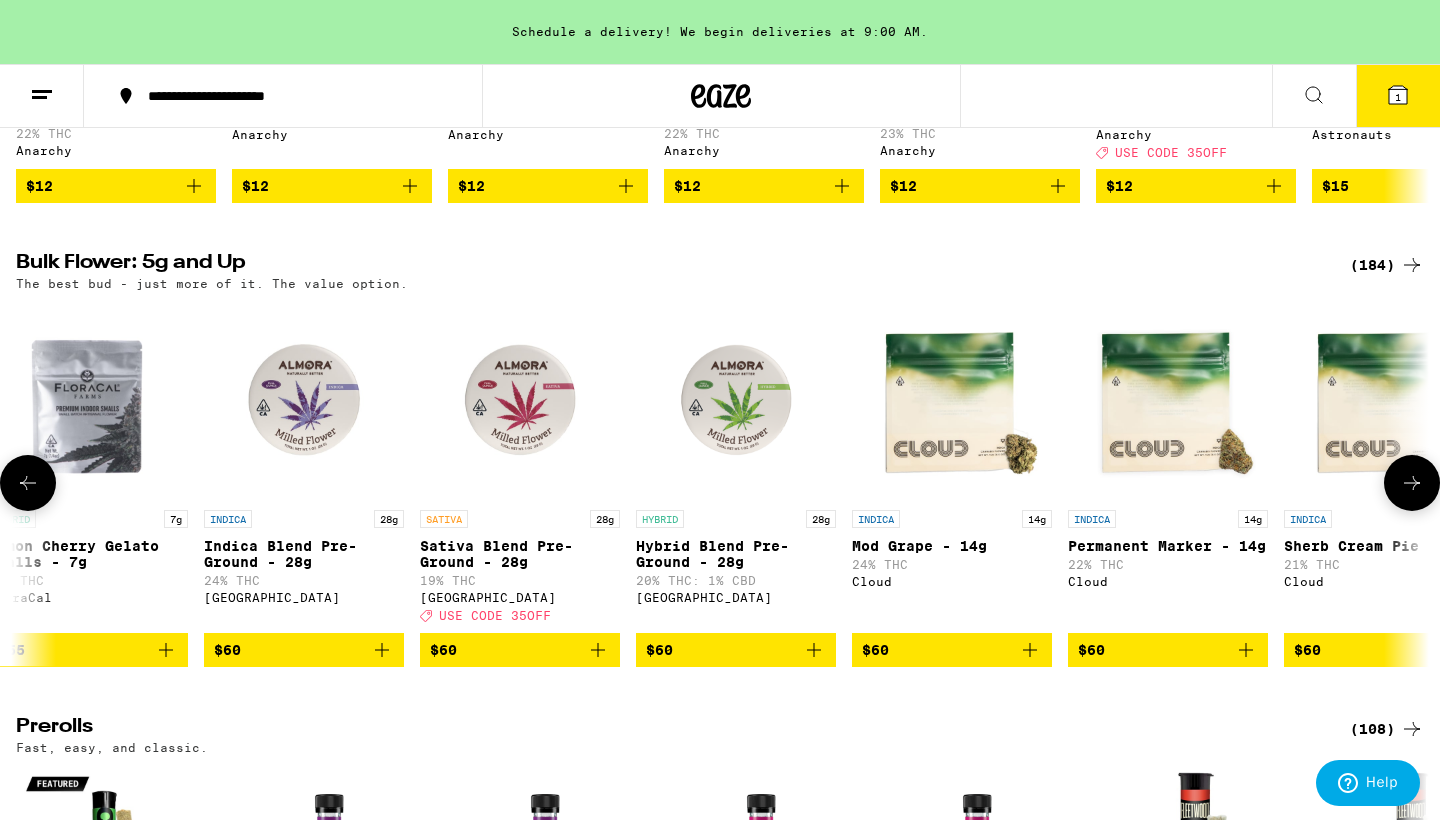 click 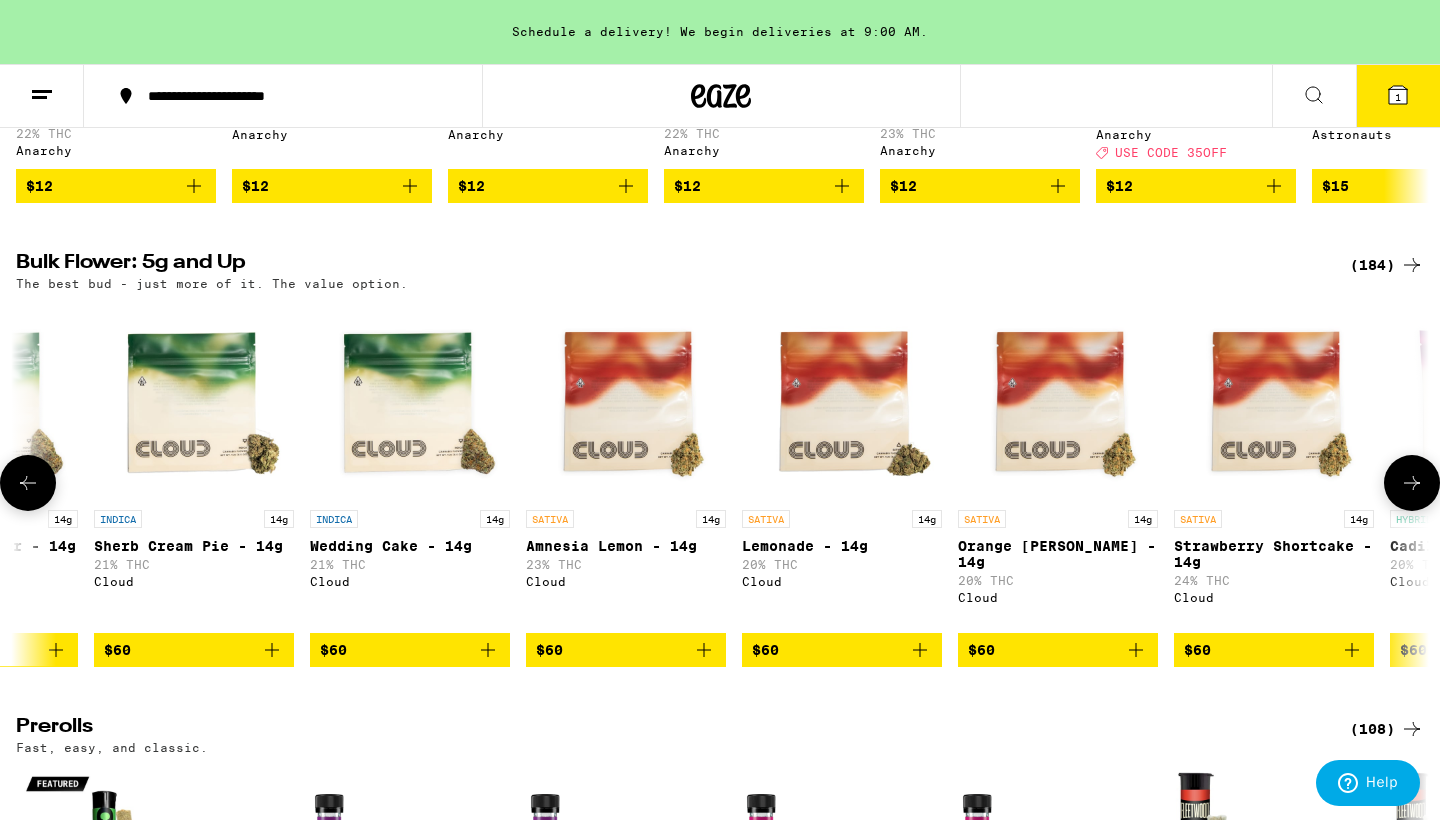 click 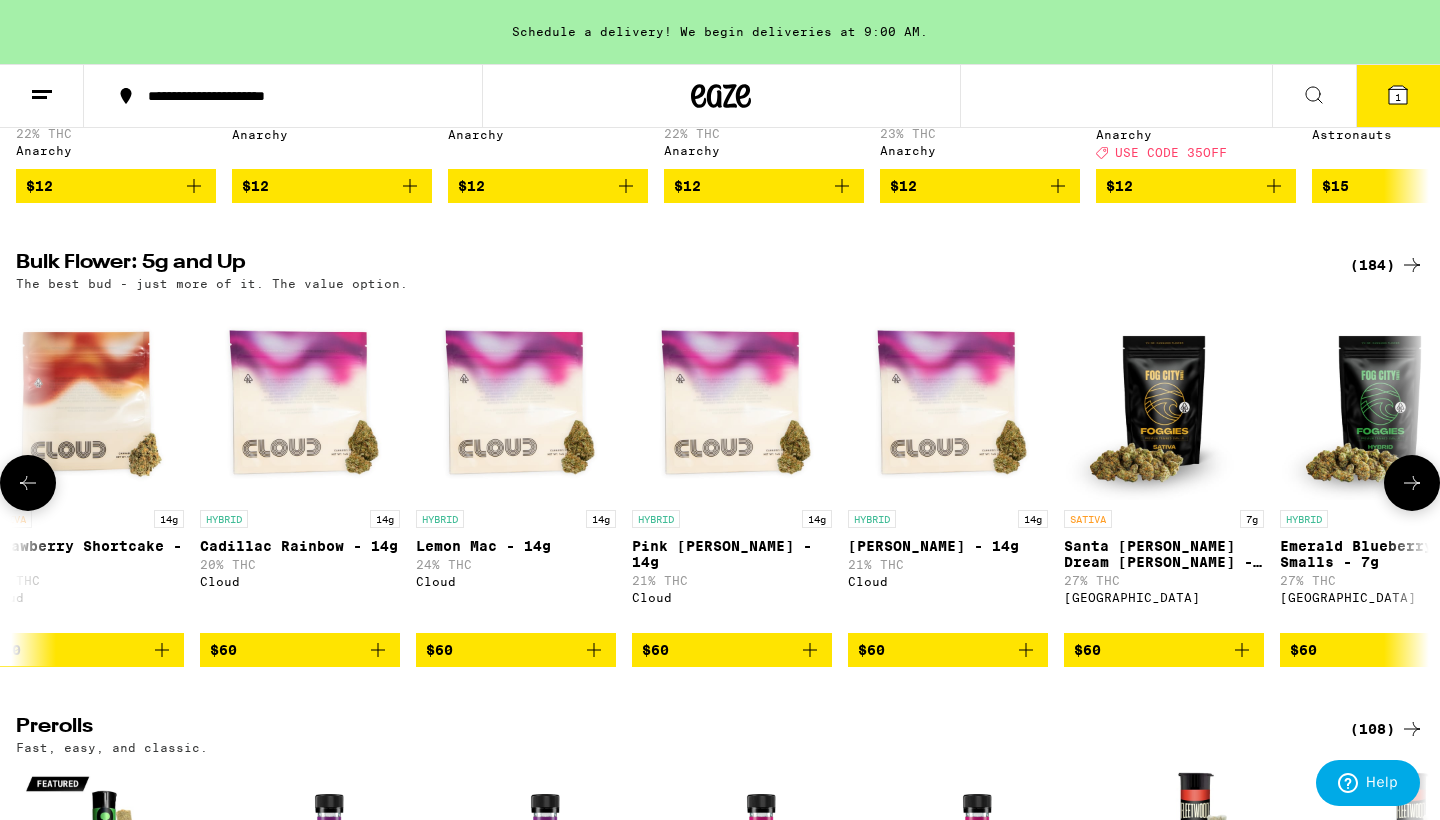 click 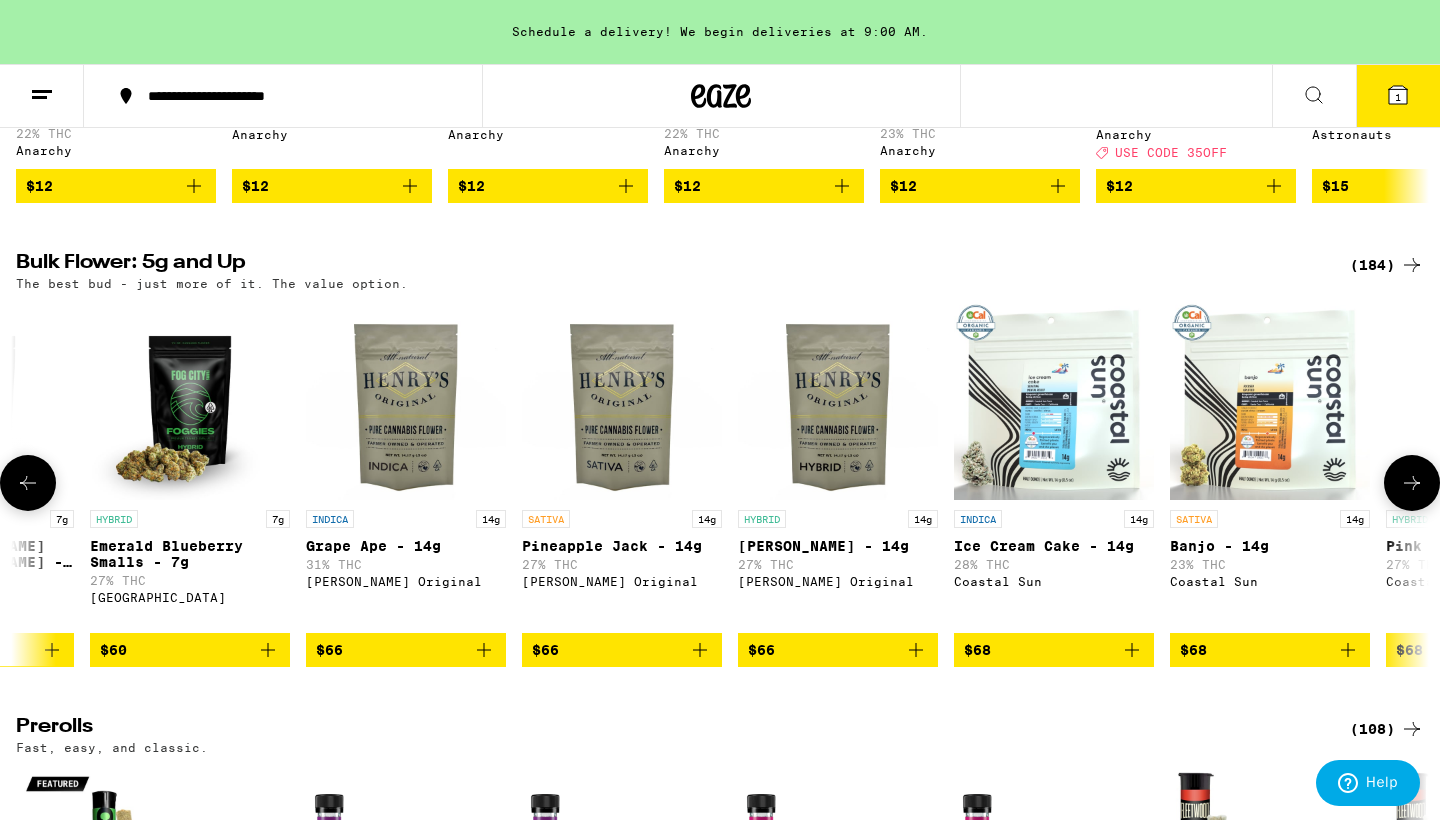 click 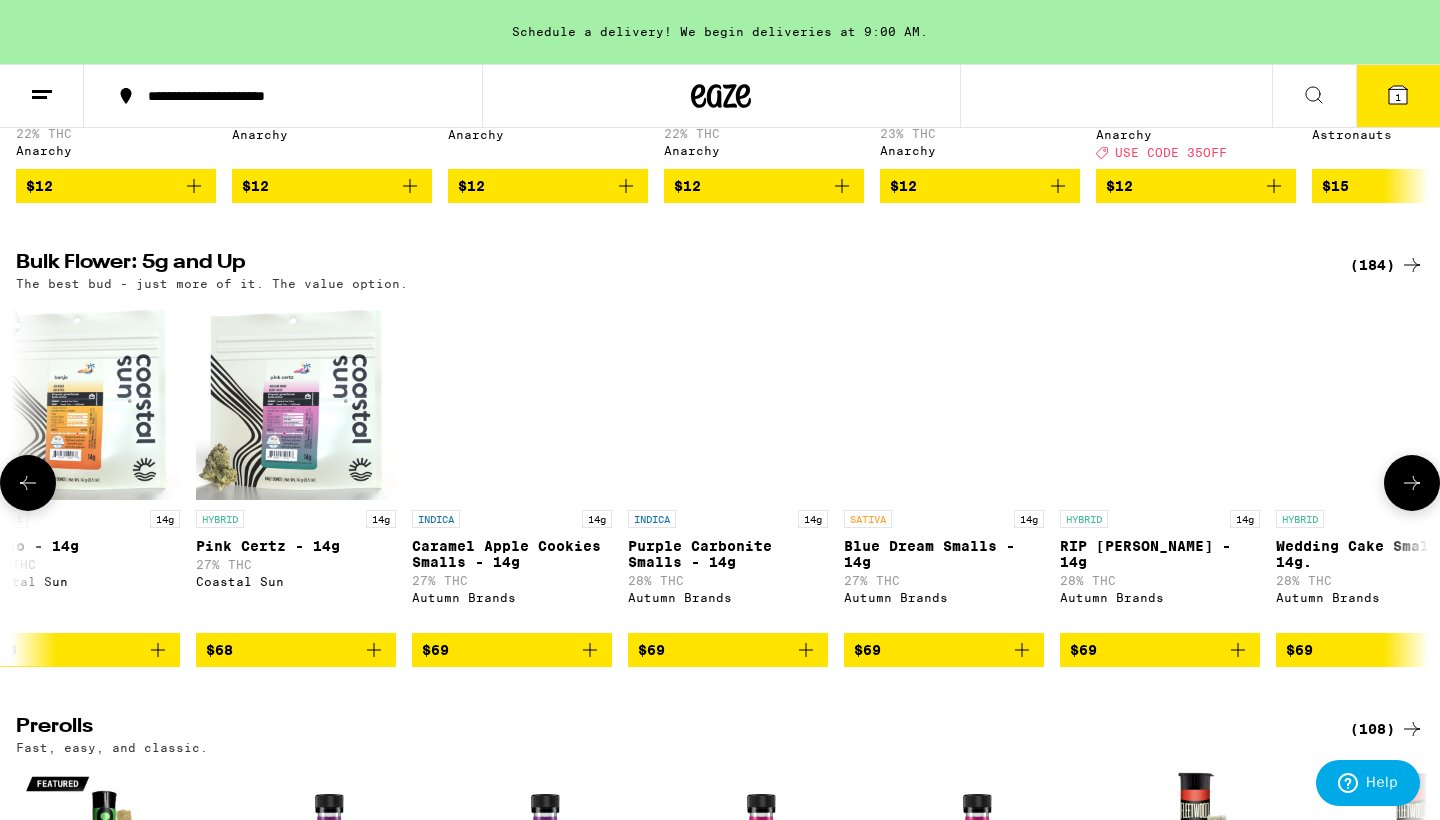 click 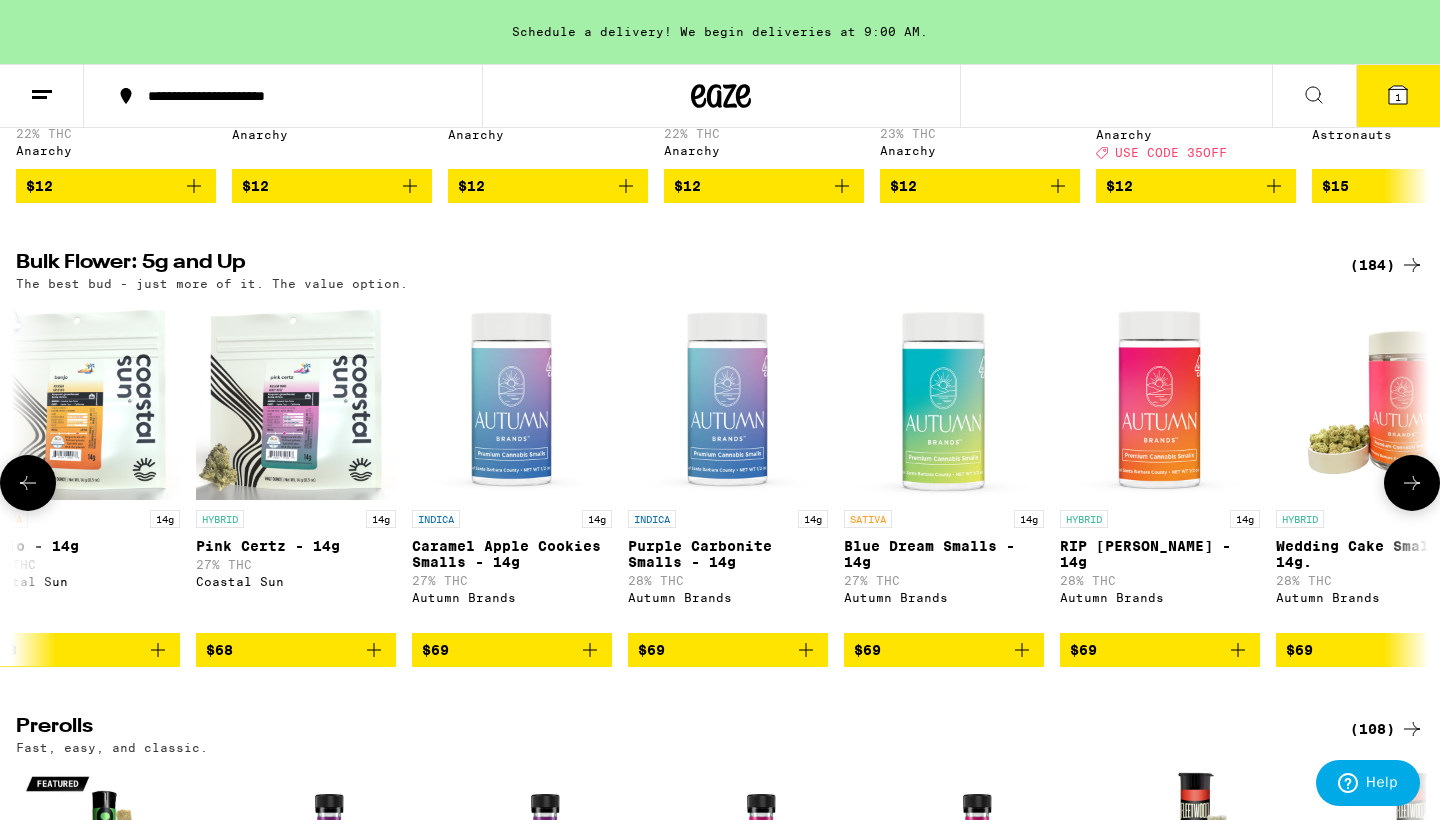 scroll, scrollTop: 0, scrollLeft: 22610, axis: horizontal 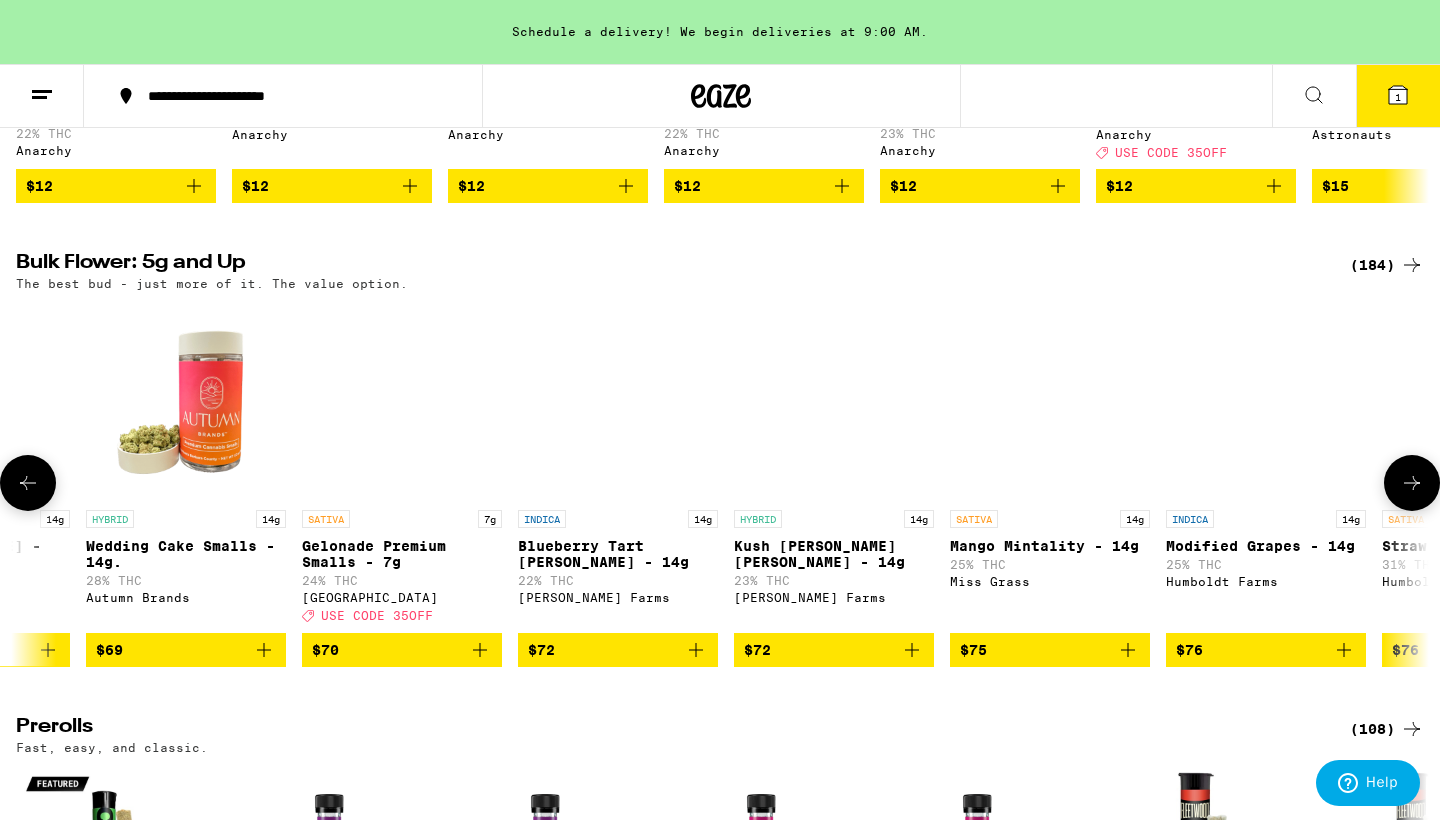 click 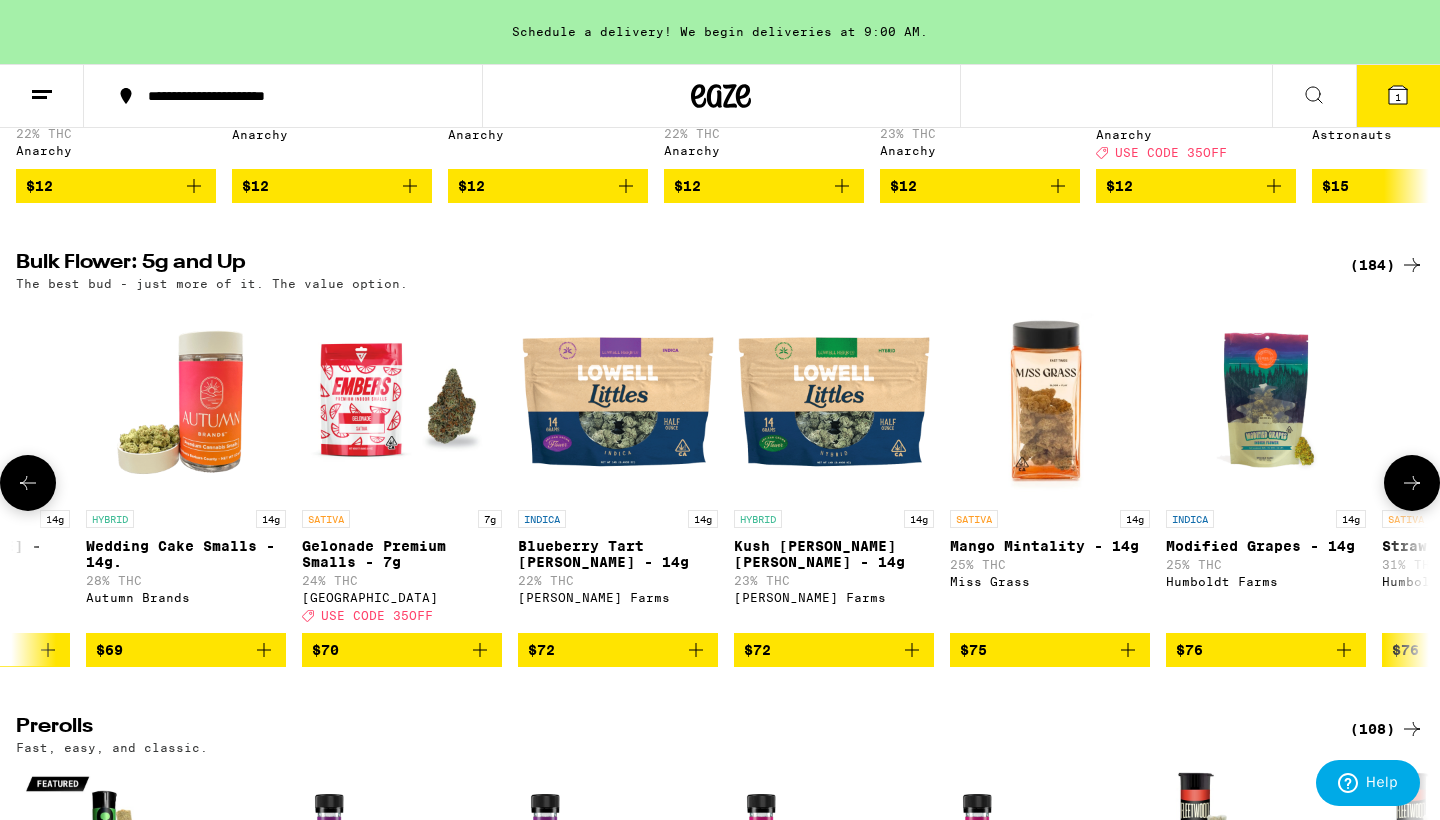 scroll, scrollTop: 0, scrollLeft: 23800, axis: horizontal 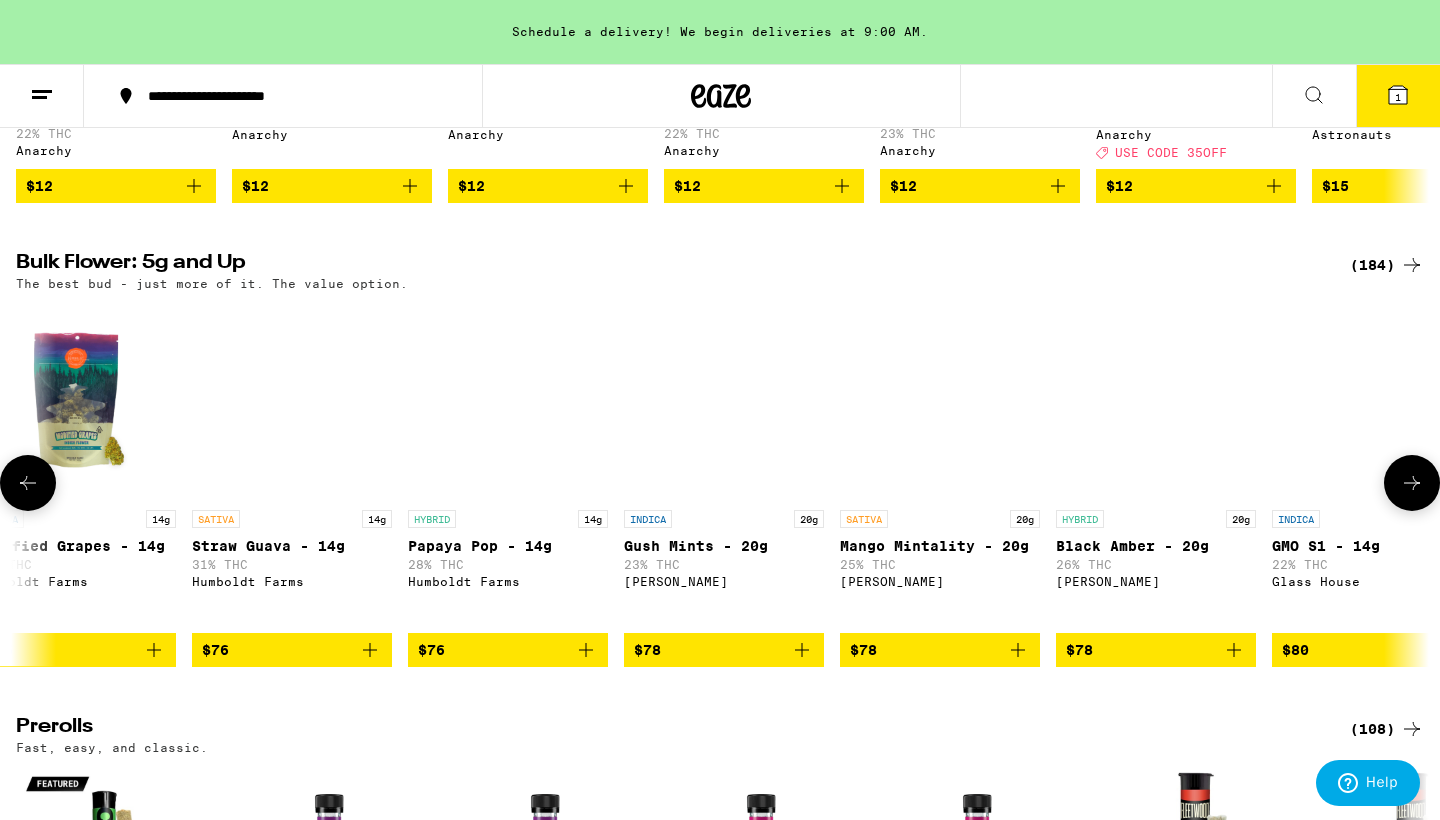 click 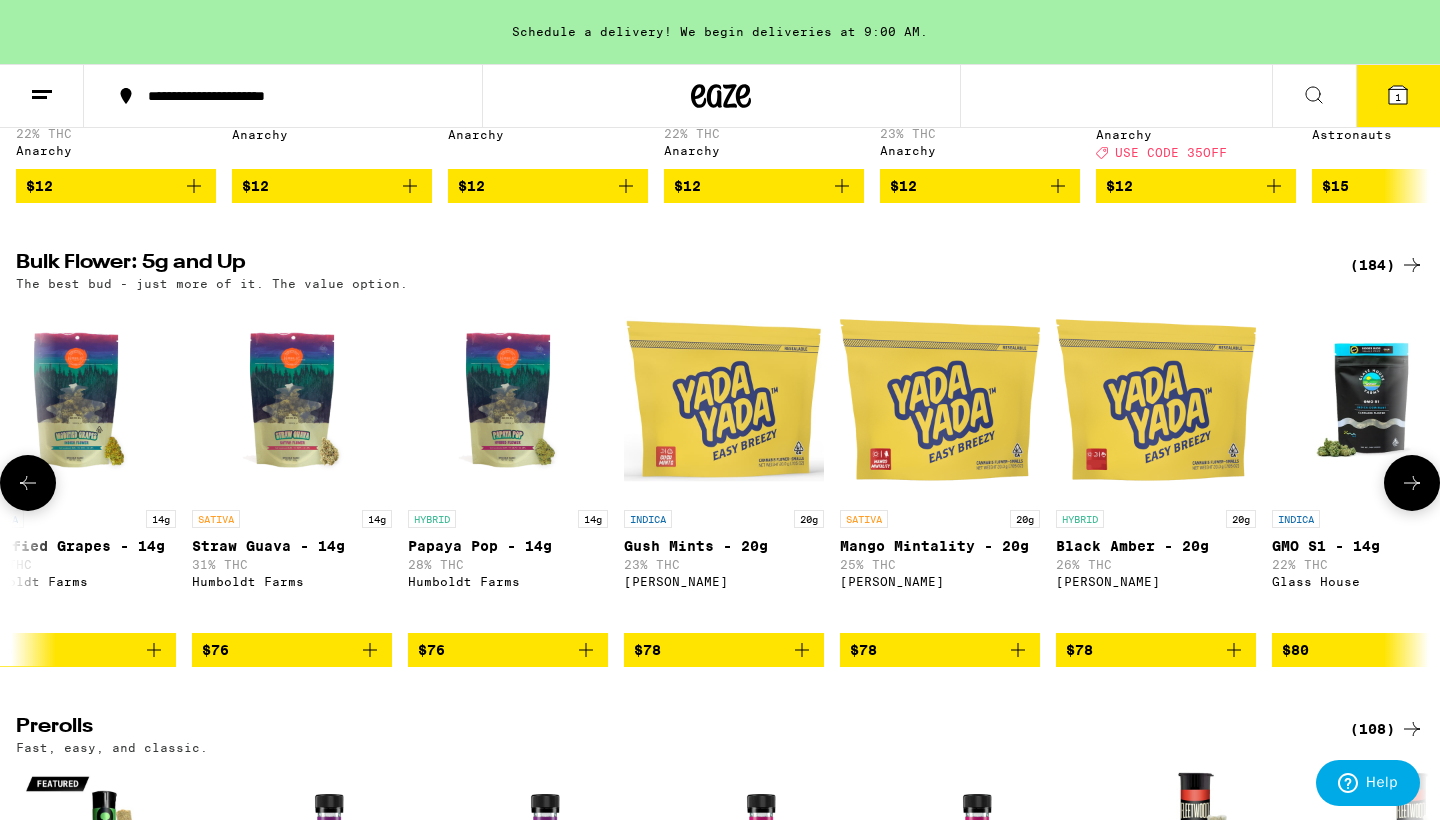 scroll, scrollTop: 0, scrollLeft: 24990, axis: horizontal 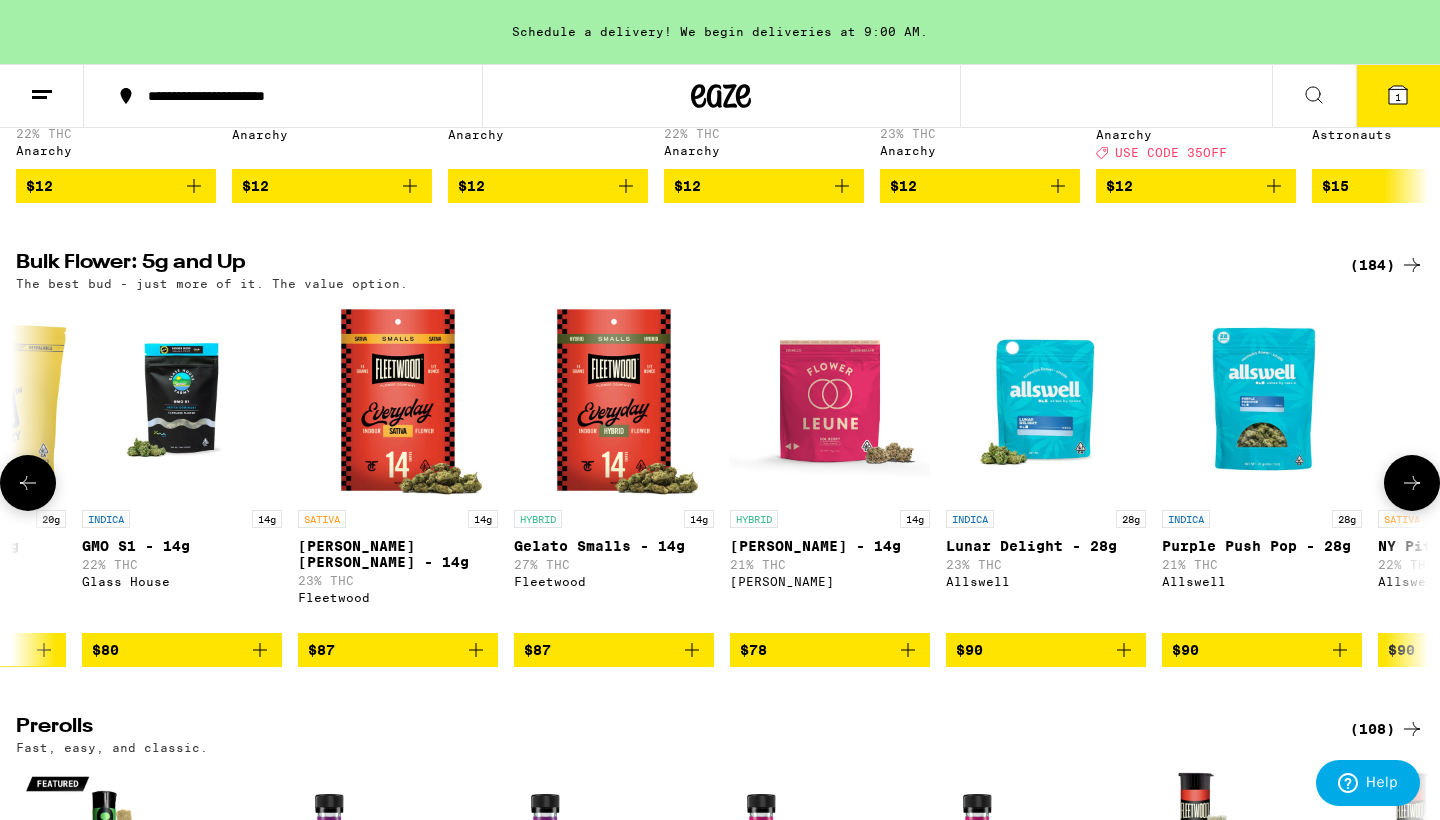 click 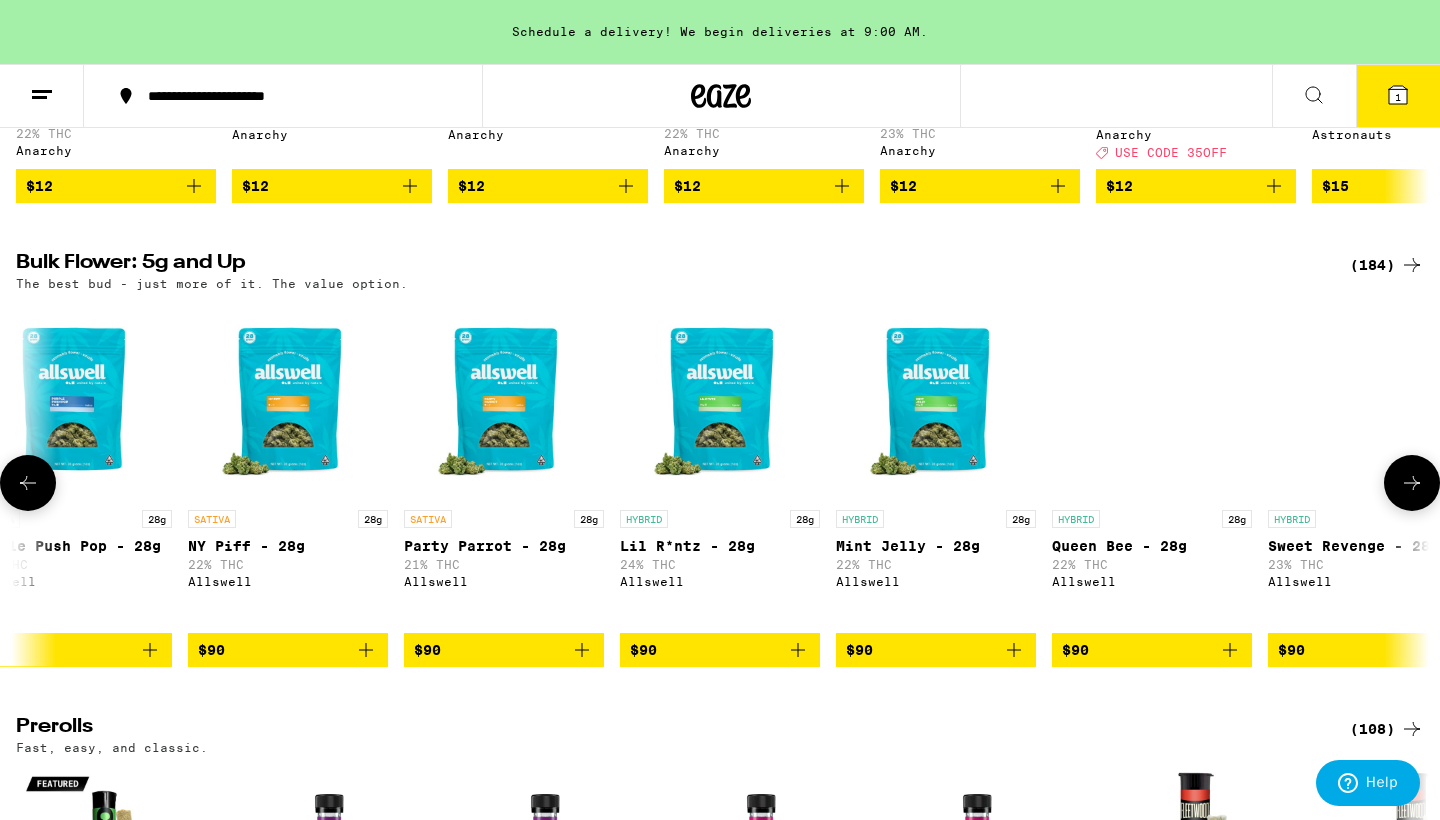 click 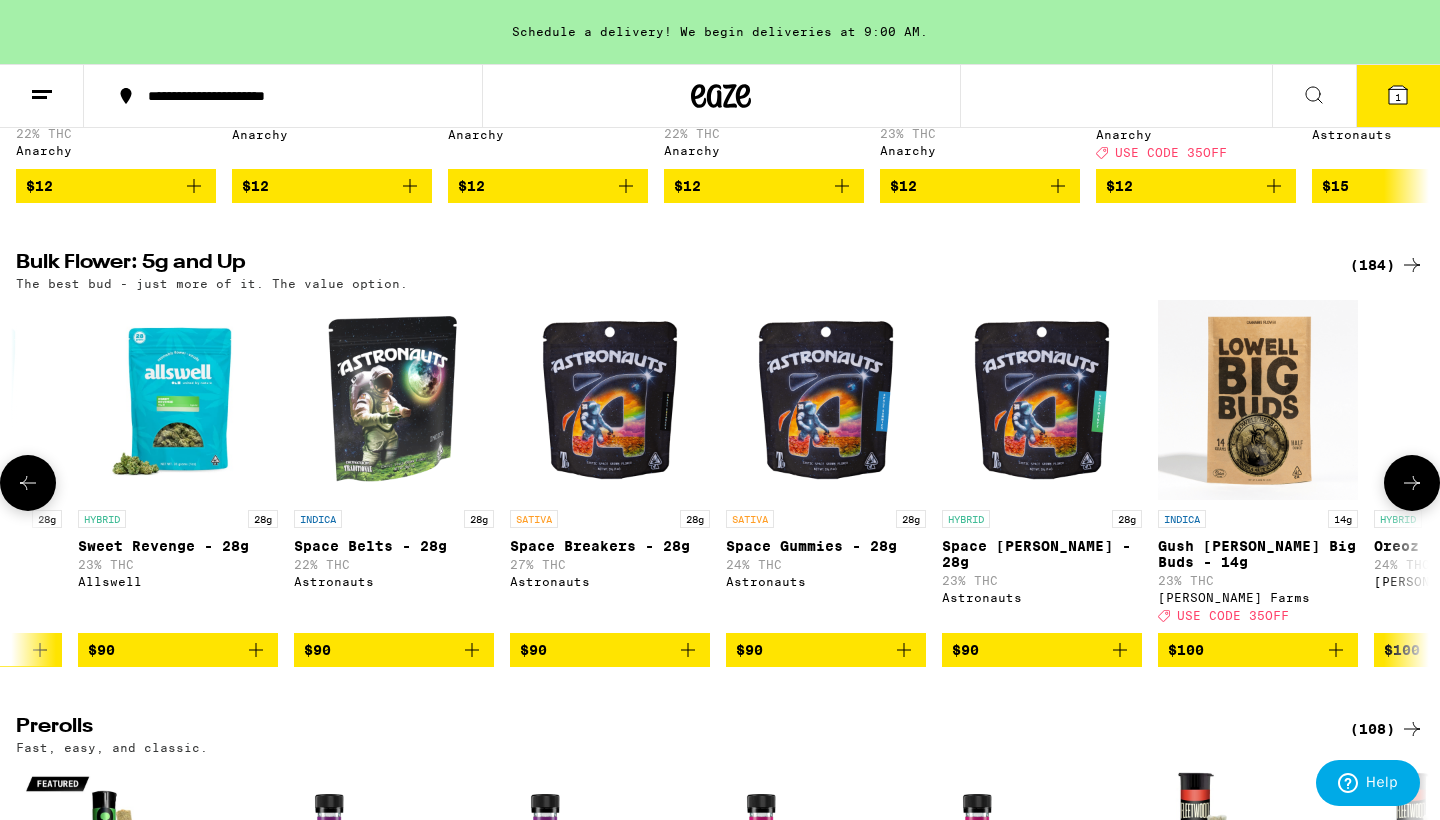 click 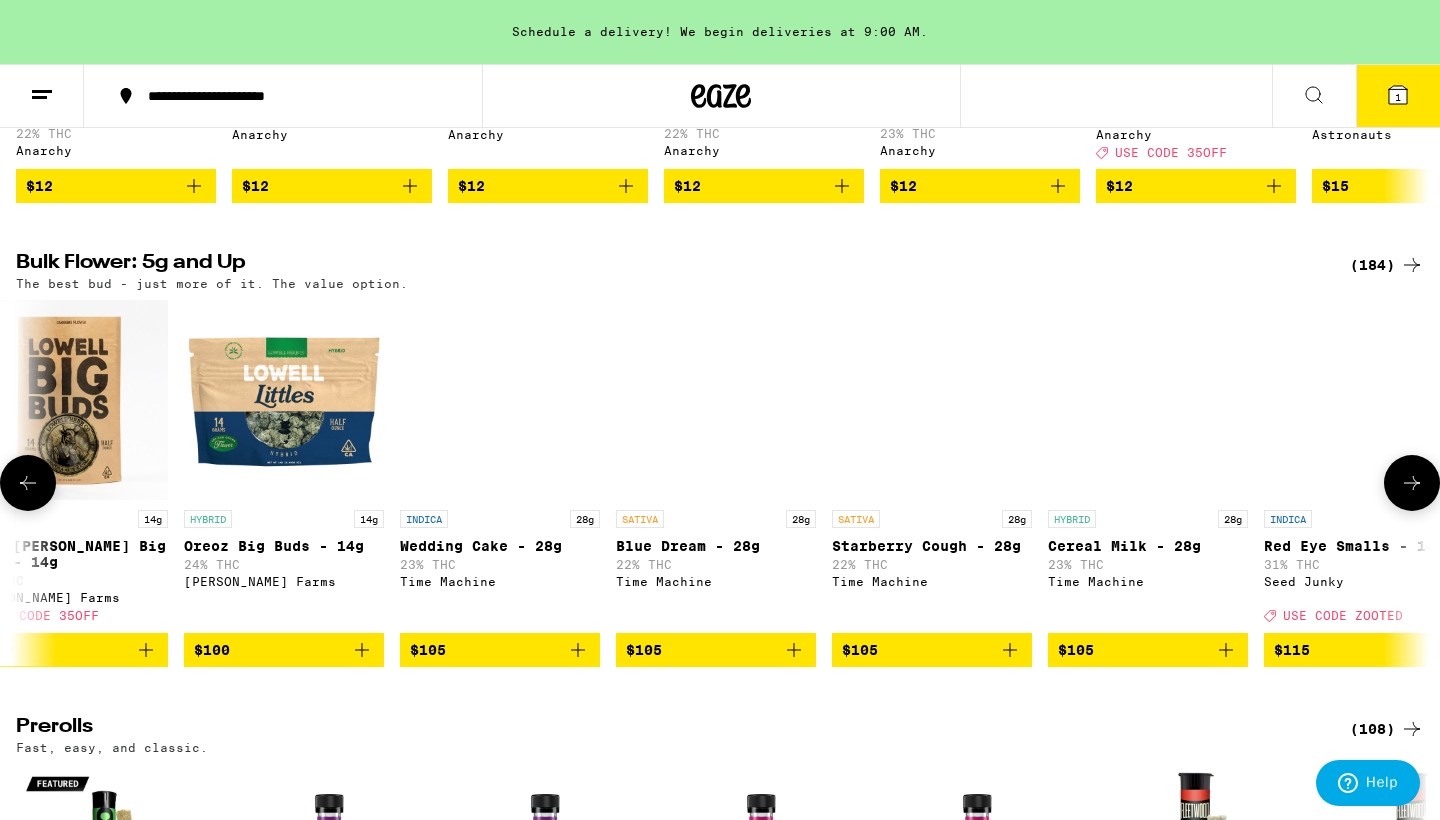 click 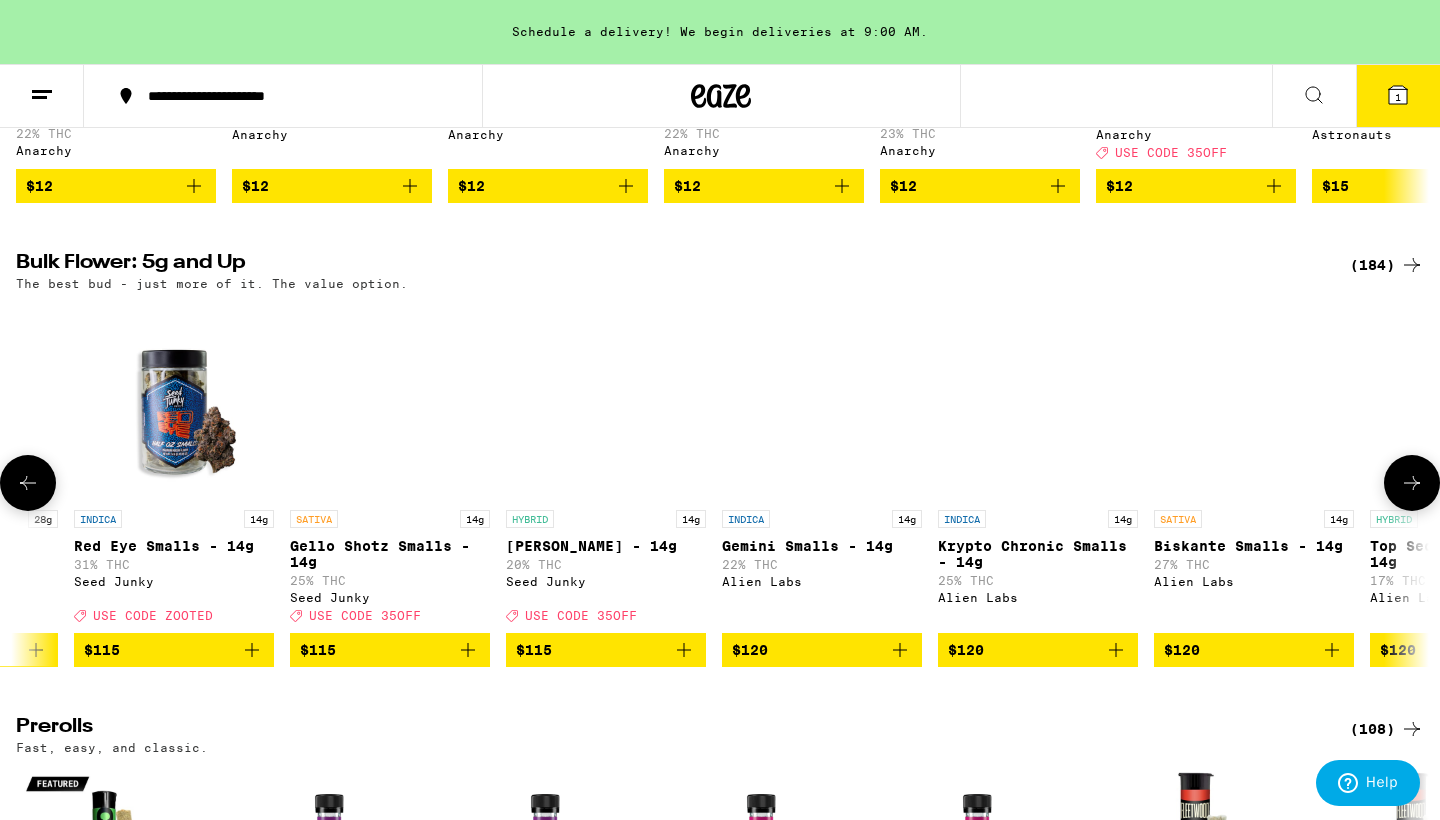 click 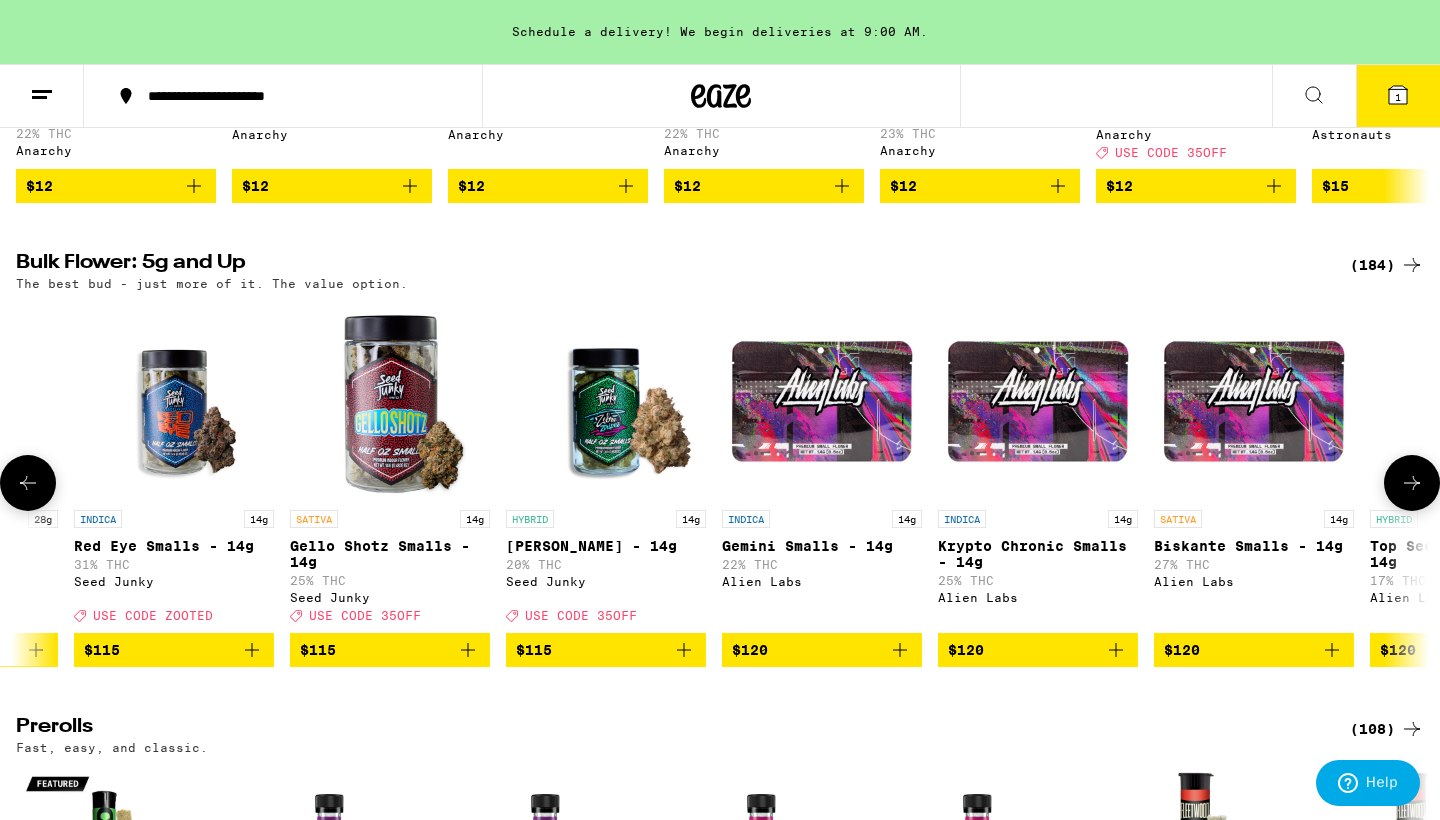 scroll, scrollTop: 0, scrollLeft: 30940, axis: horizontal 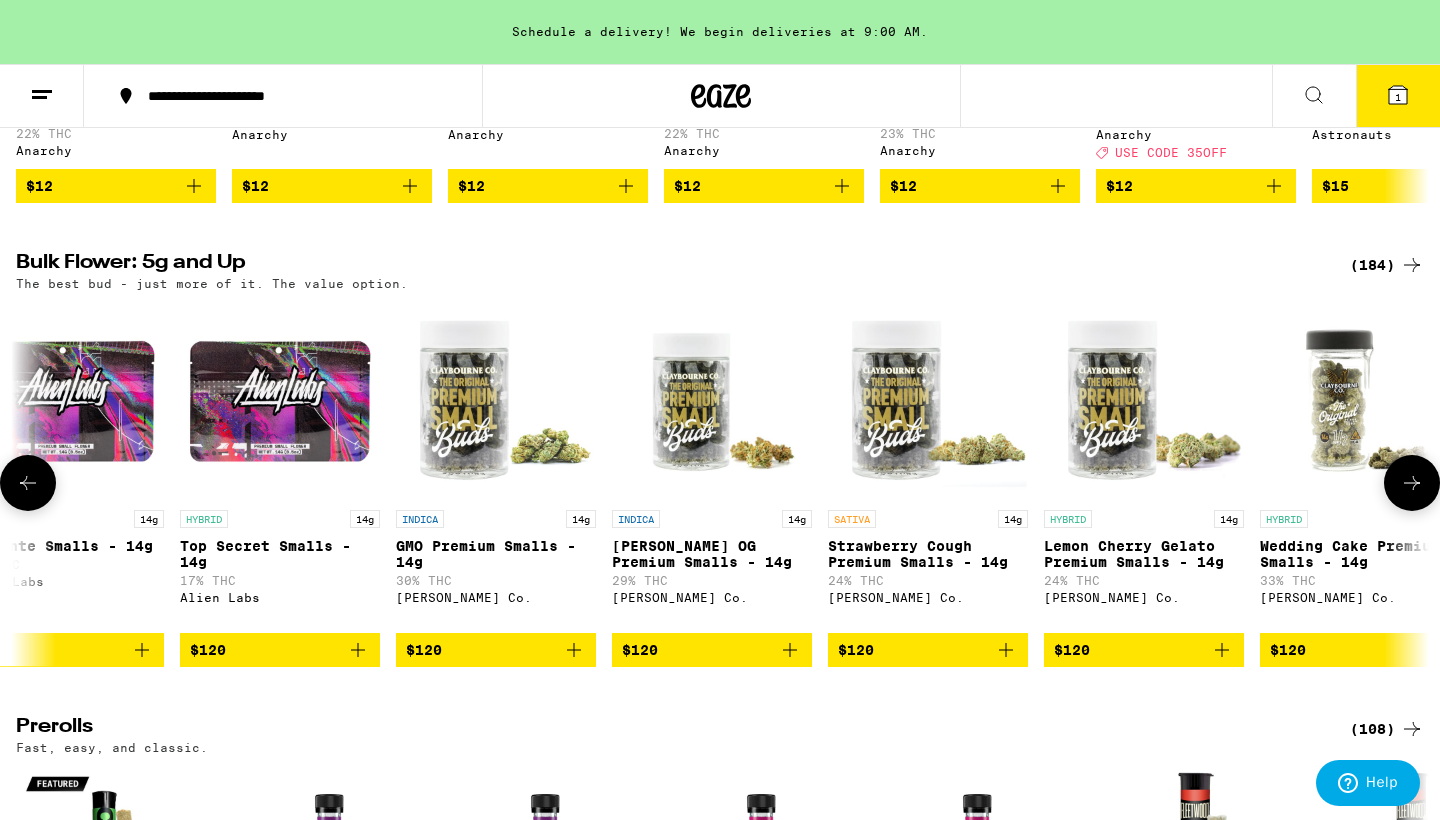 click 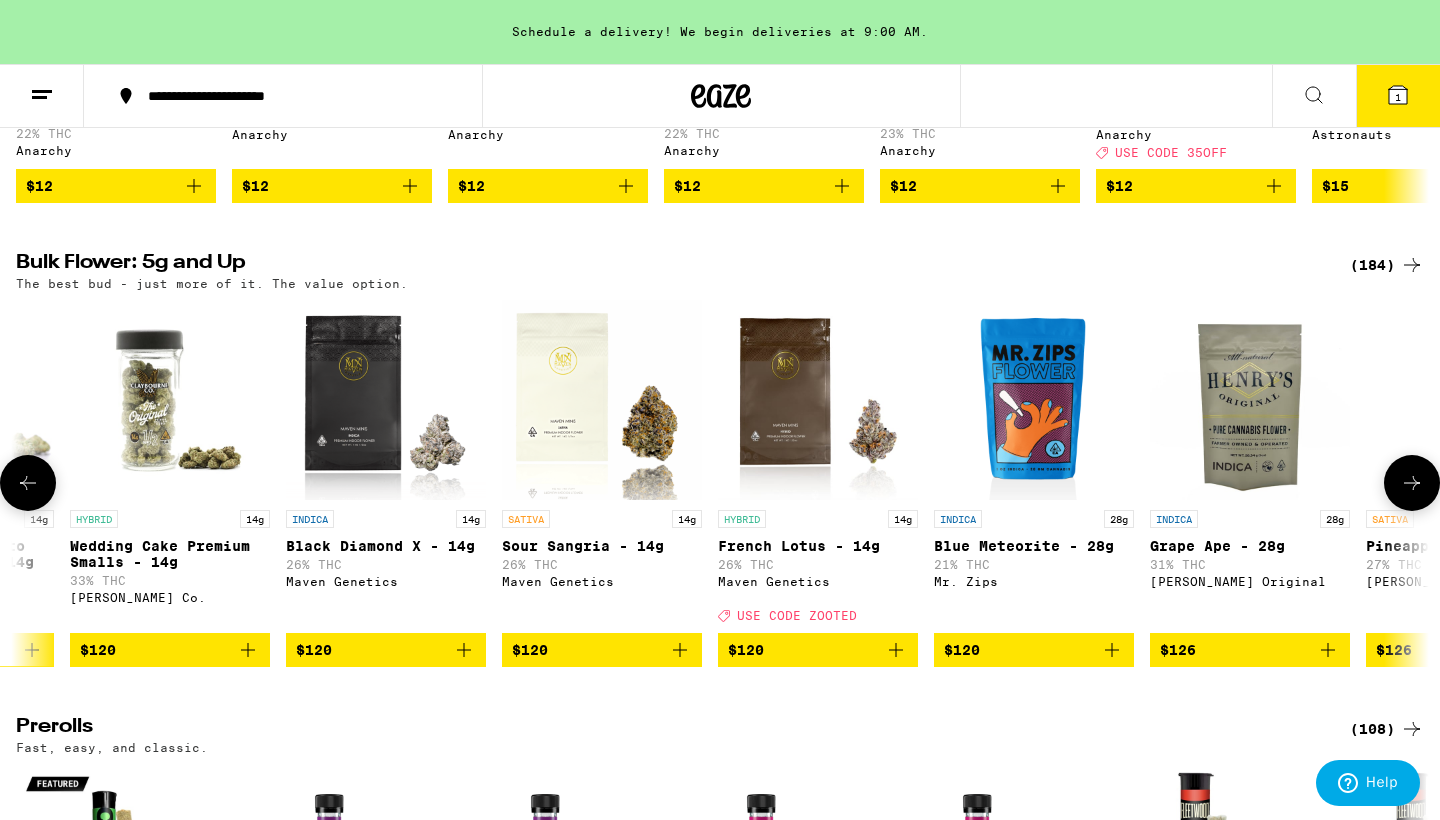 click 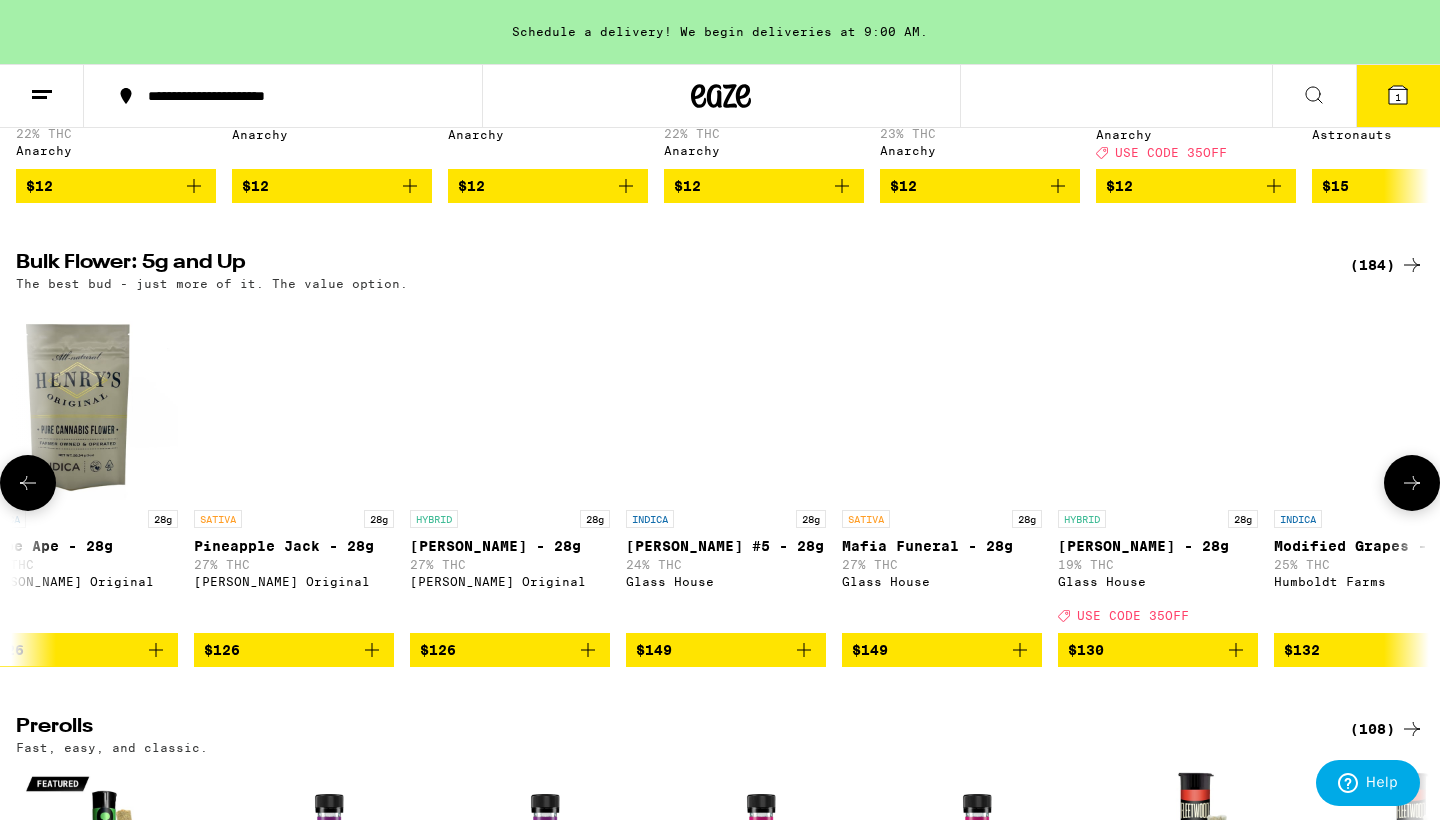 scroll, scrollTop: 0, scrollLeft: 33320, axis: horizontal 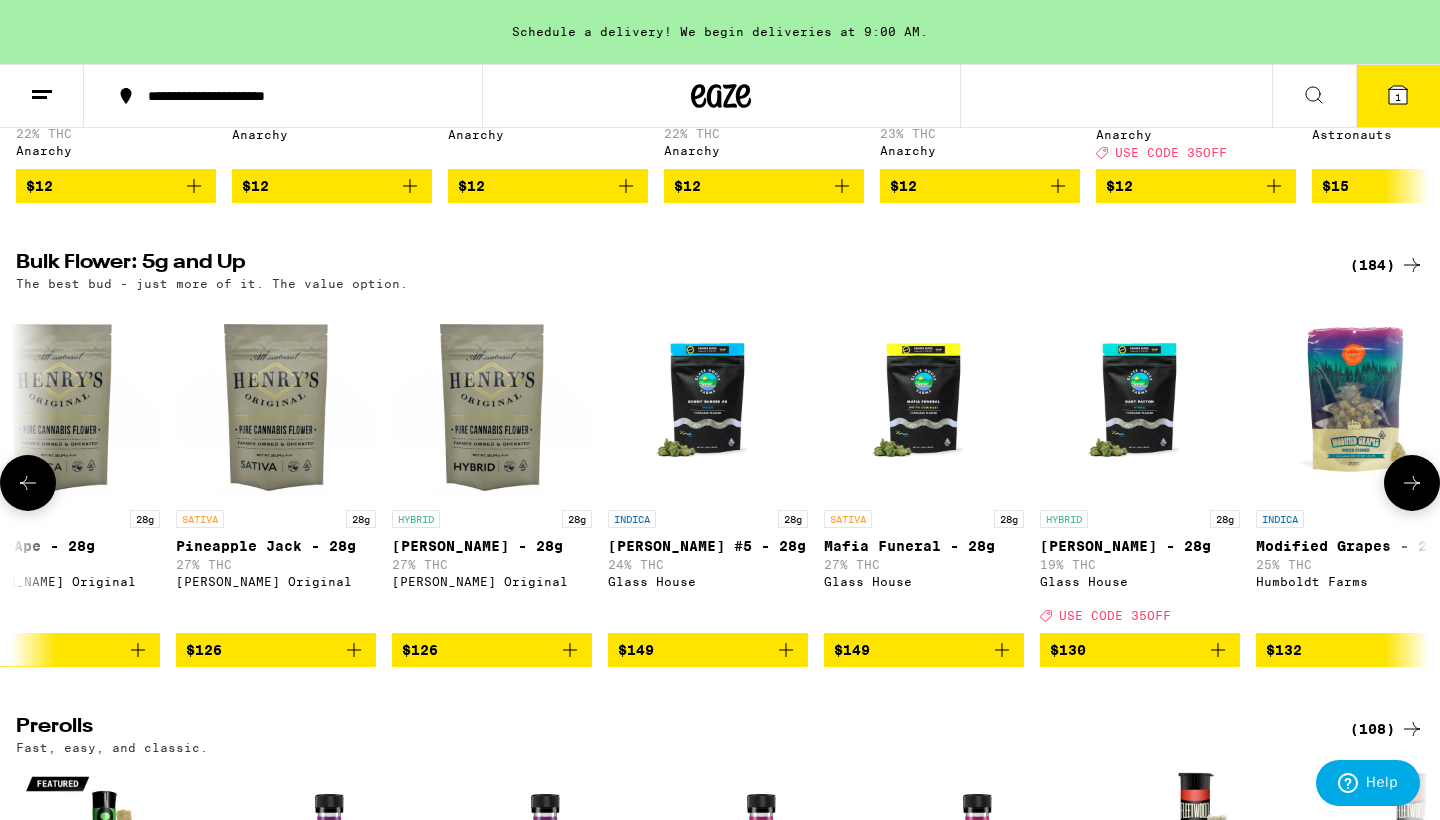 click 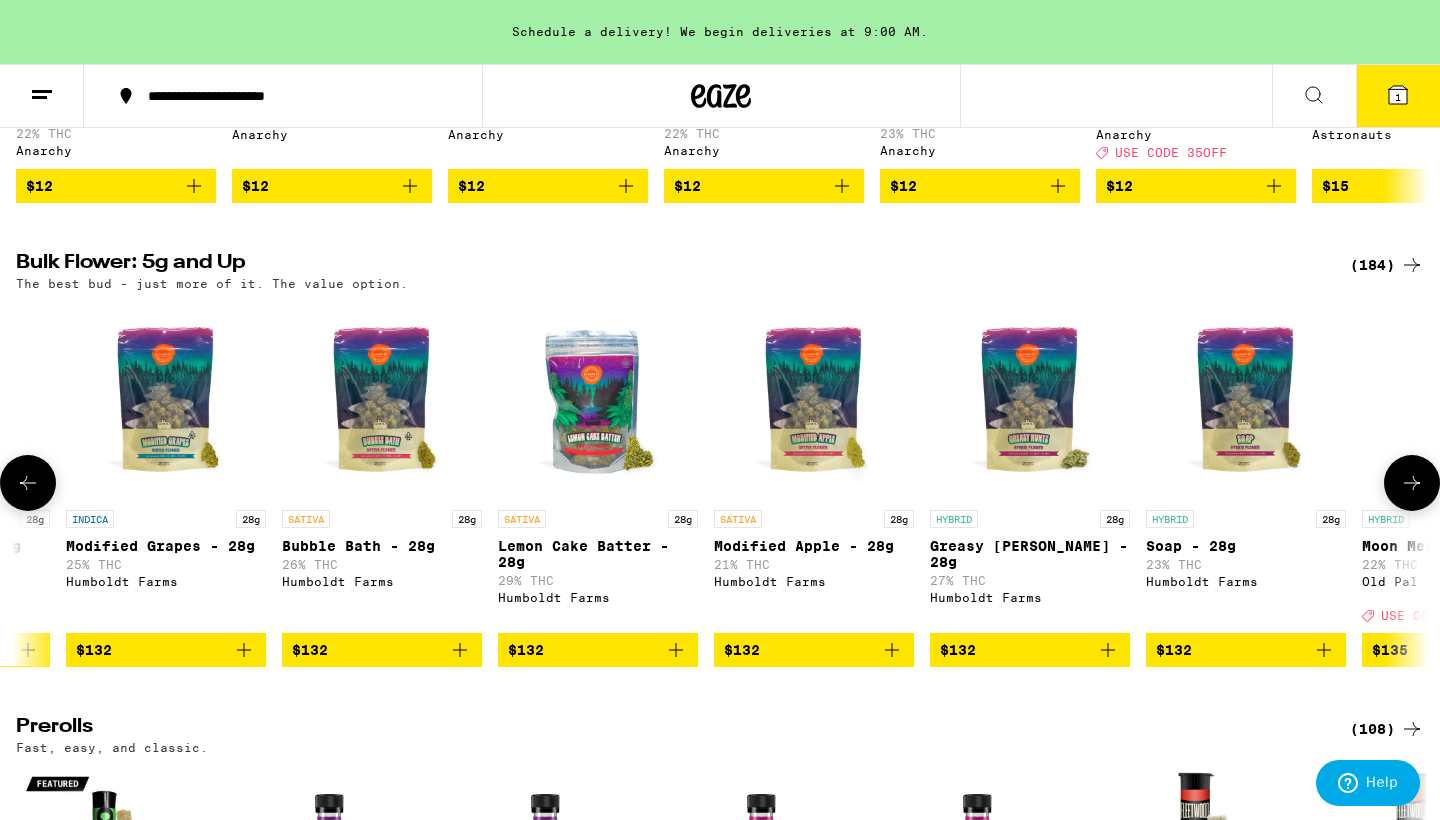 click 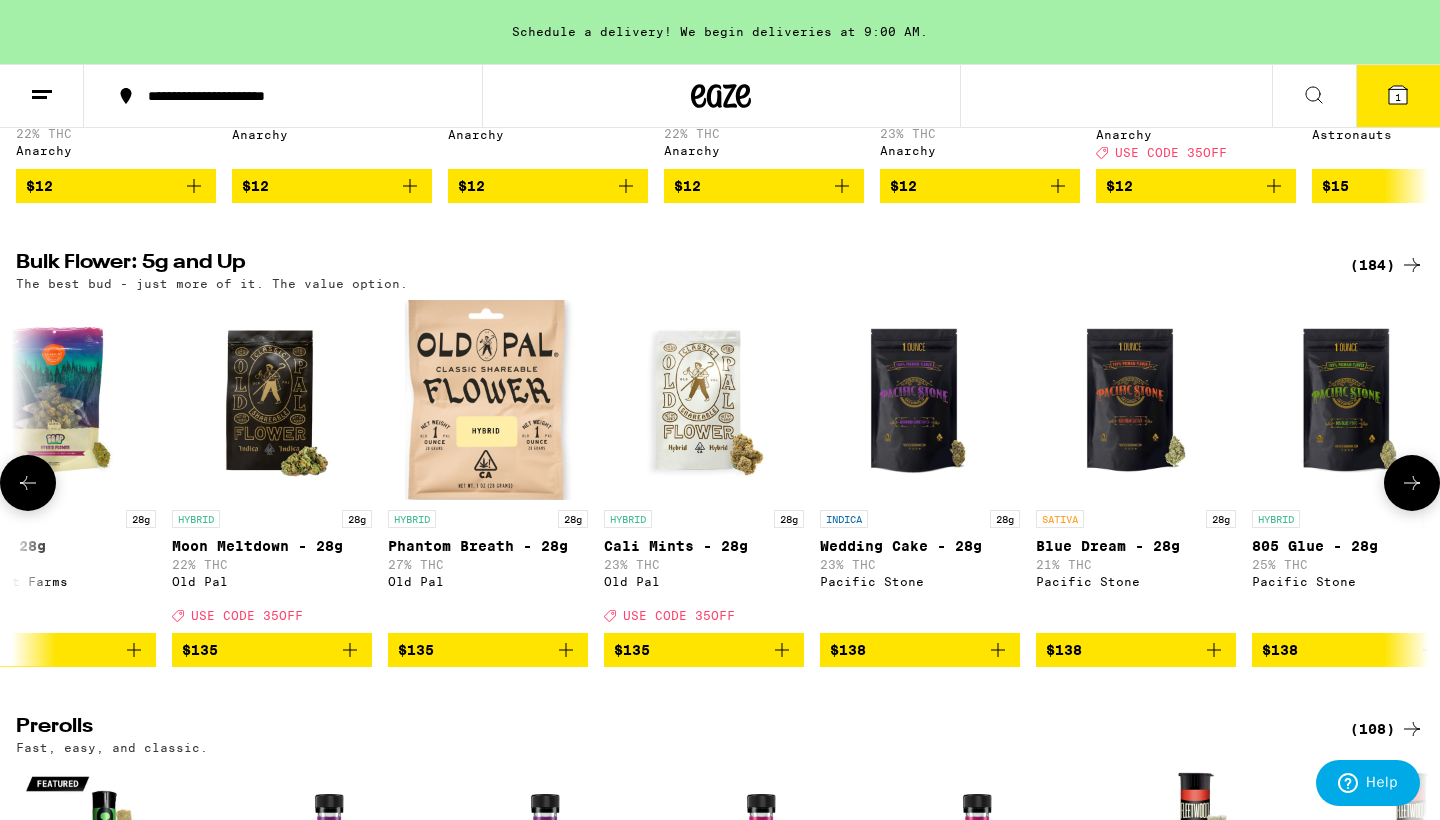 click 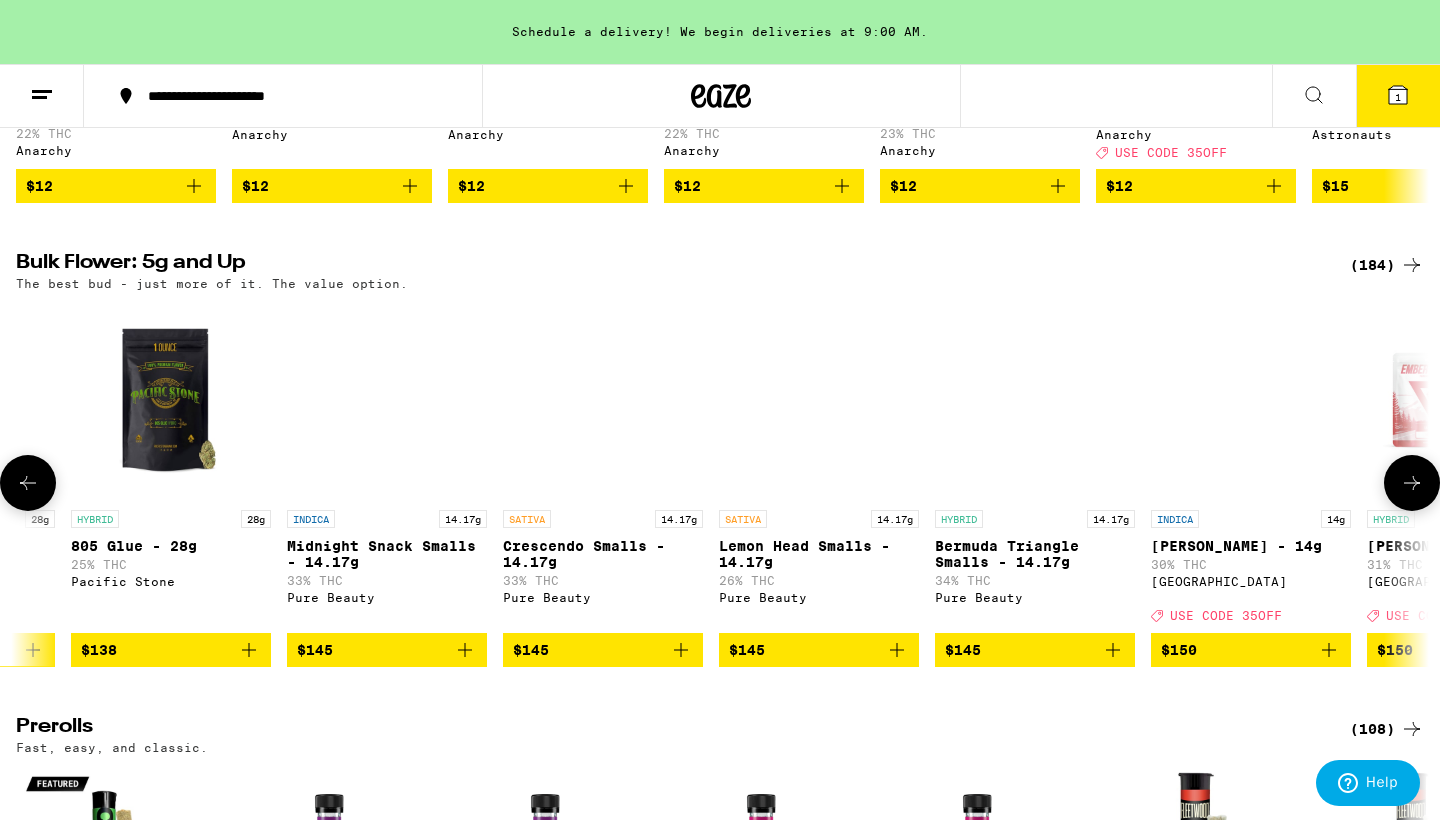 scroll, scrollTop: 0, scrollLeft: 36890, axis: horizontal 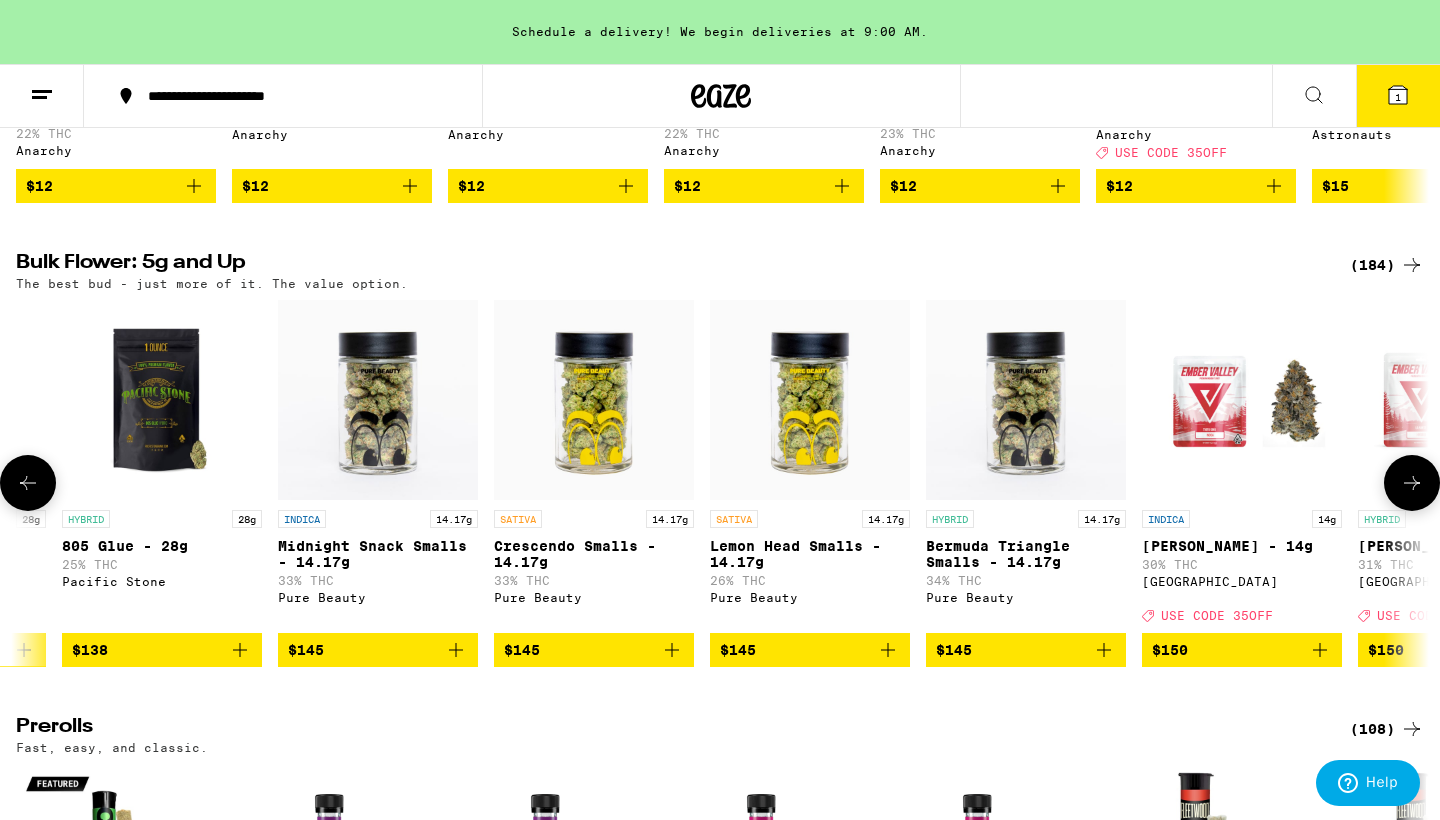 click 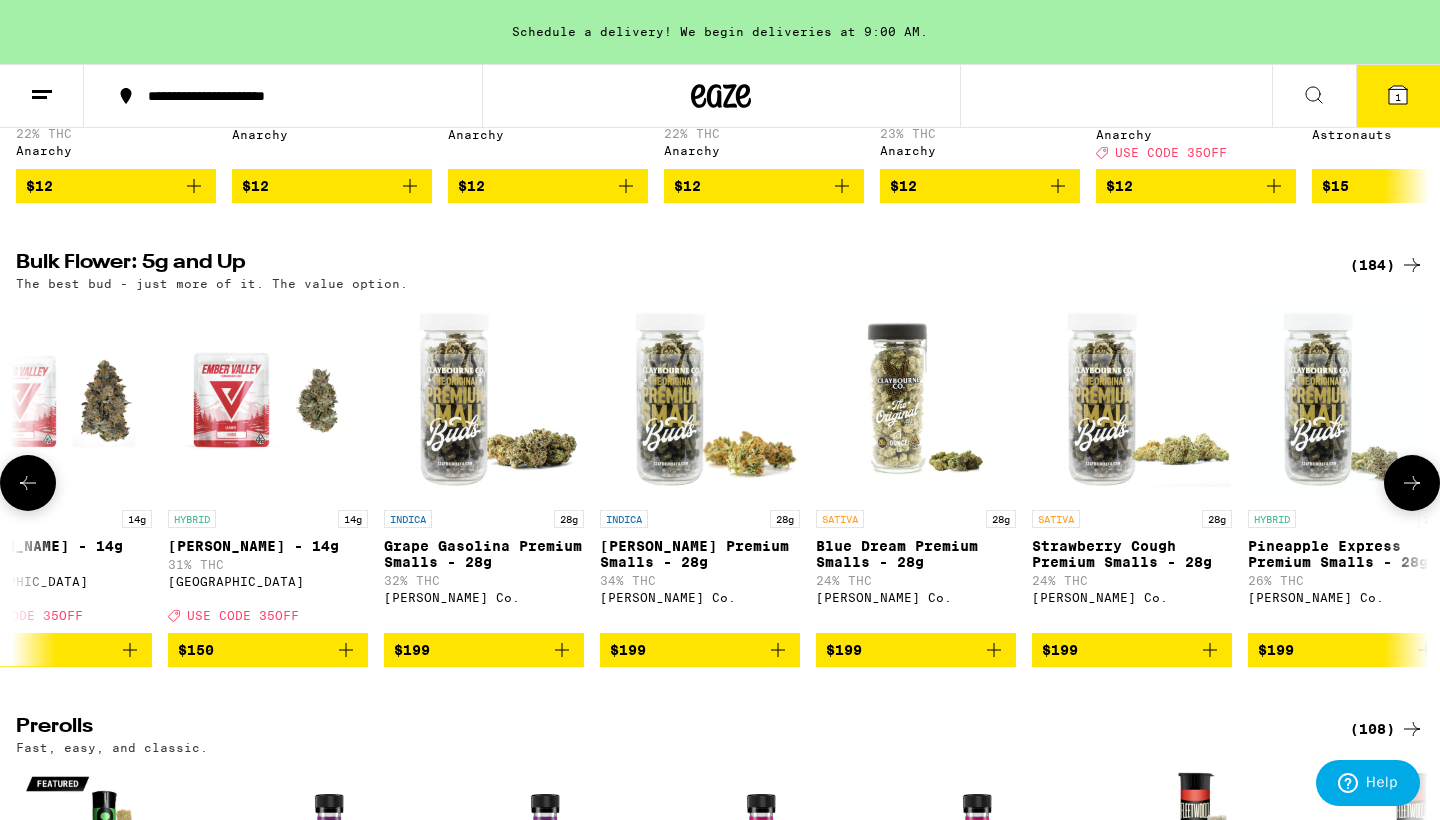 click 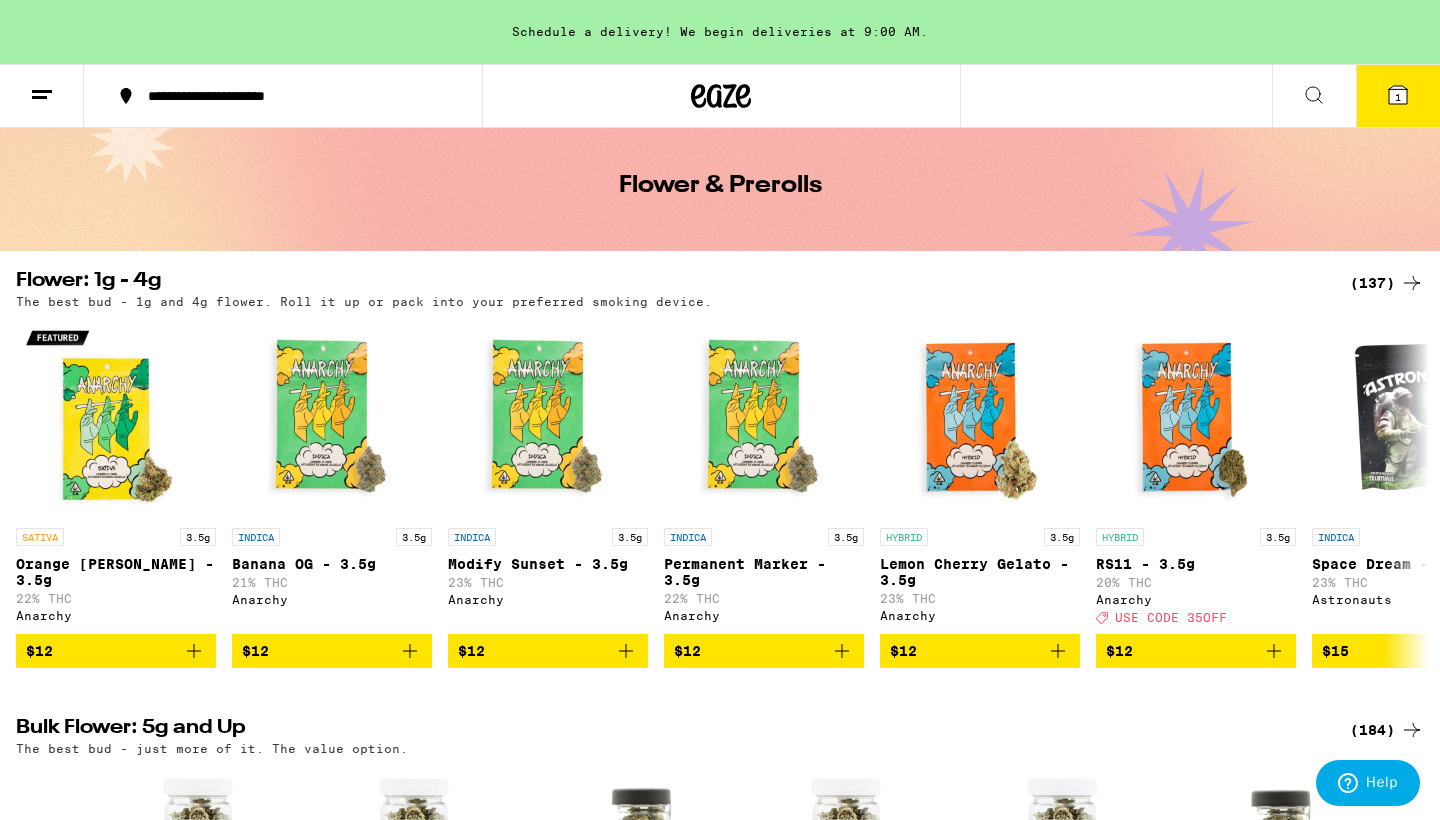 scroll, scrollTop: 59, scrollLeft: 0, axis: vertical 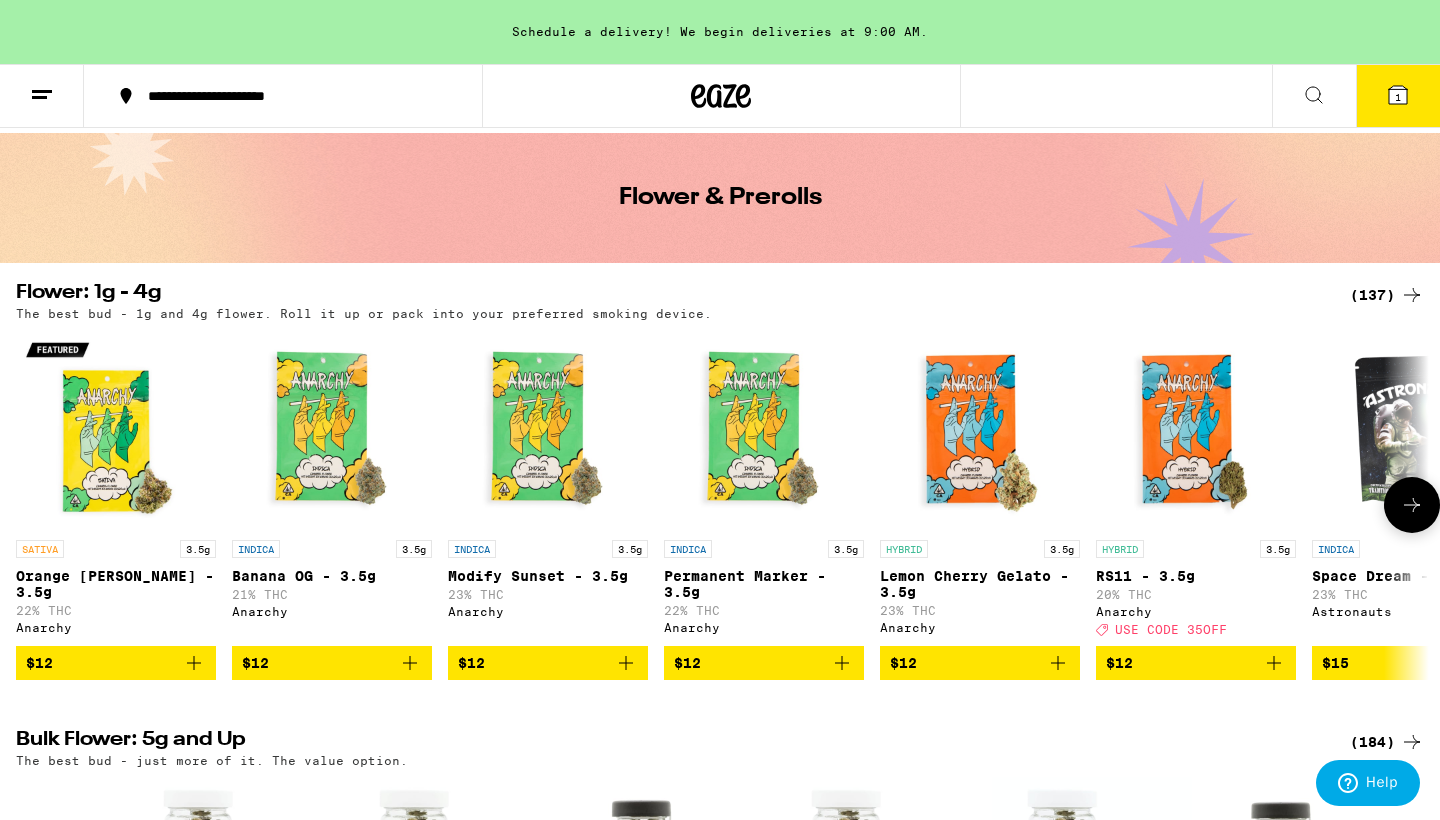 click 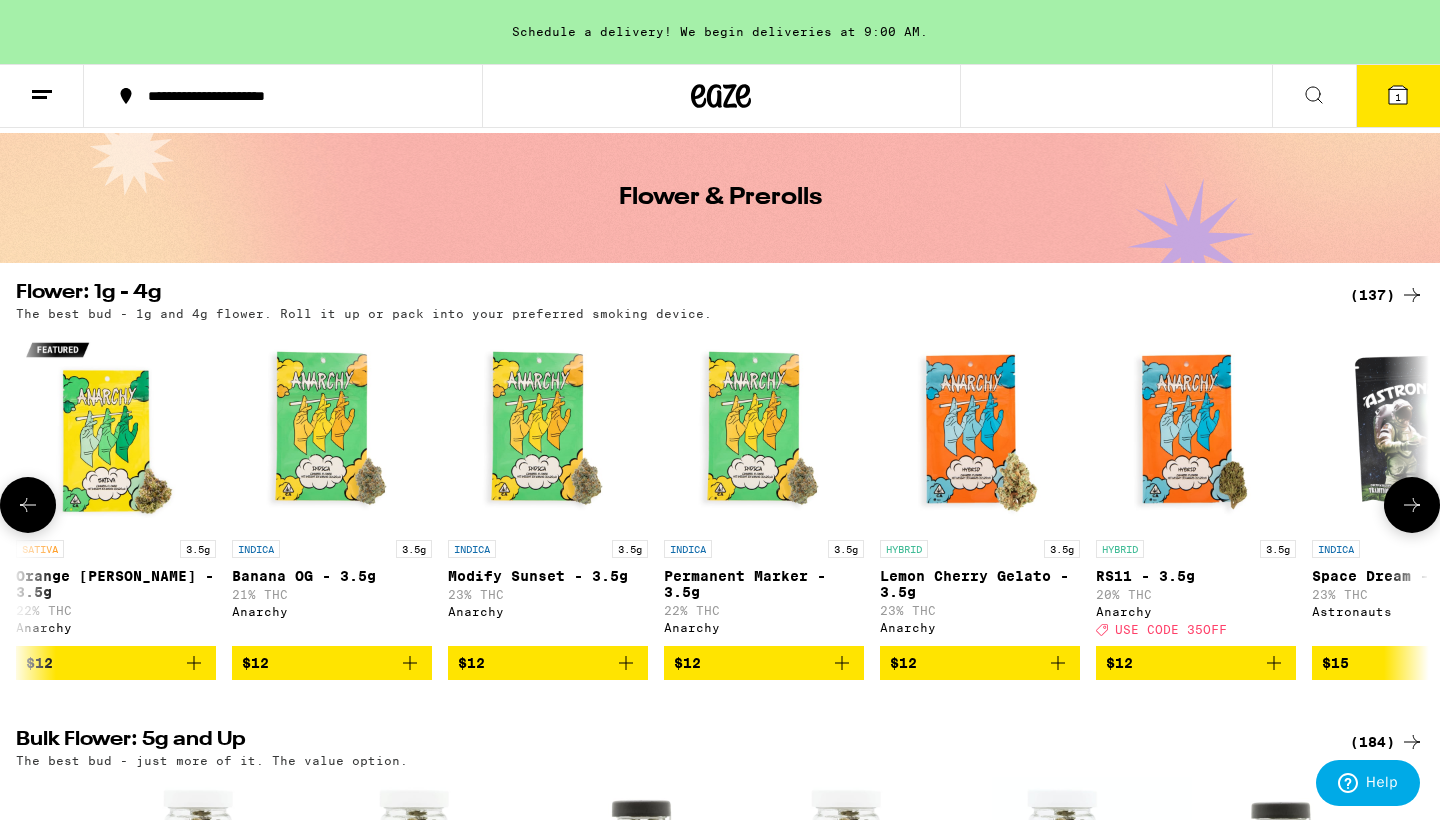 scroll, scrollTop: 0, scrollLeft: 1190, axis: horizontal 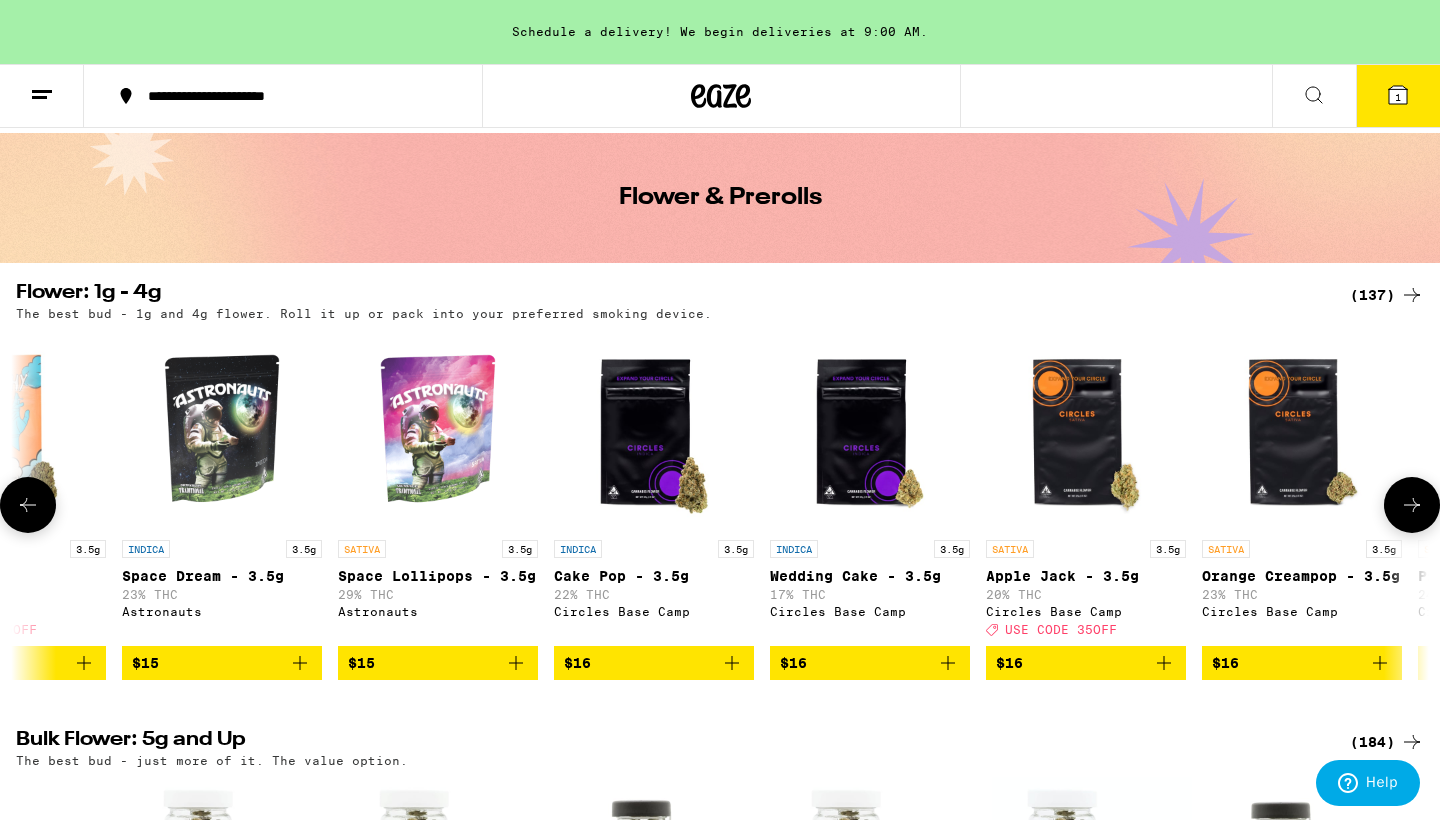 click 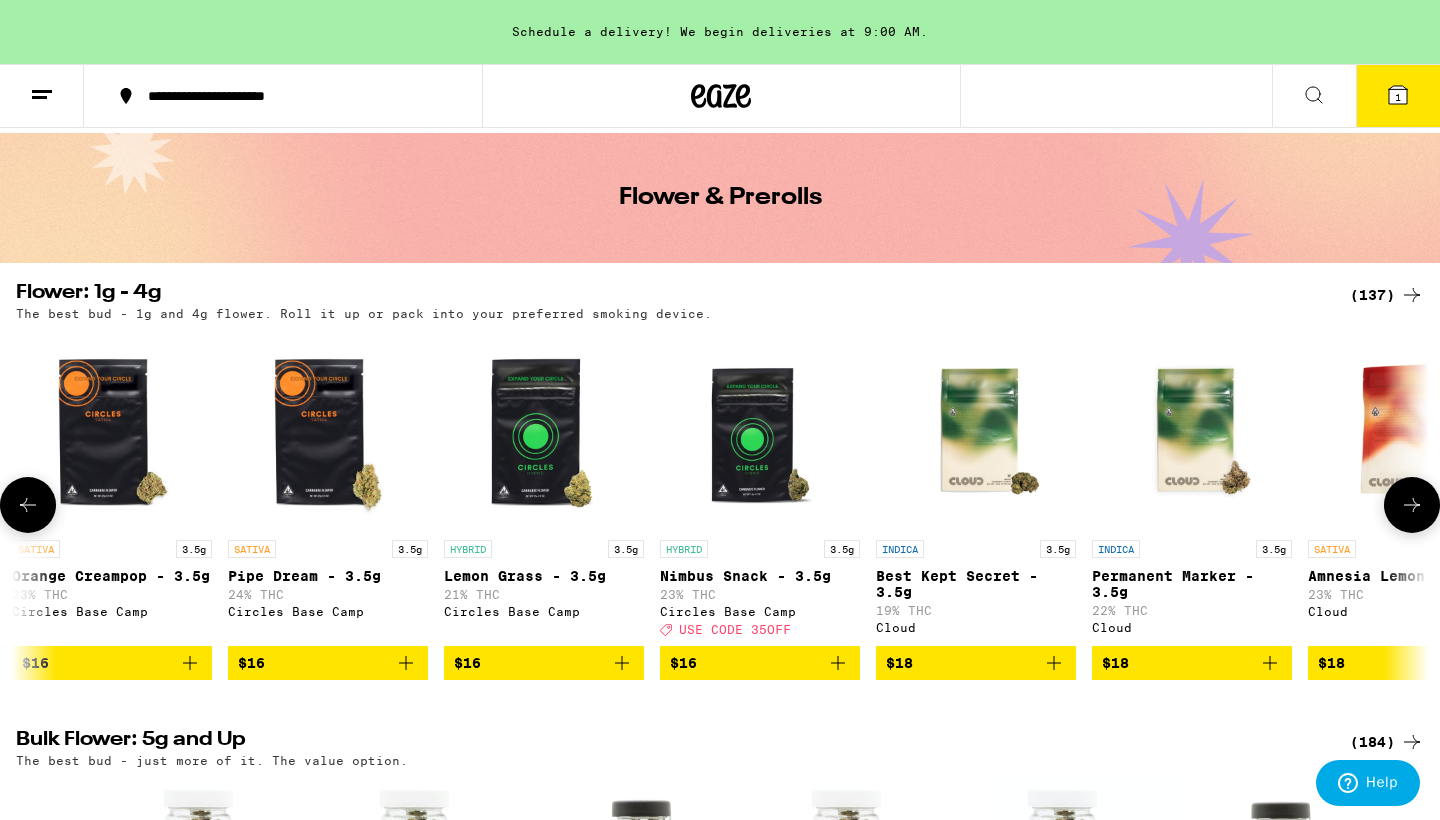 click 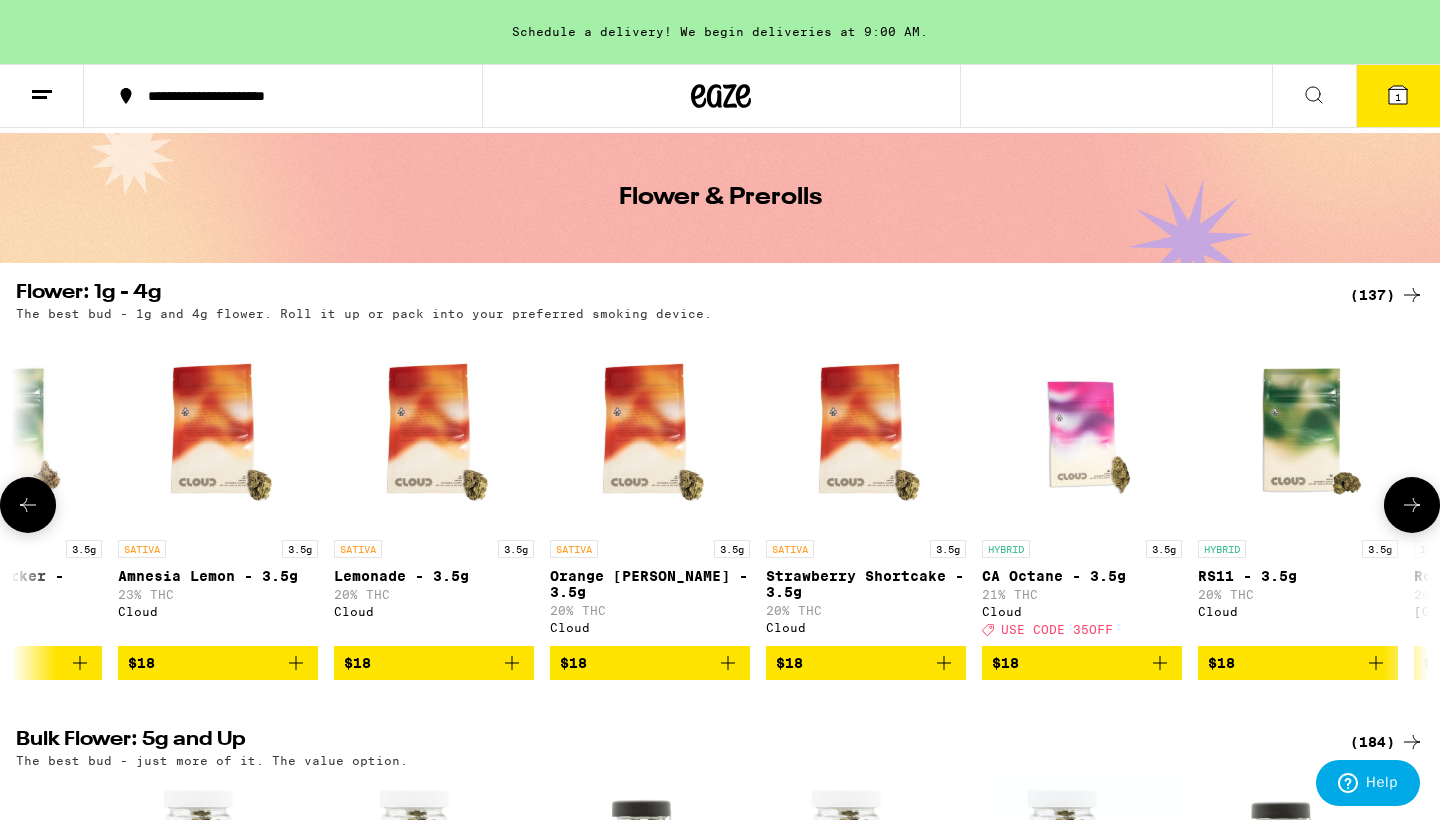 click 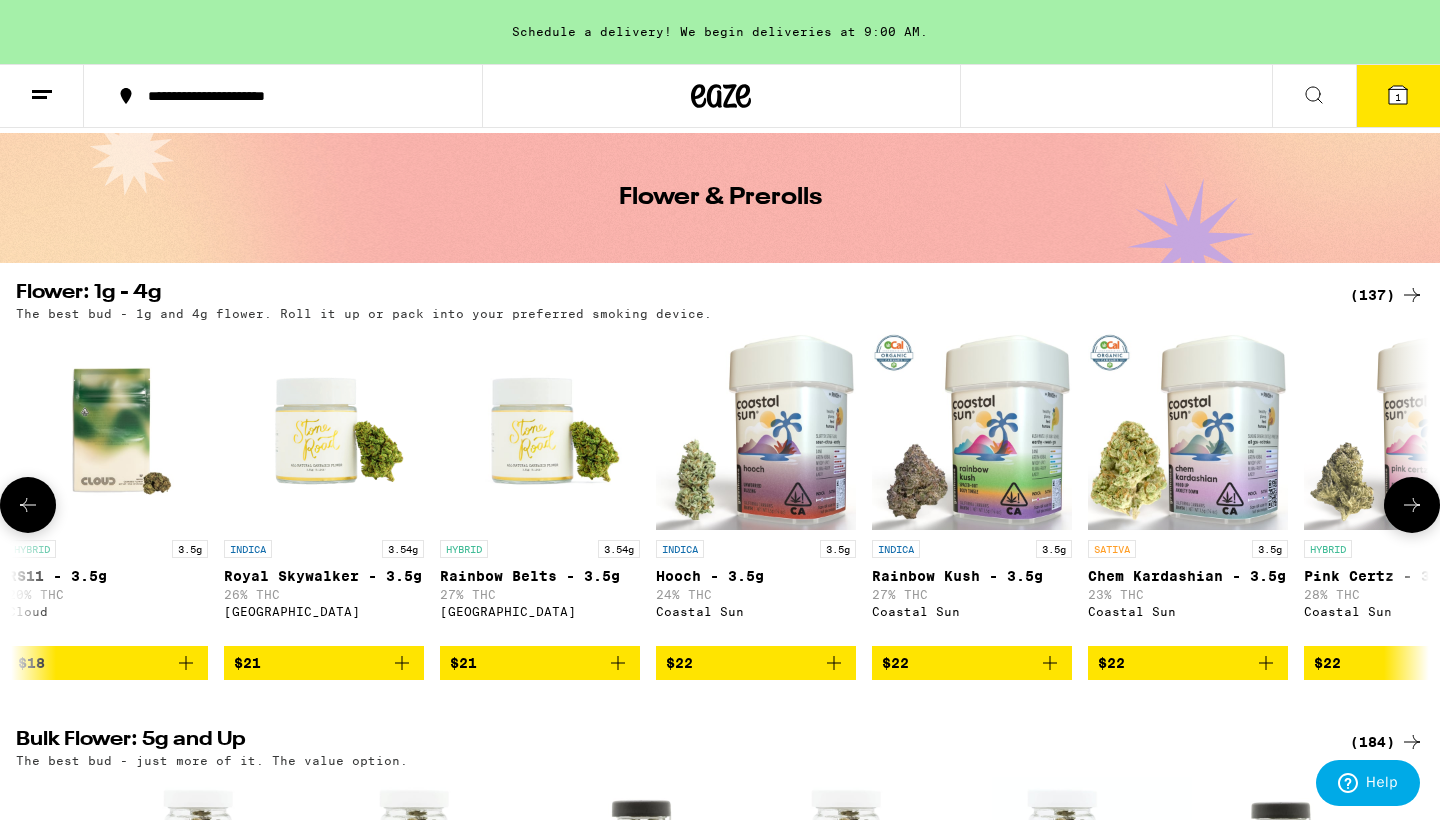 click 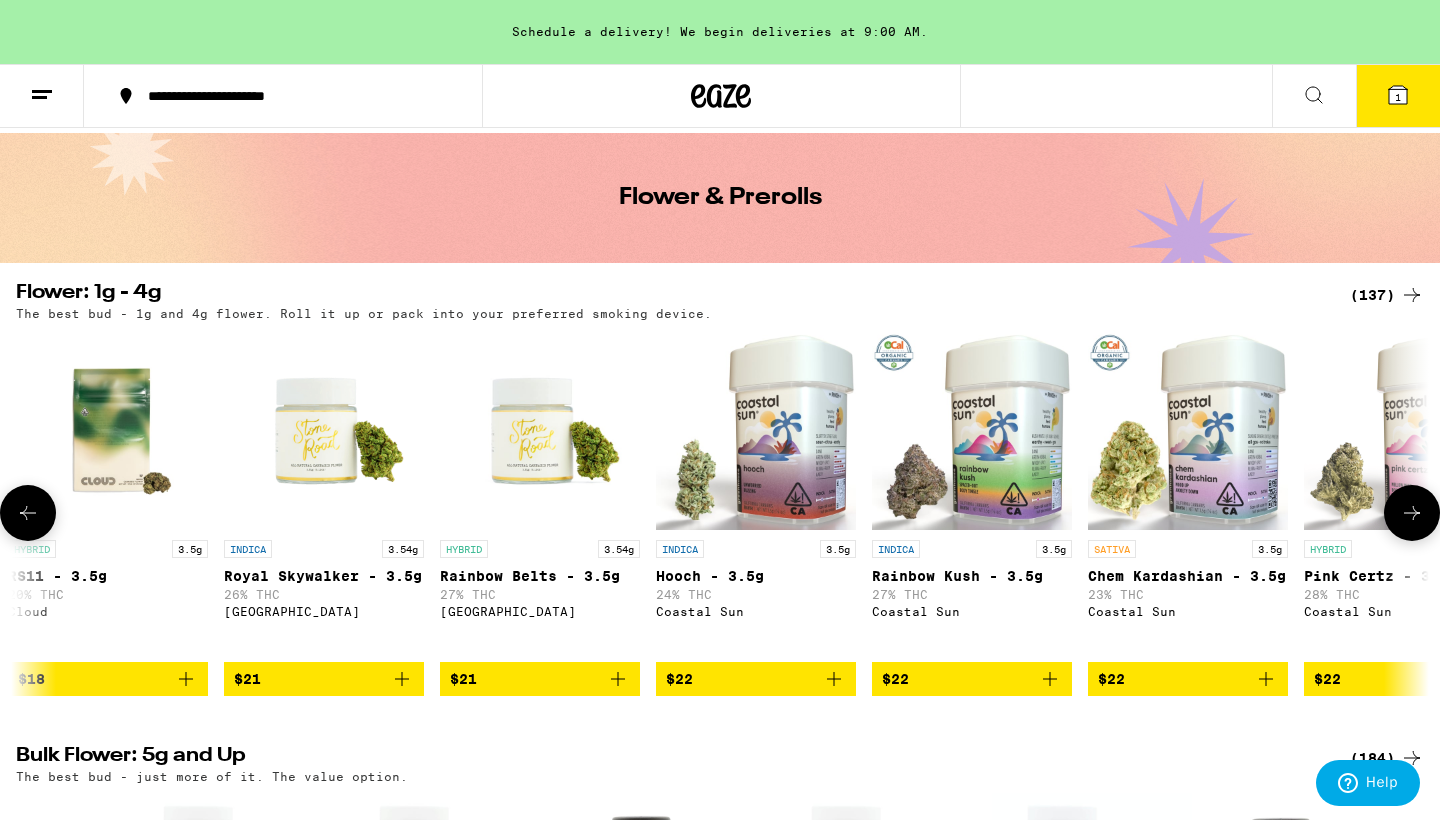 scroll, scrollTop: 0, scrollLeft: 5950, axis: horizontal 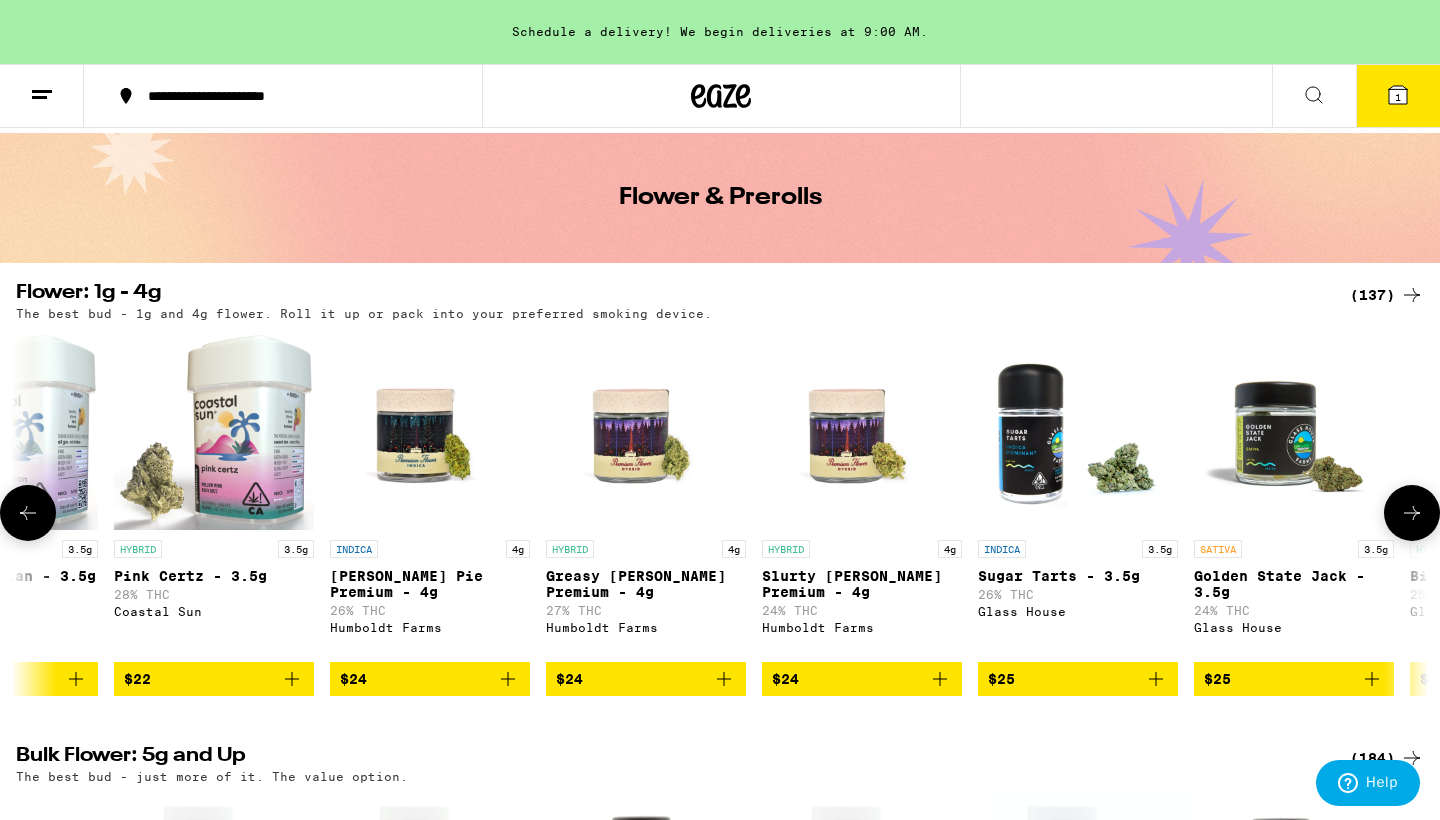 click at bounding box center (1412, 513) 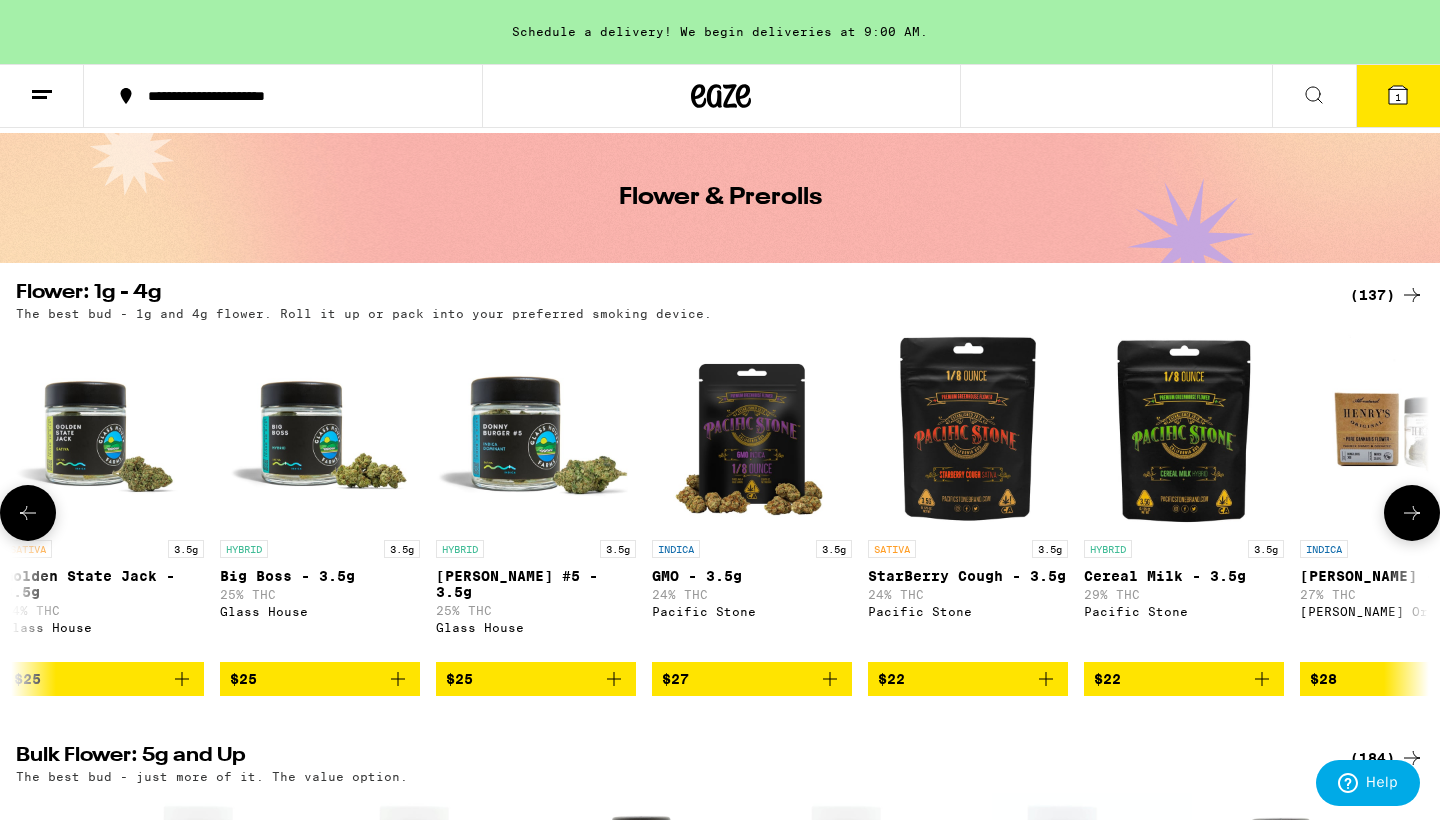 click at bounding box center [1412, 513] 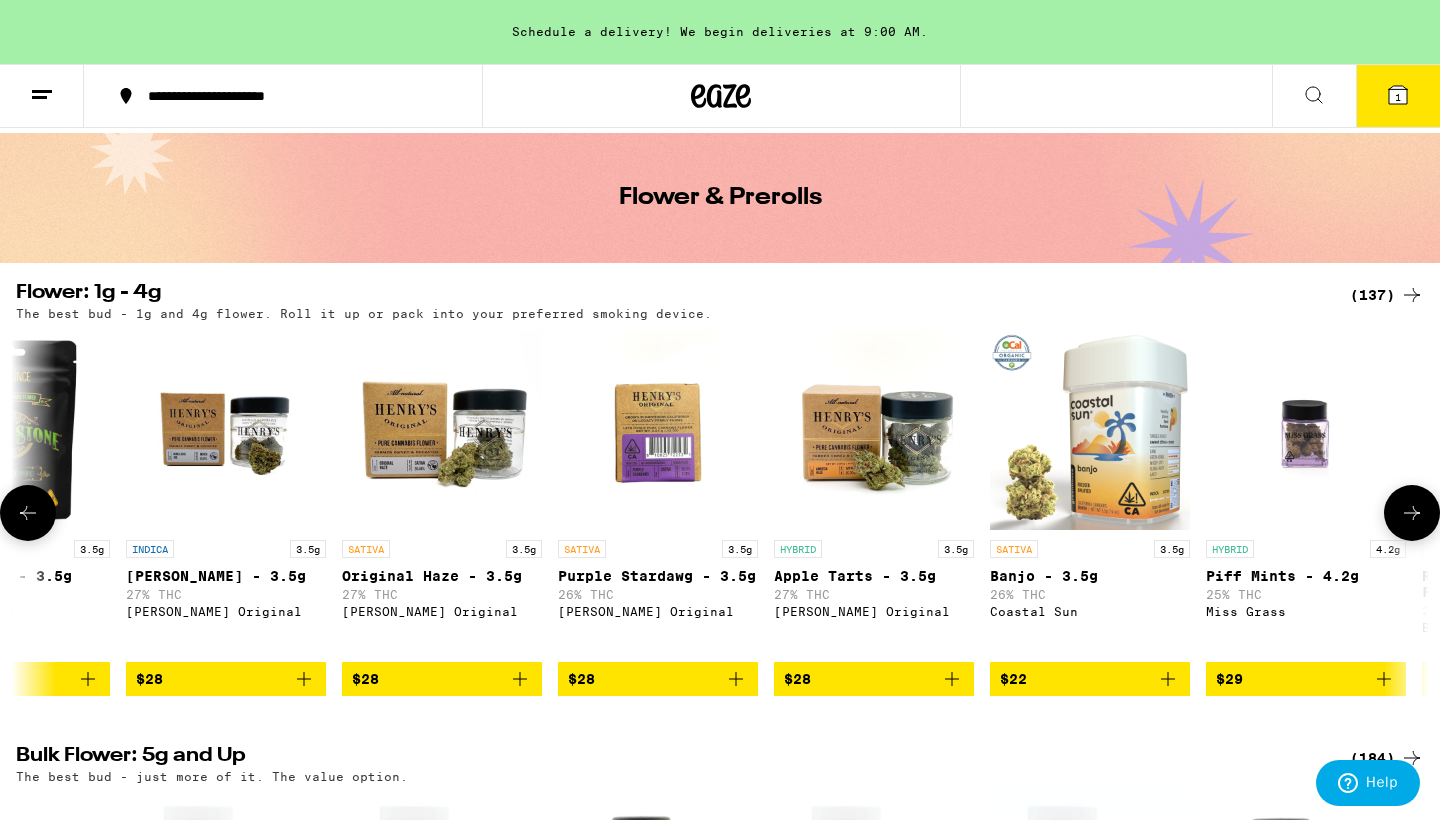 scroll, scrollTop: 0, scrollLeft: 8330, axis: horizontal 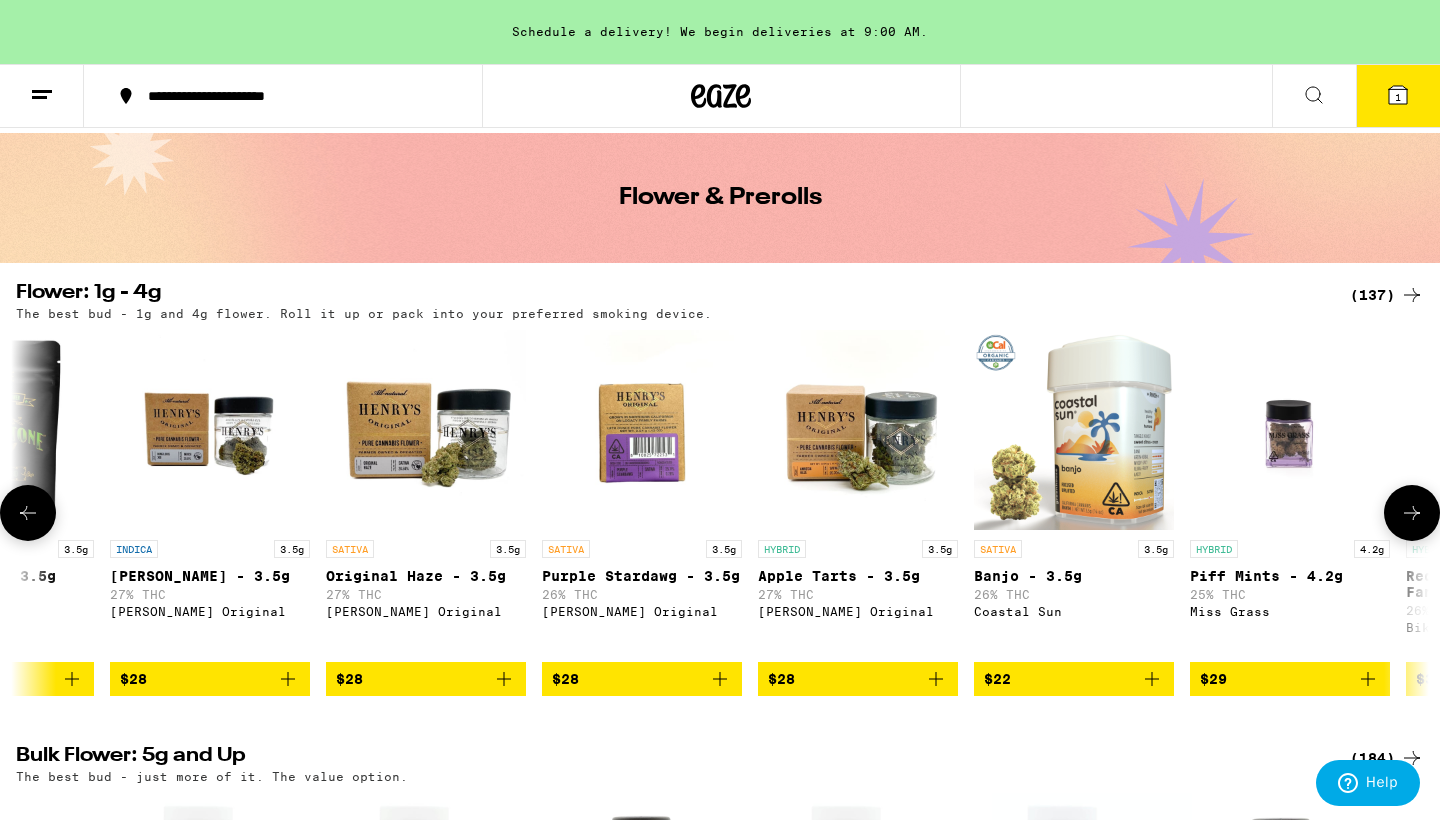 click at bounding box center [1412, 513] 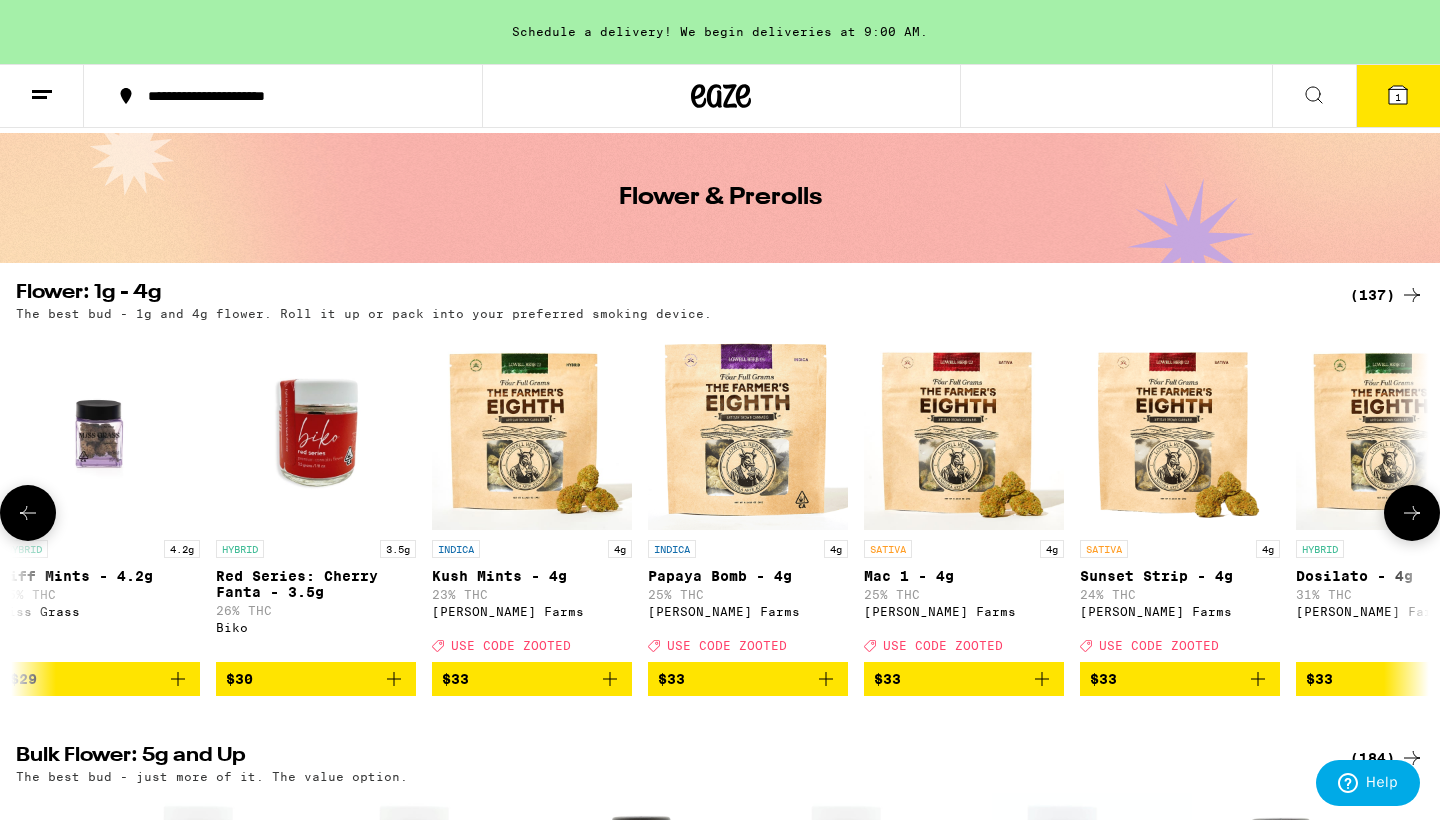 click at bounding box center (1412, 513) 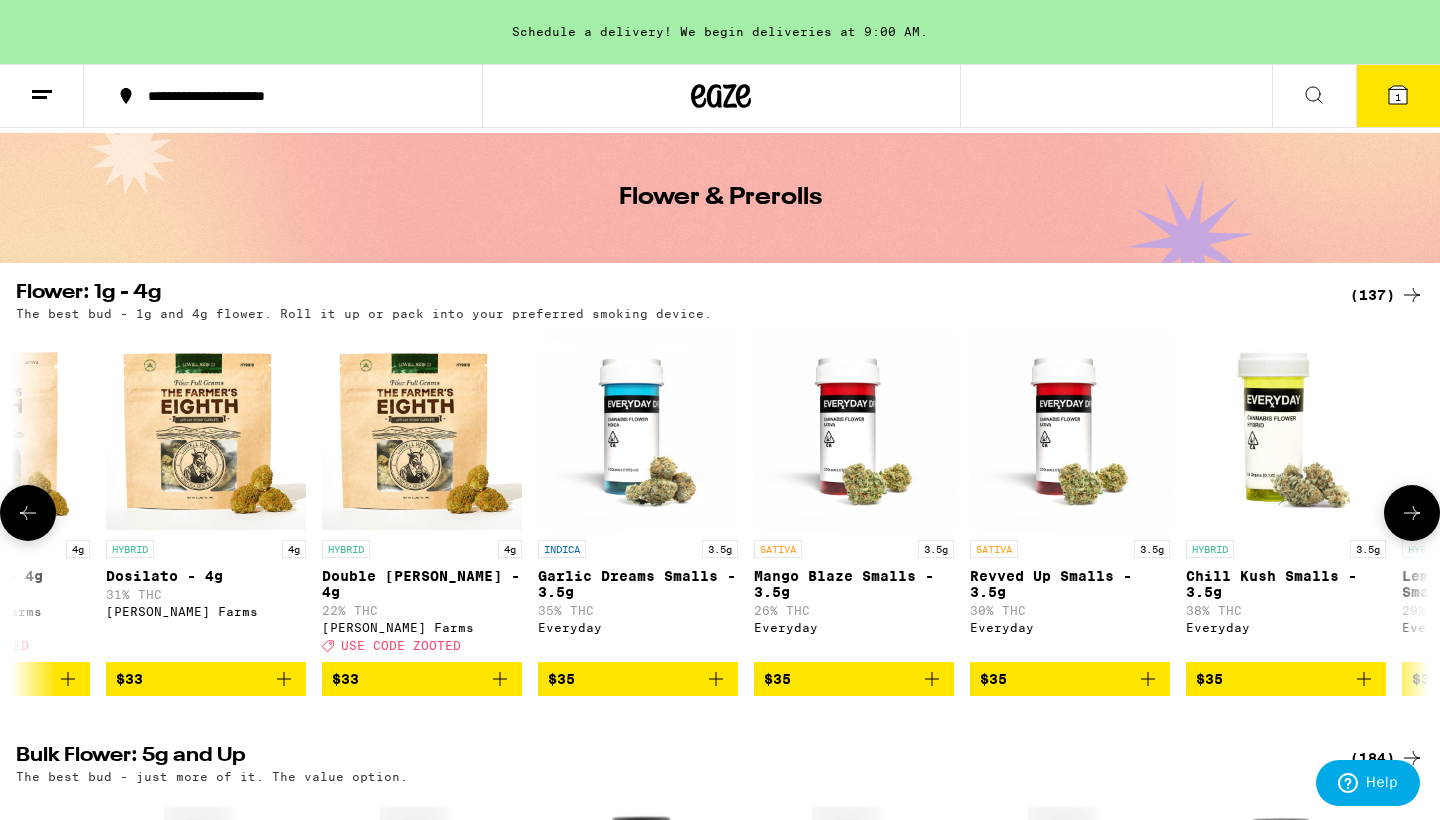 click at bounding box center [1412, 513] 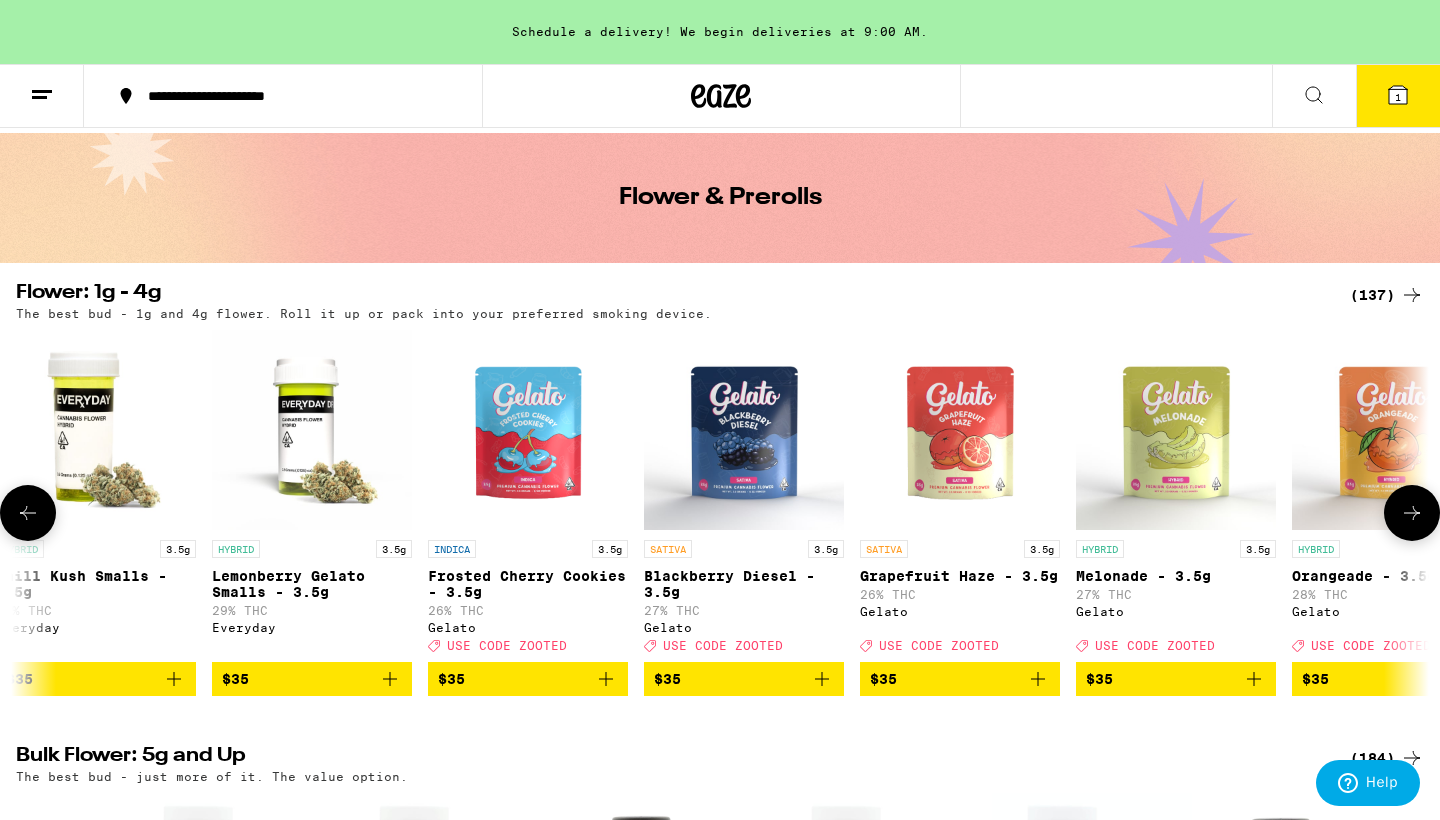 click 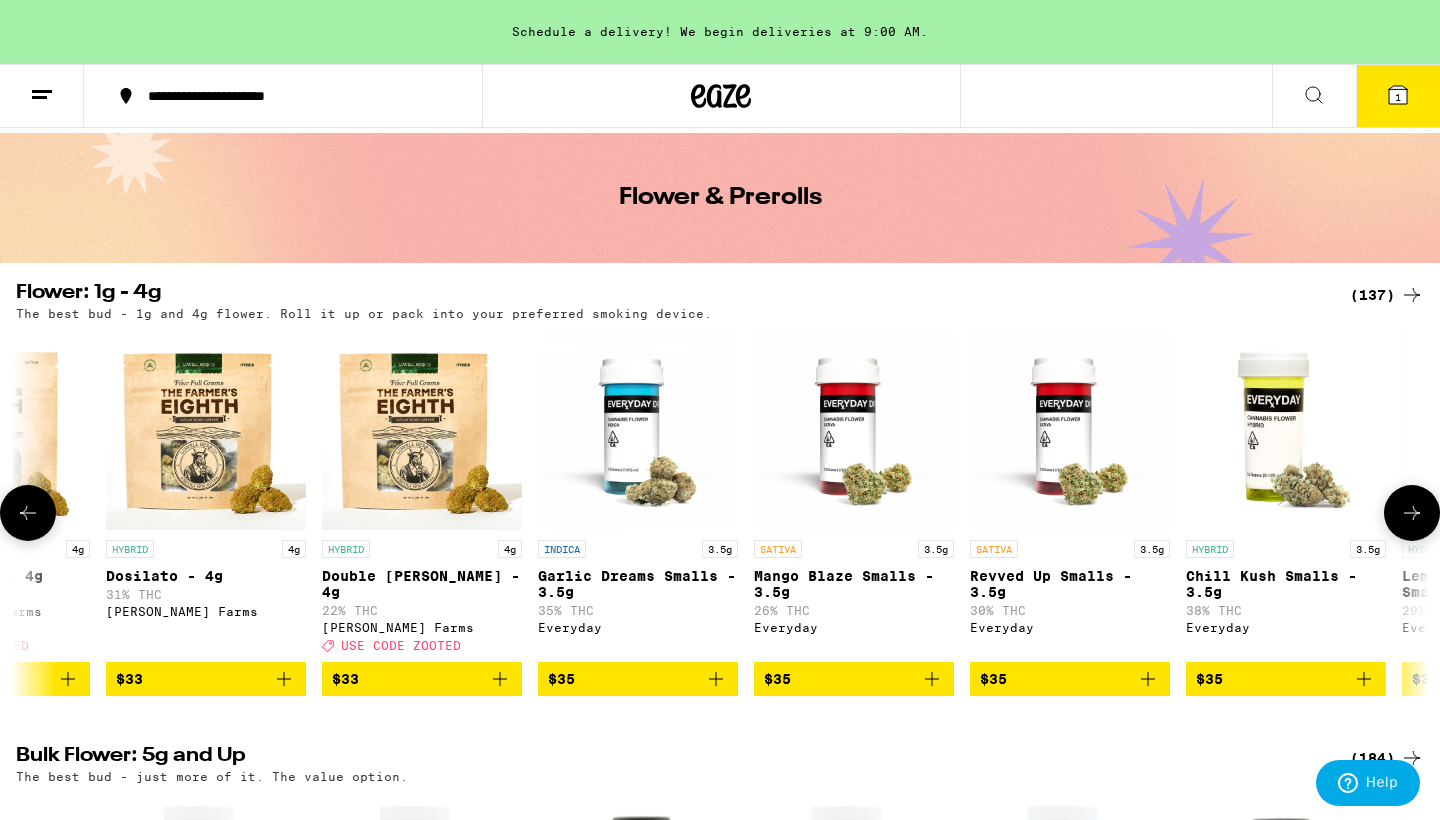 click at bounding box center (1286, 430) 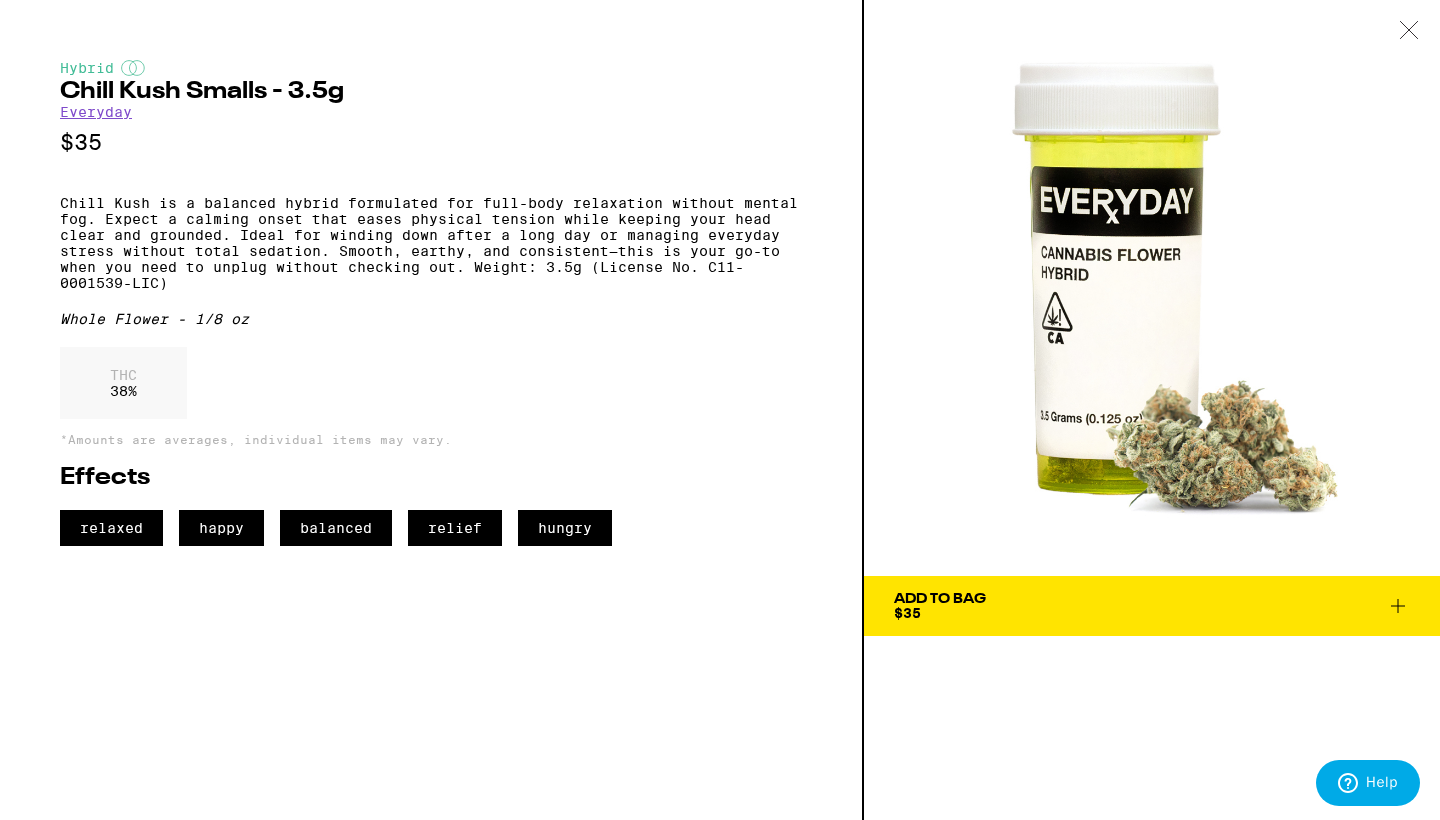 click 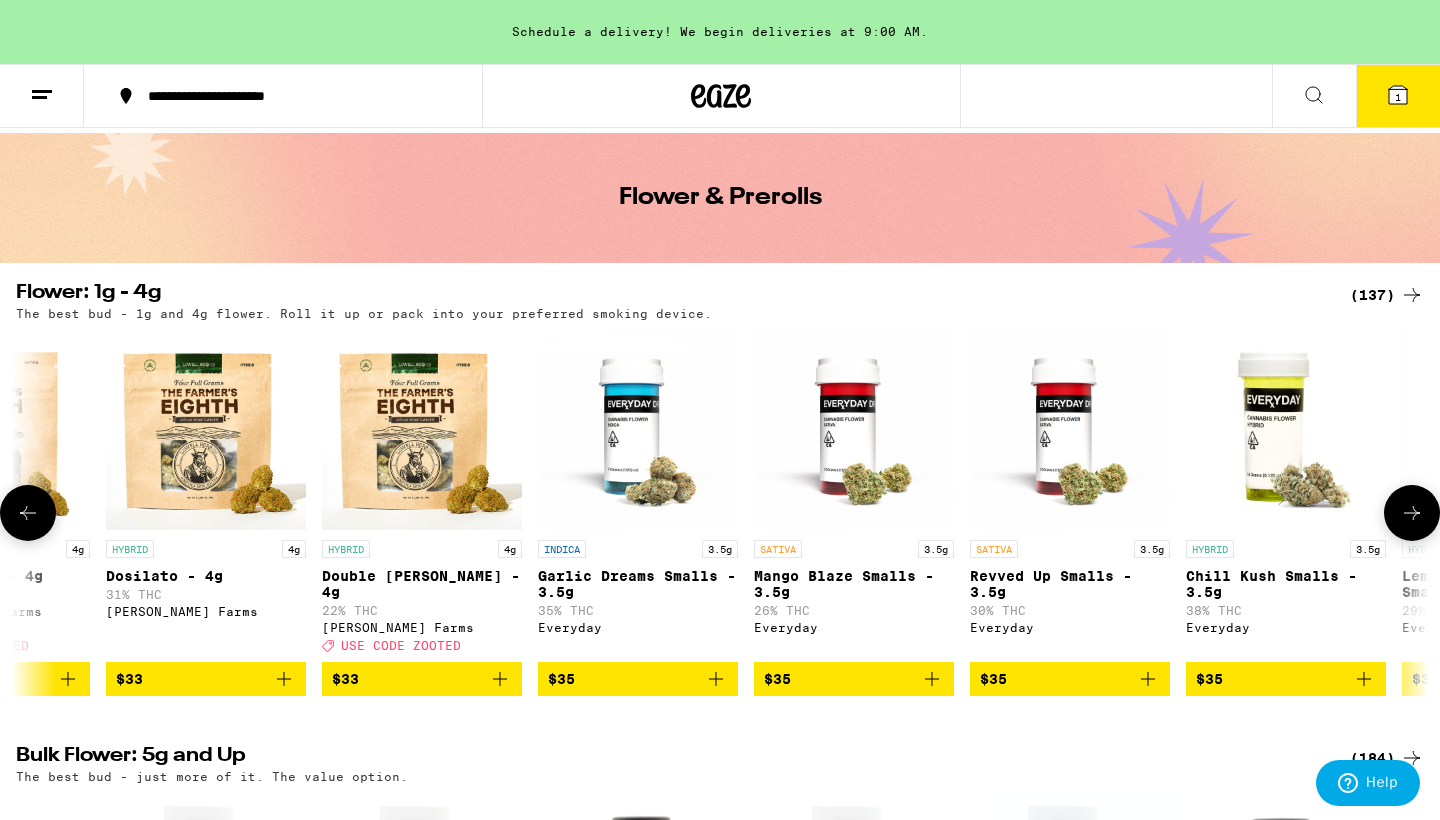 click 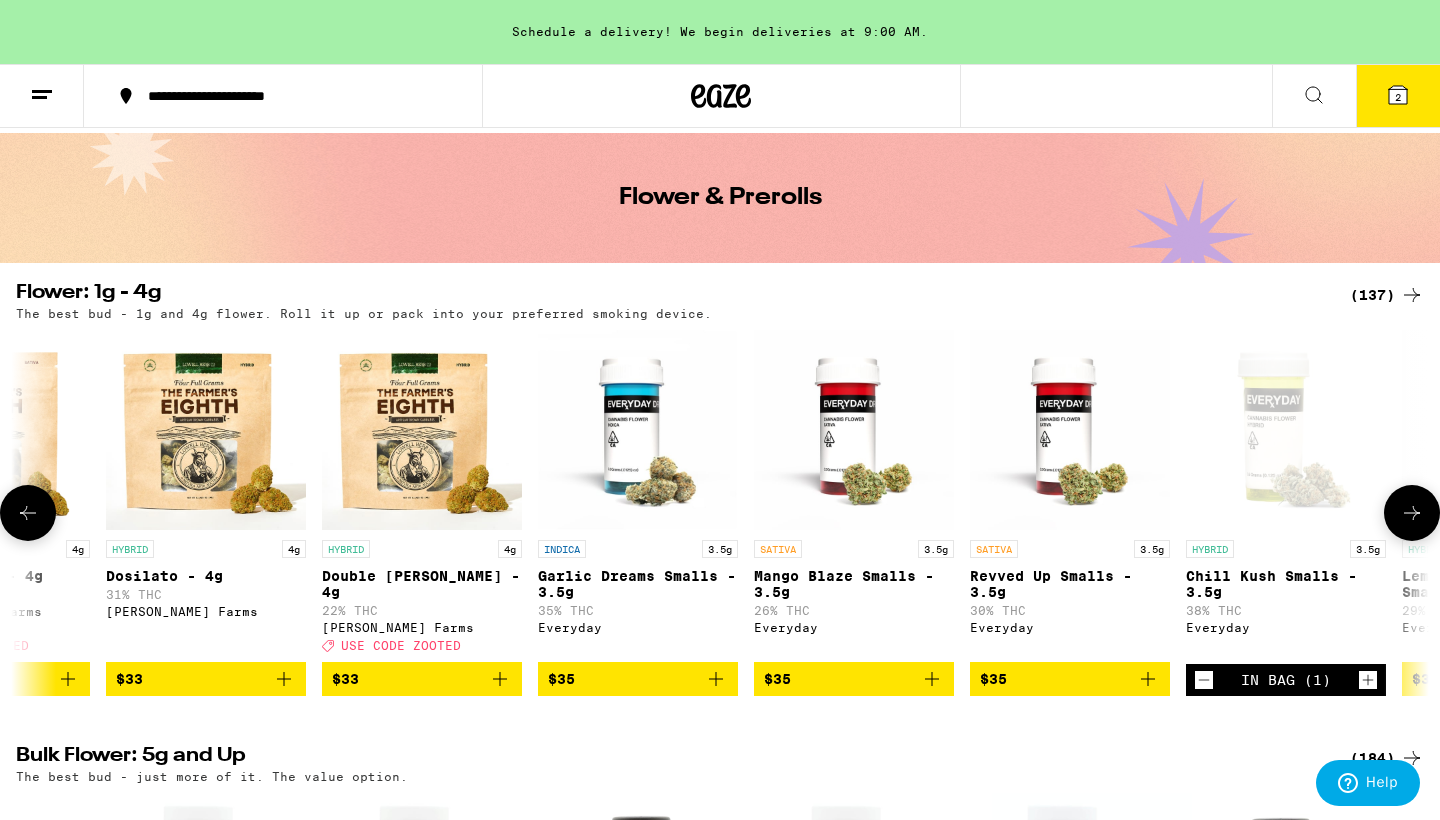 click at bounding box center (1070, 430) 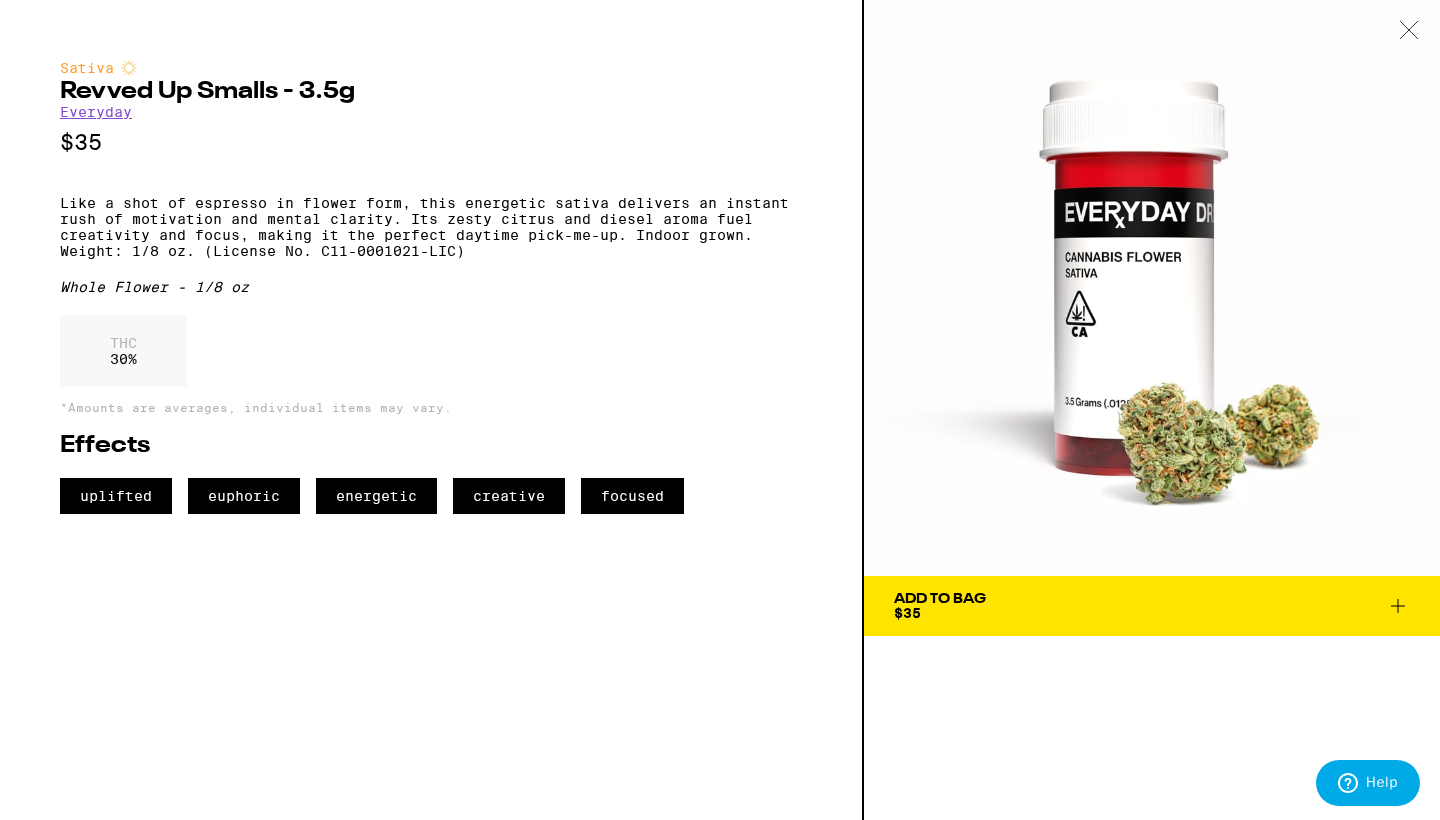 click at bounding box center [1409, 31] 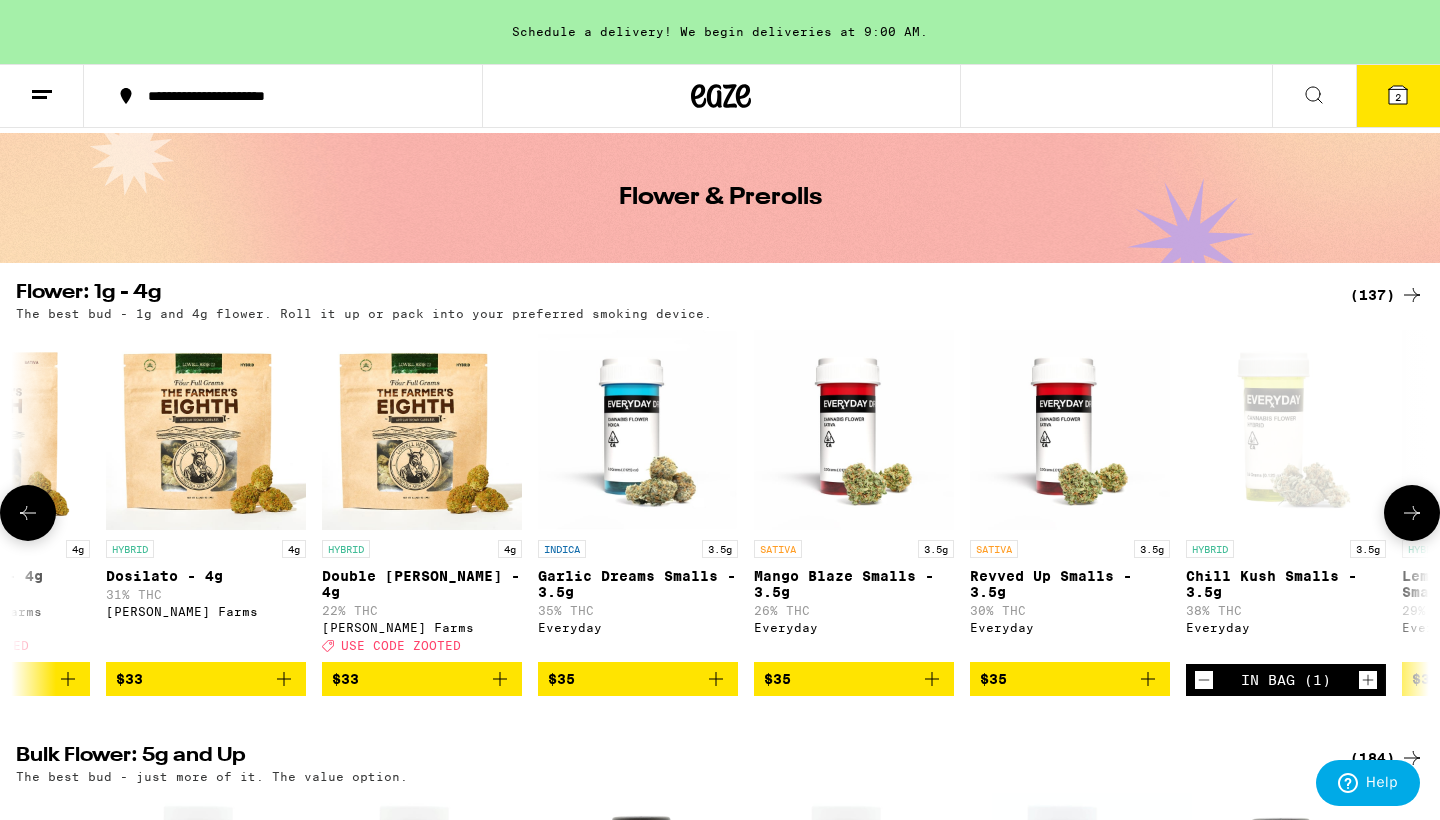 click 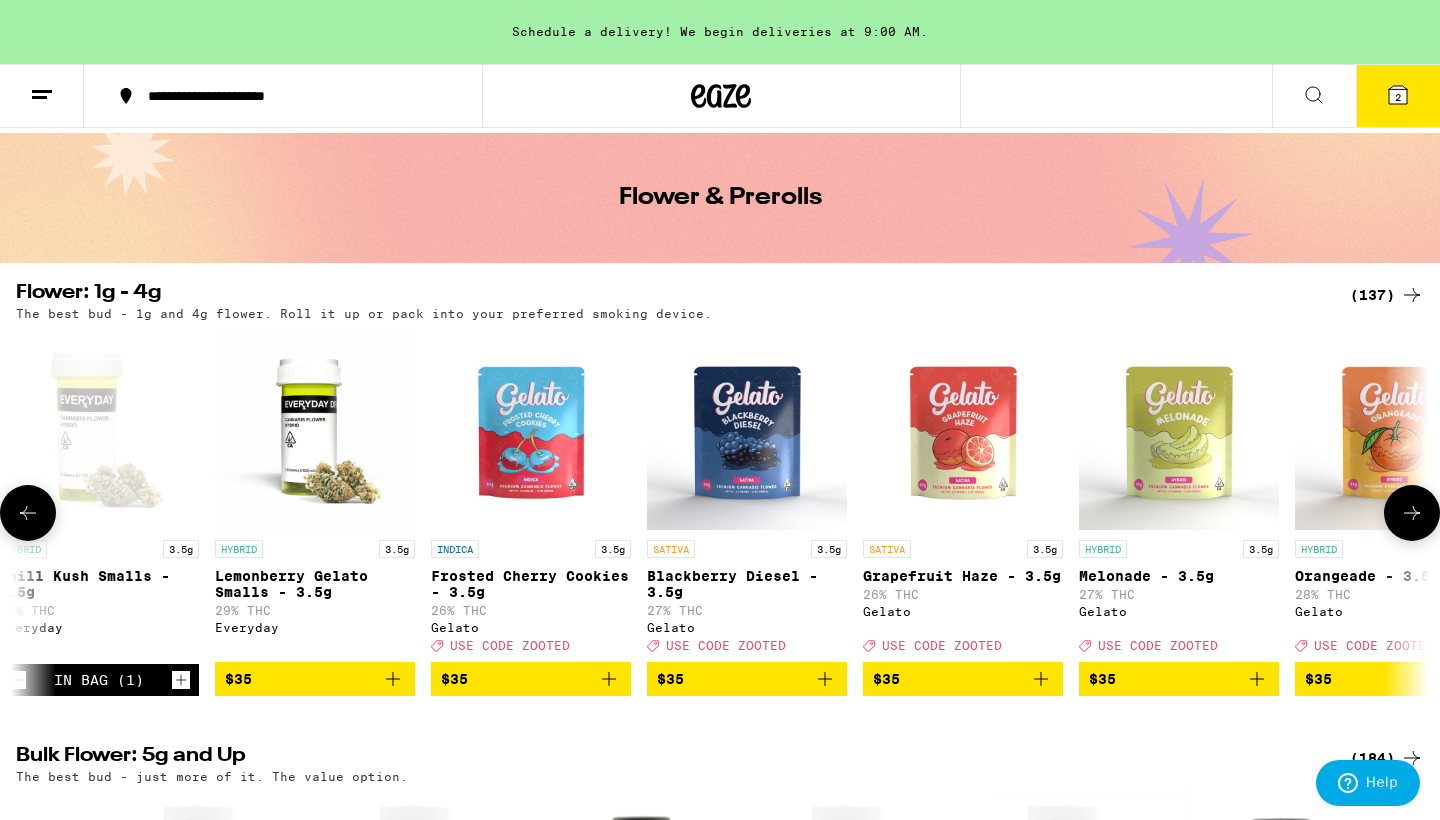 scroll, scrollTop: 0, scrollLeft: 11900, axis: horizontal 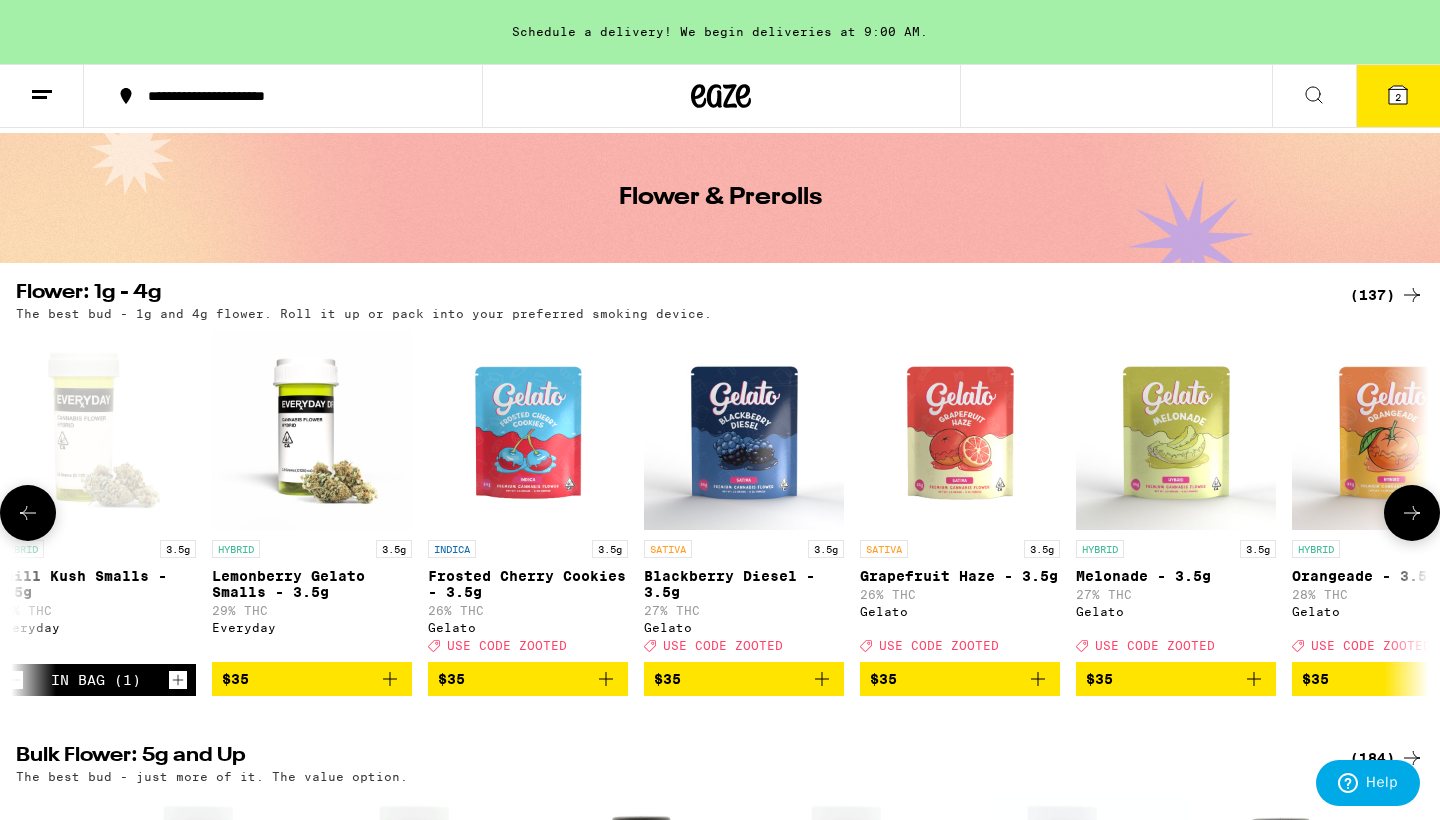 click 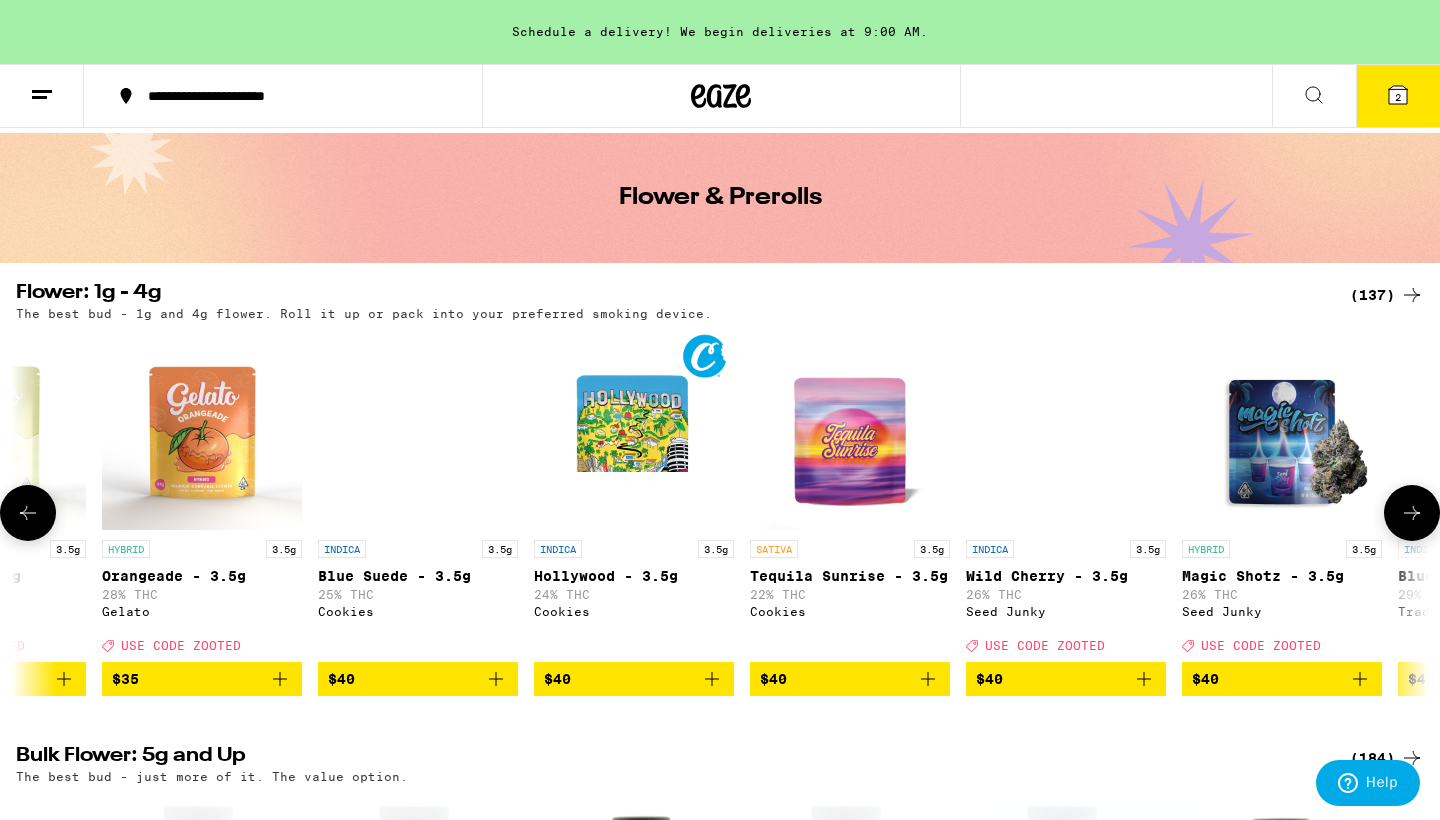 click 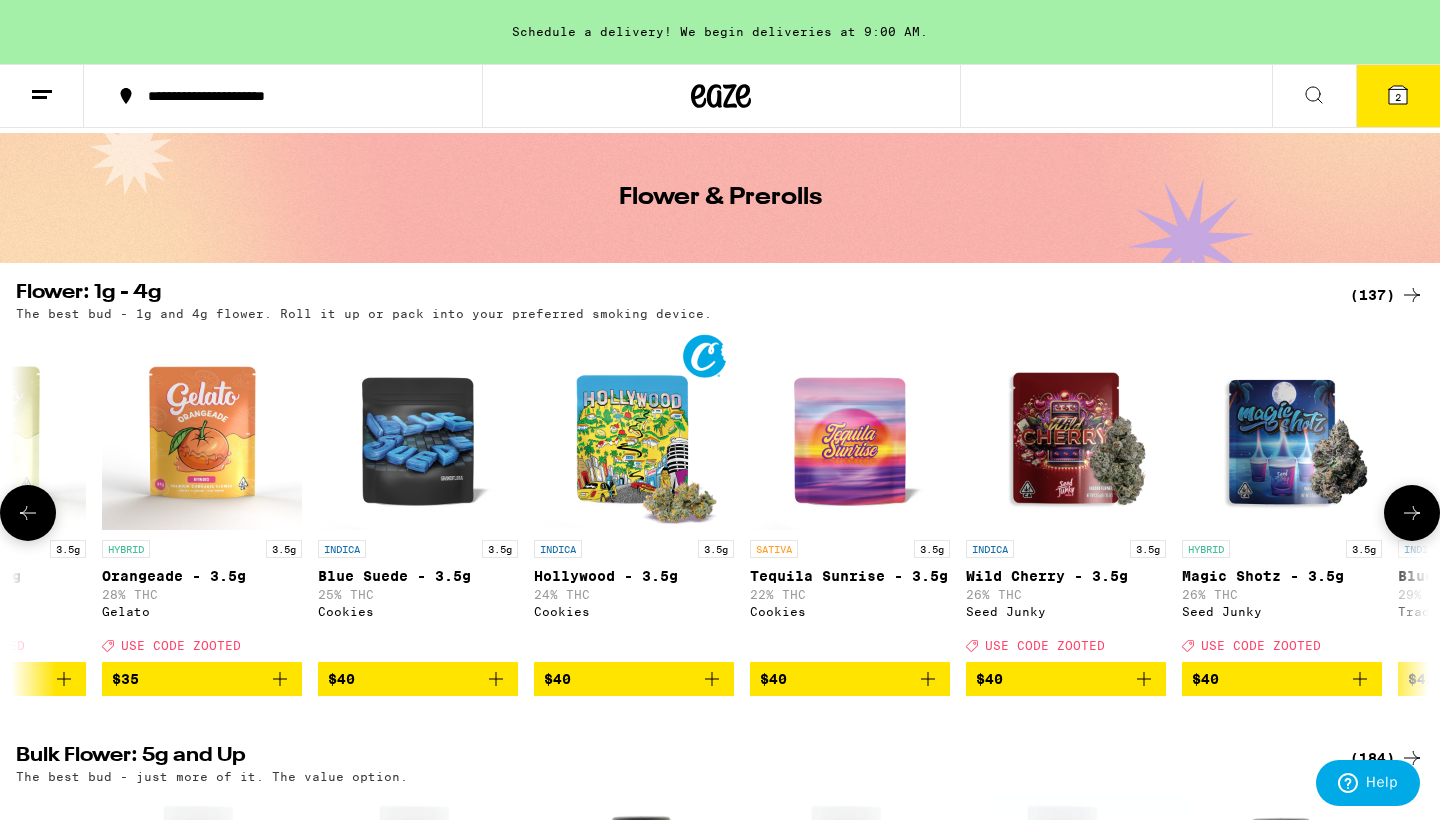 scroll, scrollTop: 0, scrollLeft: 14280, axis: horizontal 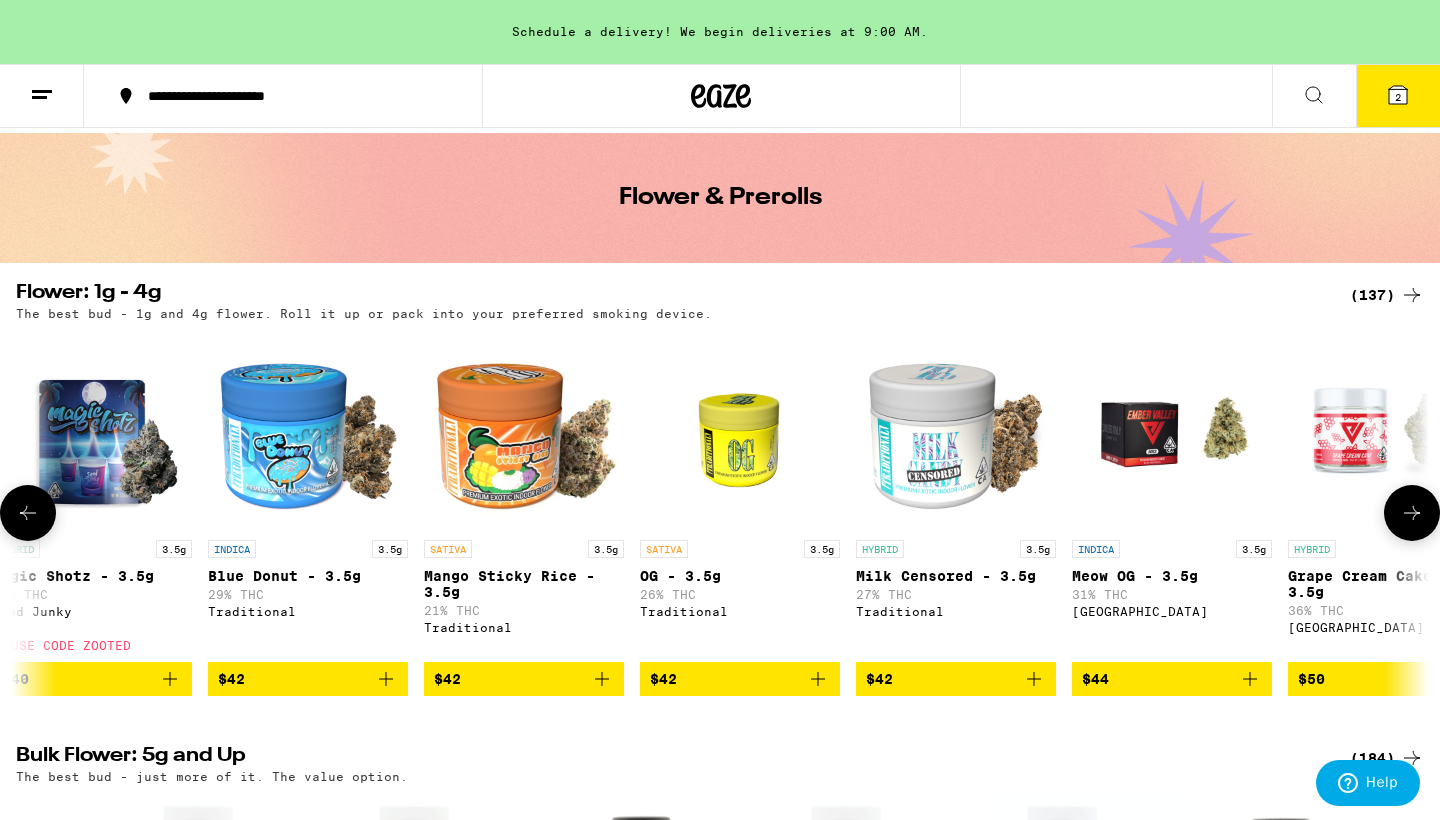 click 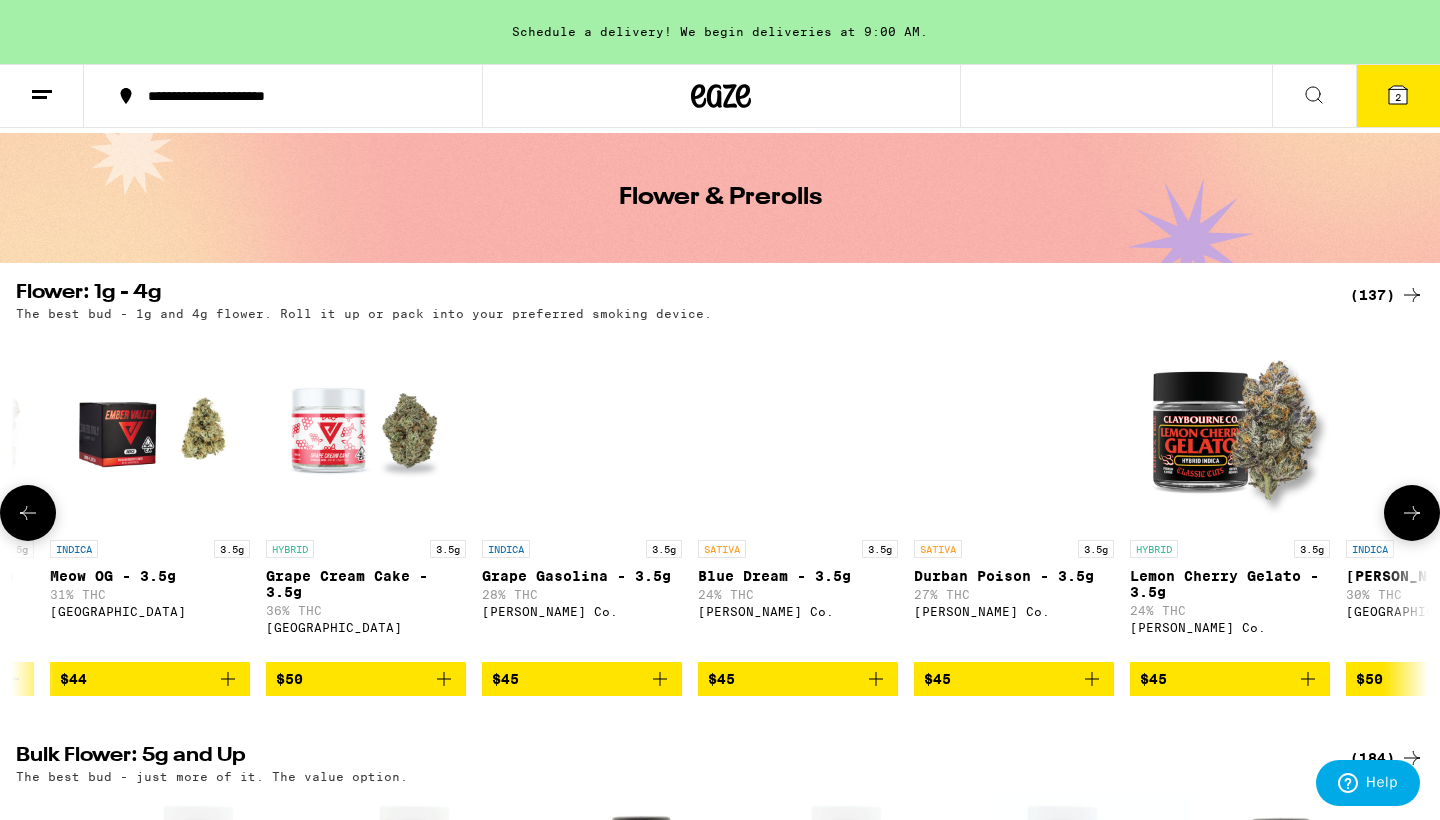 scroll, scrollTop: 0, scrollLeft: 15470, axis: horizontal 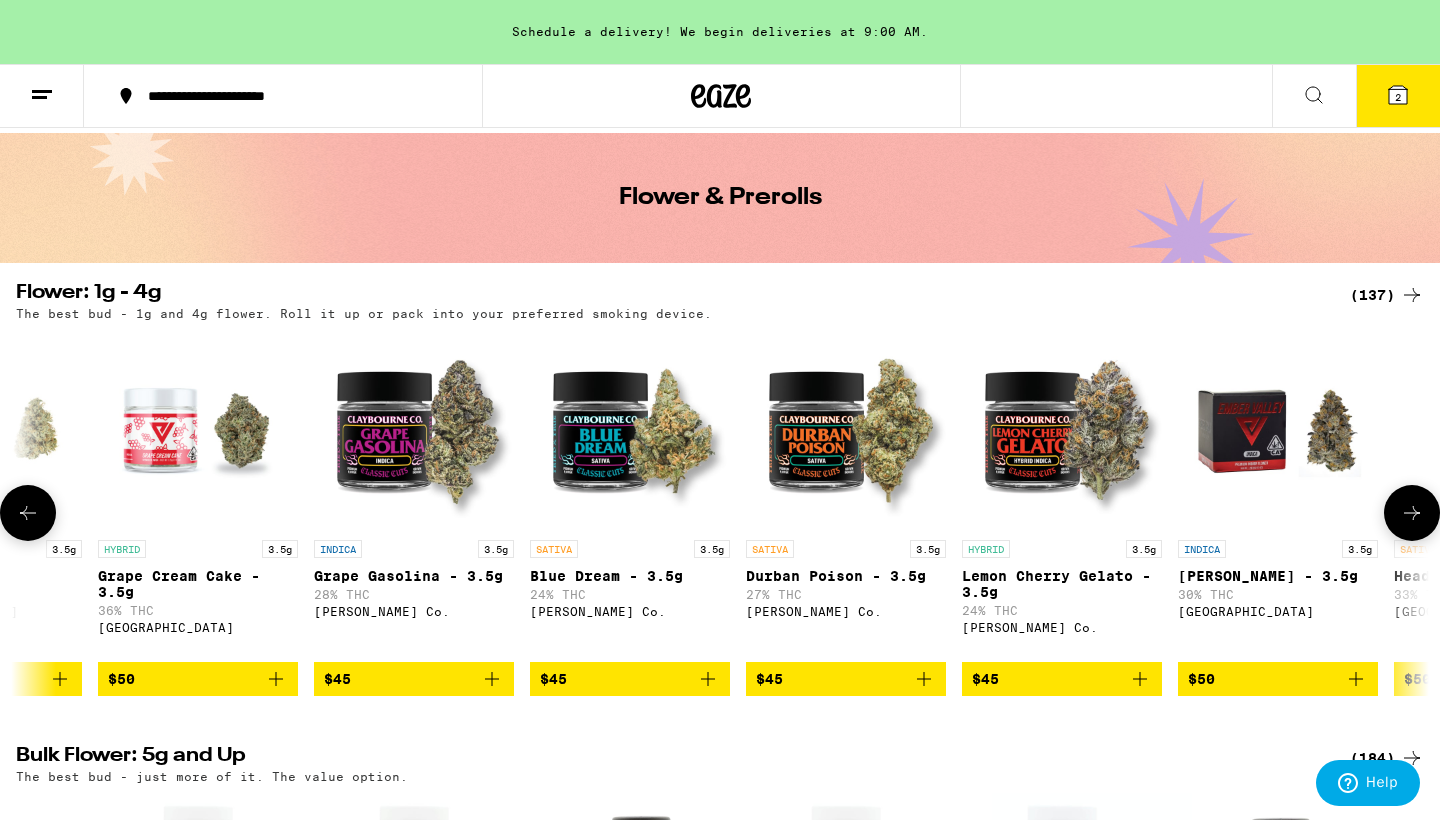 click at bounding box center [1278, 430] 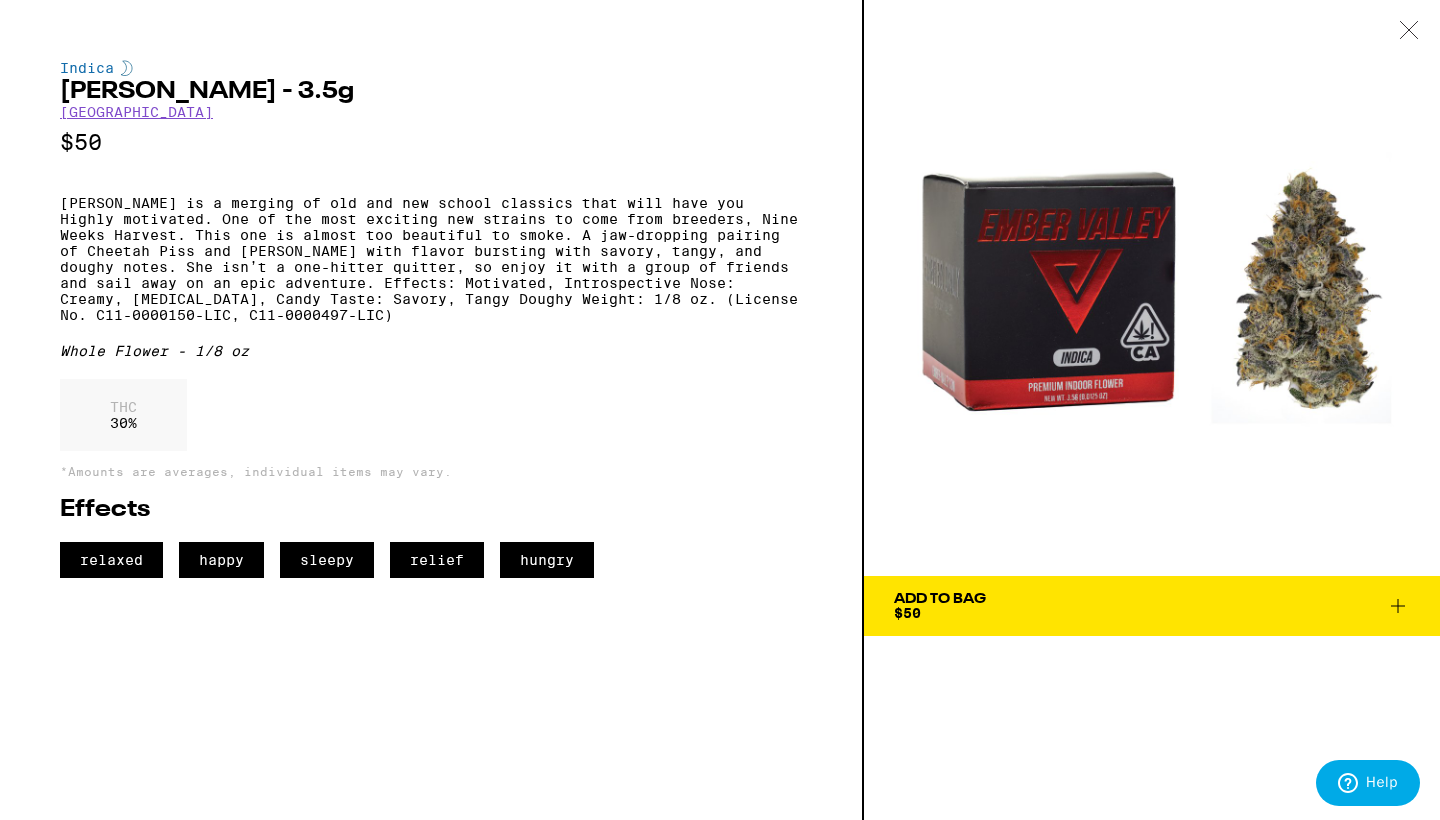 click 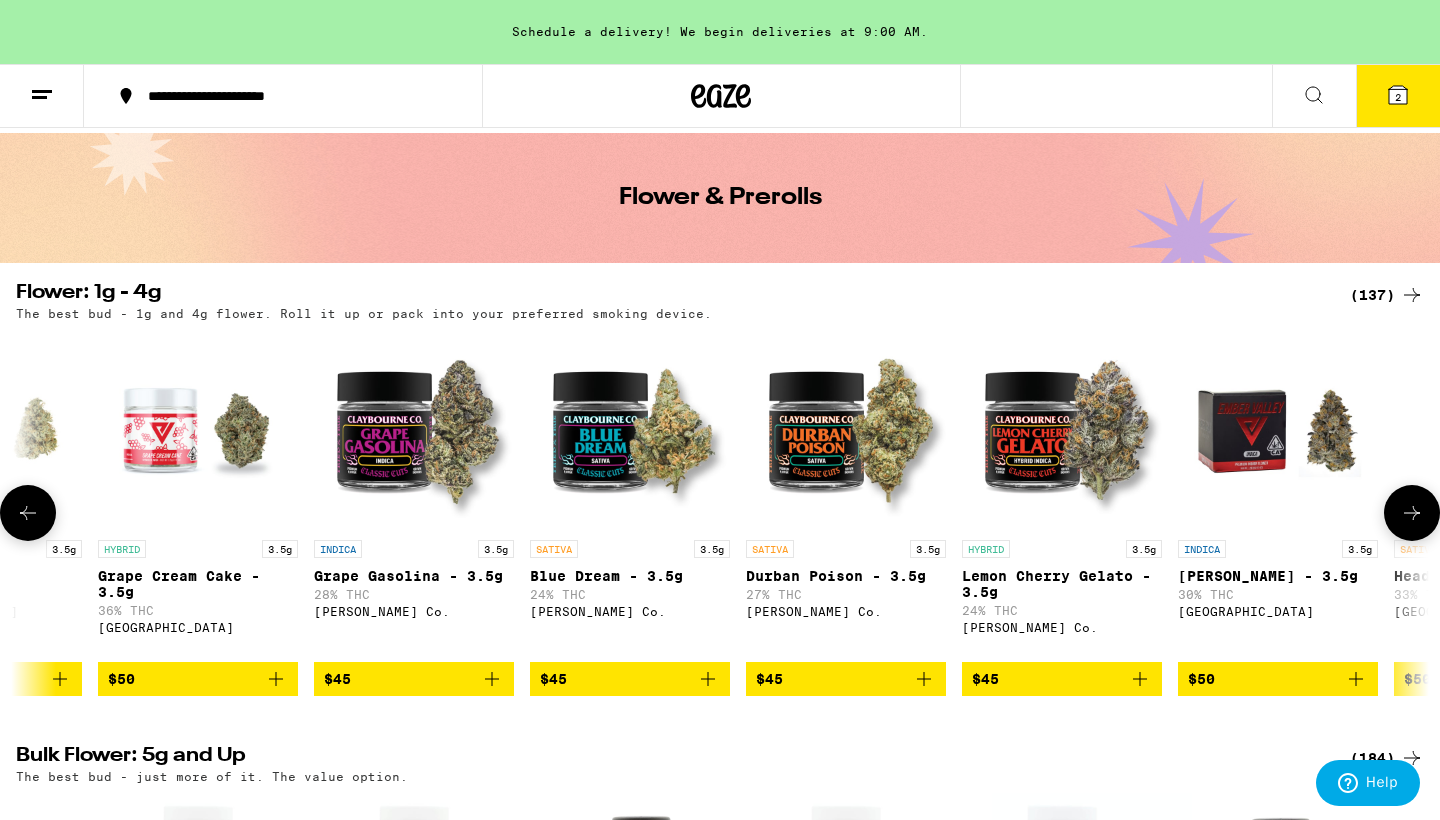 click at bounding box center (1412, 513) 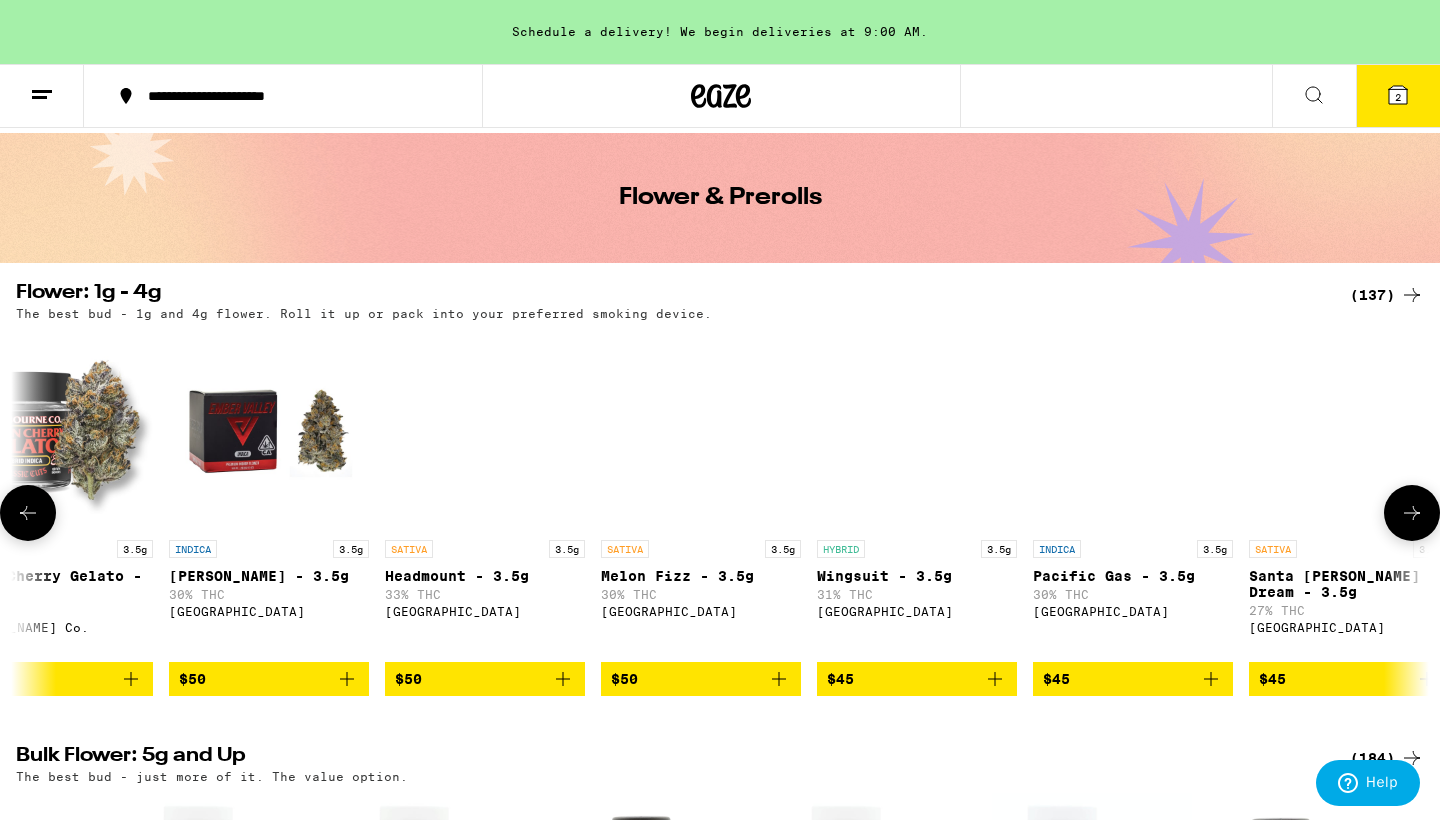 scroll, scrollTop: 0, scrollLeft: 16660, axis: horizontal 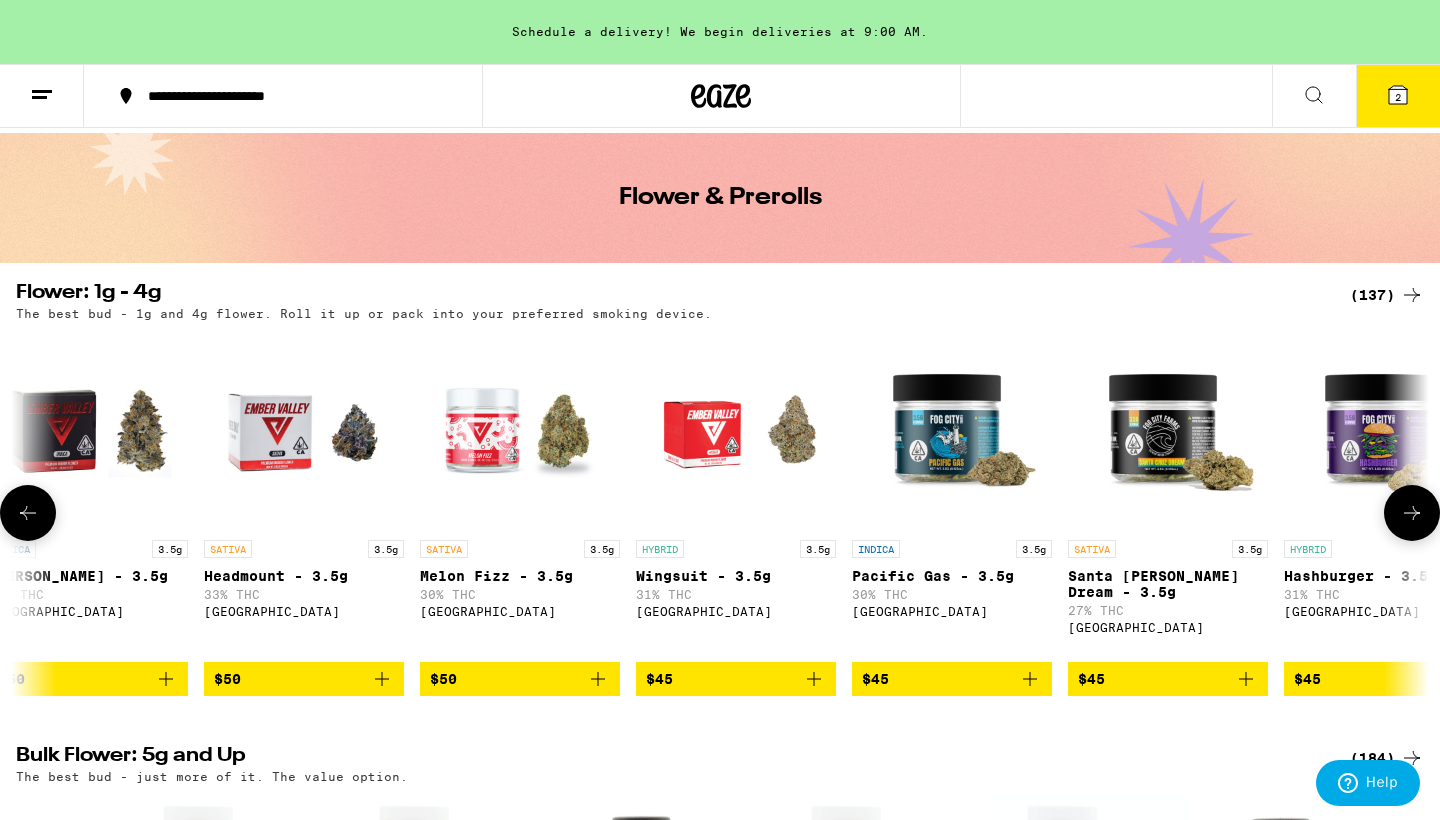 click at bounding box center (304, 430) 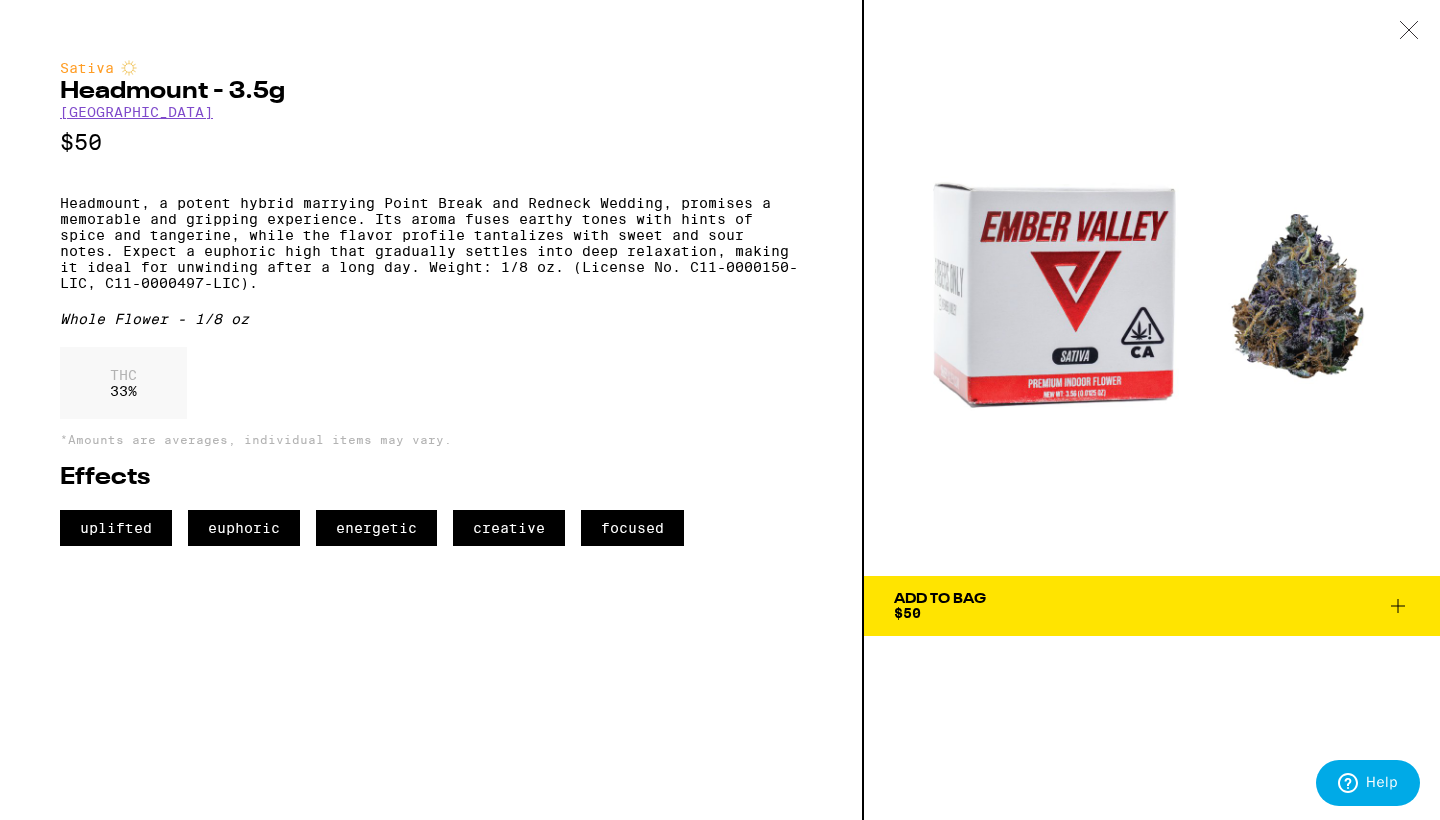 click 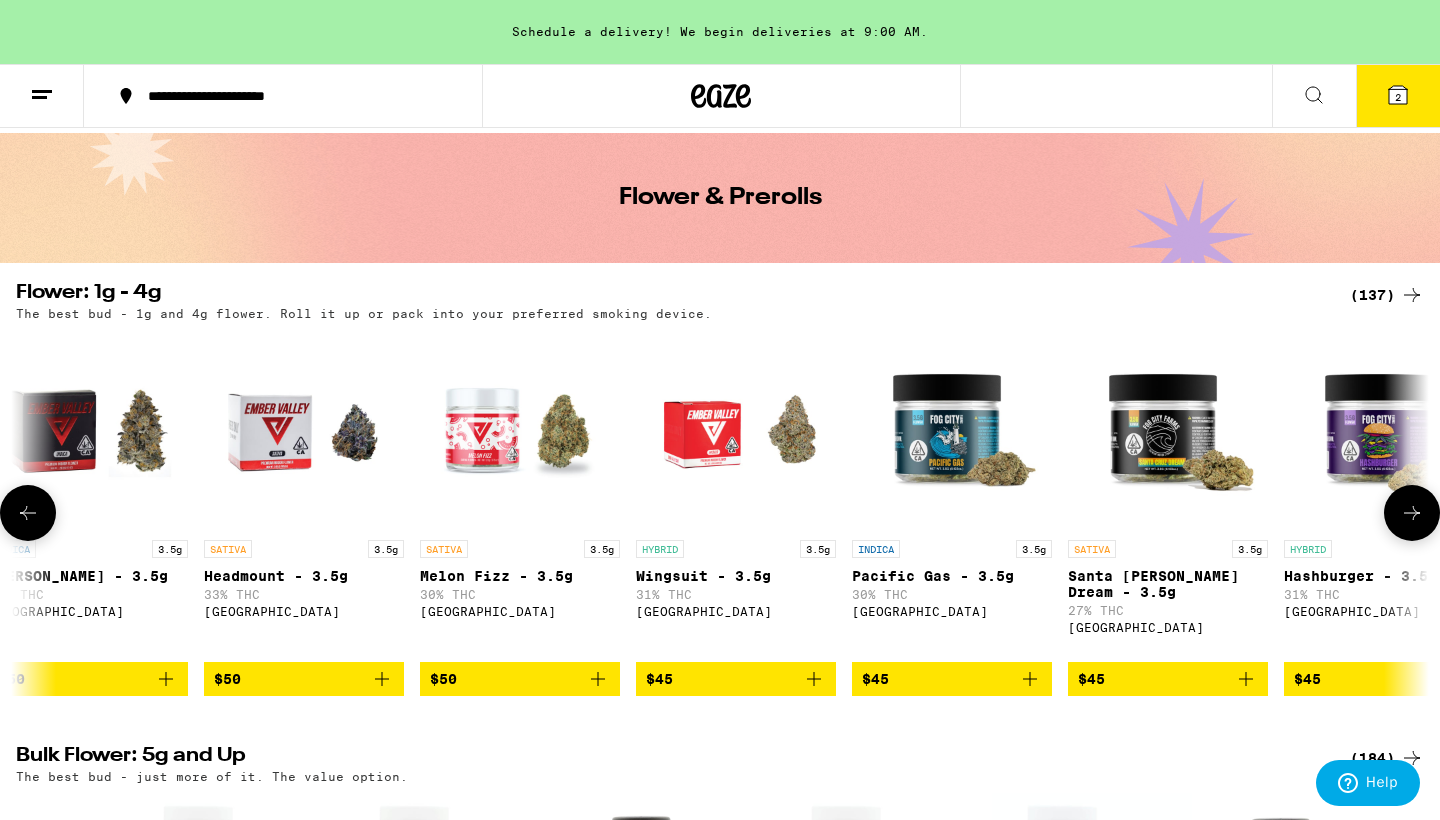 click at bounding box center (520, 430) 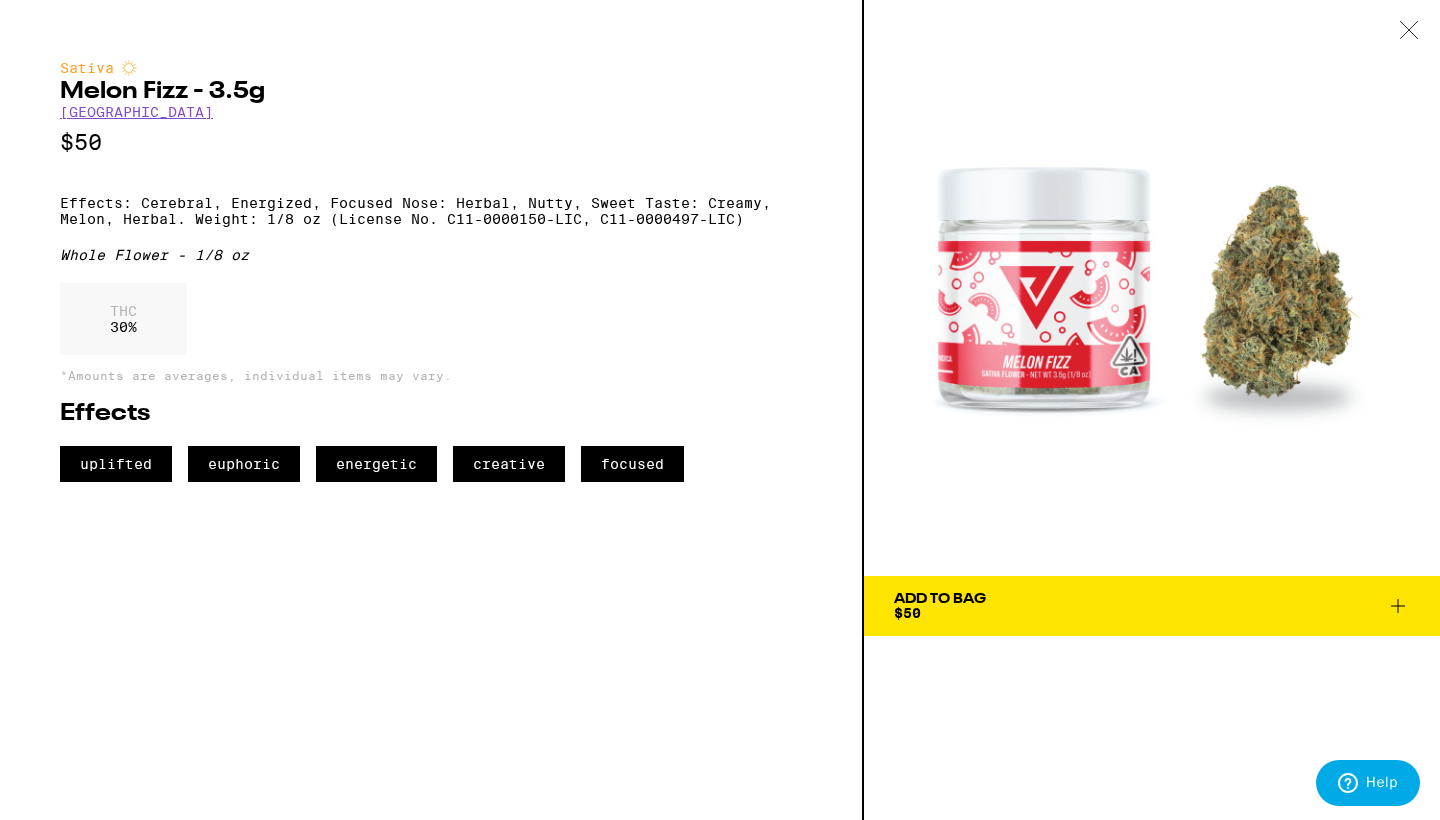click 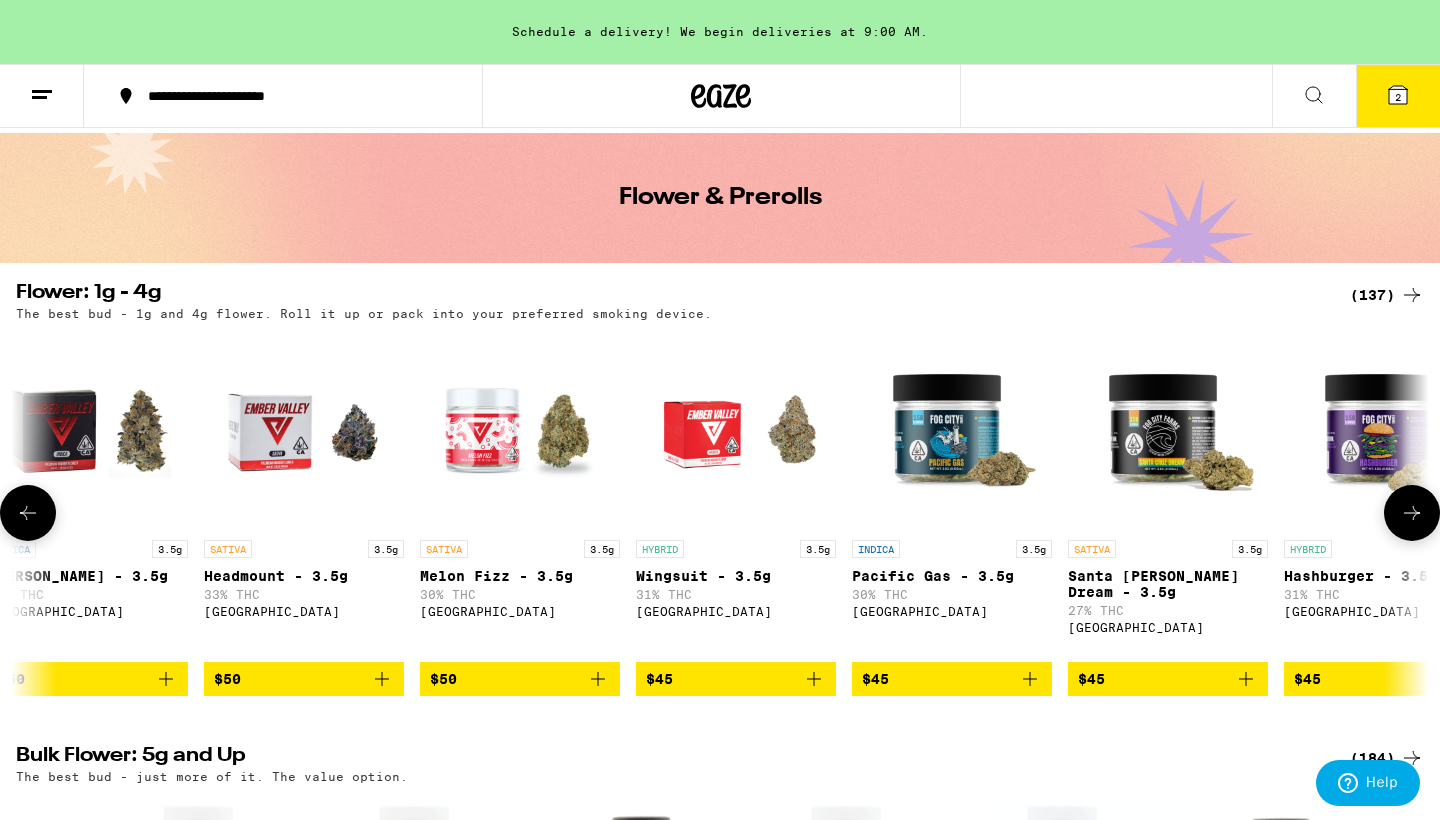 click 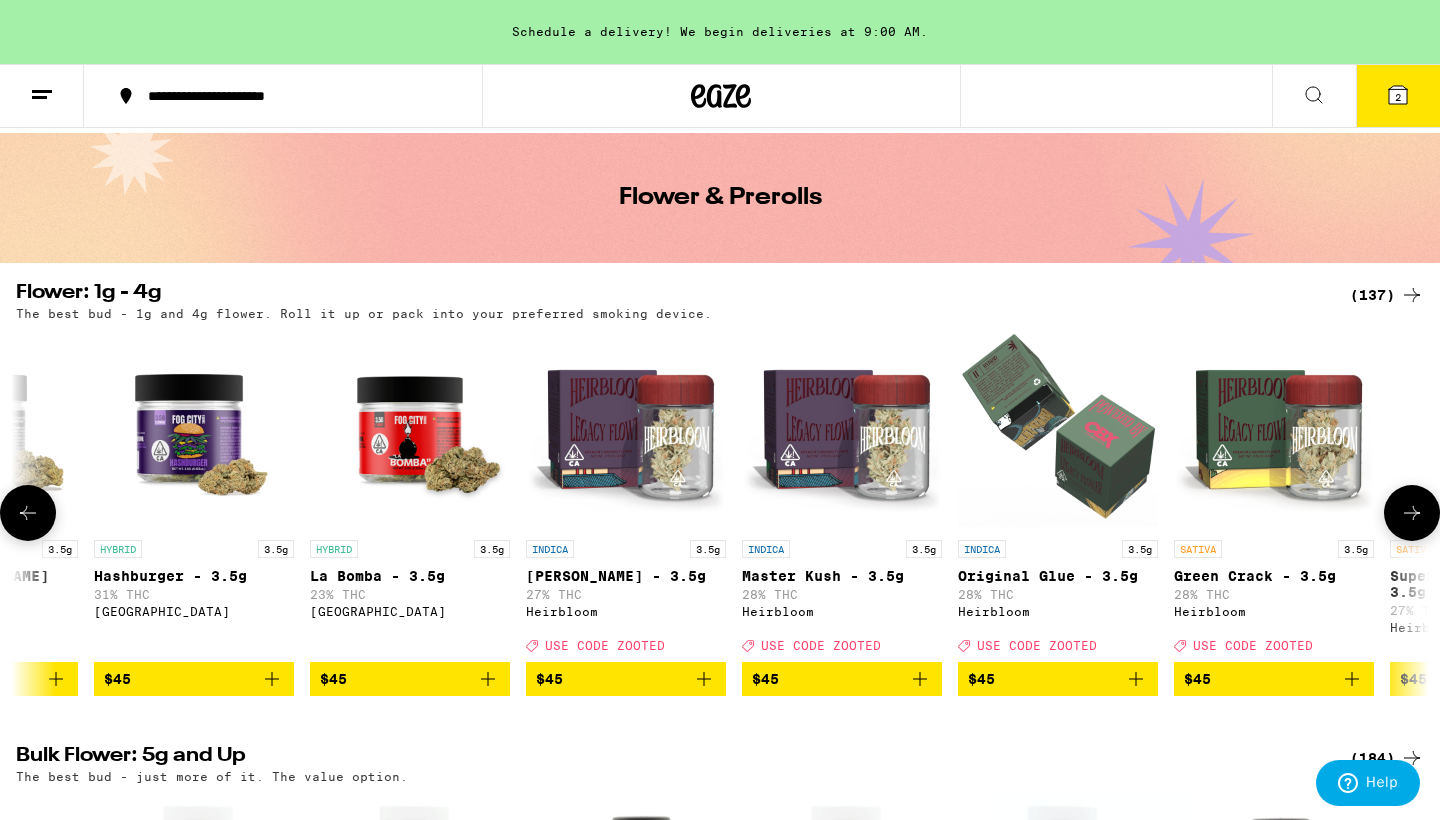 click at bounding box center (194, 430) 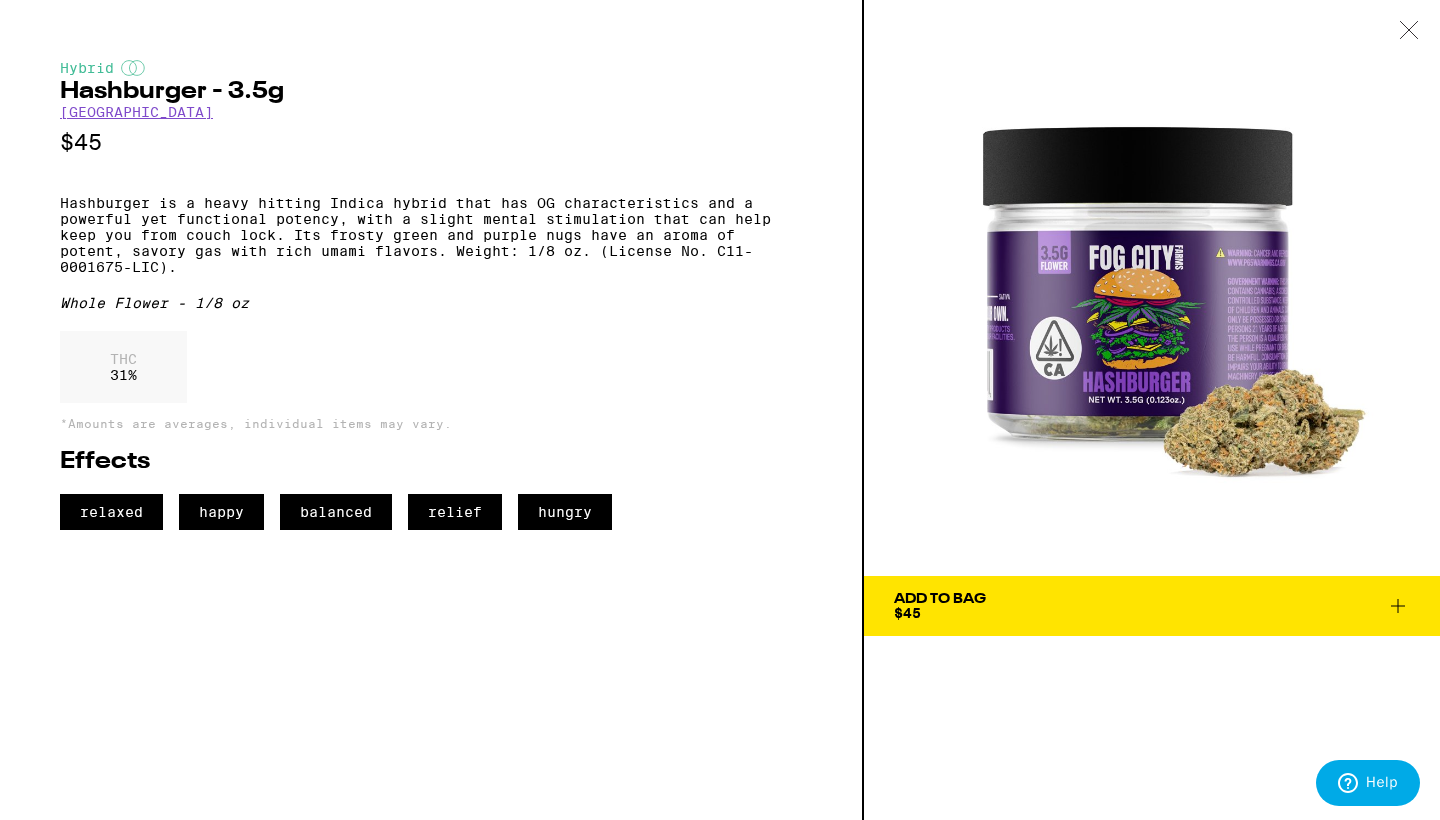 click 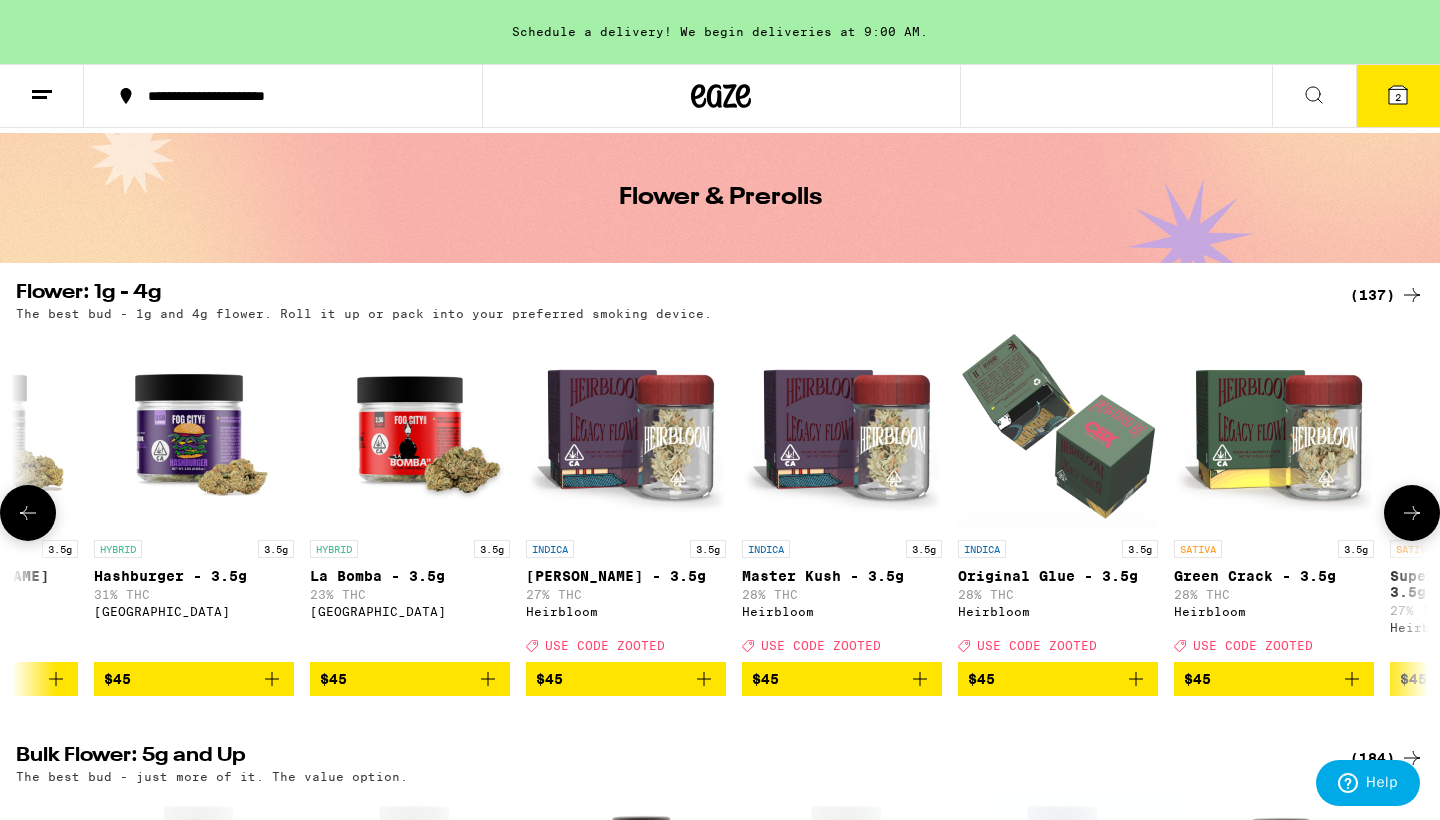click on "SATIVA 3.5g Orange [PERSON_NAME] - 3.5g 22% THC Anarchy $12 INDICA 3.5g Banana OG - 3.5g 21% THC Anarchy $12 INDICA 3.5g Modify Sunset - 3.5g 23% THC Anarchy $12 INDICA 3.5g Permanent Marker - 3.5g 22% THC Anarchy $12 HYBRID 3.5g Lemon Cherry Gelato - 3.5g 23% THC Anarchy $12 HYBRID 3.5g RS11 - 3.5g 20% THC Anarchy Deal Created with Sketch. USE CODE 35OFF $12 INDICA 3.5g Space Dream - 3.5g 23% THC Astronauts $15 SATIVA 3.5g Space Lollipops - 3.5g 29% THC Astronauts $15 INDICA 3.5g Cake Pop - 3.5g 22% THC Circles Base Camp $16 INDICA 3.5g Wedding Cake - 3.5g 17% THC Circles Base Camp $16 SATIVA 3.5g Apple Jack - 3.5g 20% THC Circles Base Camp Deal Created with Sketch. USE CODE 35OFF $16 SATIVA 3.5g Orange Creampop - 3.5g 23% THC Circles Base Camp $16 SATIVA 3.5g Pipe Dream - 3.5g 24% THC Circles Base Camp $16 HYBRID 3.5g Lemon Grass - 3.5g 21% THC Circles Base Camp $16 HYBRID 3.5g Nimbus Snack - 3.5g 23% THC Circles Base Camp Deal Created with Sketch. USE CODE 35OFF $16 INDICA 3.5g Best Kept Secret - 3.5g 19% THC $18" at bounding box center [720, 513] 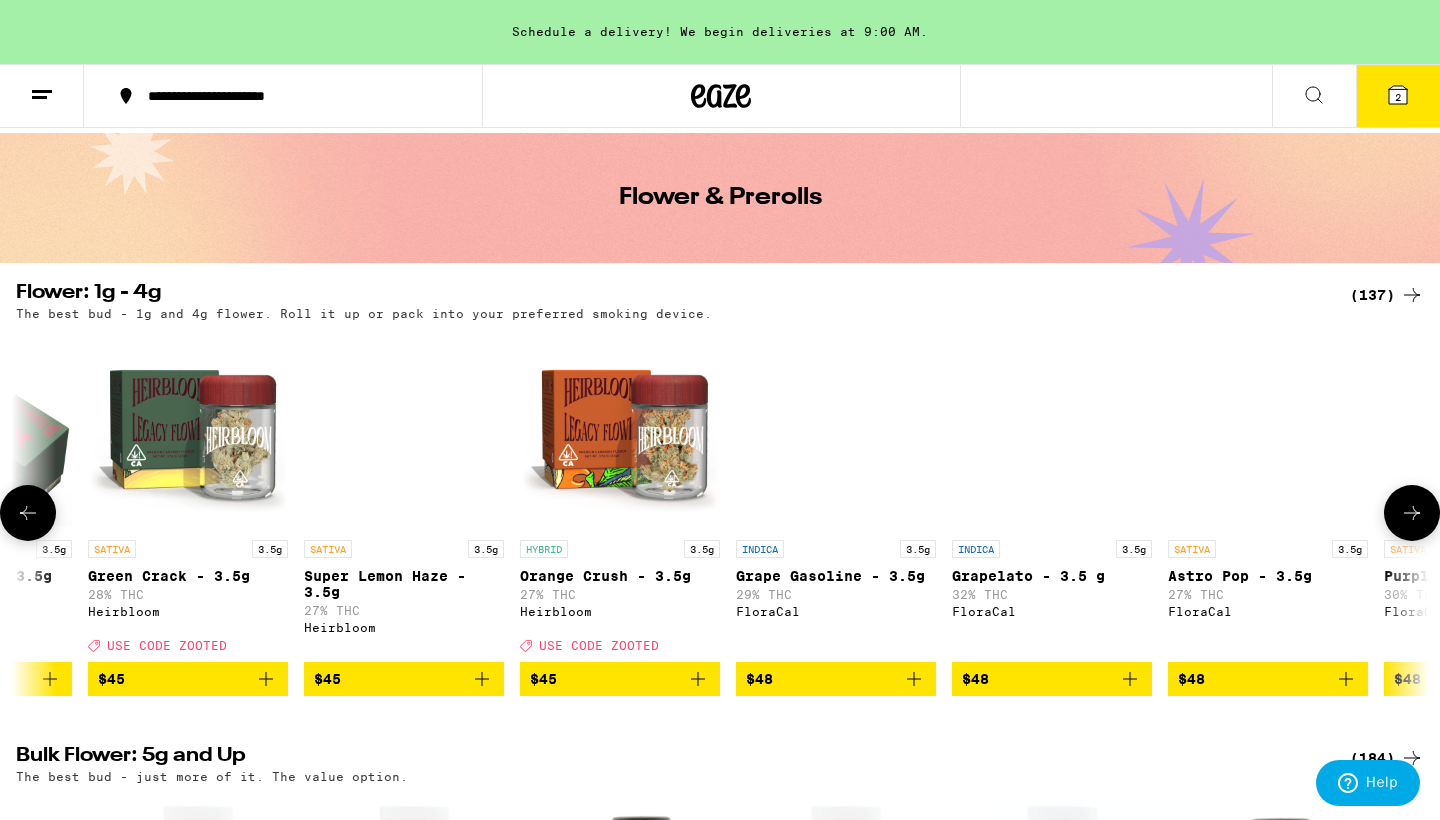 scroll, scrollTop: 0, scrollLeft: 19040, axis: horizontal 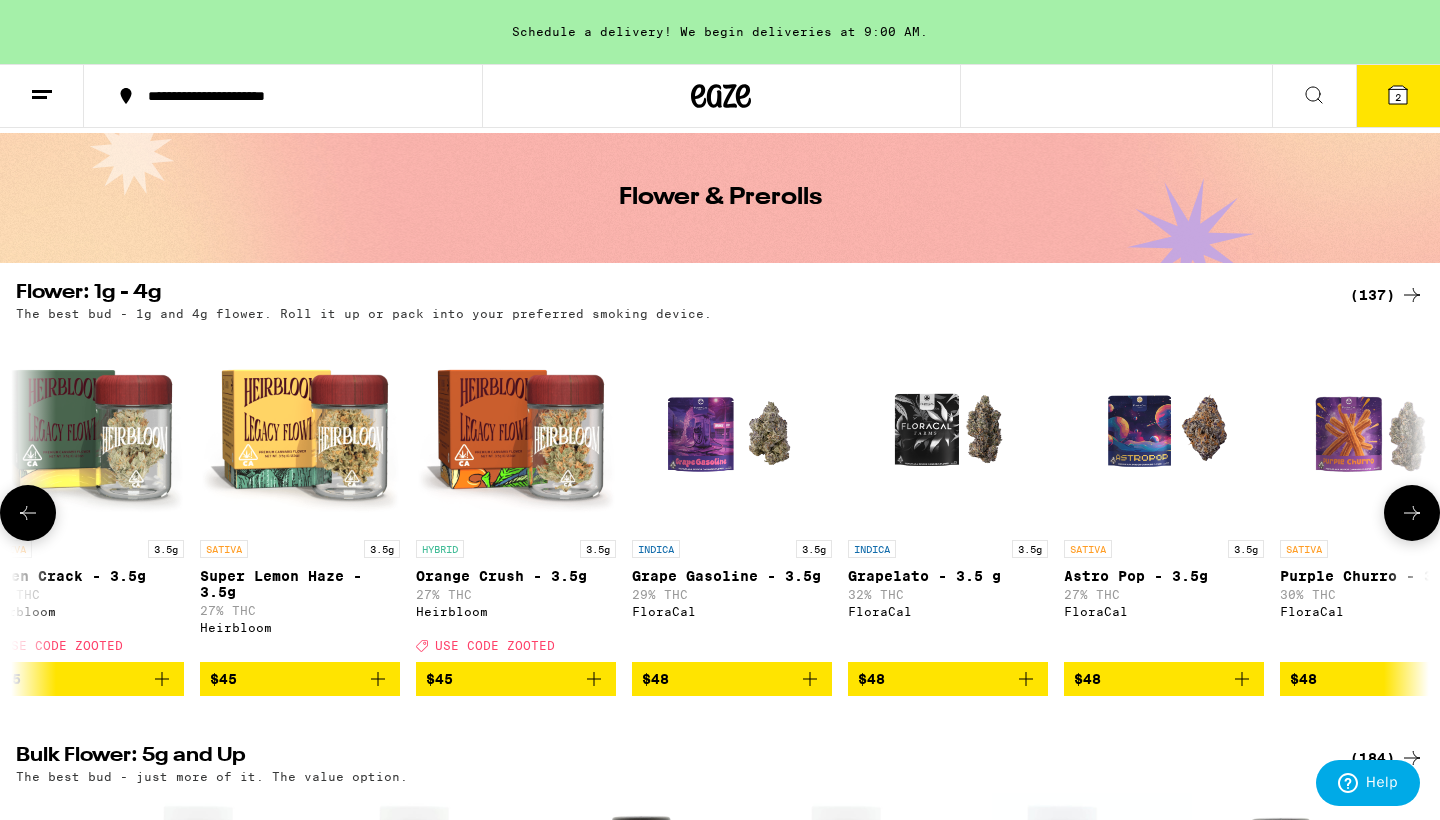 click 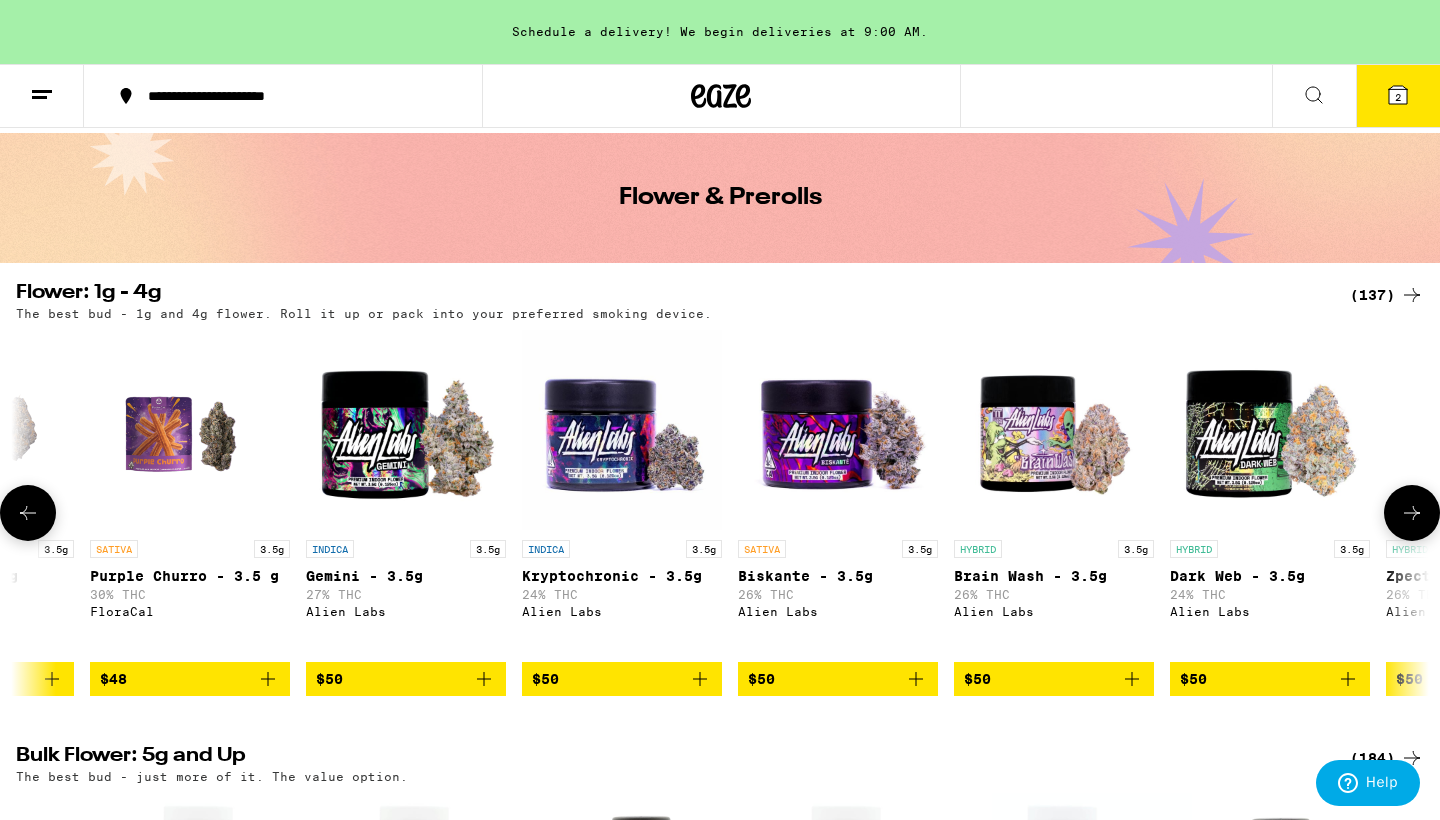 click 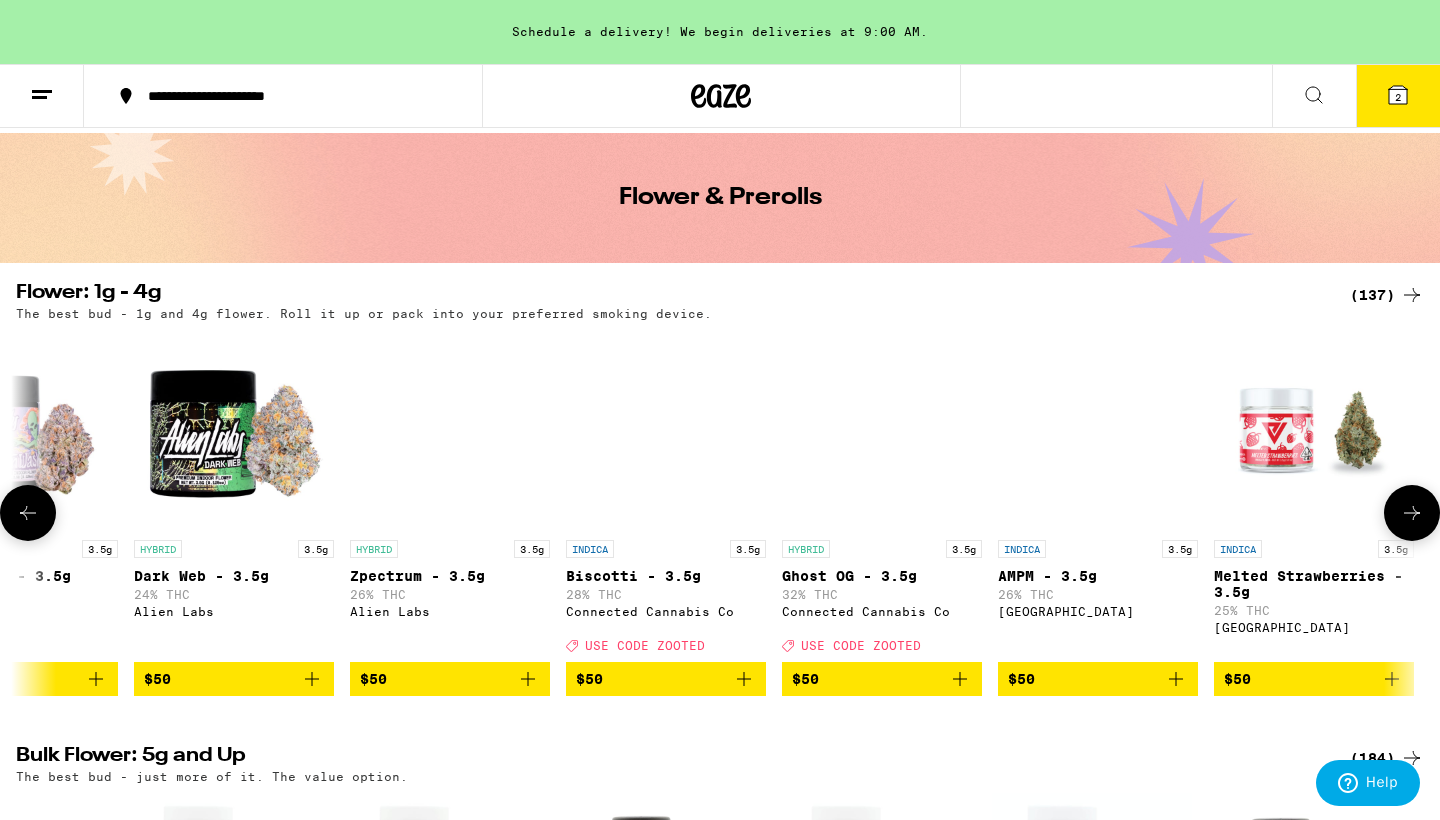 scroll, scrollTop: 0, scrollLeft: 21420, axis: horizontal 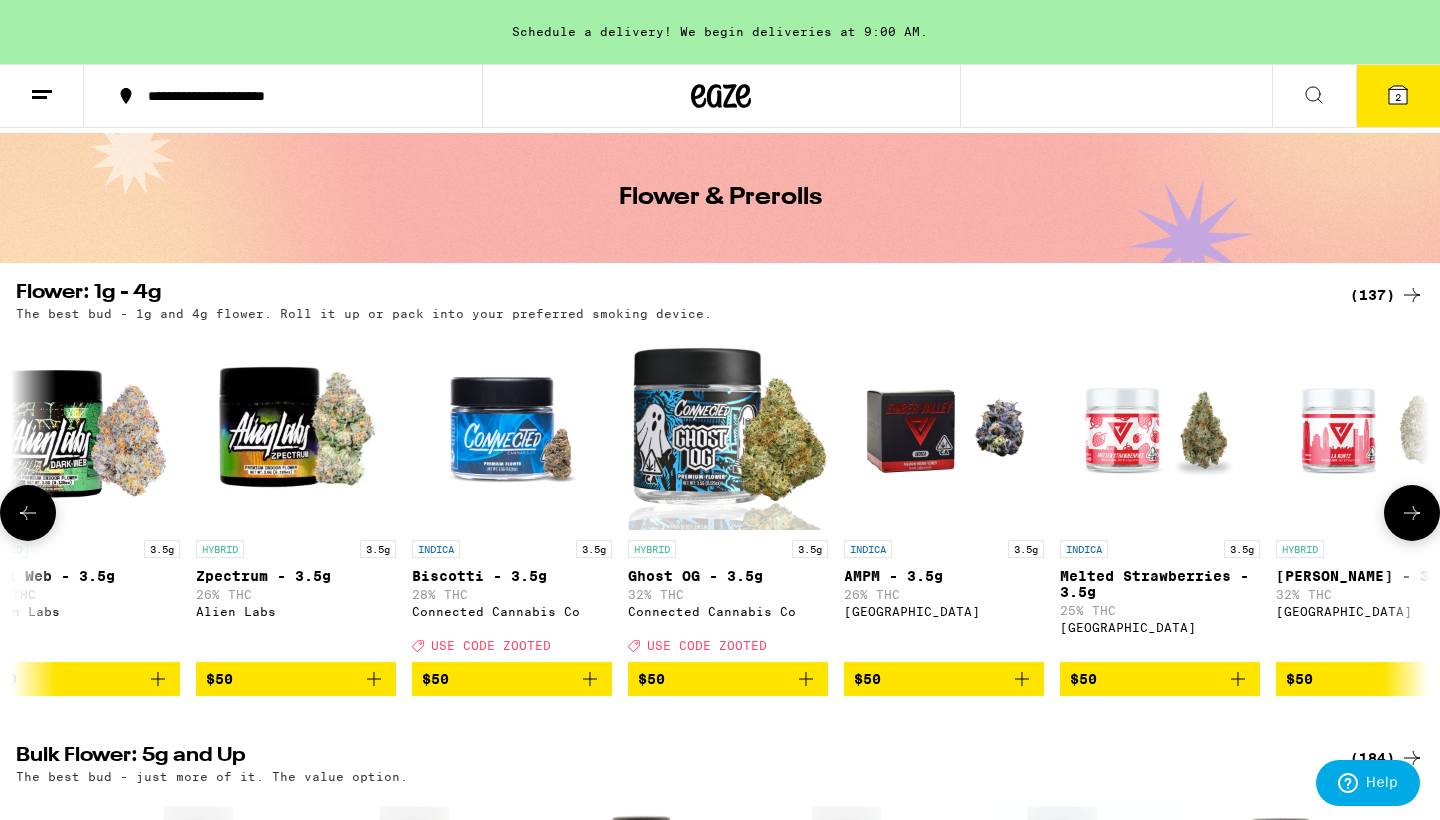 click 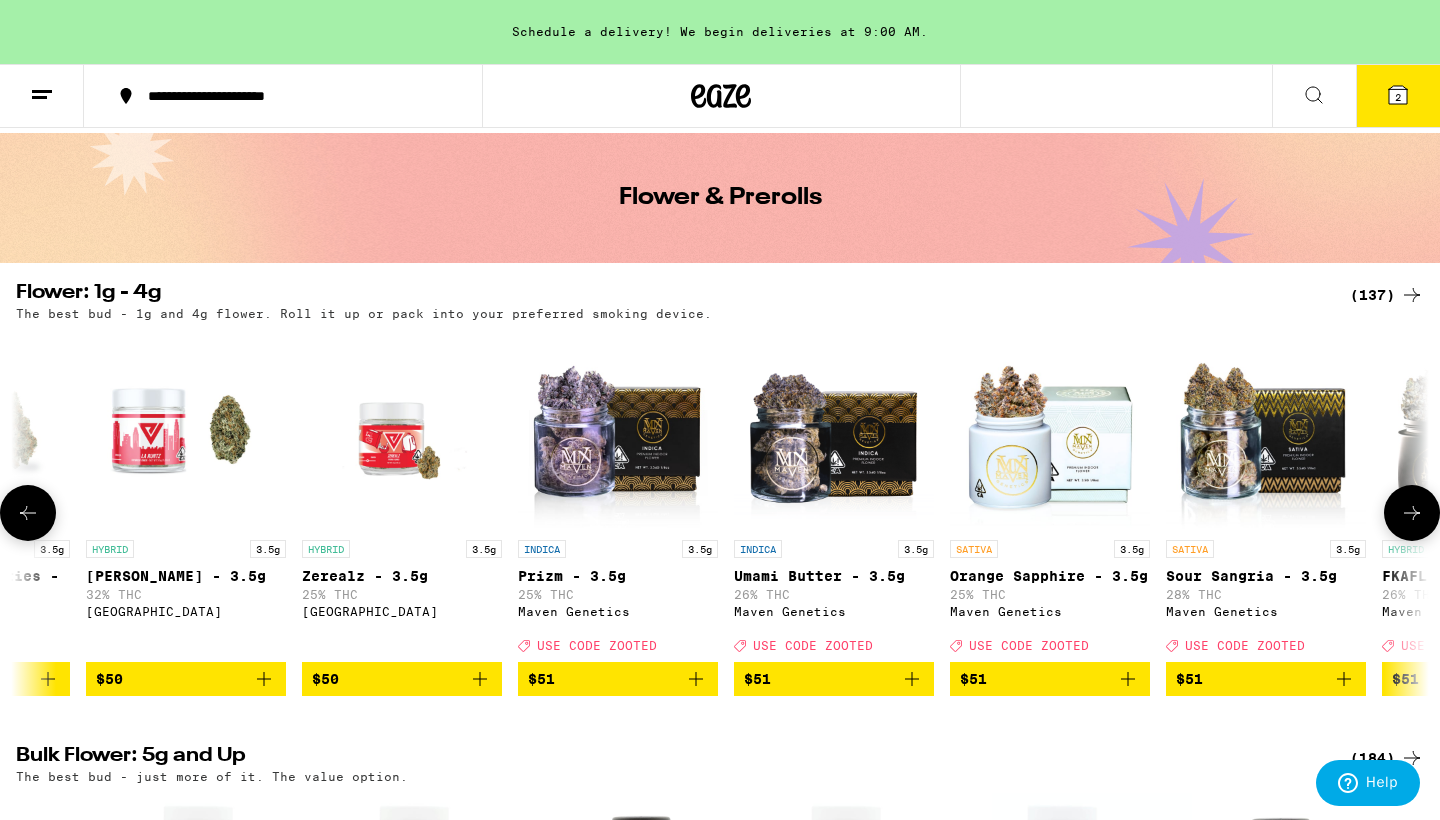 click at bounding box center [618, 430] 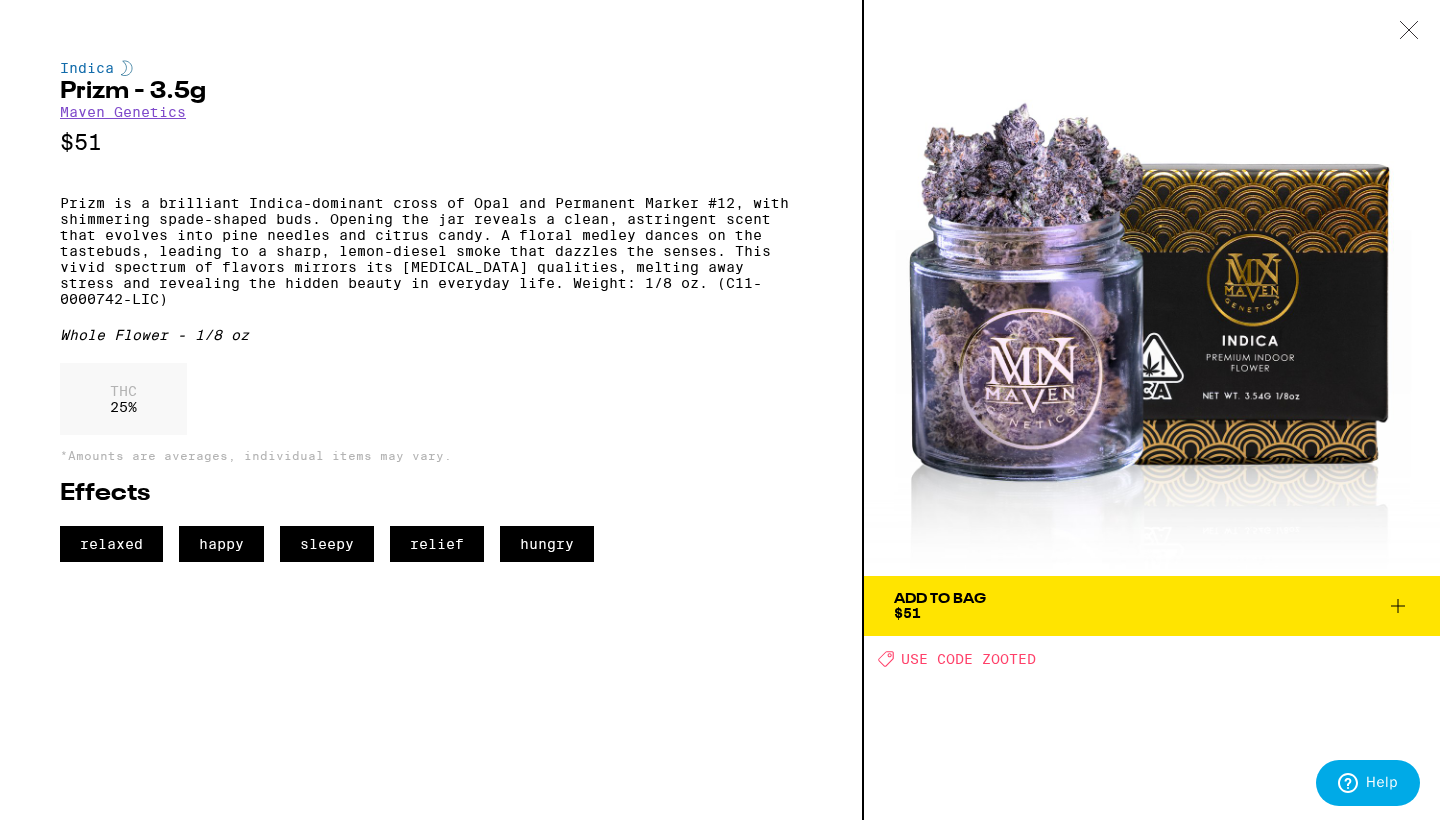 click 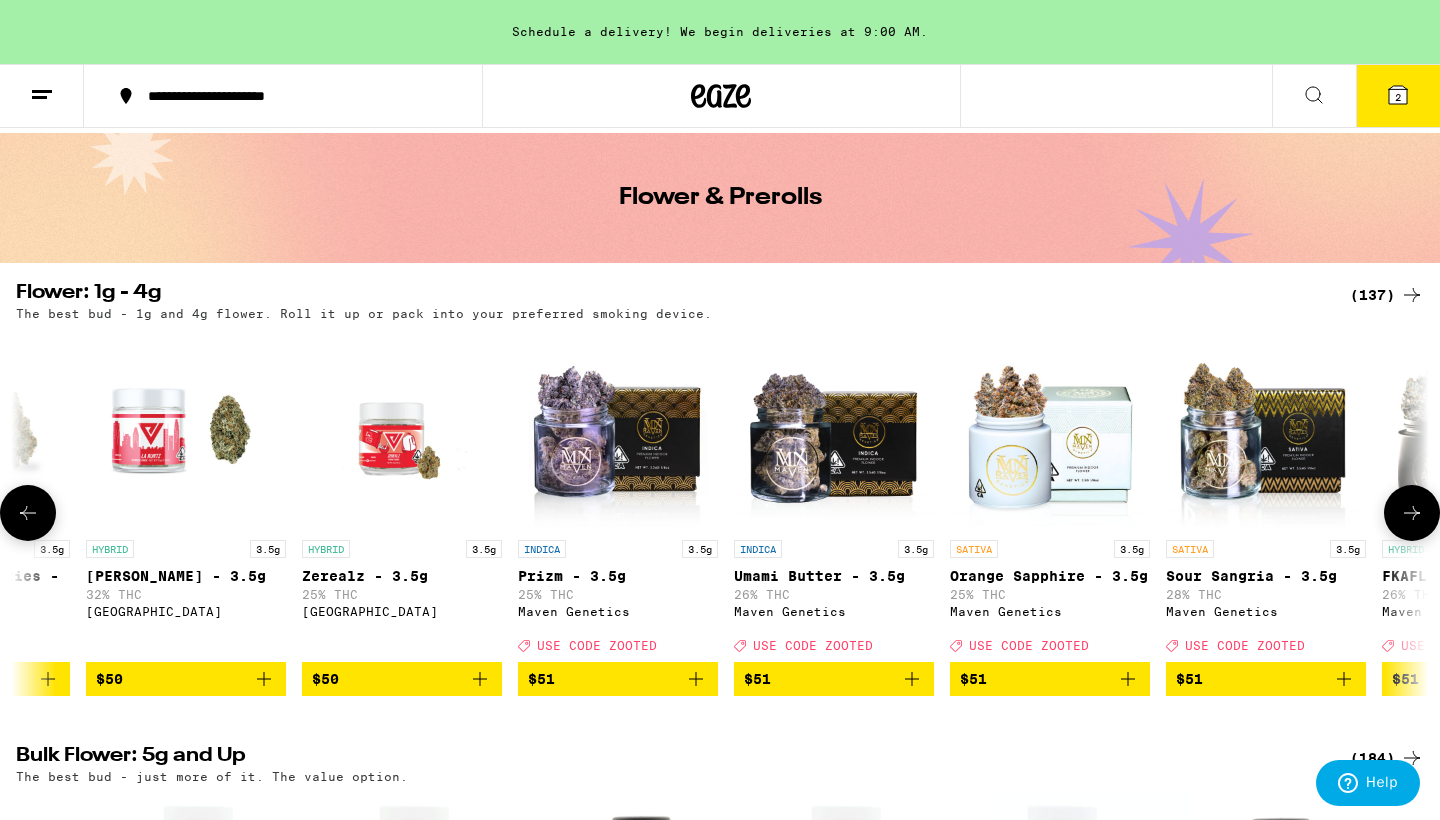 click 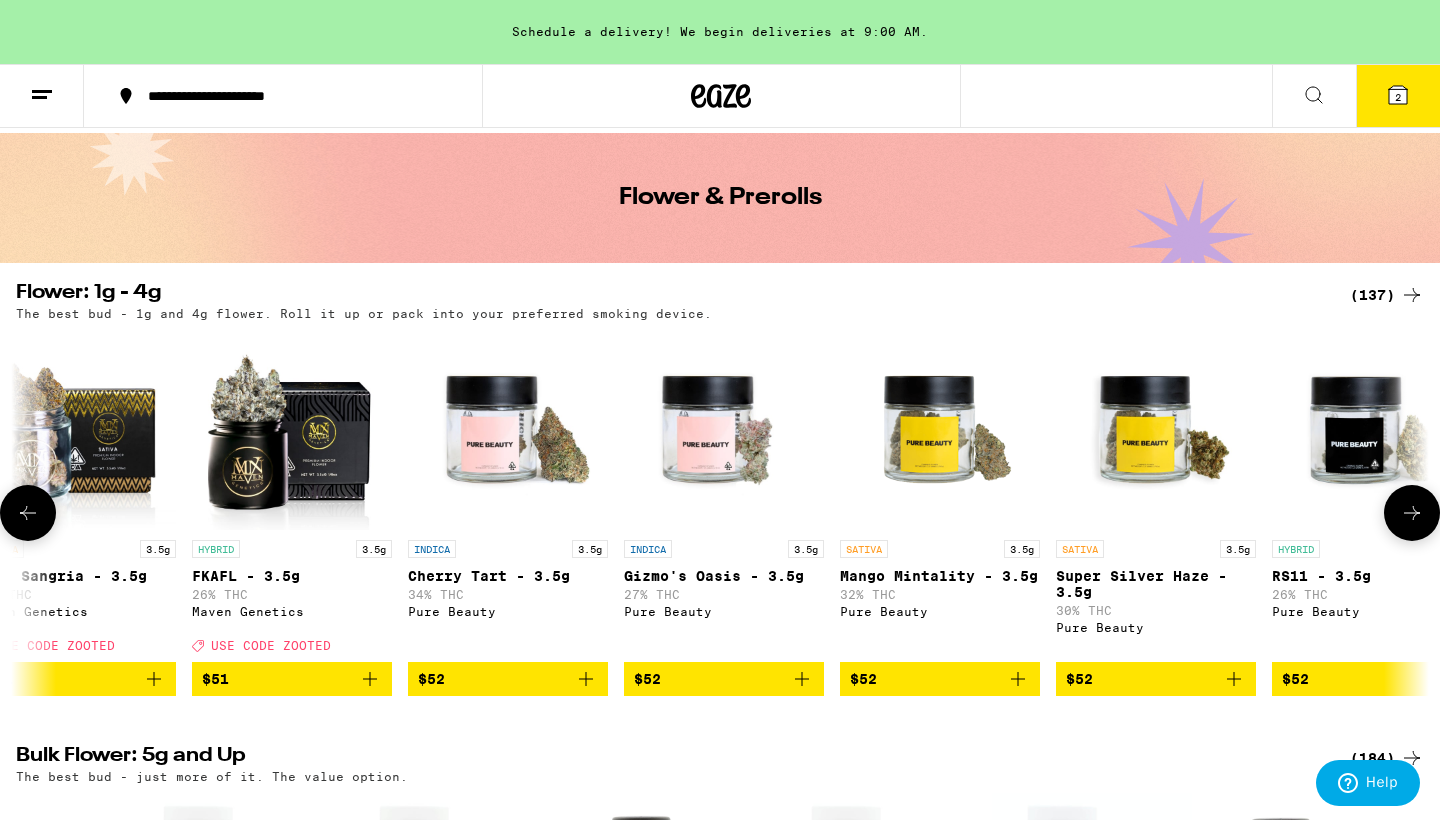 click 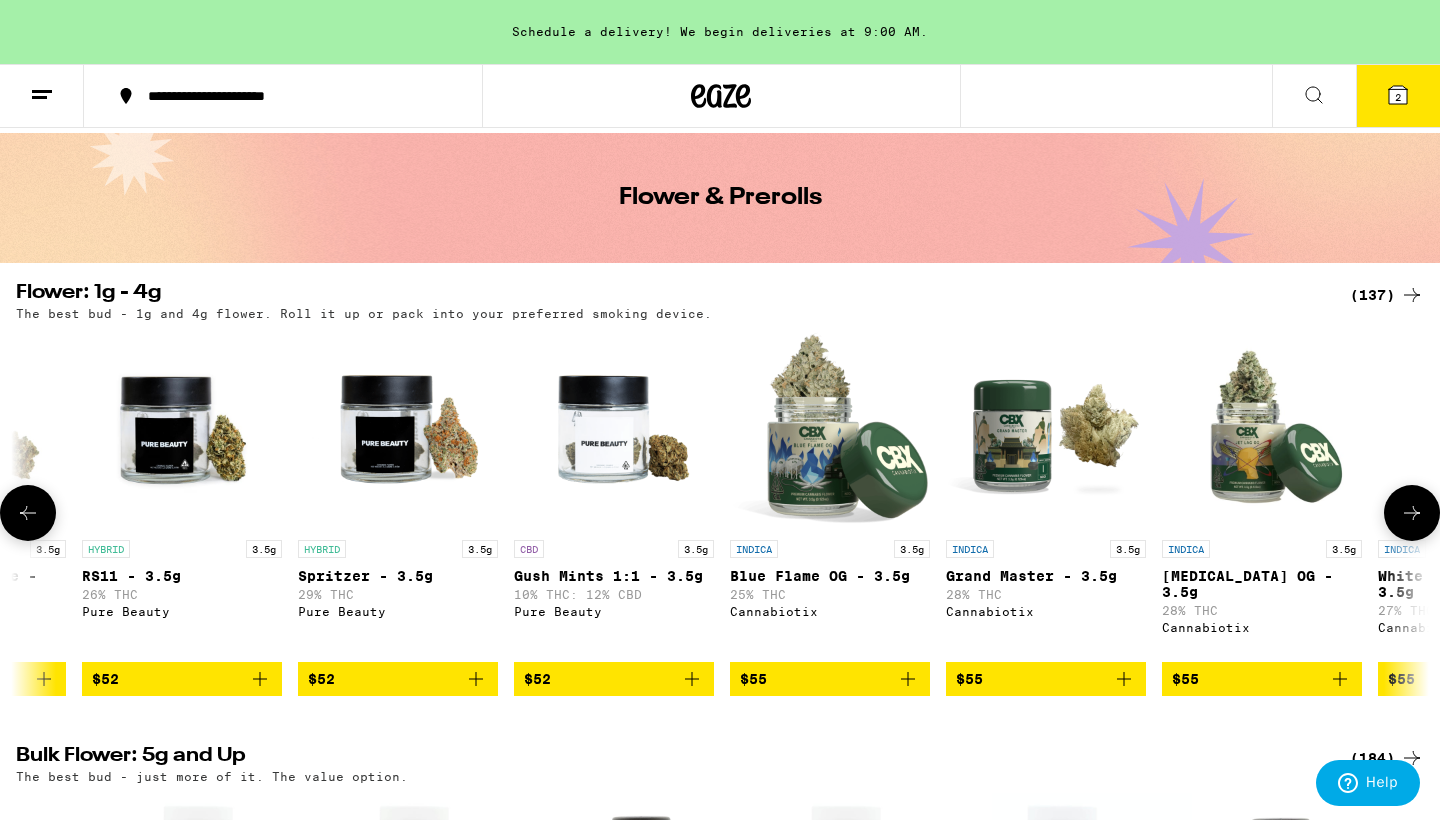 click 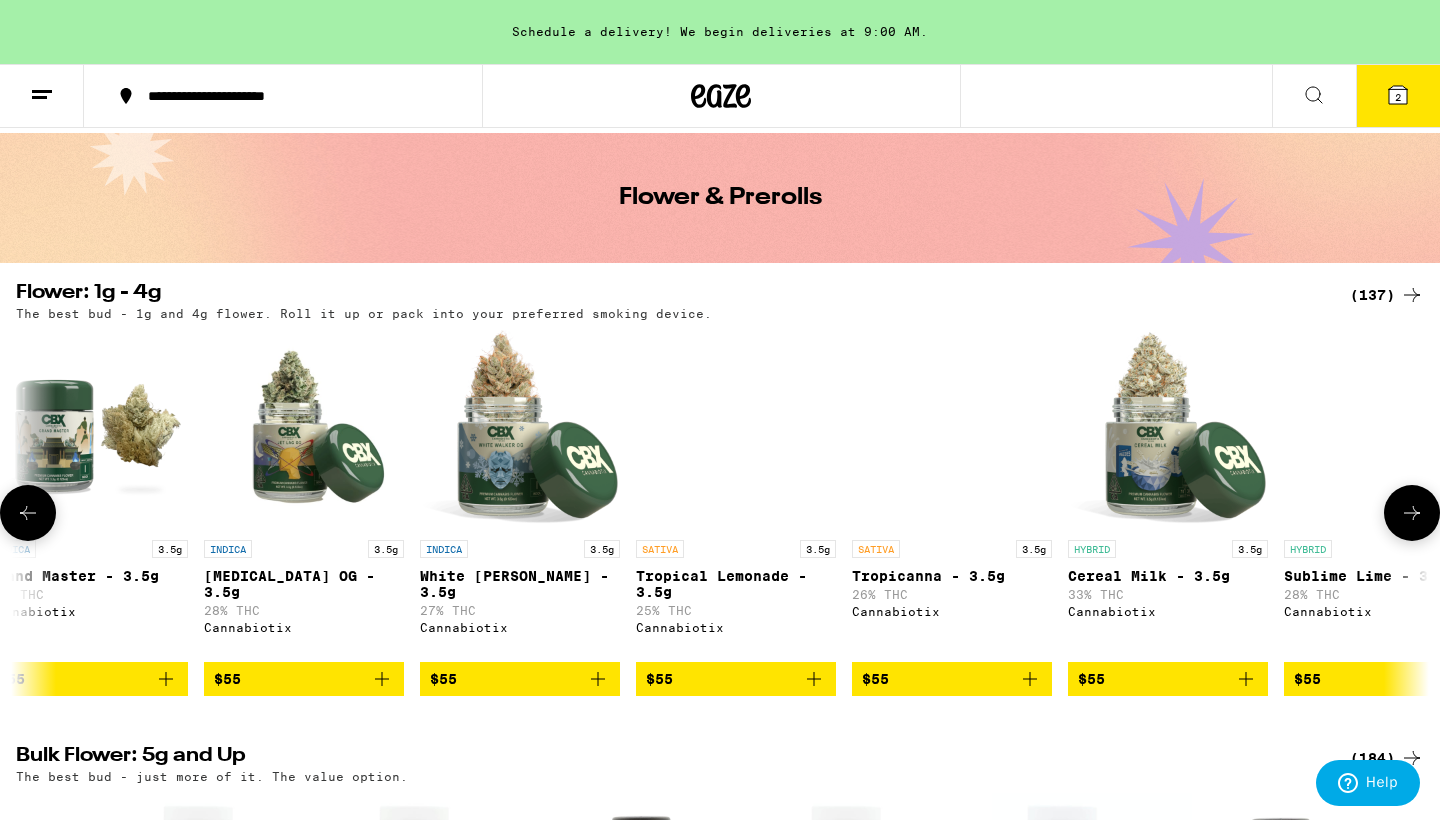 scroll, scrollTop: 0, scrollLeft: 26180, axis: horizontal 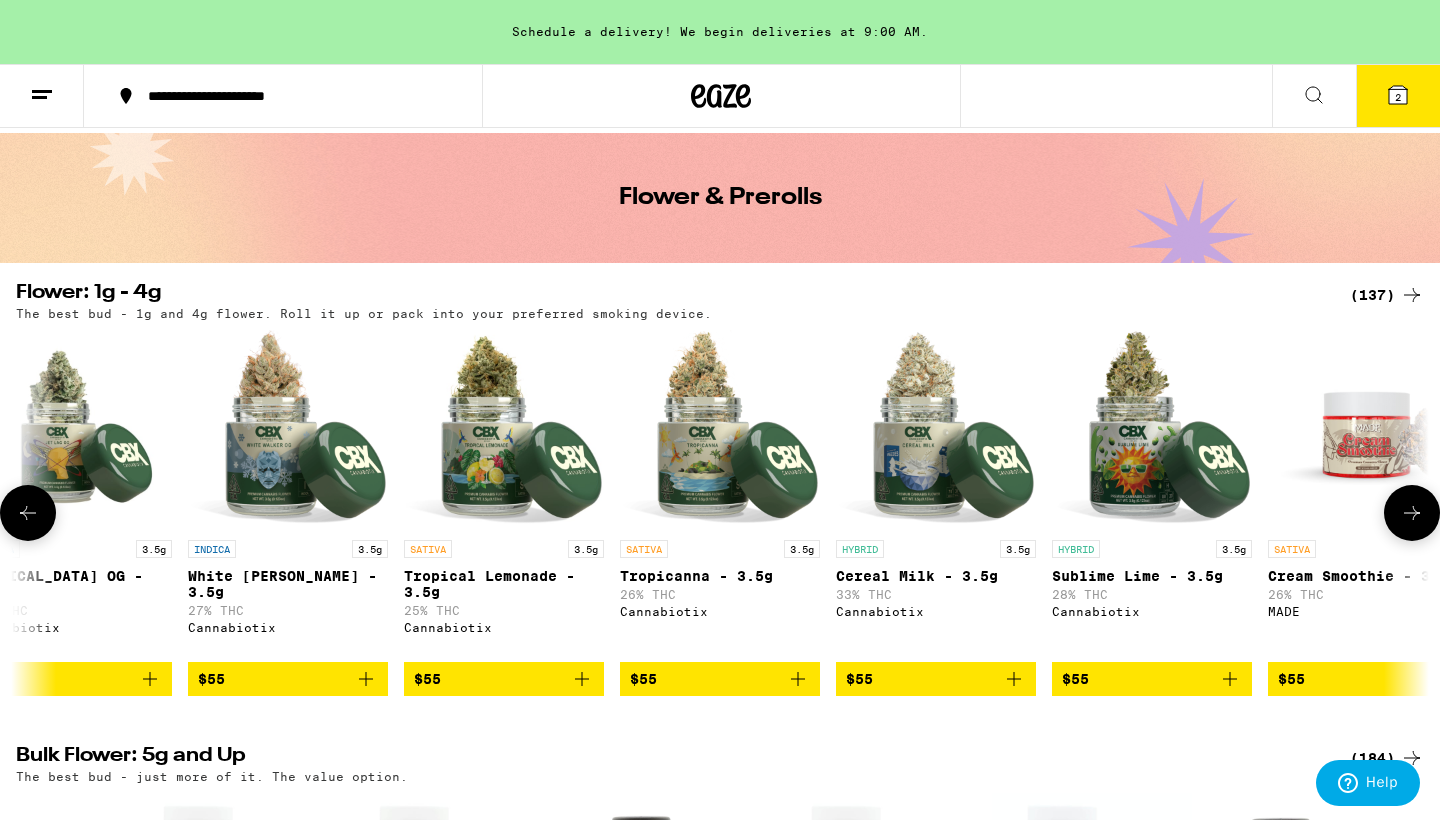 click 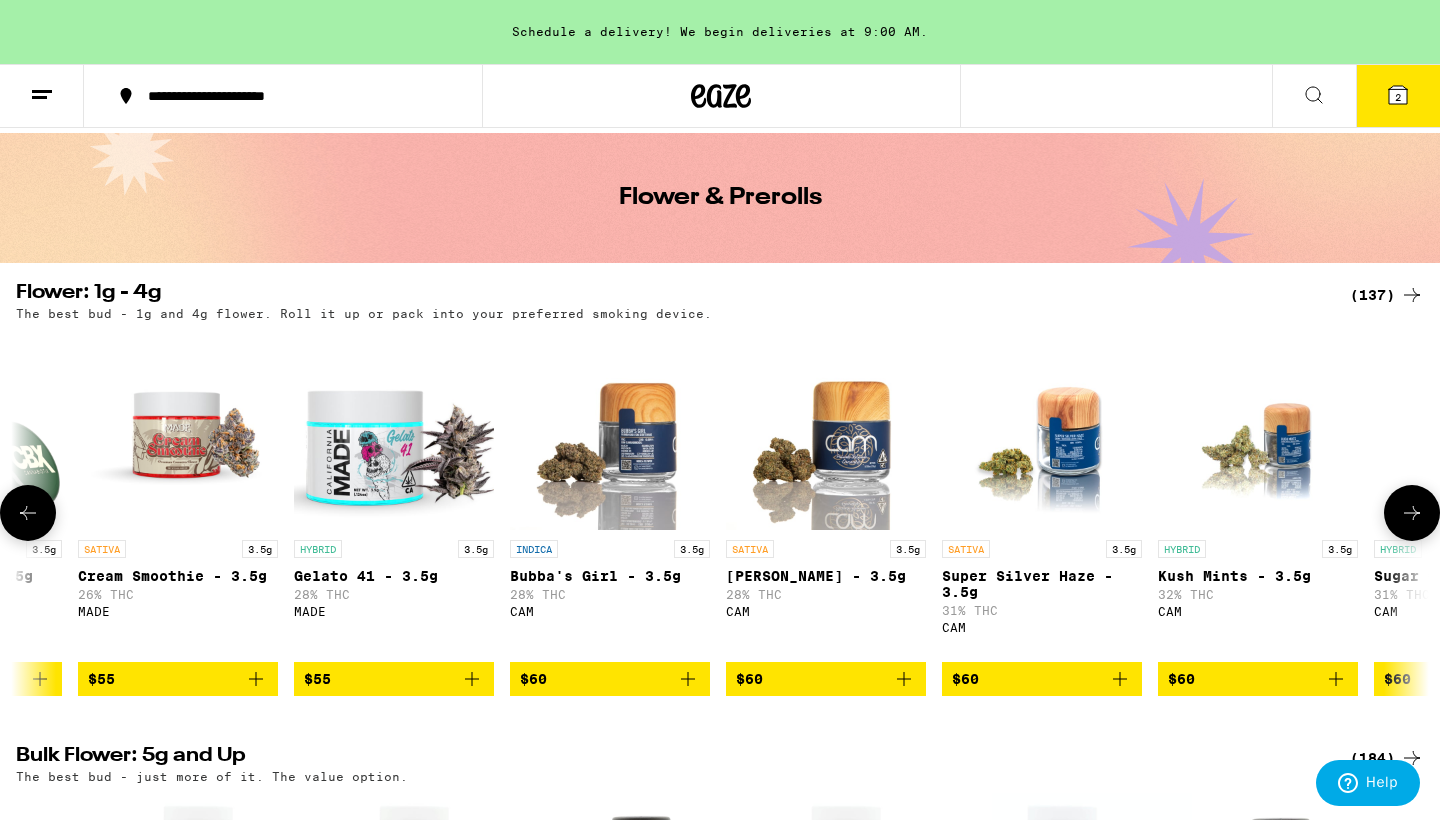 click 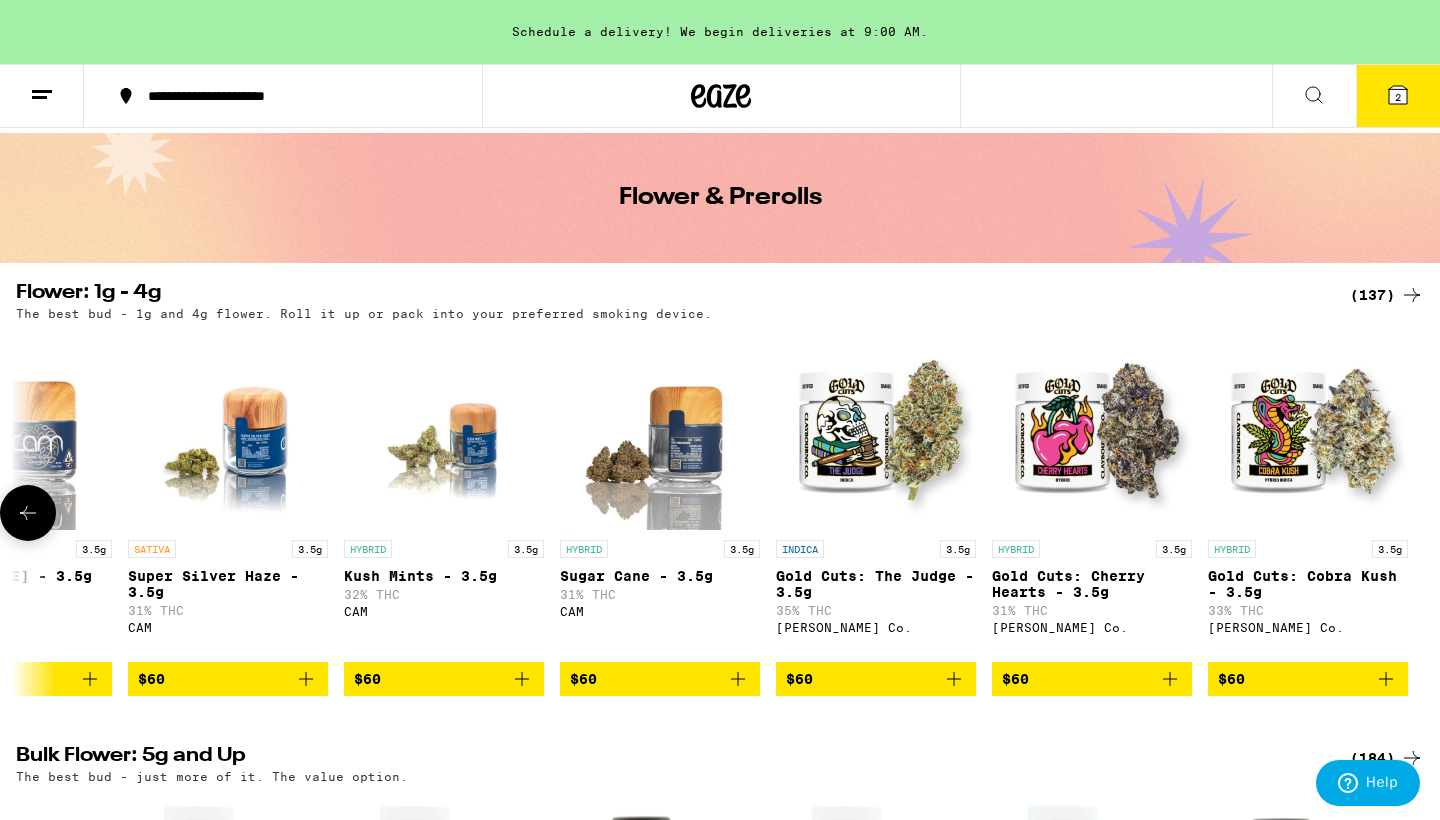 click 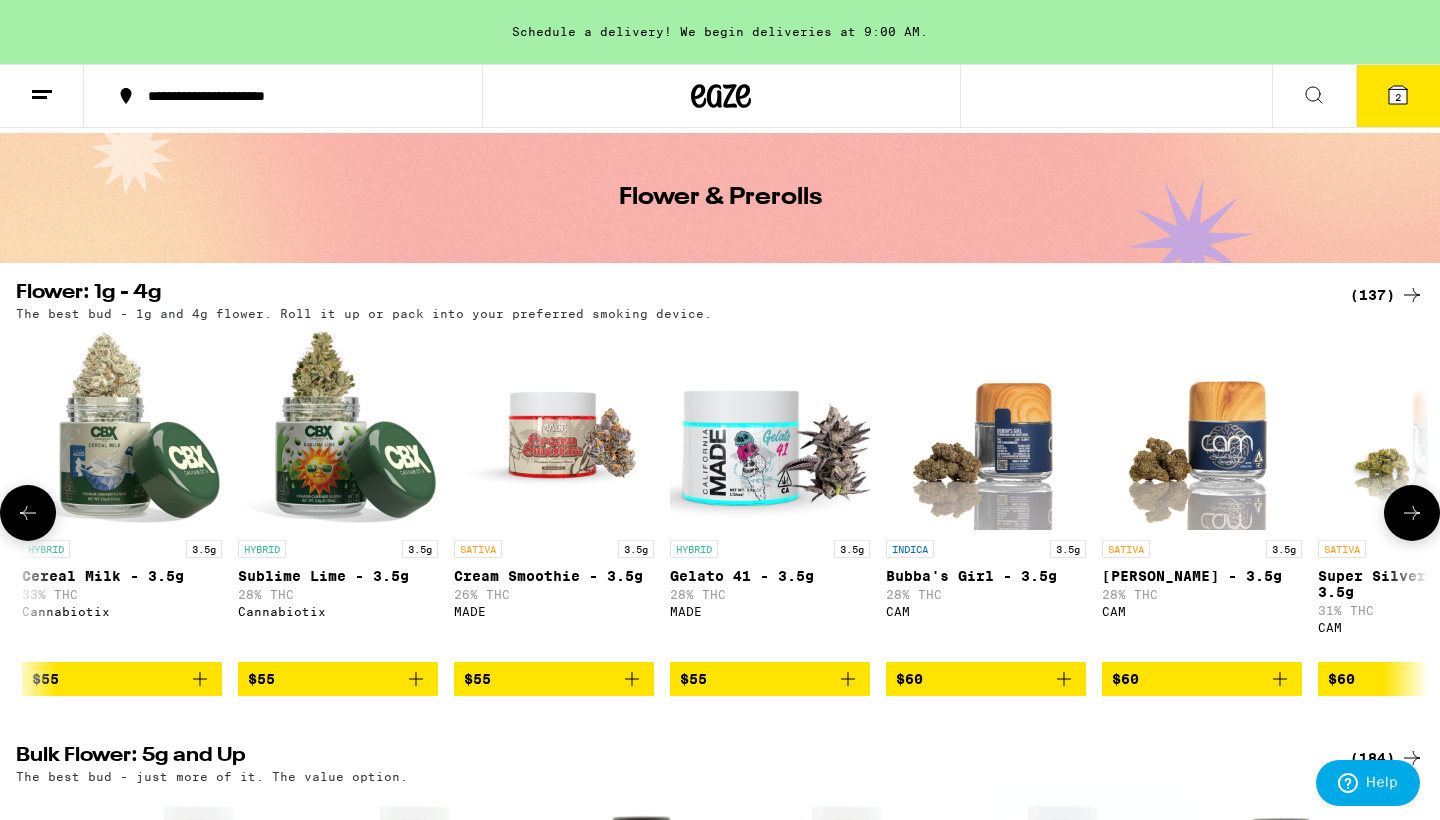 click 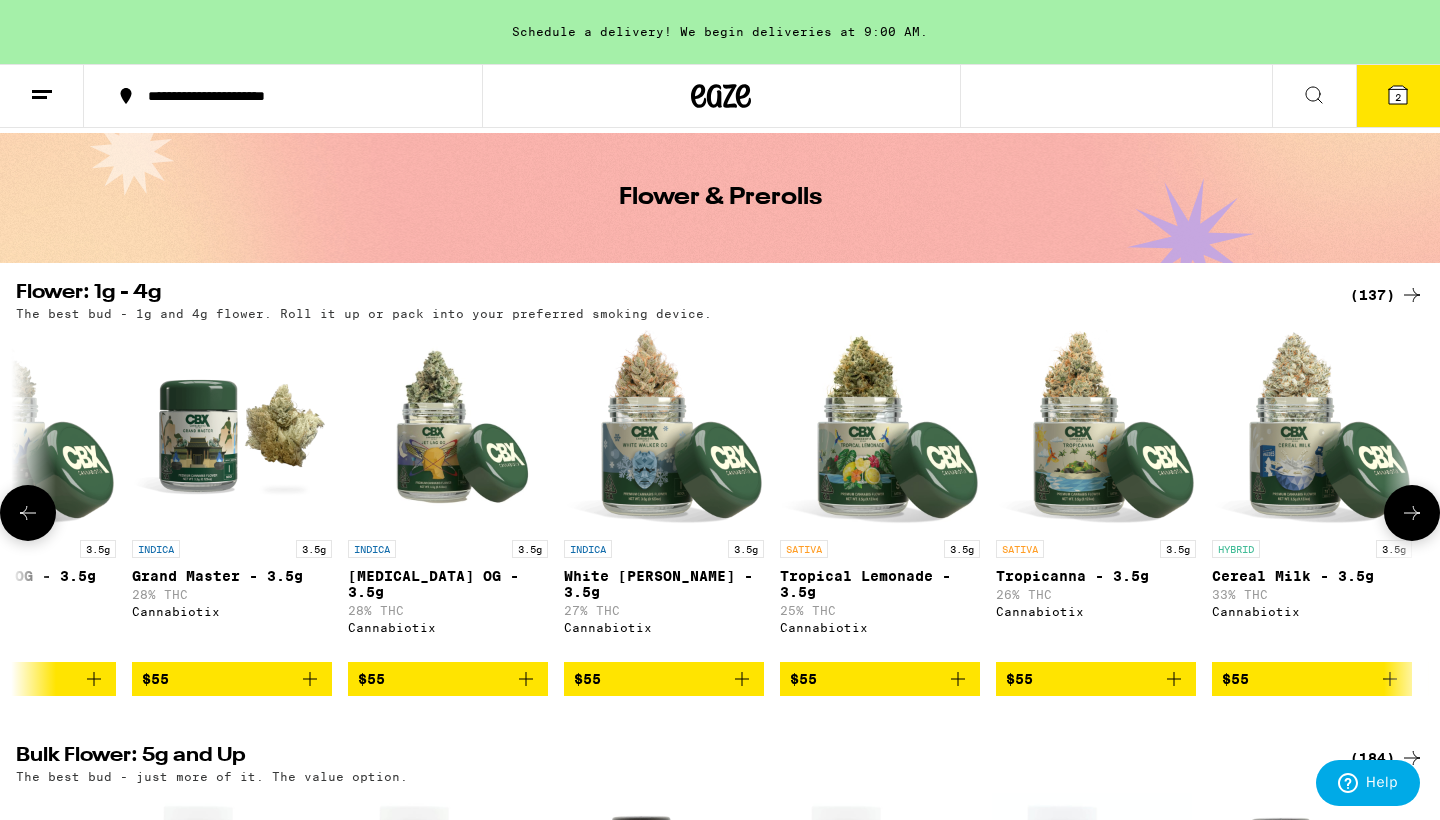 click 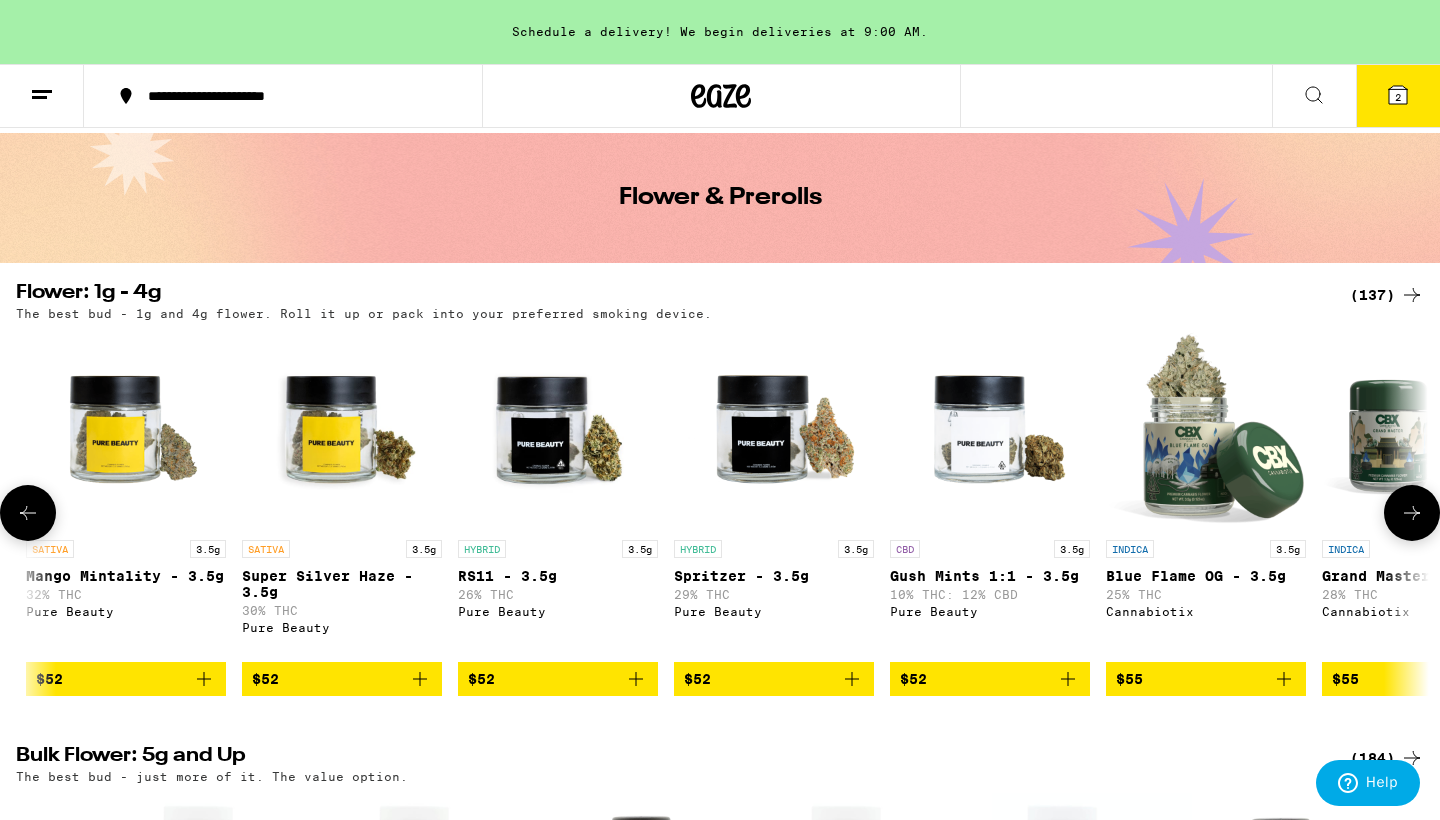 click 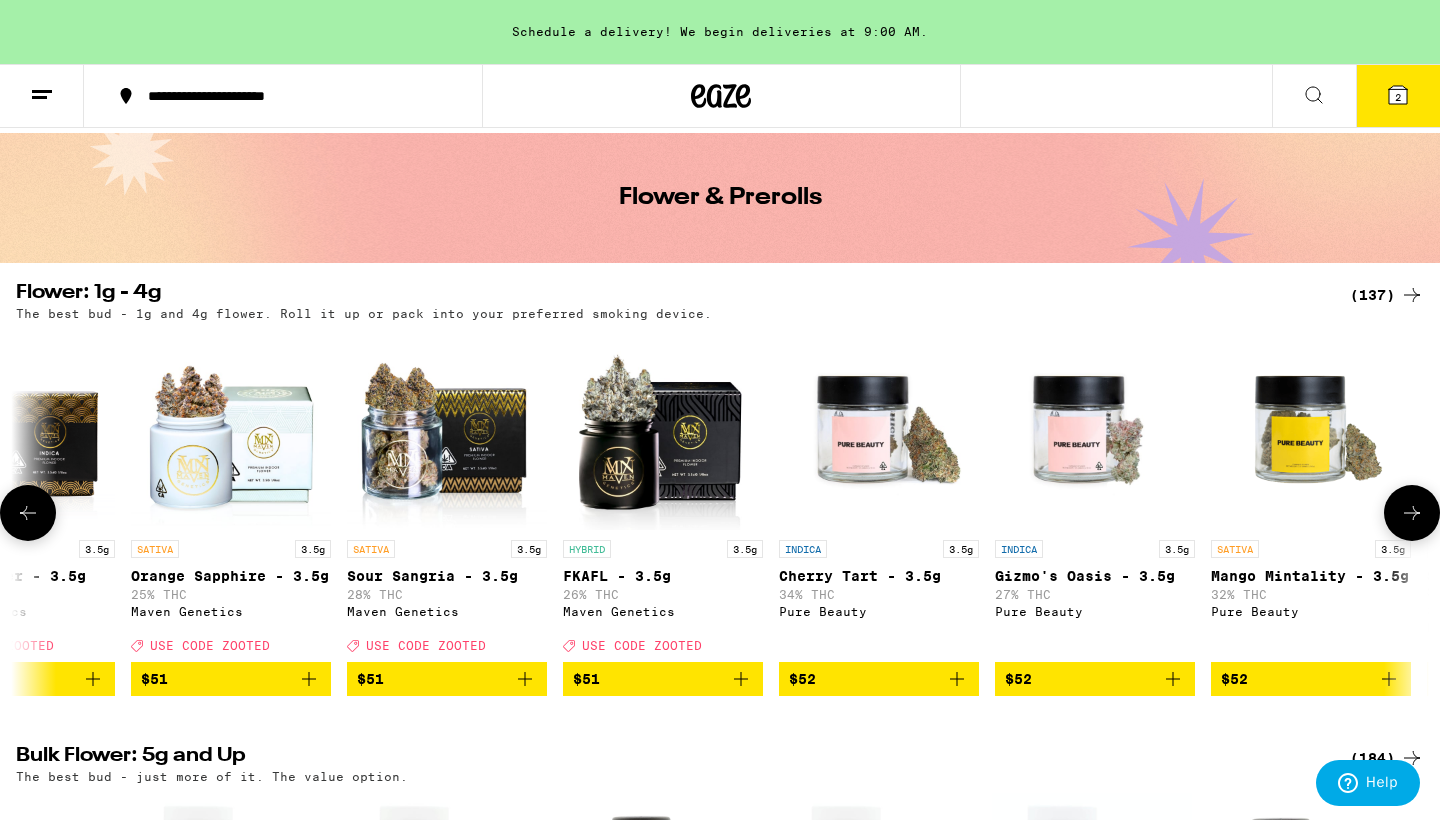 scroll, scrollTop: 0, scrollLeft: 23424, axis: horizontal 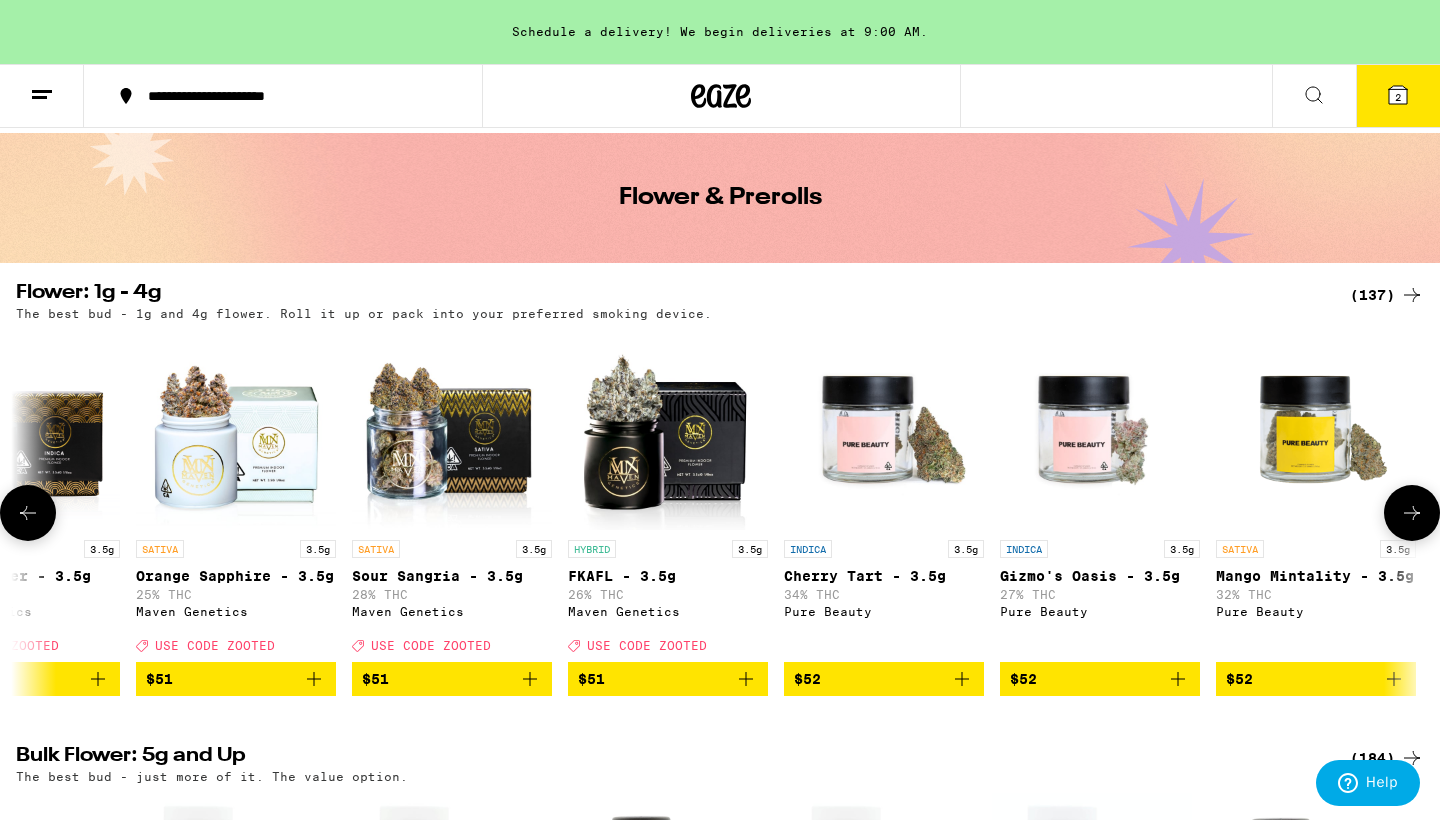 click 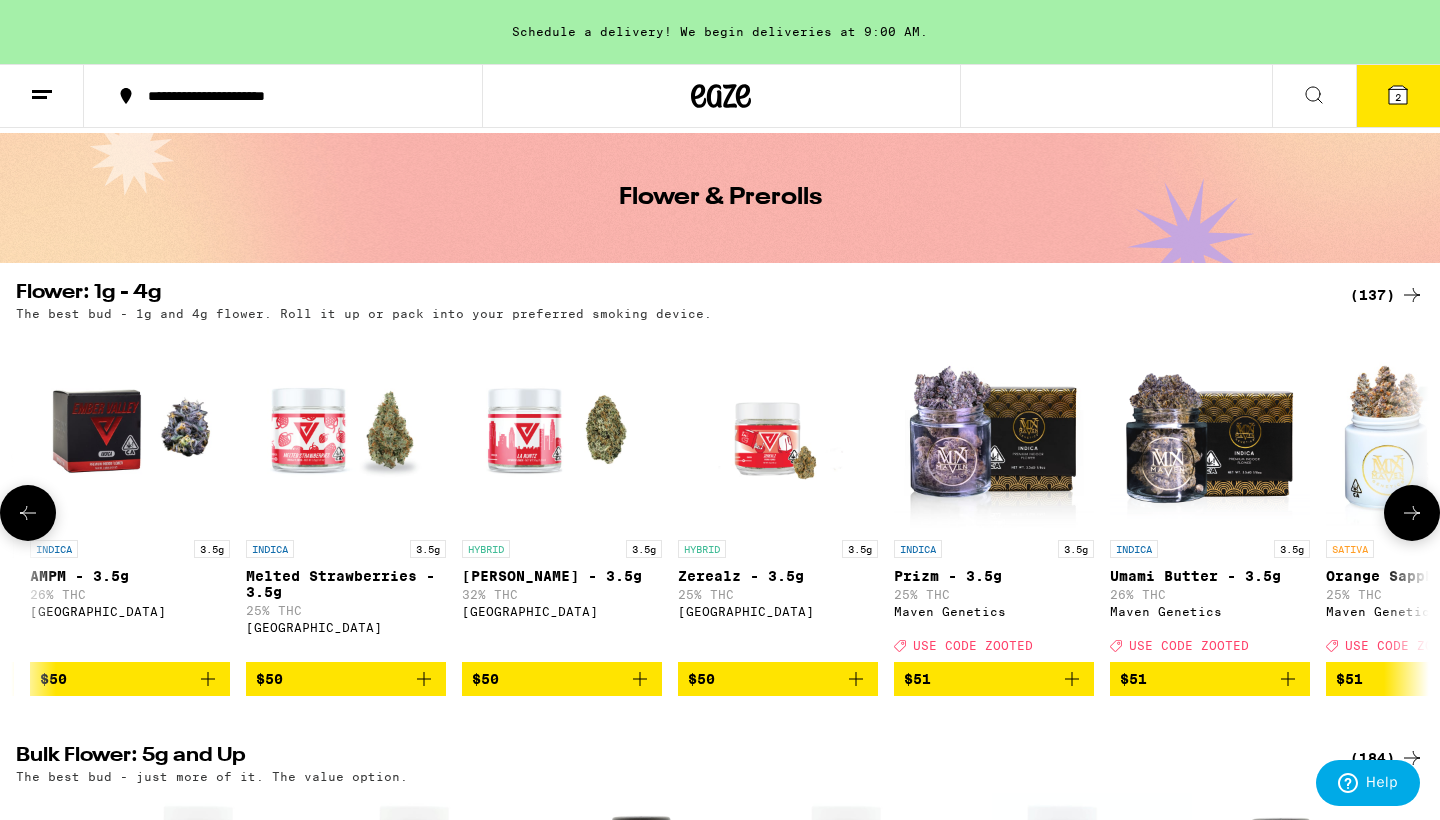 click 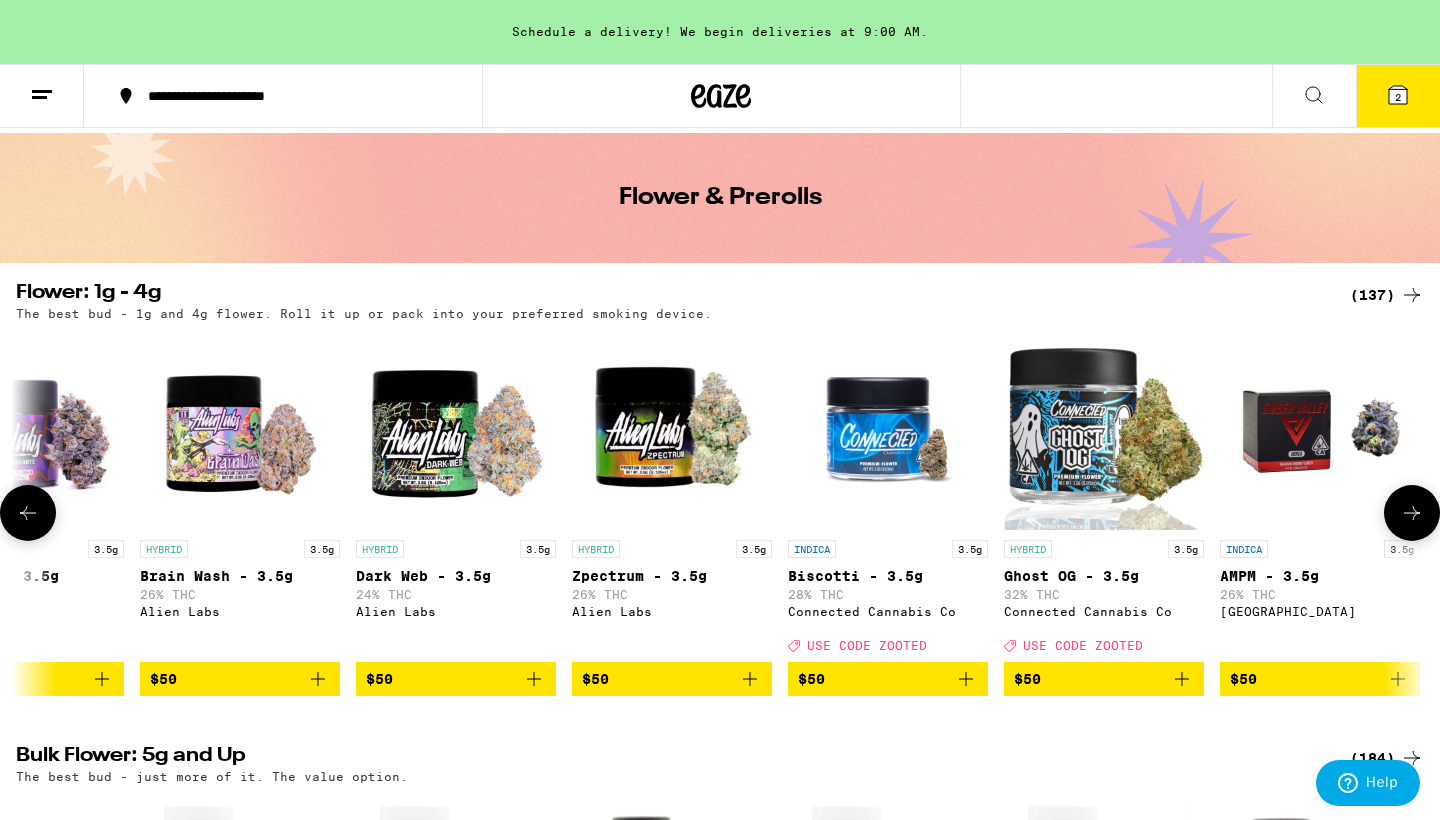 click 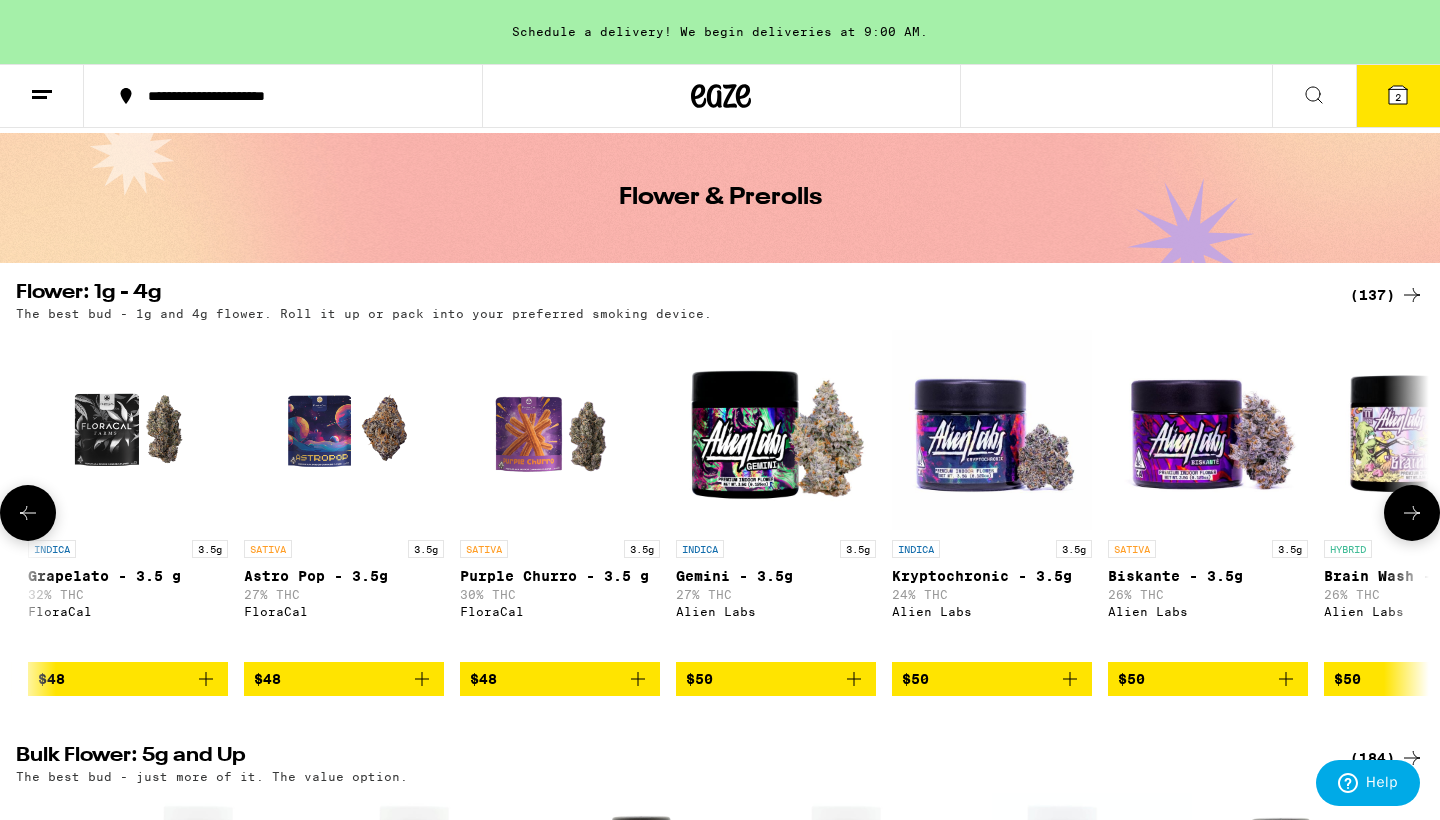 scroll, scrollTop: 0, scrollLeft: 19854, axis: horizontal 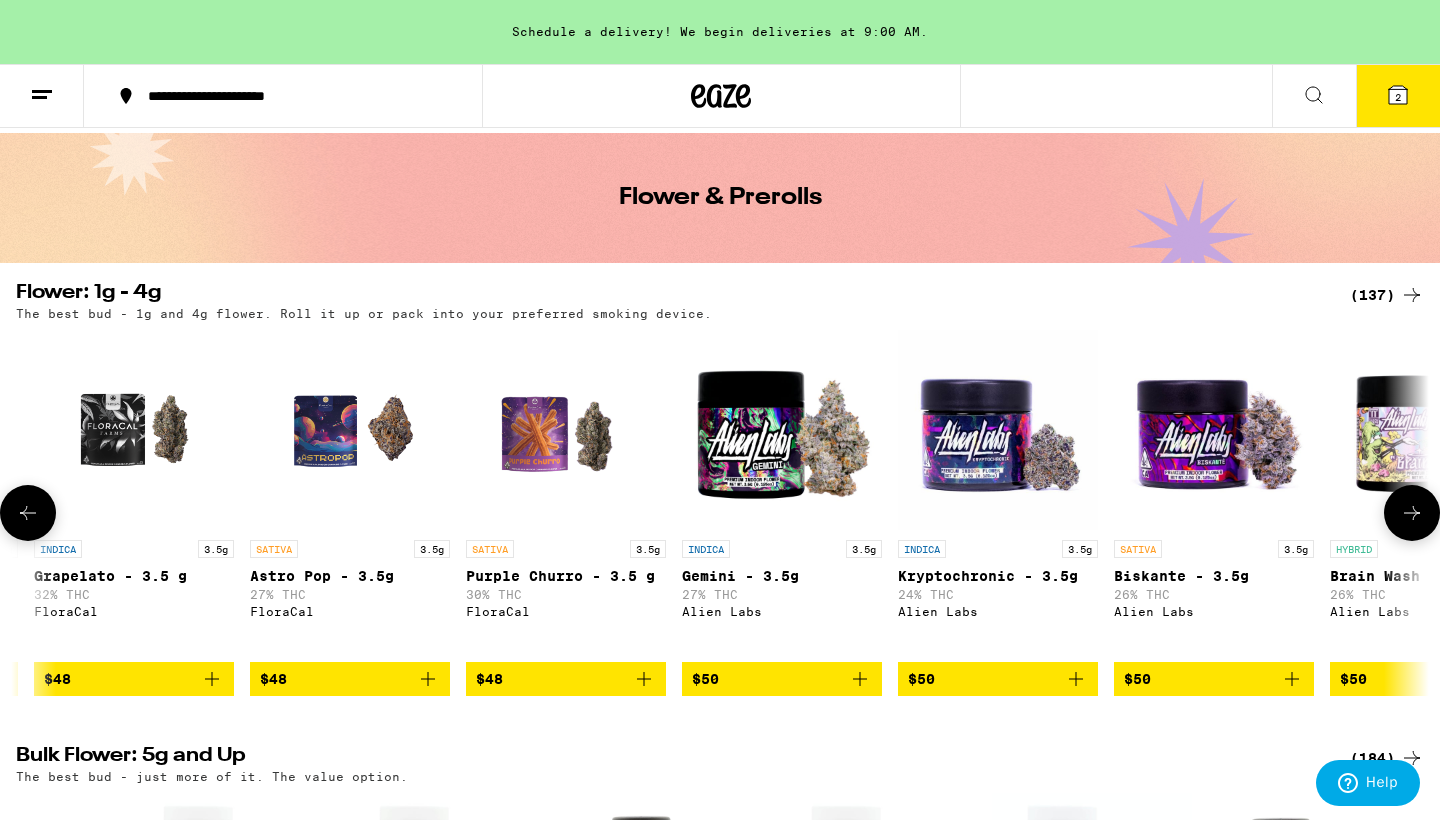 click 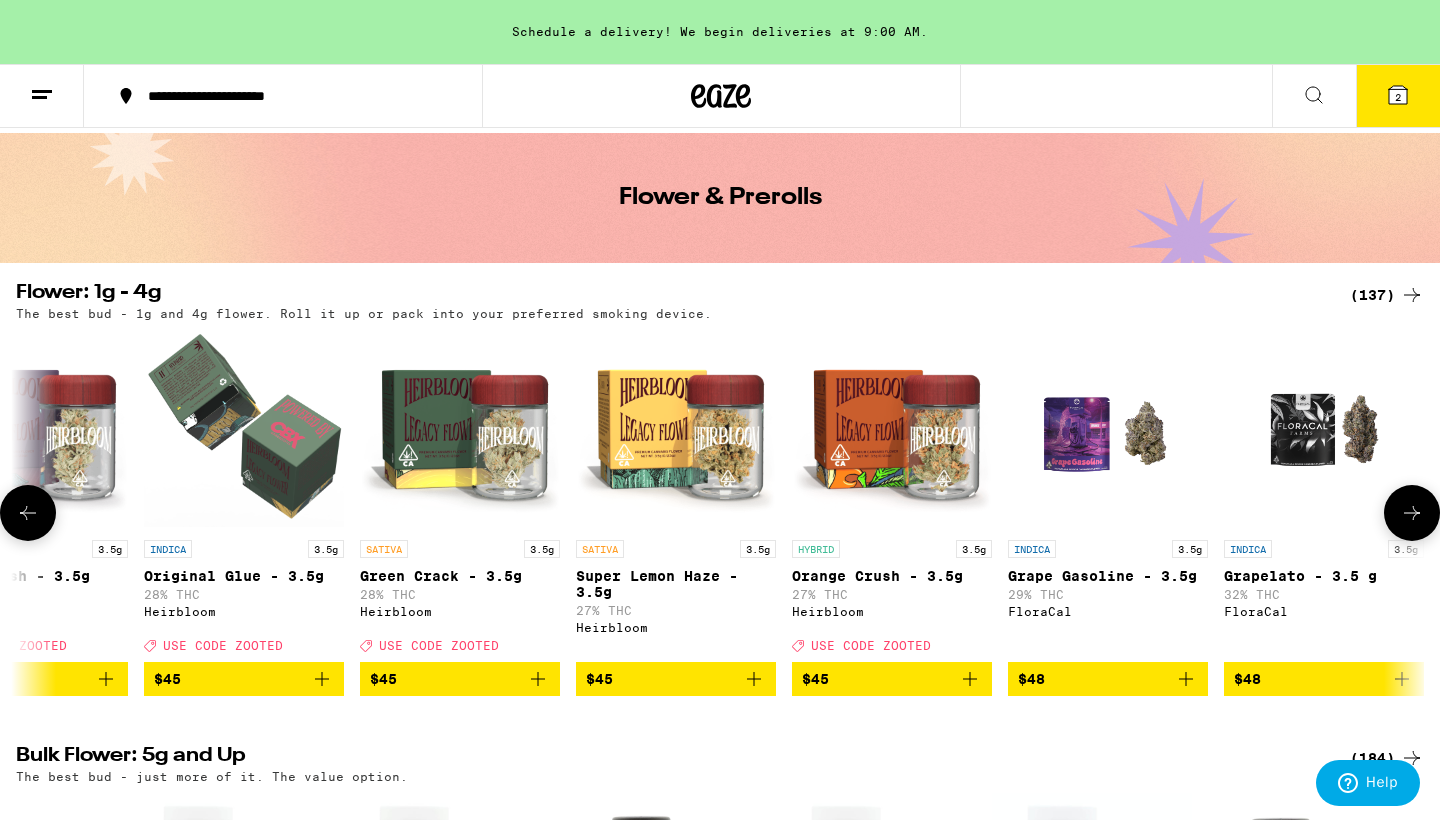 click 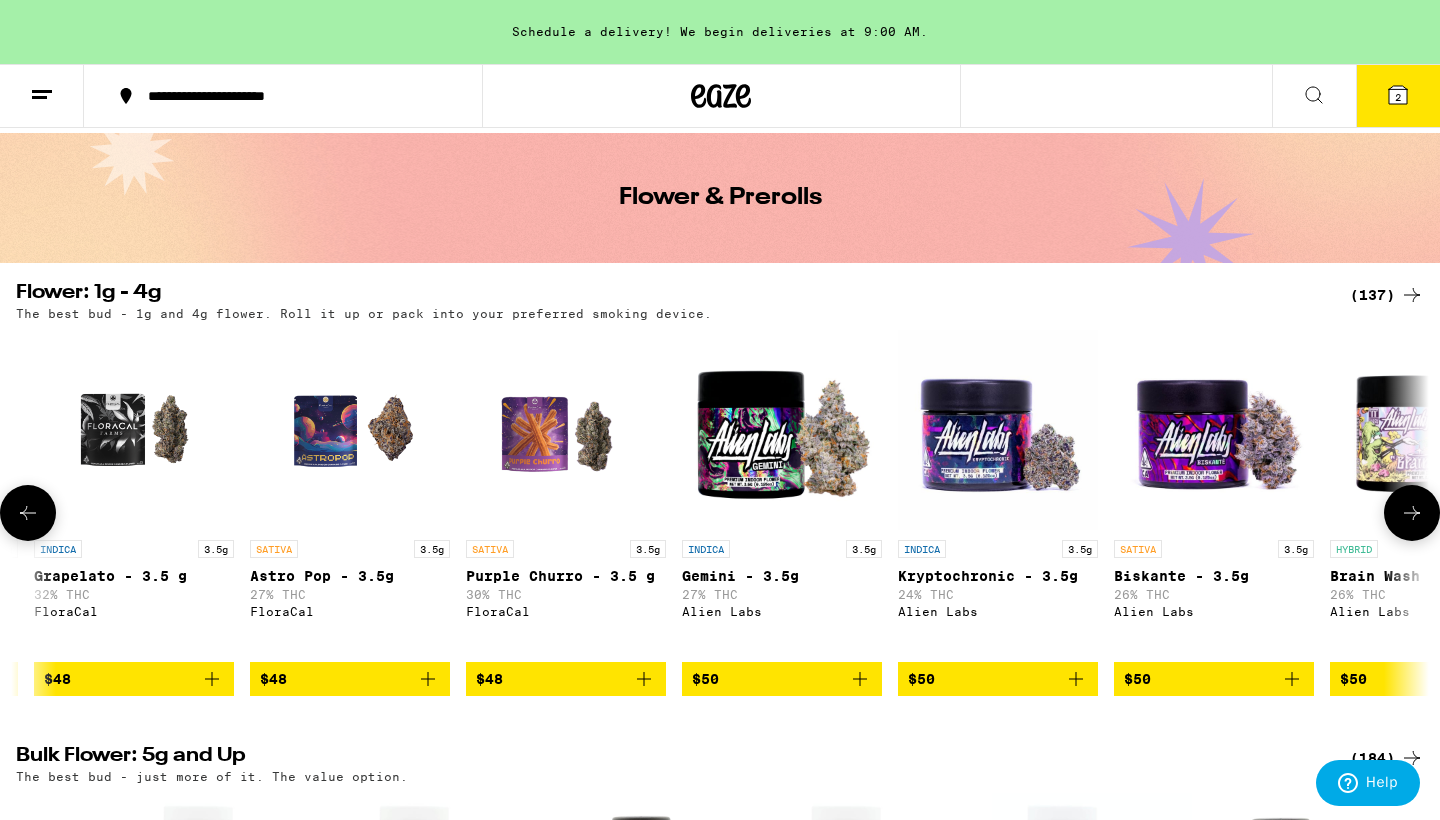 click at bounding box center [350, 430] 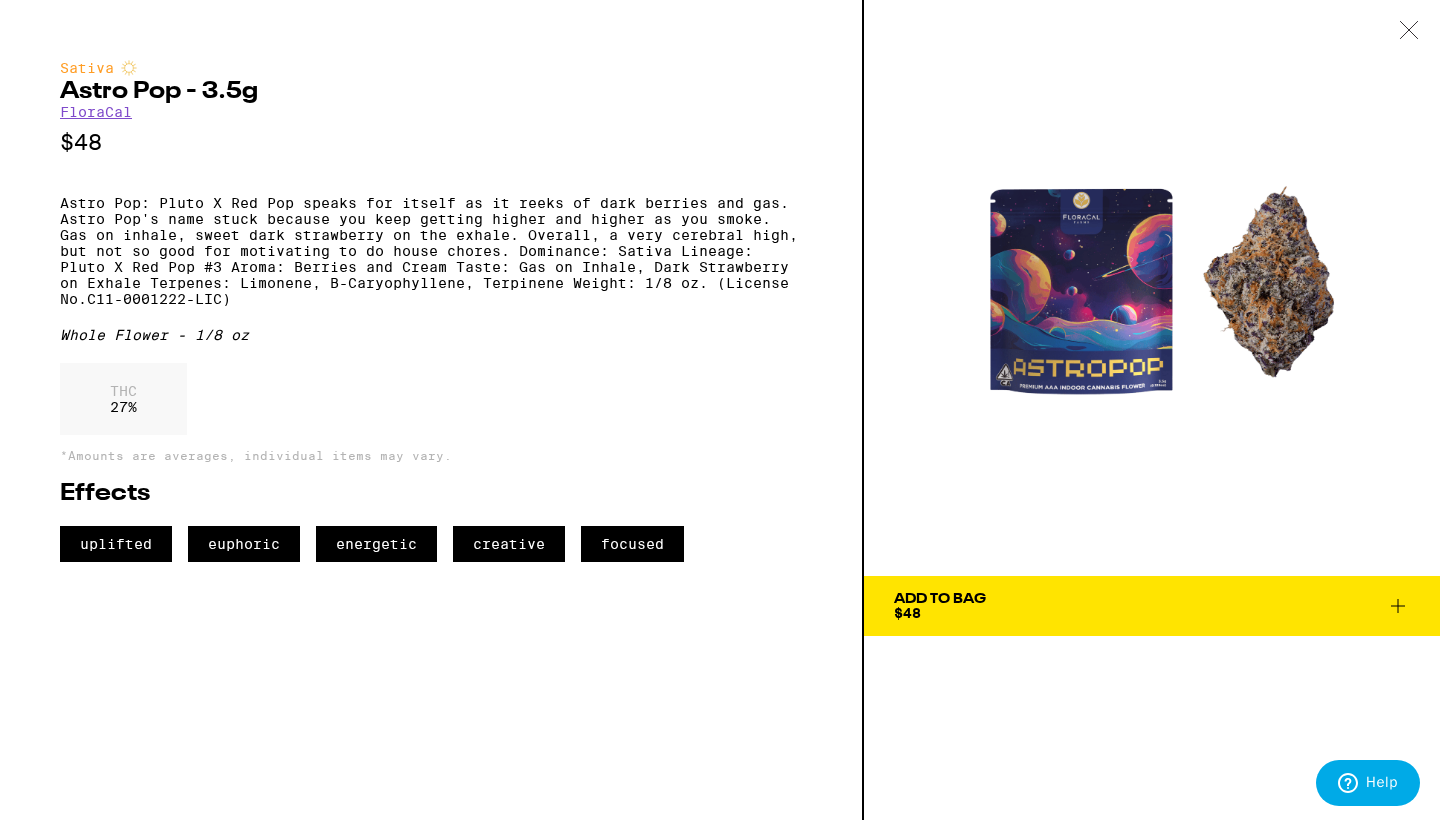 click 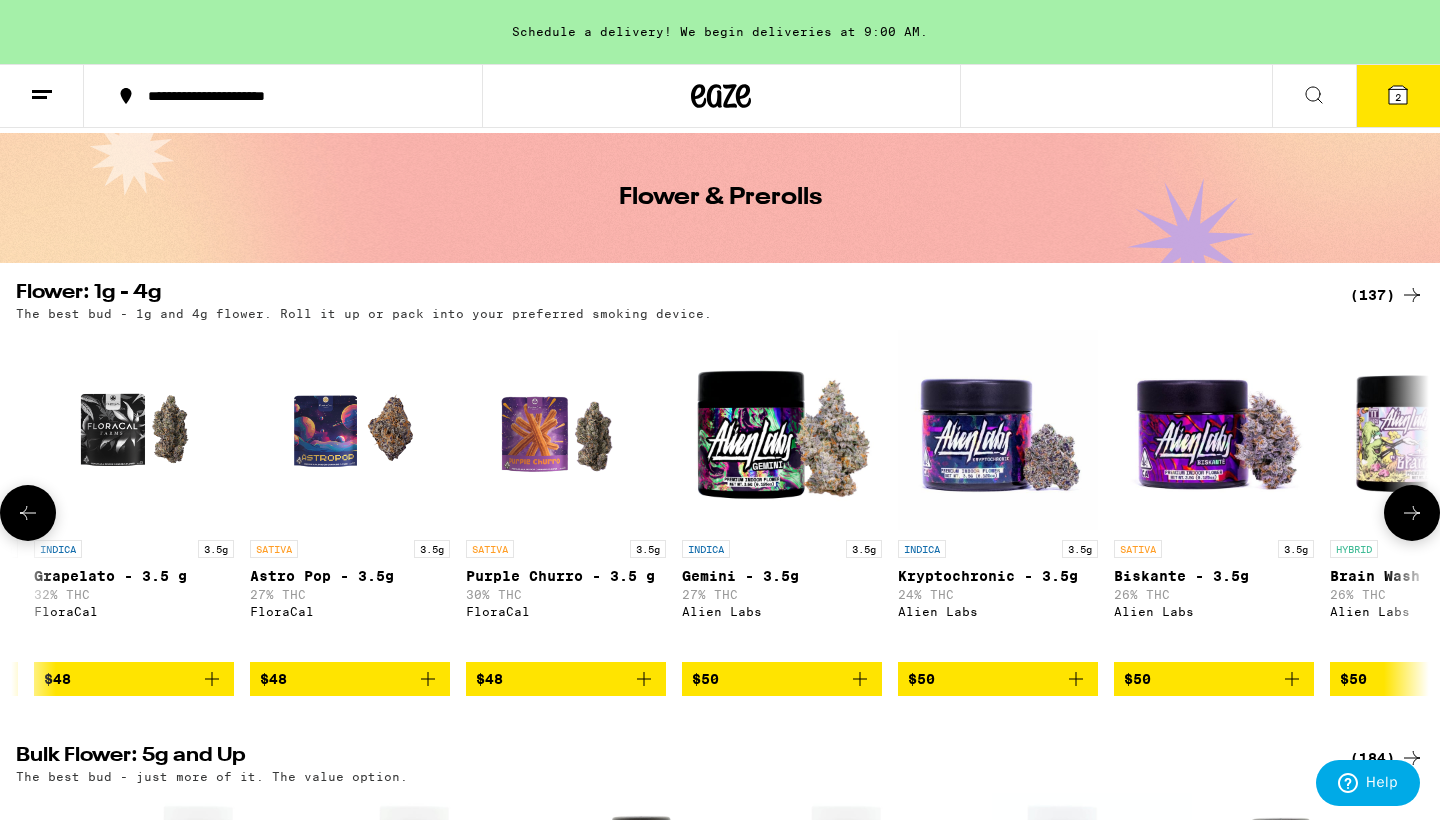 click 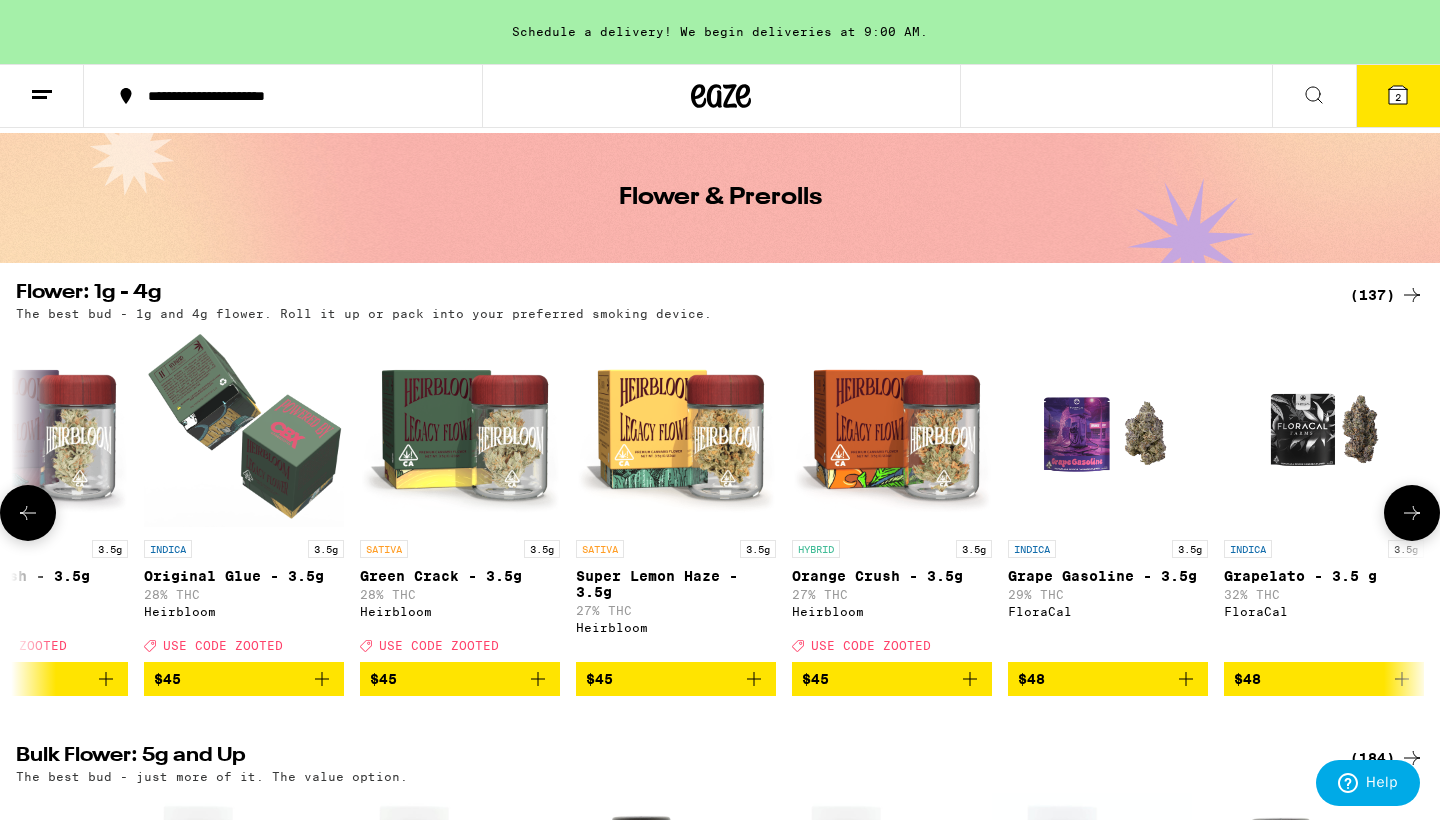 click 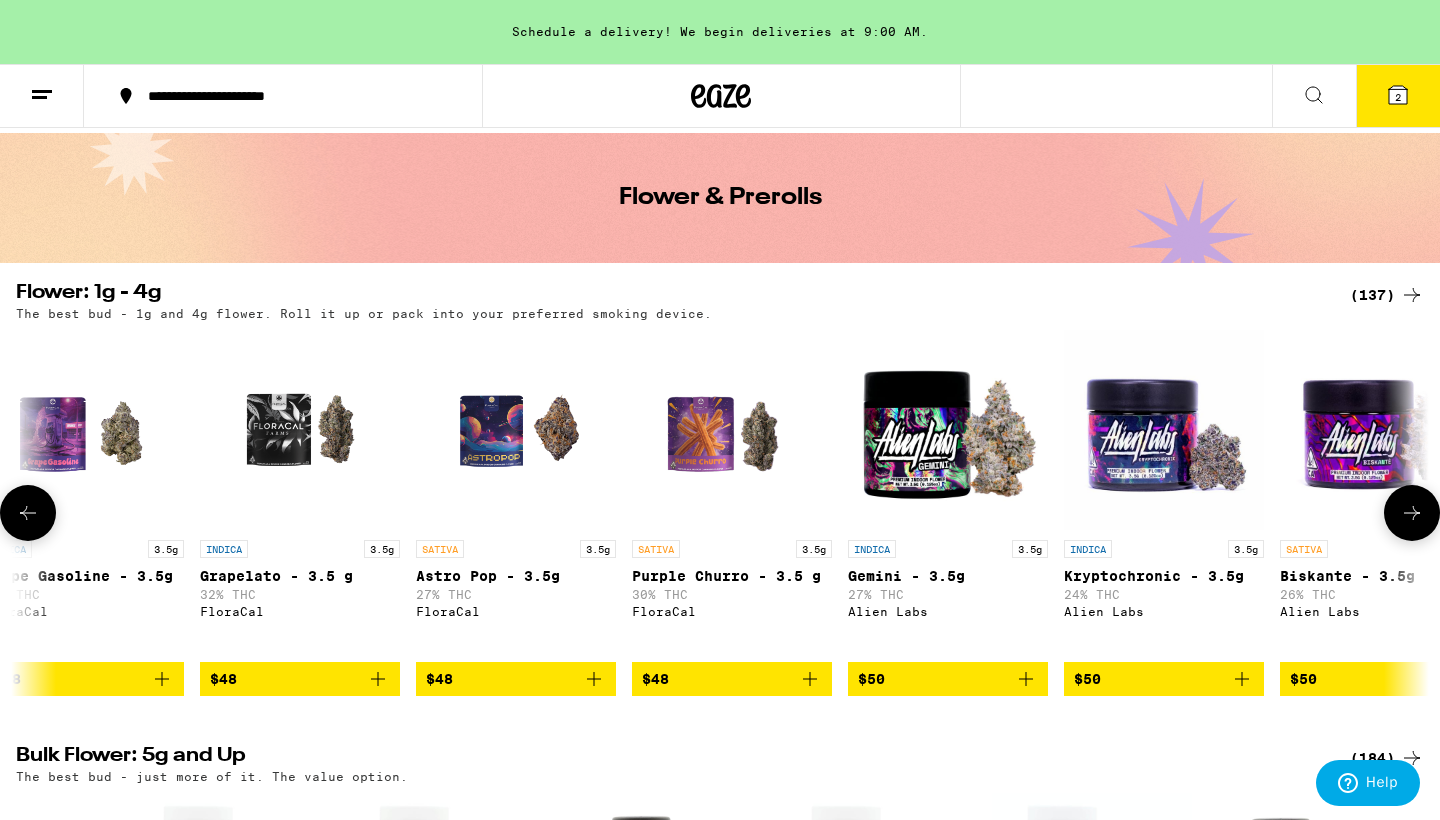 scroll, scrollTop: 0, scrollLeft: 19854, axis: horizontal 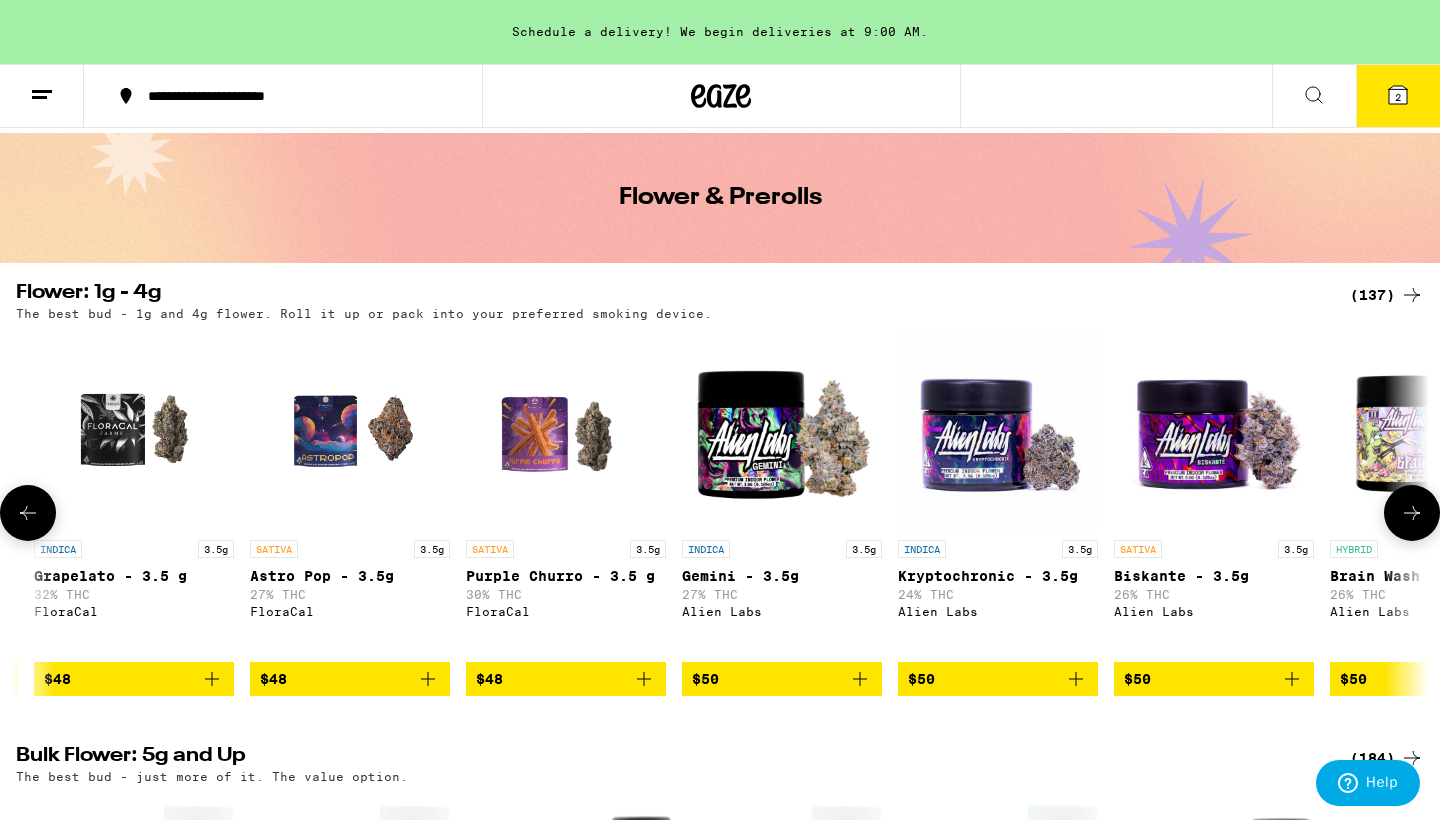 click at bounding box center (566, 430) 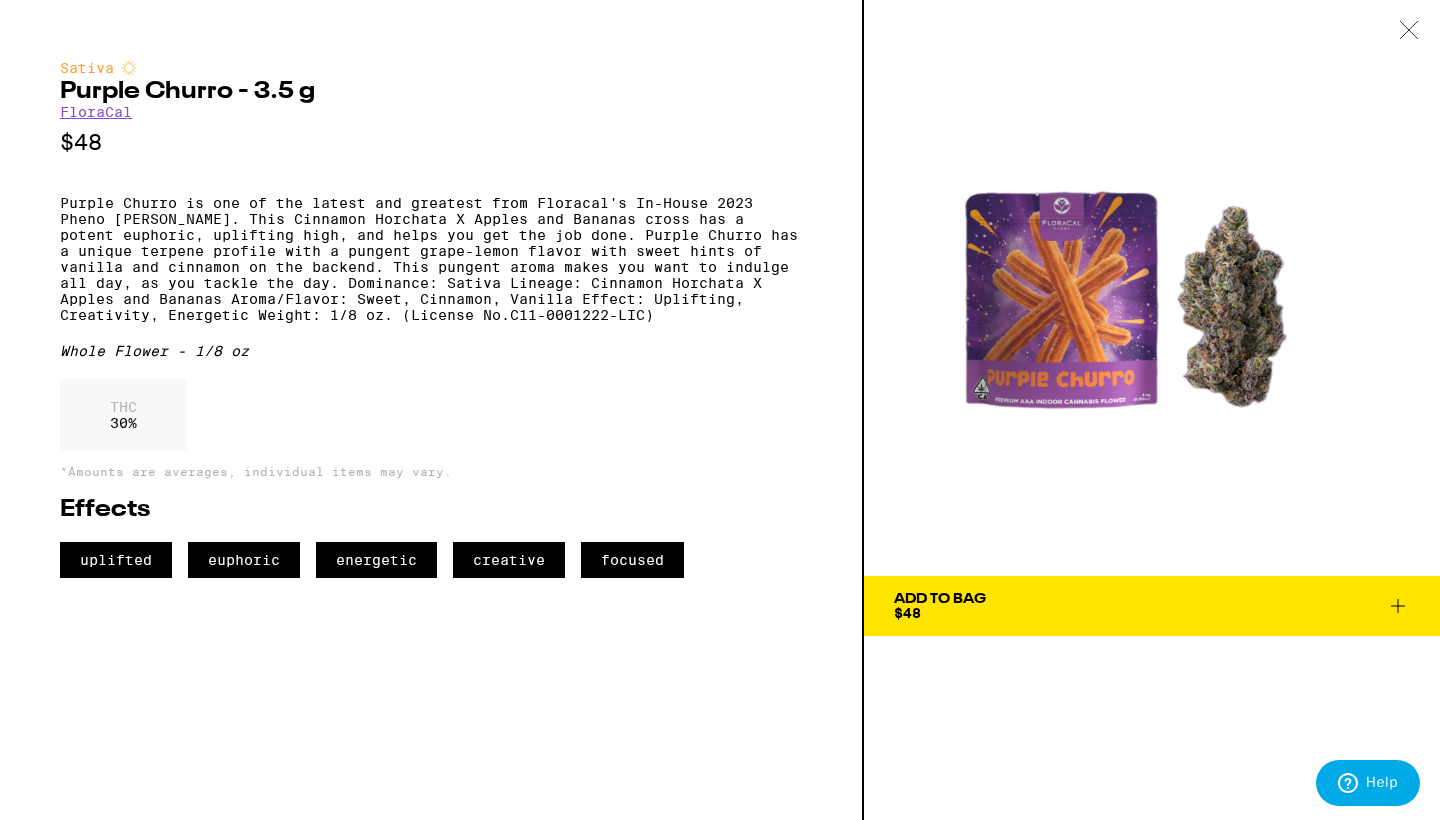 click 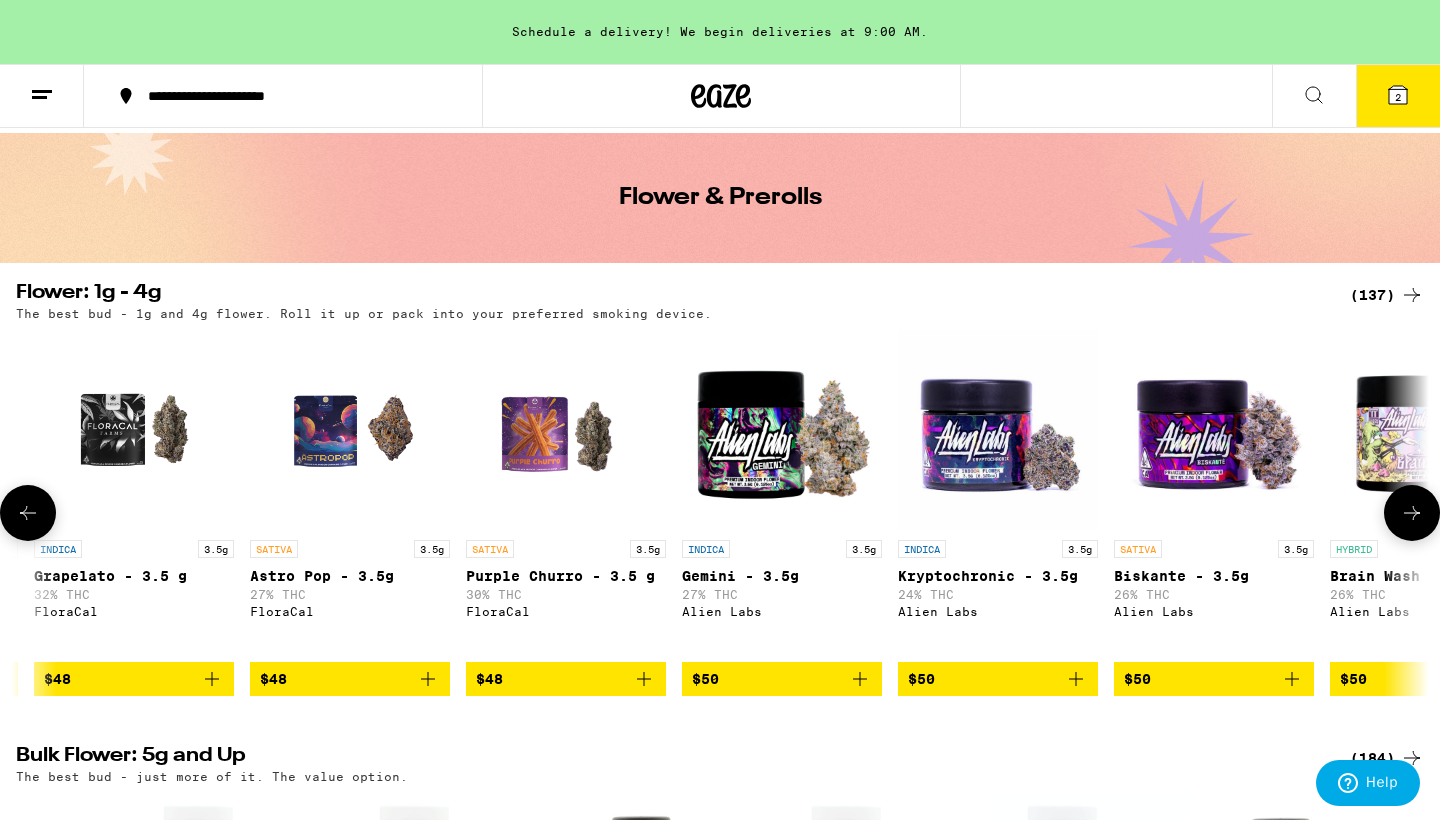 click 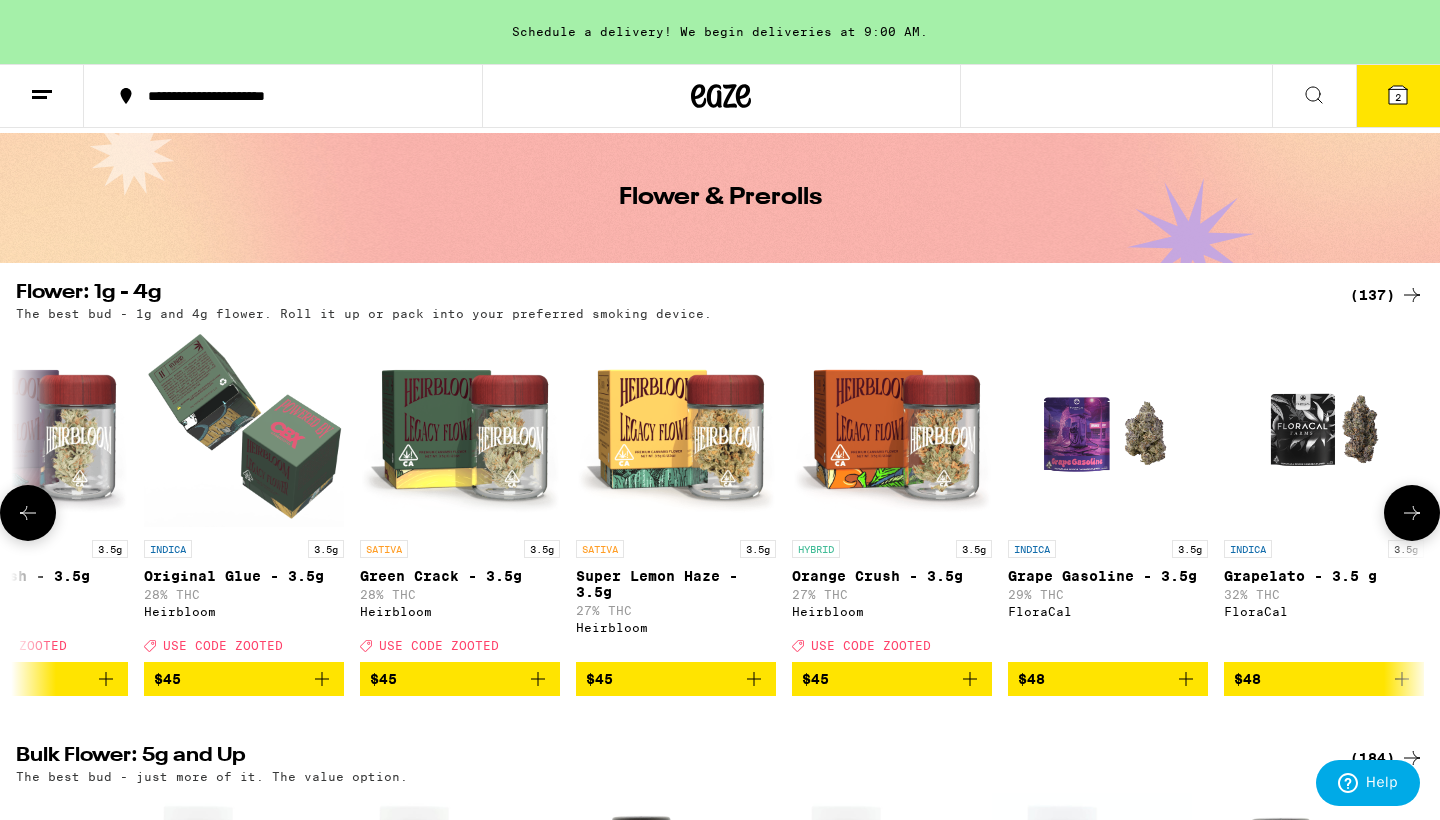 click 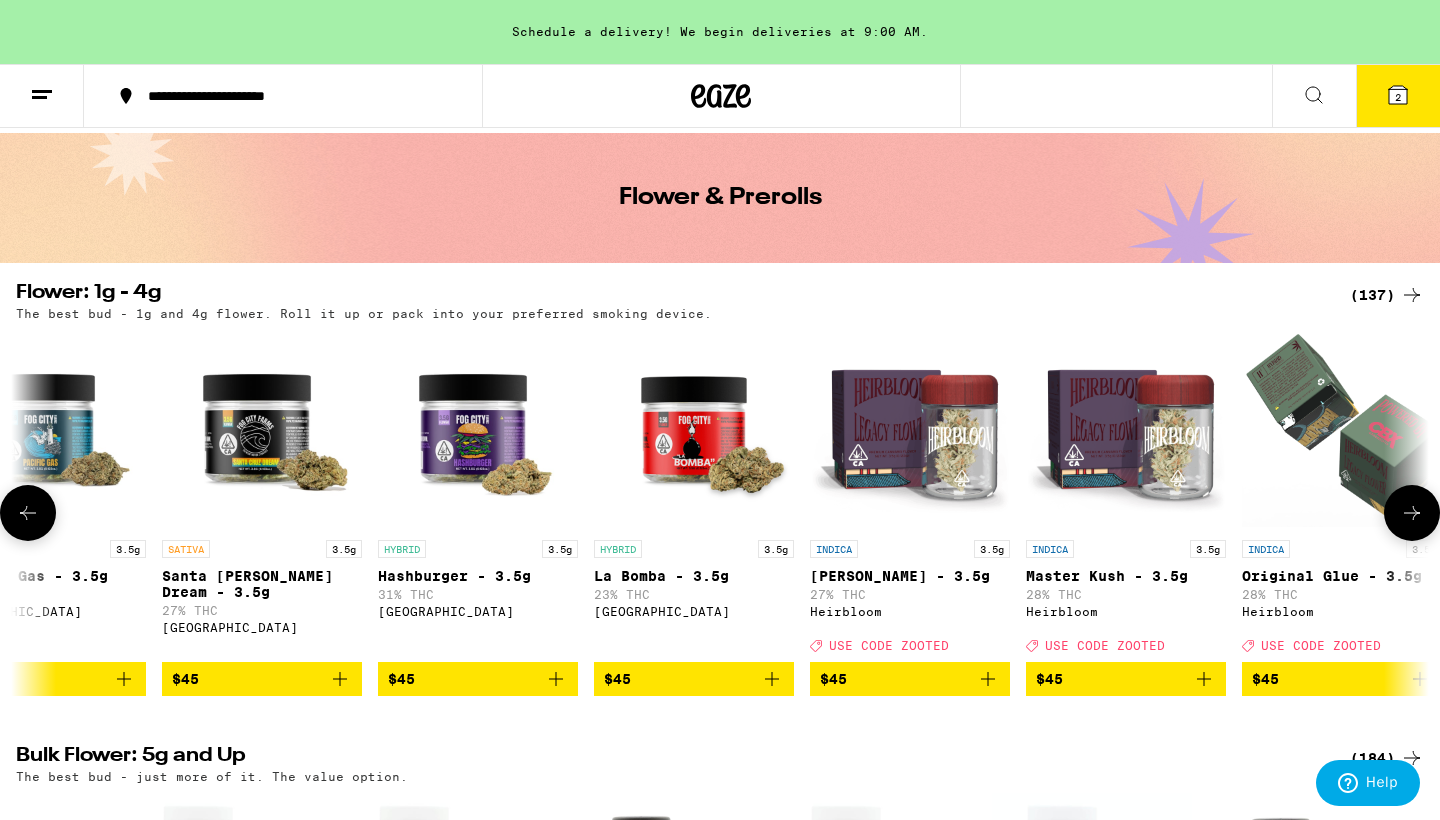 scroll, scrollTop: 0, scrollLeft: 17474, axis: horizontal 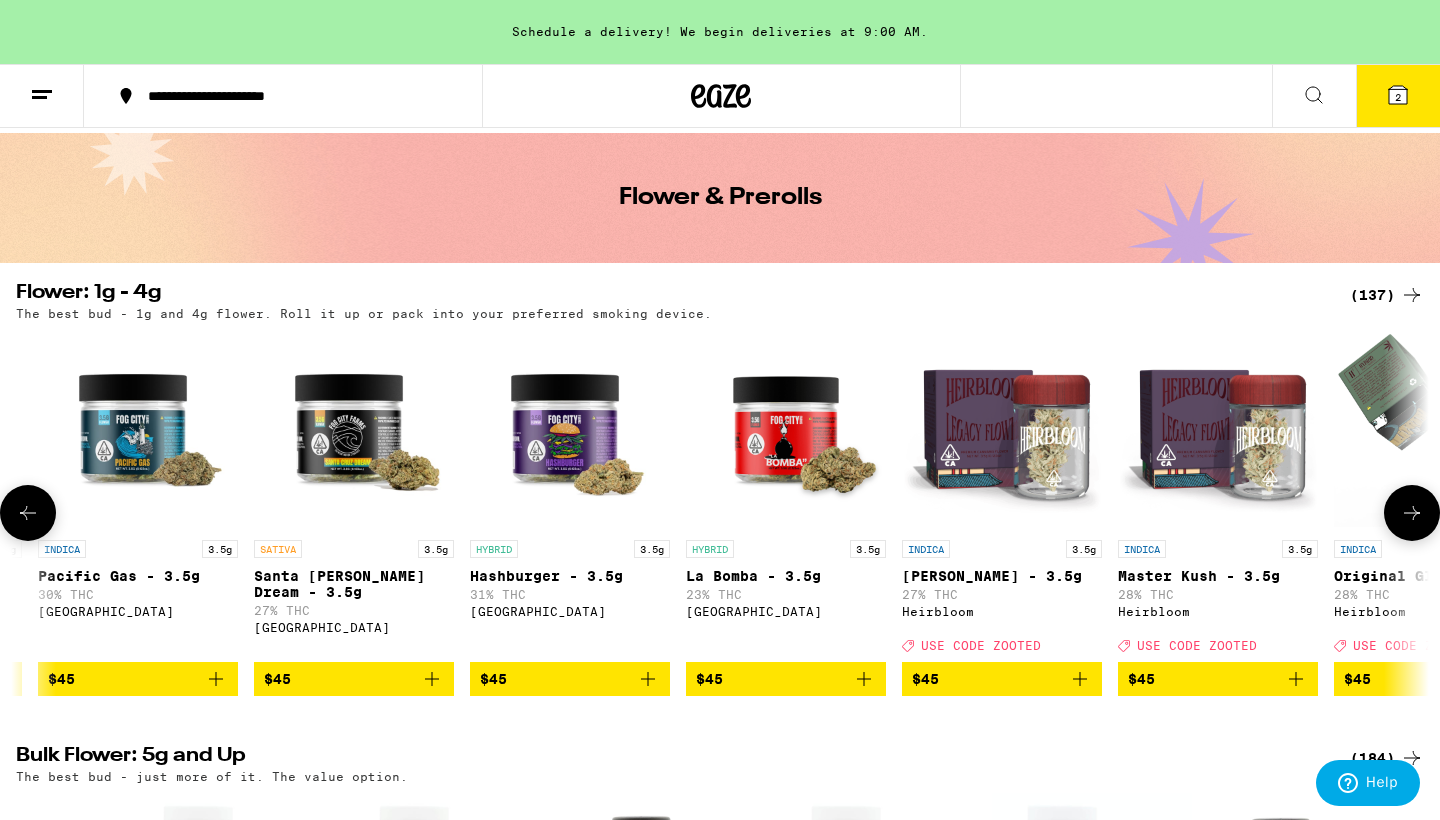 click 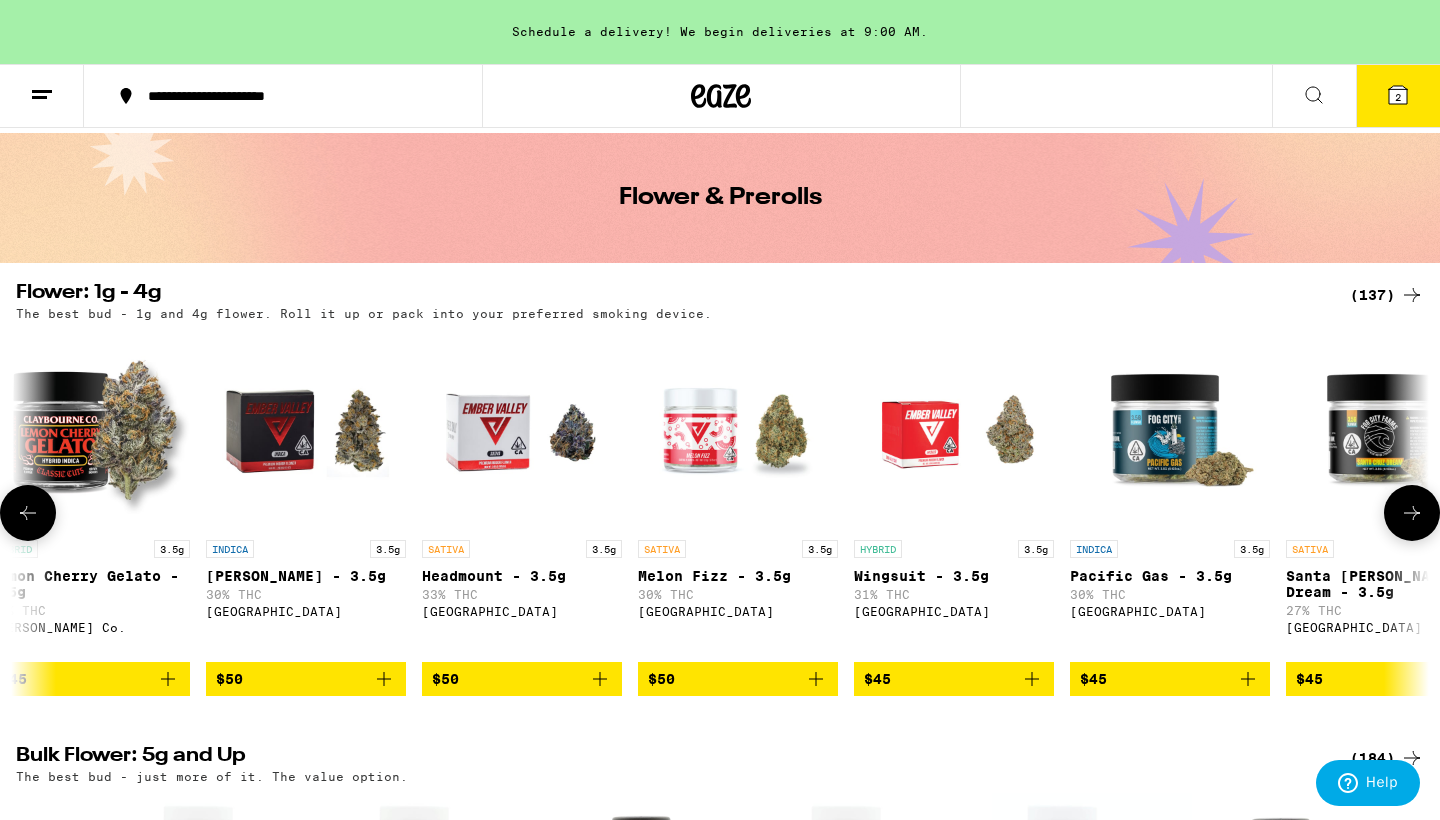 scroll, scrollTop: 0, scrollLeft: 16284, axis: horizontal 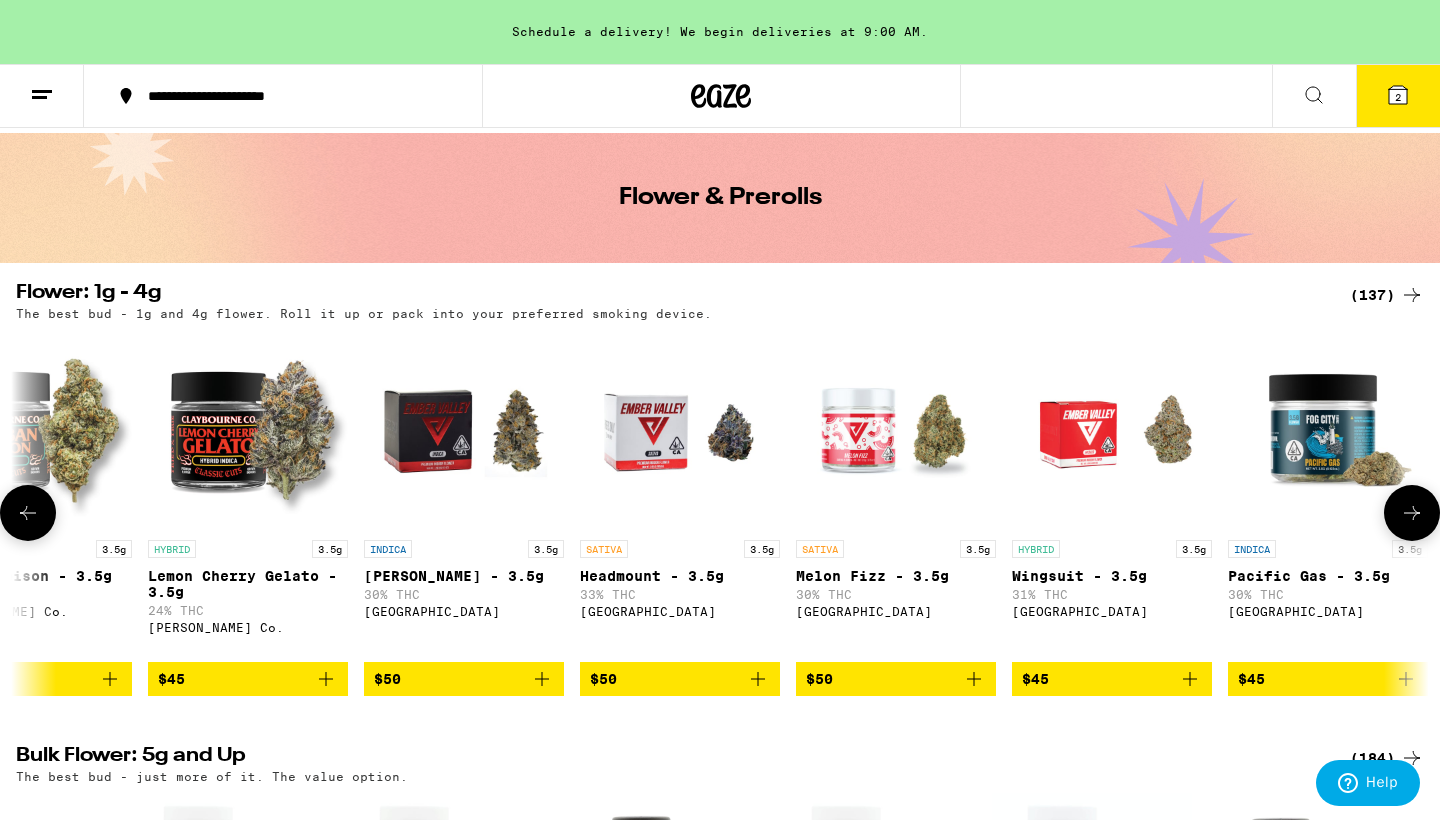 click on "$50" at bounding box center (680, 679) 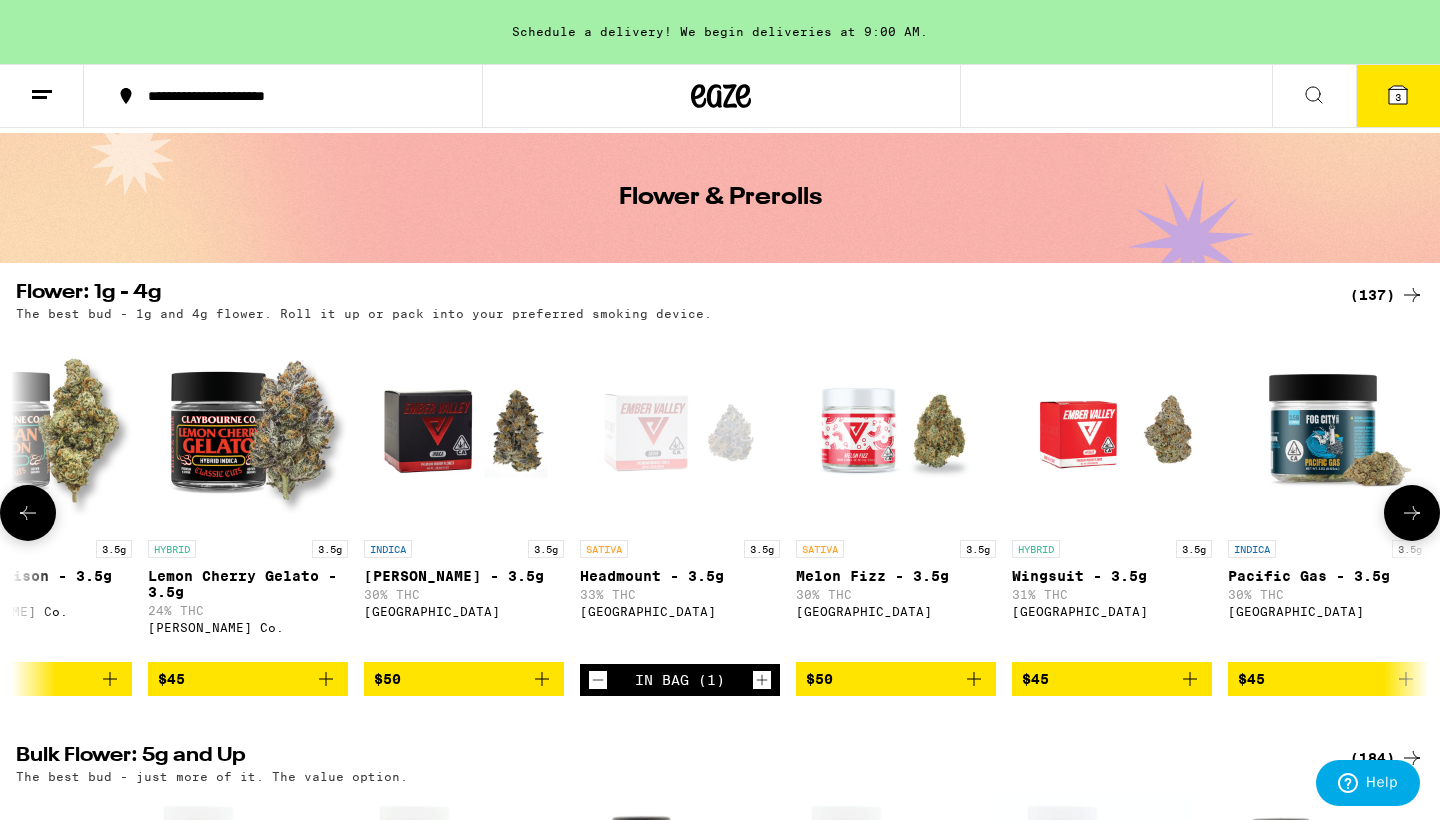 click 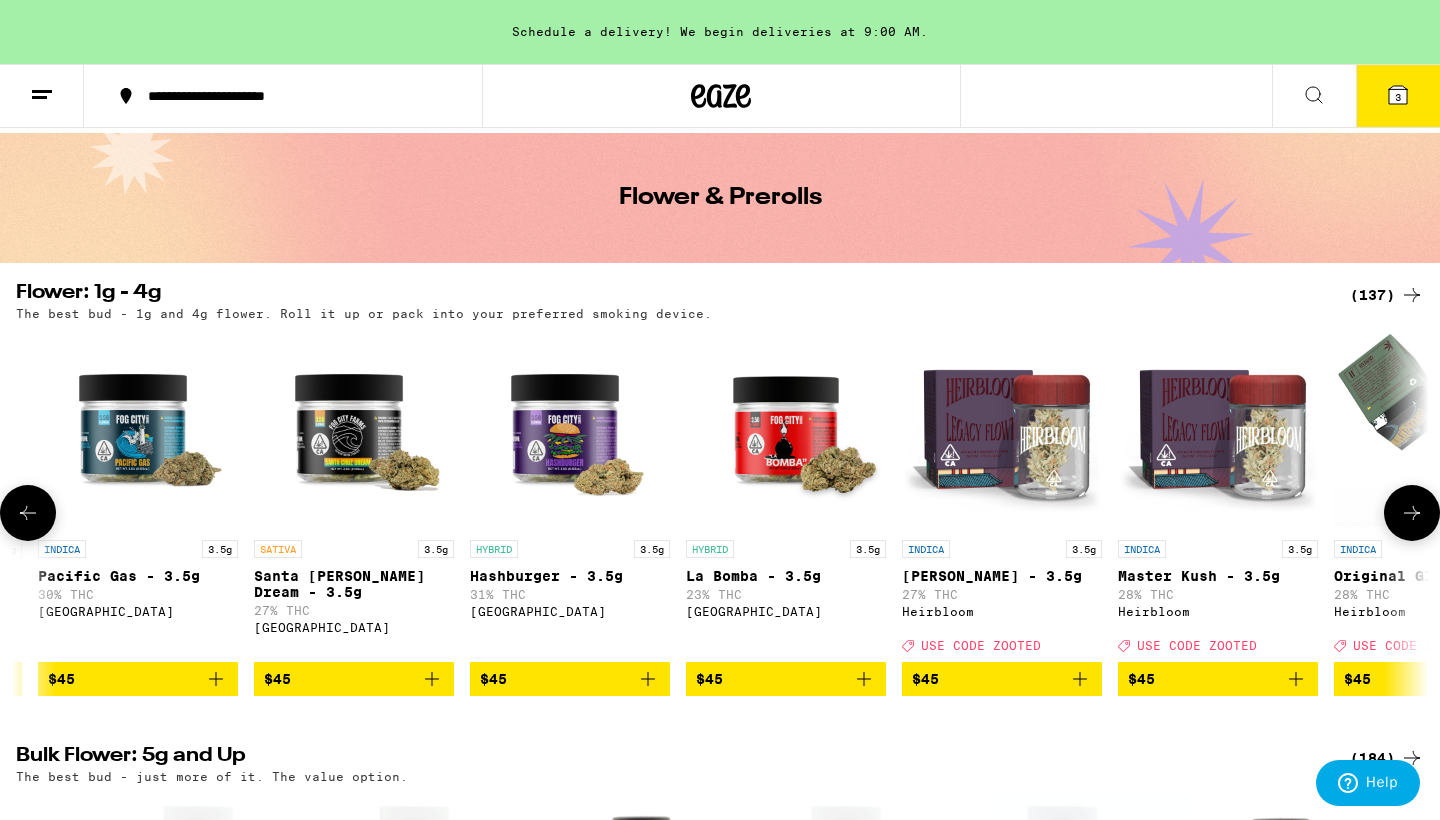 click 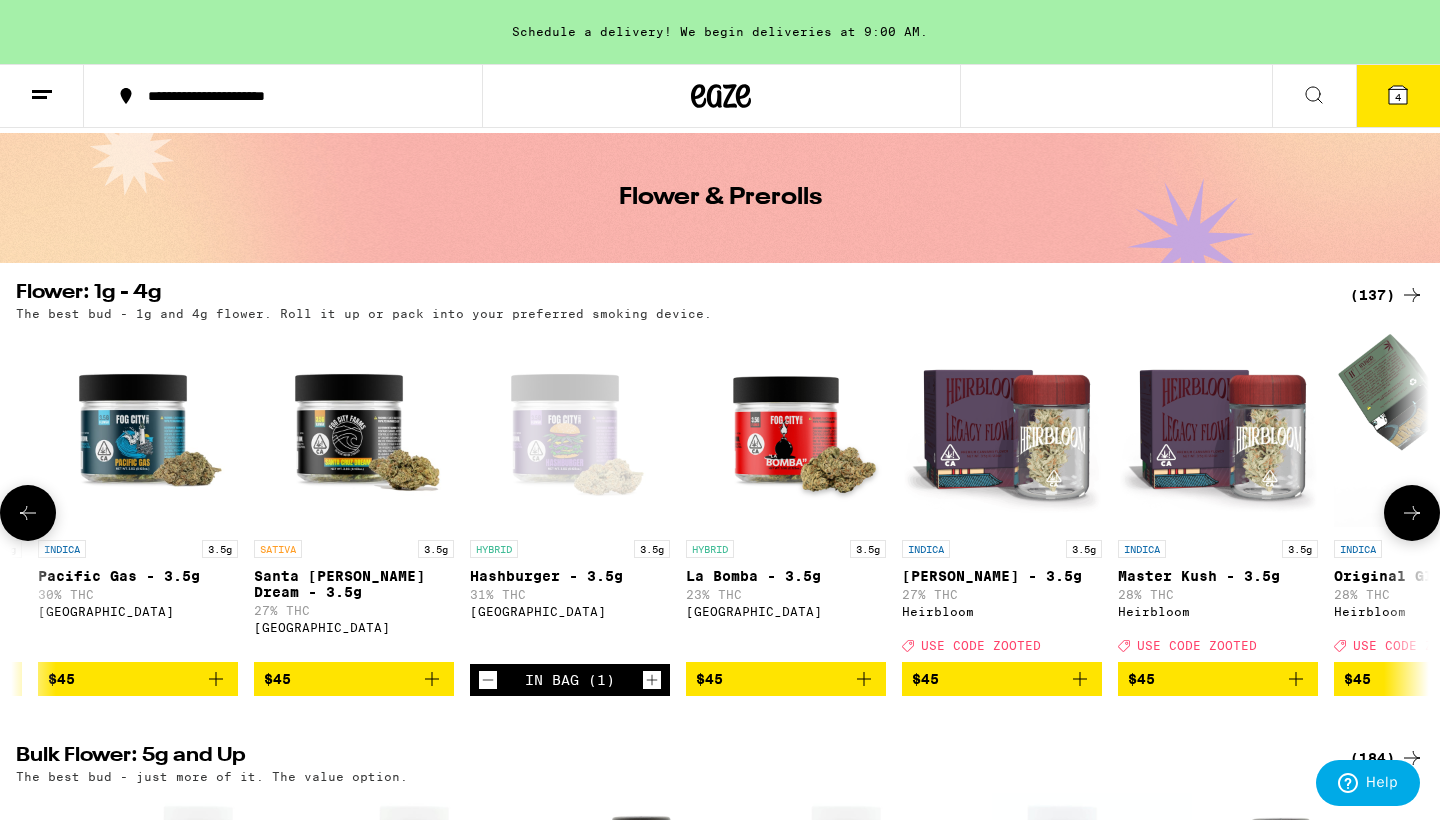 click 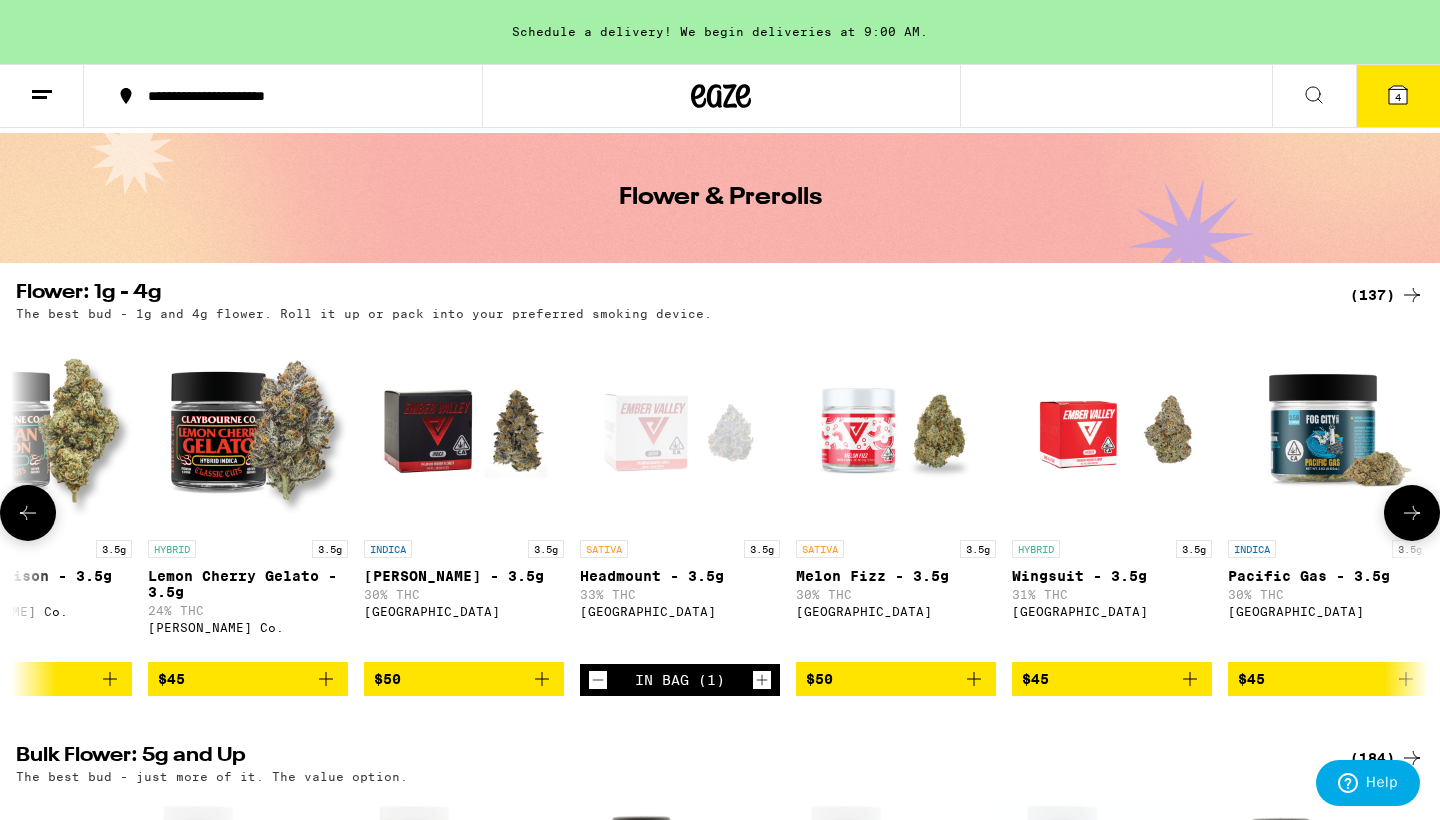 click 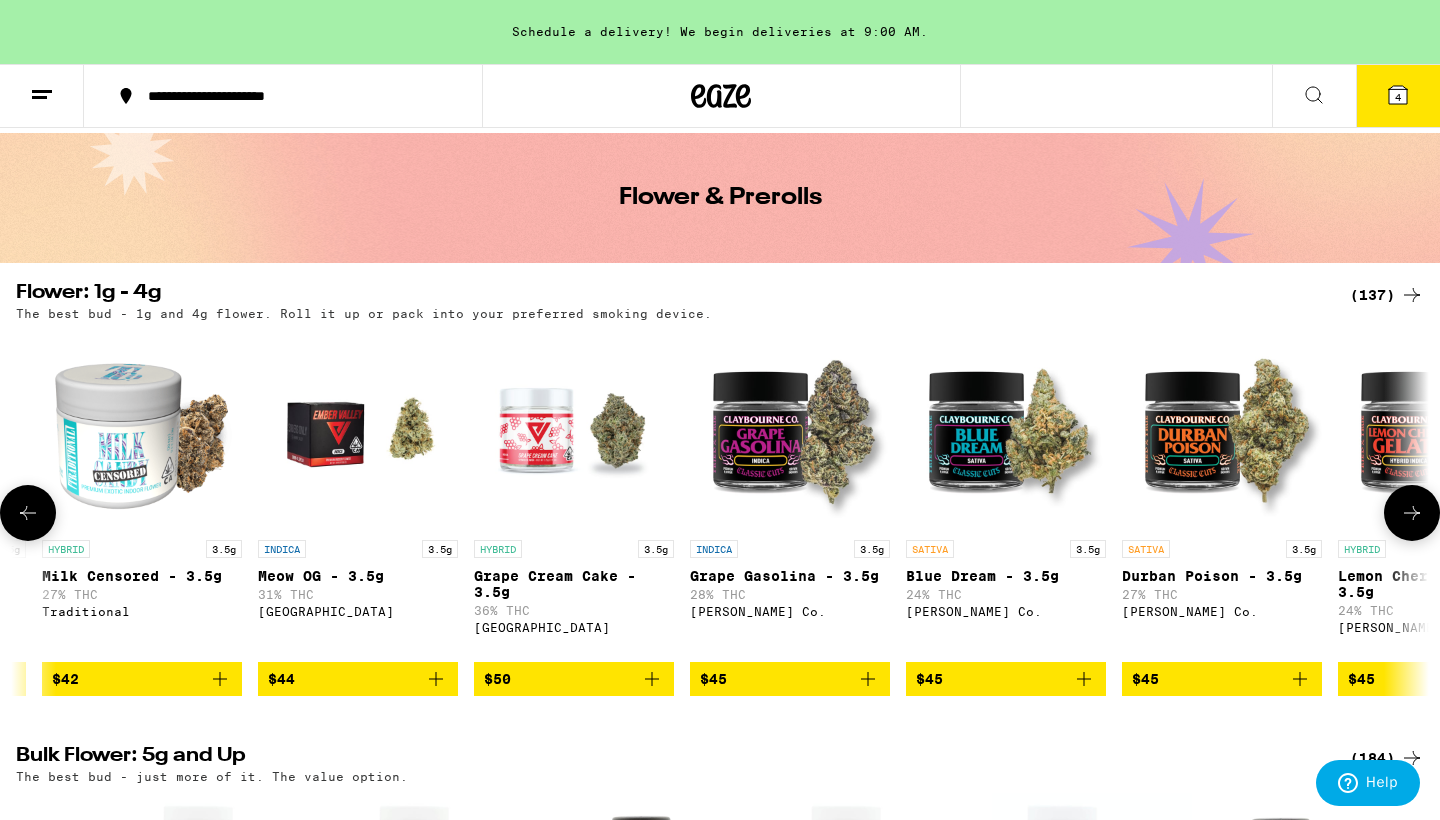 click 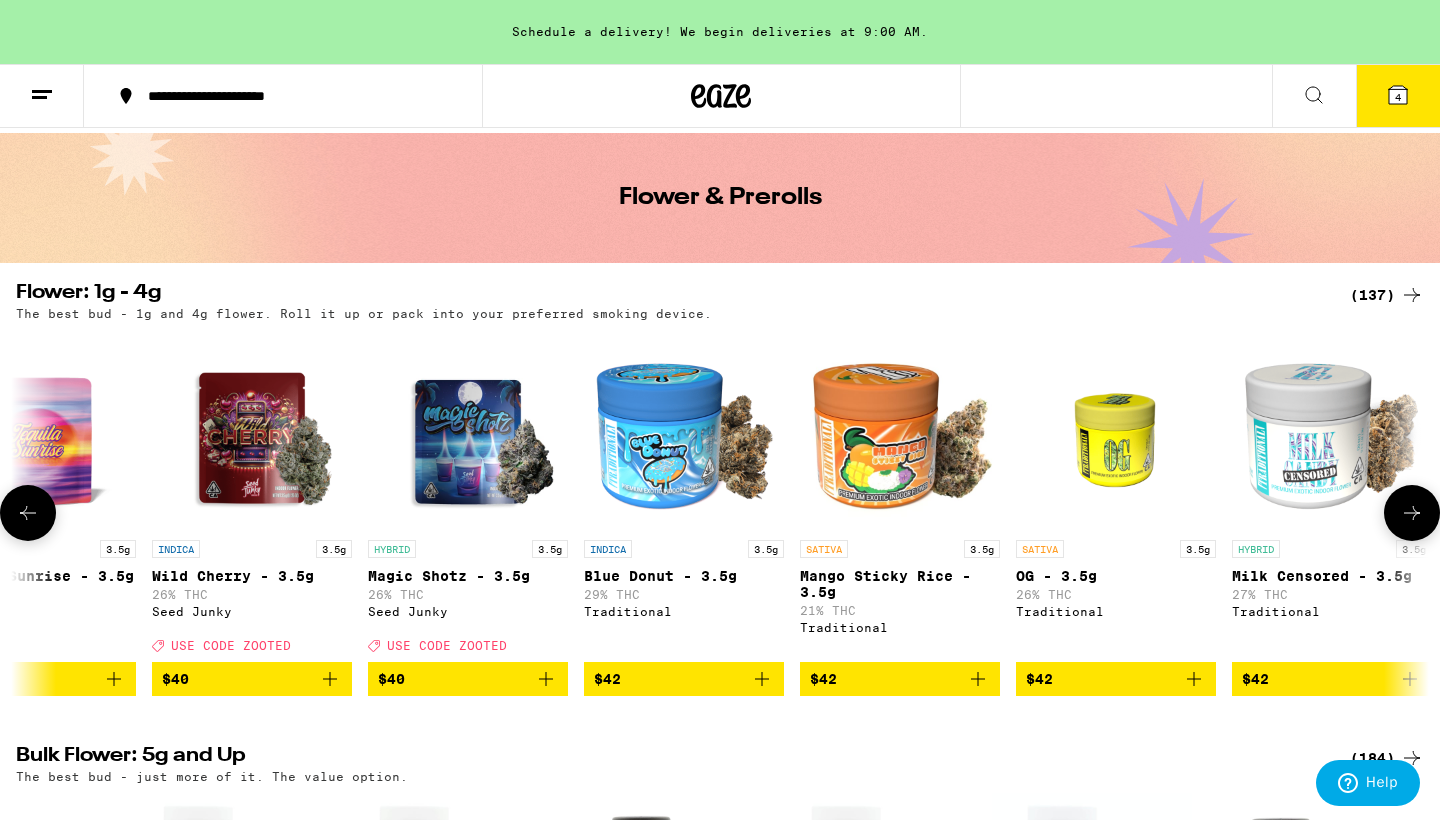click 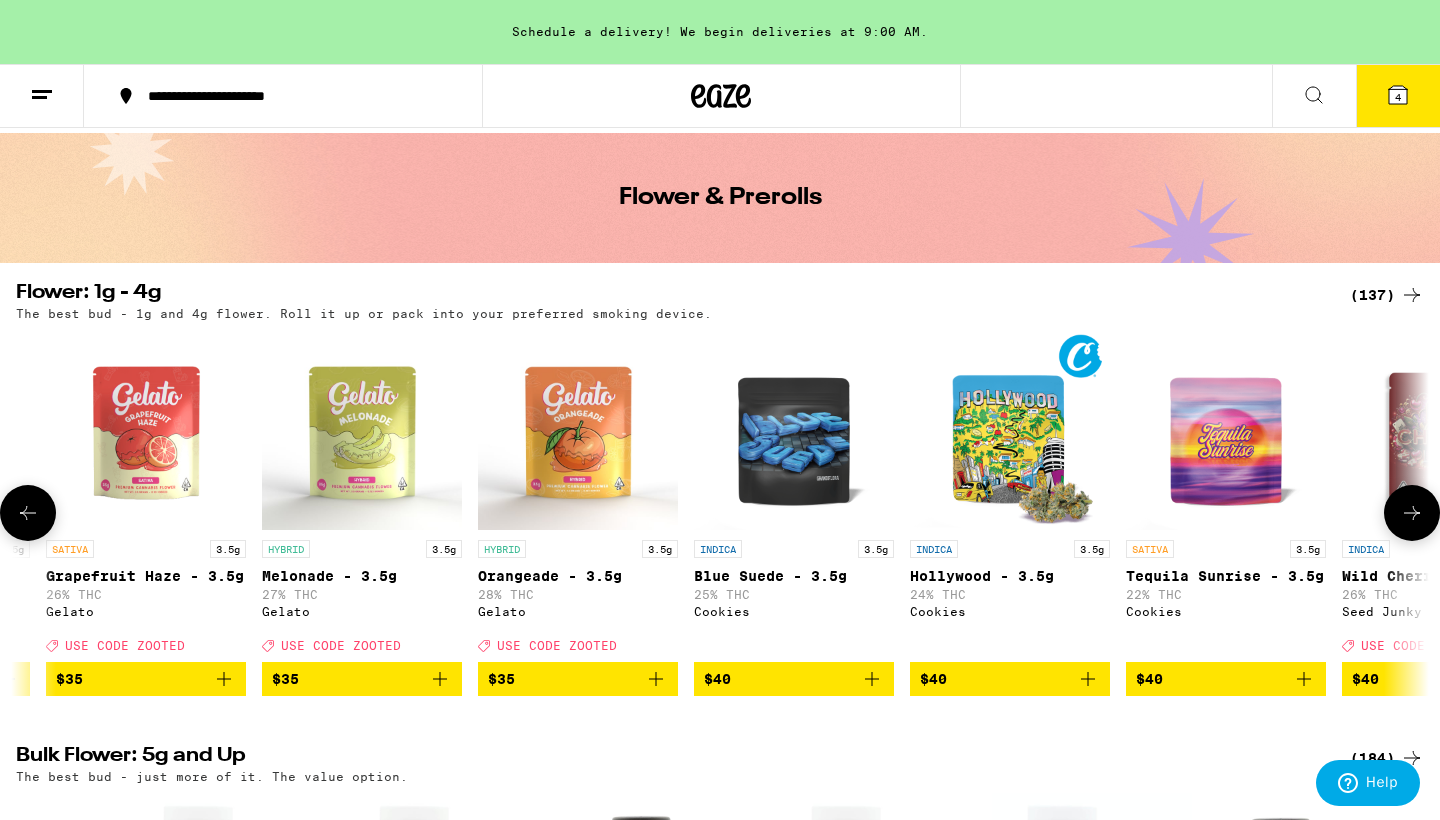 click 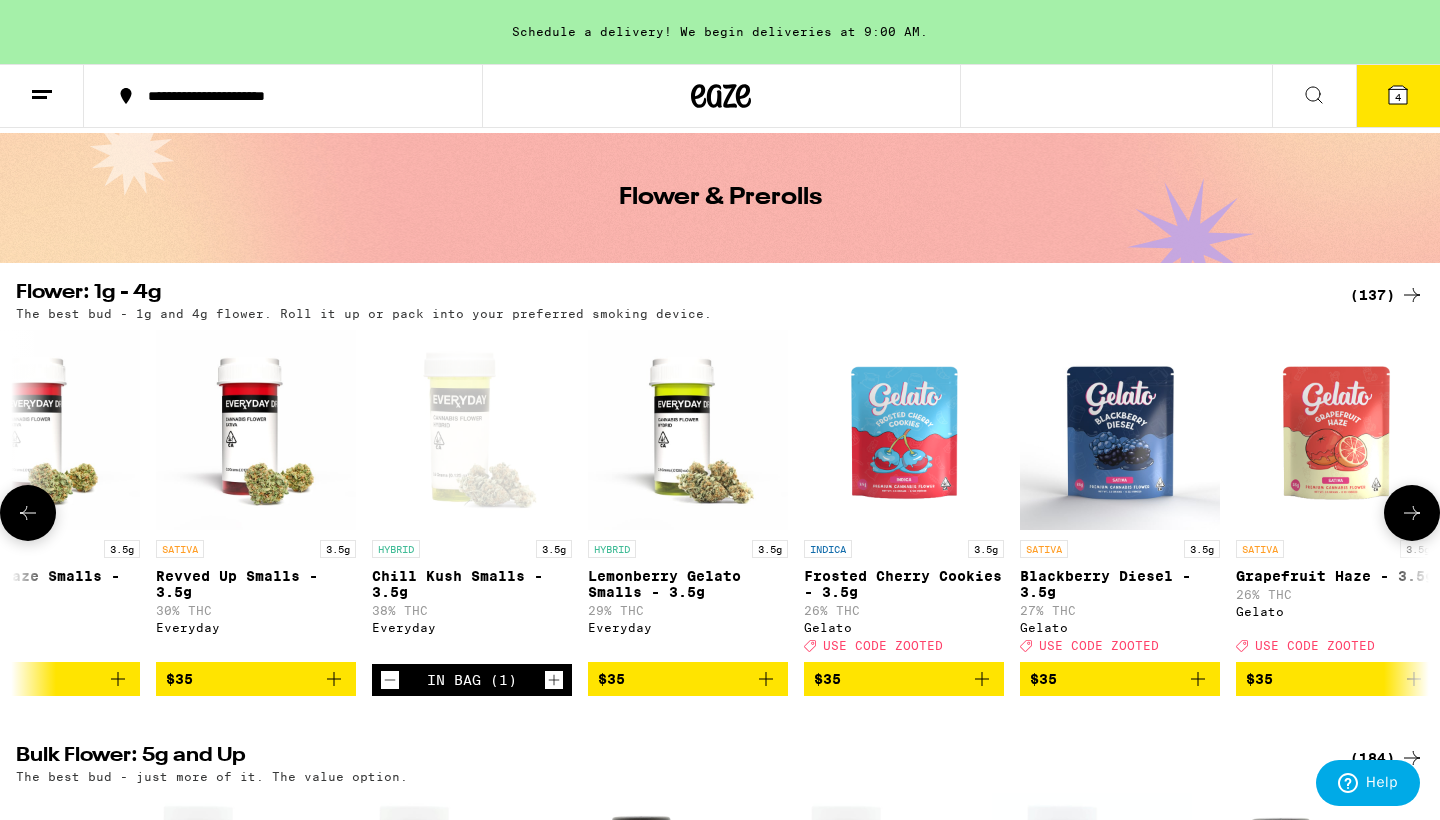 click 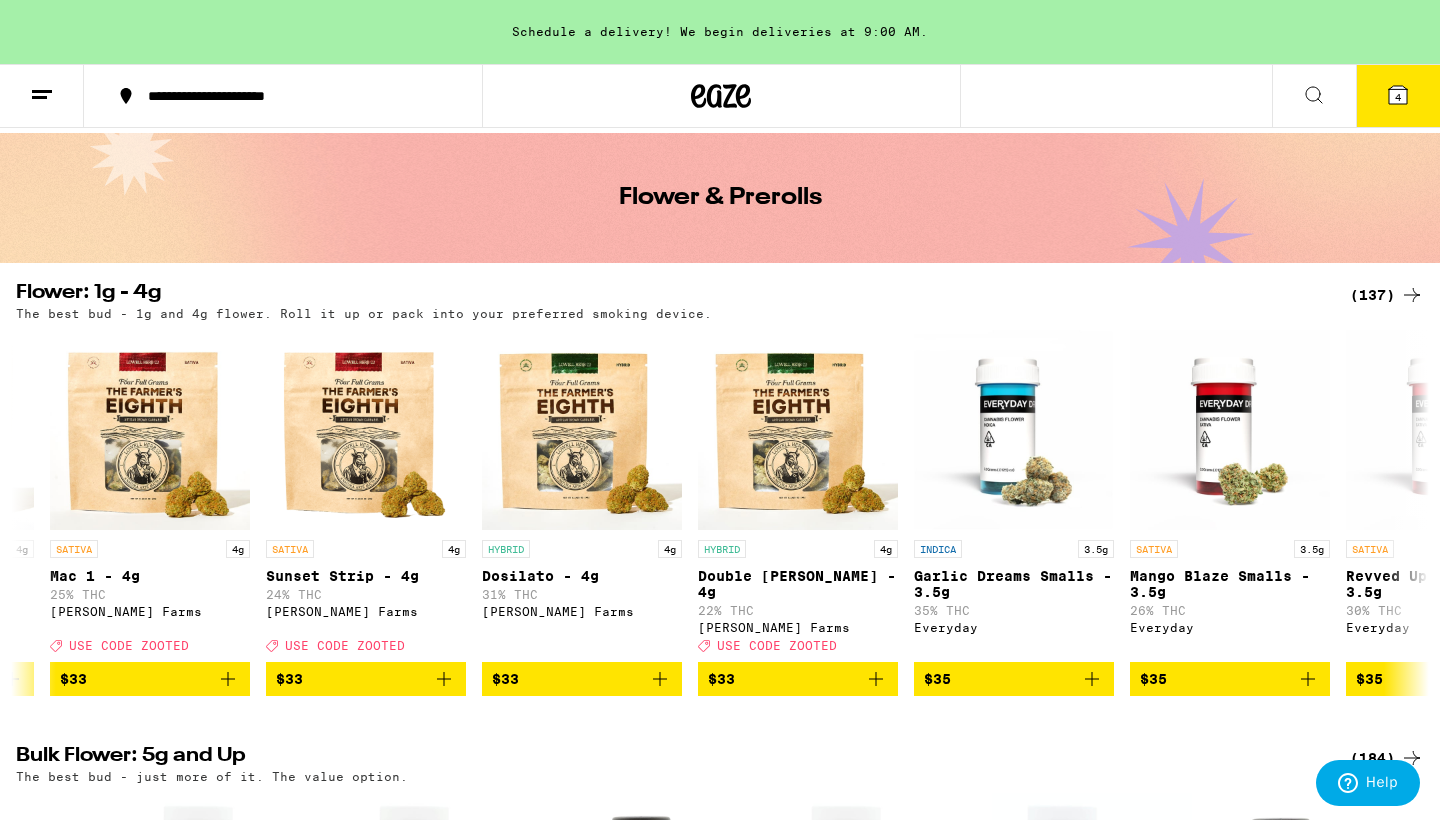 click 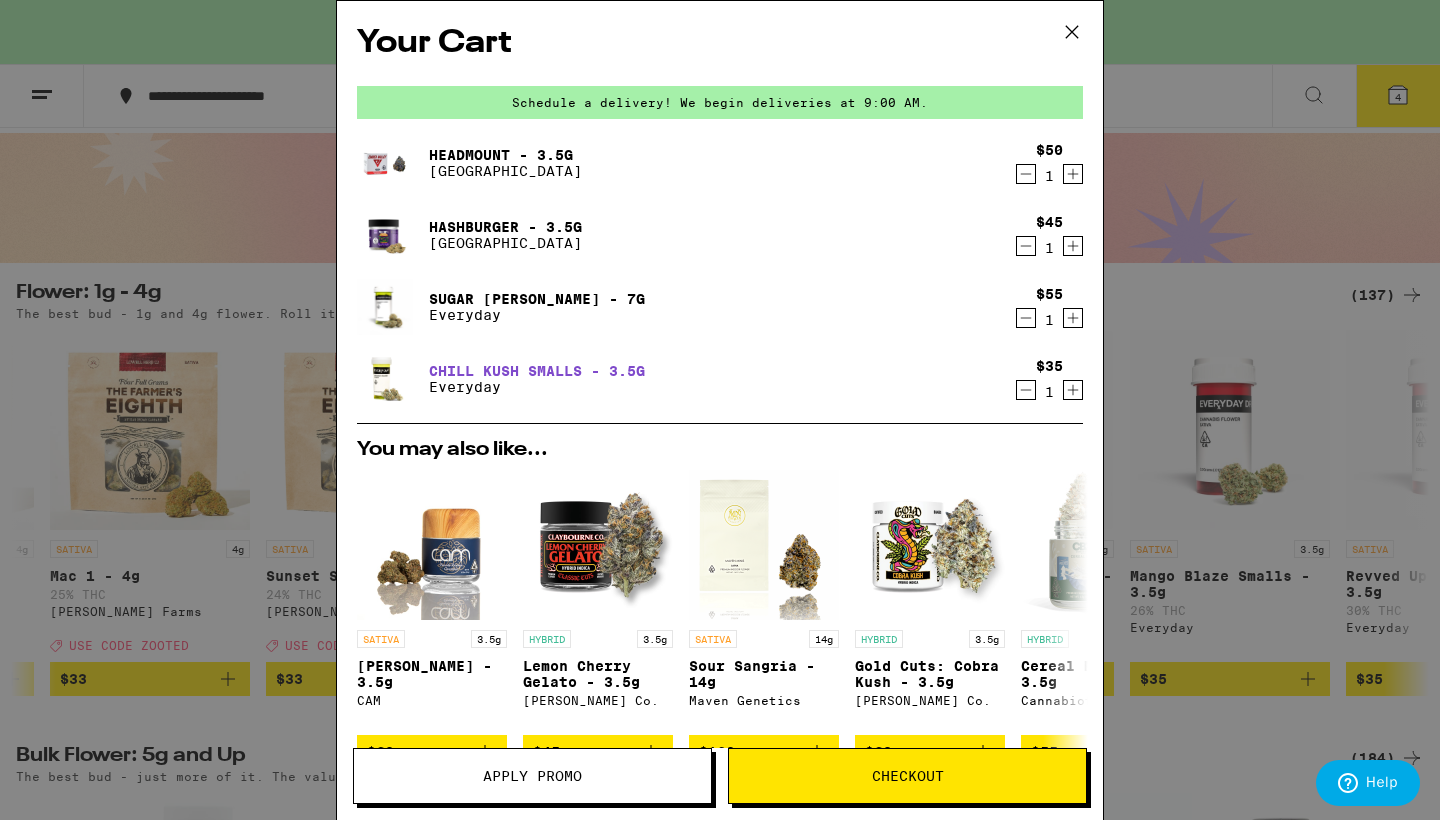 click on "Chill Kush Smalls - 3.5g" at bounding box center [537, 371] 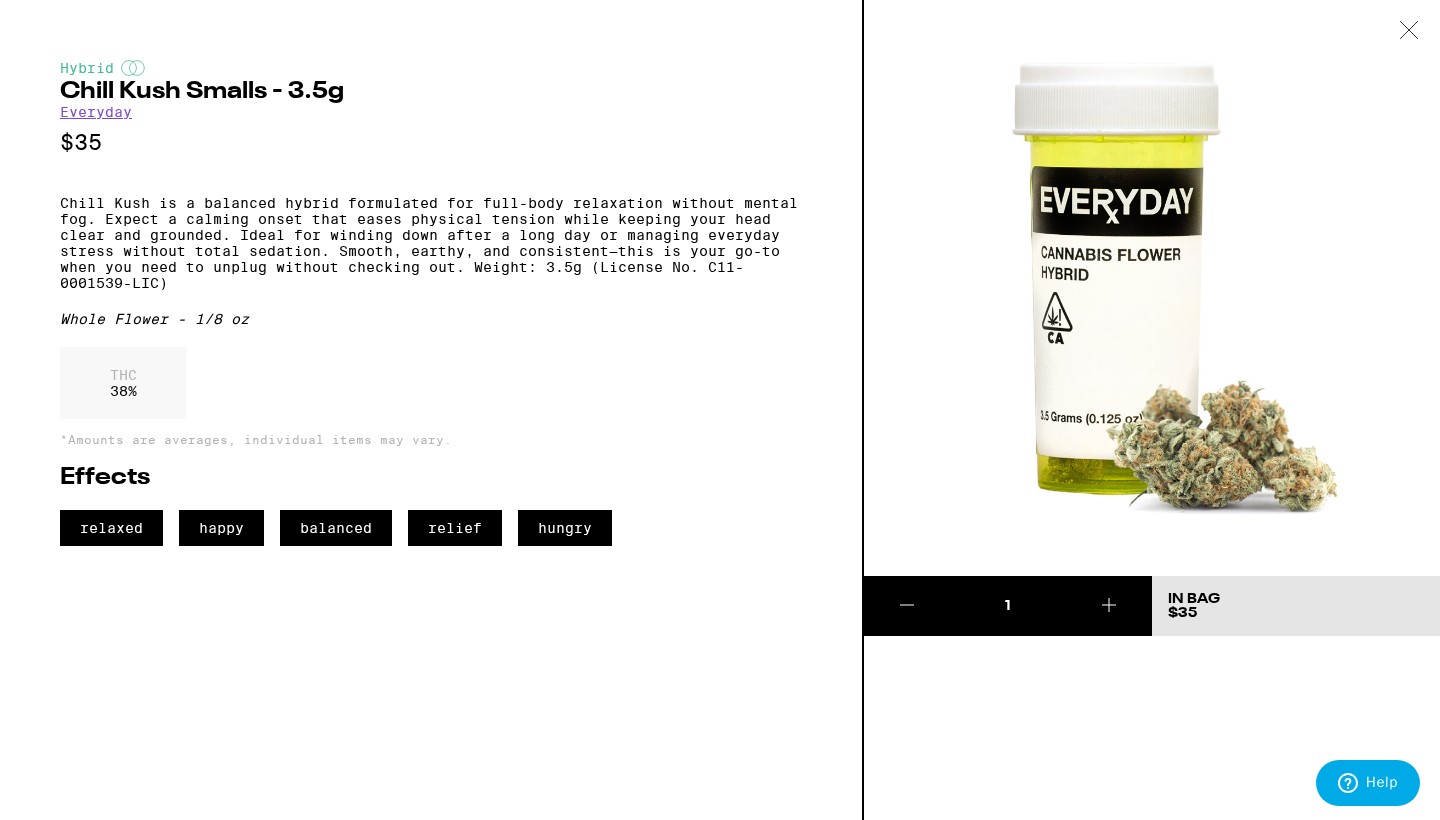 click 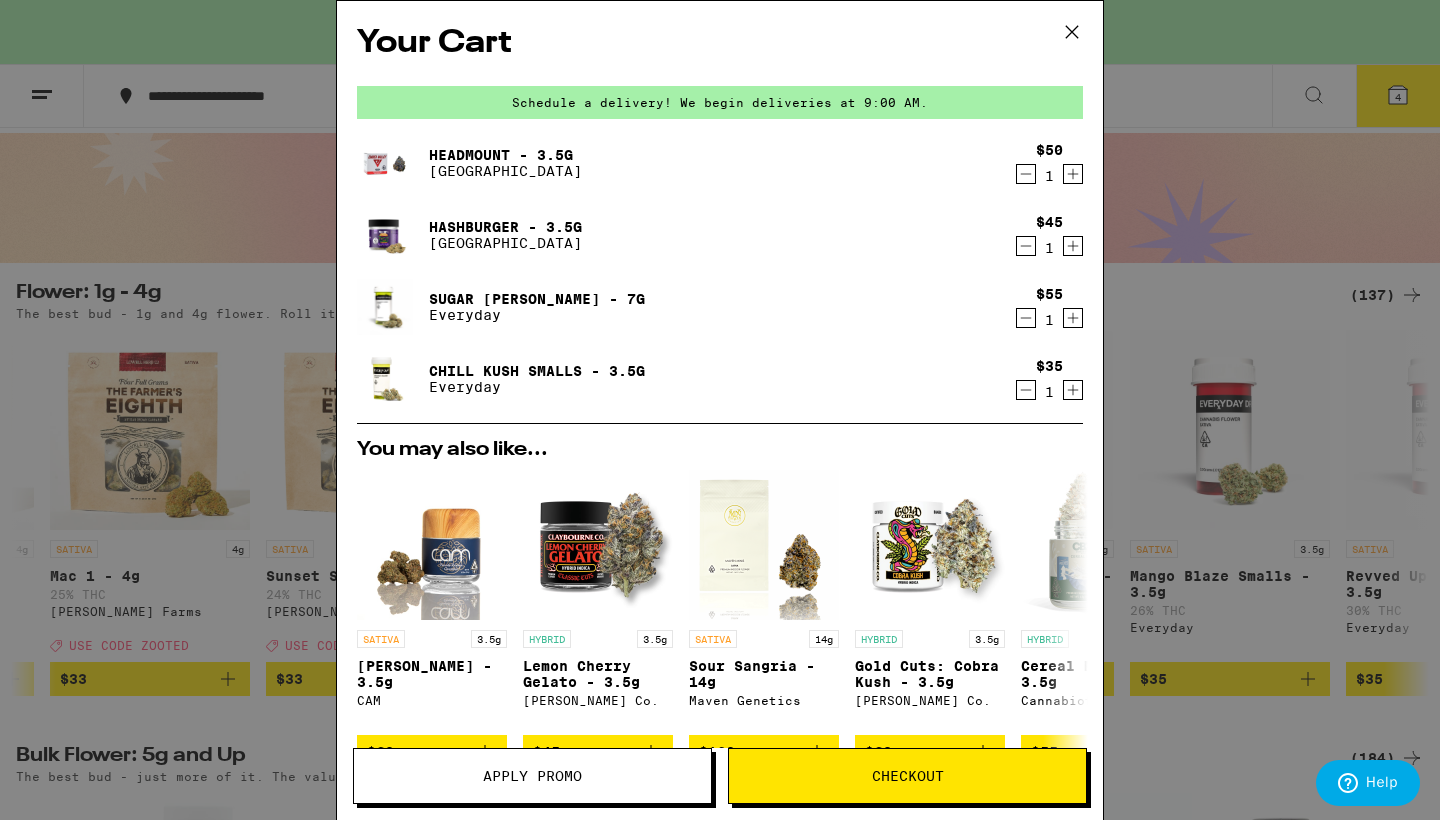 click 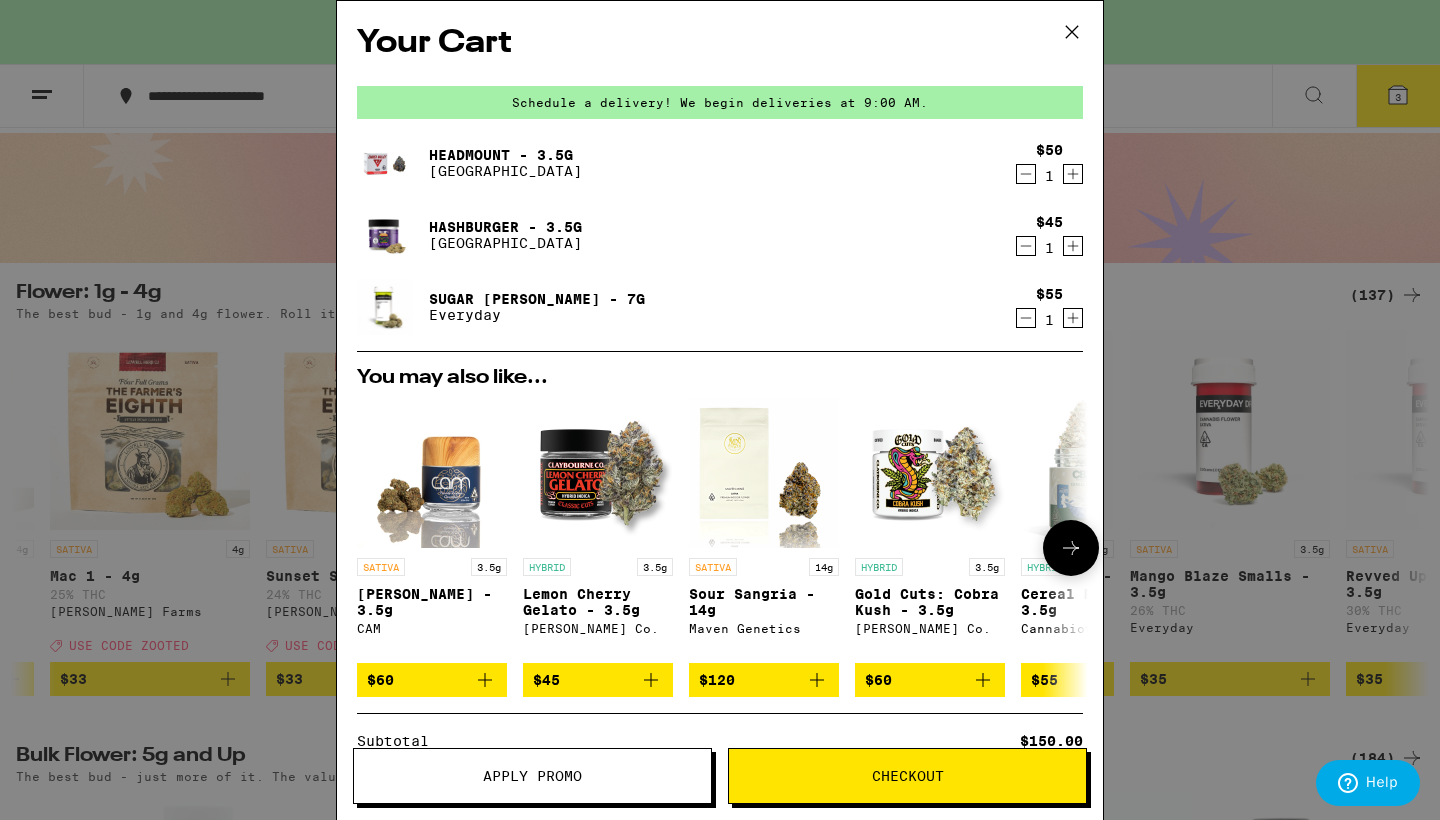 click at bounding box center (1071, 548) 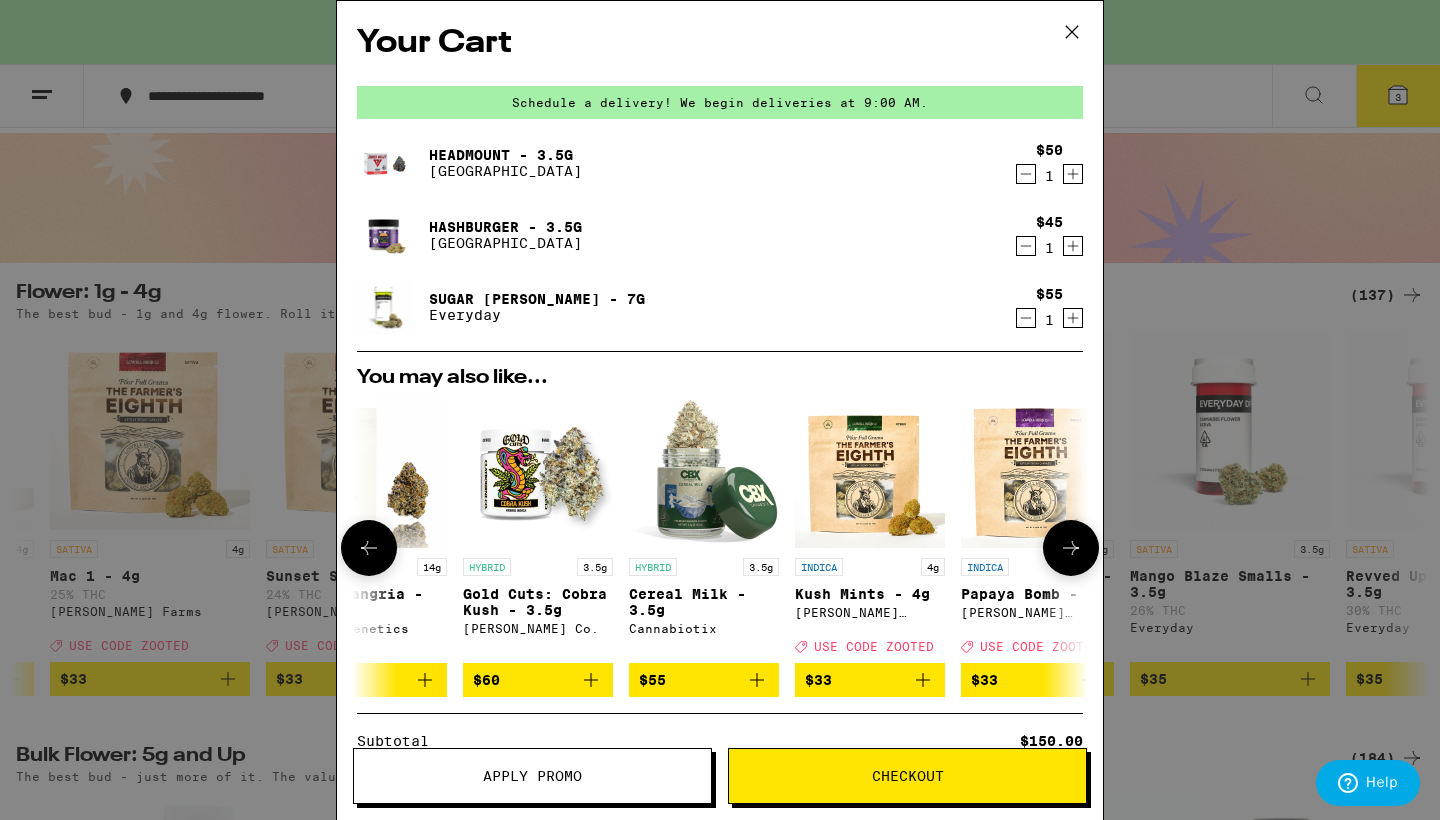 scroll, scrollTop: 0, scrollLeft: 508, axis: horizontal 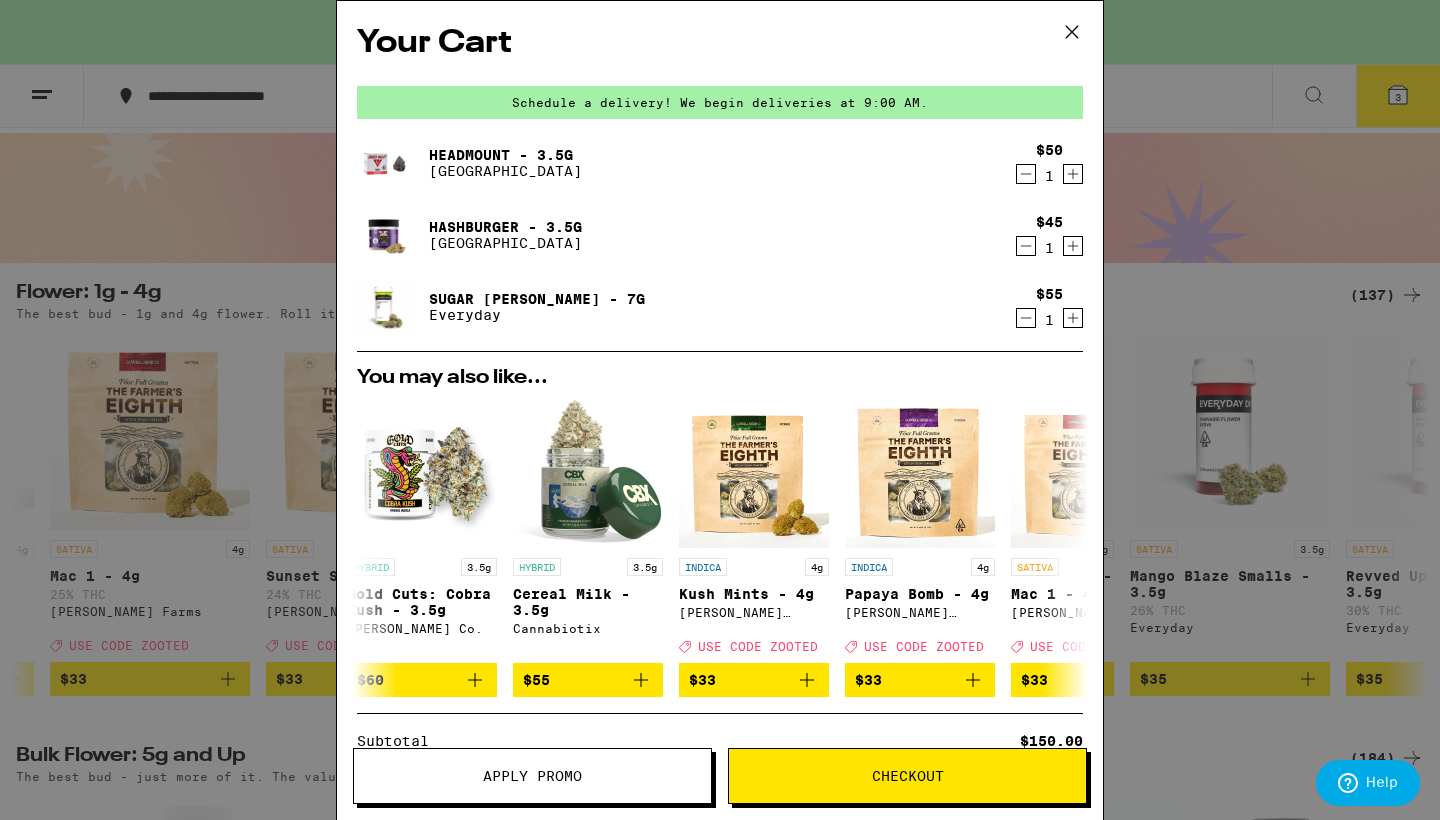 click 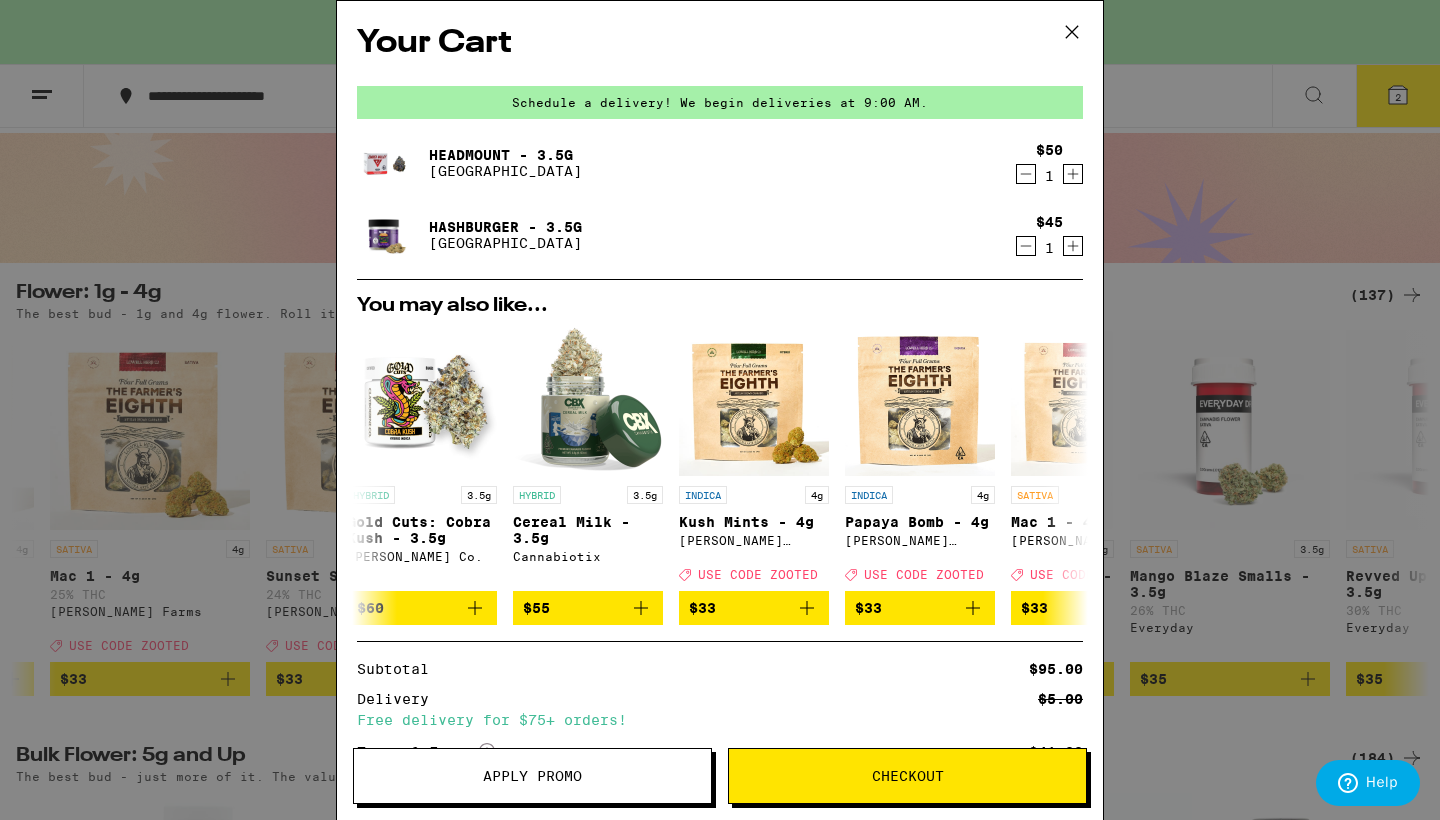click on "Apply Promo" at bounding box center [532, 776] 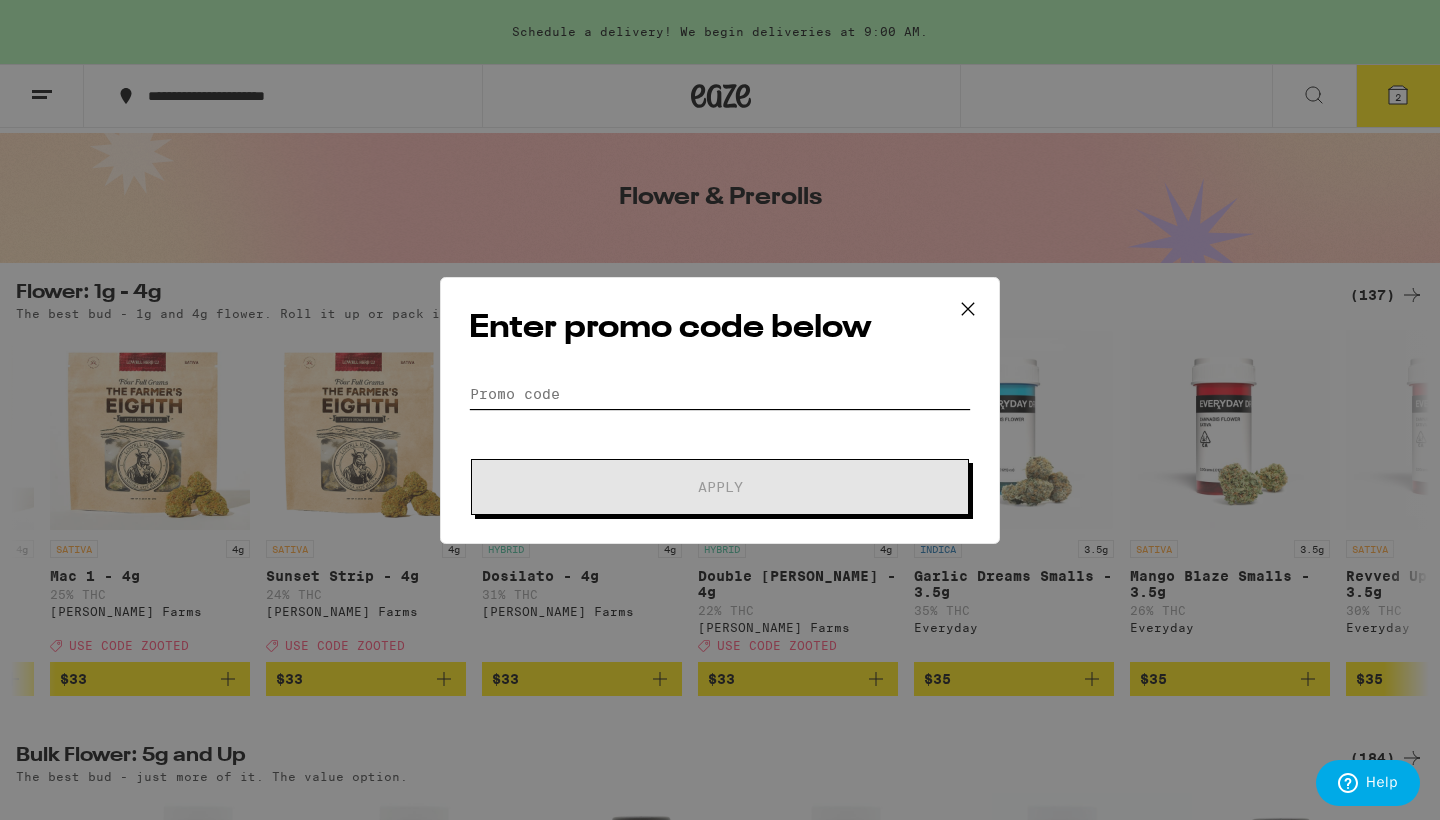 click on "Promo Code" at bounding box center [720, 394] 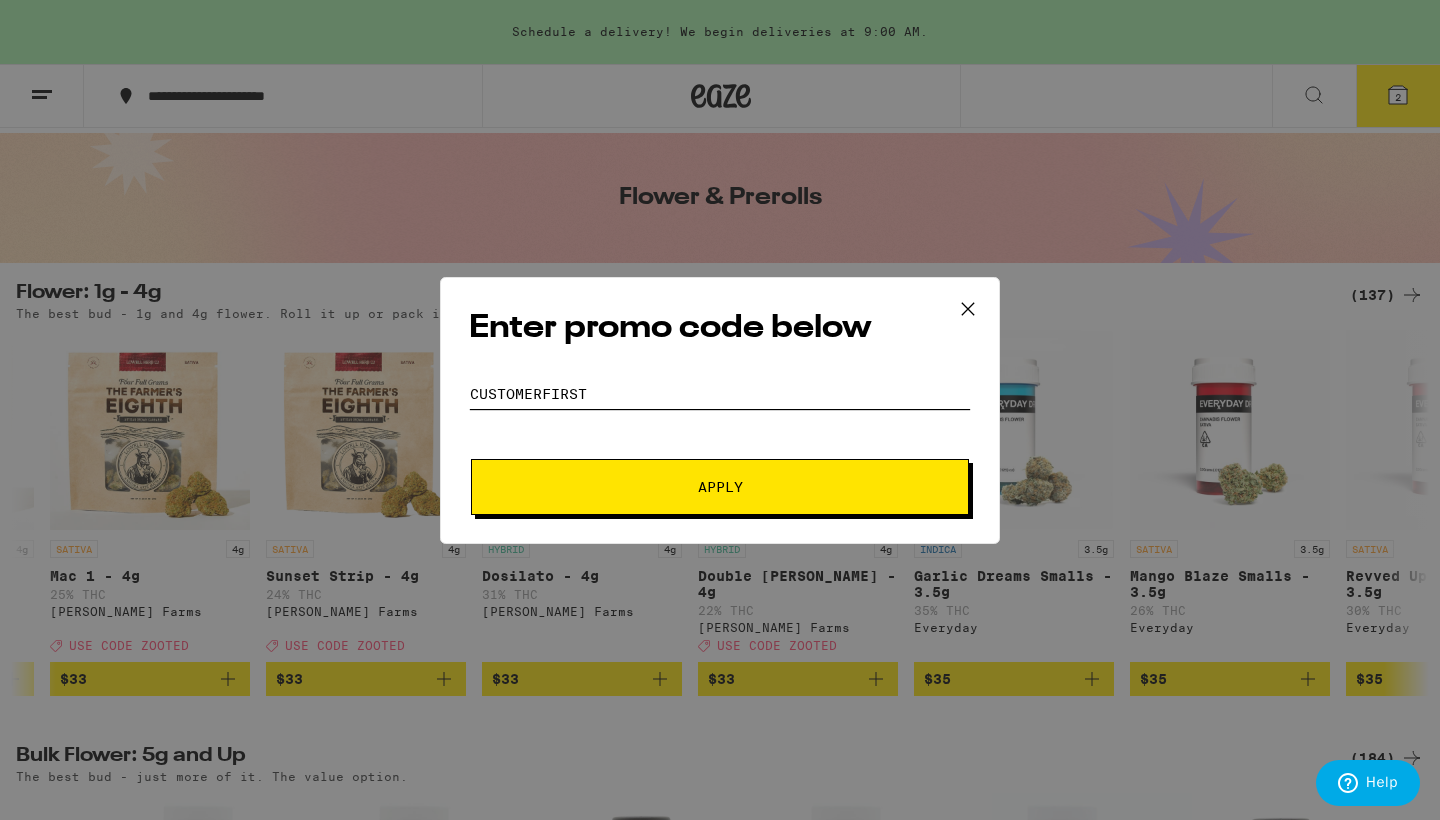 type on "customerfirst" 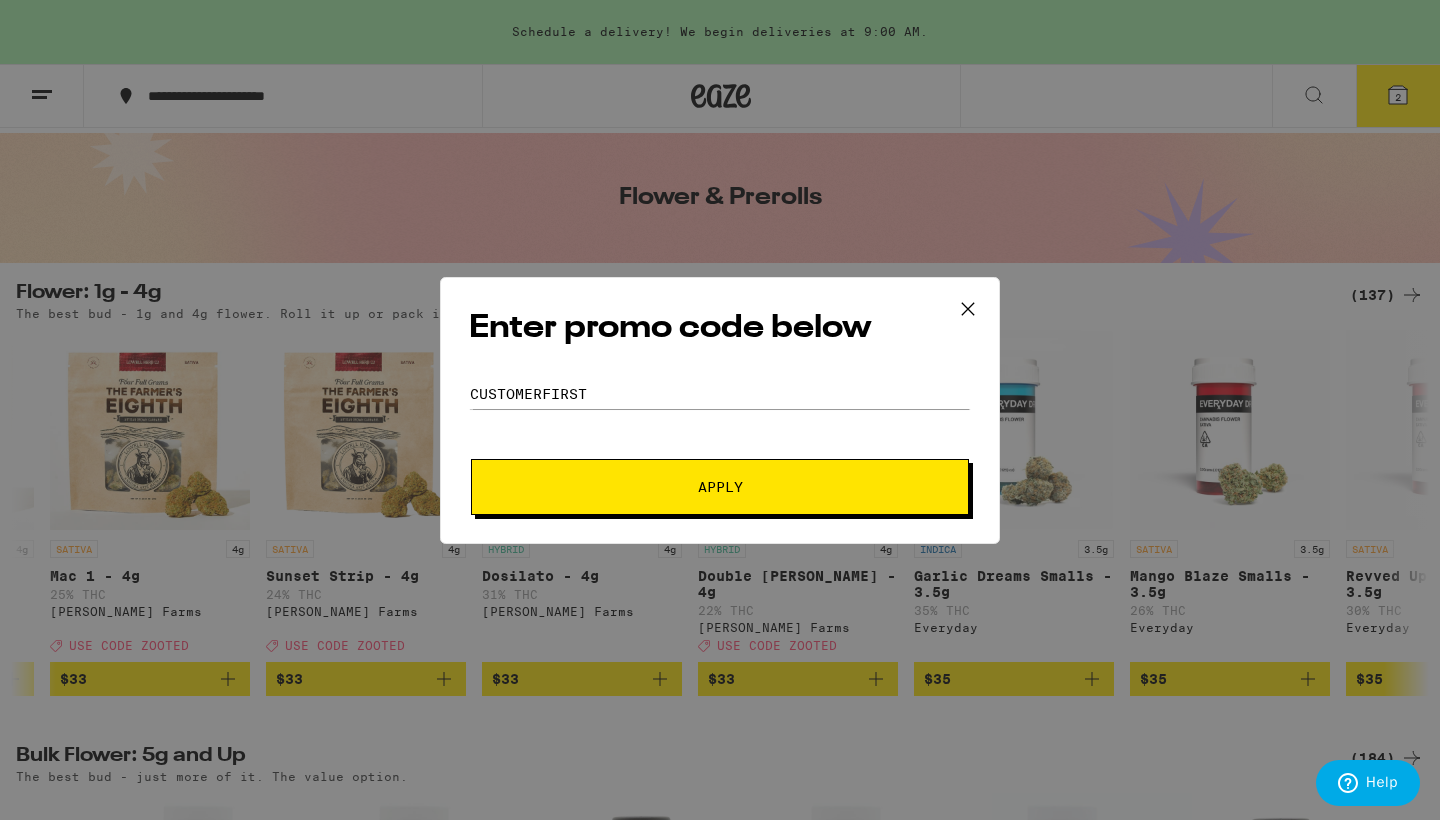 click on "Apply" at bounding box center (720, 487) 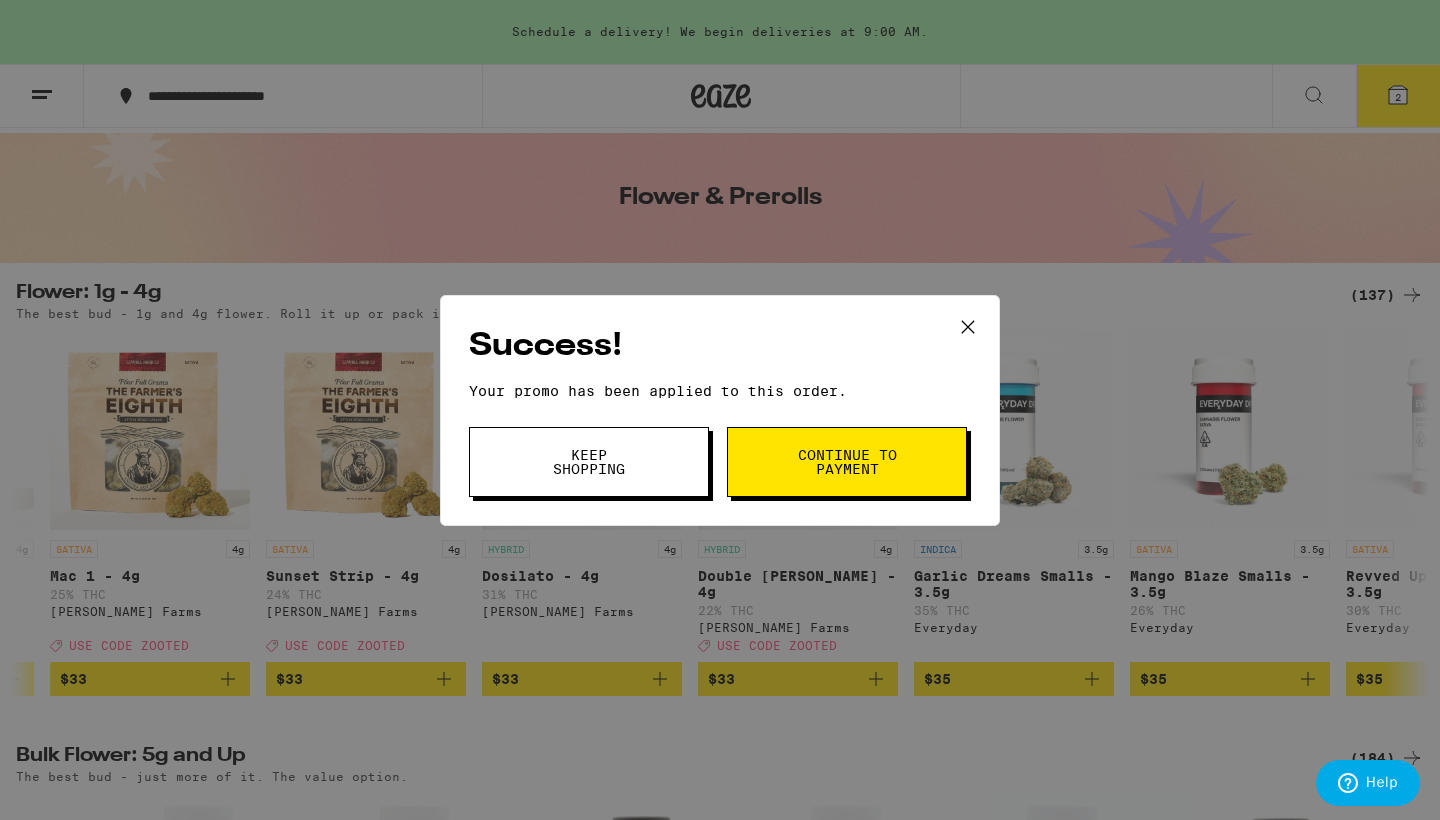 click on "Continue to payment" at bounding box center (847, 462) 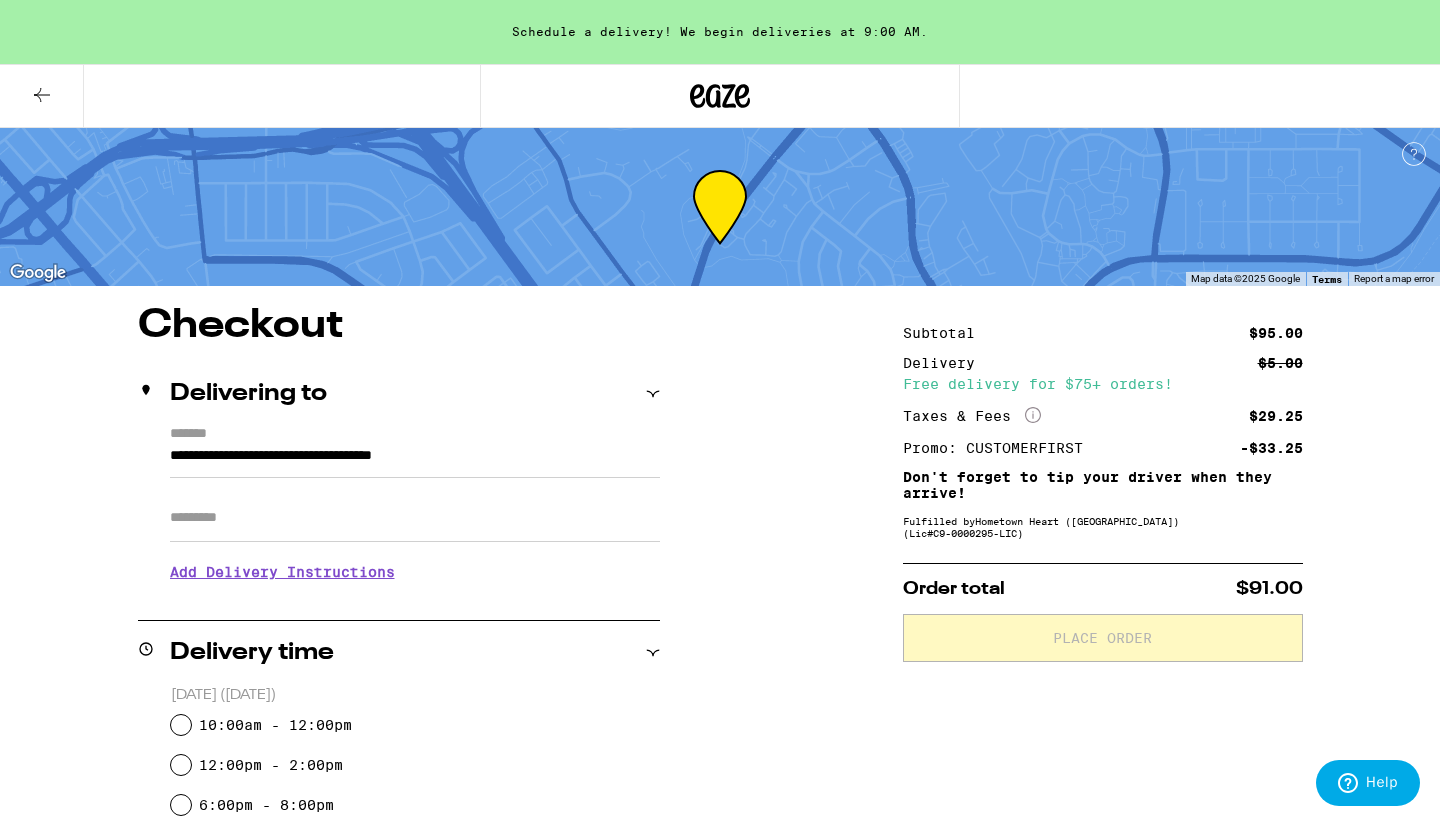 scroll, scrollTop: 0, scrollLeft: 0, axis: both 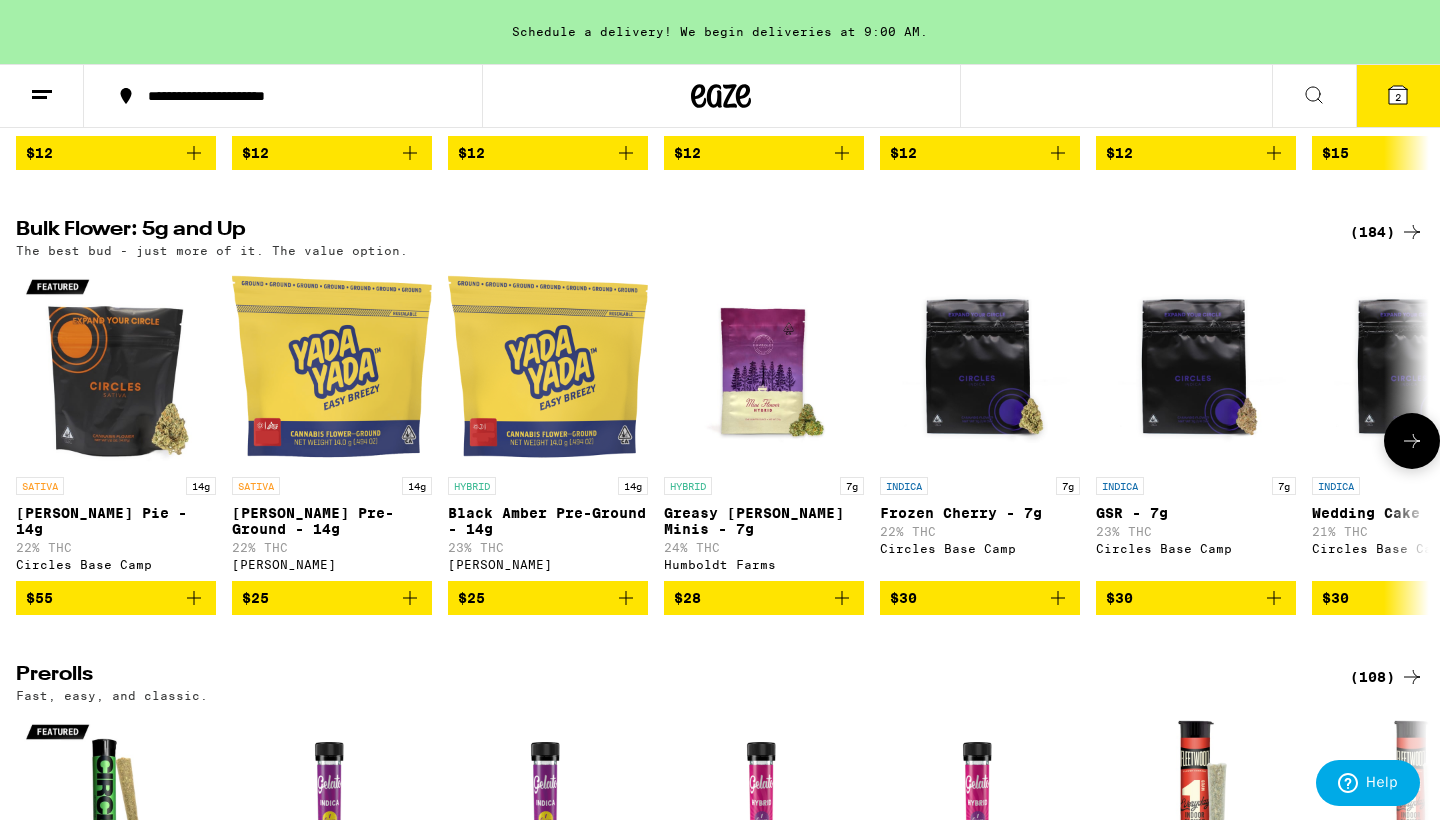 click at bounding box center (1412, 441) 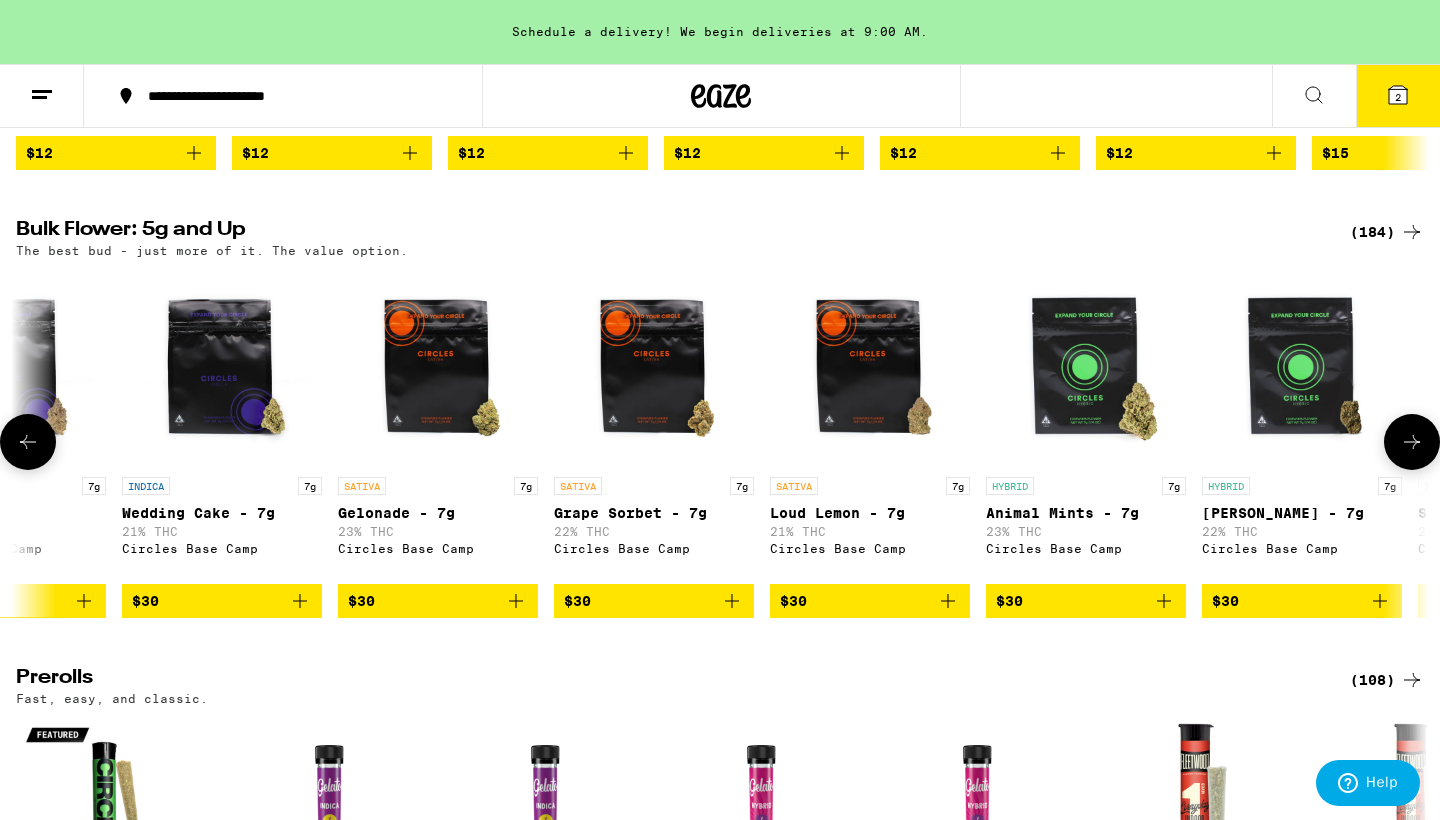 click at bounding box center [1412, 442] 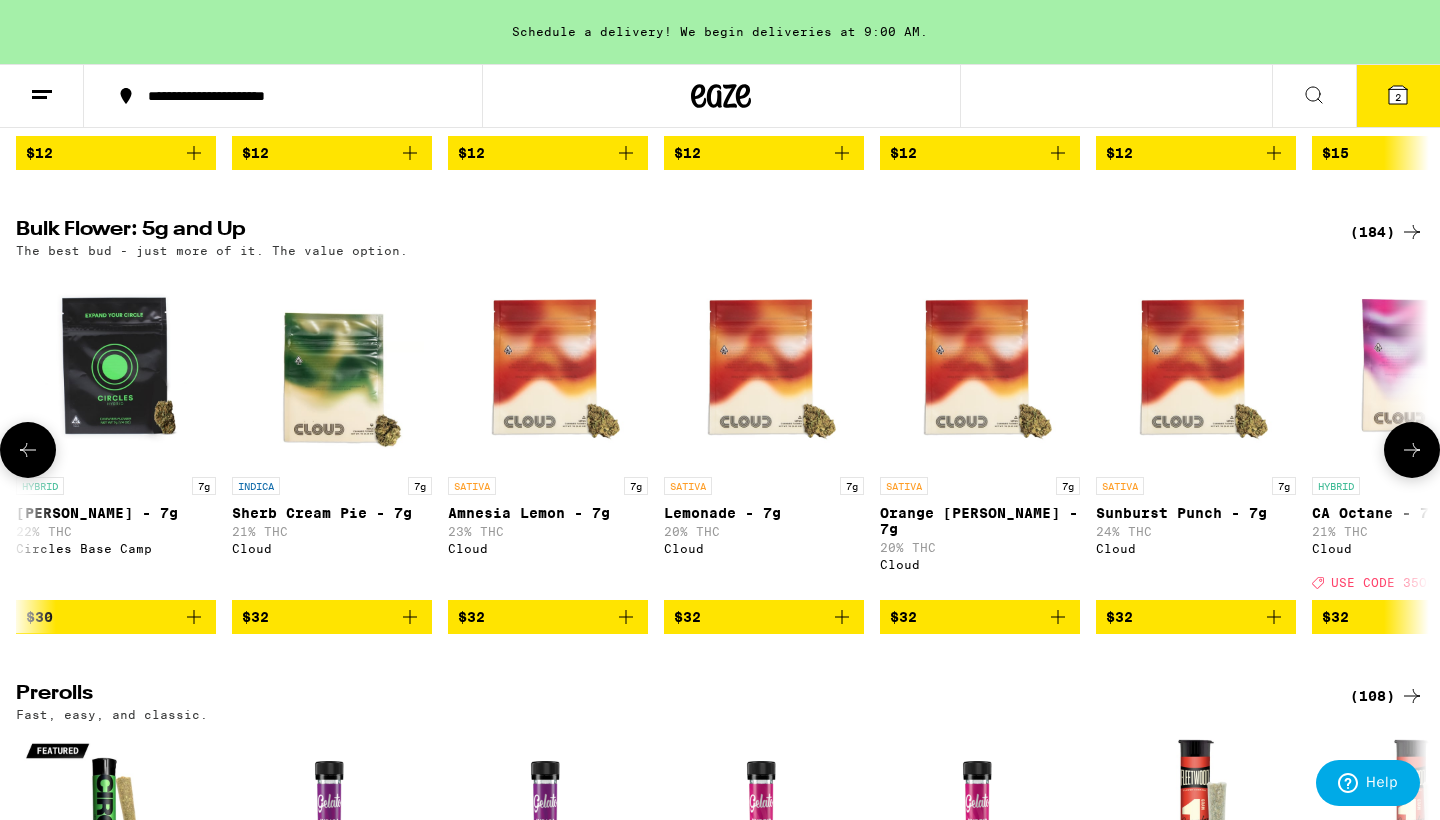 click at bounding box center (1412, 450) 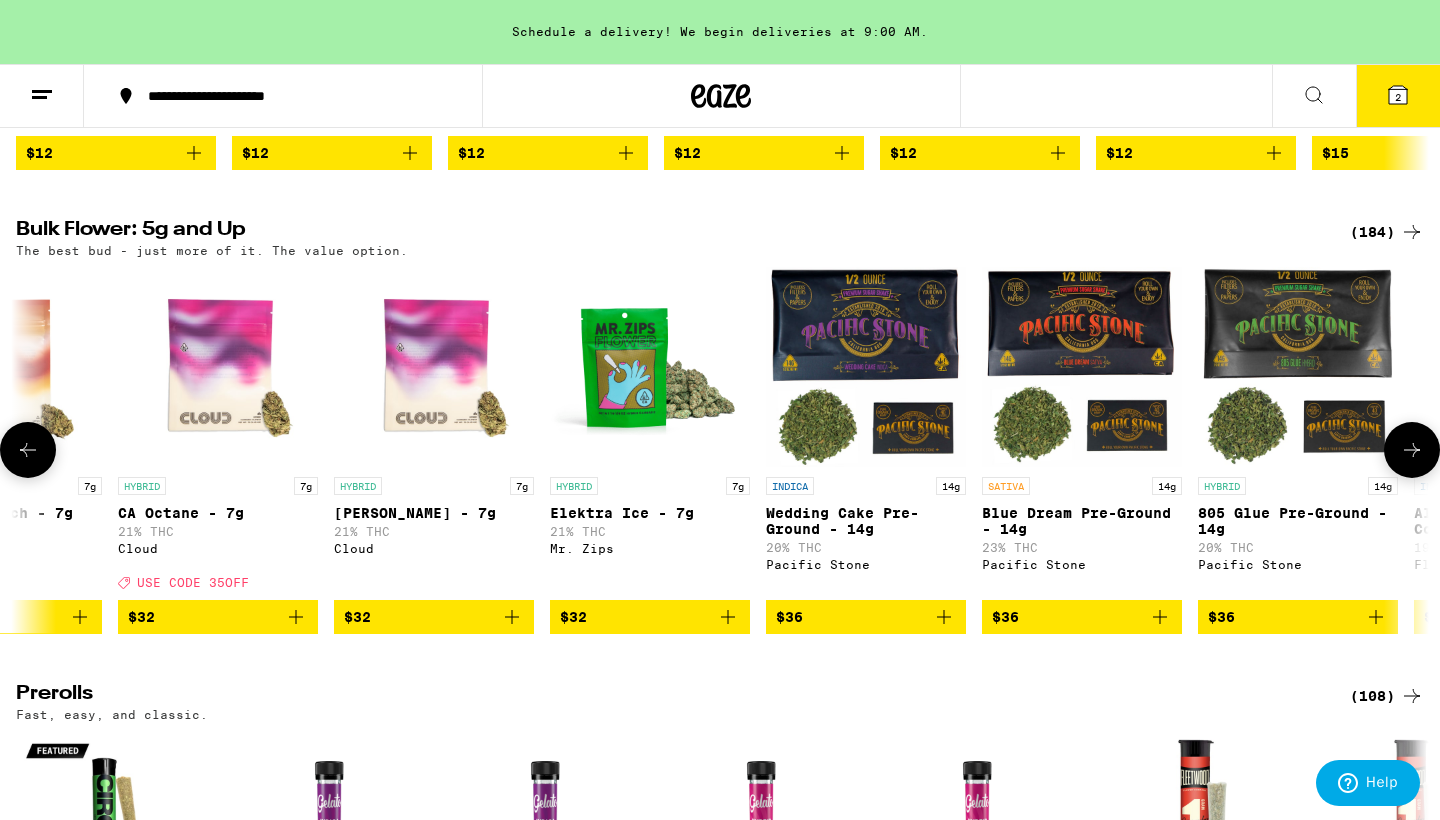 click at bounding box center [1412, 450] 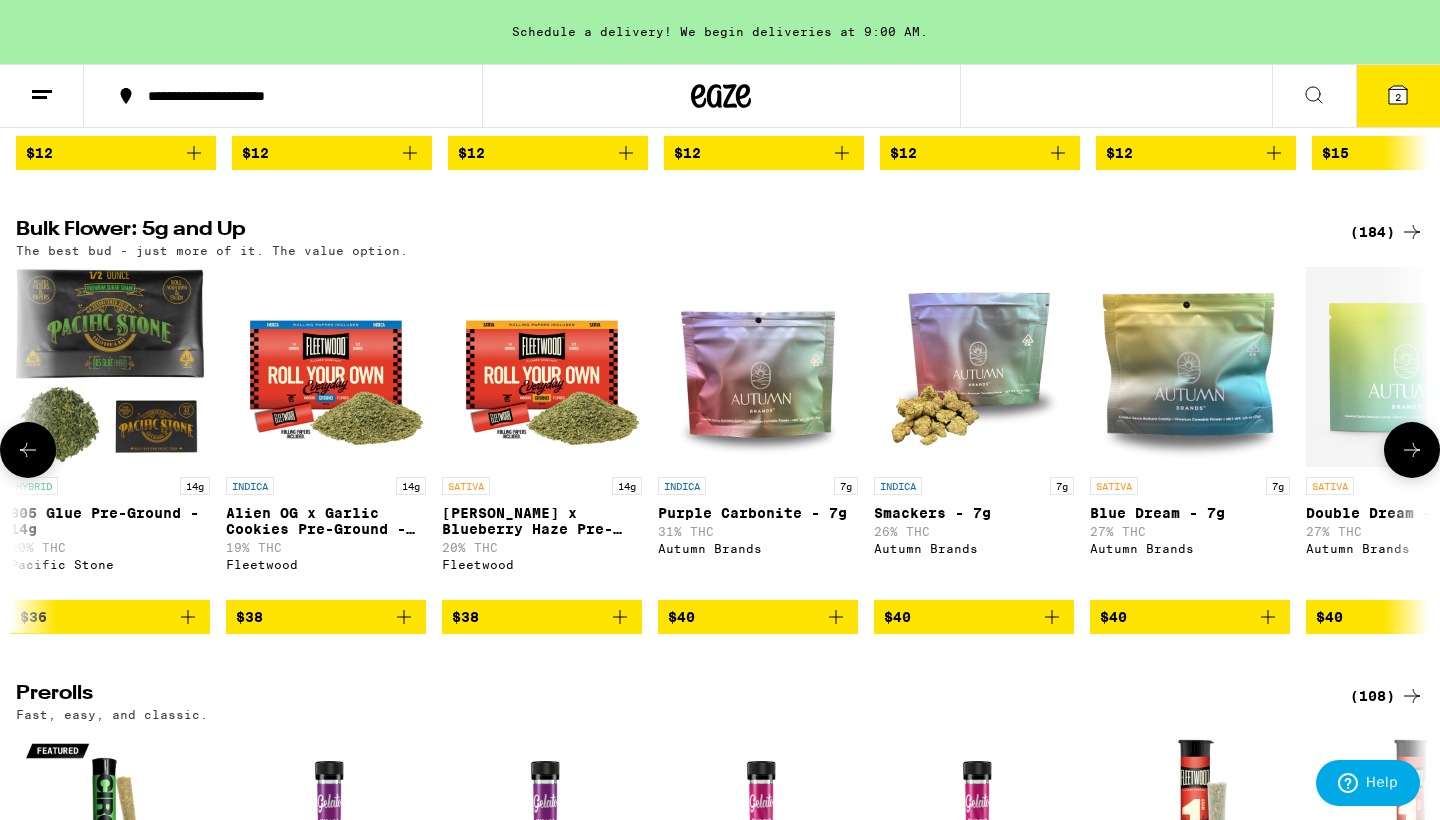 click at bounding box center (1412, 450) 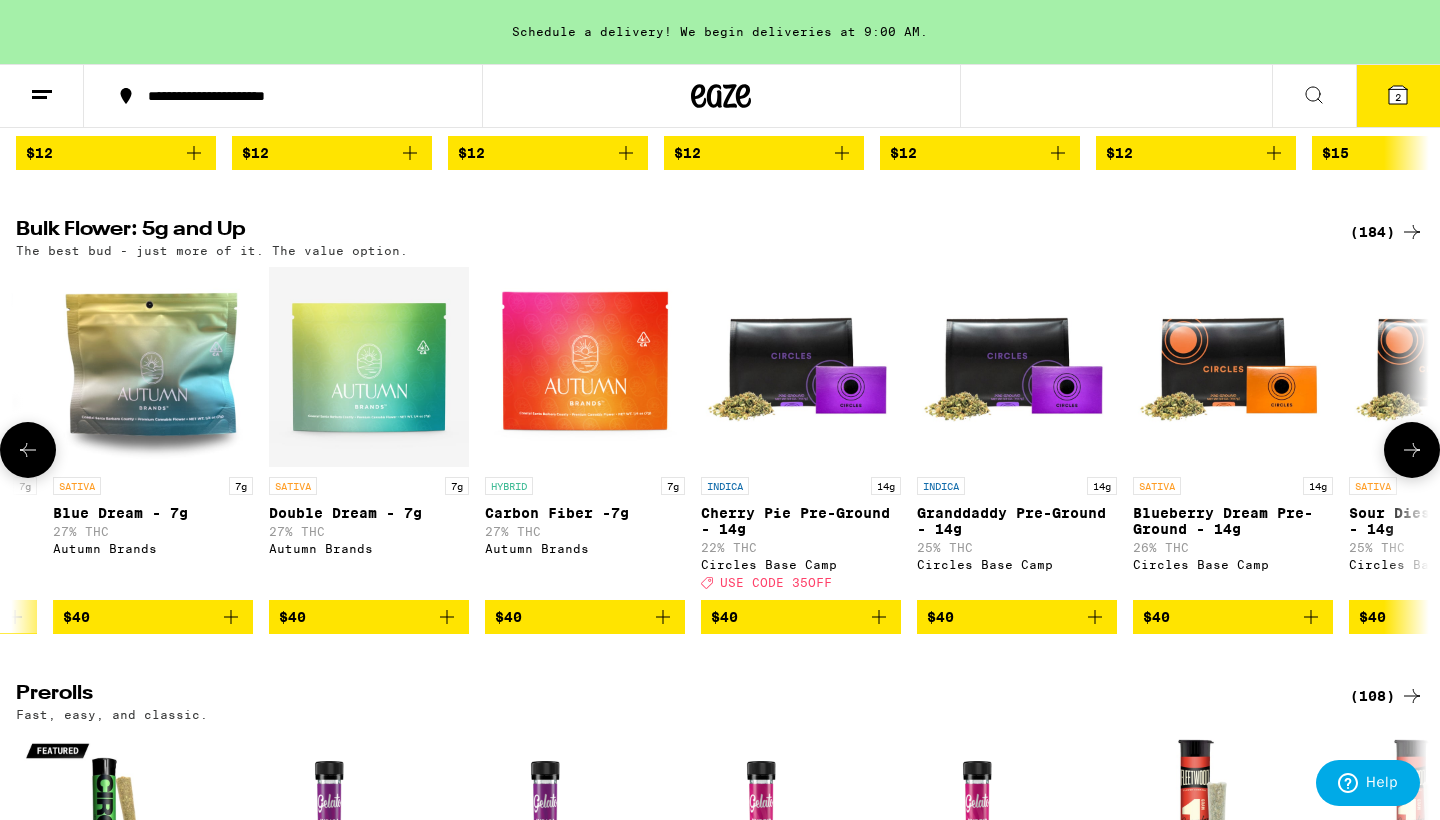 click at bounding box center [1412, 450] 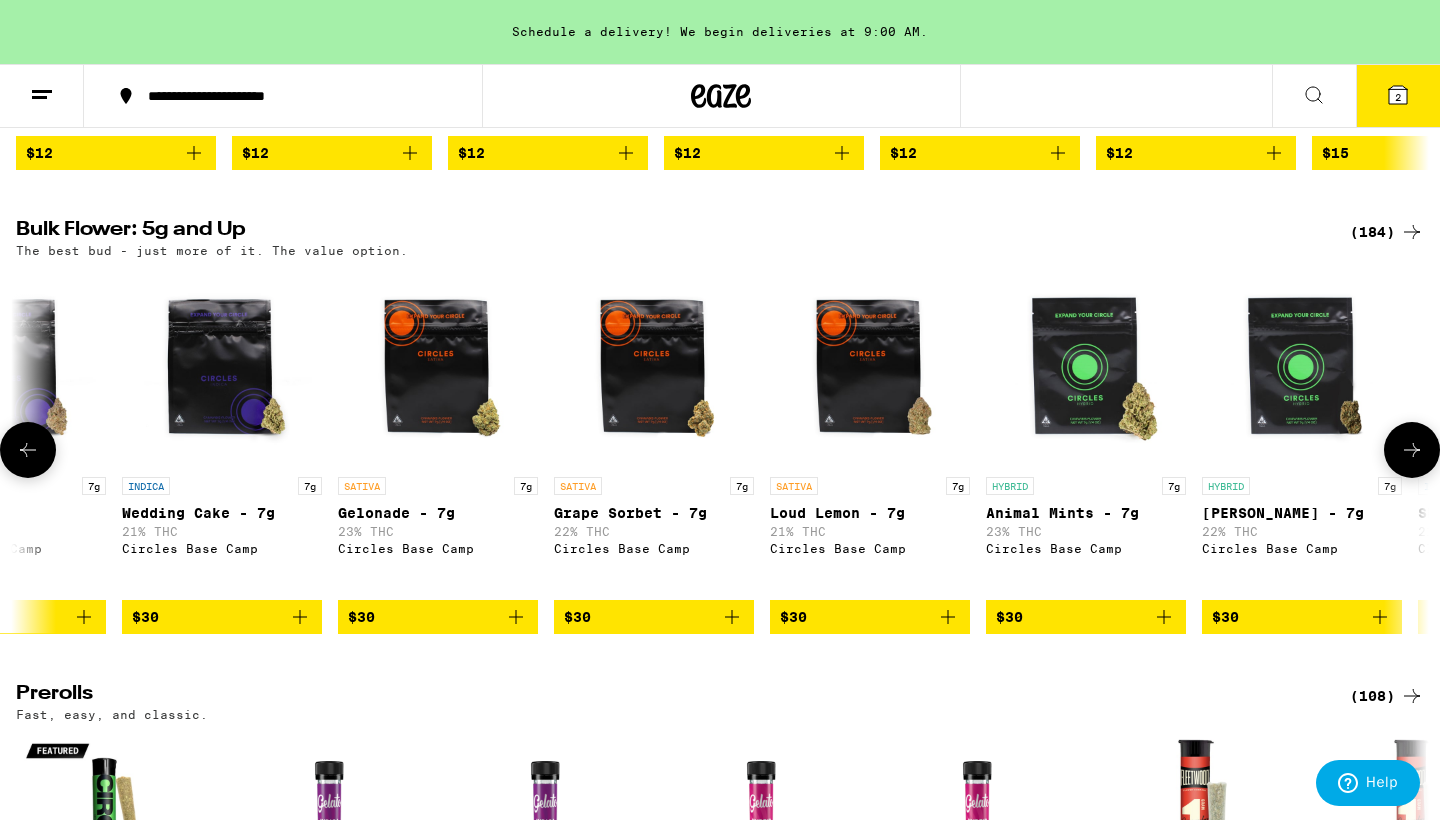click at bounding box center [1412, 450] 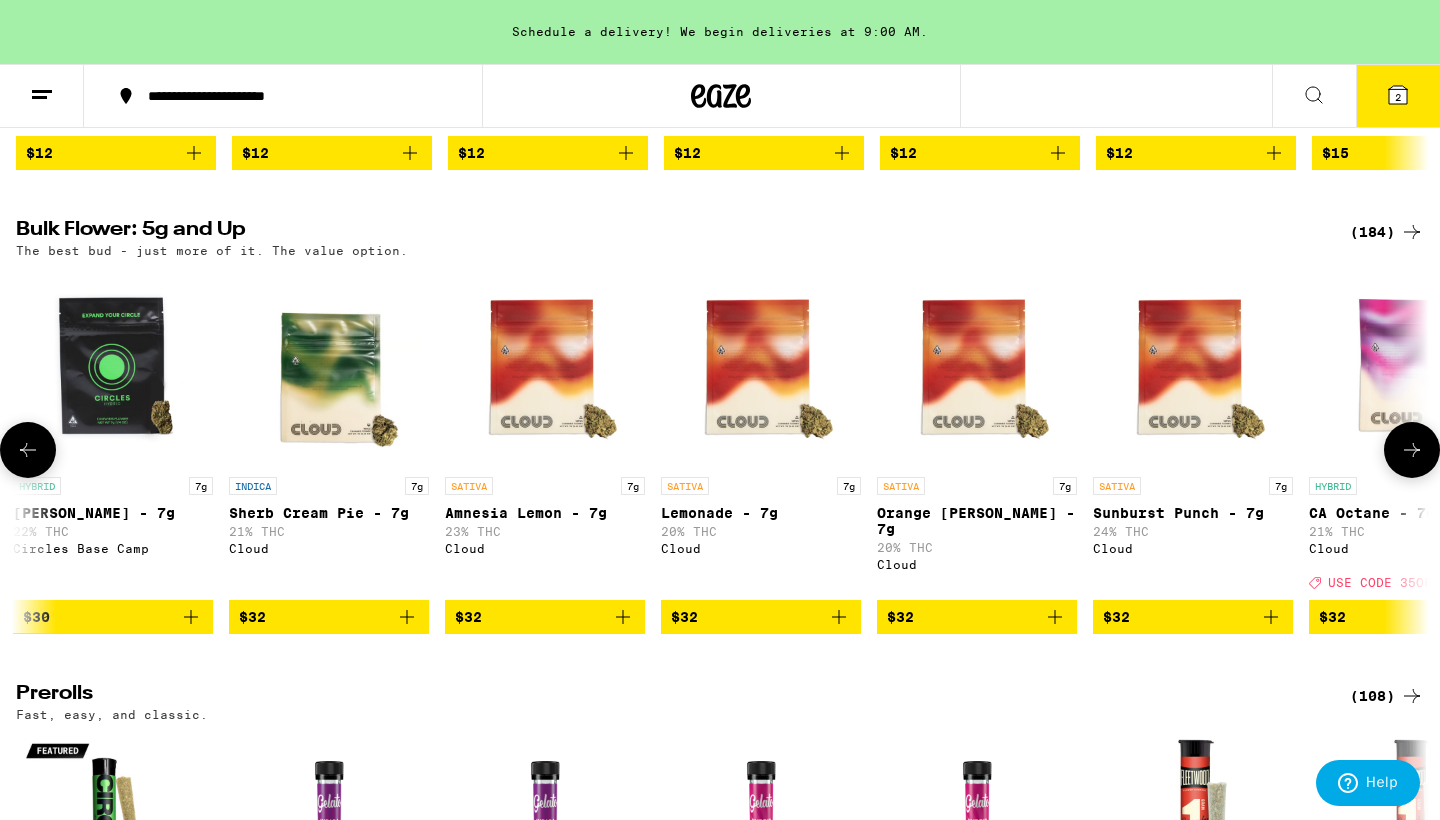 click at bounding box center [1412, 450] 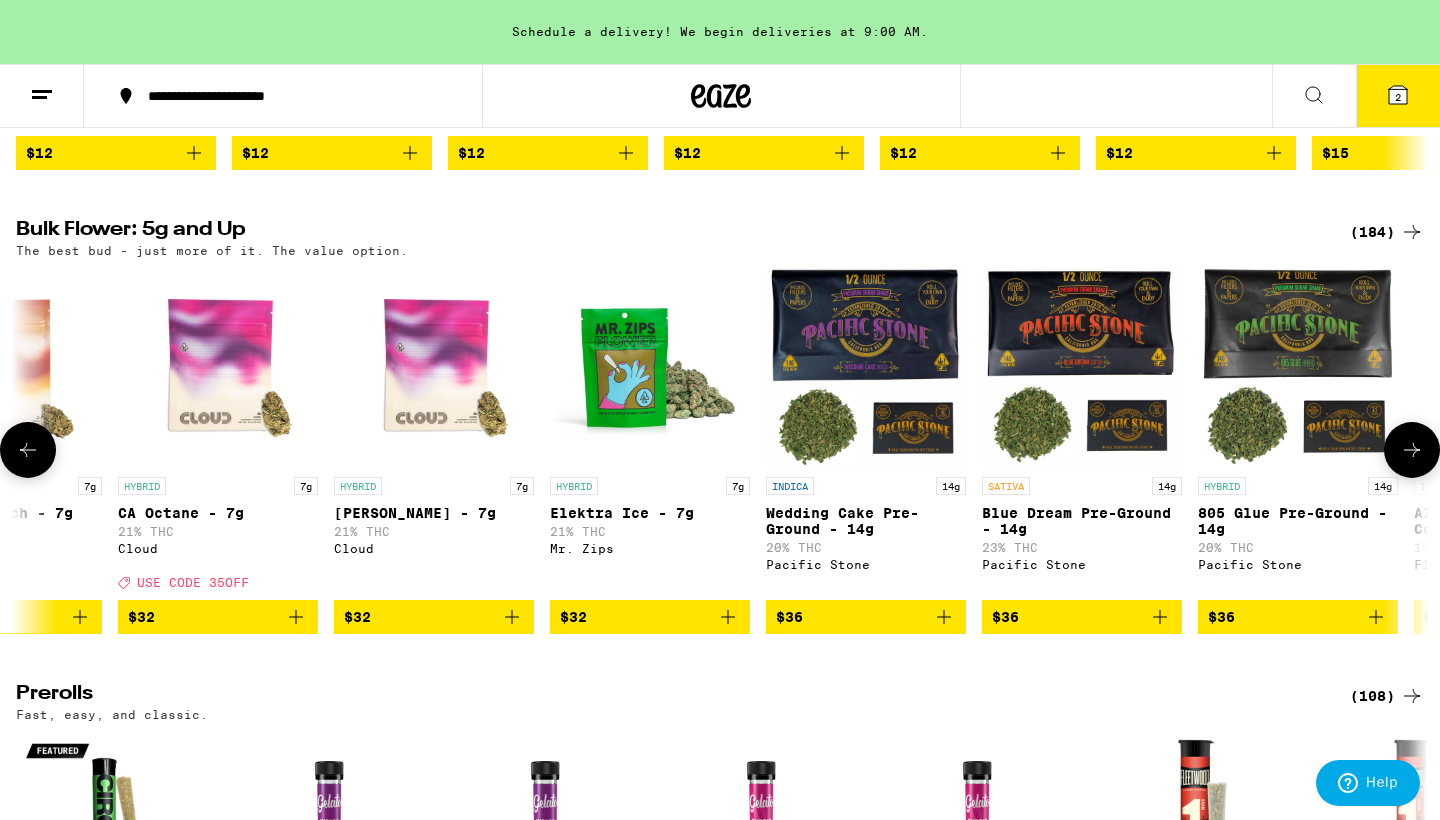 click at bounding box center [1412, 450] 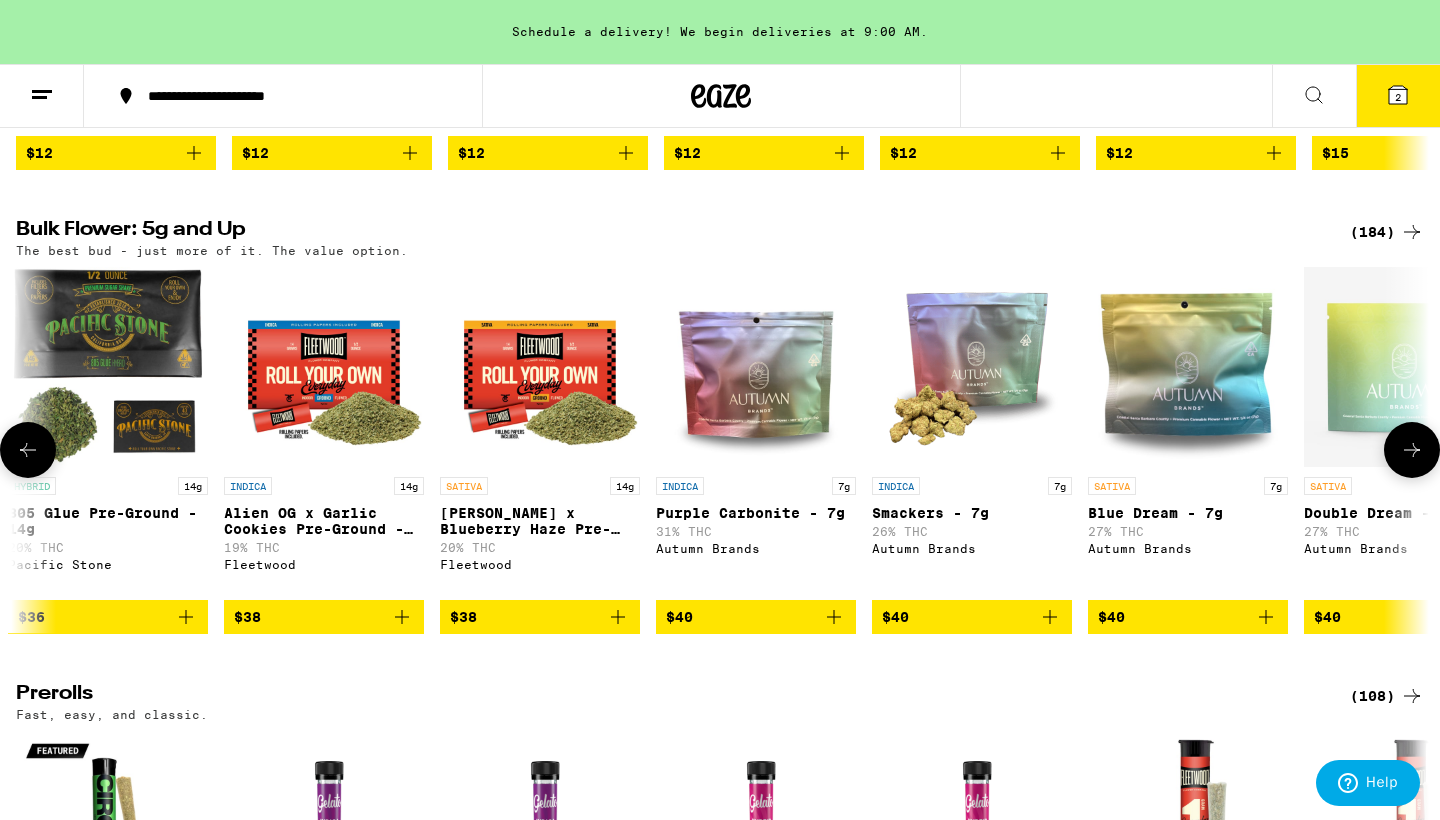 click at bounding box center (1412, 450) 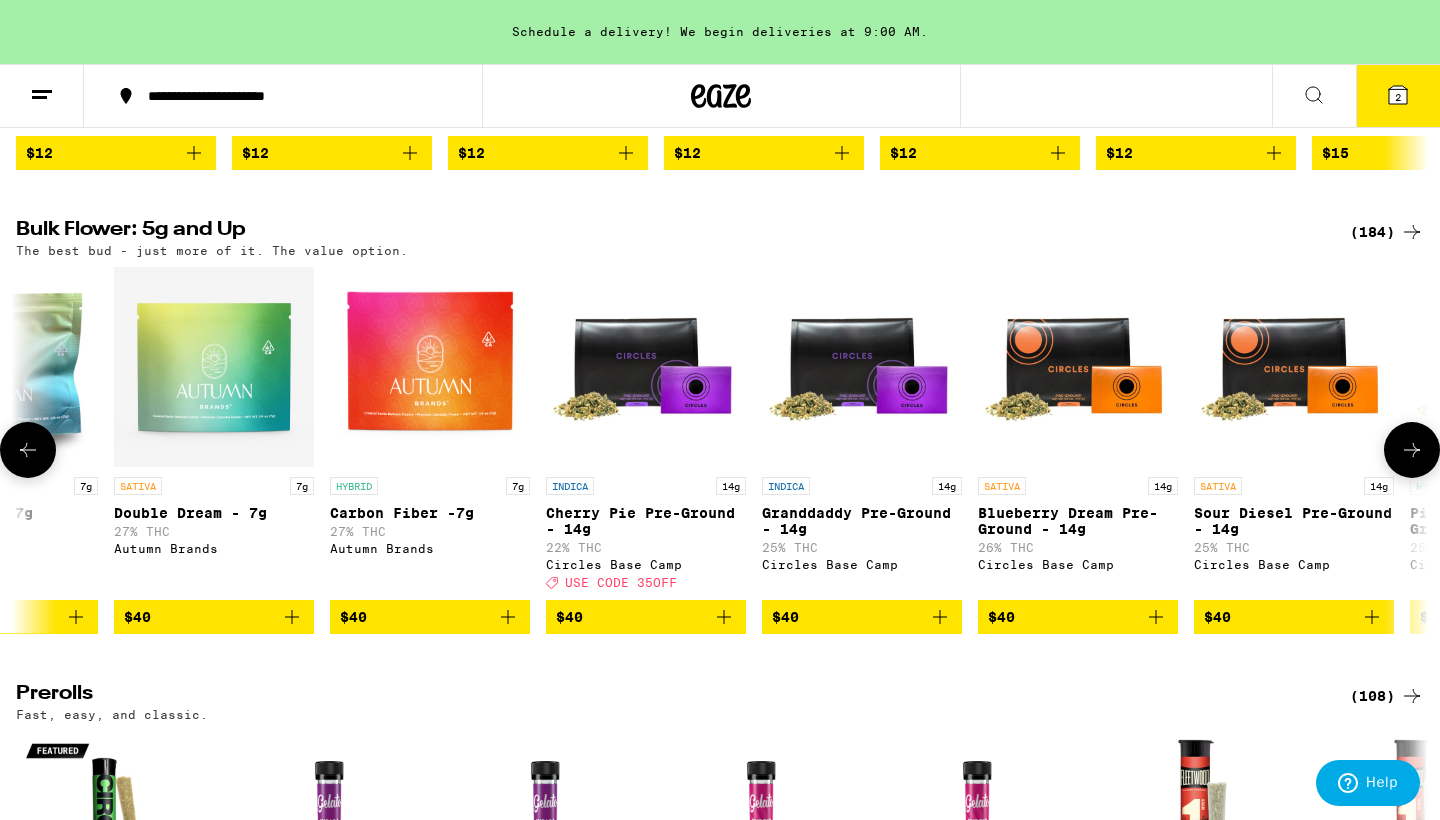 click at bounding box center [1412, 450] 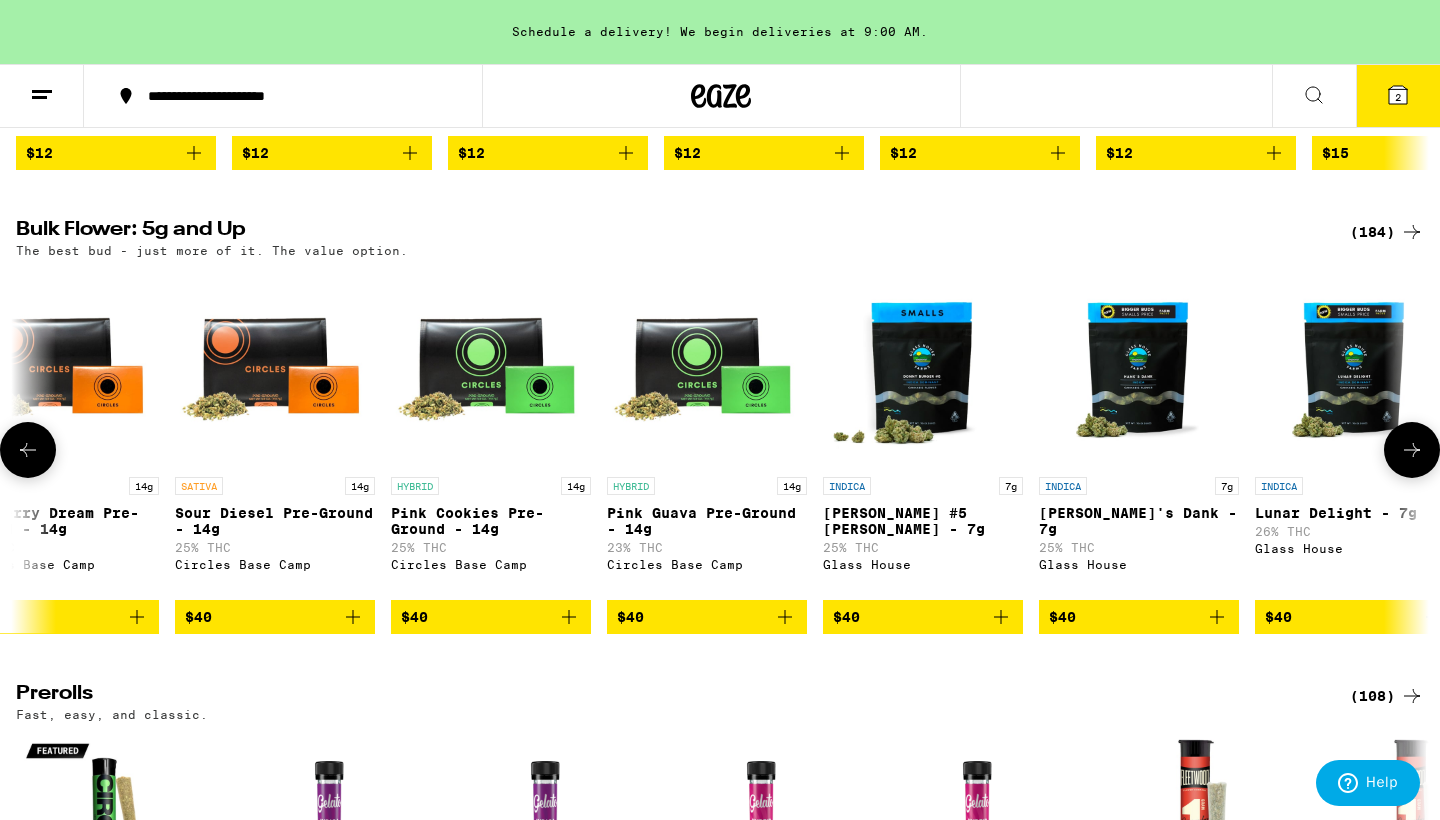 click at bounding box center [1412, 450] 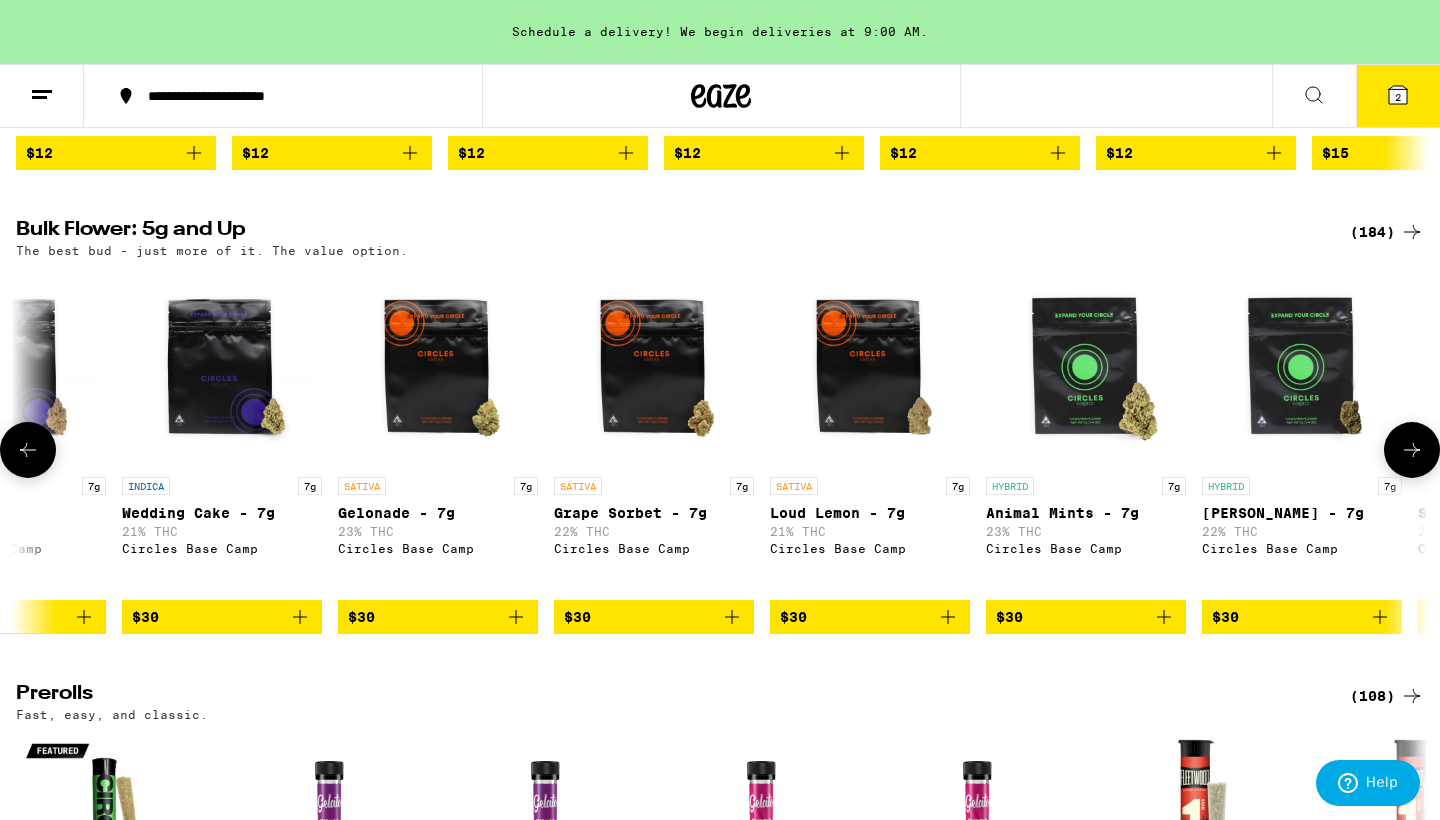 click at bounding box center (1412, 450) 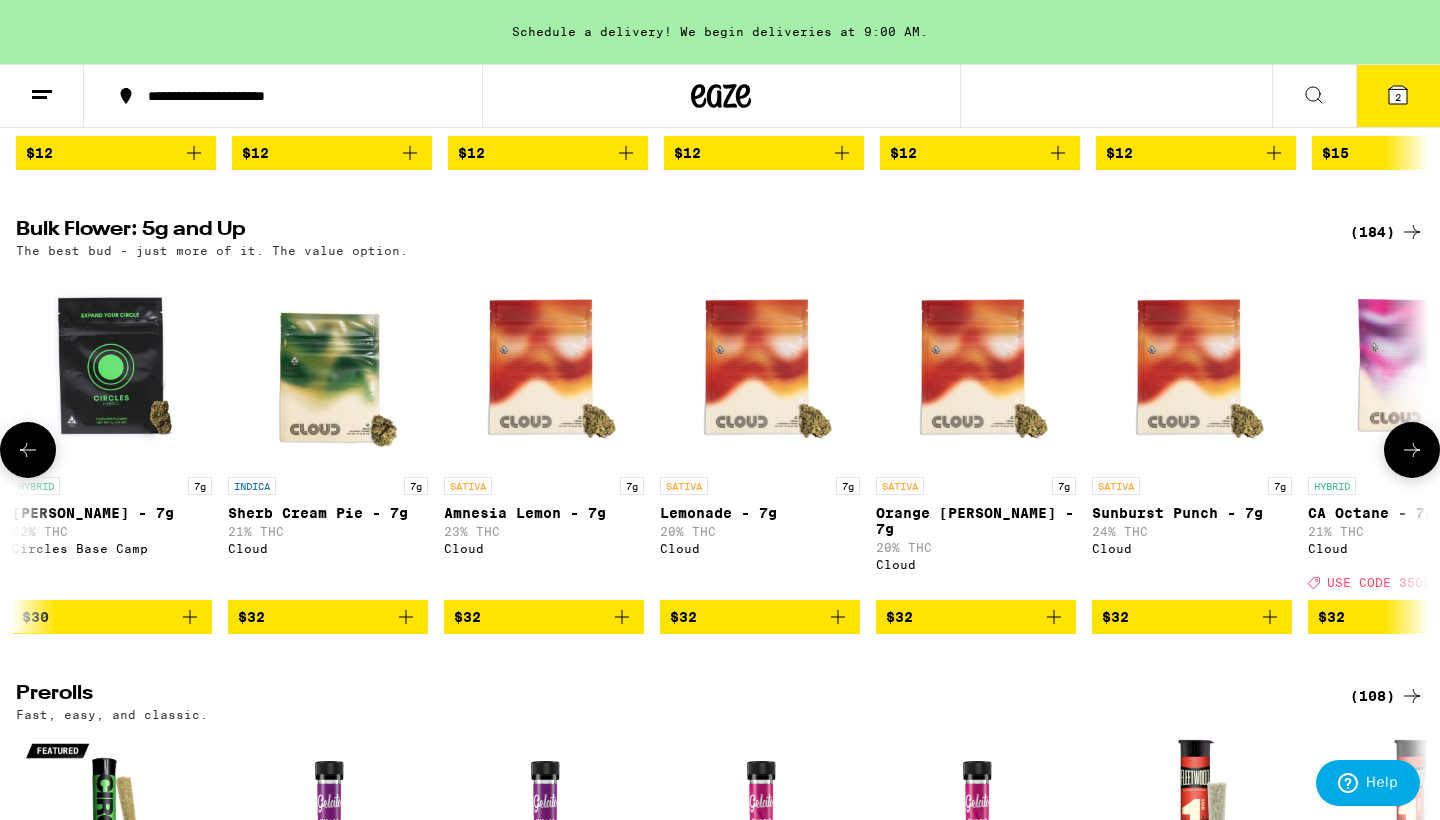 click at bounding box center [1412, 450] 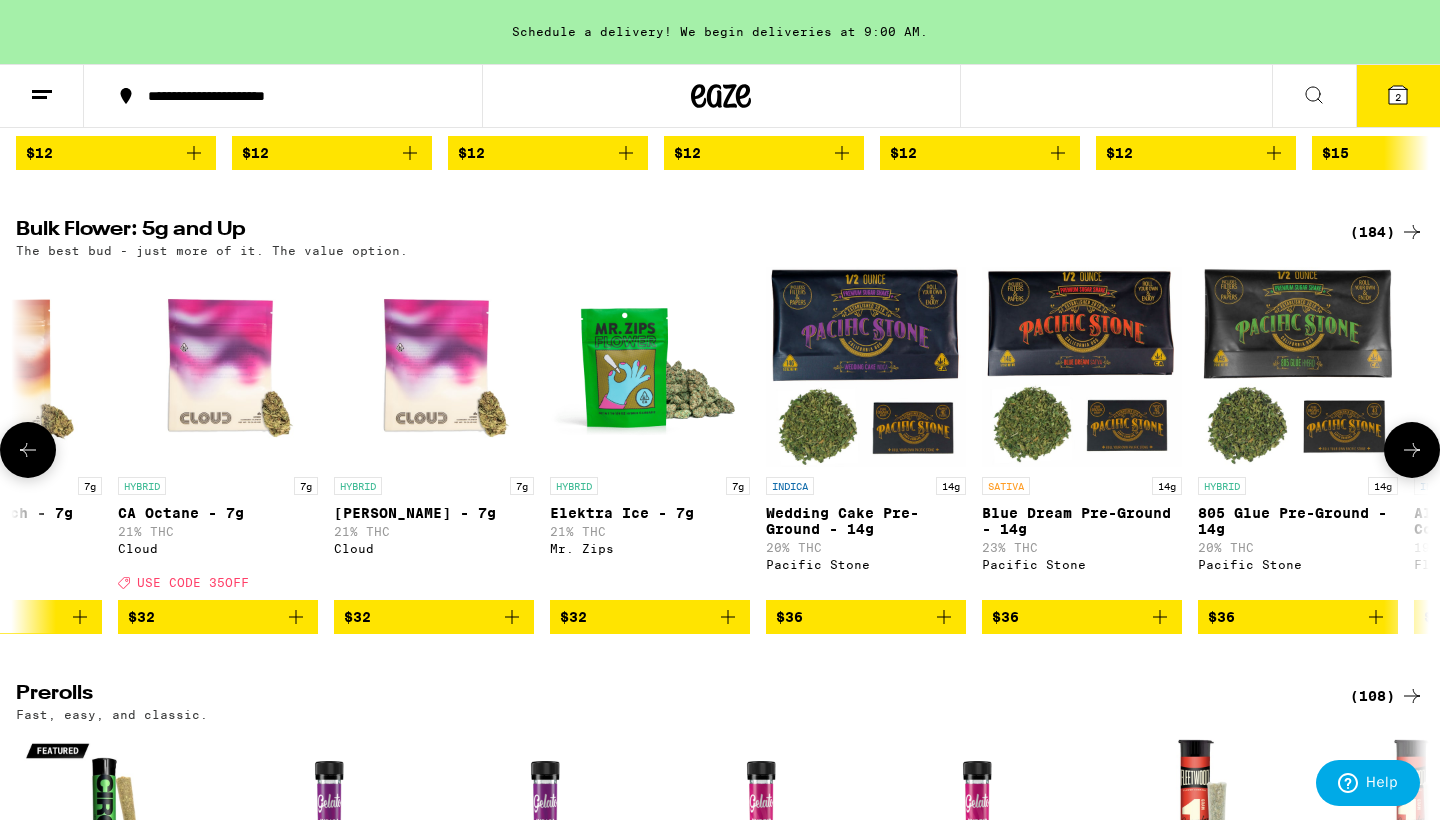 click at bounding box center (1412, 450) 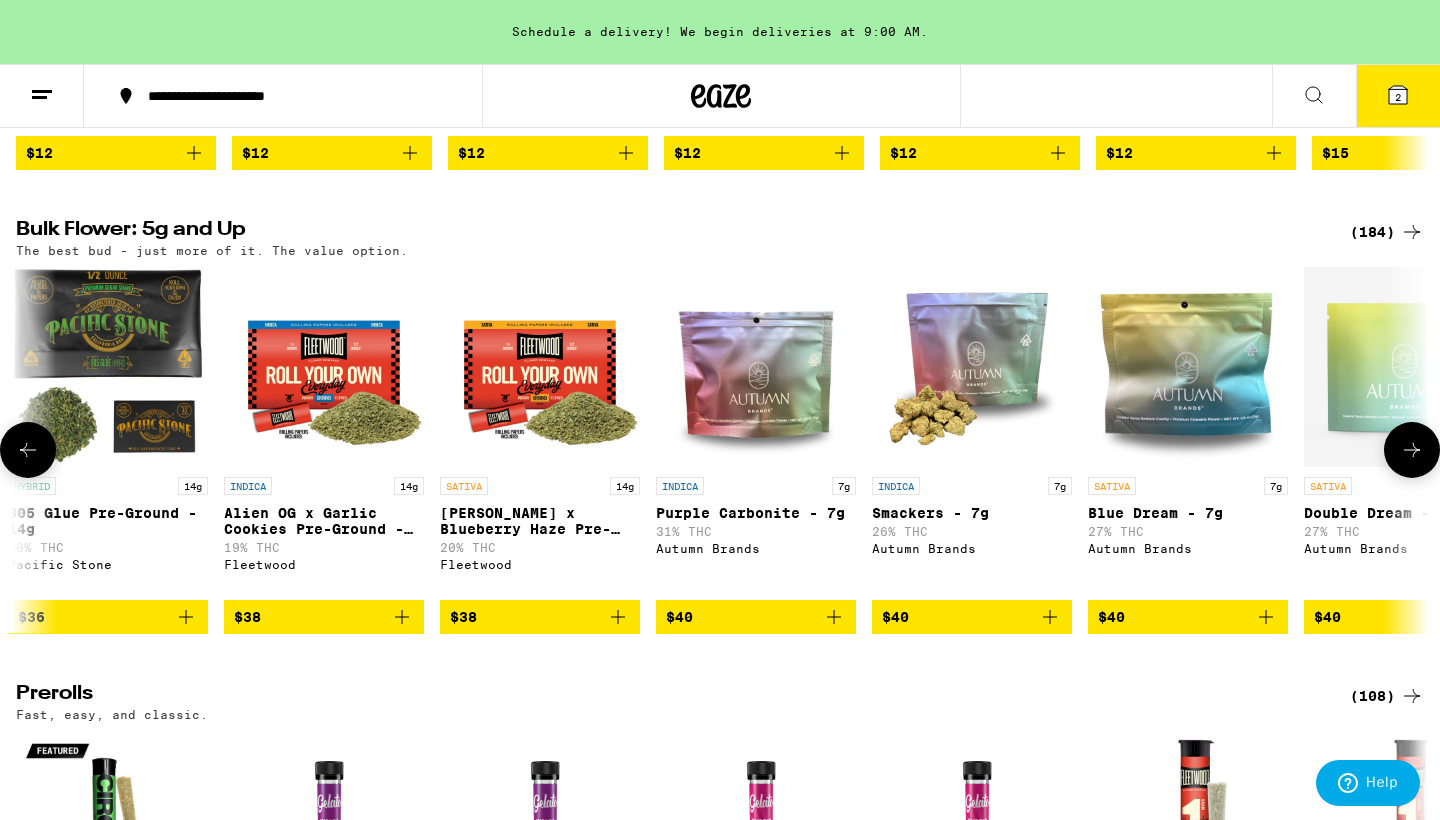 click at bounding box center [1412, 450] 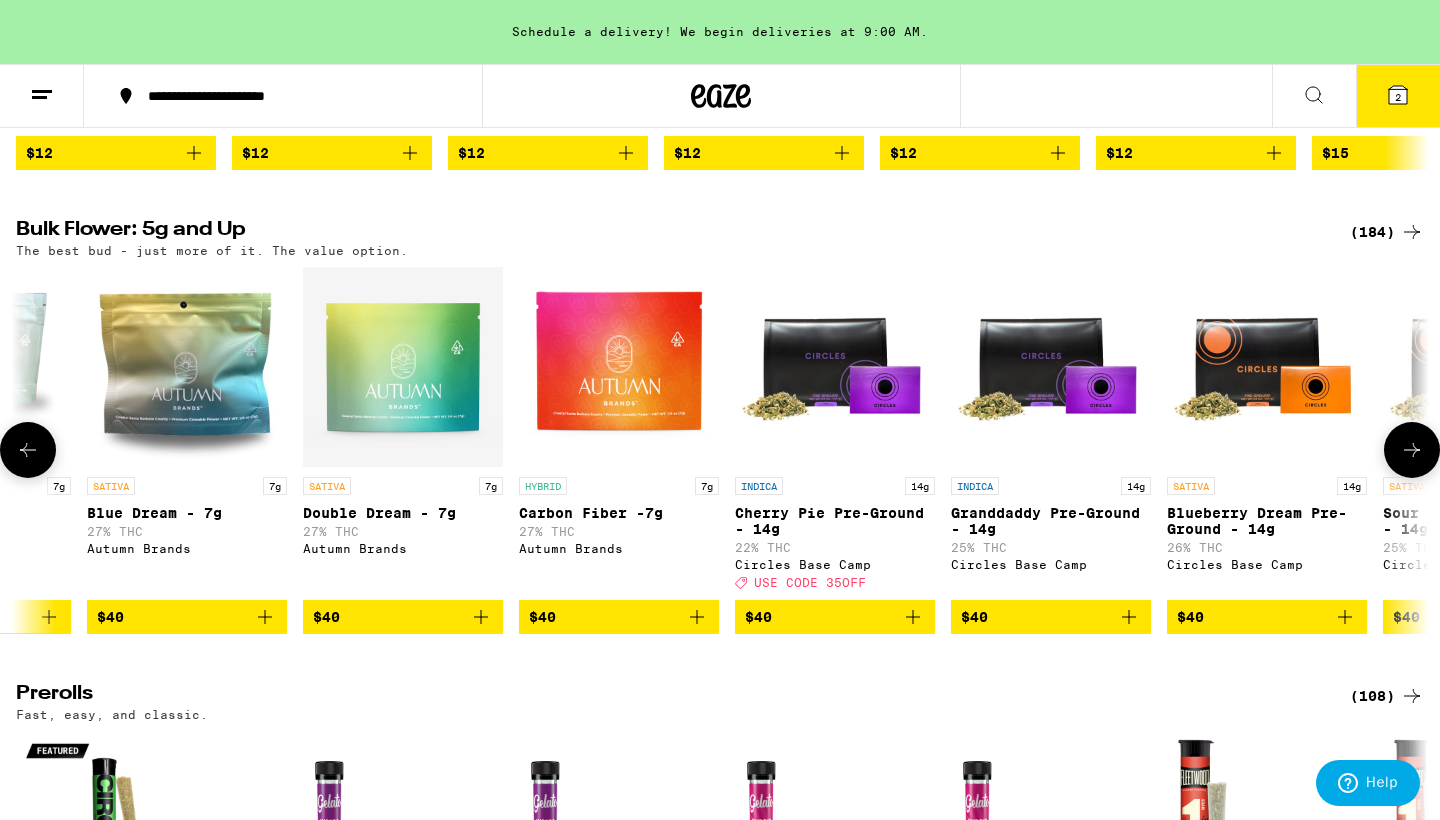 click at bounding box center [1412, 450] 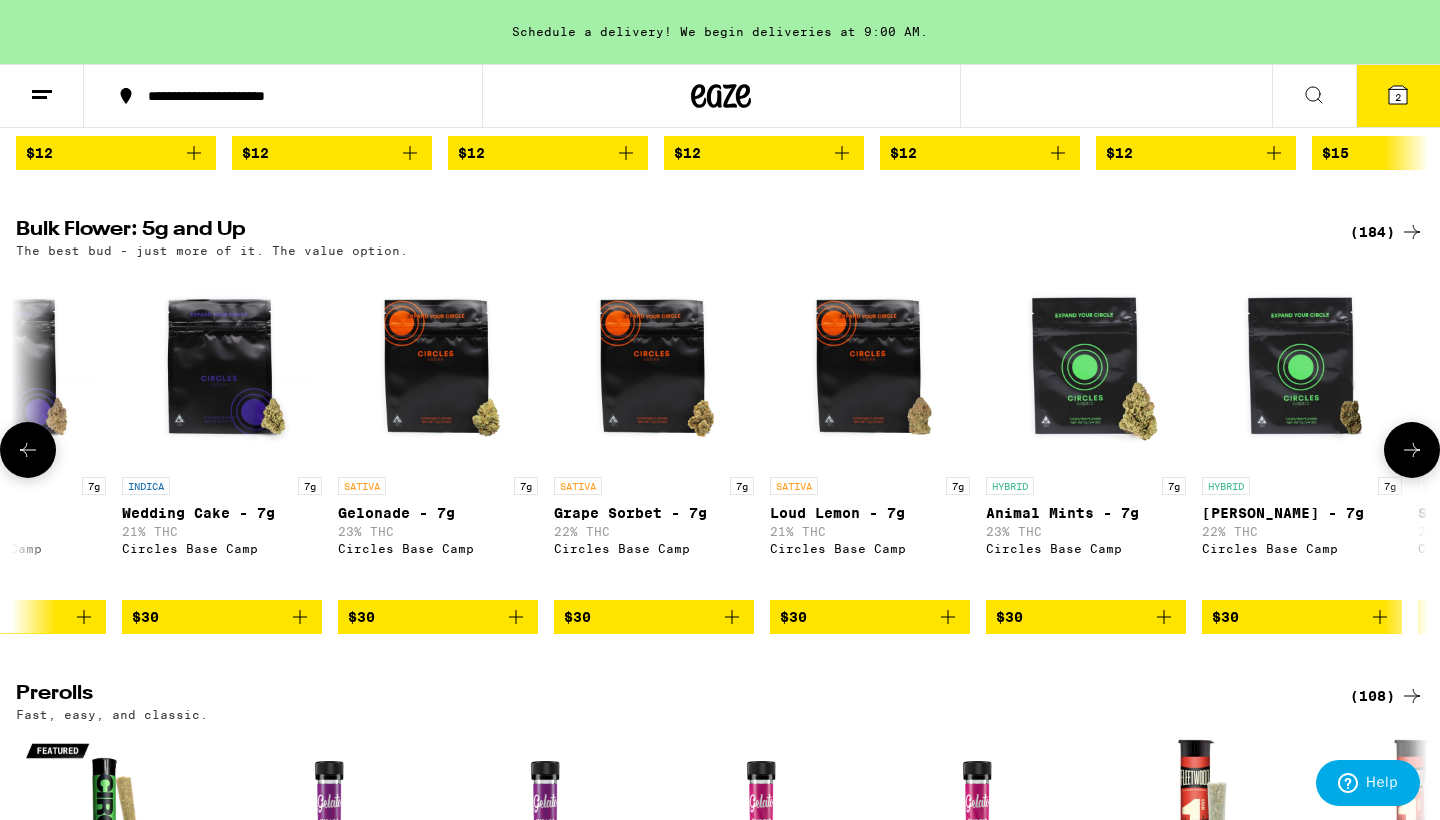 click at bounding box center [1412, 450] 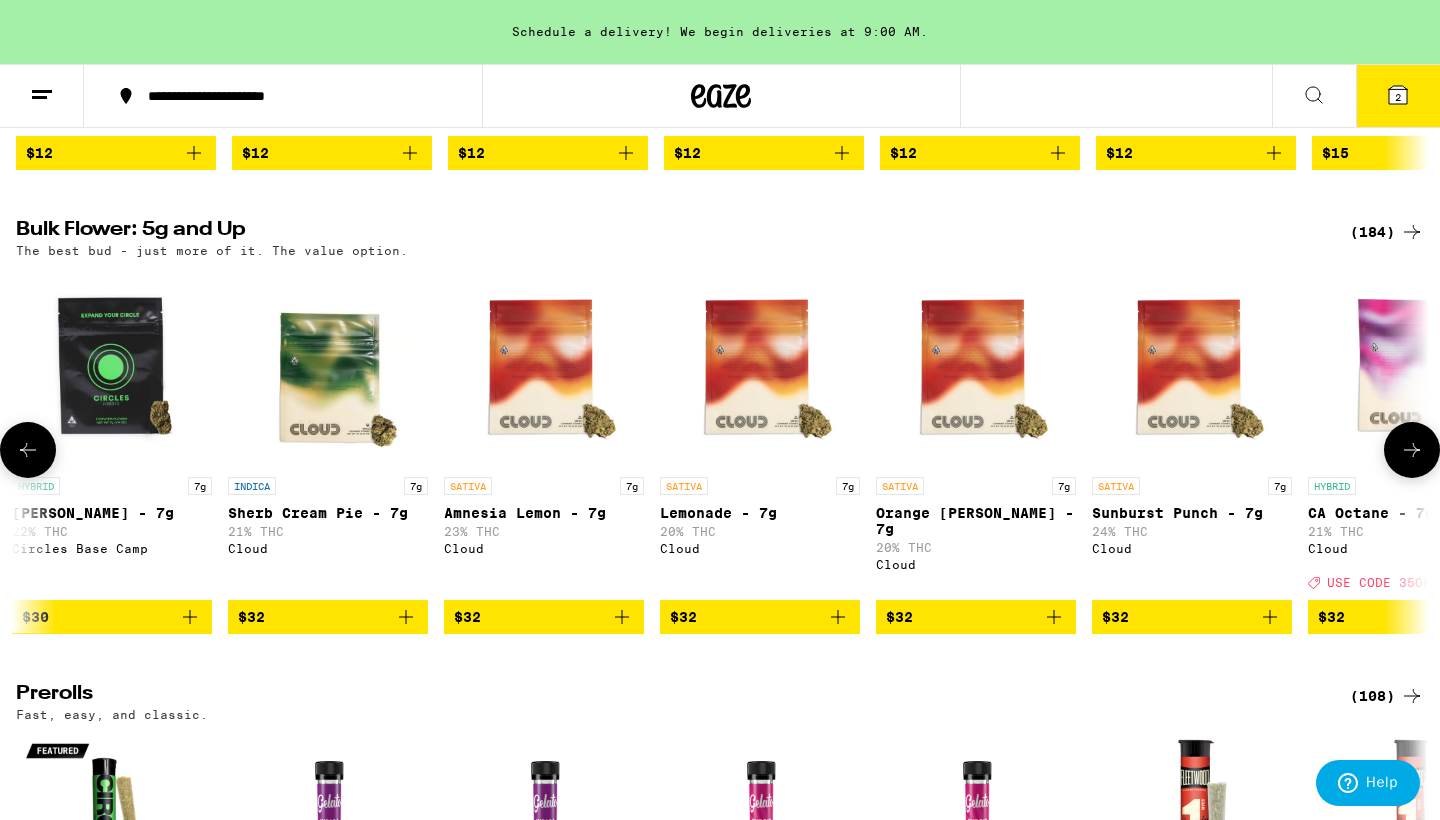 click at bounding box center (1412, 450) 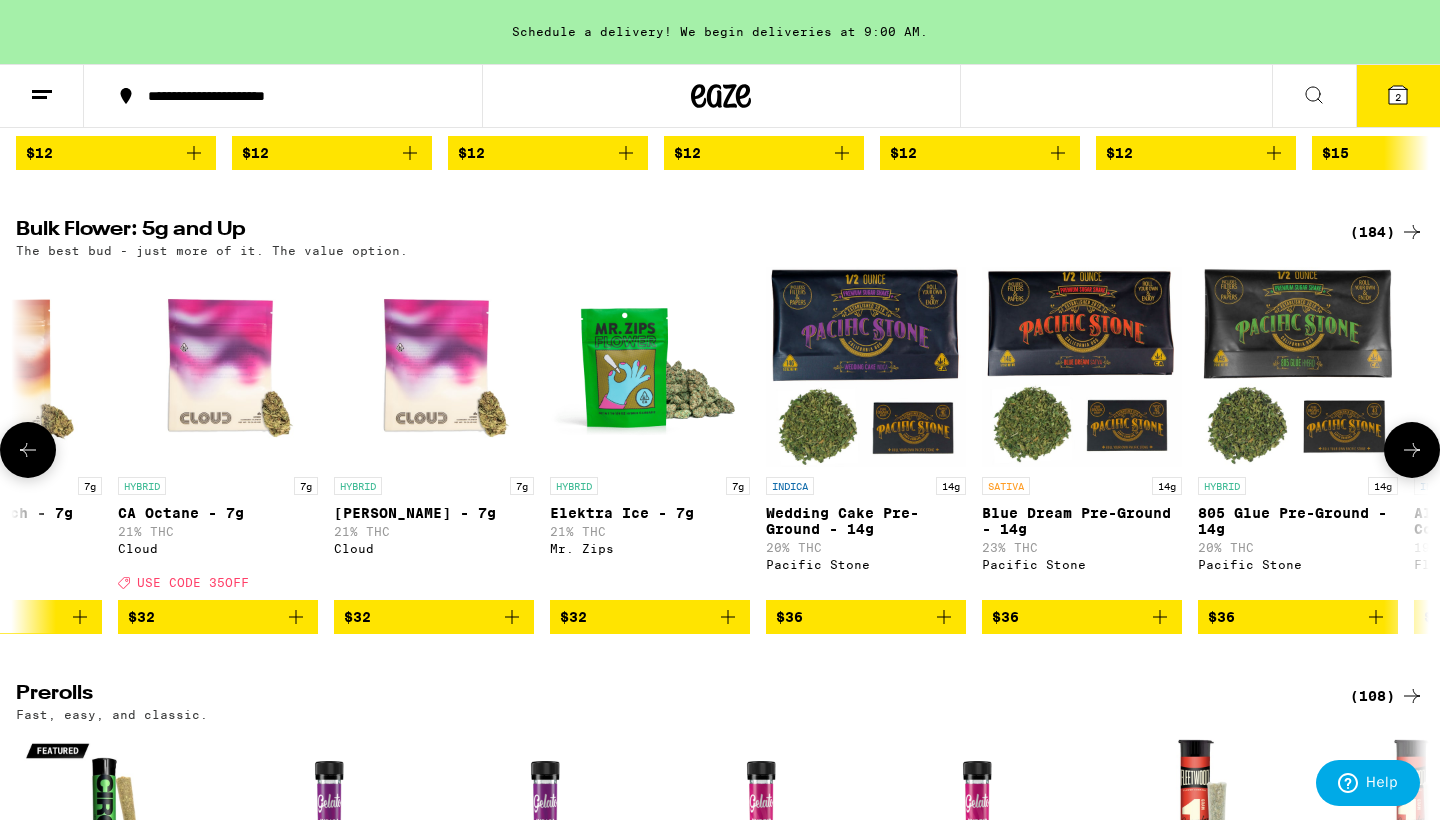 click at bounding box center [1412, 450] 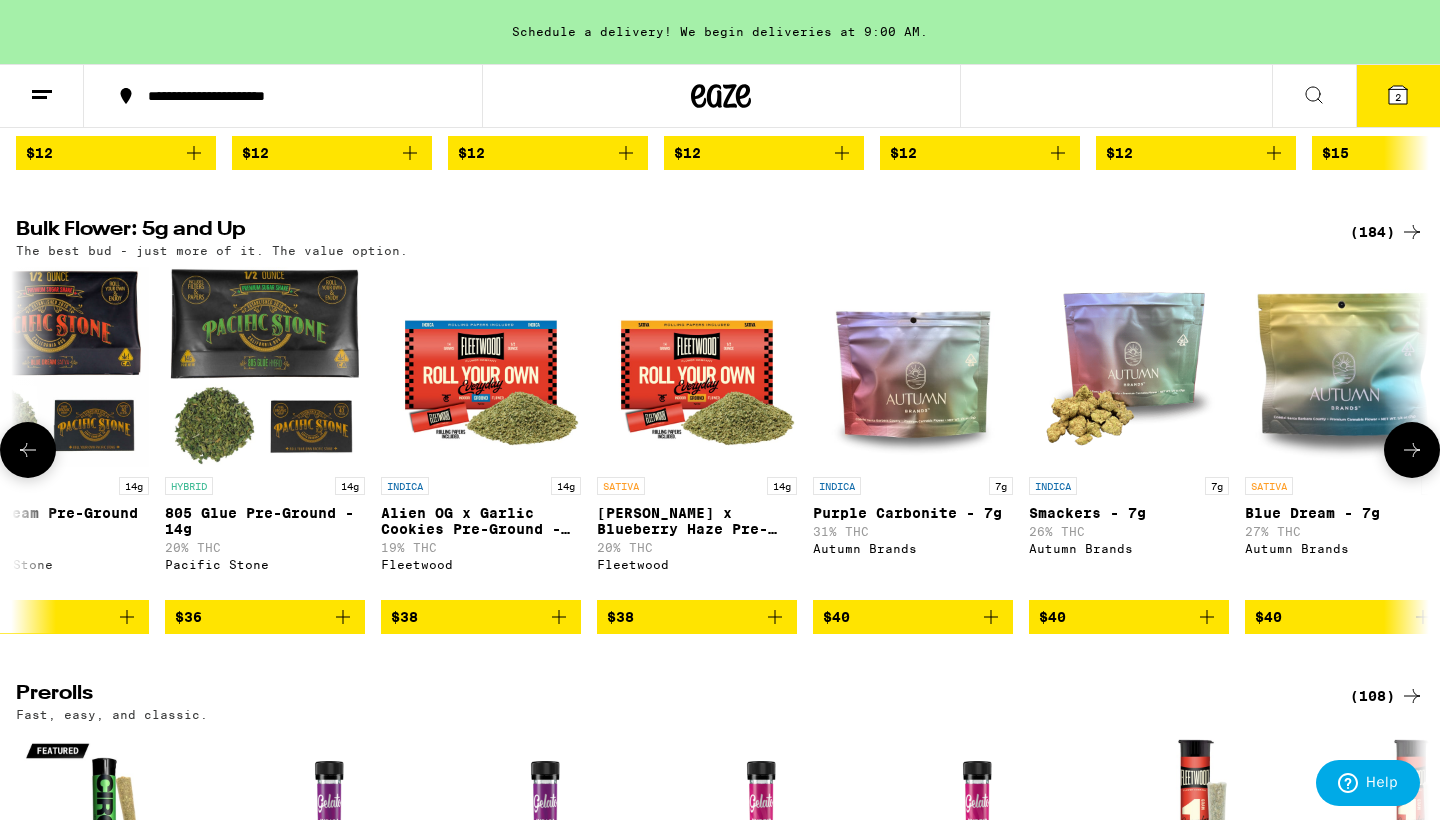 scroll, scrollTop: 0, scrollLeft: 4760, axis: horizontal 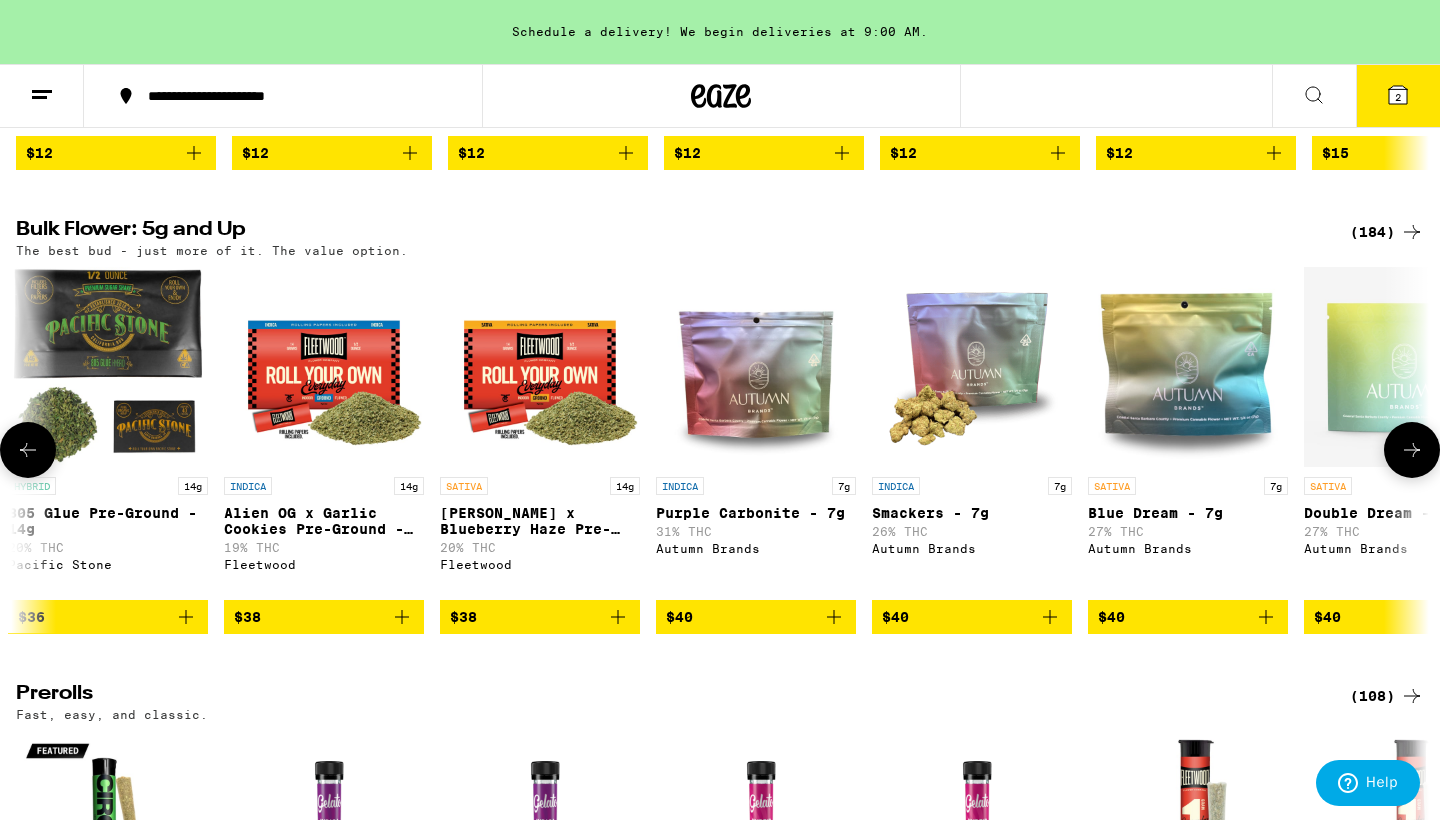 click at bounding box center (1412, 450) 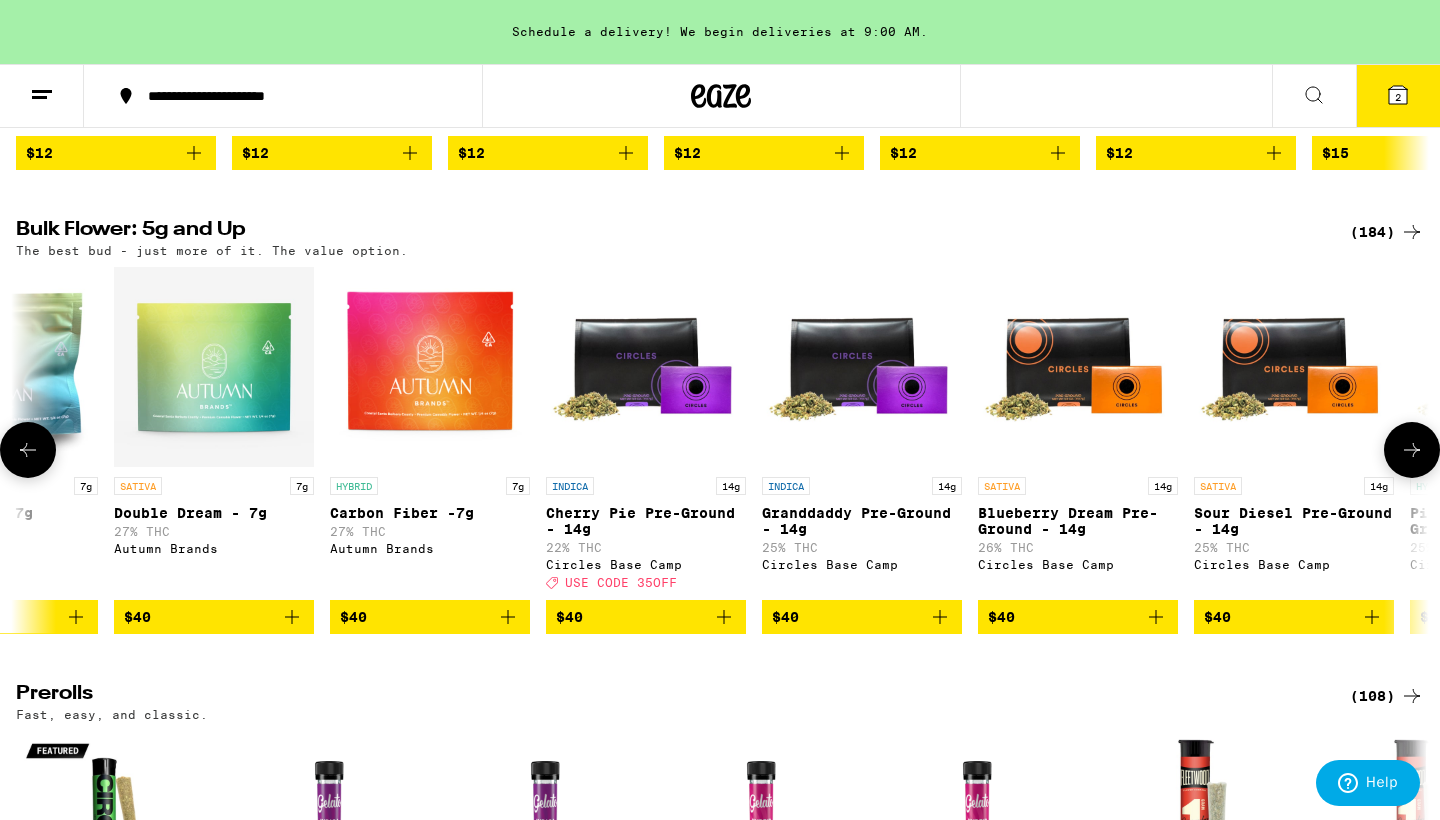 click at bounding box center [1412, 450] 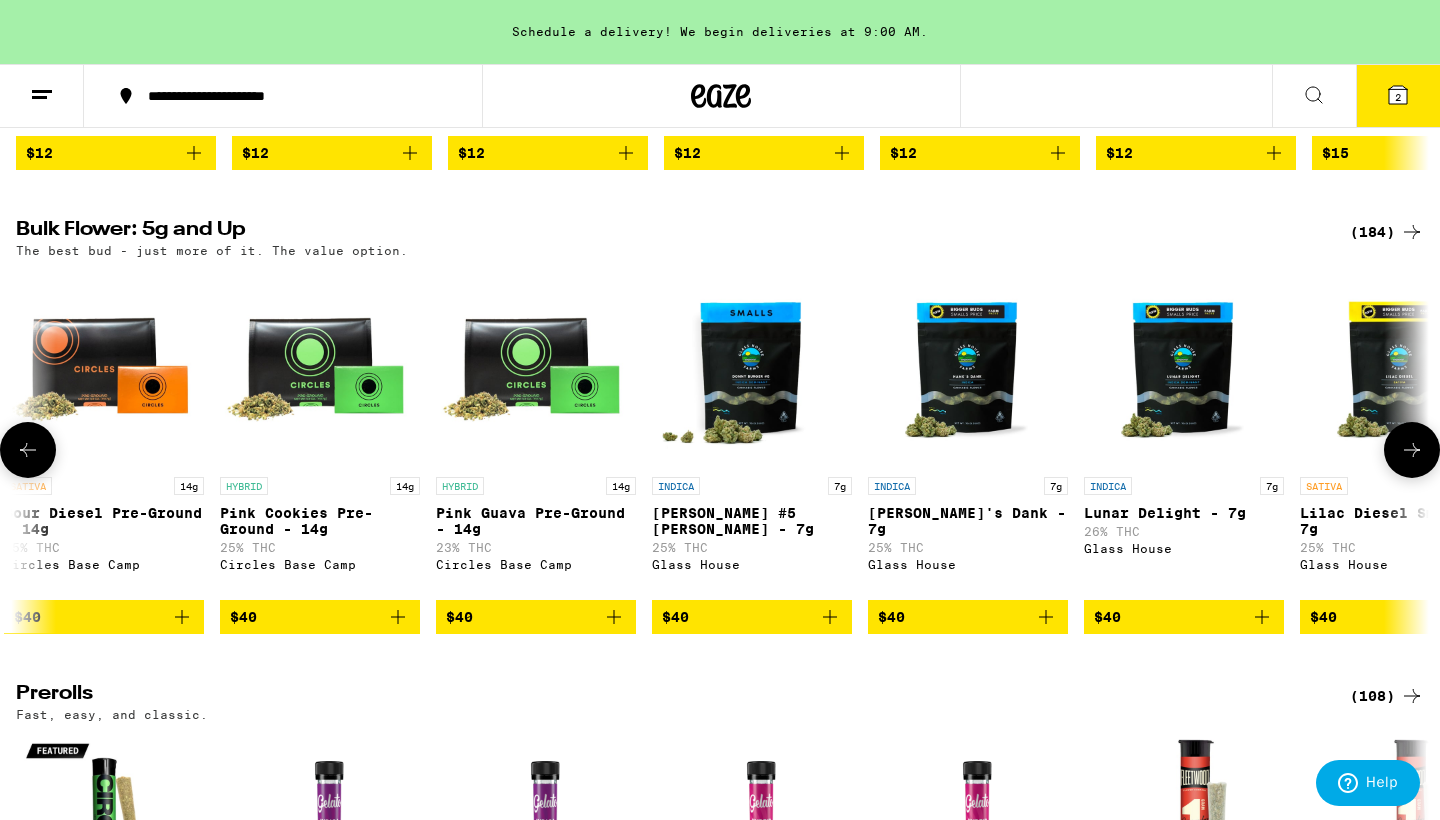 click at bounding box center (1412, 450) 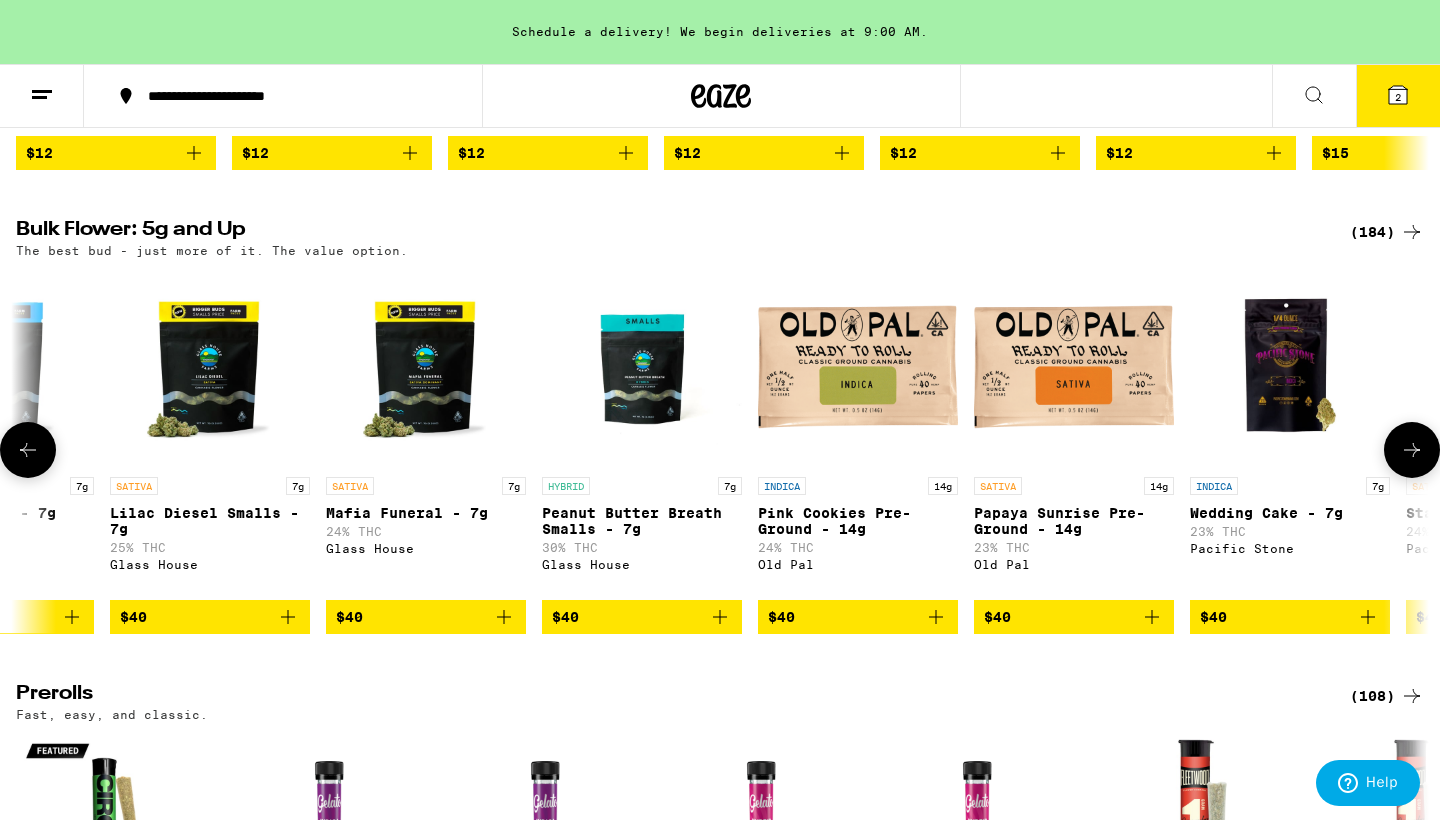 click at bounding box center [1412, 450] 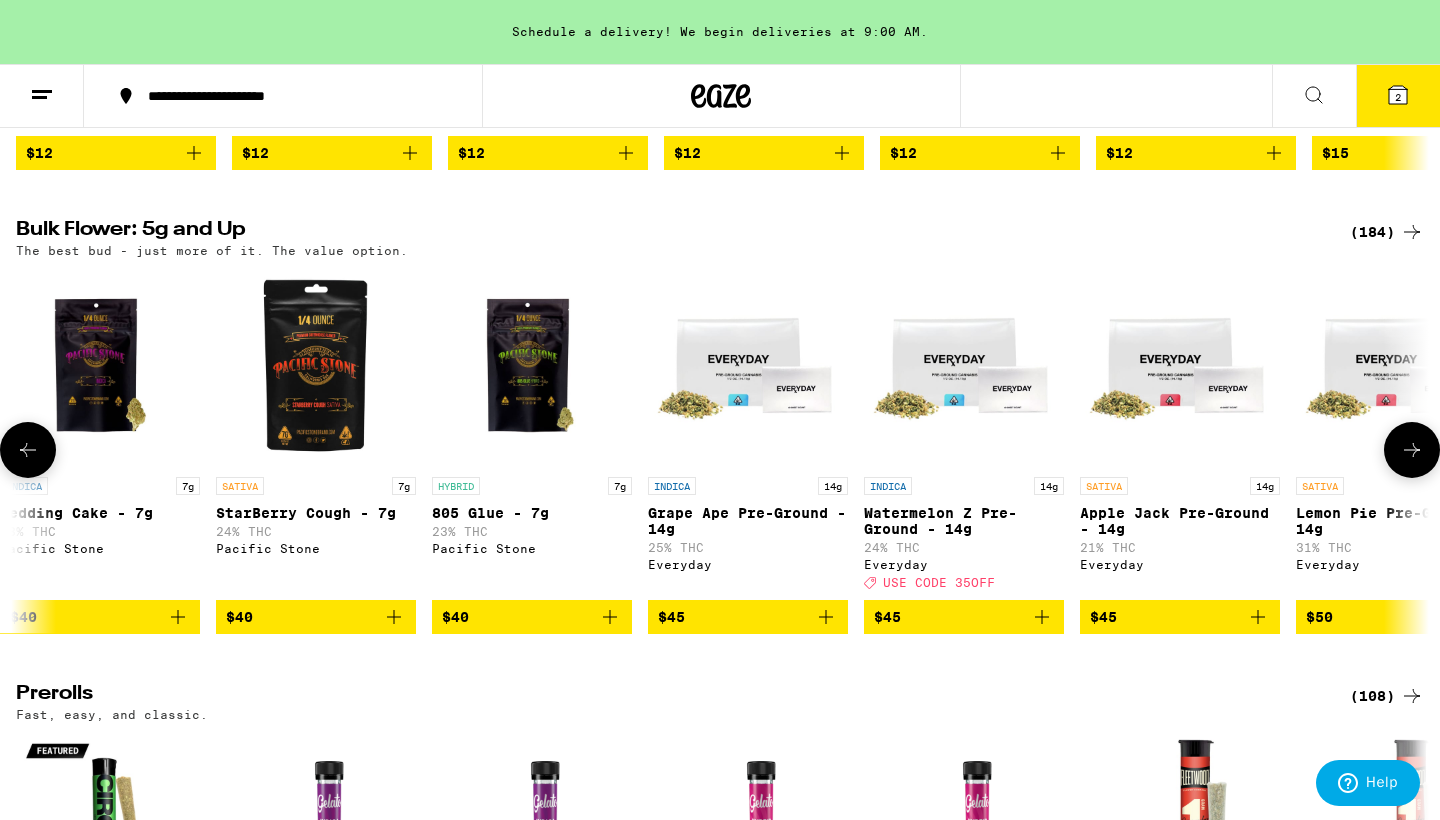 click at bounding box center [1412, 450] 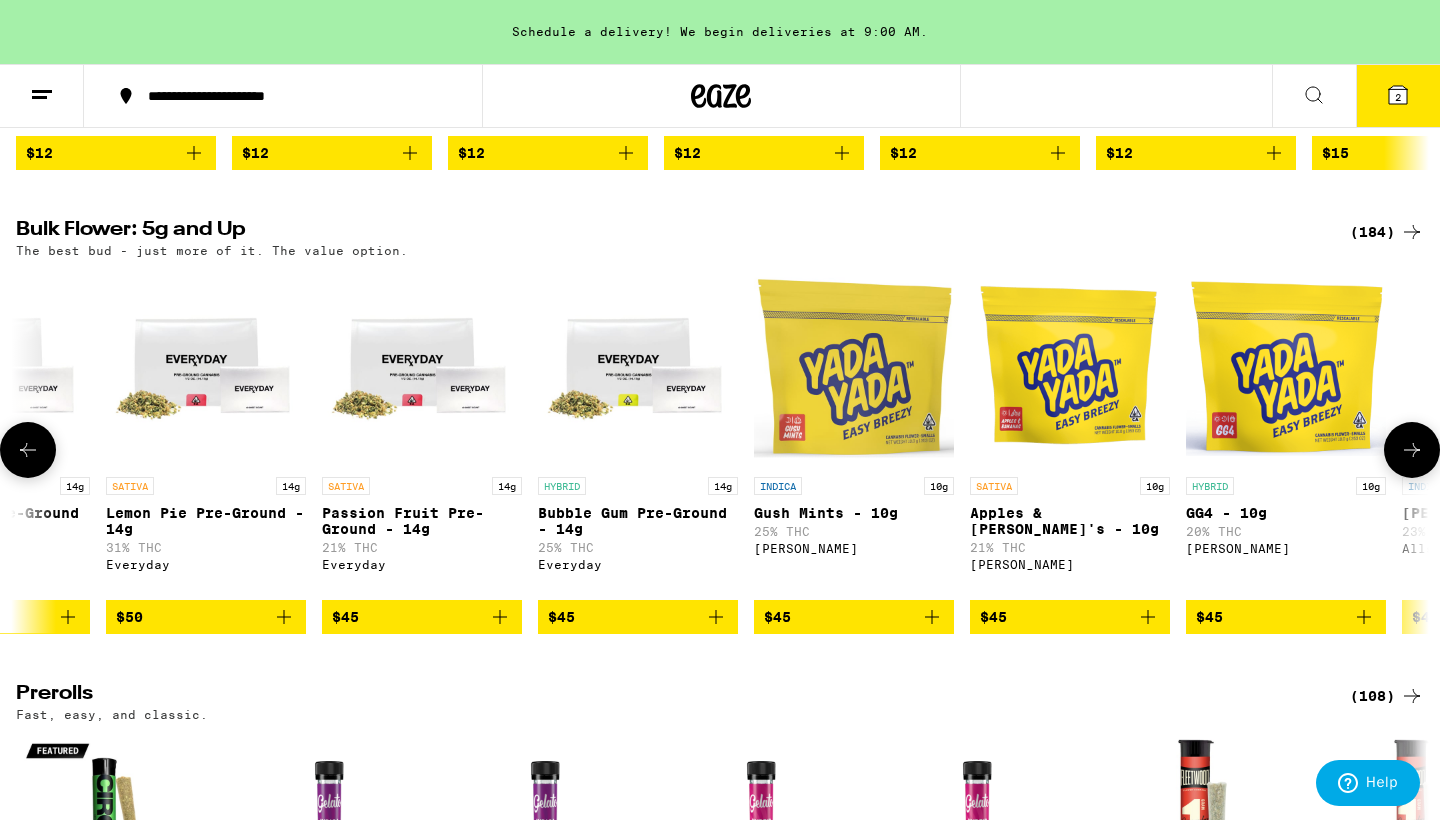 click at bounding box center (1412, 450) 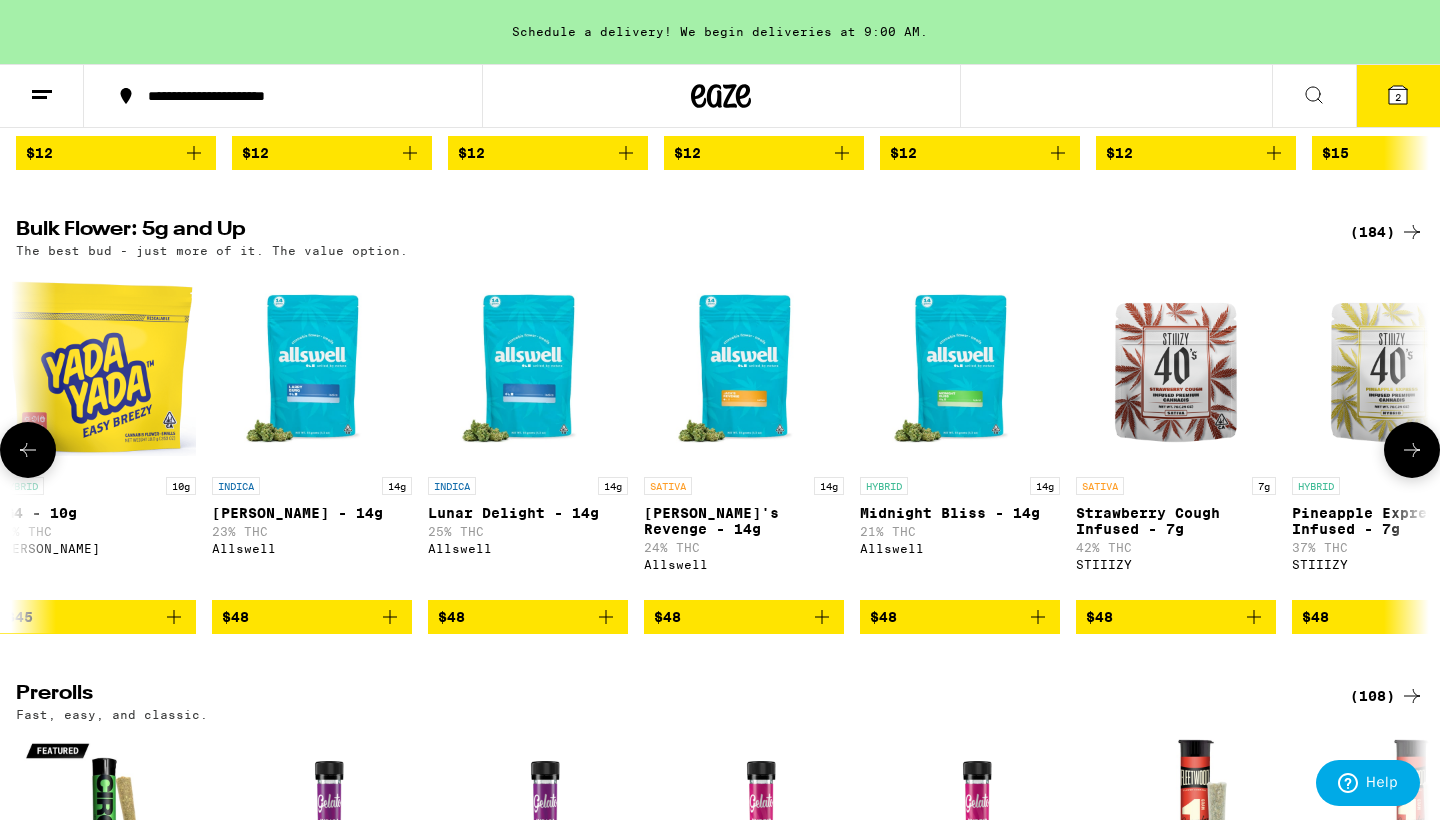 click at bounding box center [1412, 450] 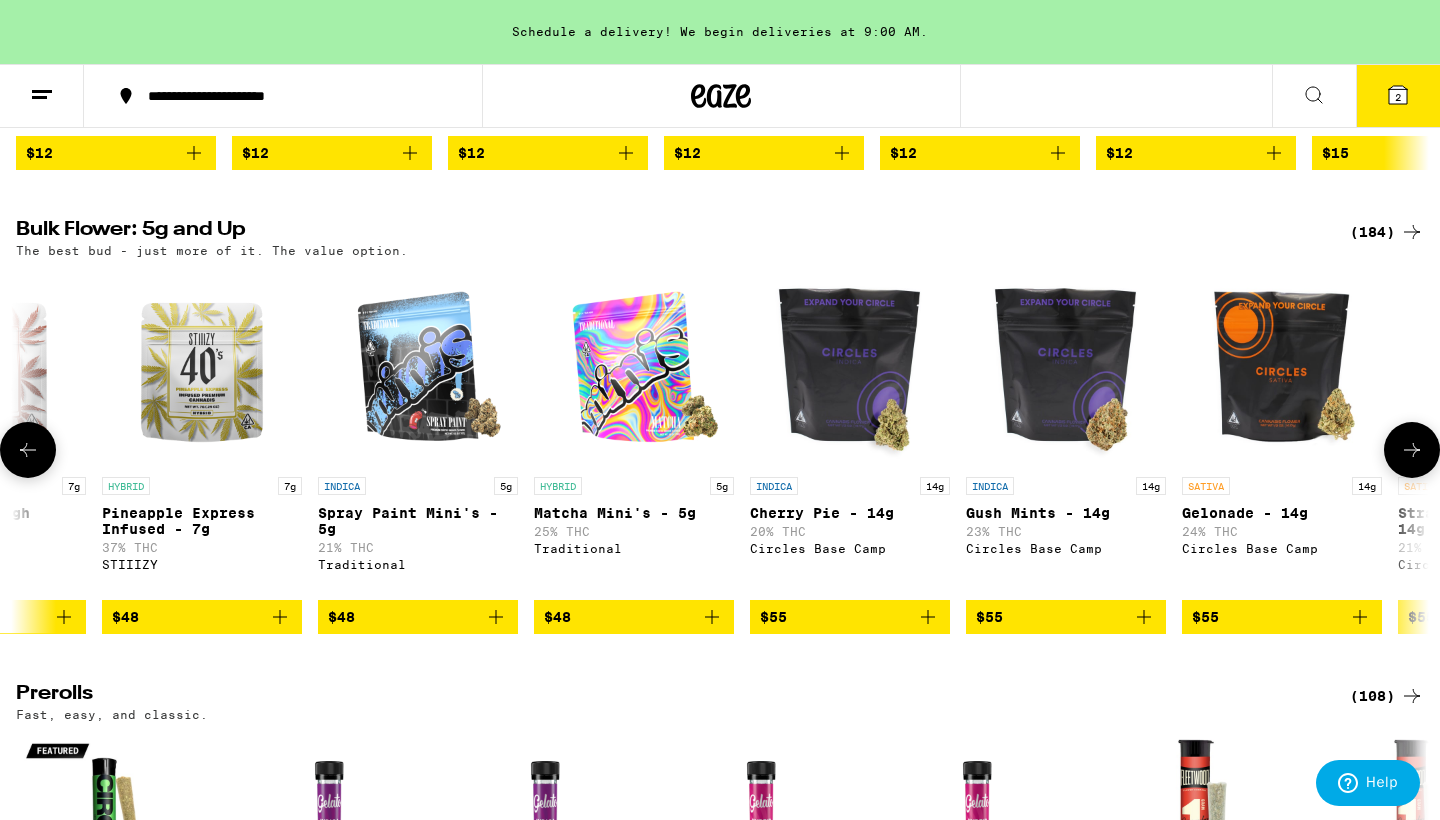 click at bounding box center (1412, 450) 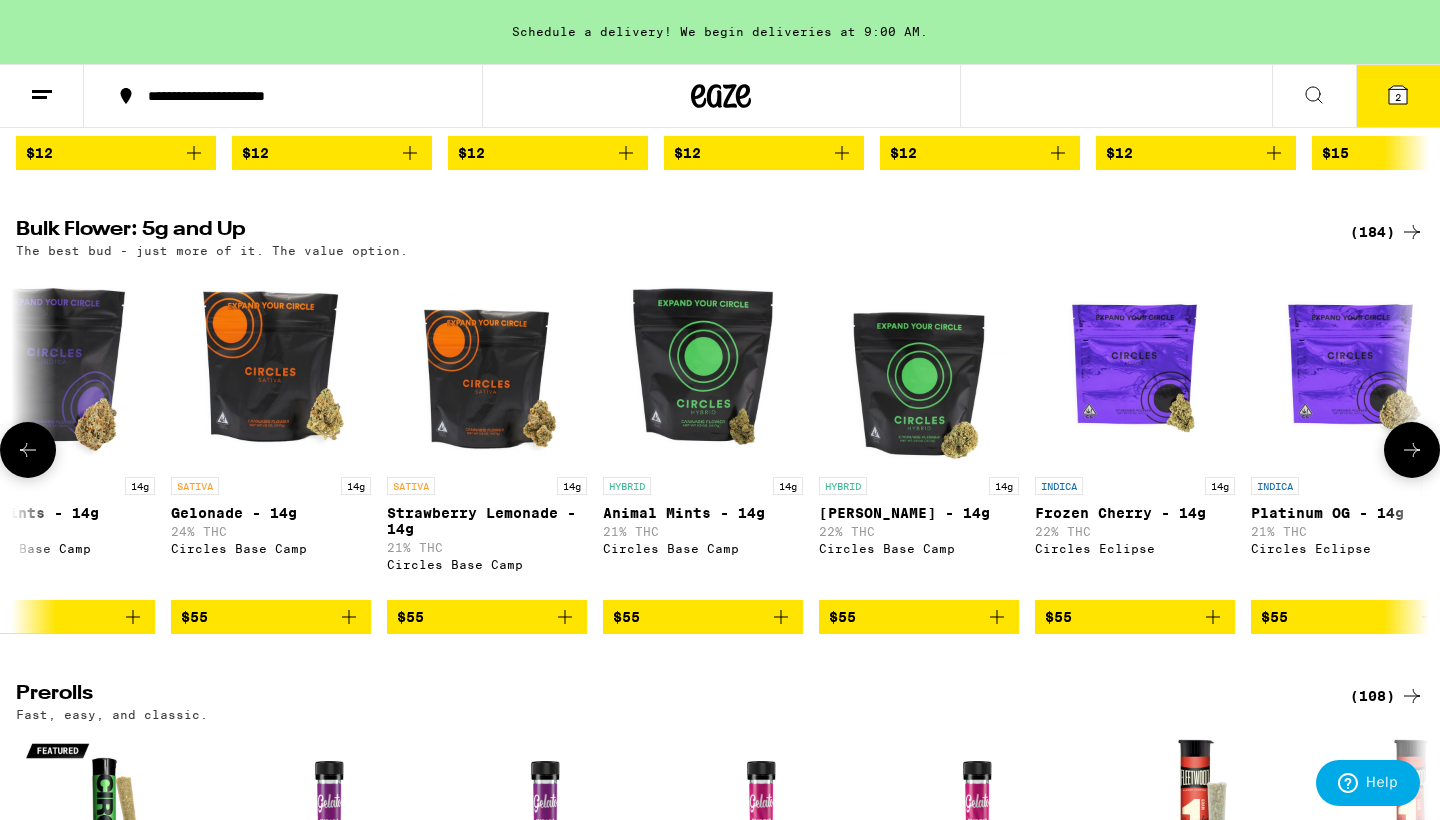 scroll, scrollTop: 0, scrollLeft: 14280, axis: horizontal 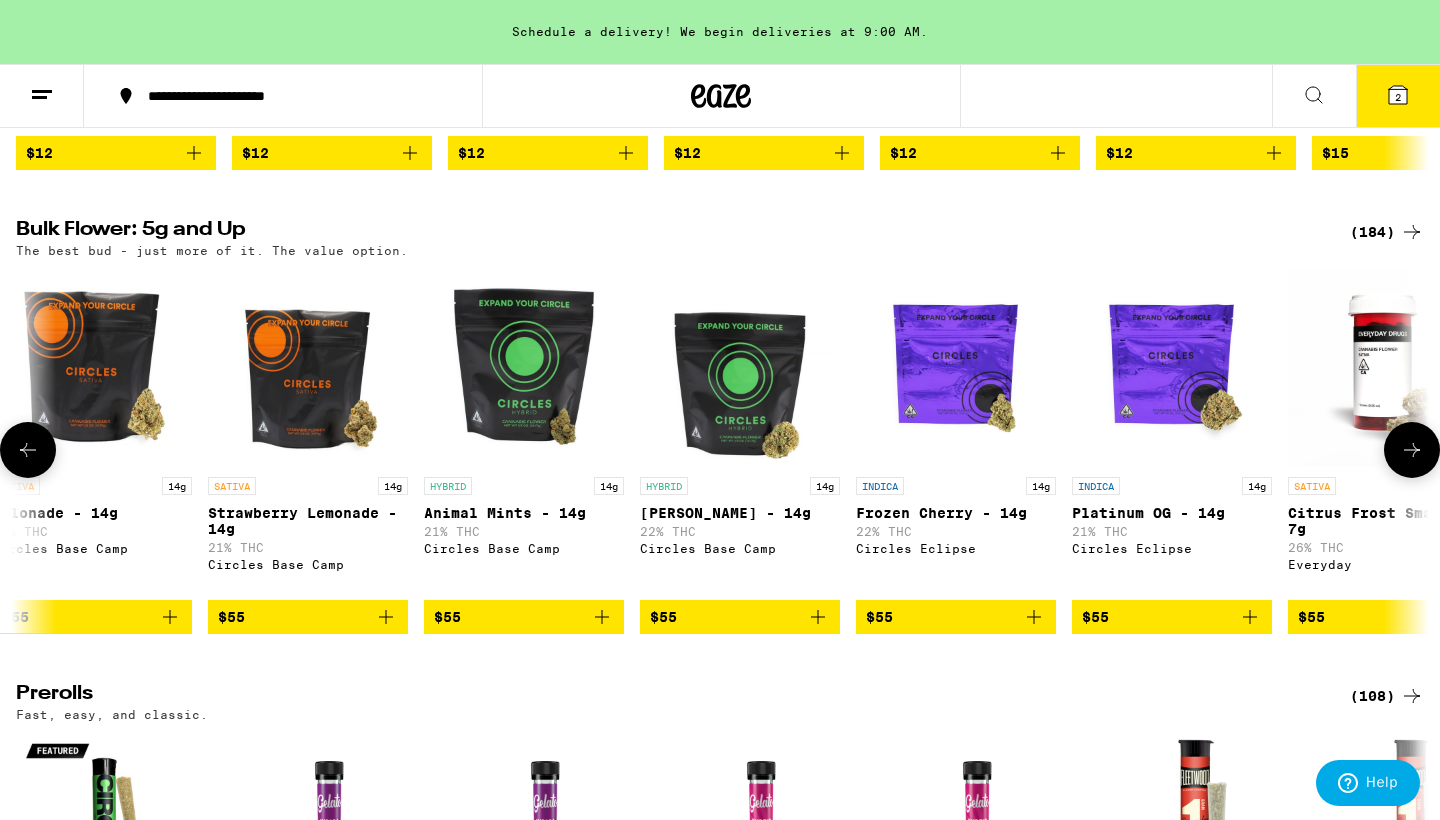 click at bounding box center [92, 367] 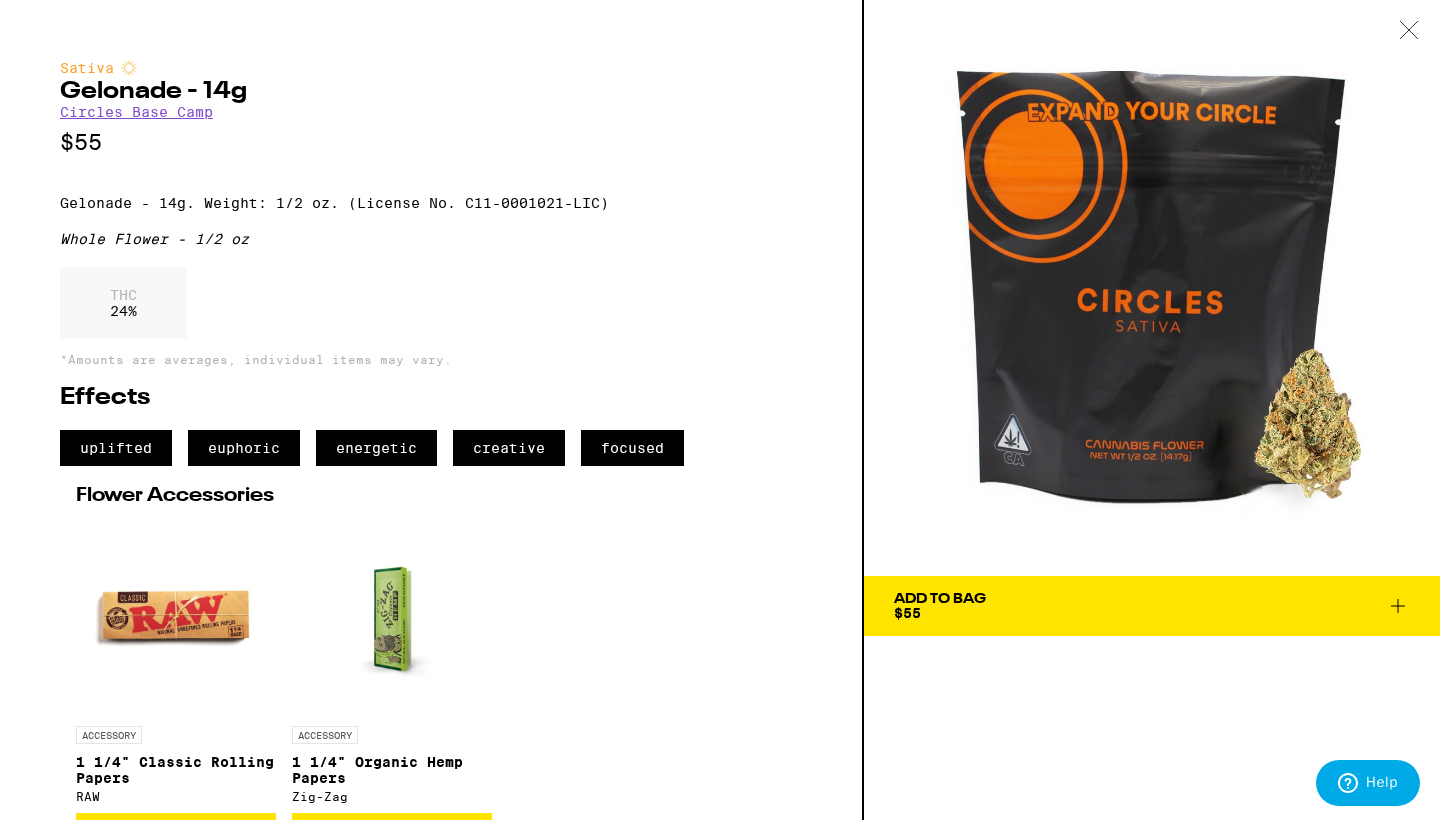 click 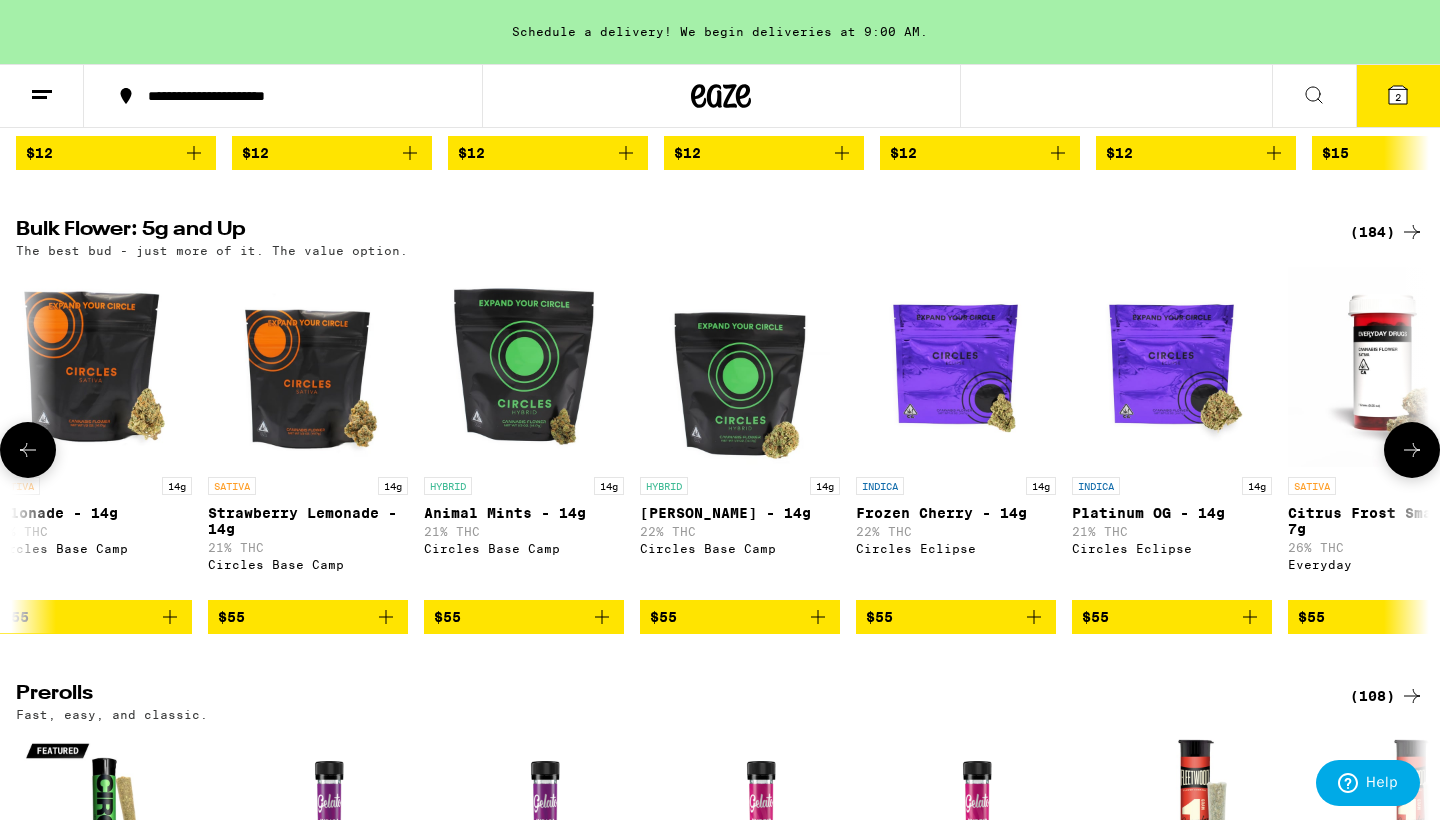 click 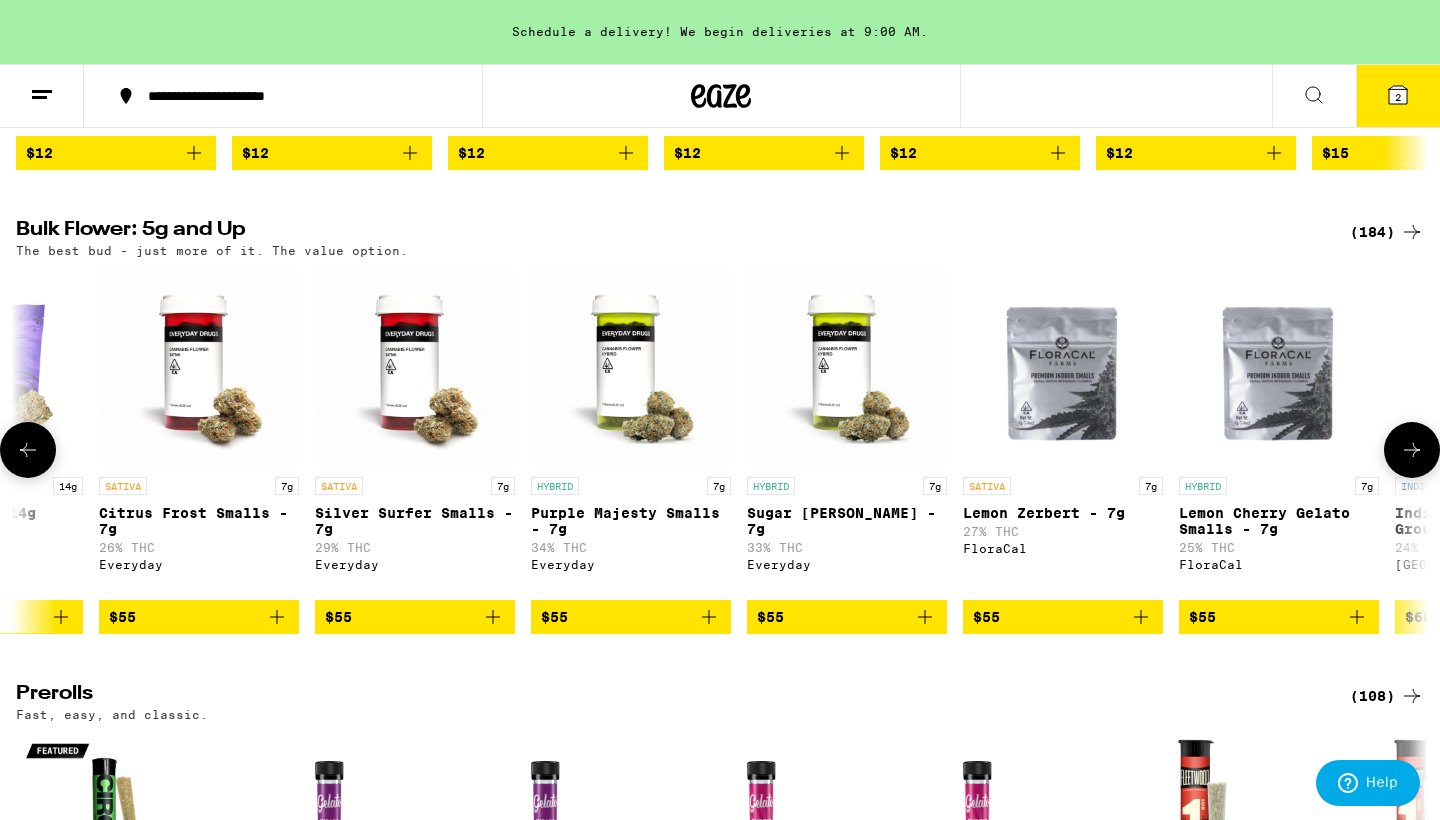 scroll, scrollTop: 0, scrollLeft: 15470, axis: horizontal 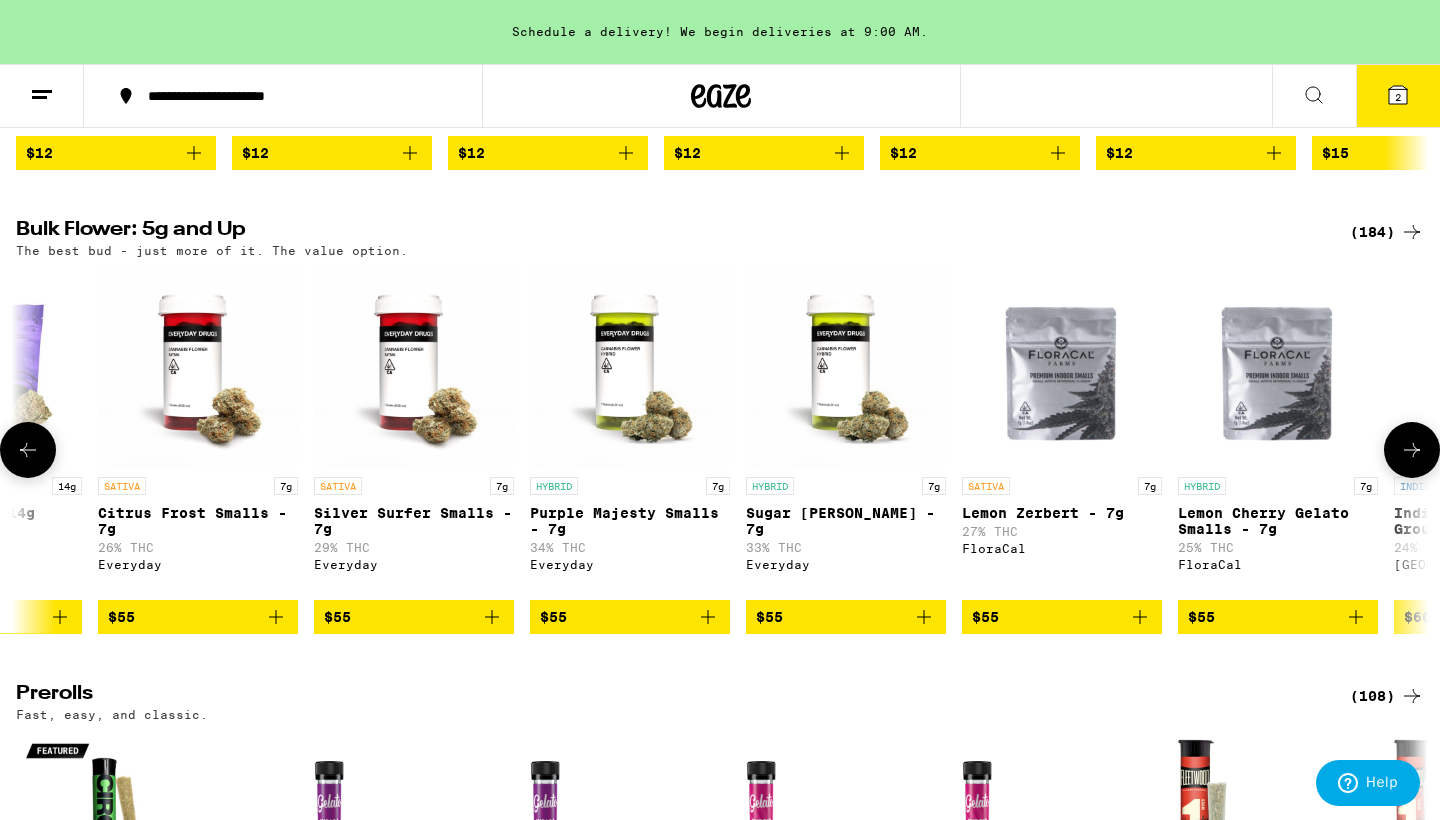 click 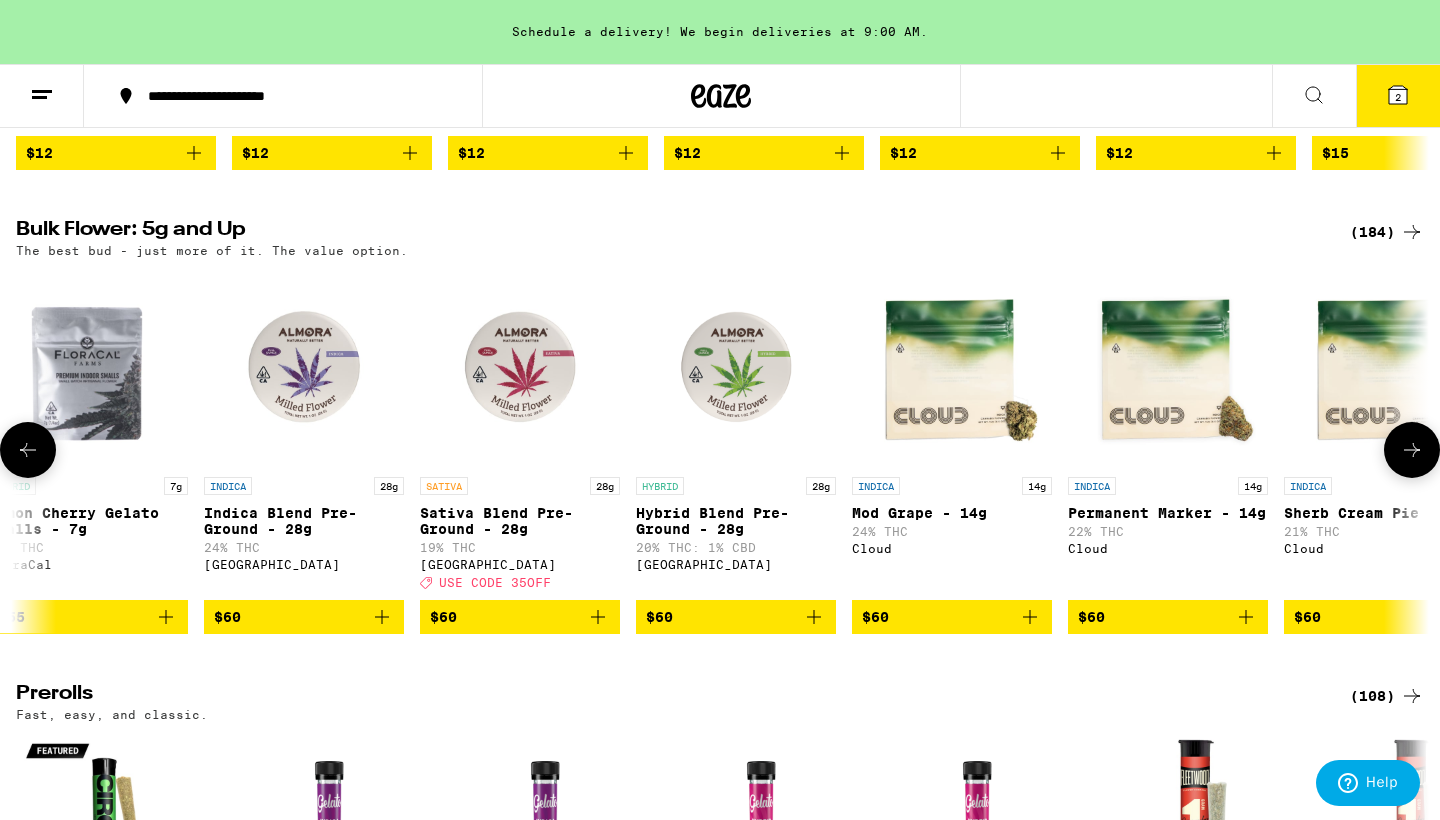 click 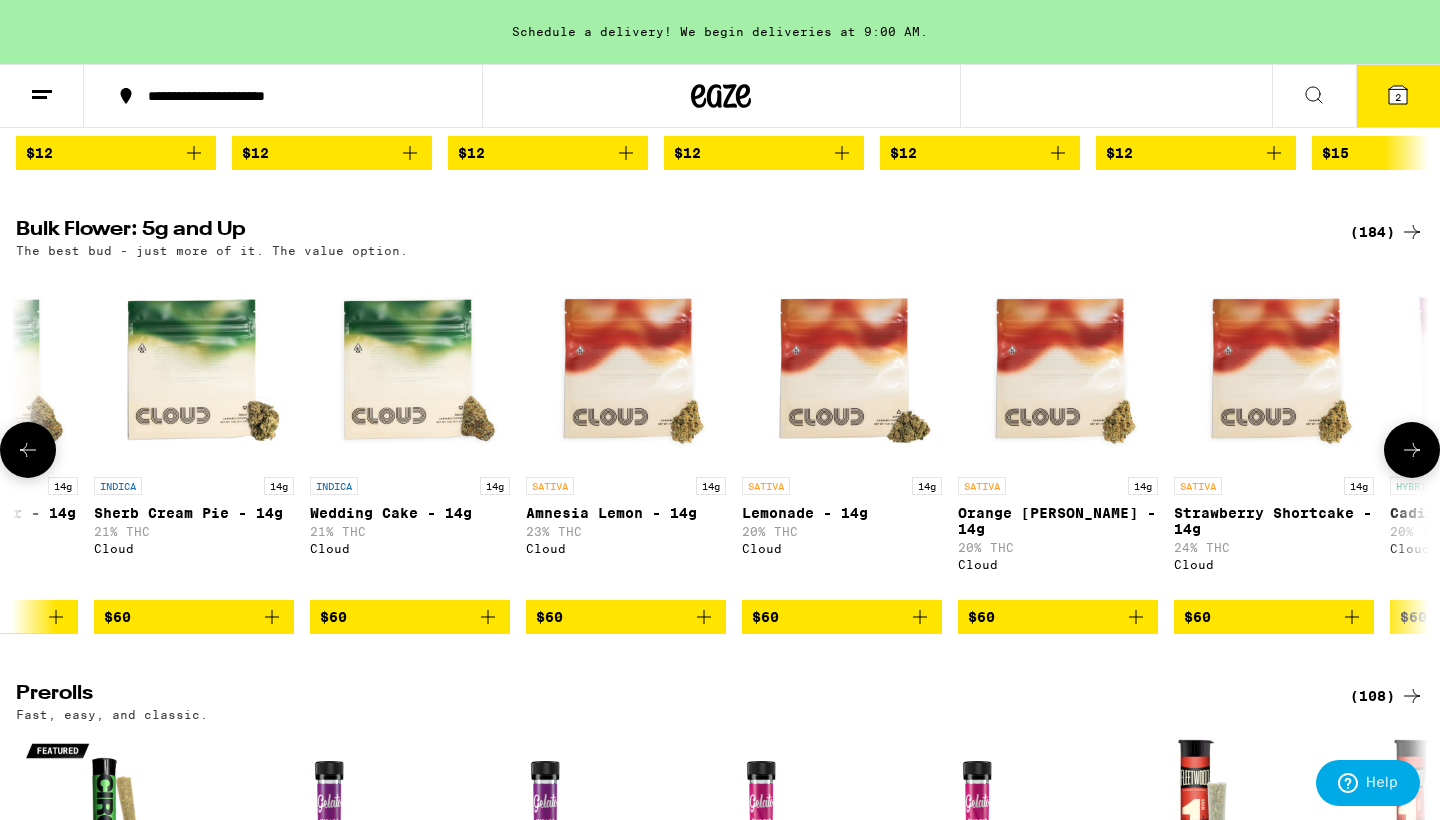 click 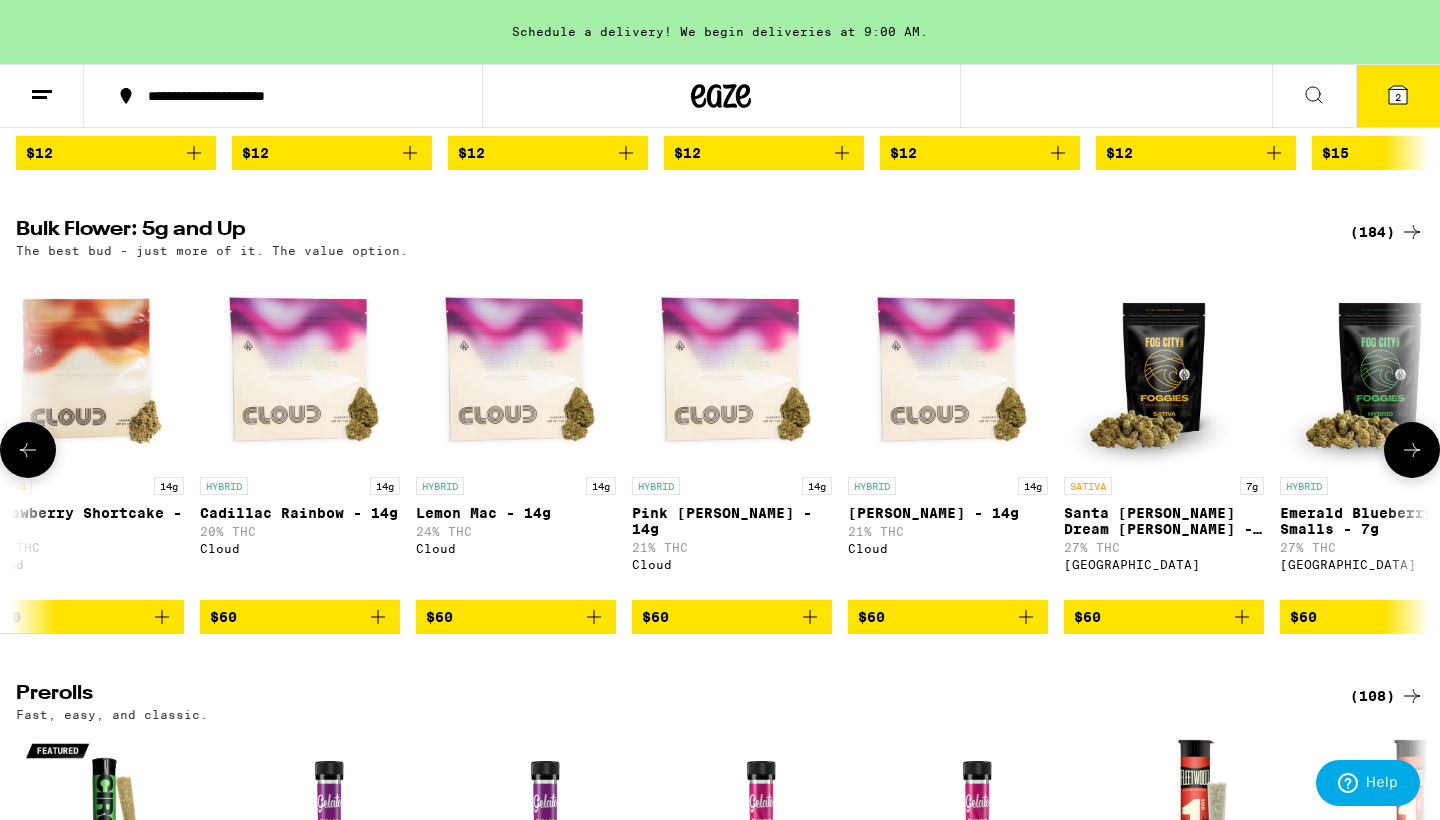 click 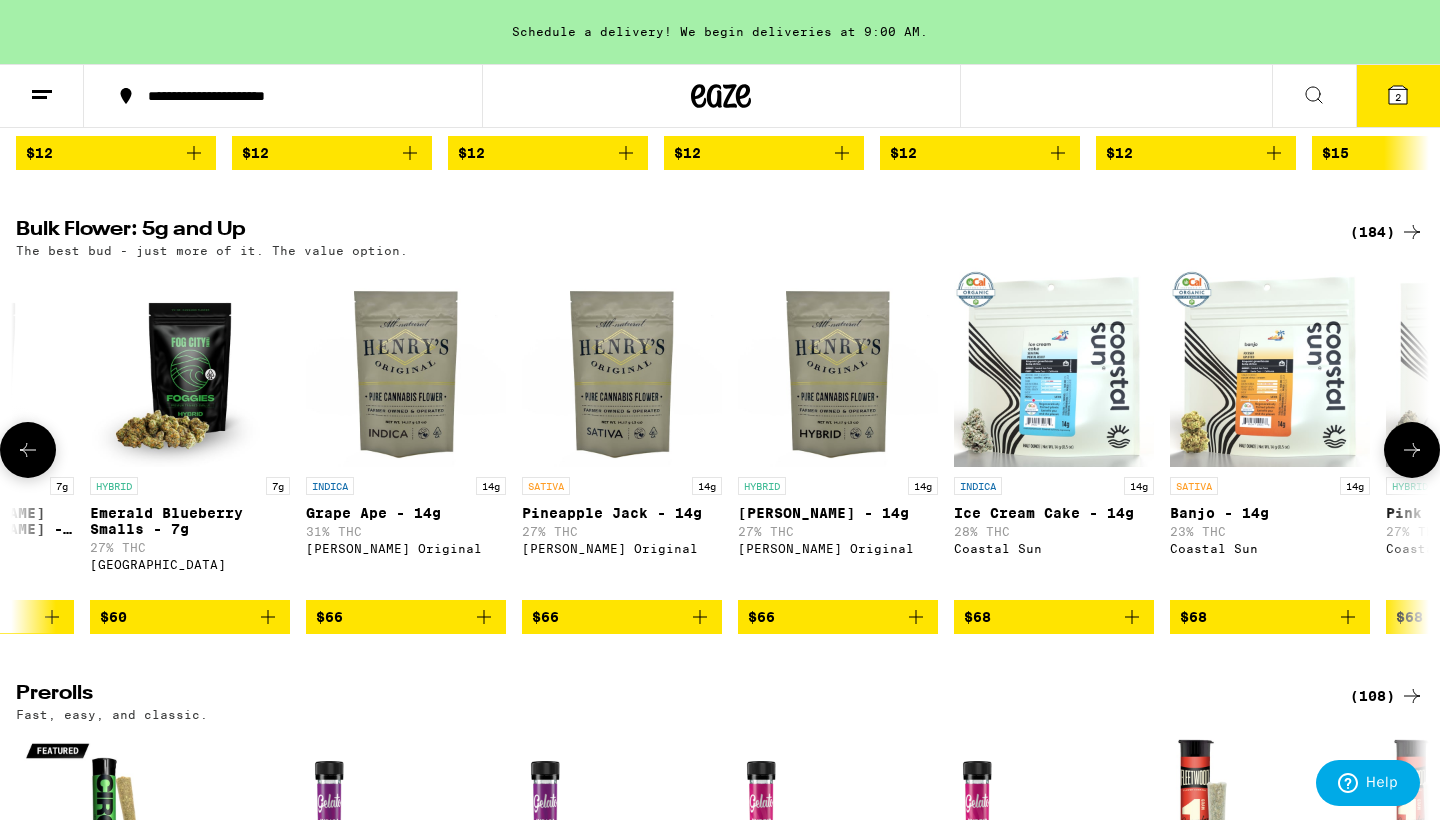 click 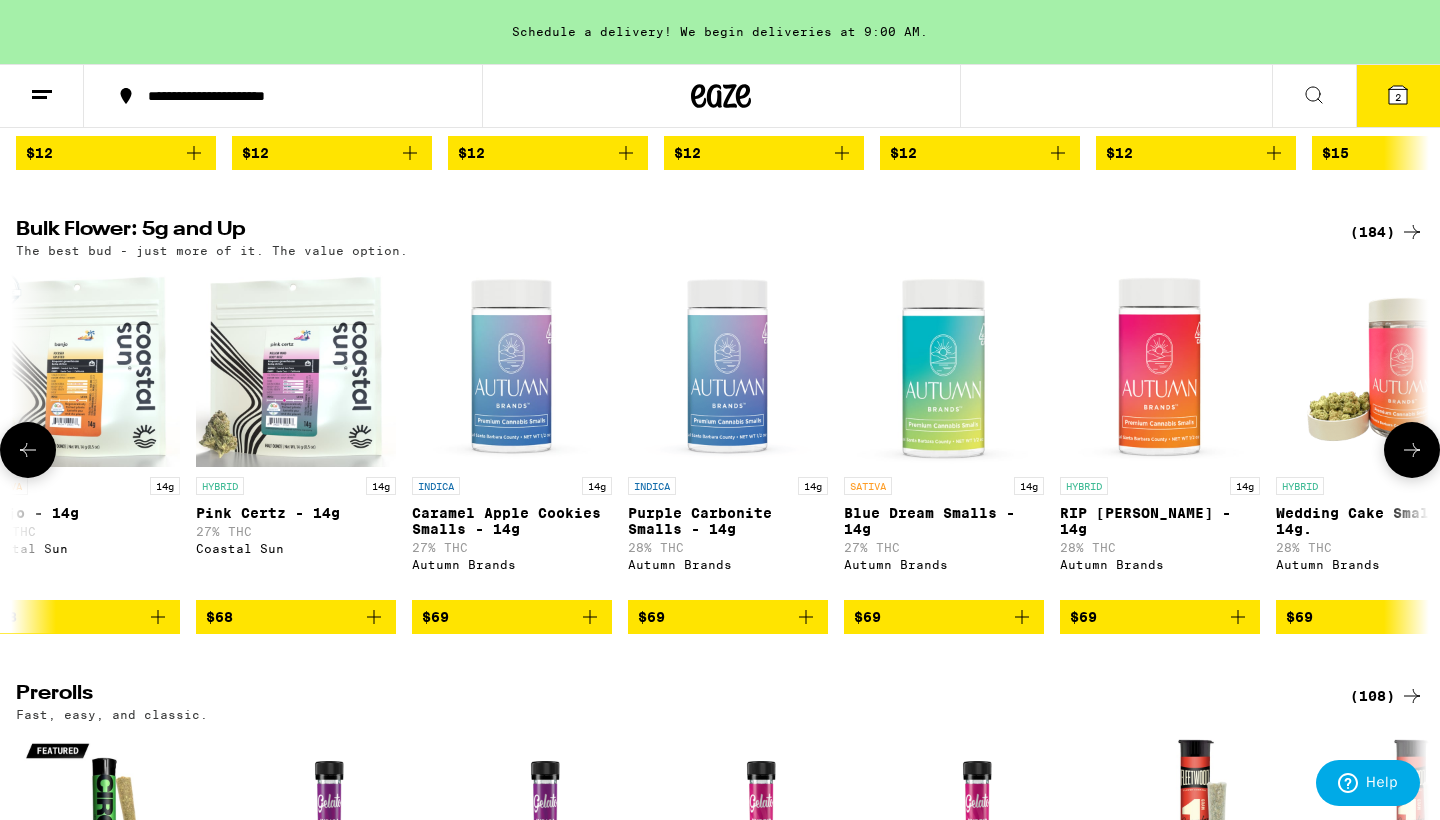 click 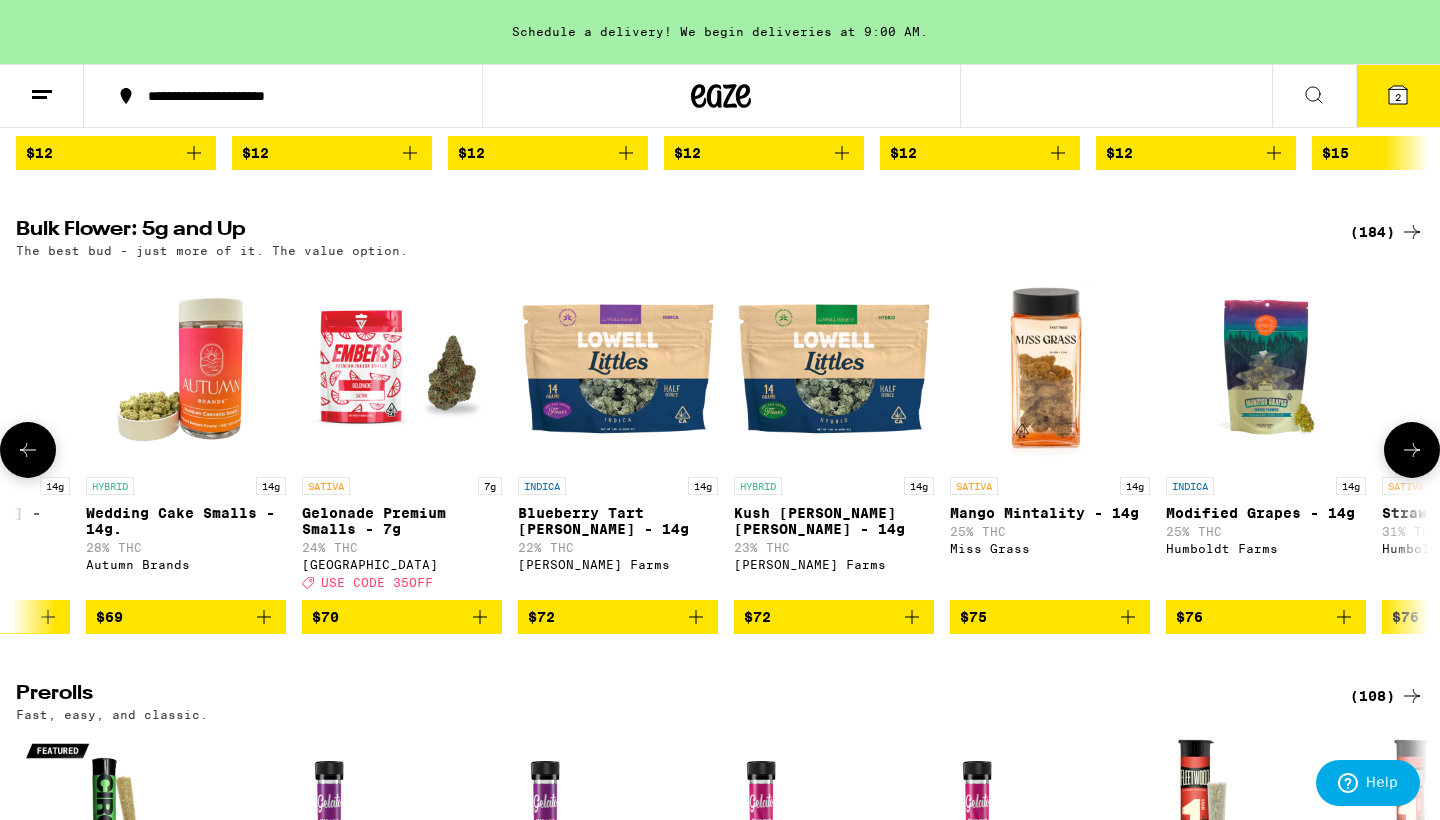 click at bounding box center [402, 367] 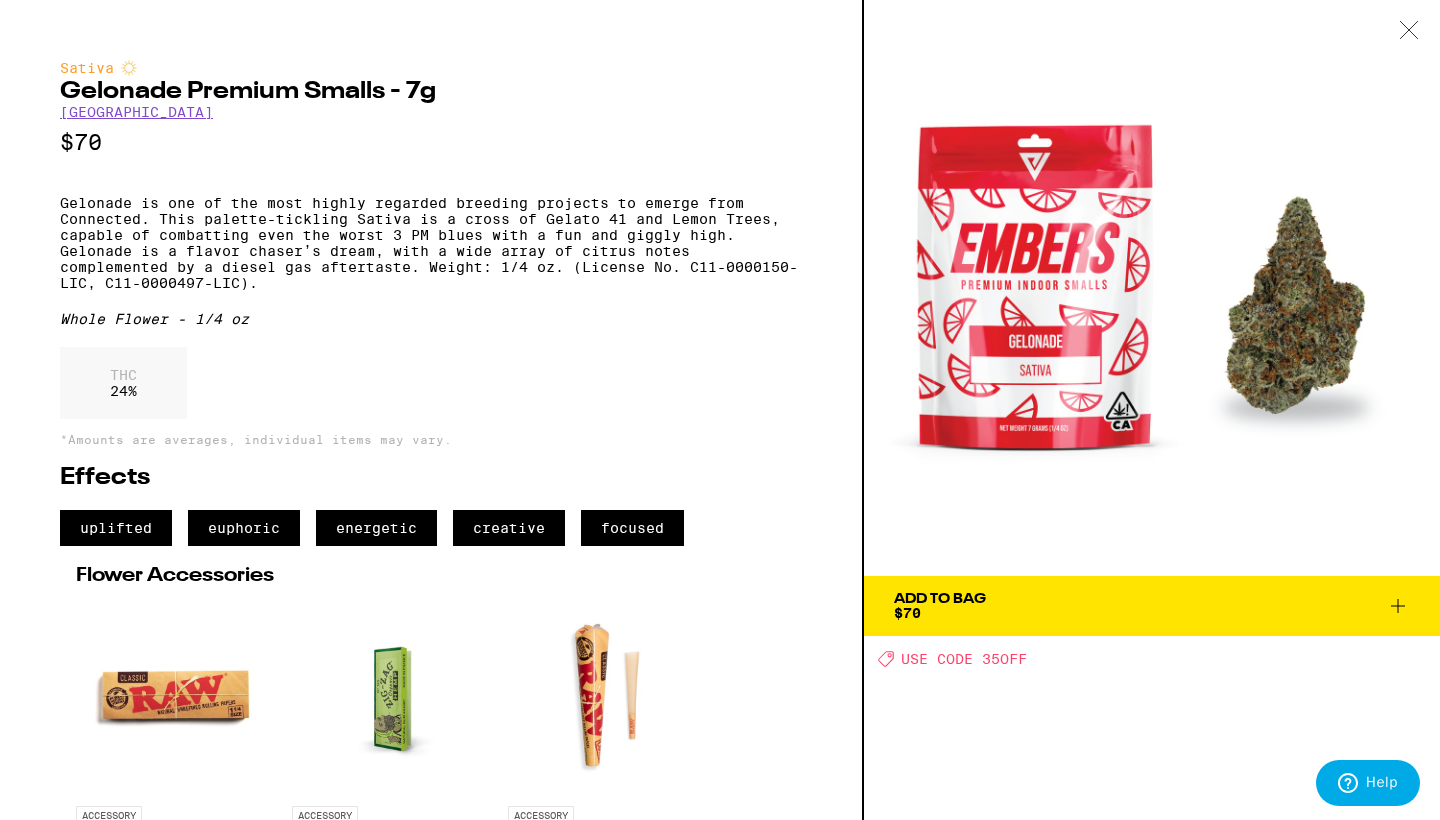 click at bounding box center [1409, 31] 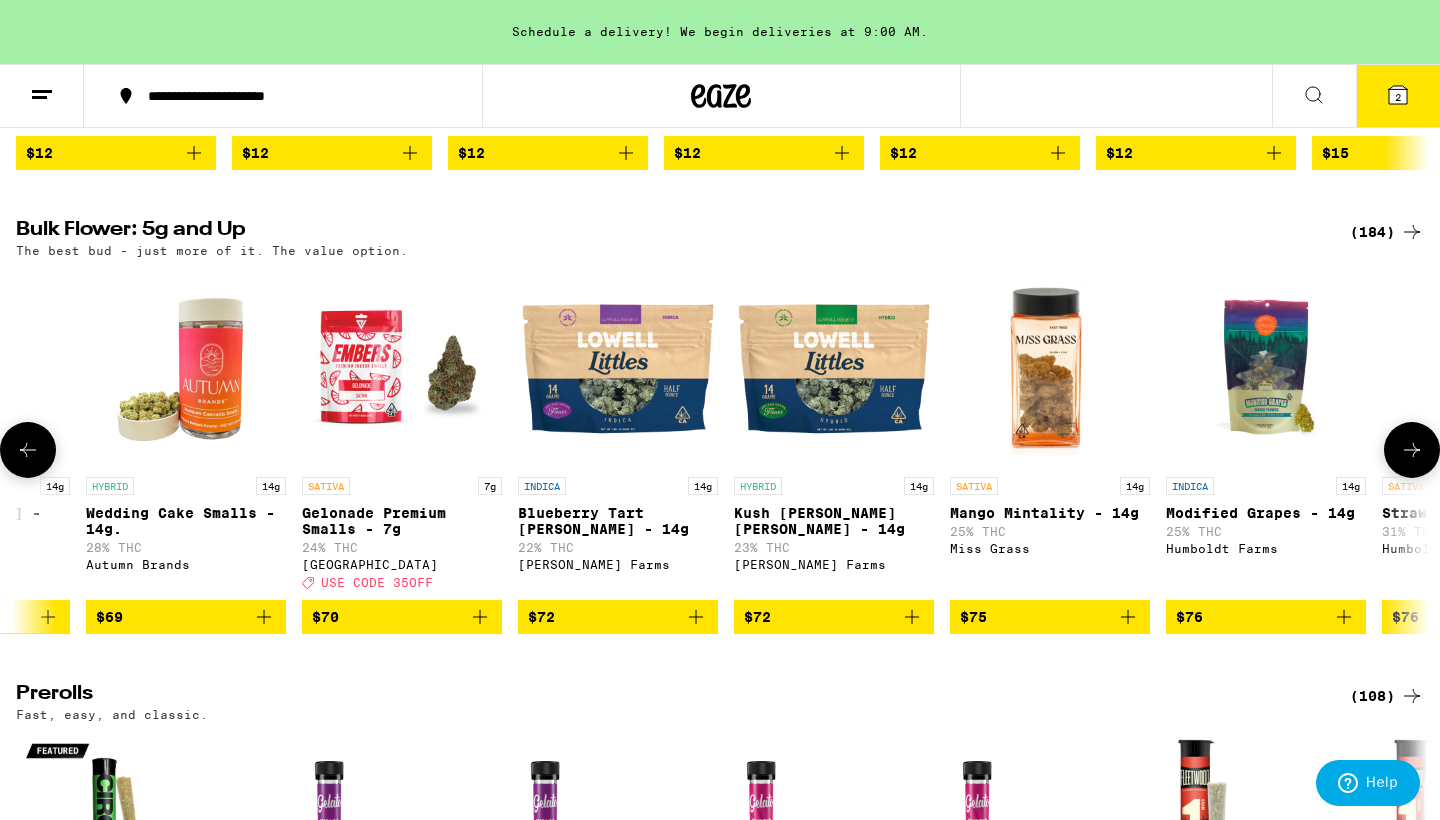 click 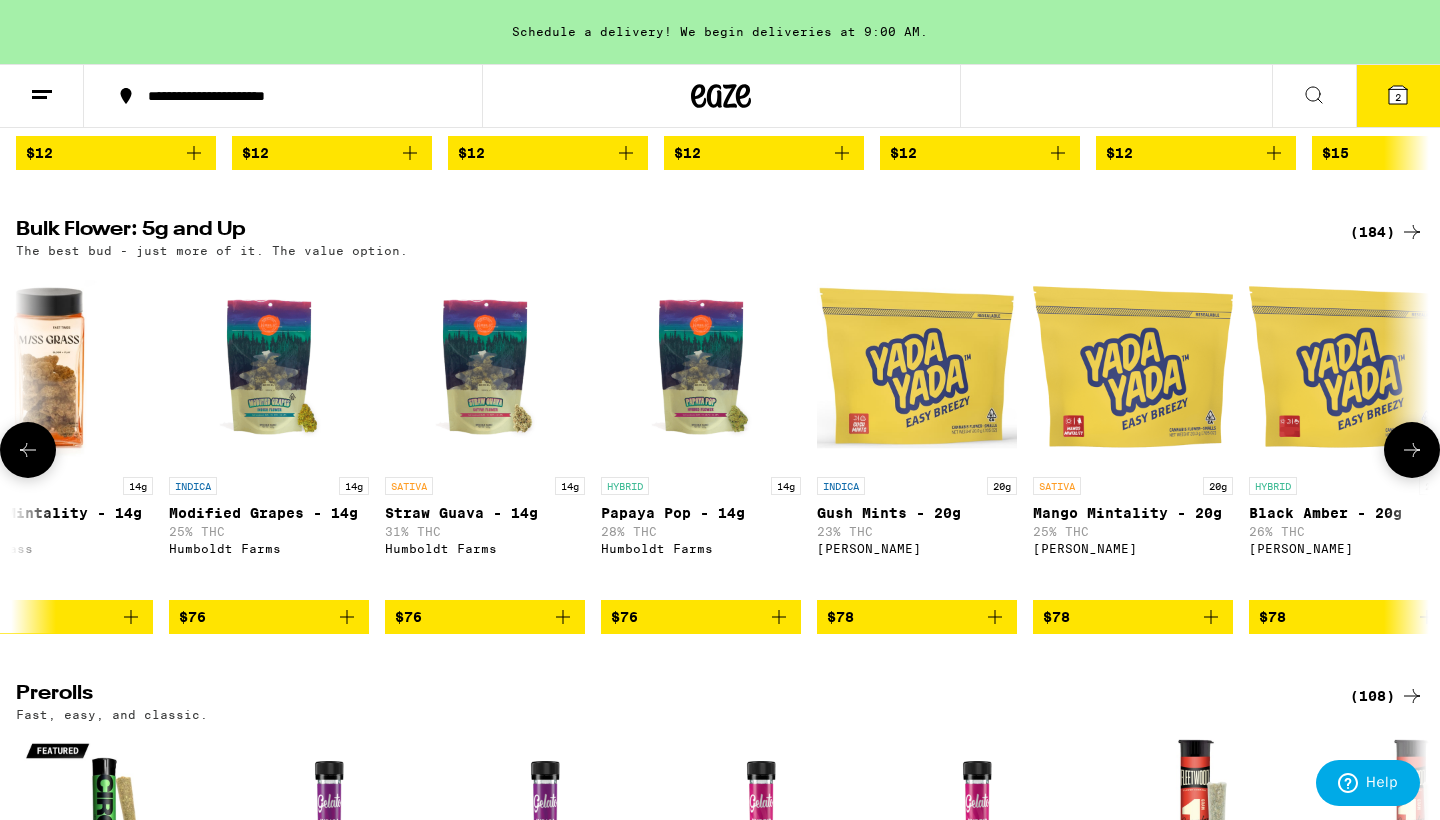 scroll, scrollTop: 0, scrollLeft: 23800, axis: horizontal 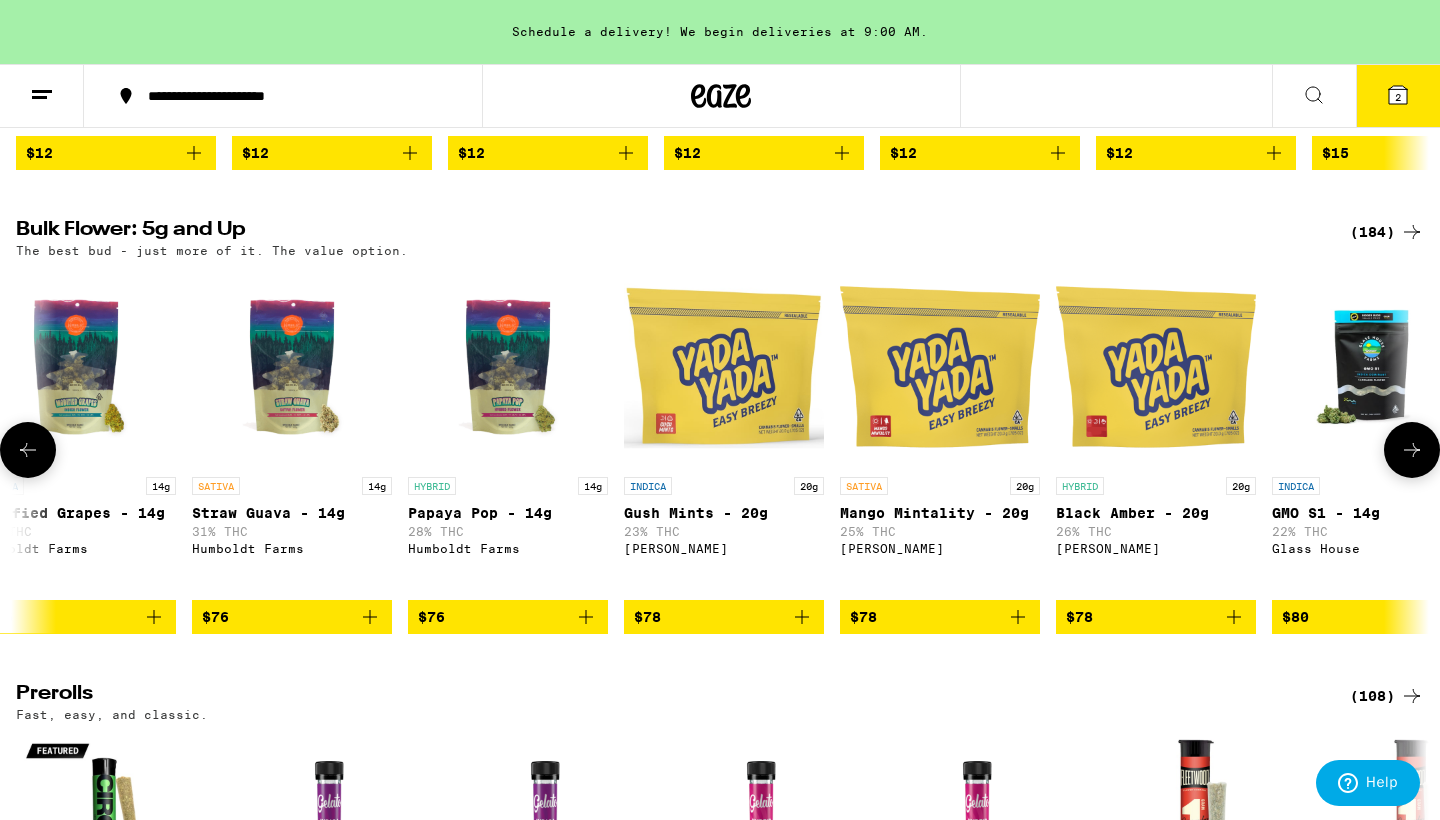 click 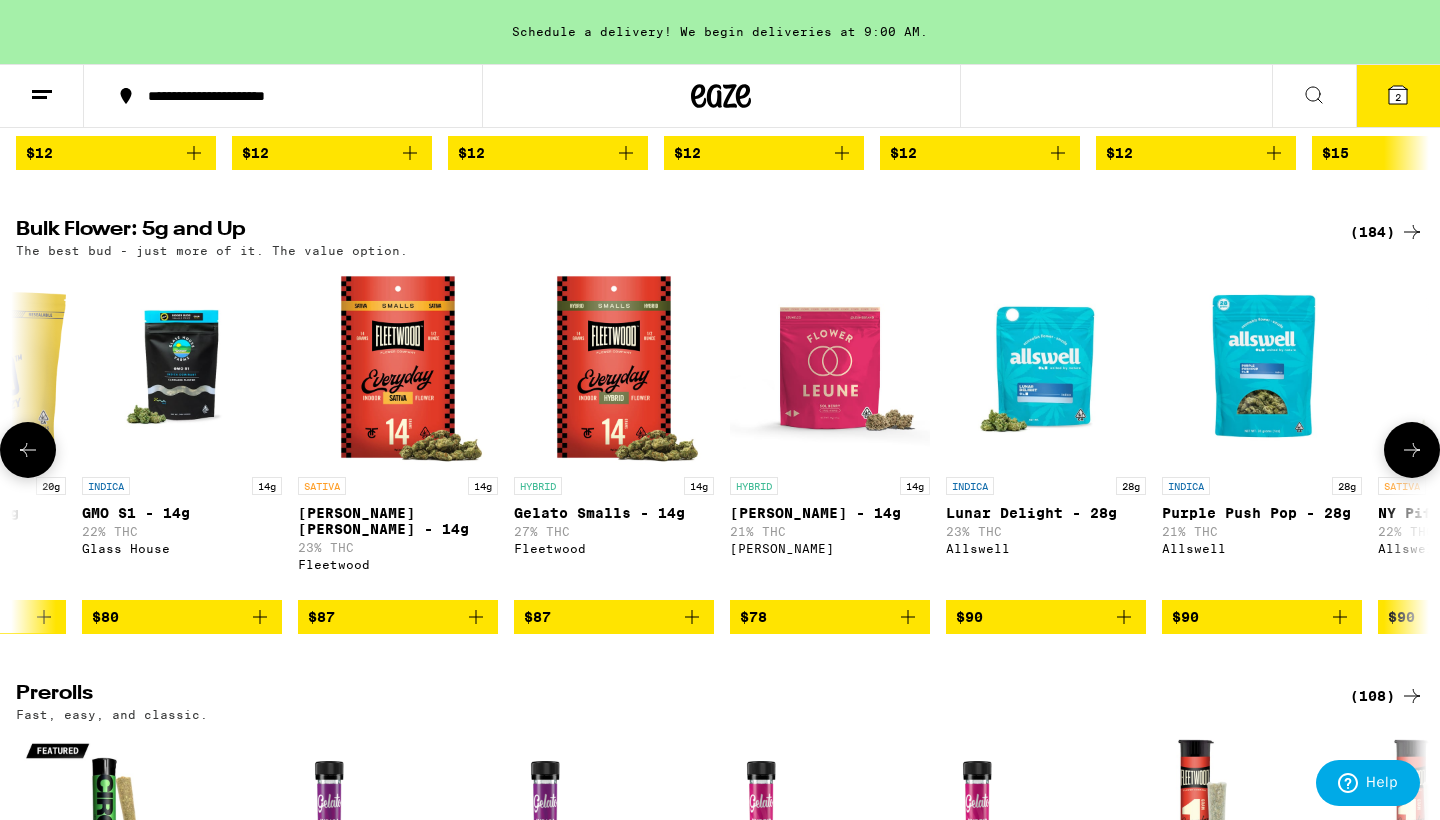 click 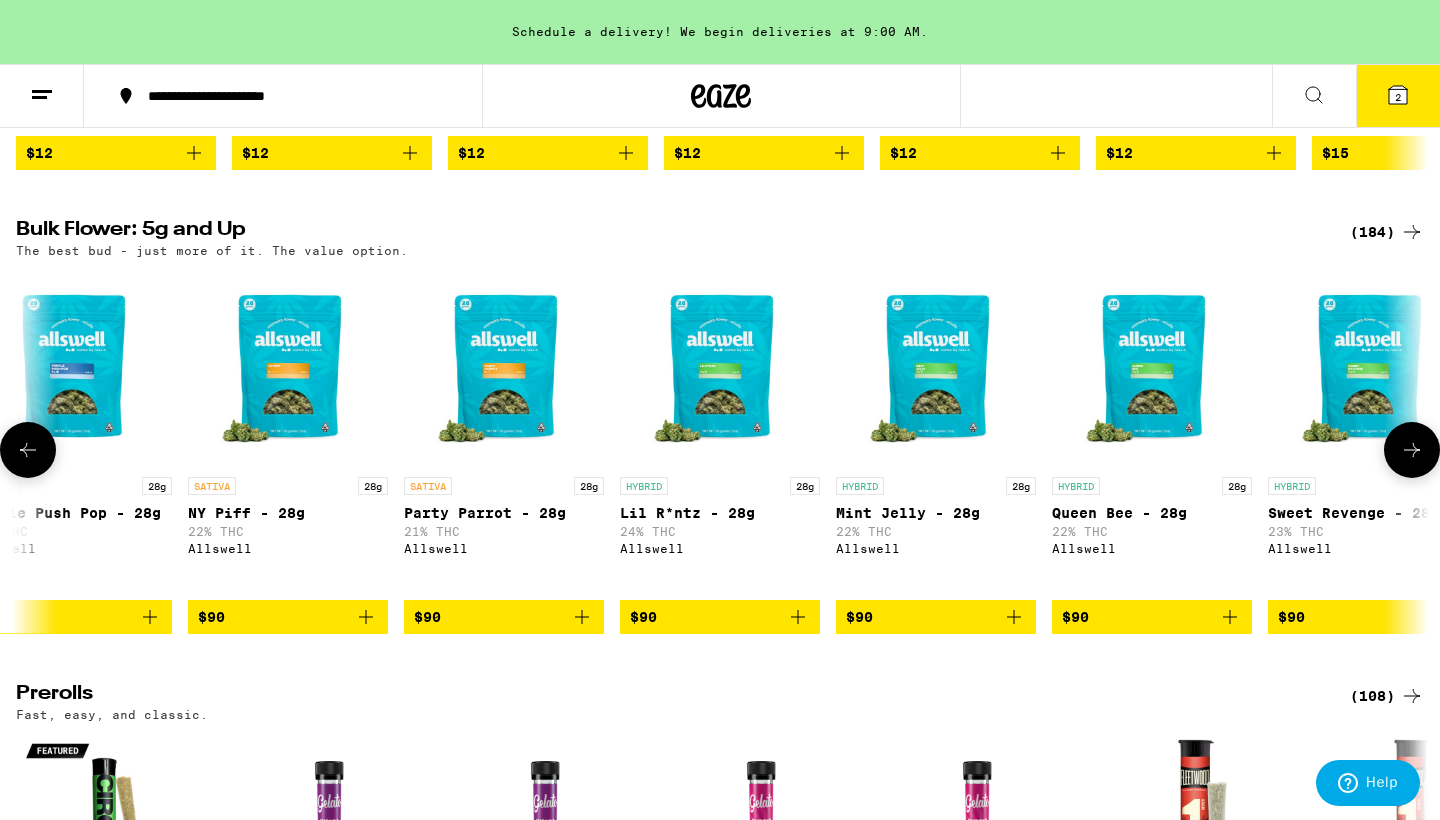 click 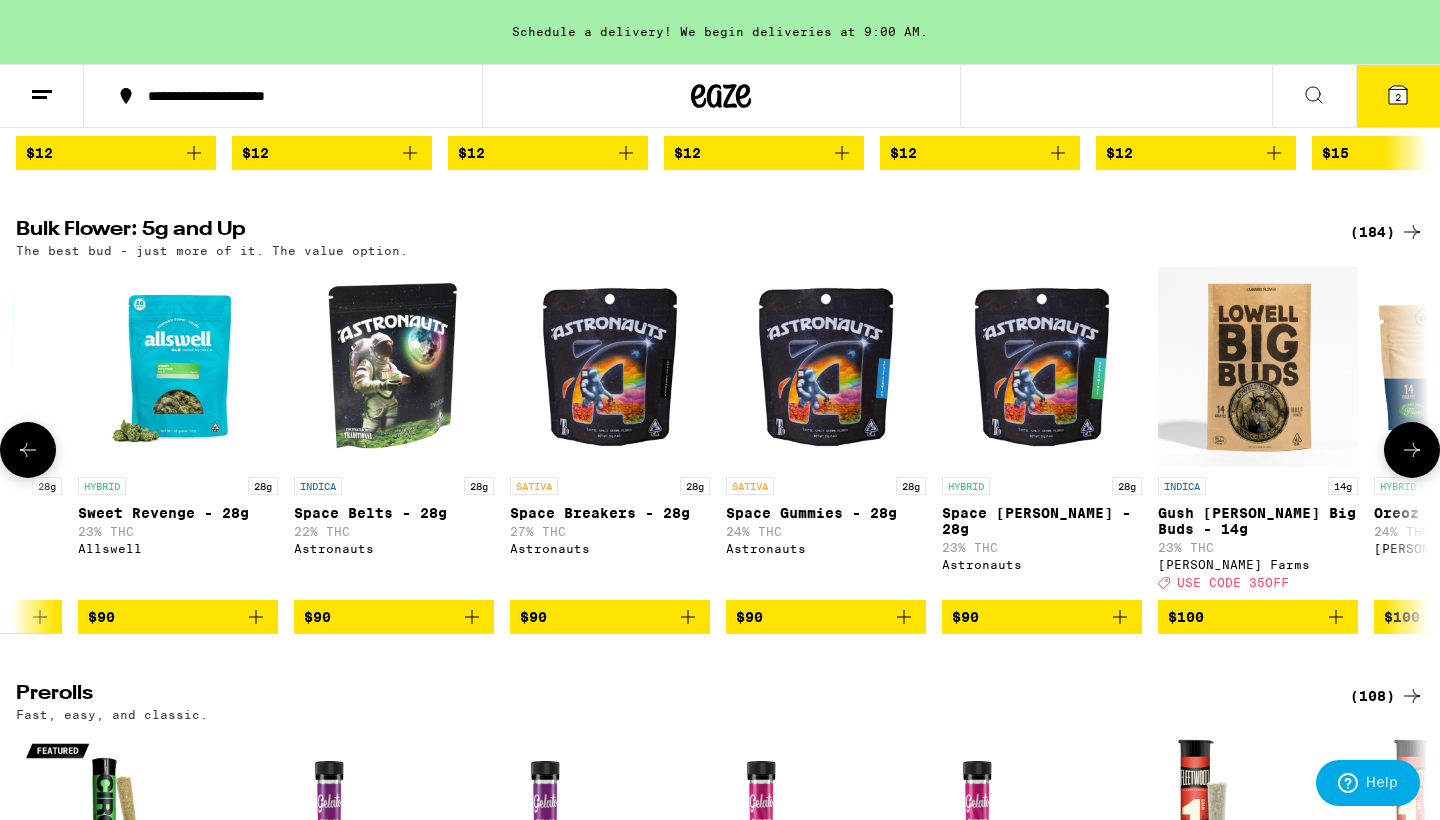 click 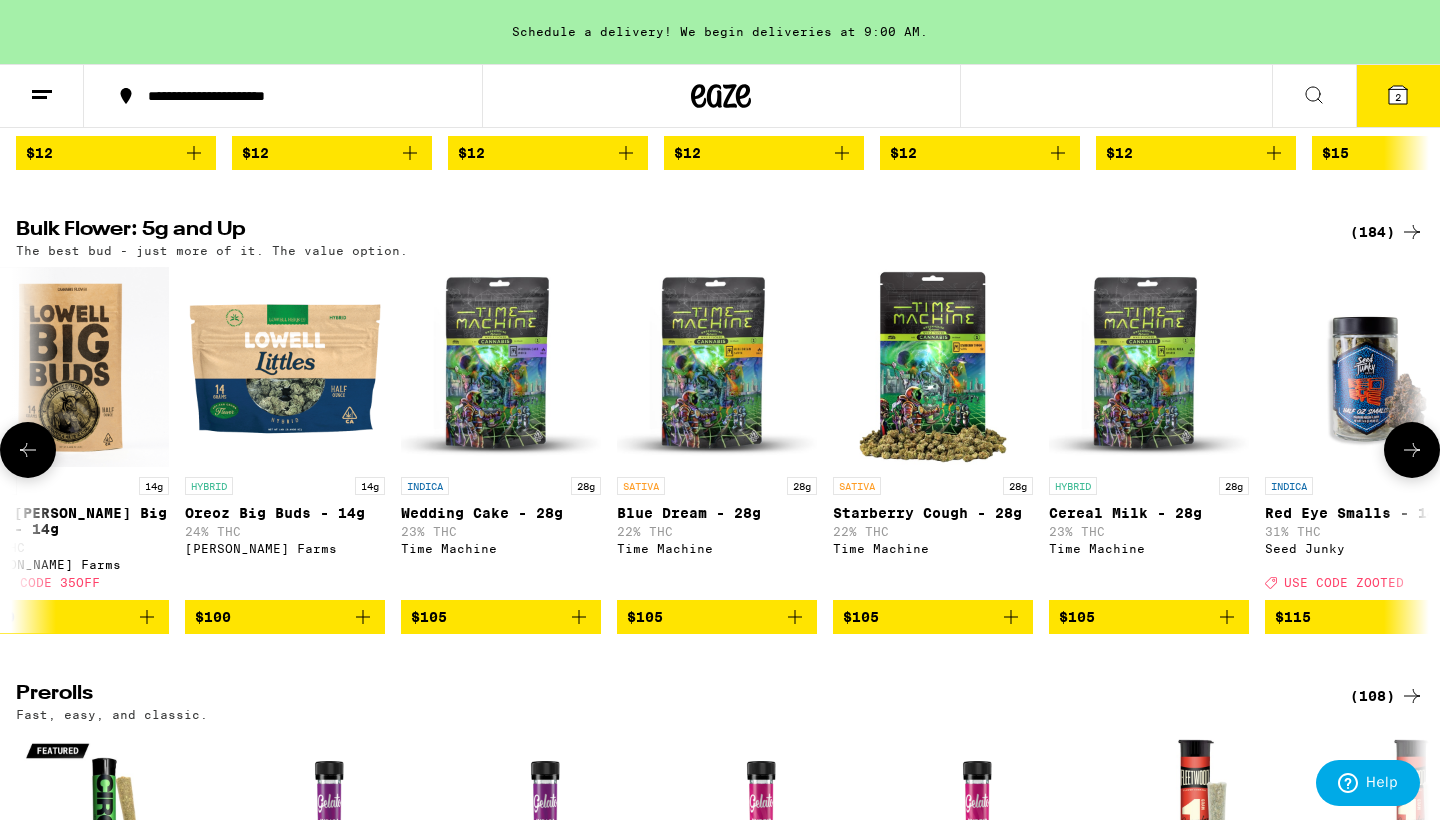 scroll, scrollTop: 0, scrollLeft: 28560, axis: horizontal 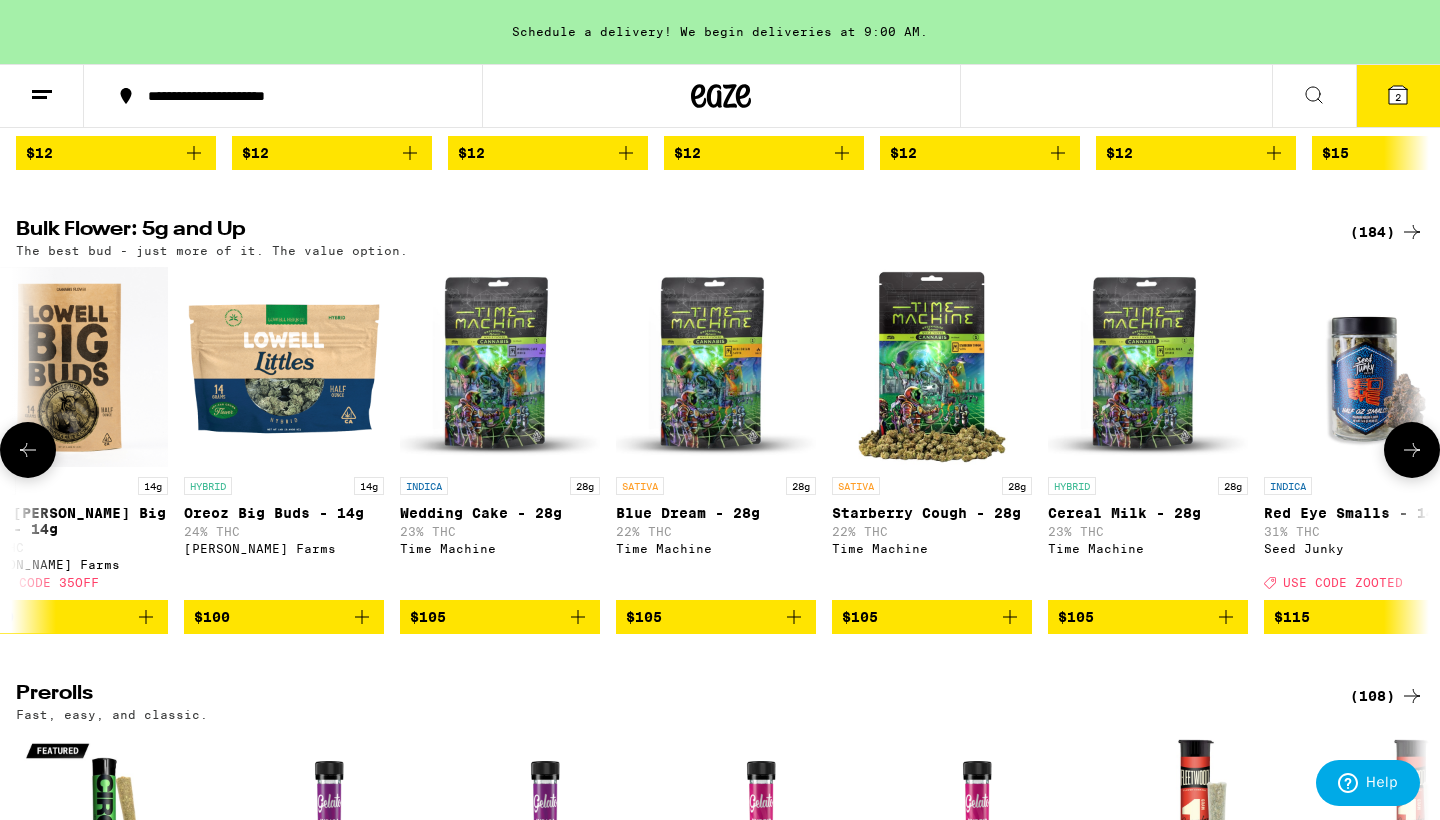 click 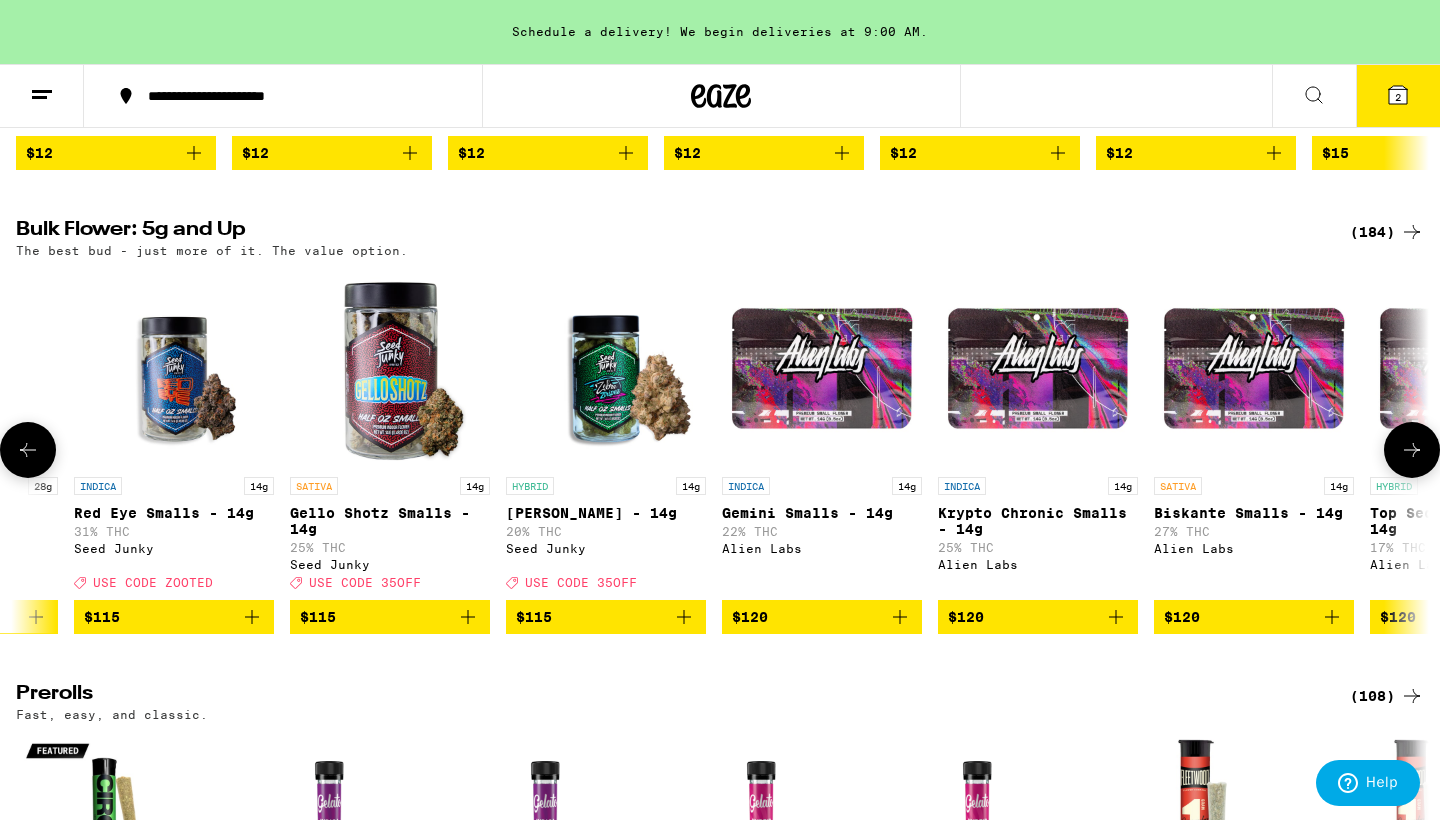 click 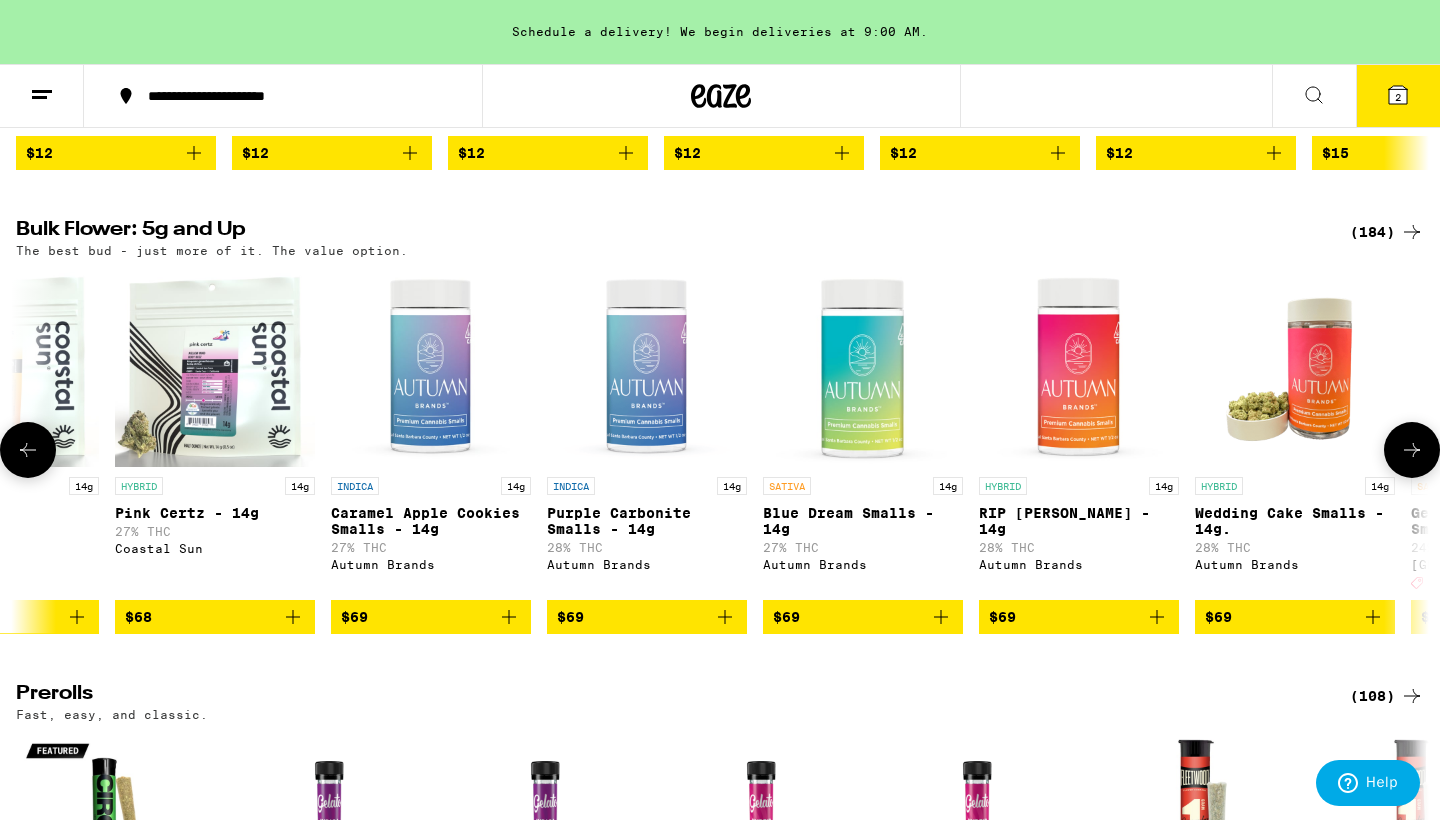 click 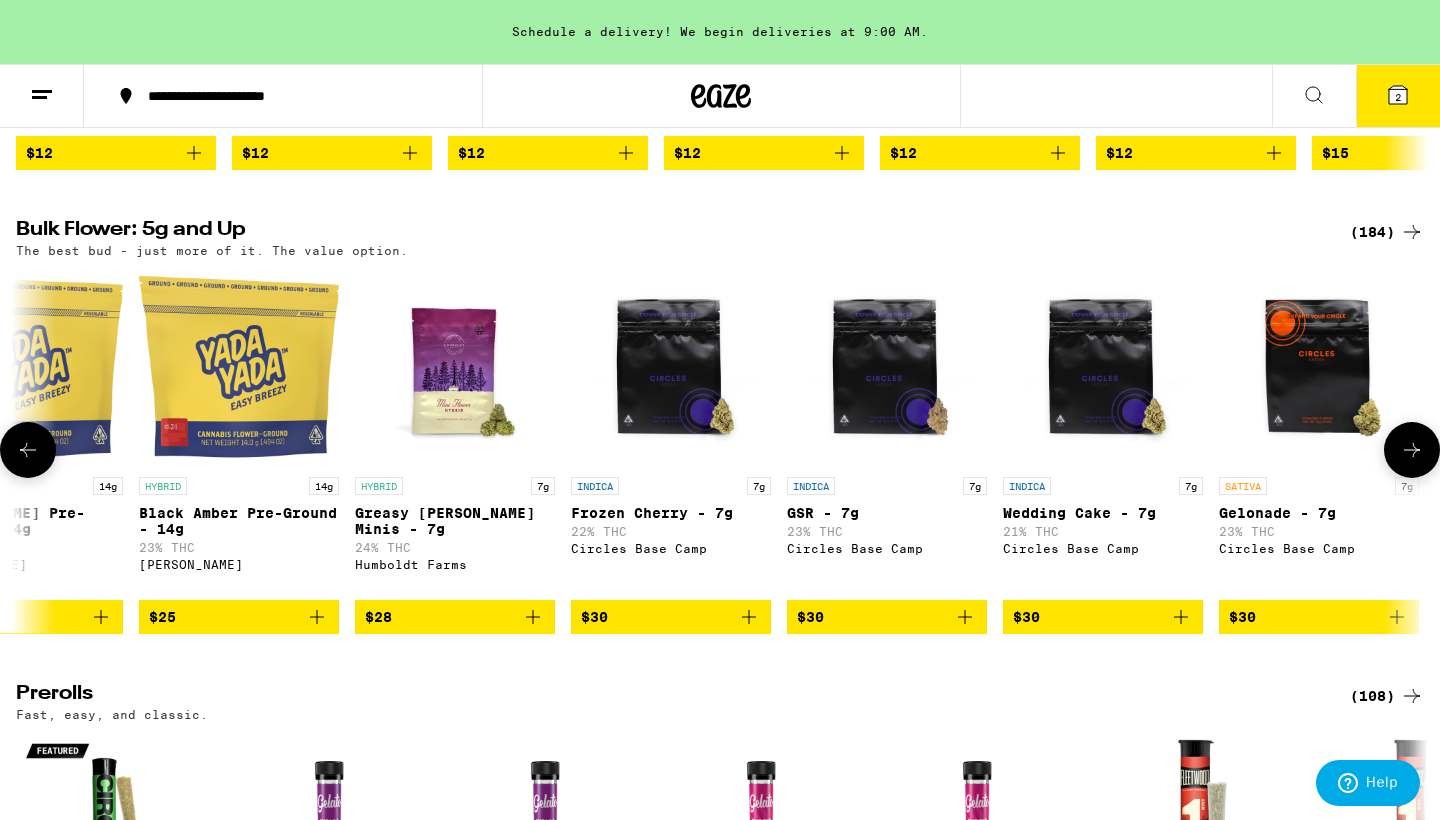 scroll, scrollTop: 0, scrollLeft: 1190, axis: horizontal 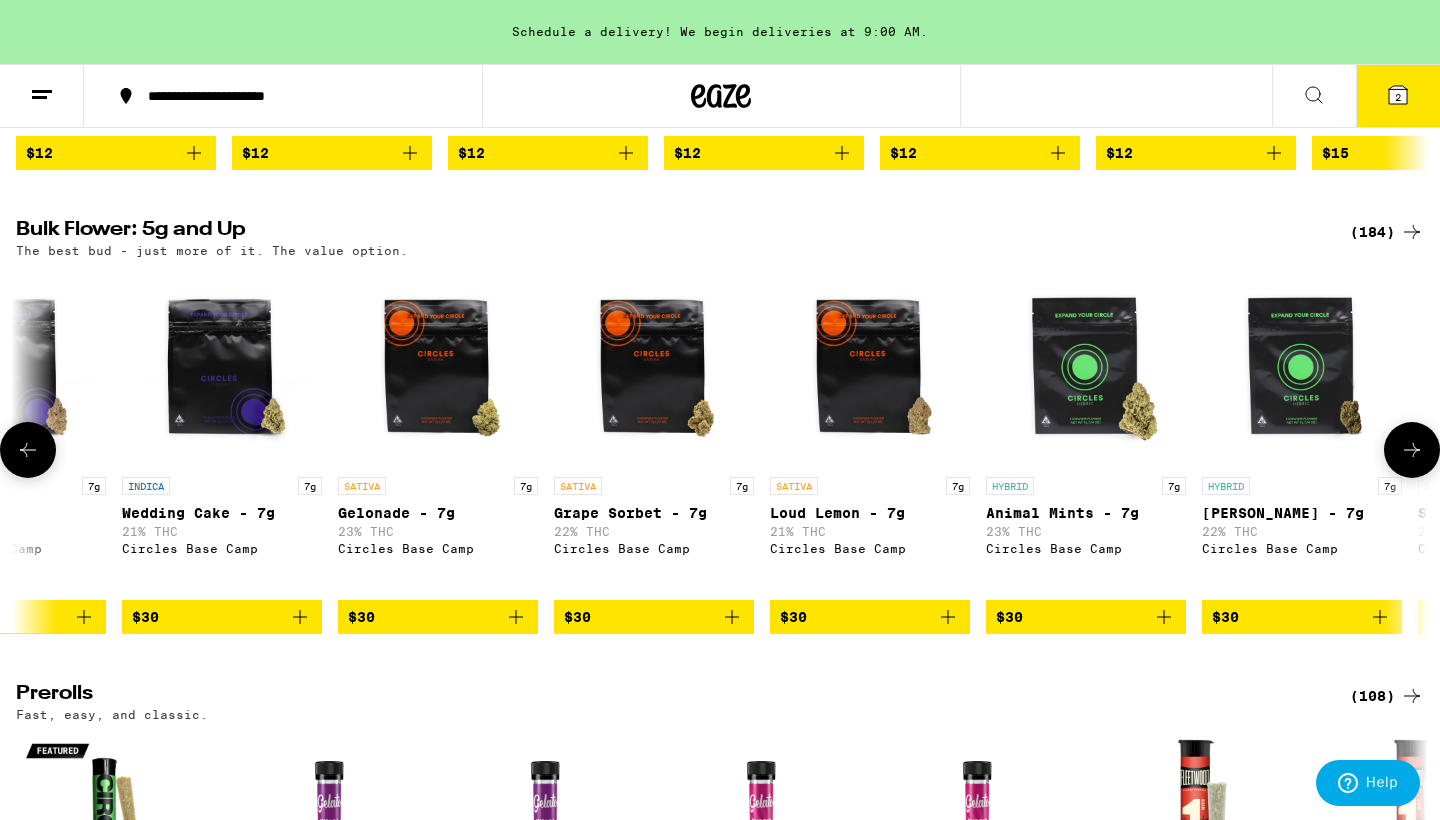 click 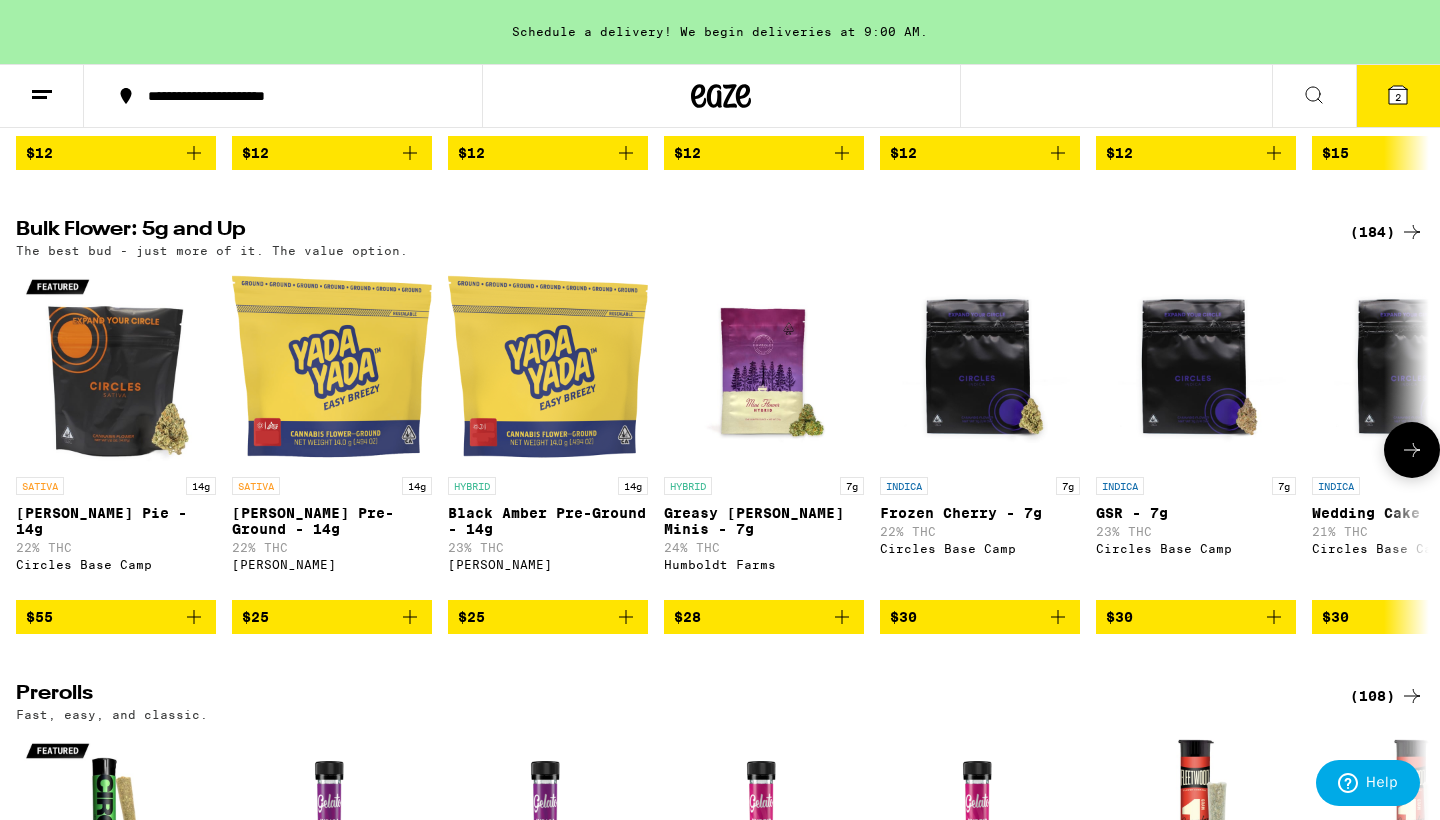 click at bounding box center [28, 450] 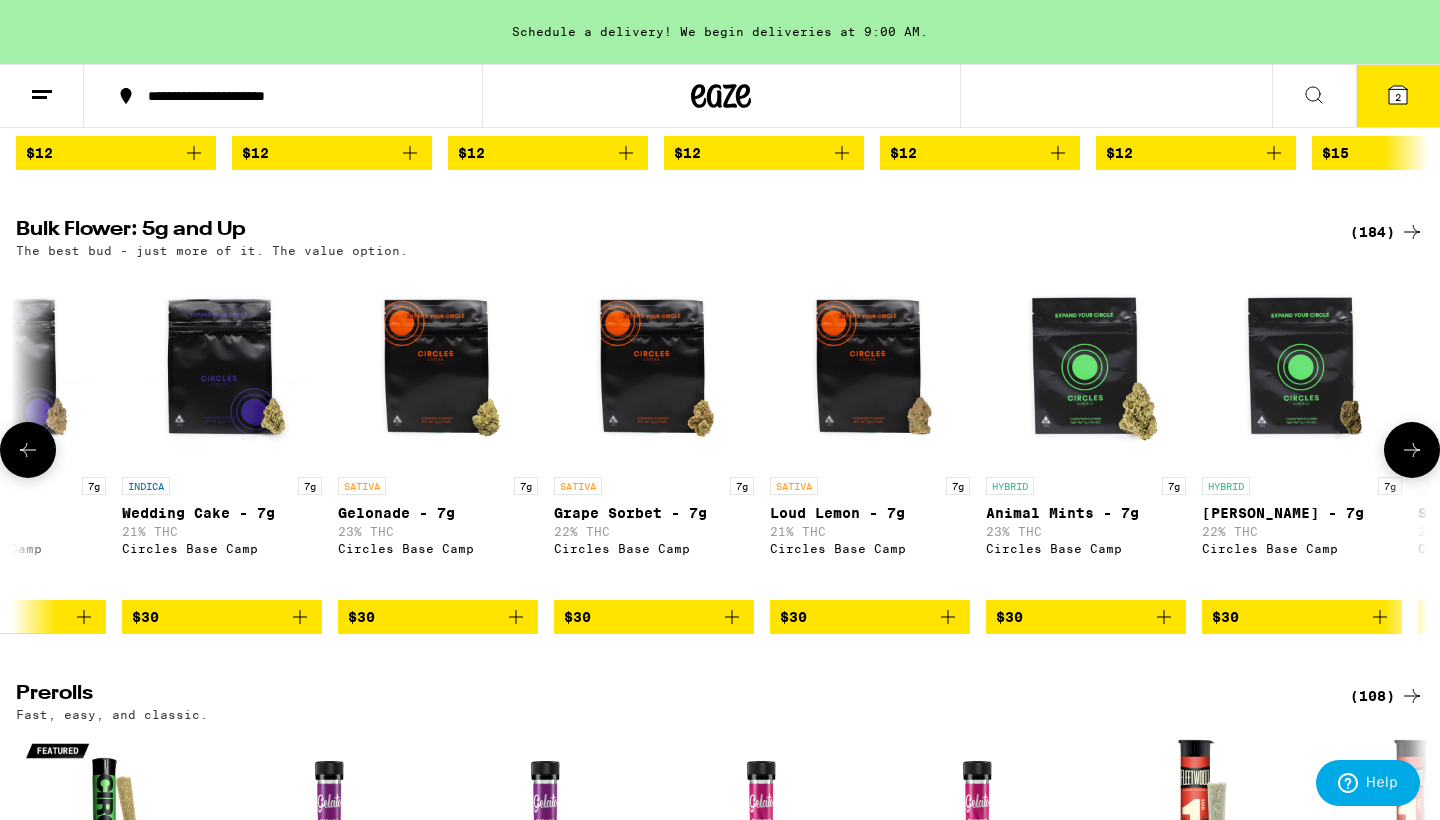 click 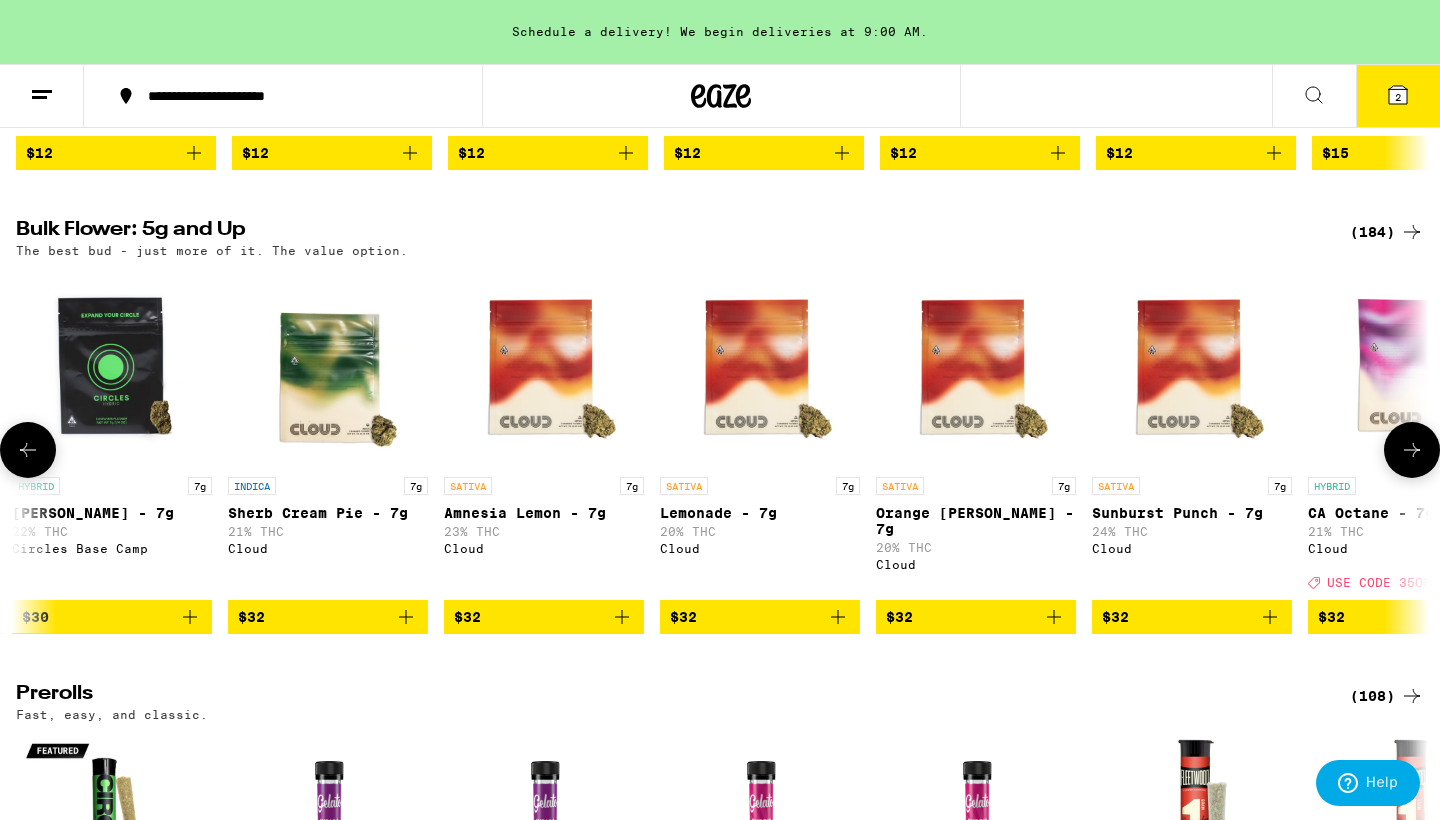click 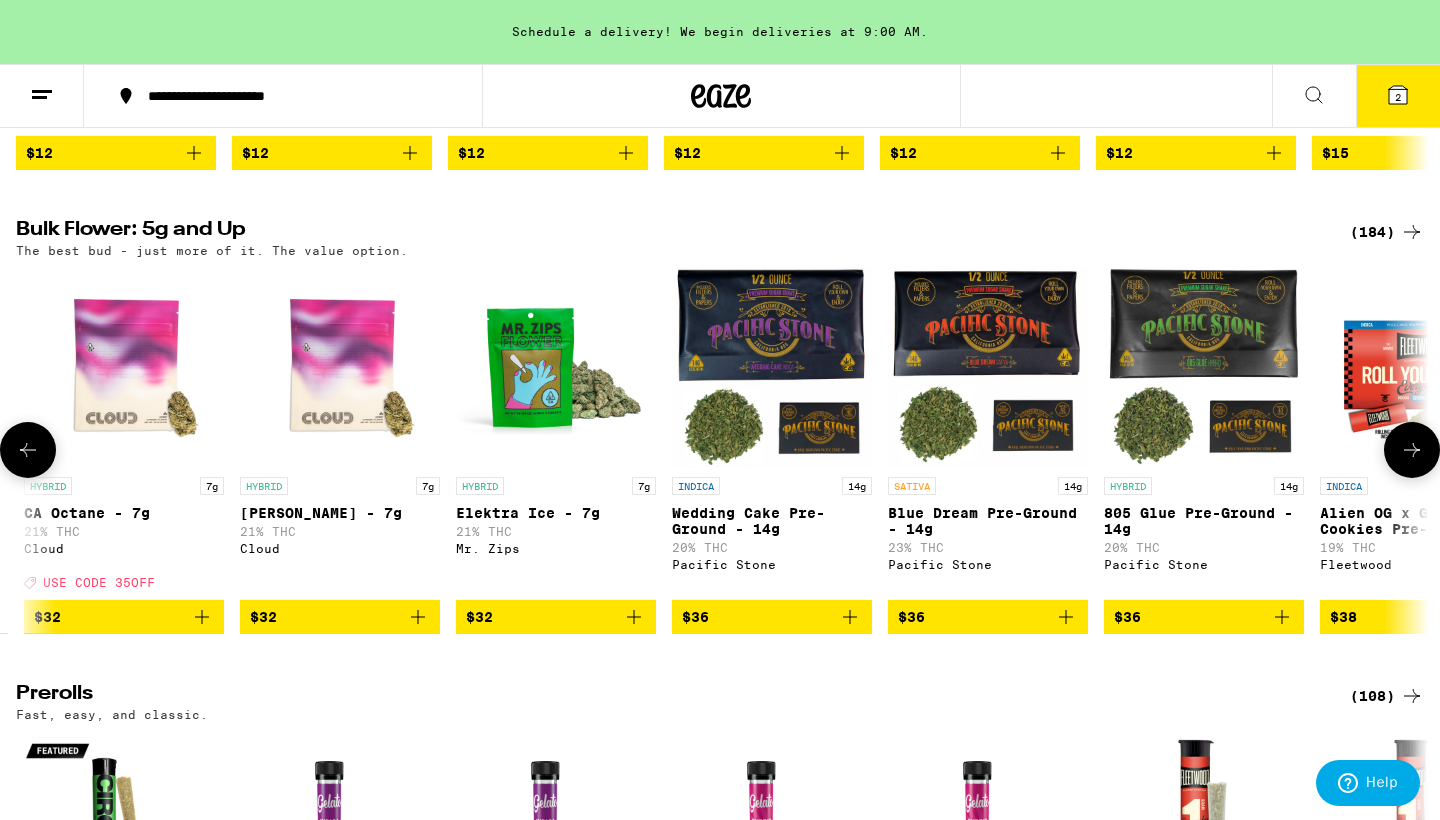 click 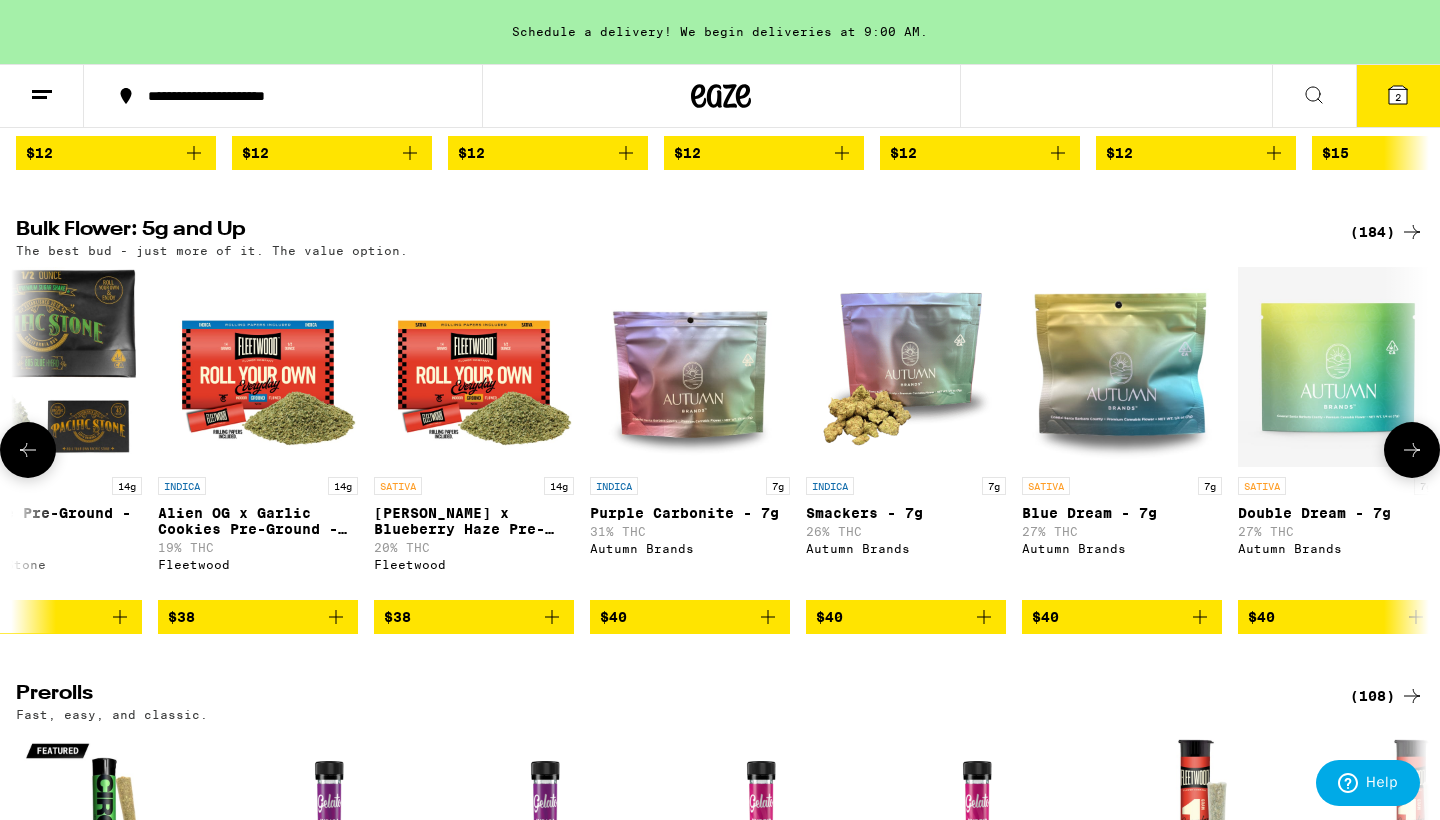 click 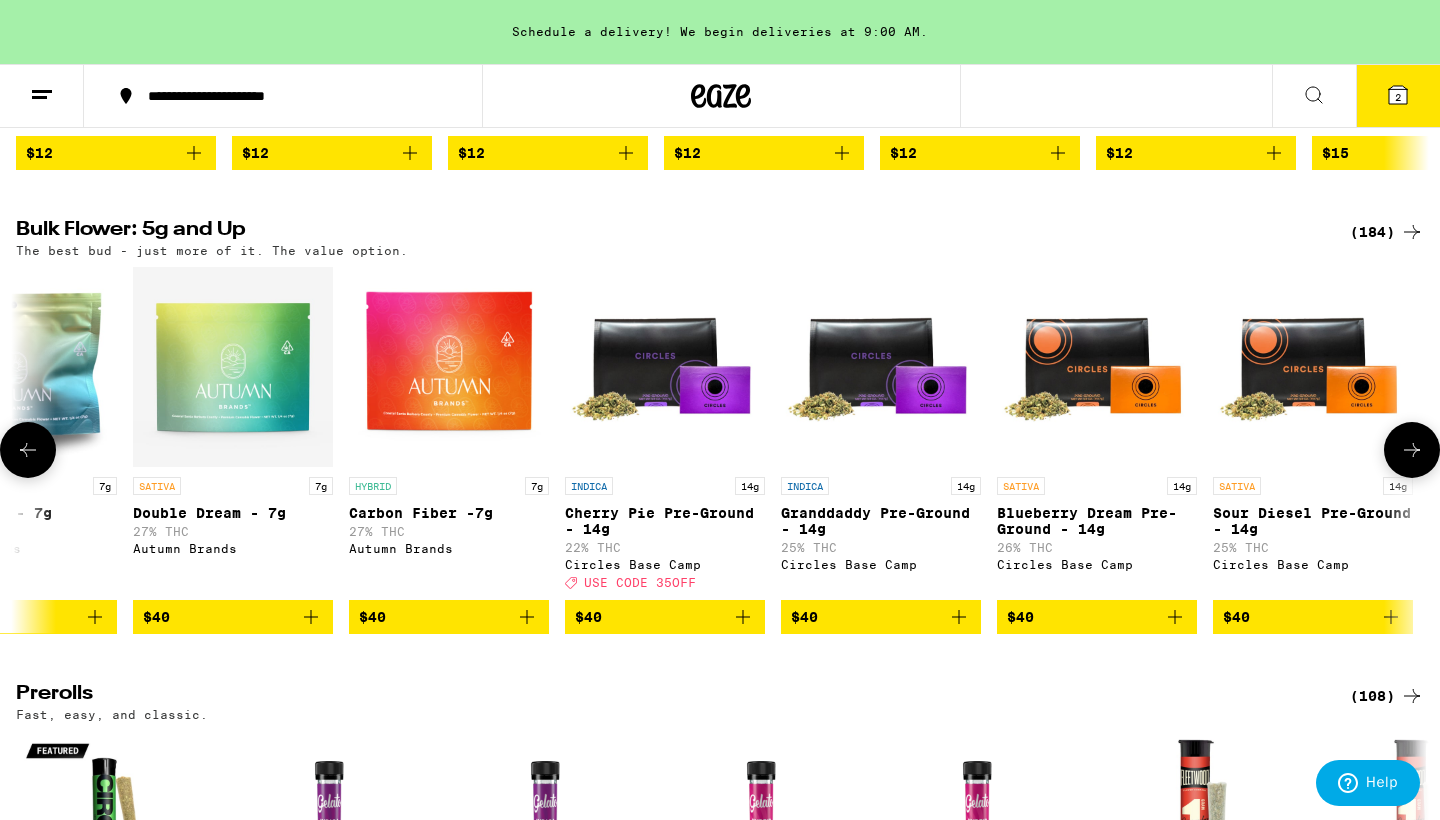click 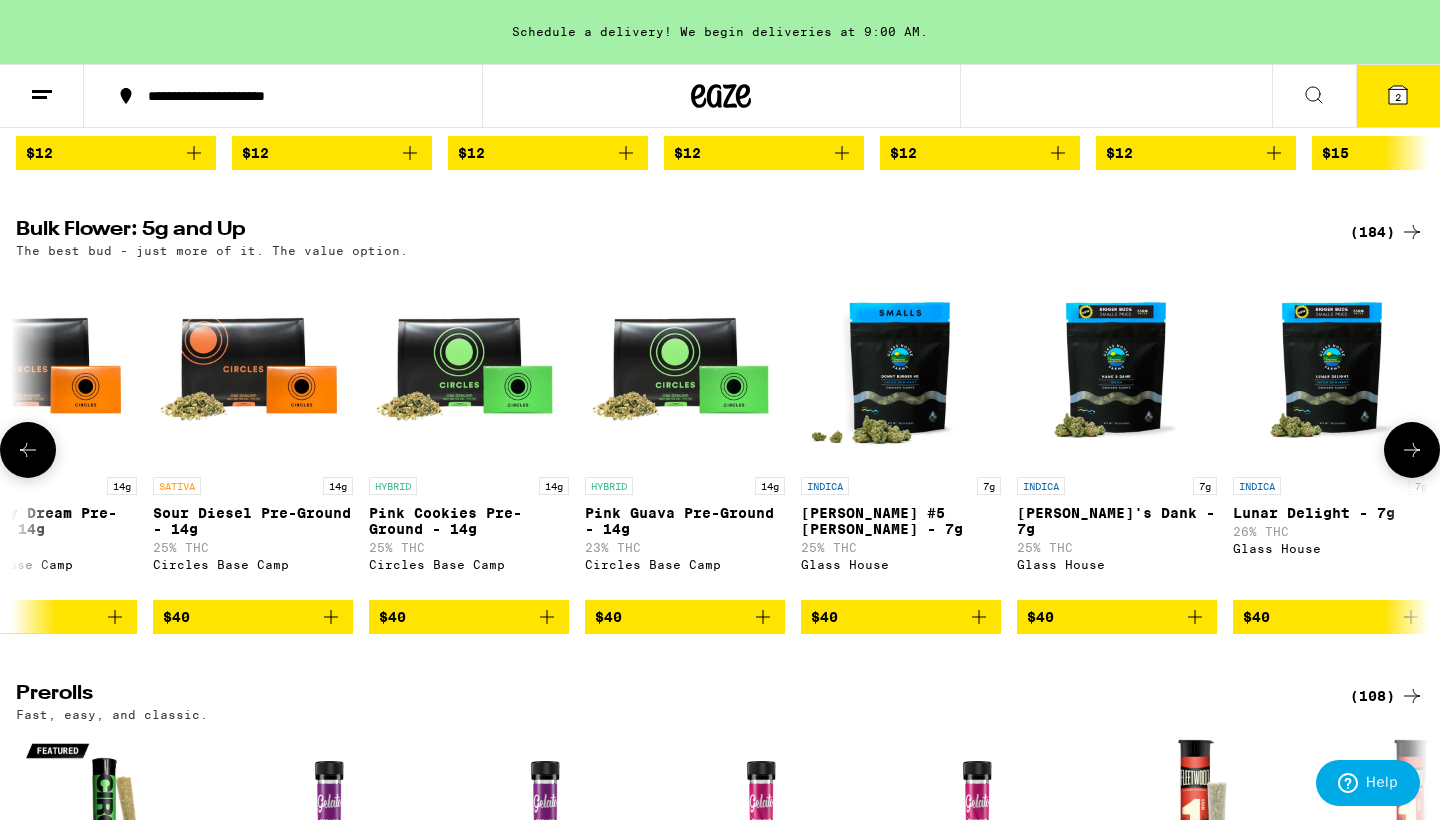 click 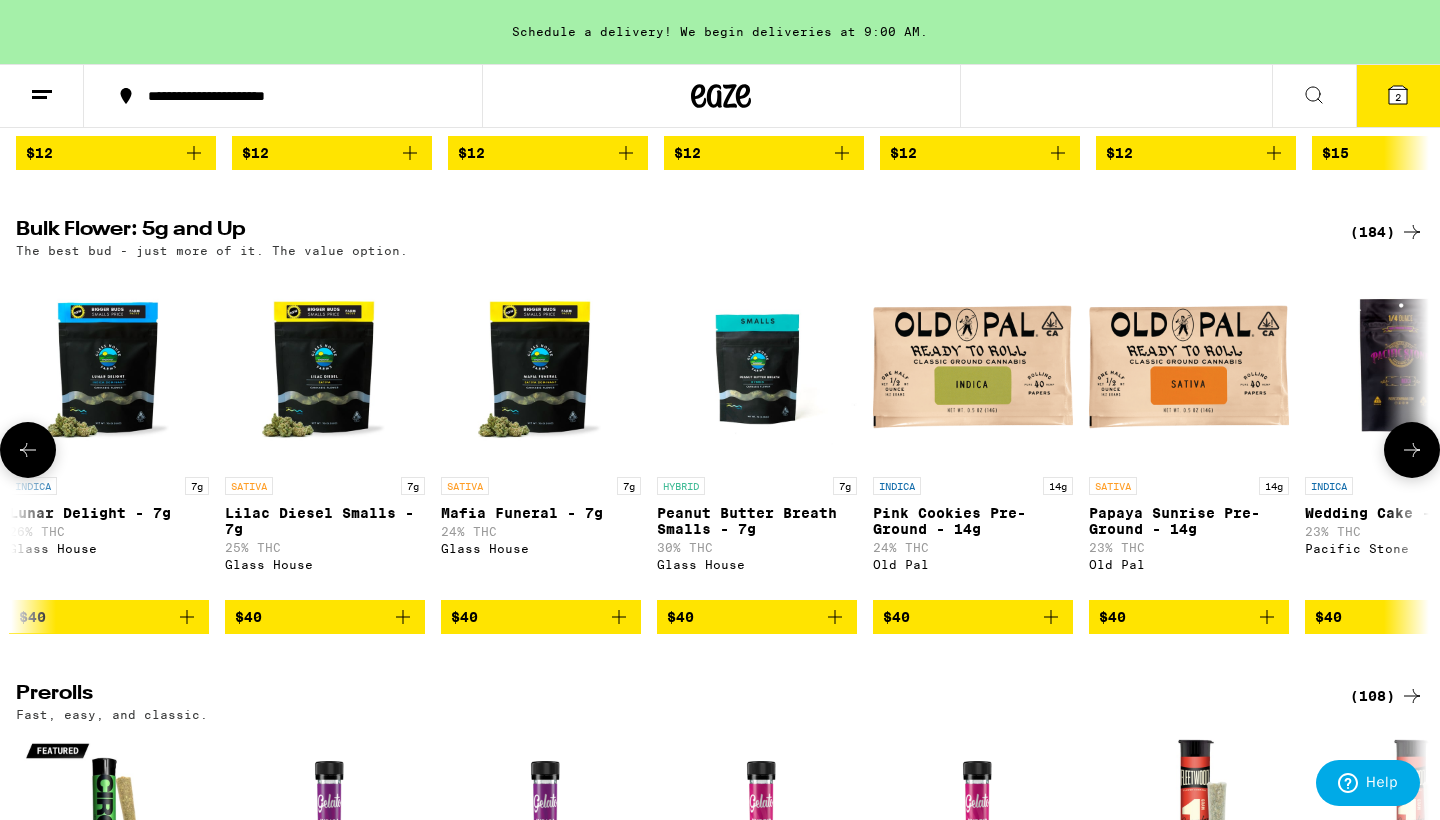 click 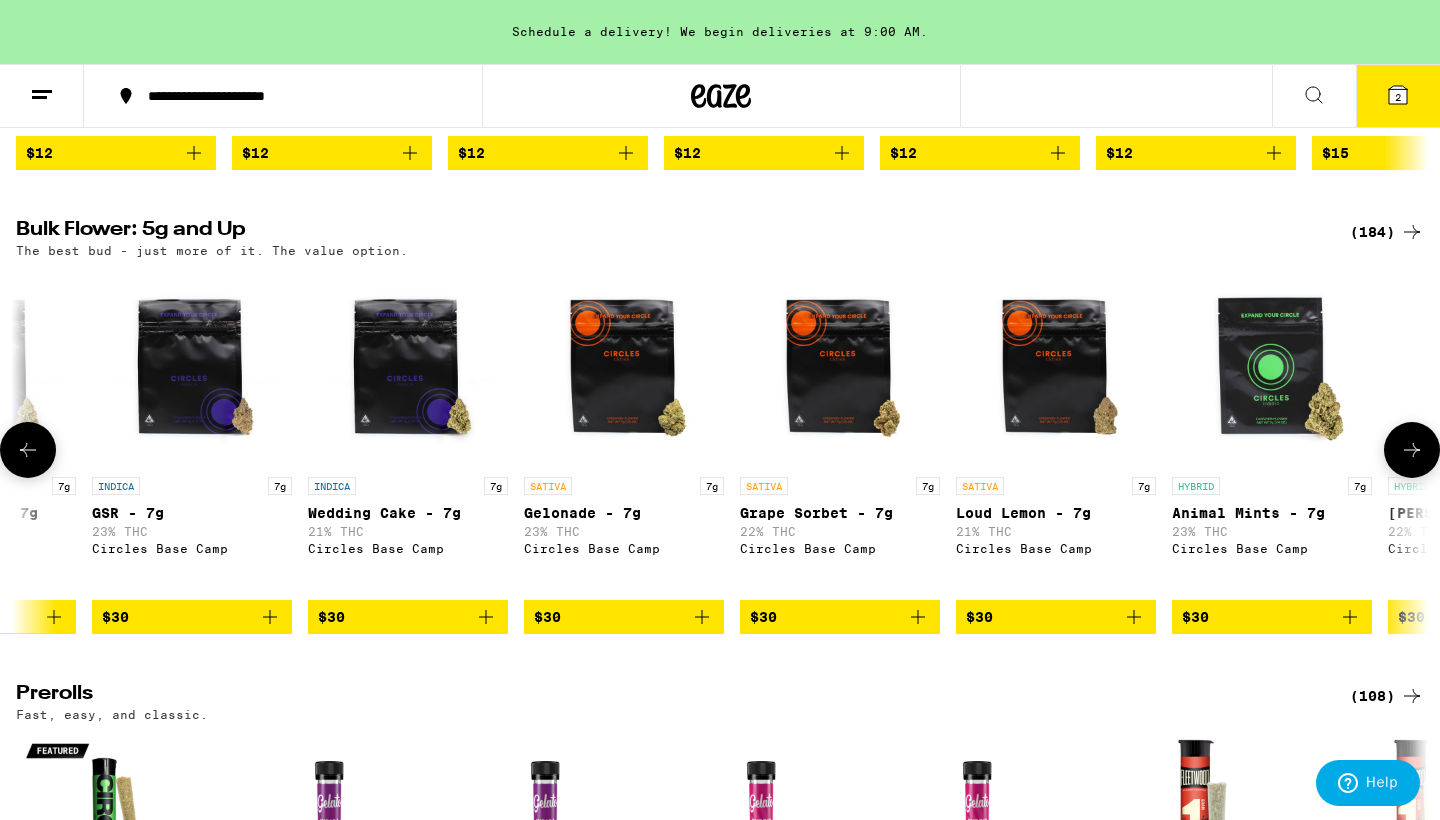 click 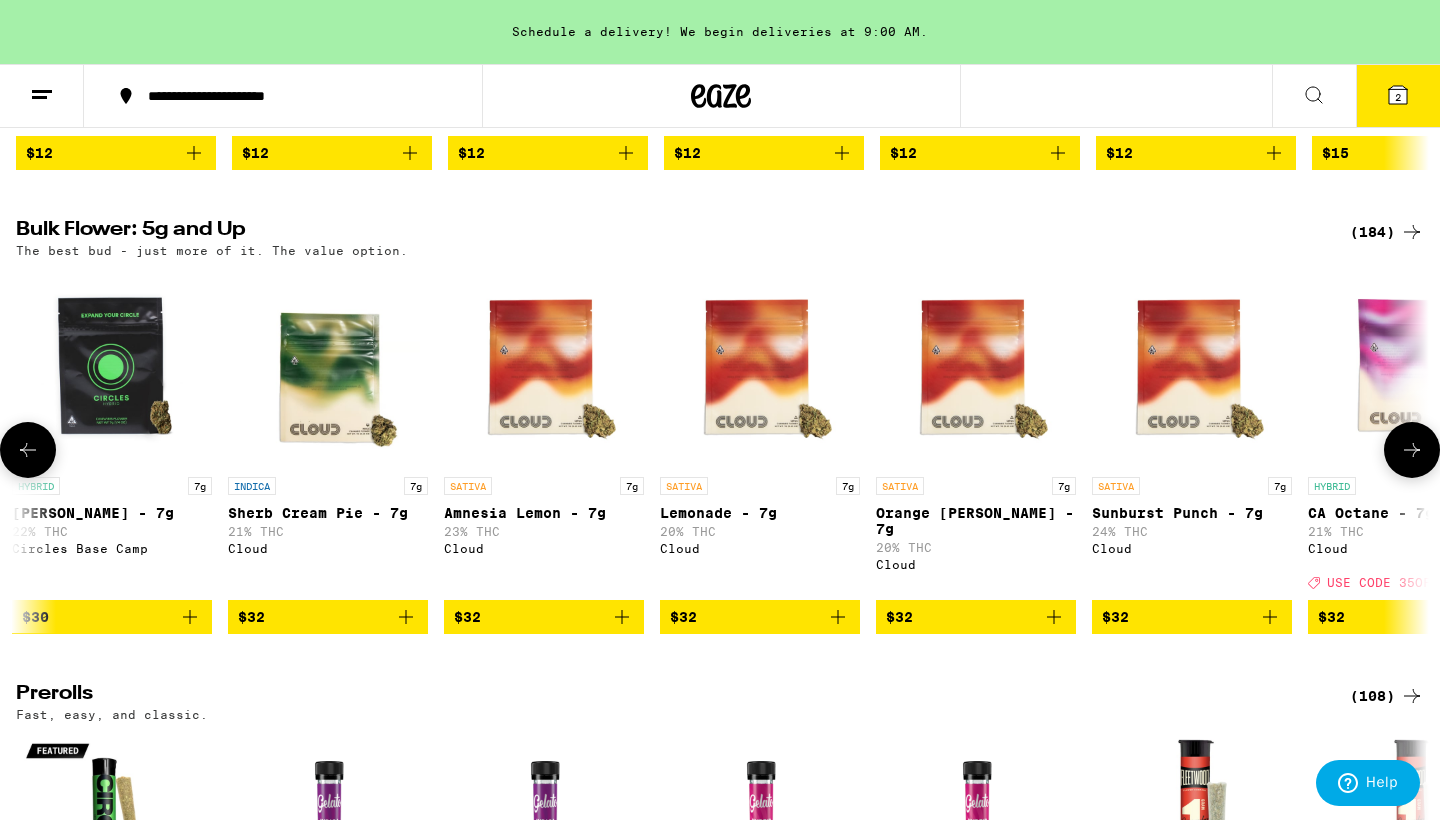 click 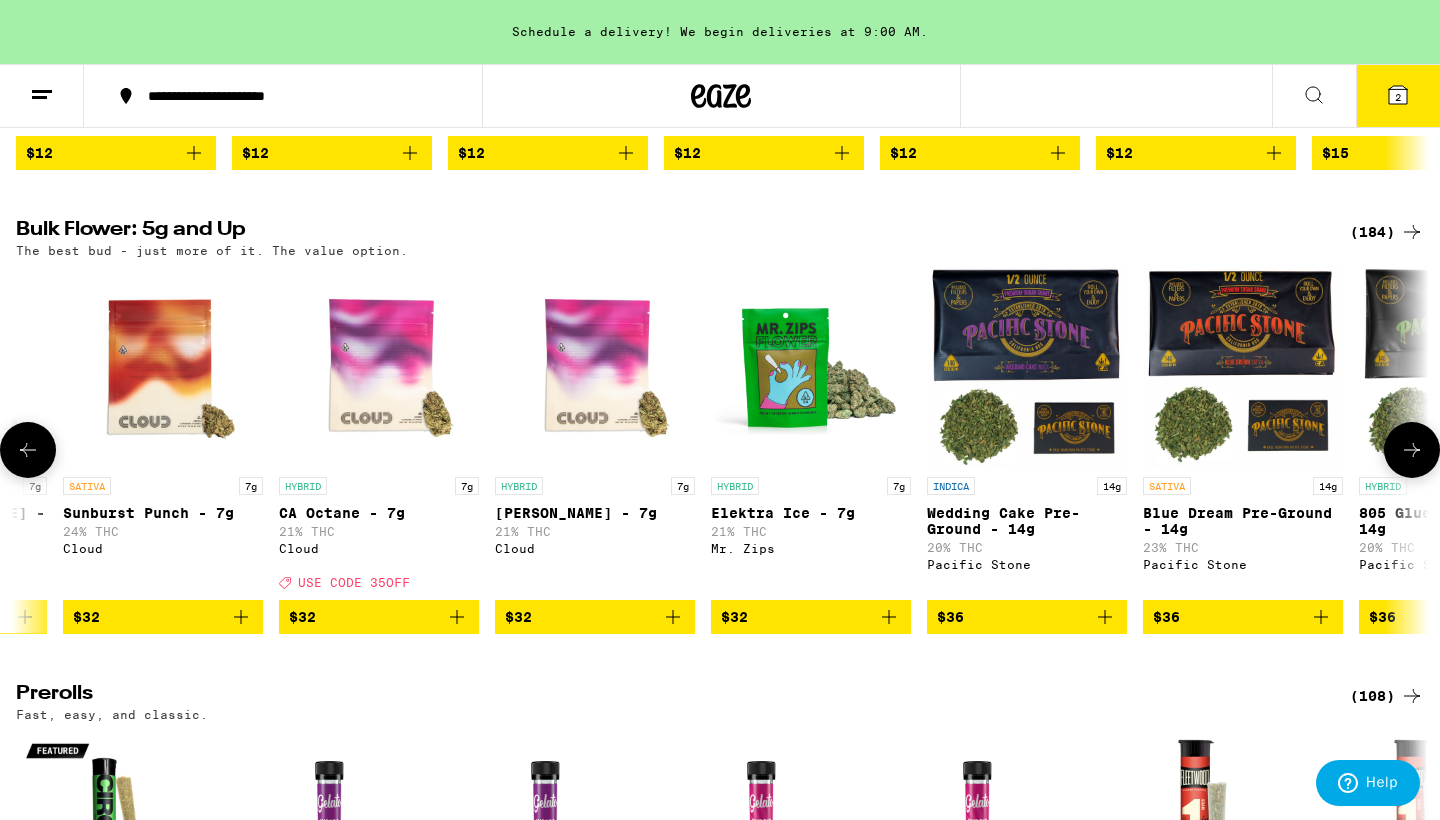 click 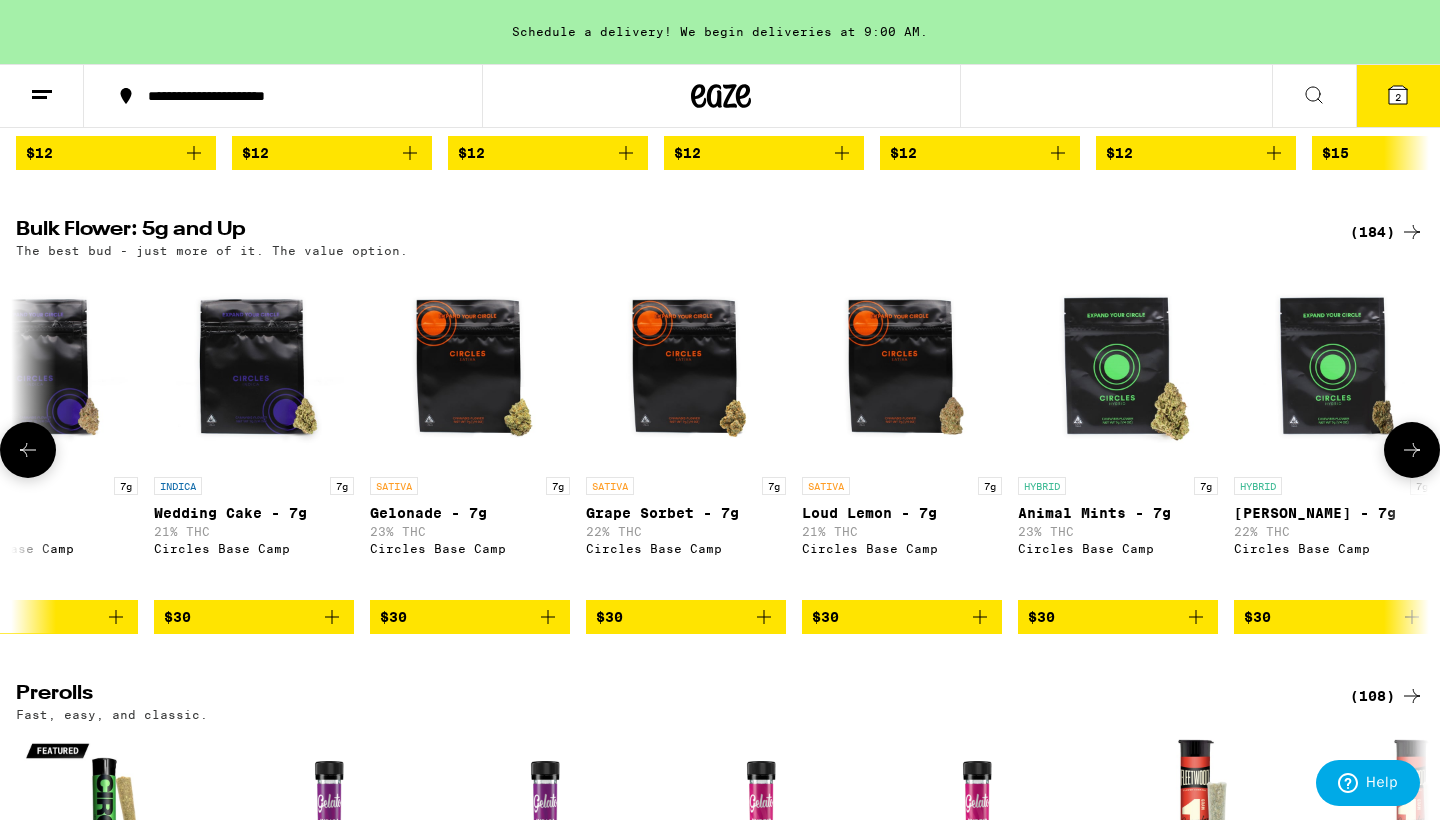 click 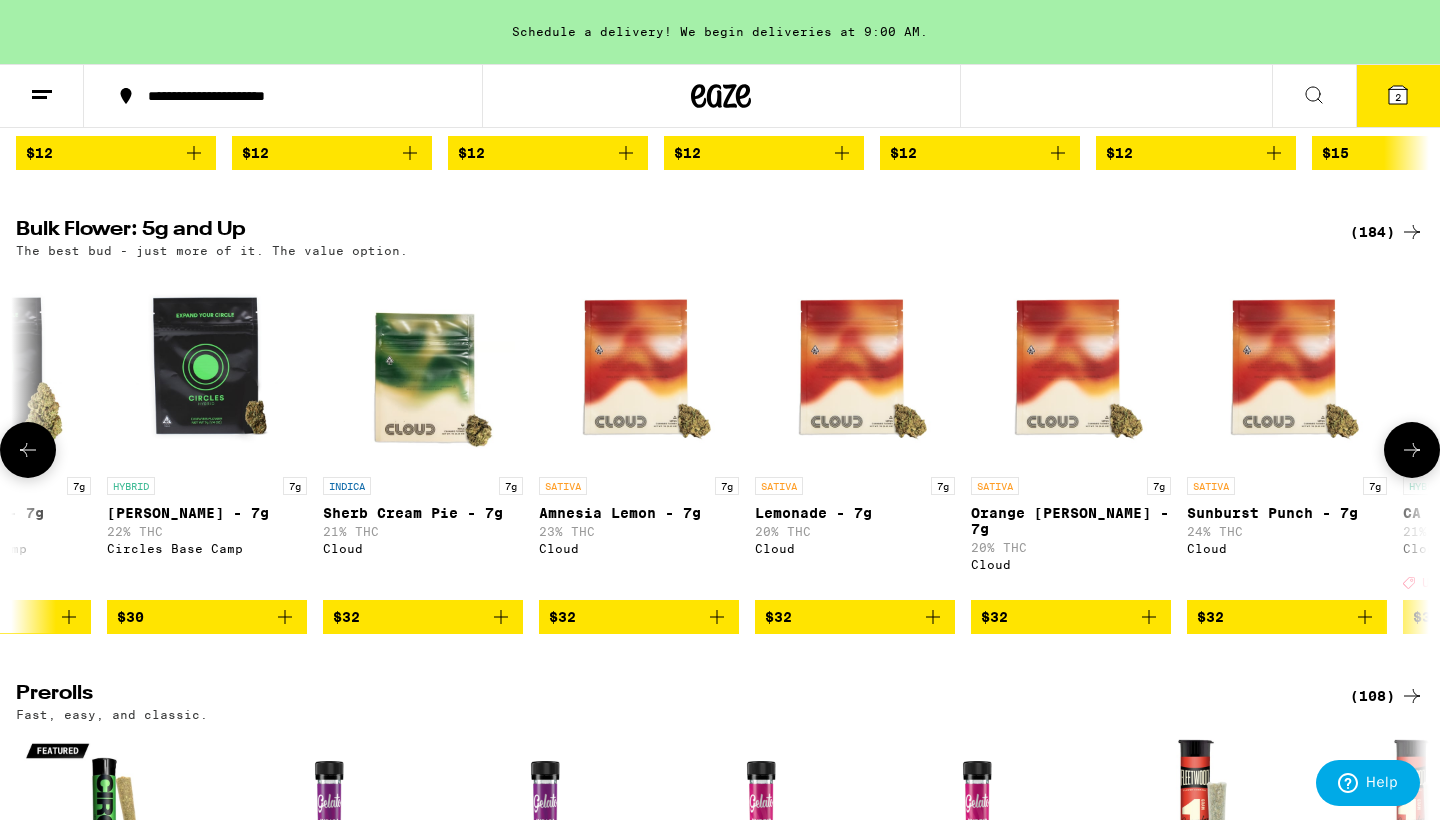 click 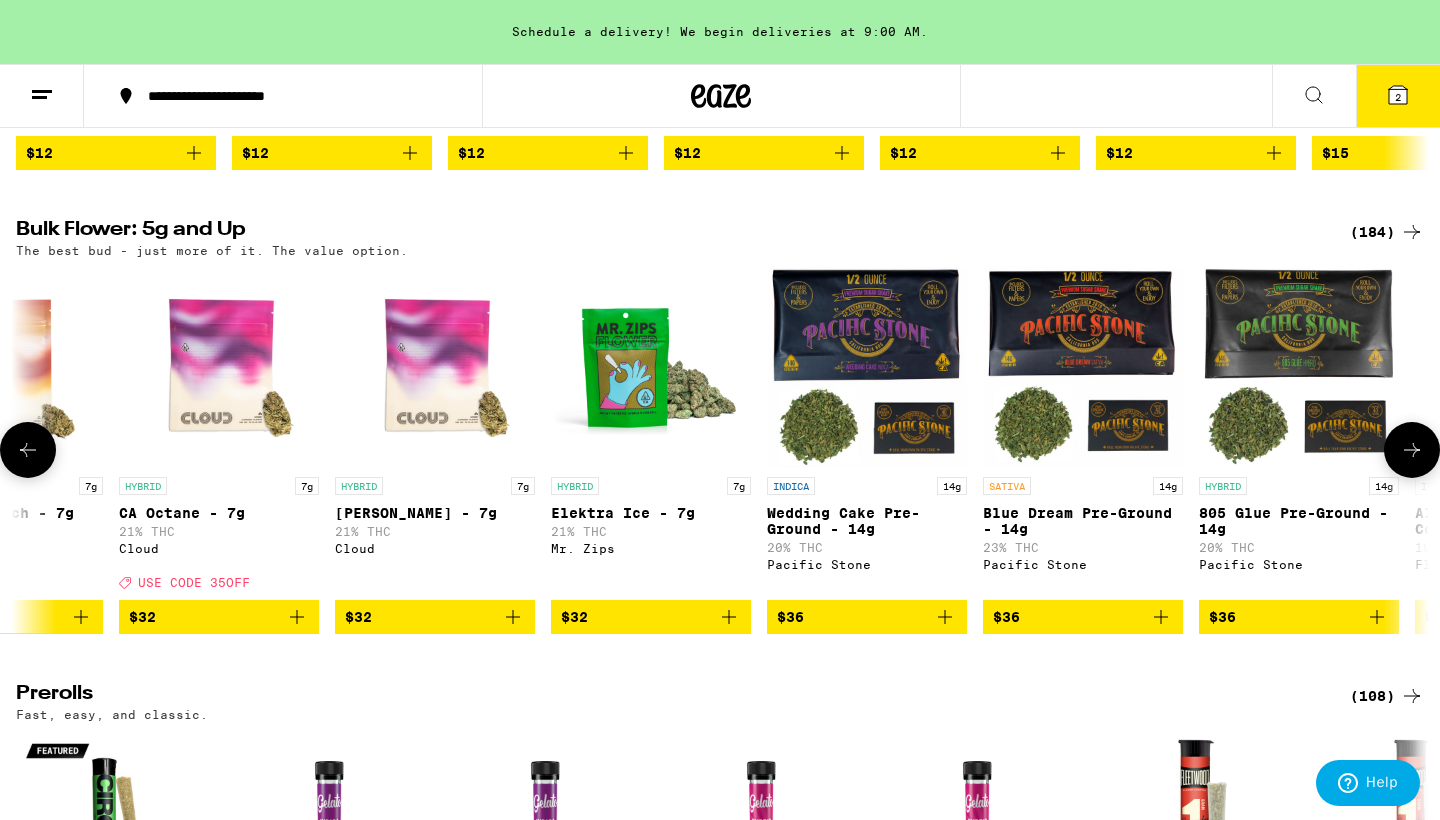 click 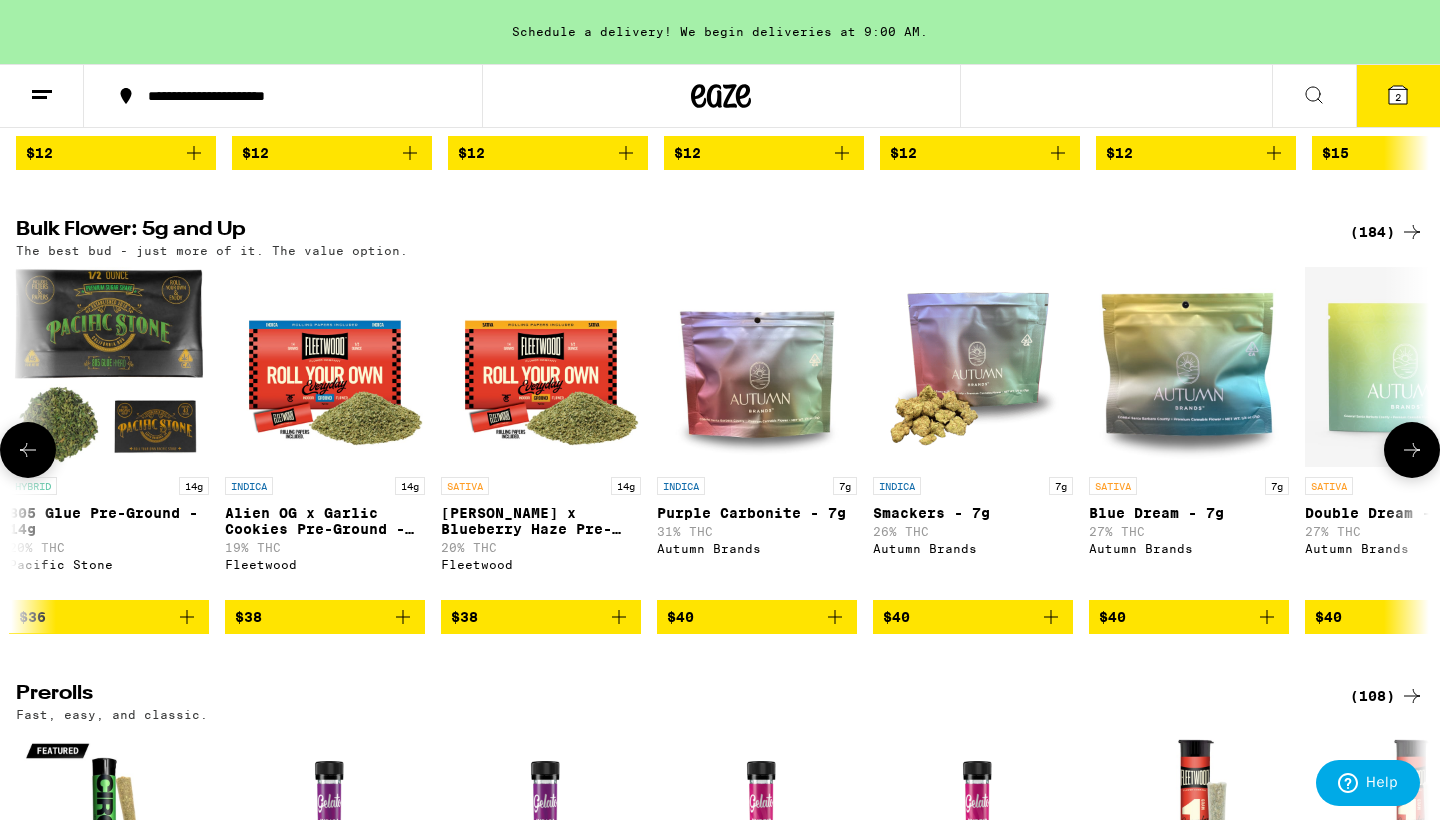 click 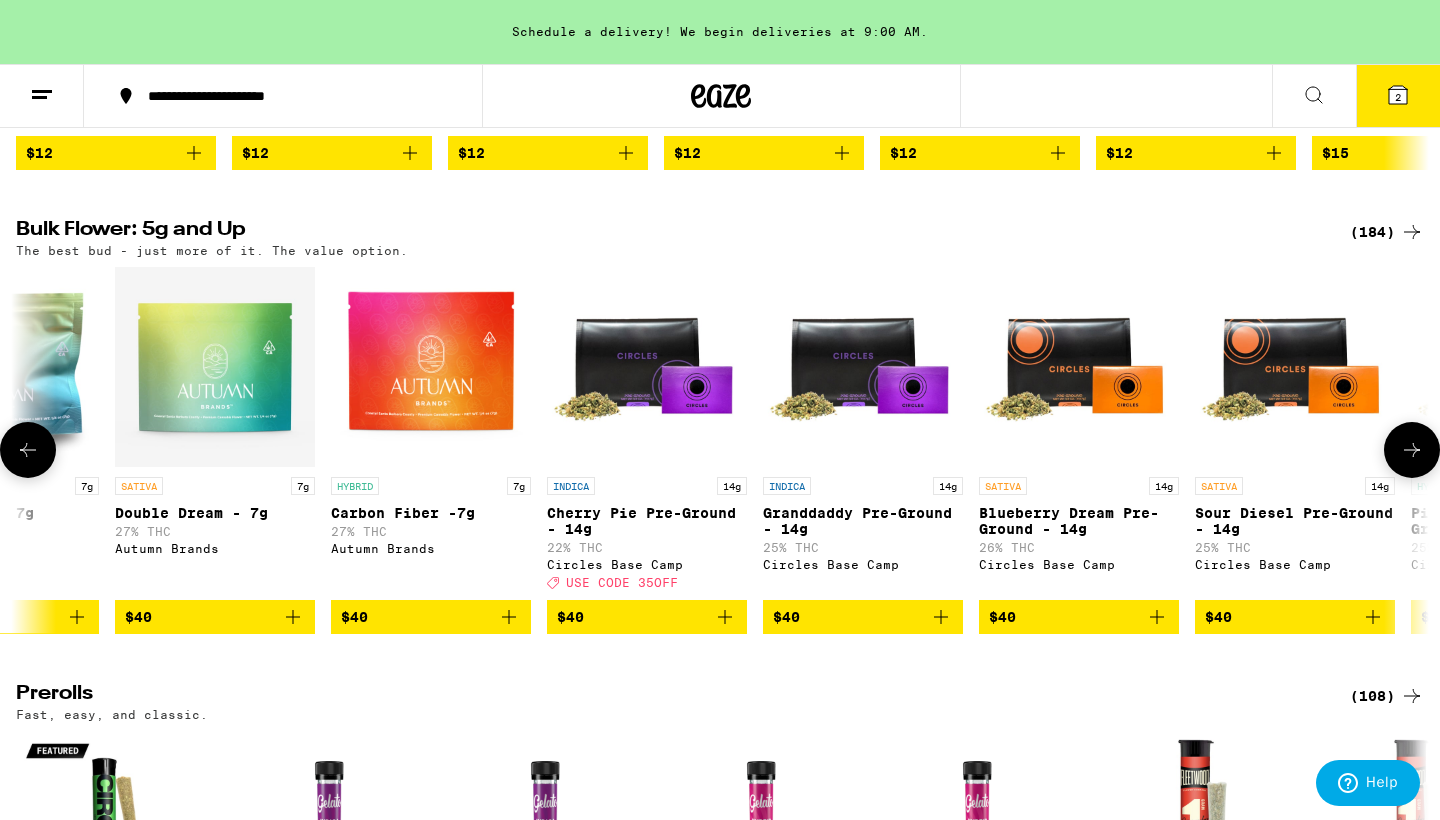 click 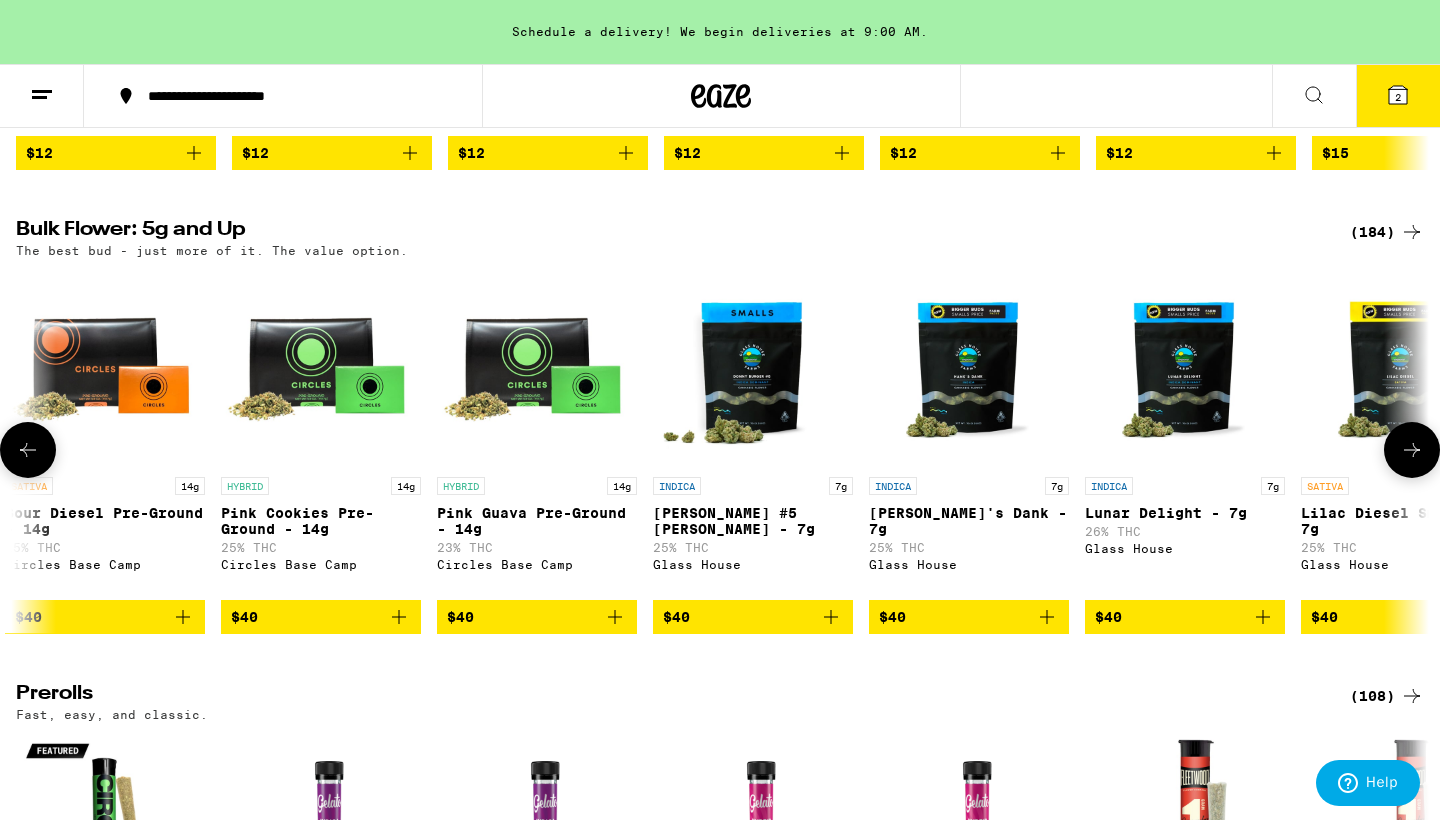 click 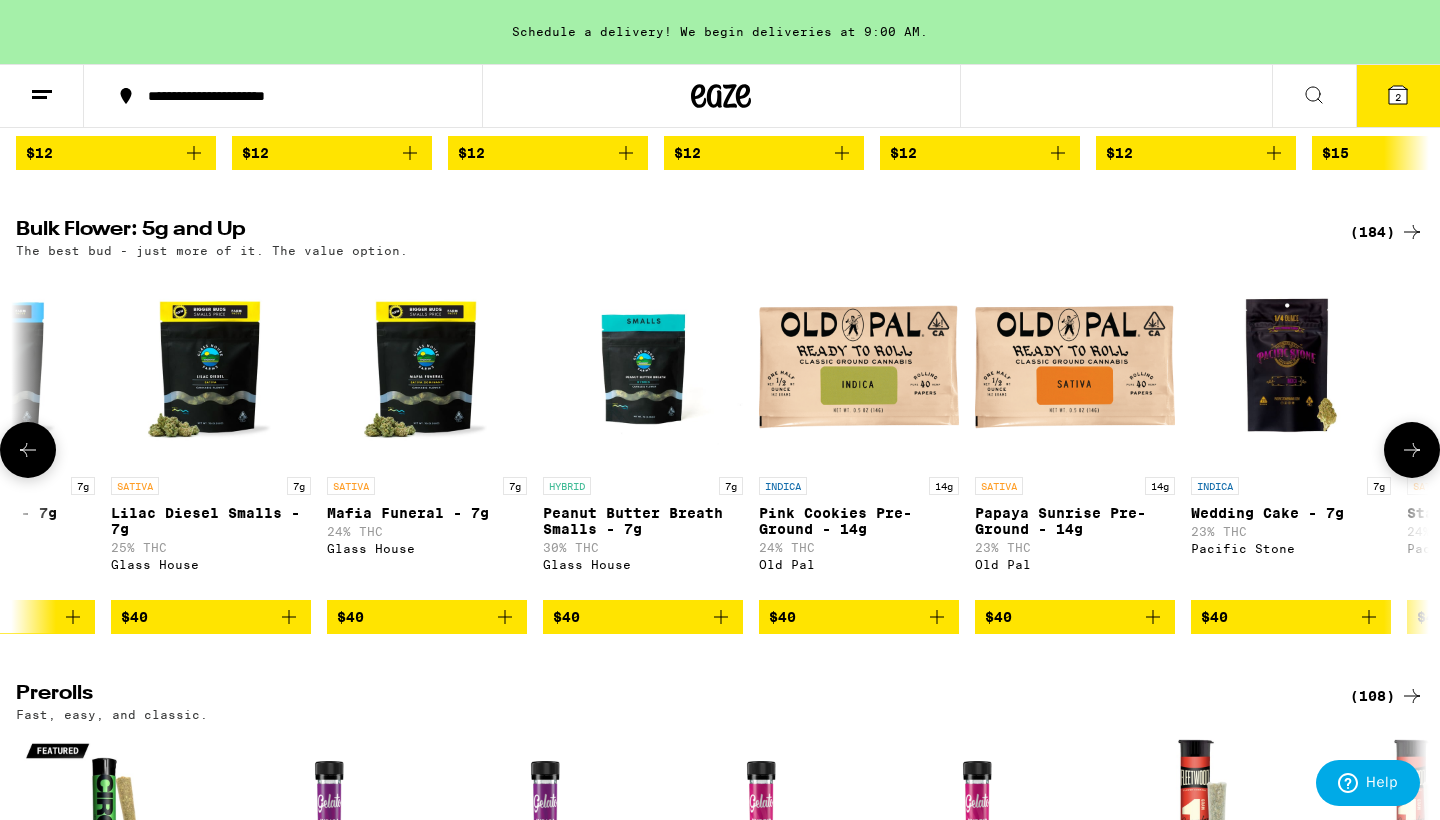 click 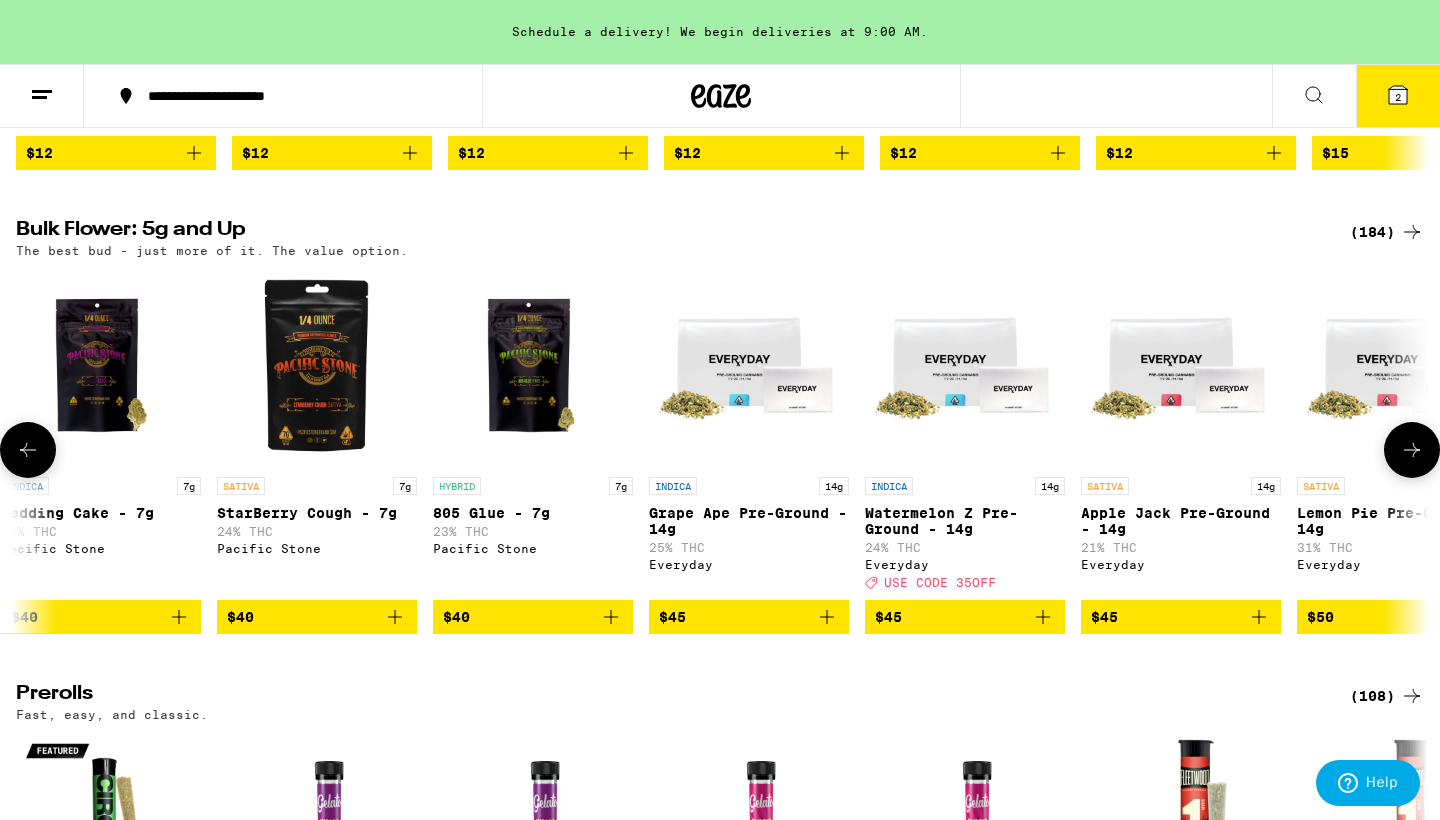 click 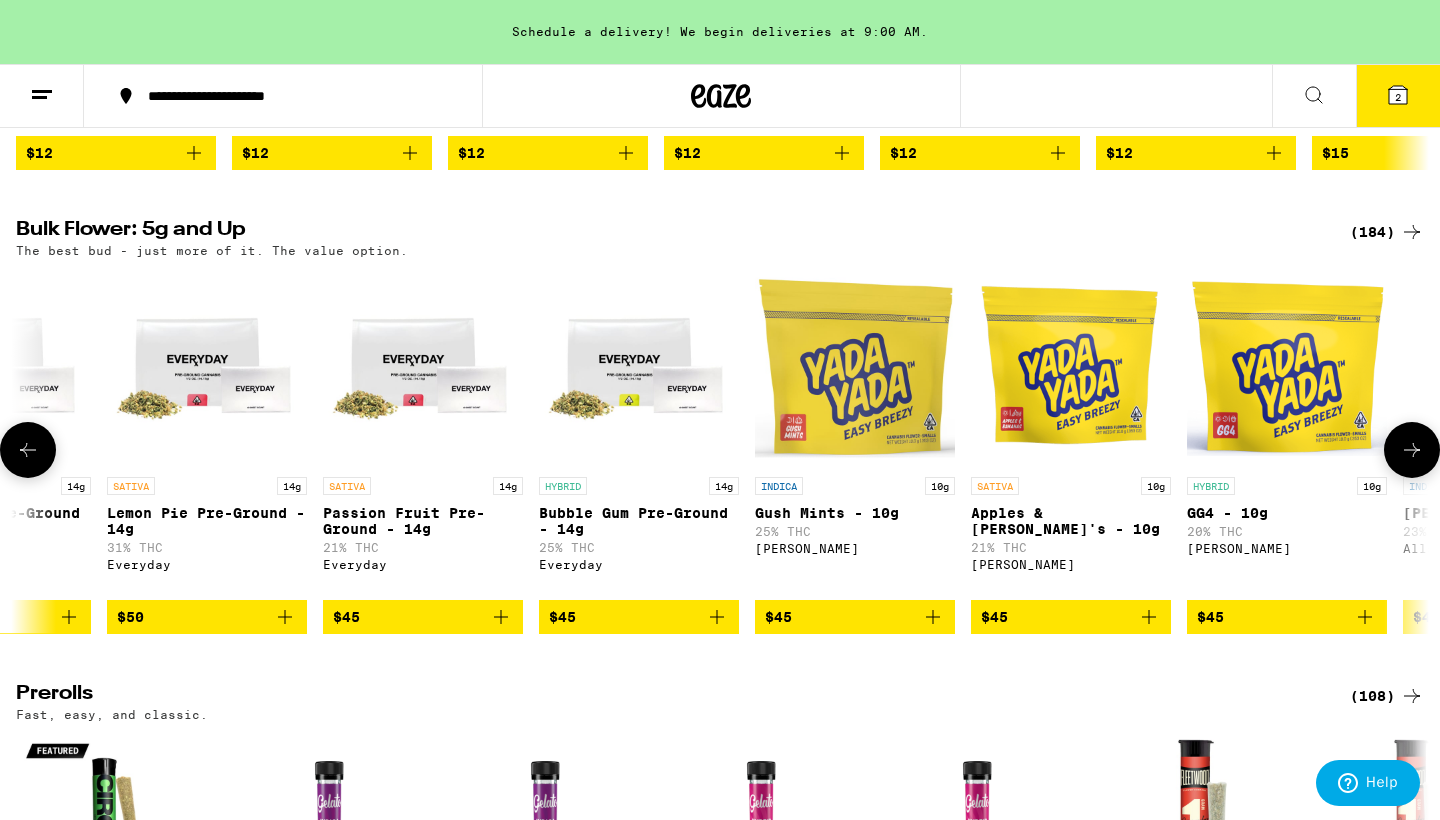click 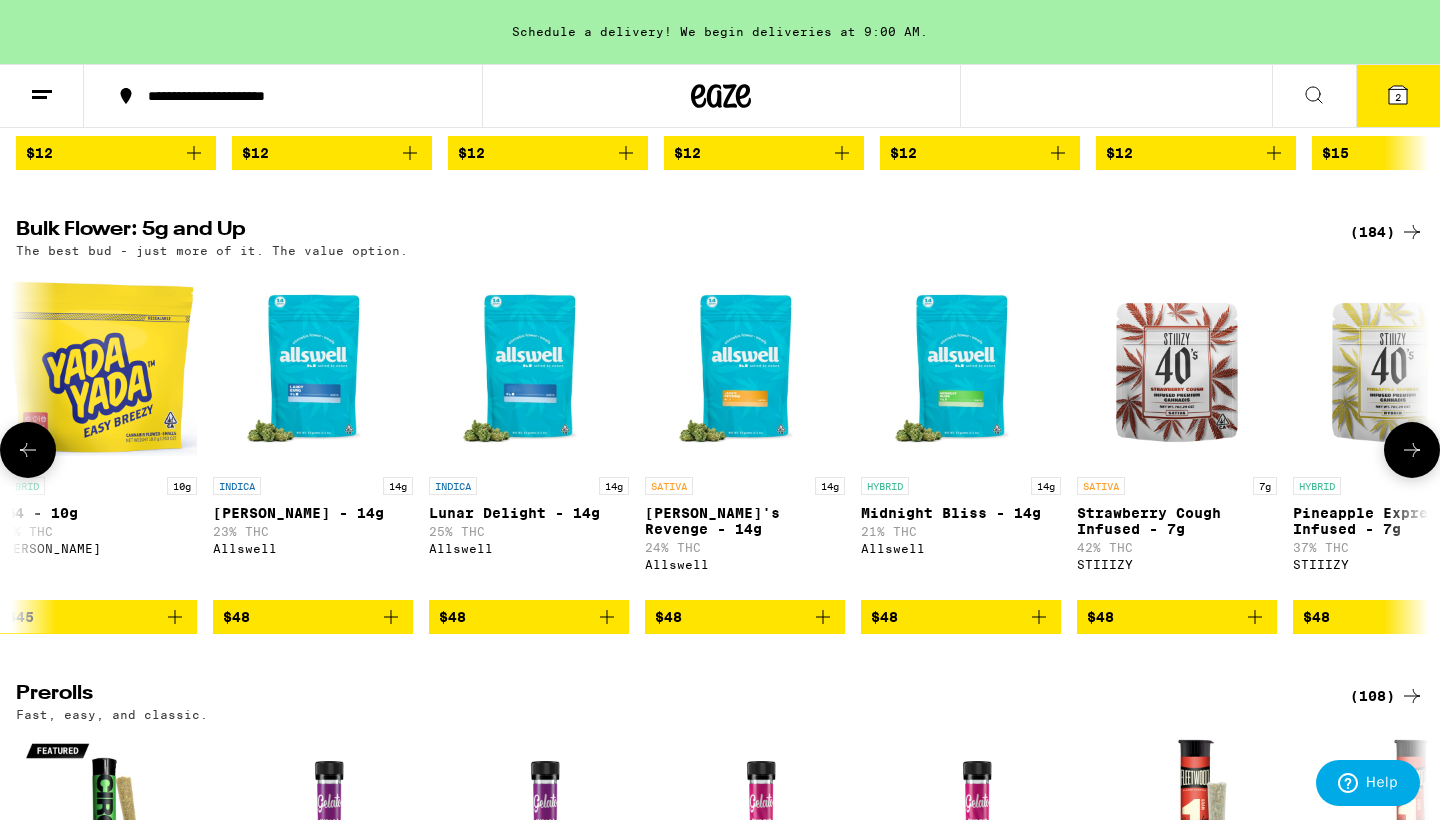 click 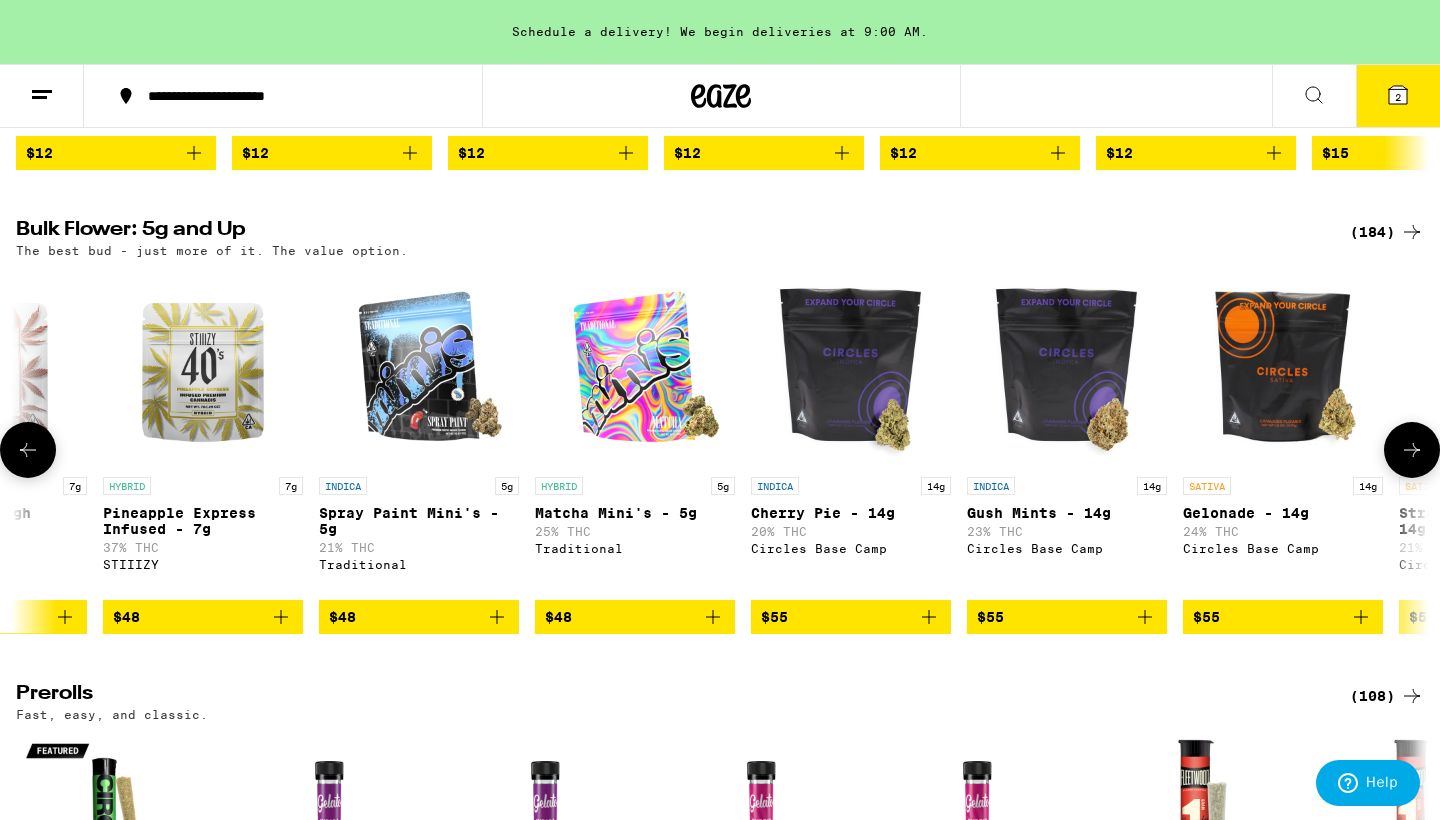click 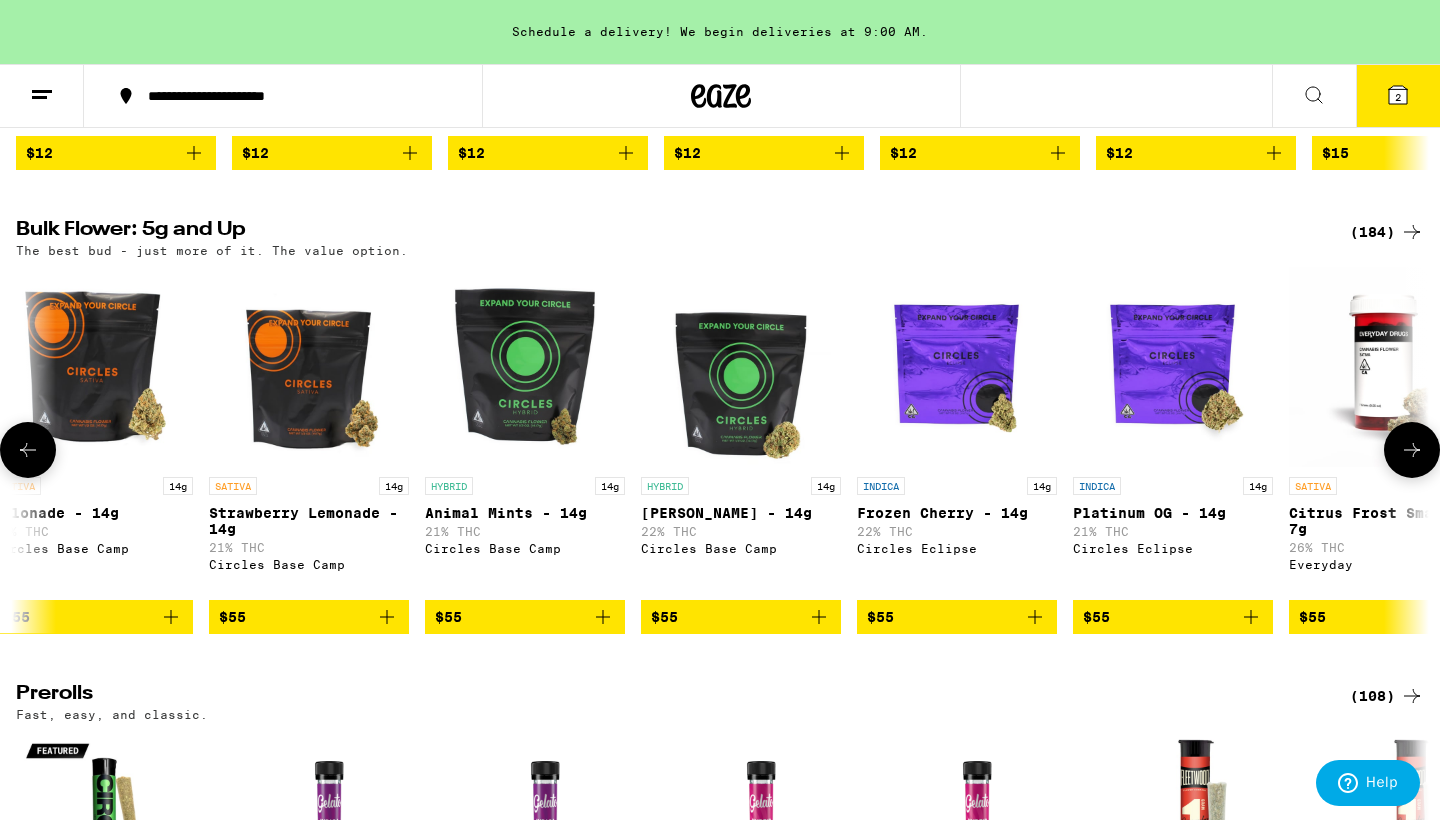 click 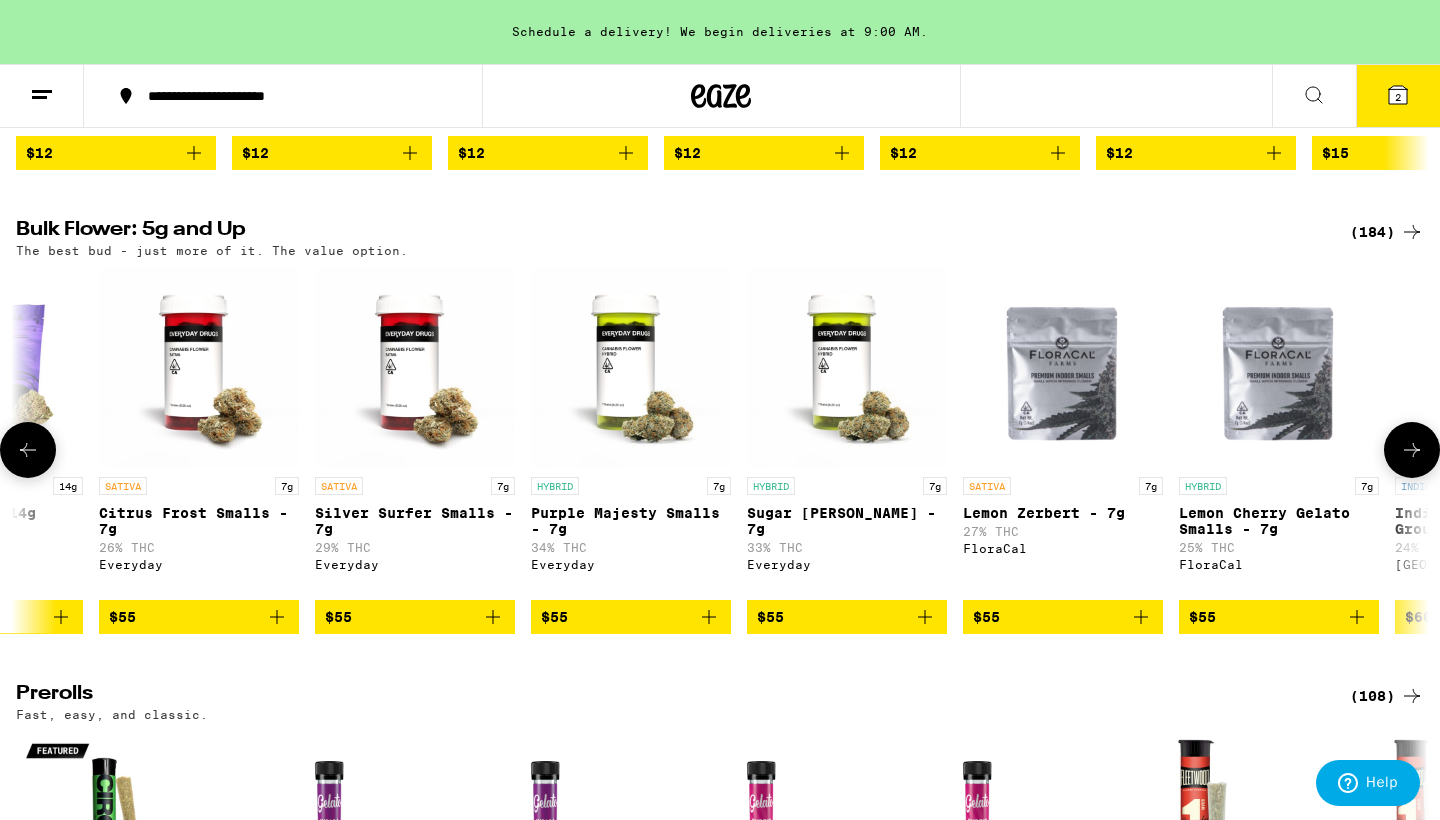 click 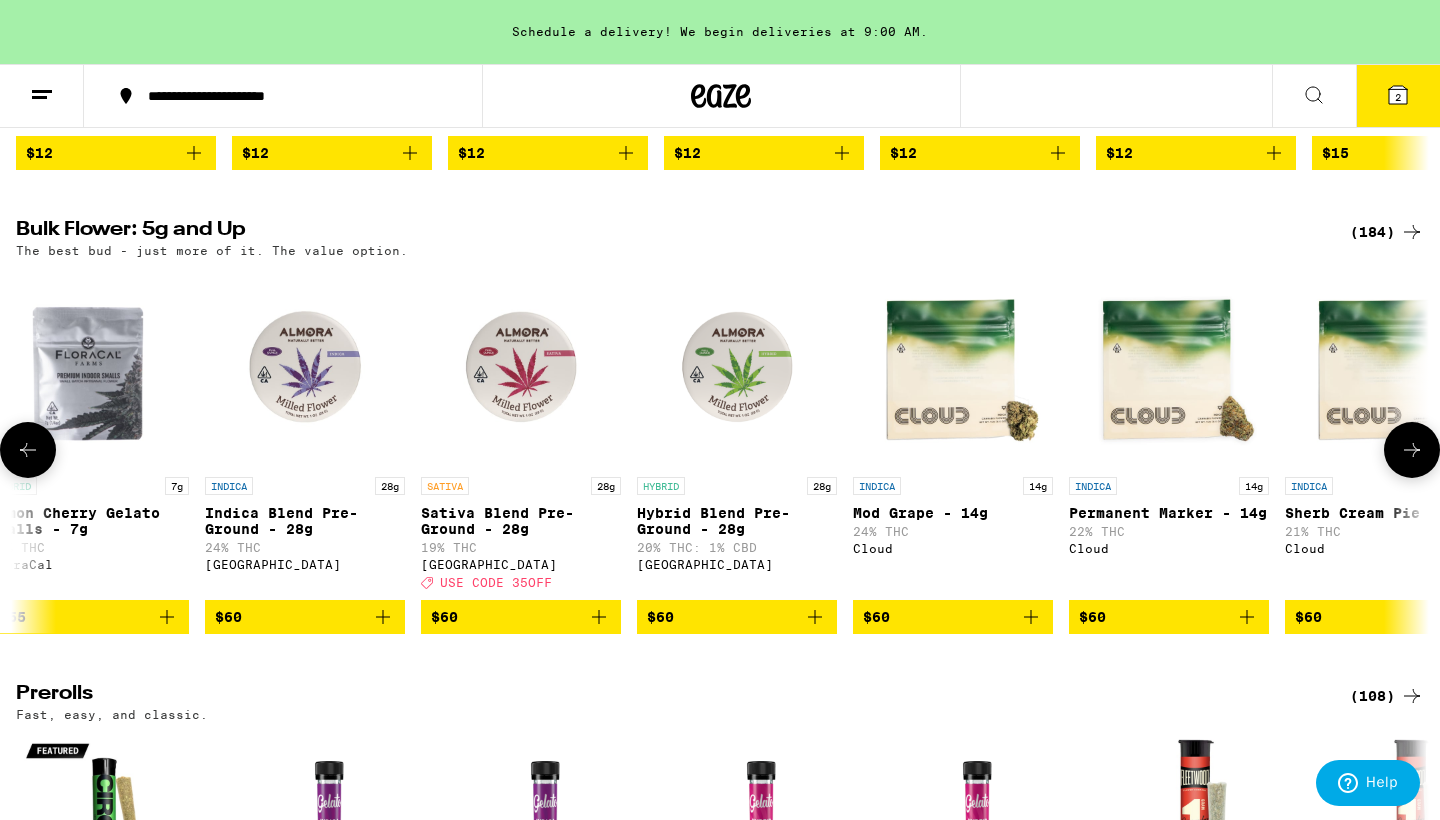 click 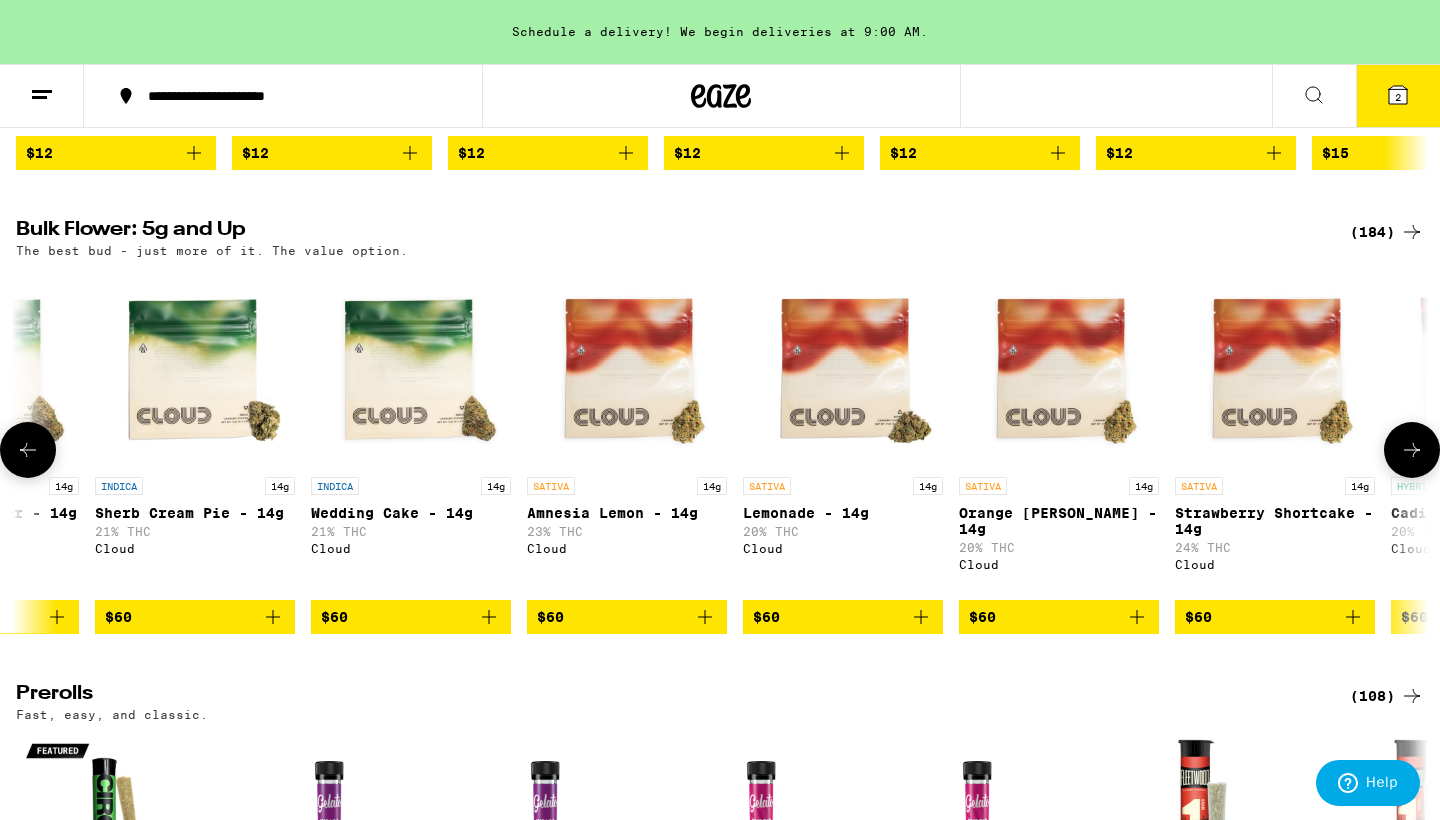 click 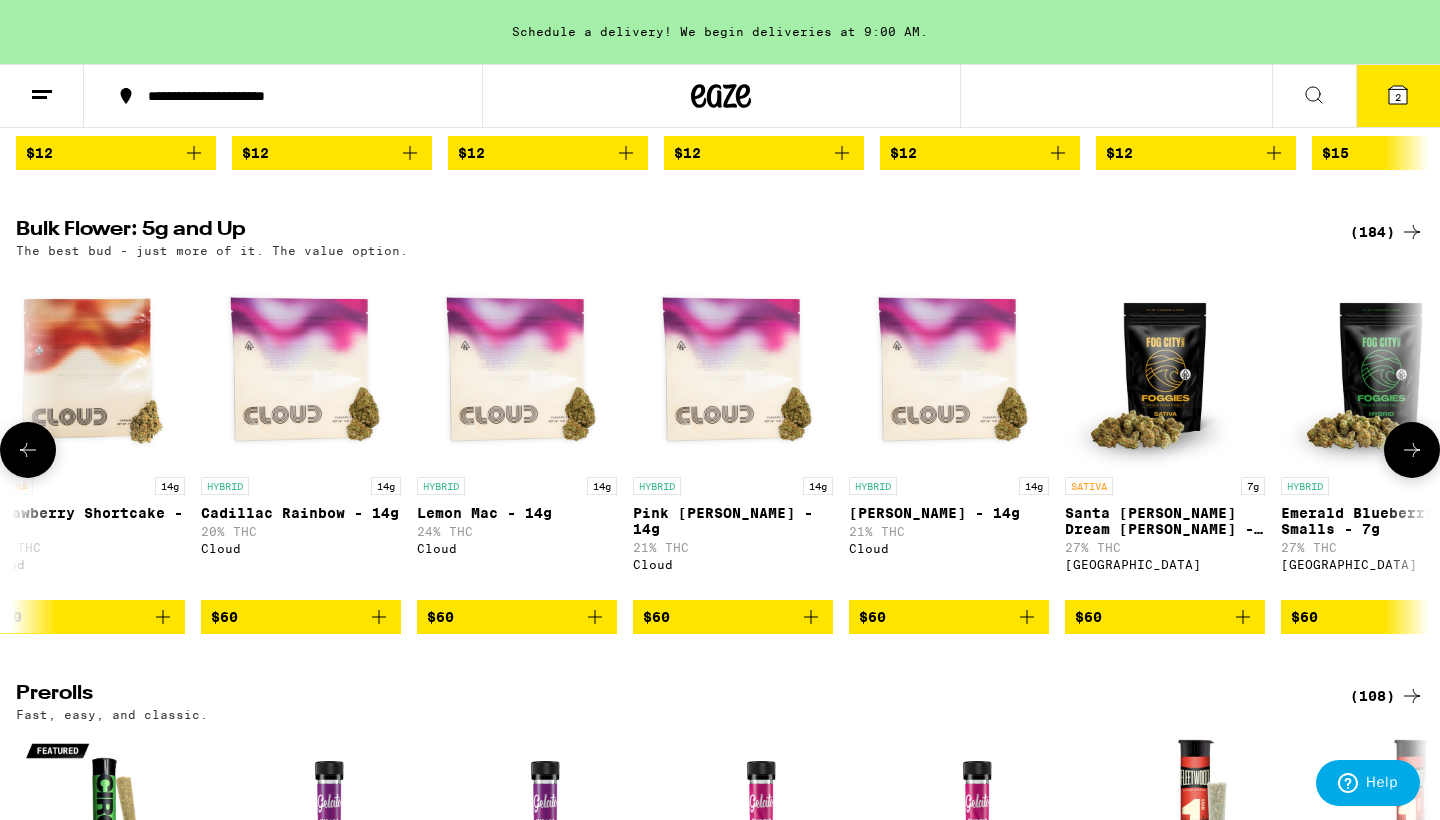 click 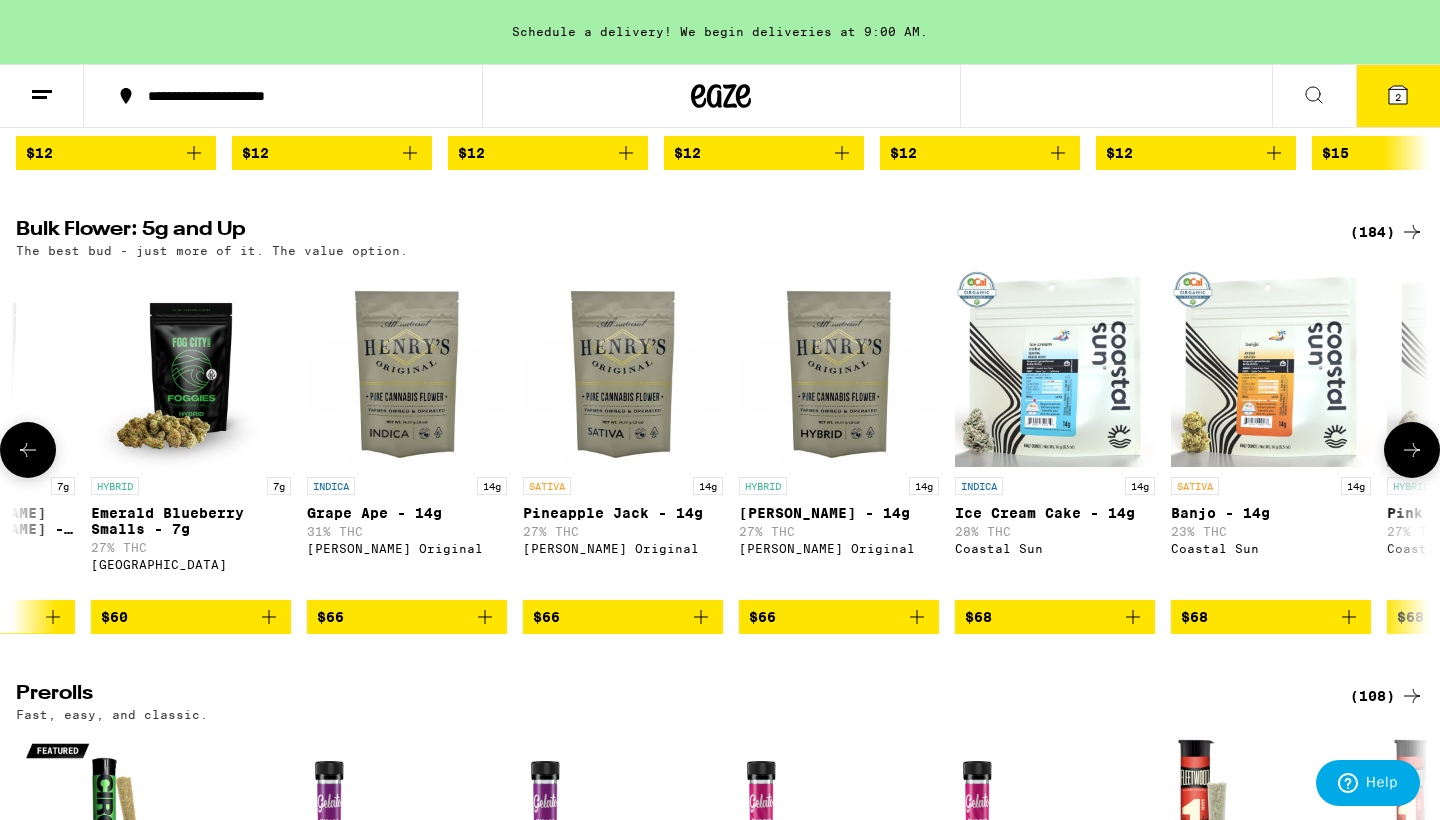 click 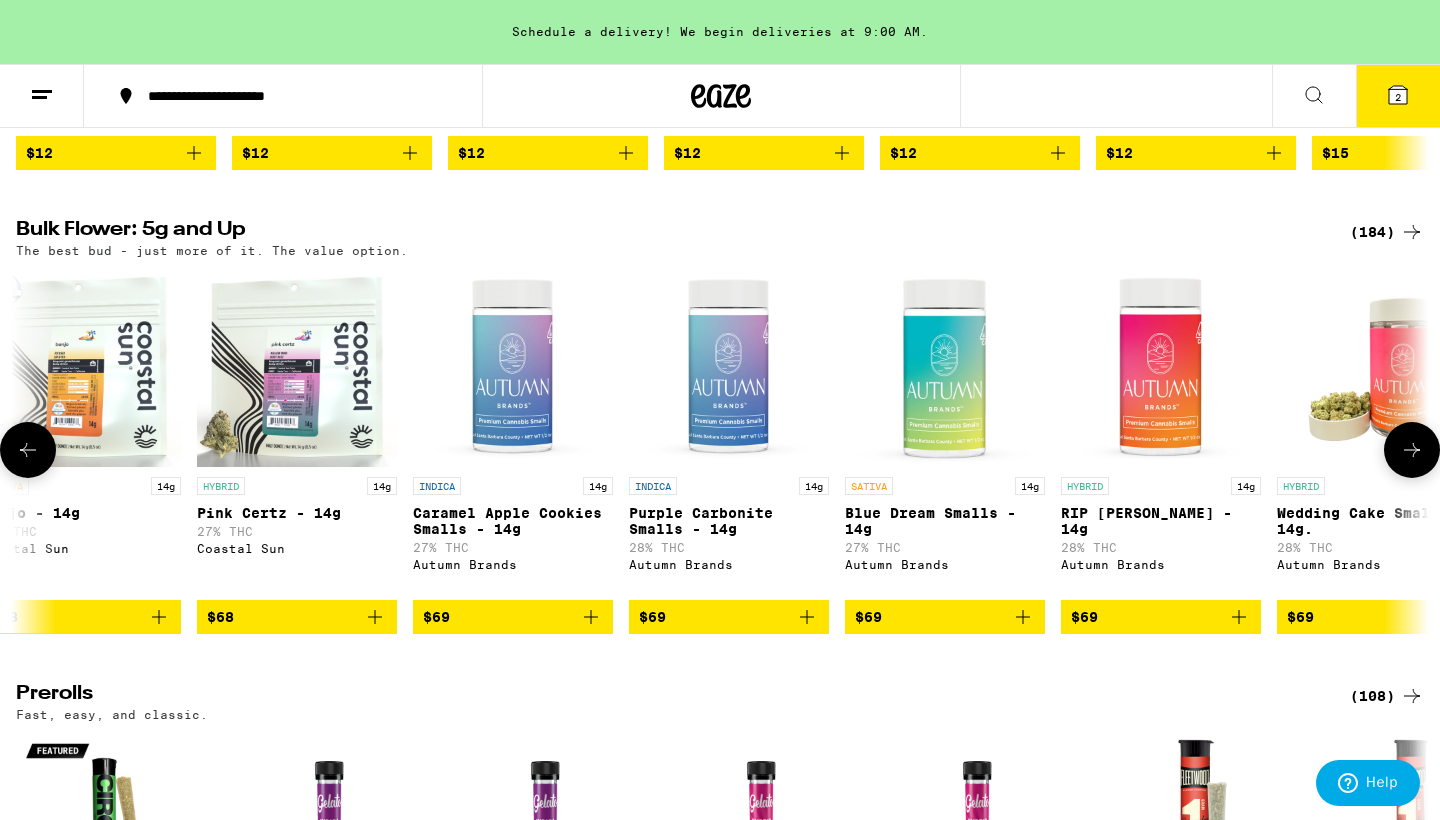 click 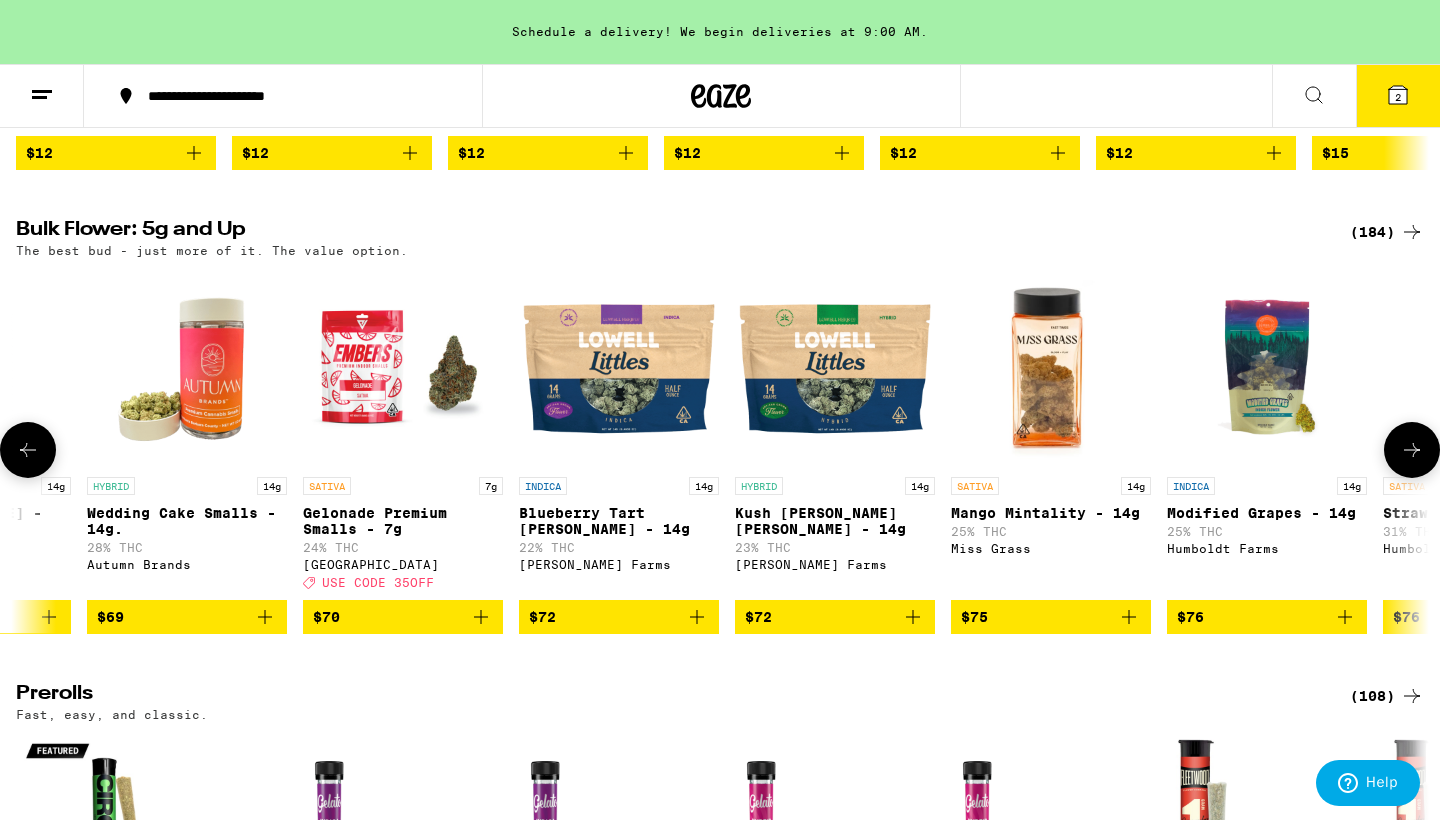click 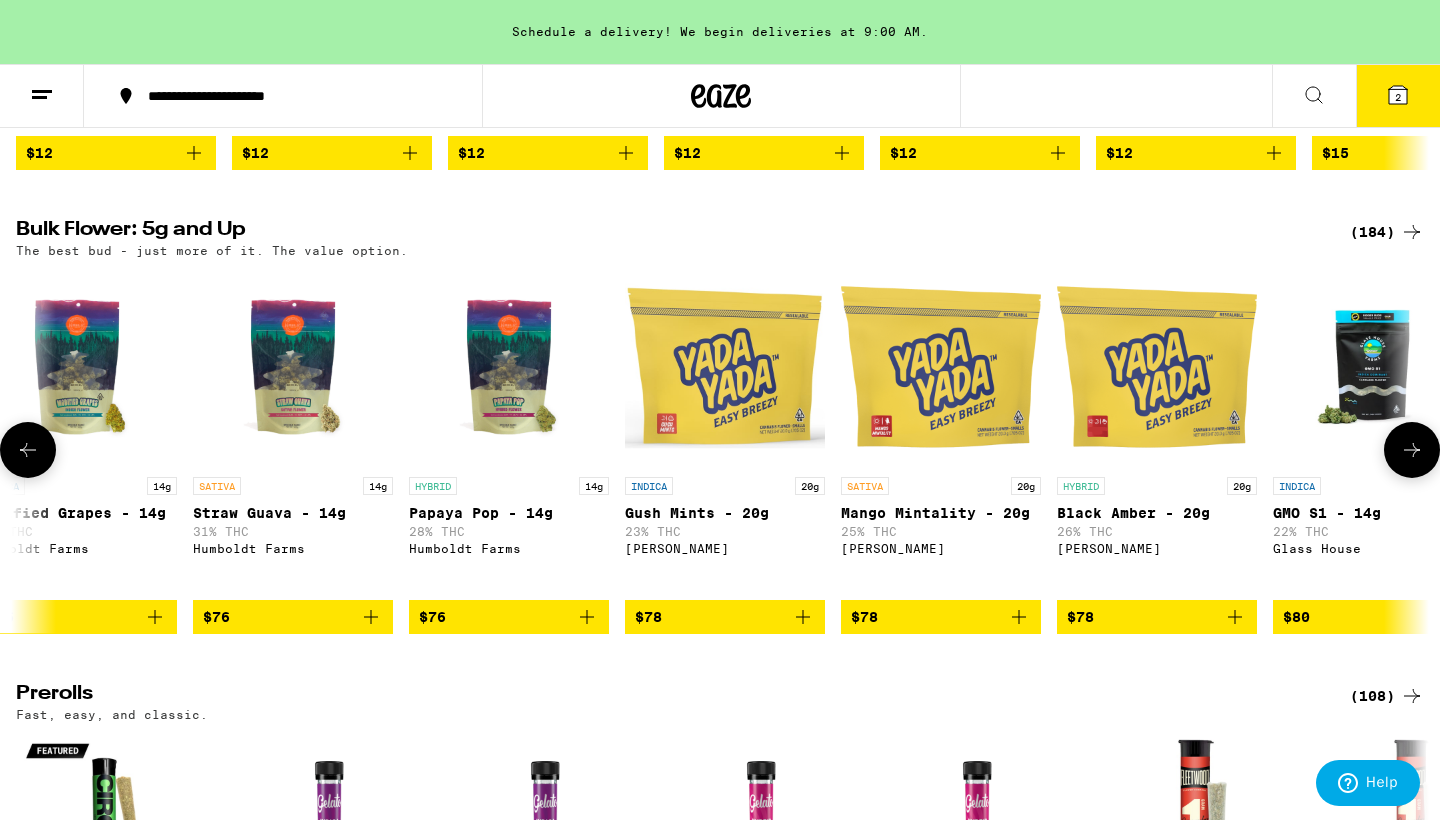 click 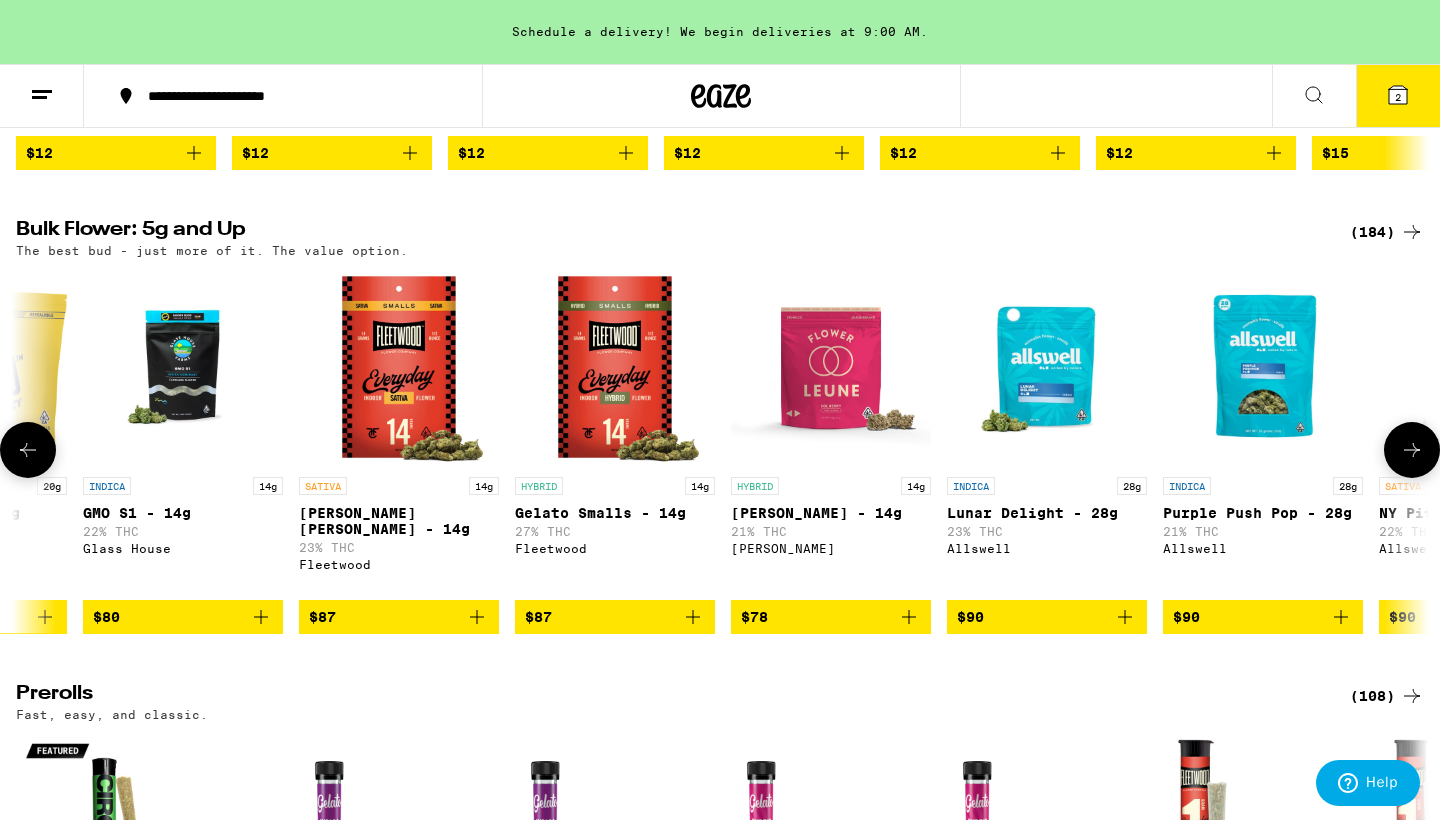 click 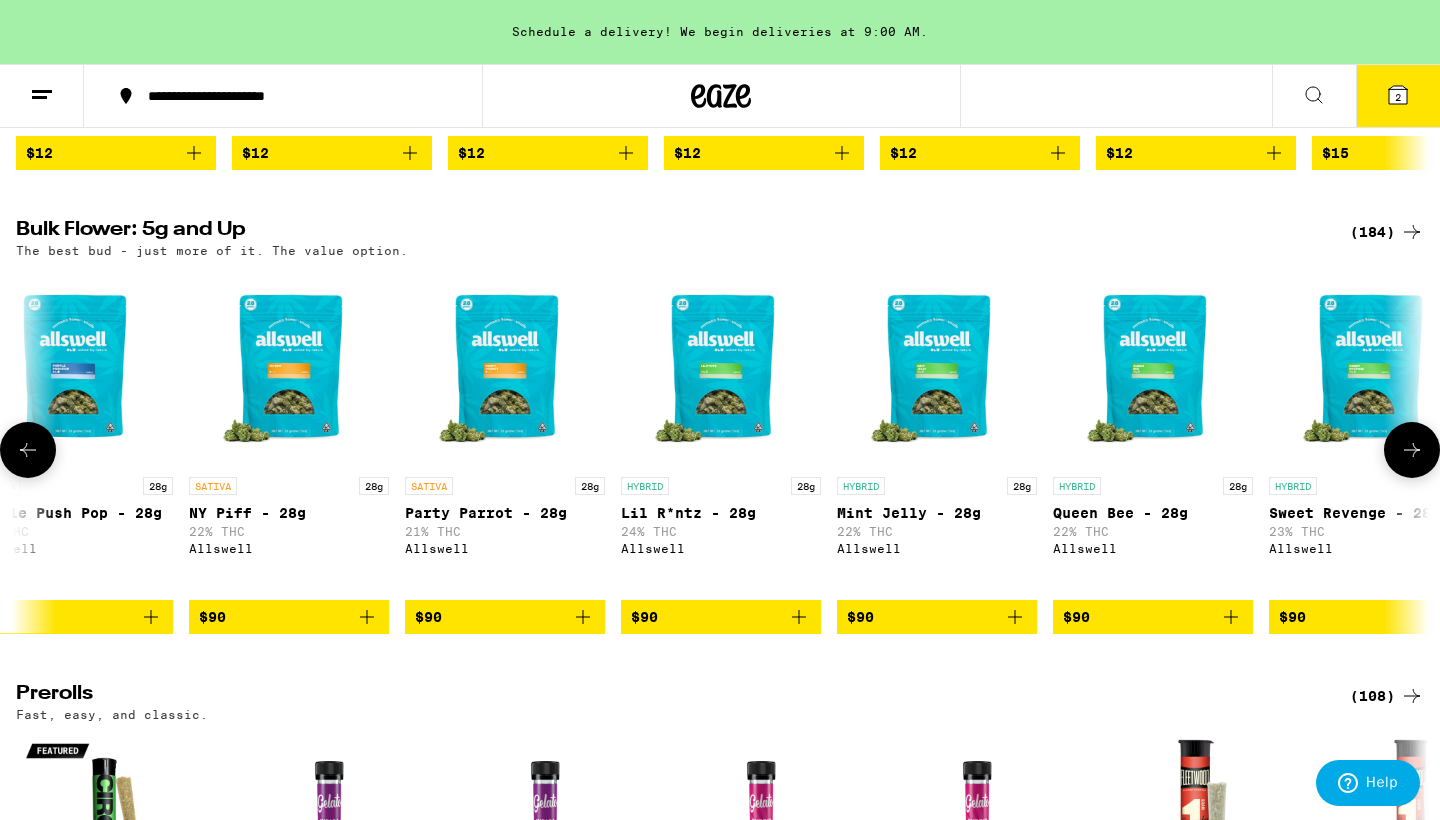 click 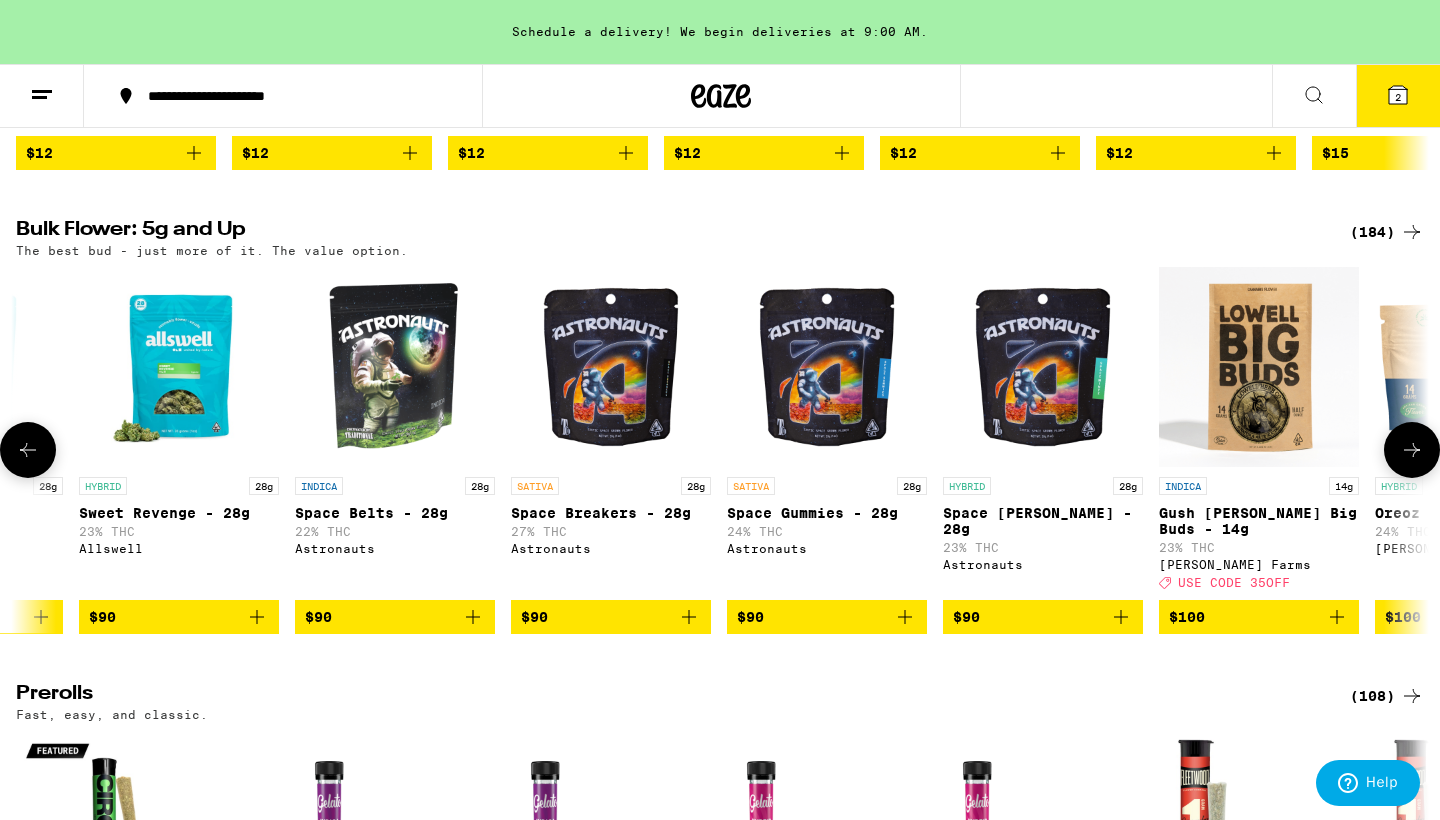 click 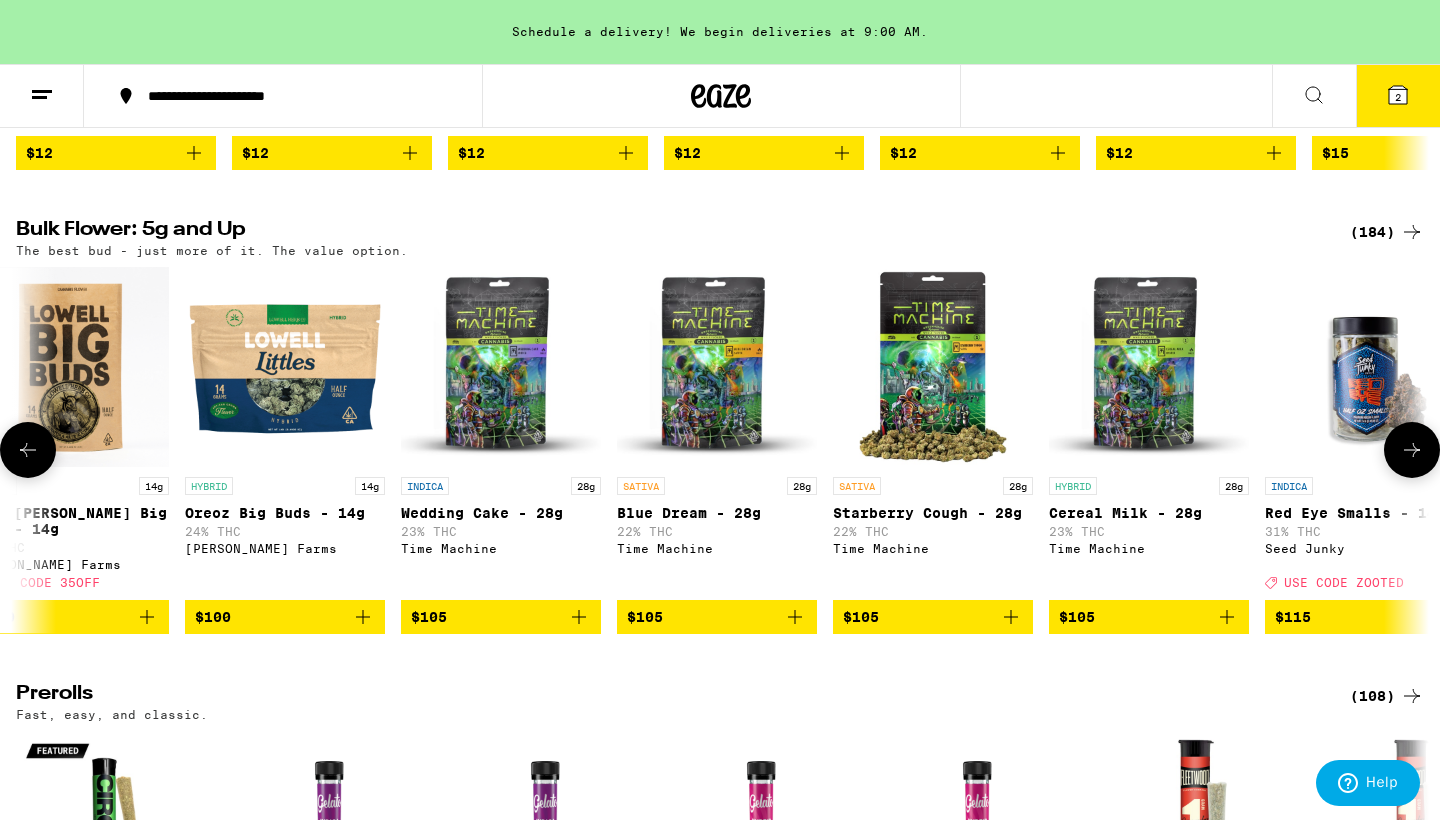 click 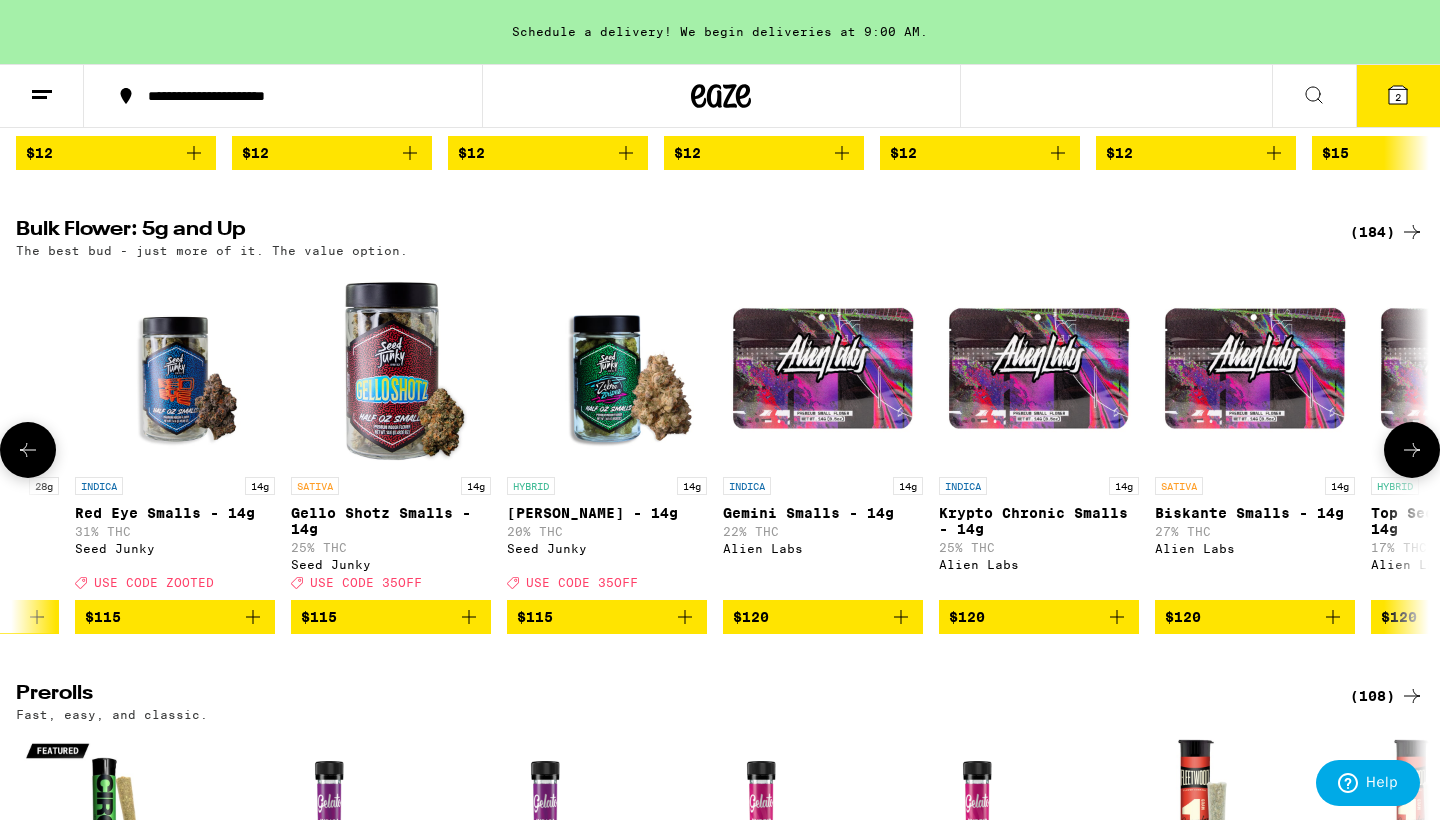 click 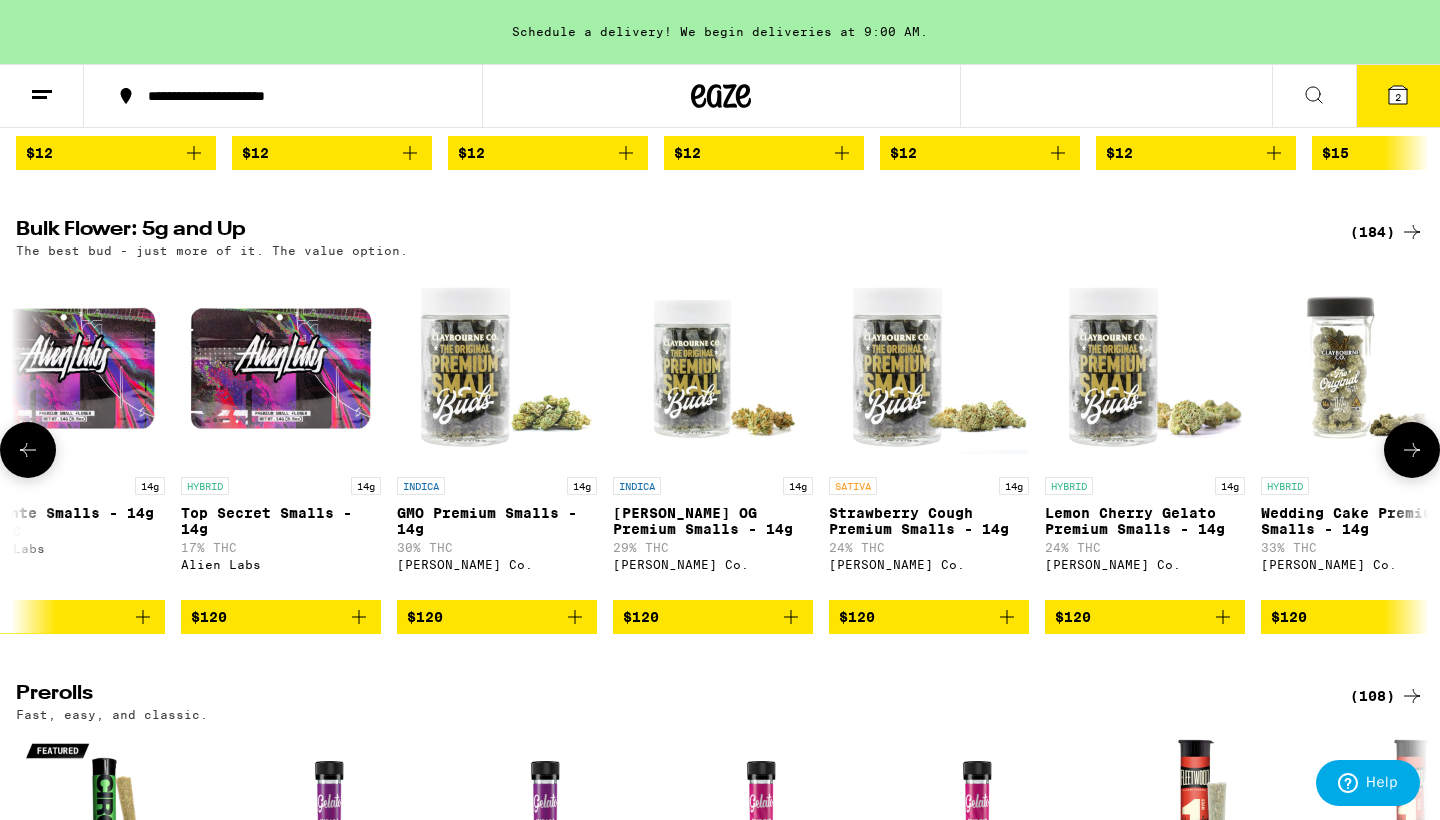 click 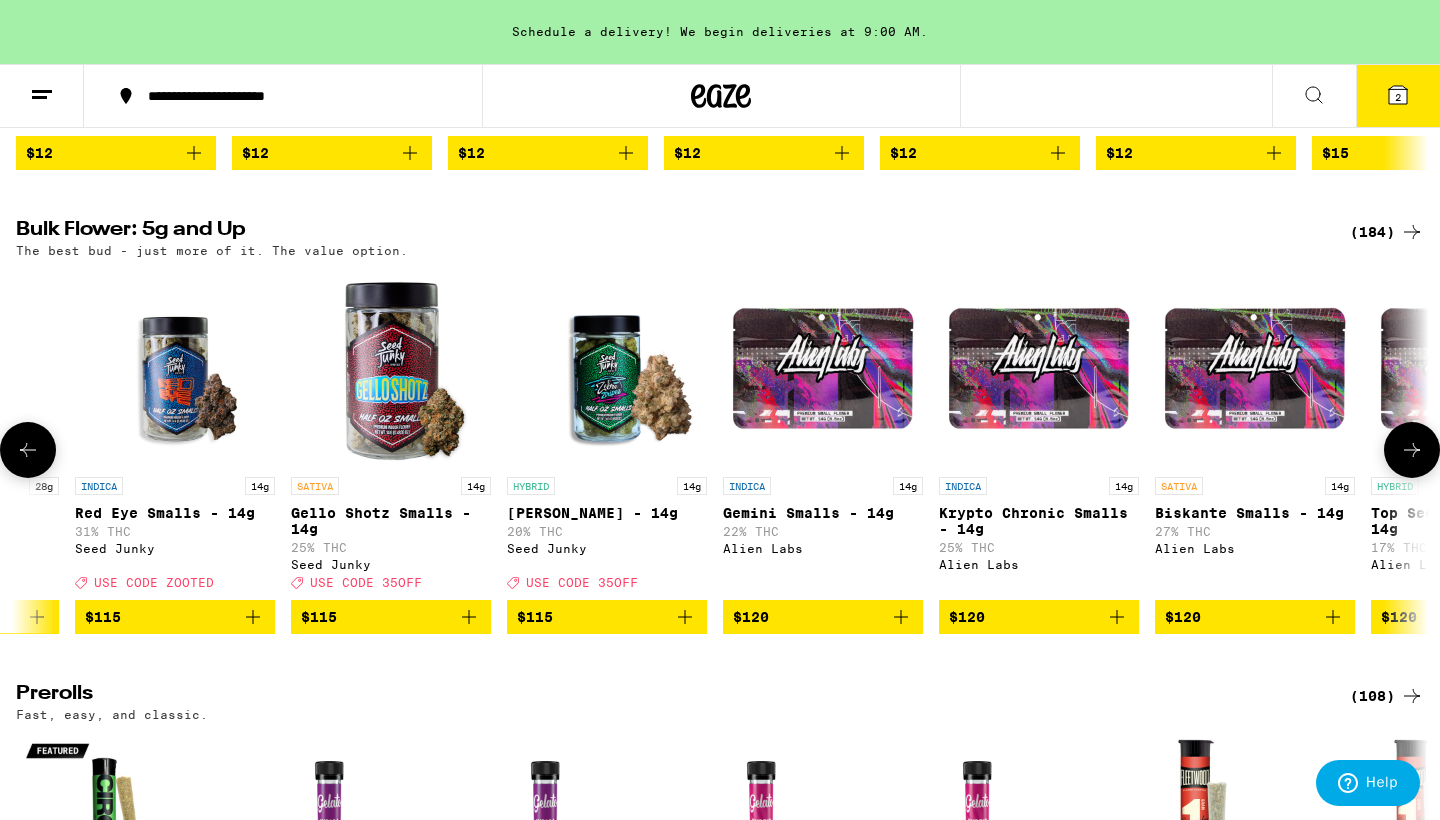 click 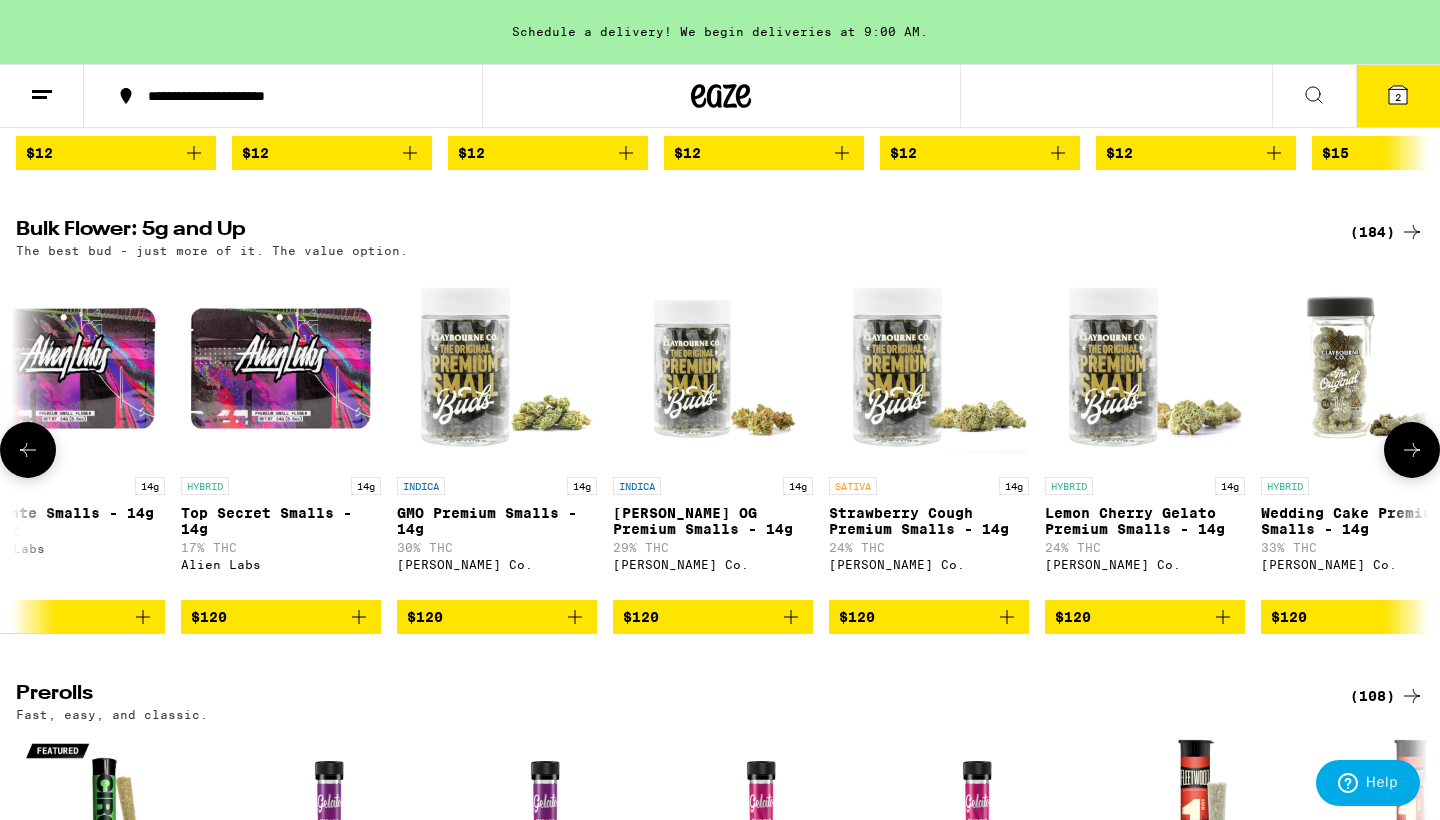 click at bounding box center [929, 367] 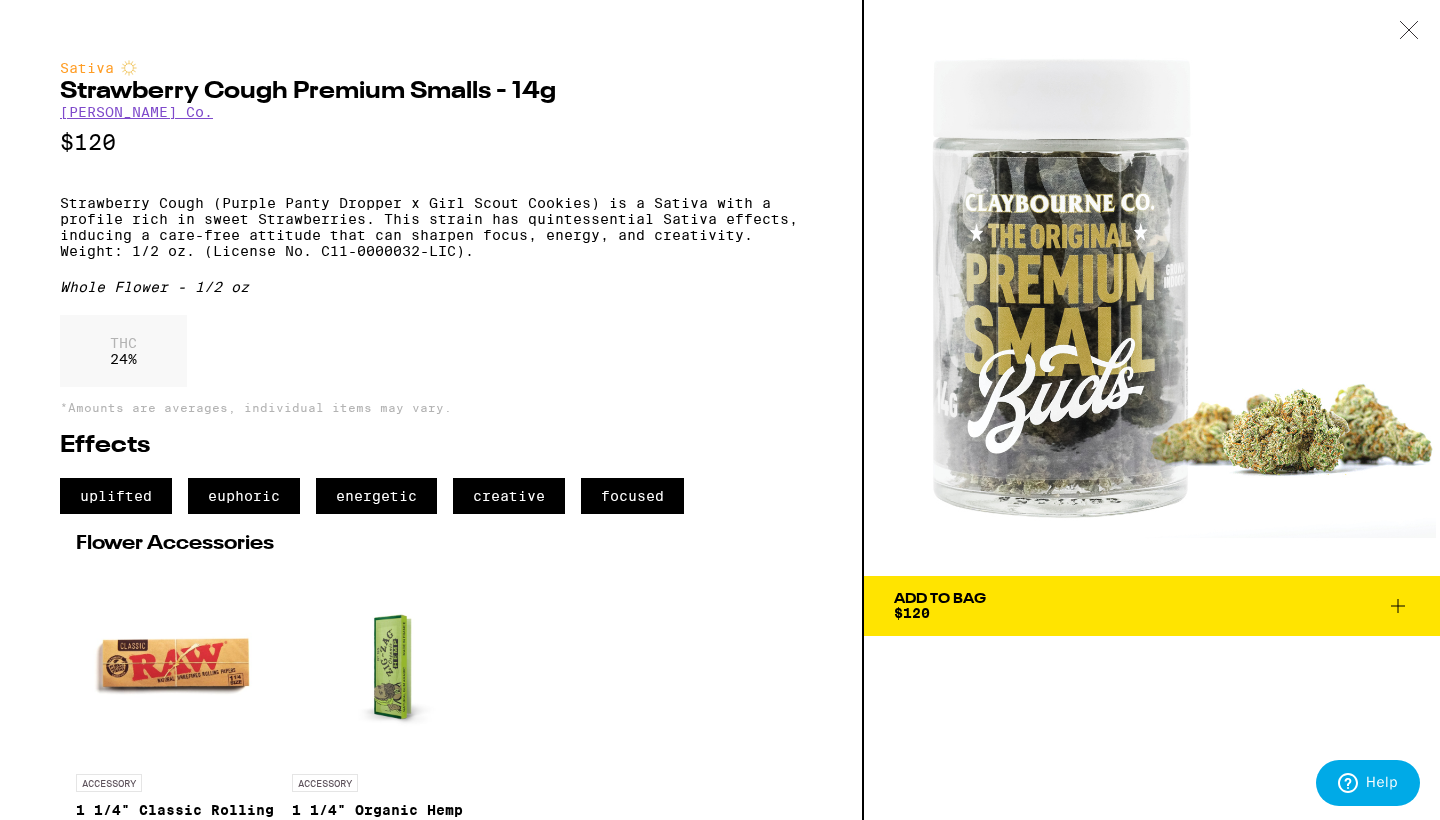 click 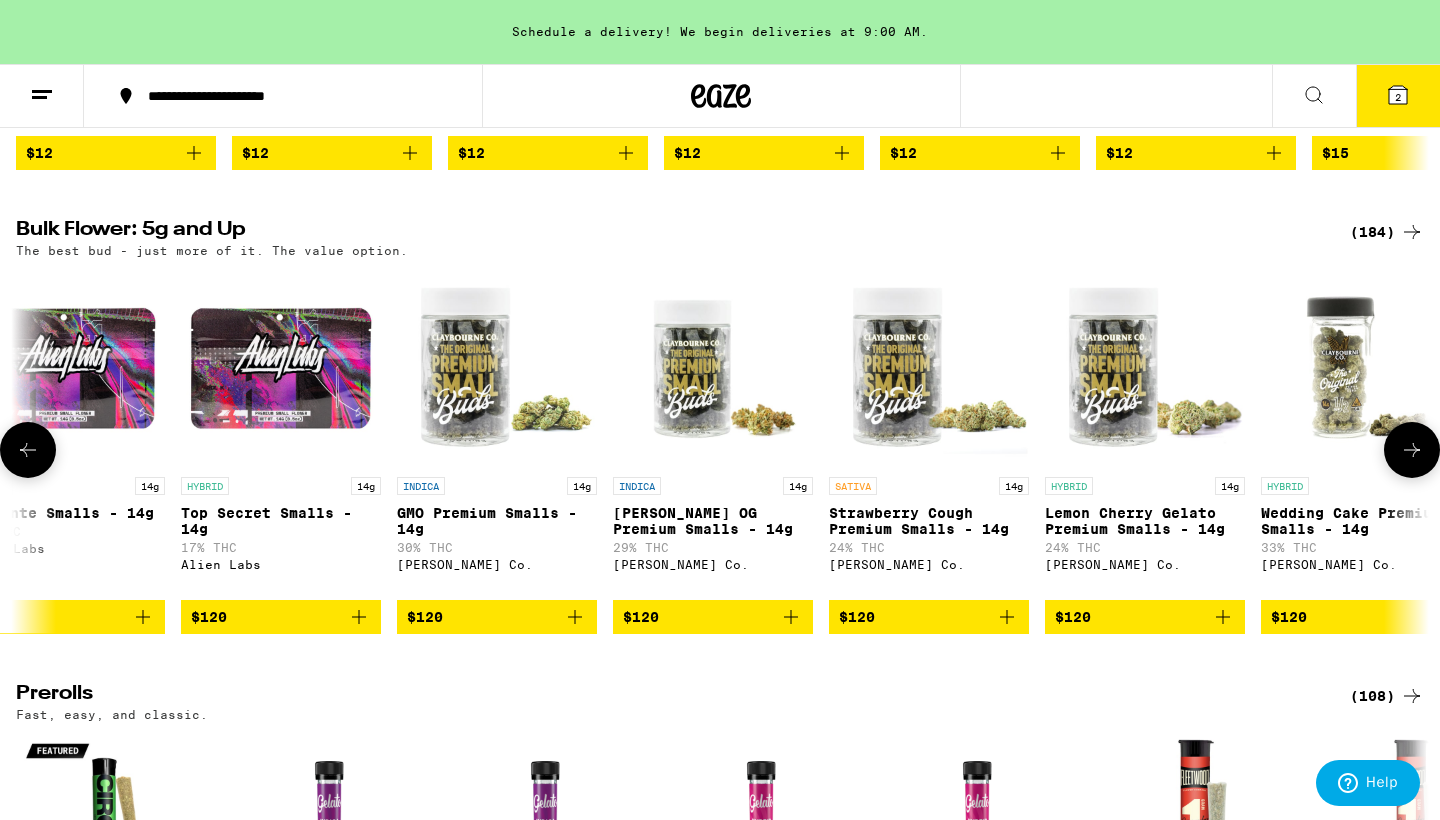 click at bounding box center (1361, 367) 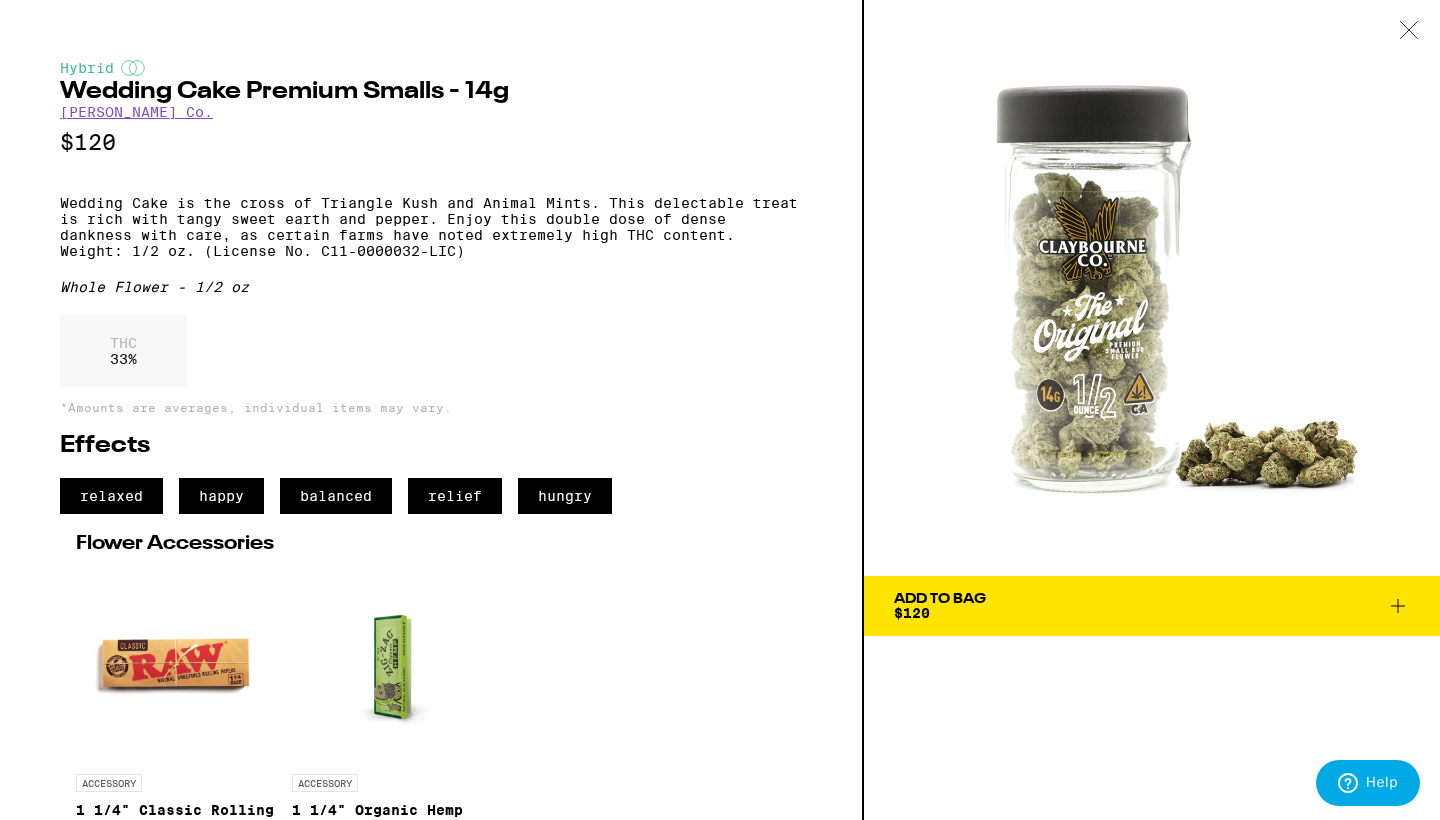 click 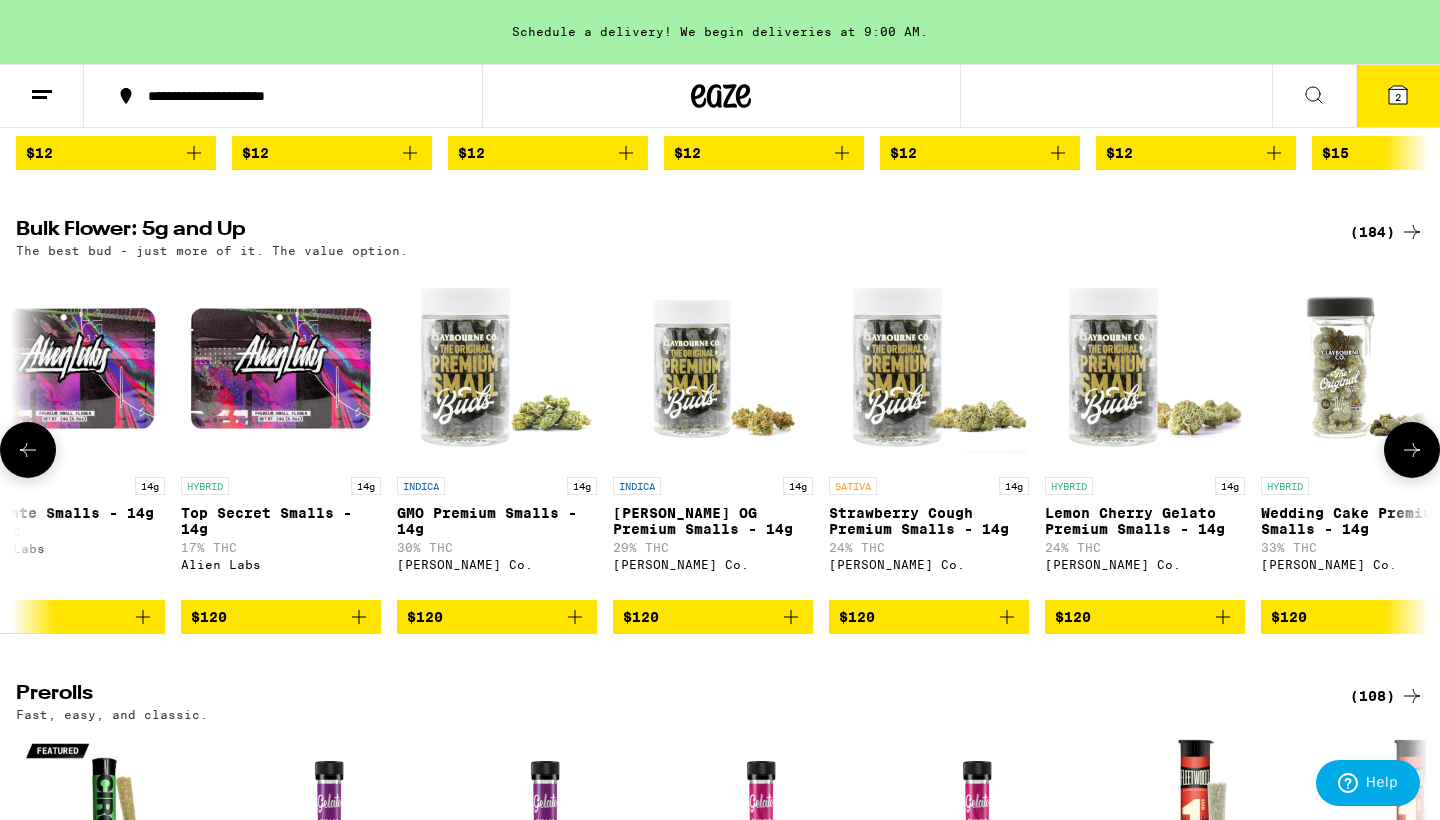 click 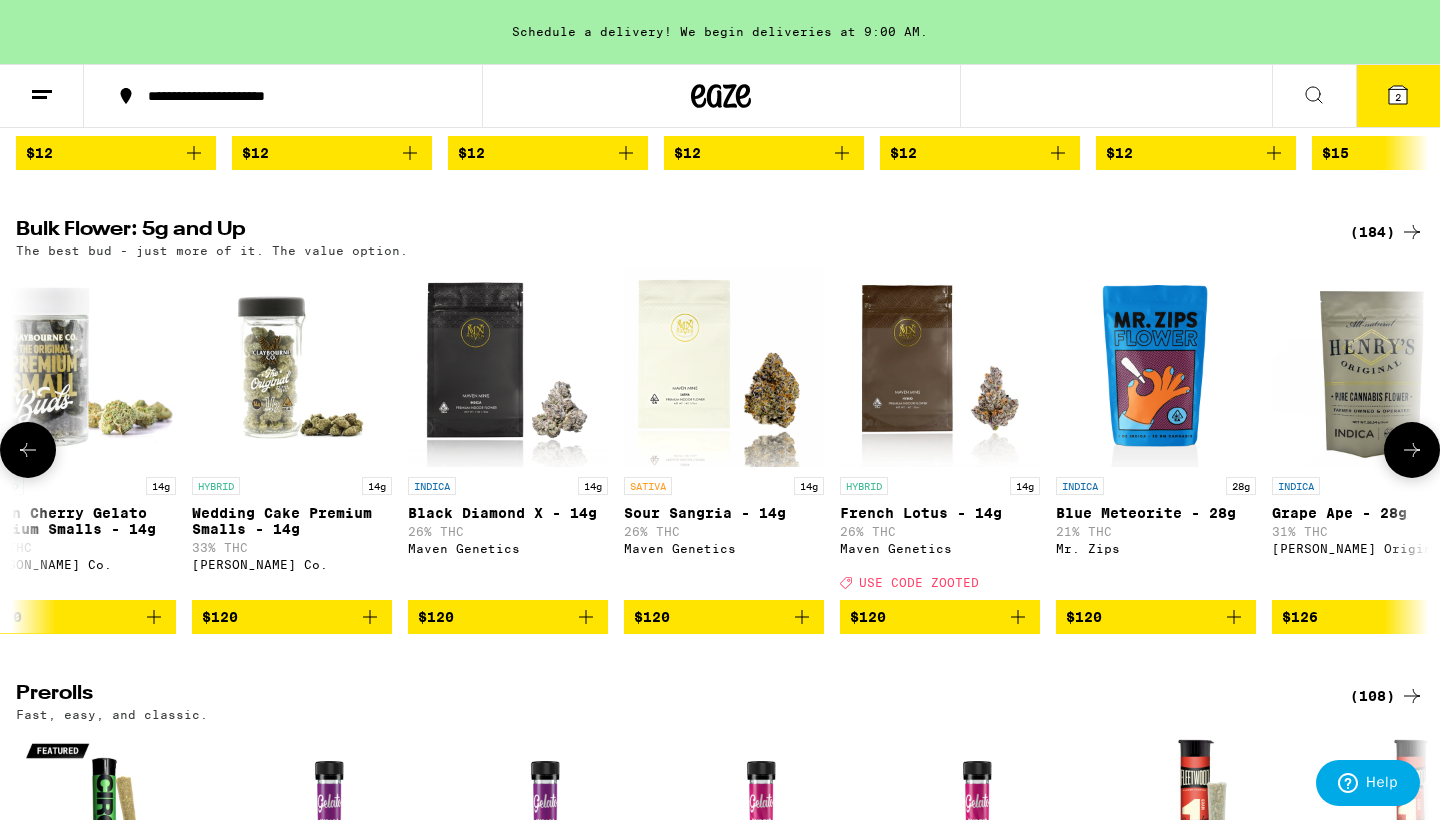 scroll, scrollTop: 0, scrollLeft: 32129, axis: horizontal 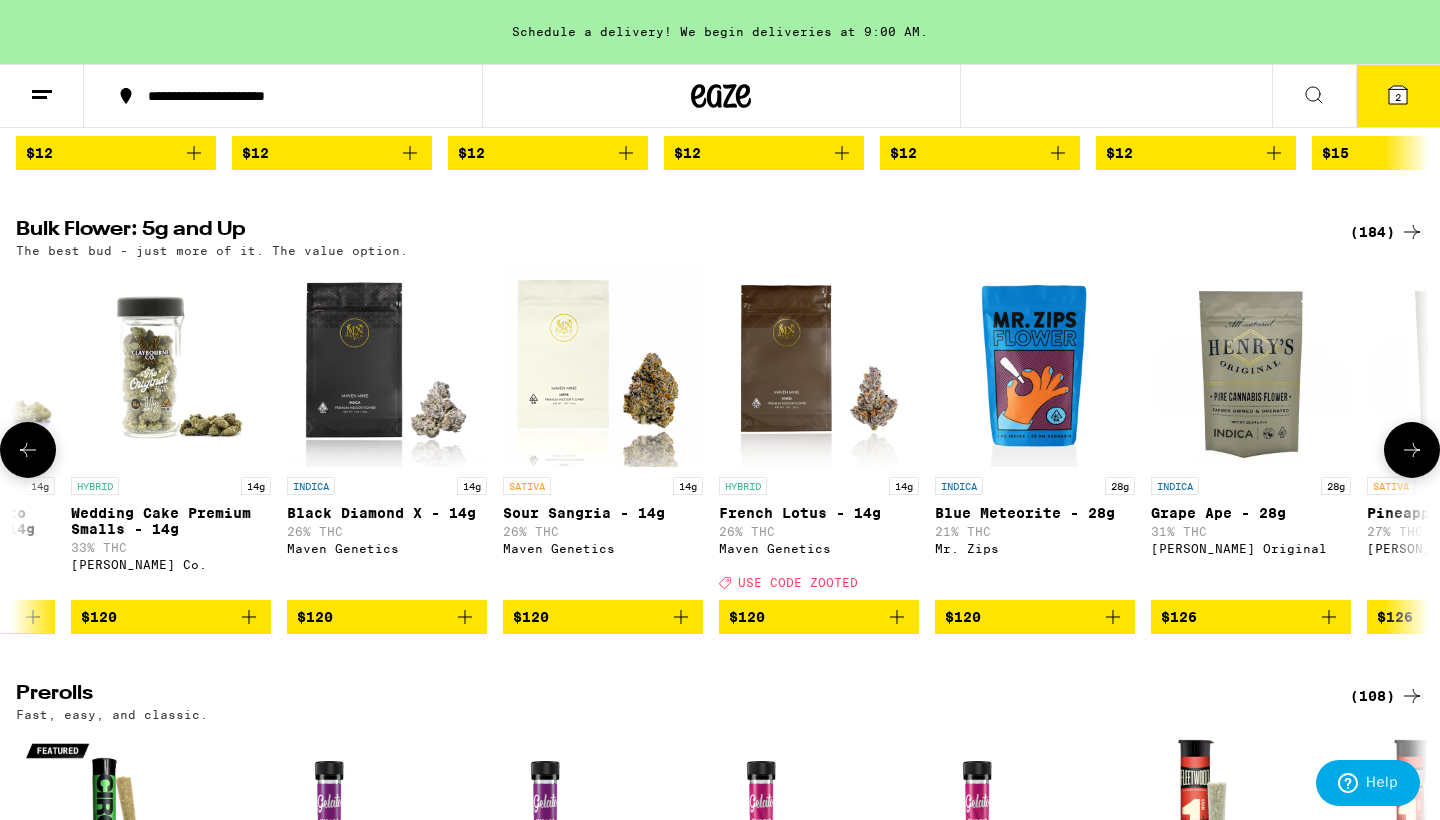 click 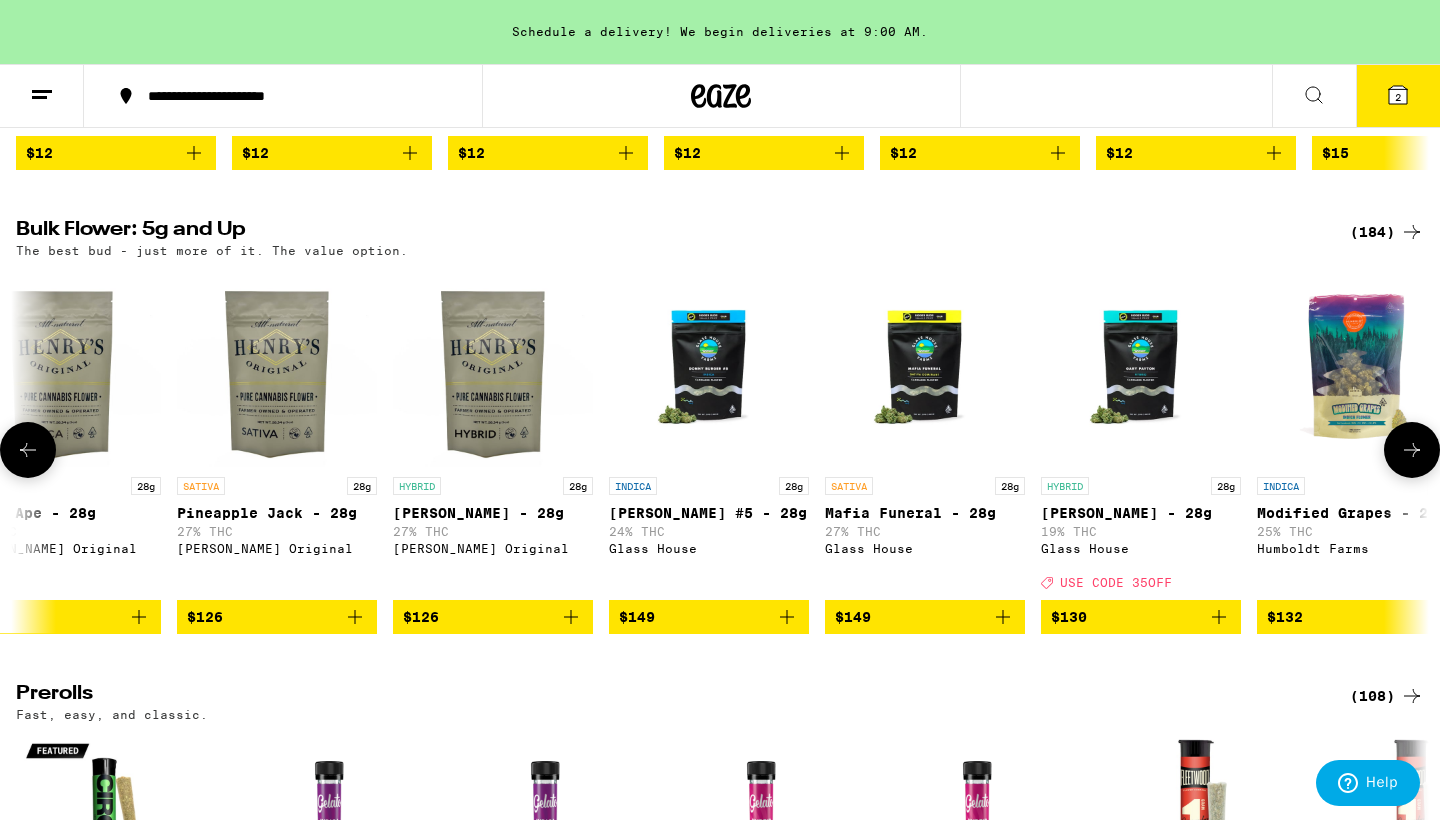 click 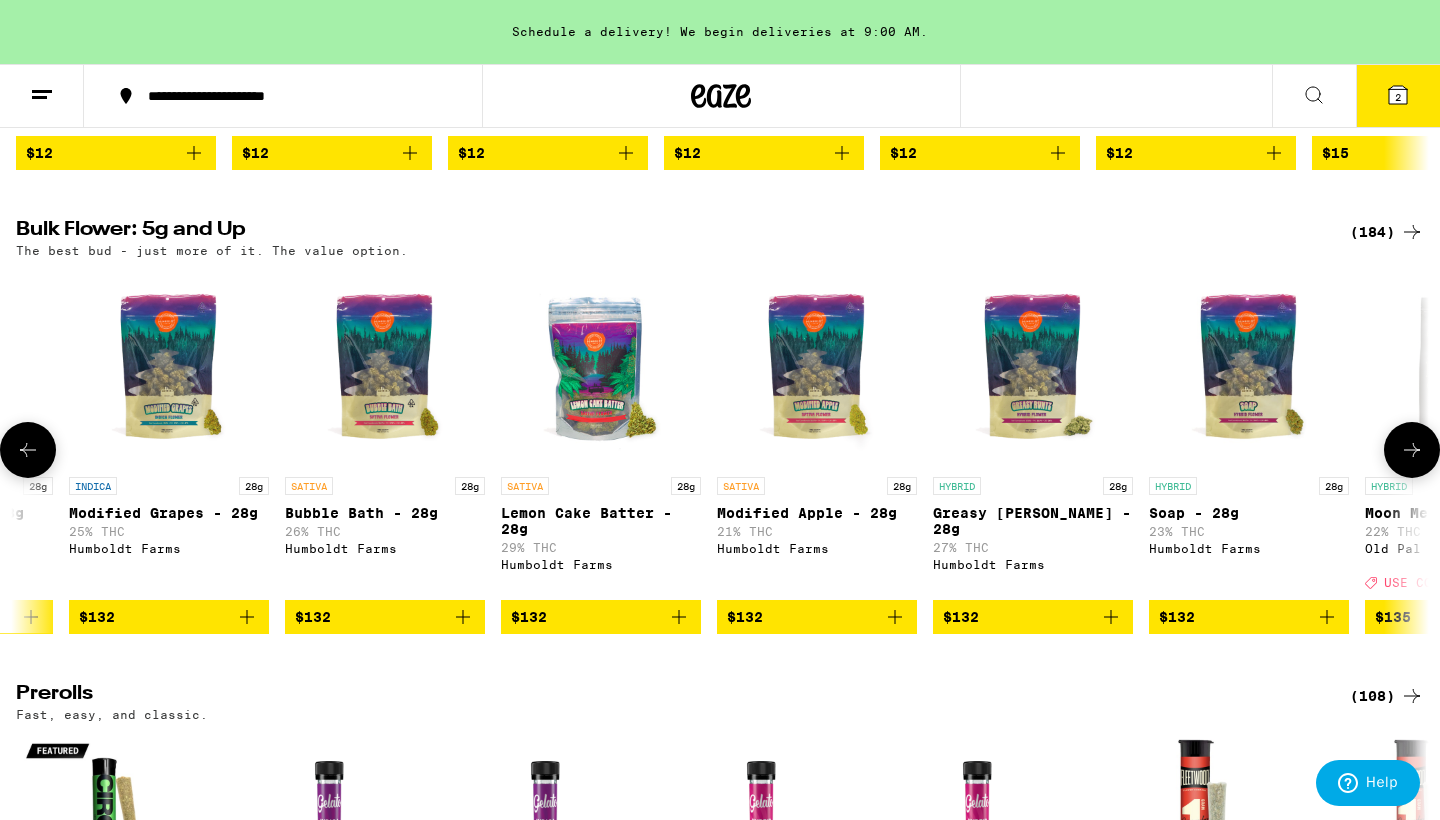 scroll, scrollTop: 0, scrollLeft: 34509, axis: horizontal 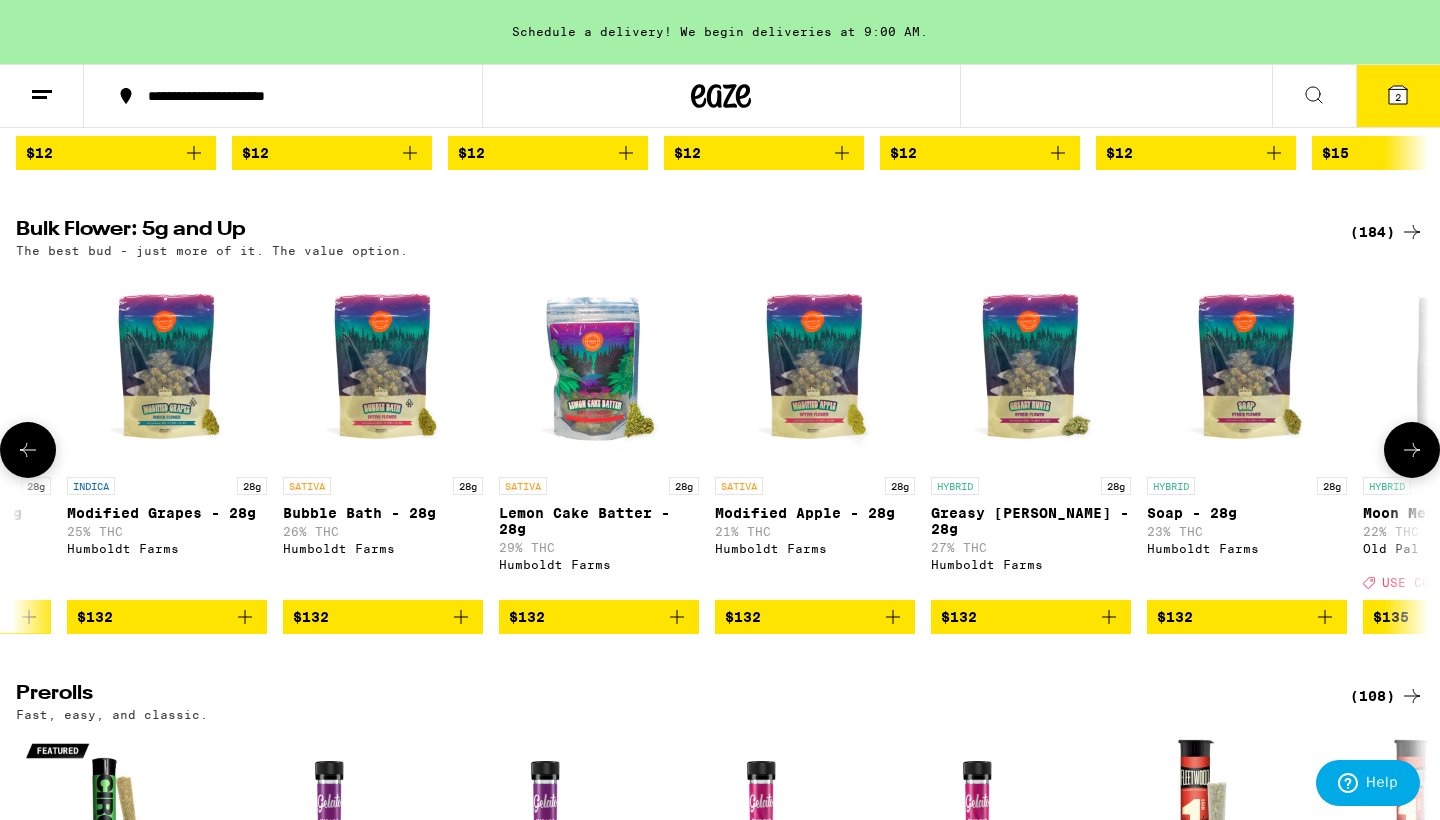 click 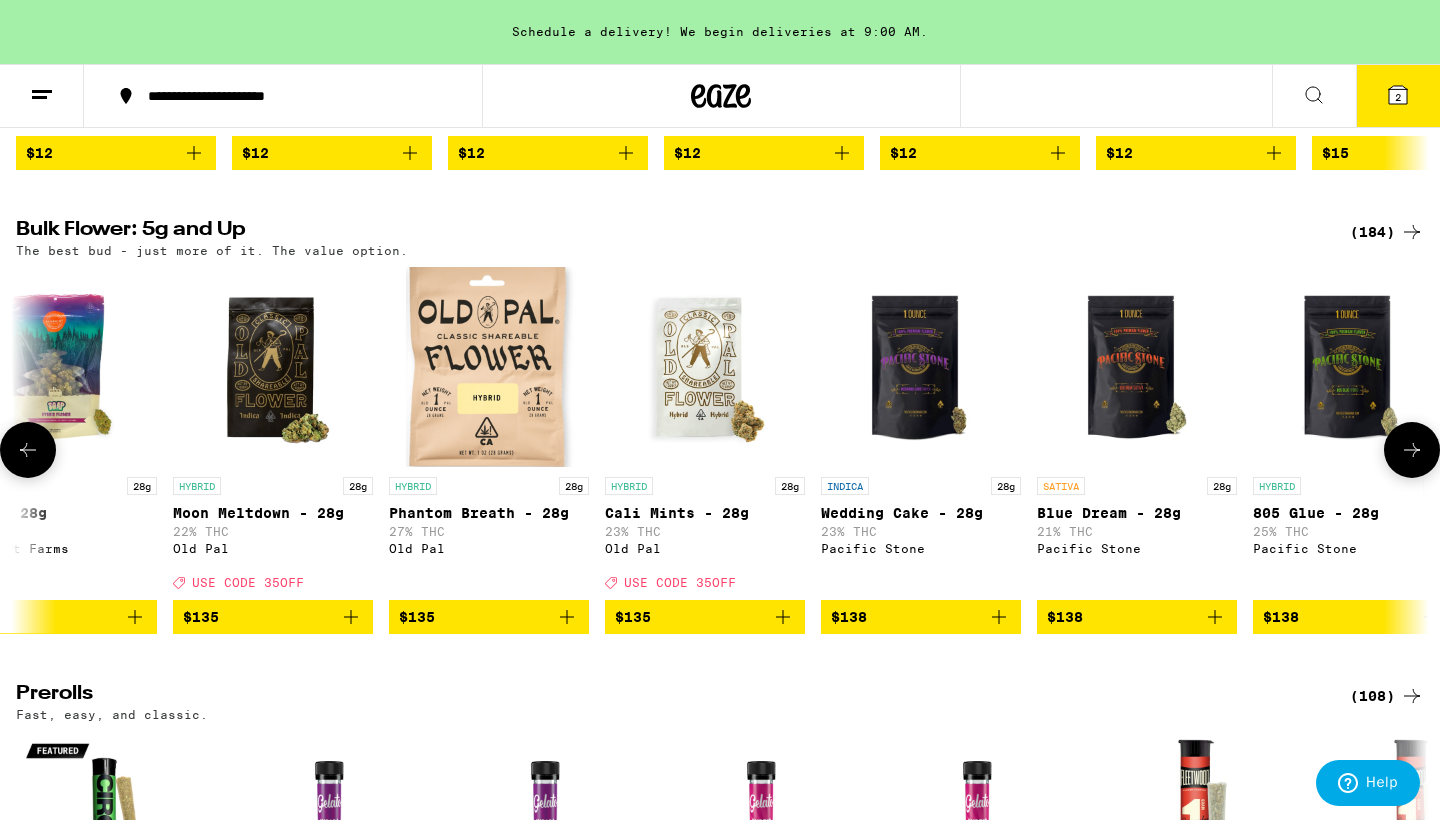 click 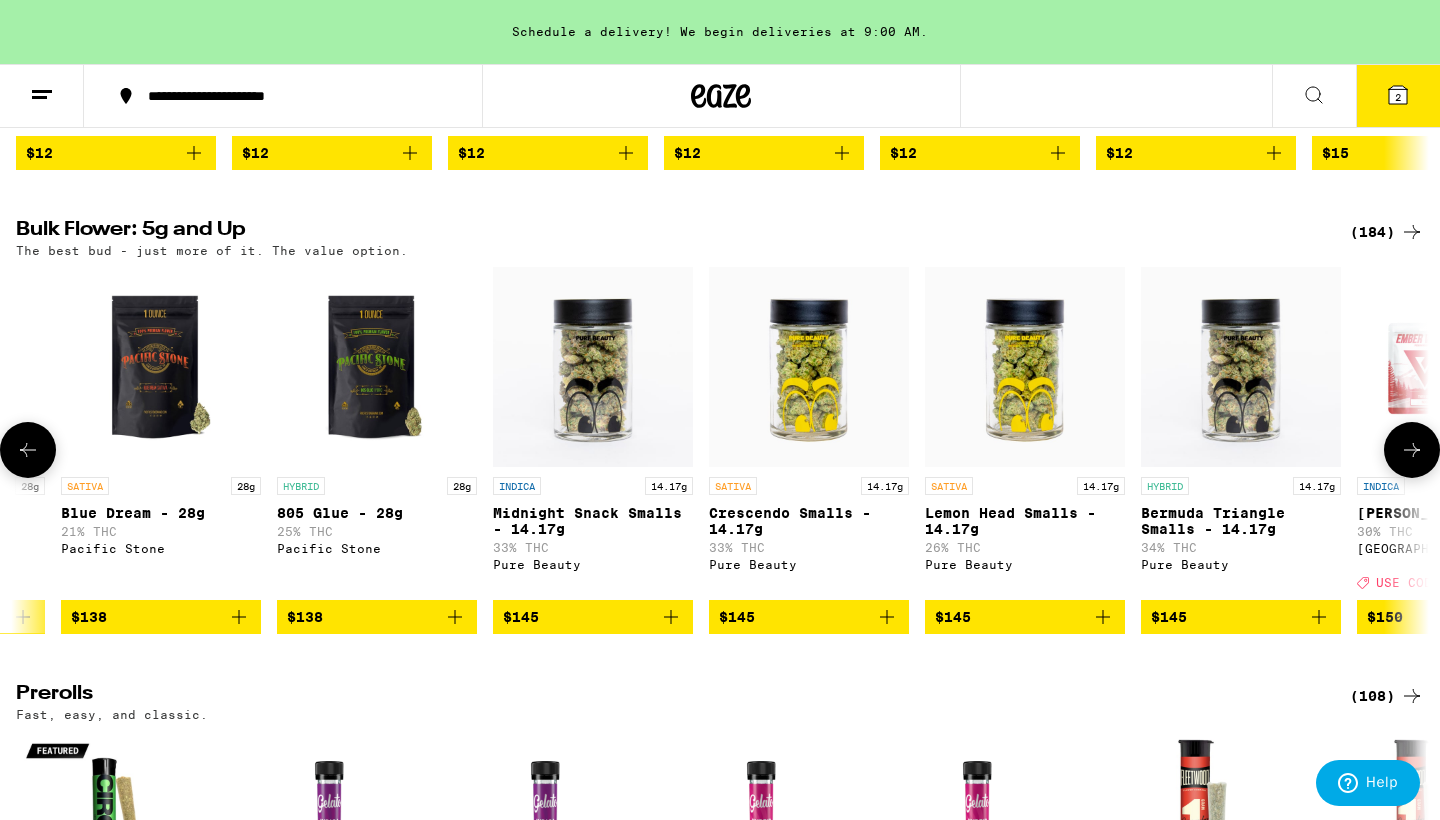 scroll, scrollTop: 0, scrollLeft: 36889, axis: horizontal 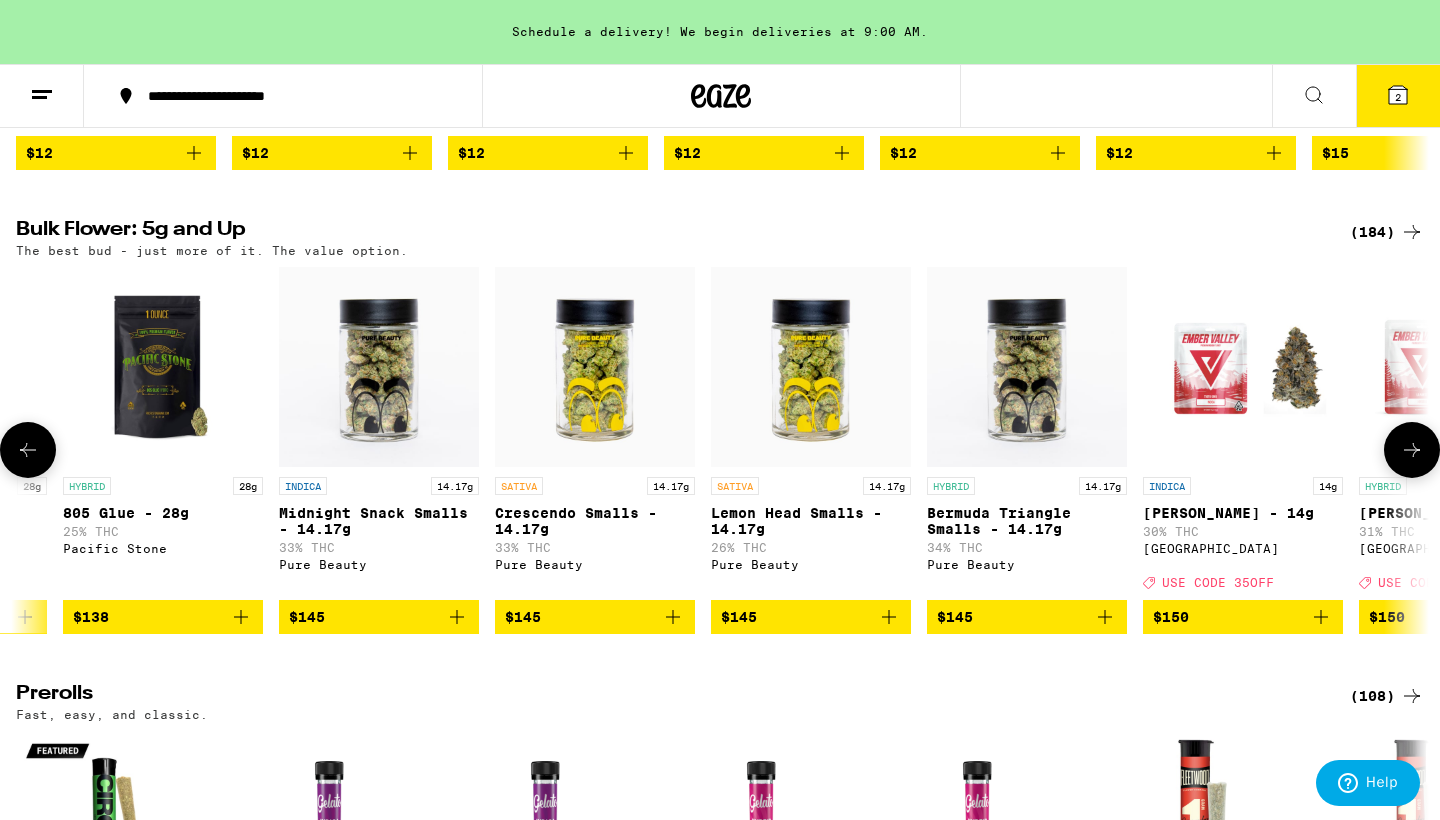 click at bounding box center [811, 367] 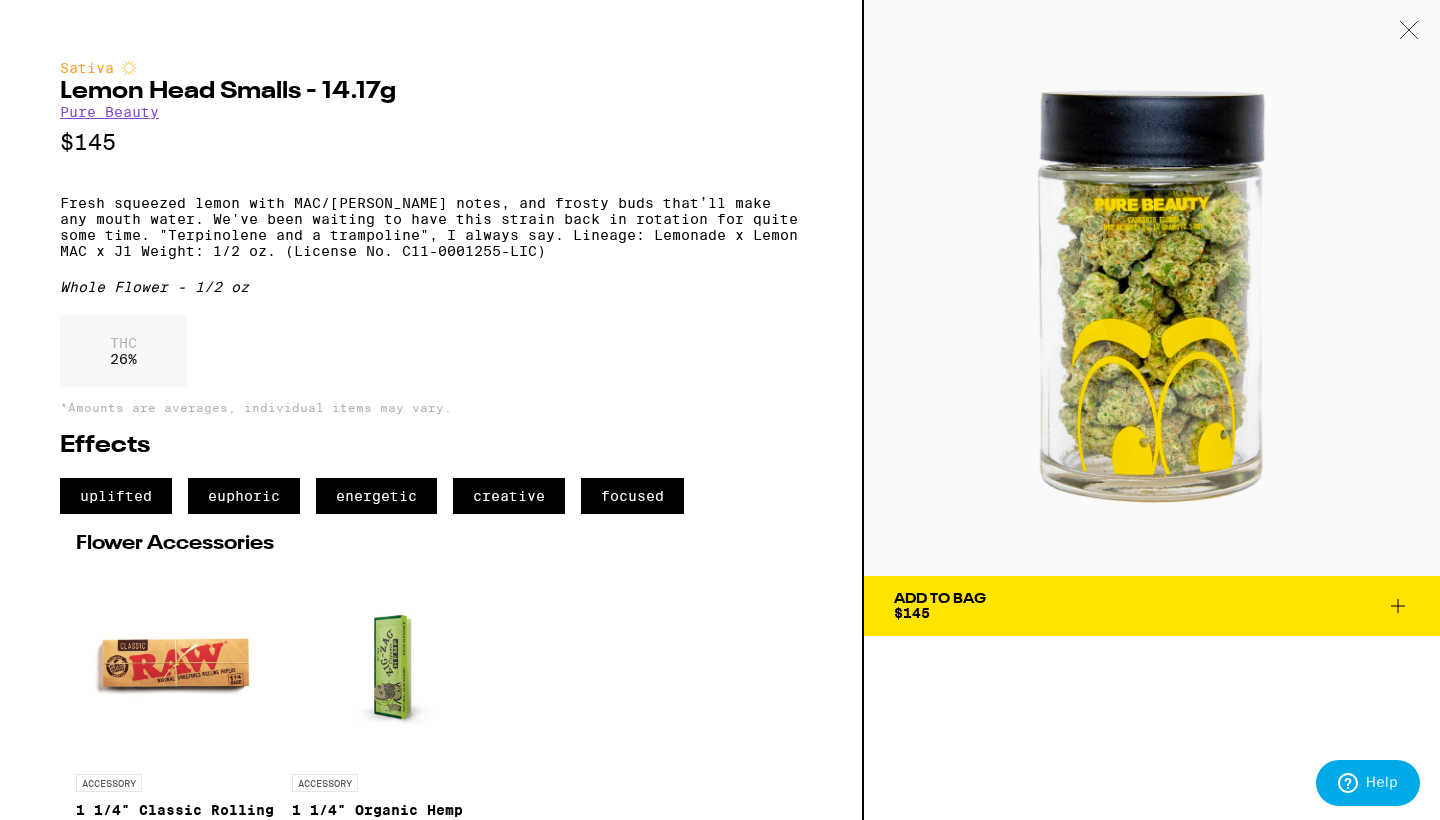 click at bounding box center [1409, 31] 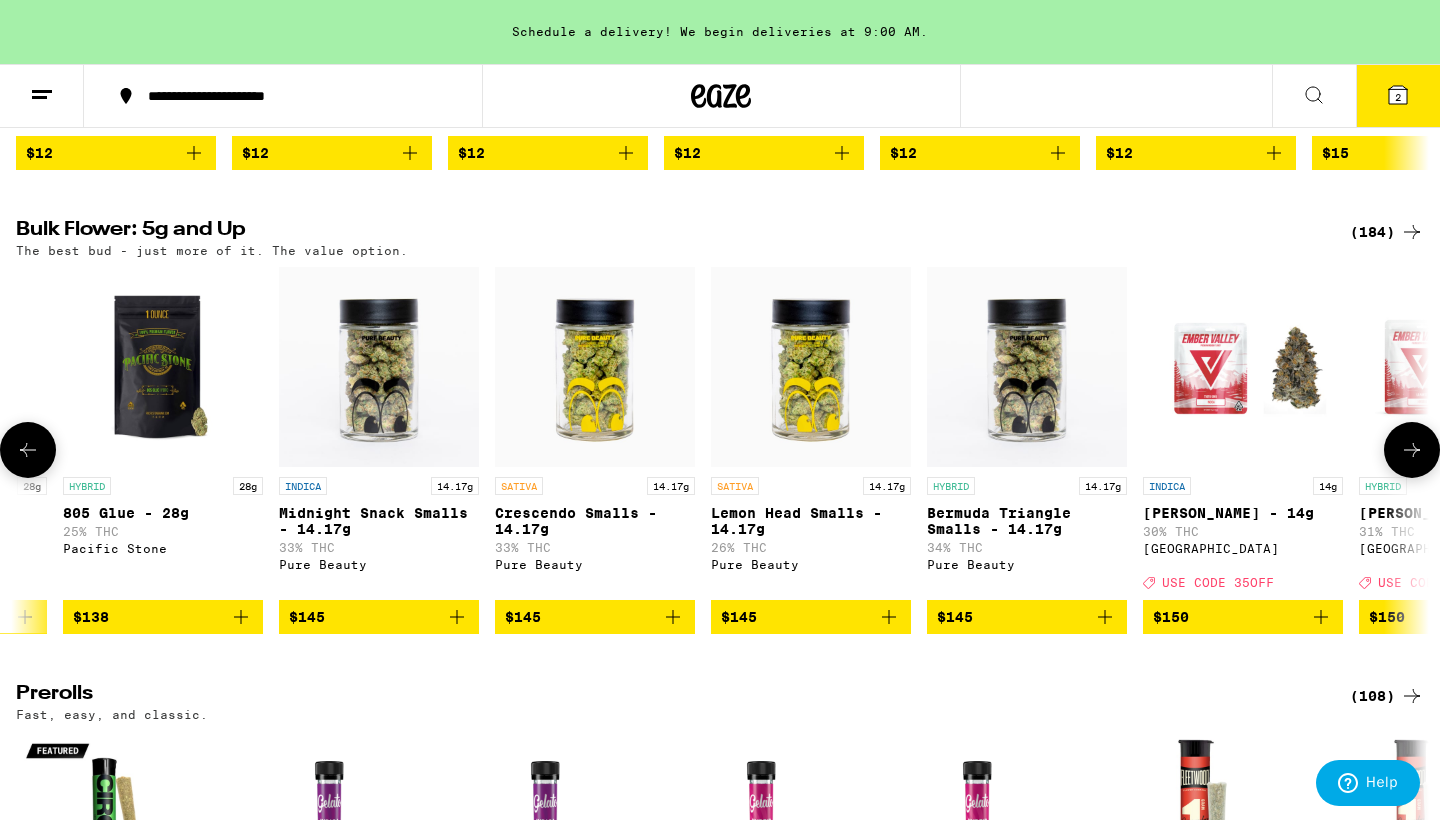 click 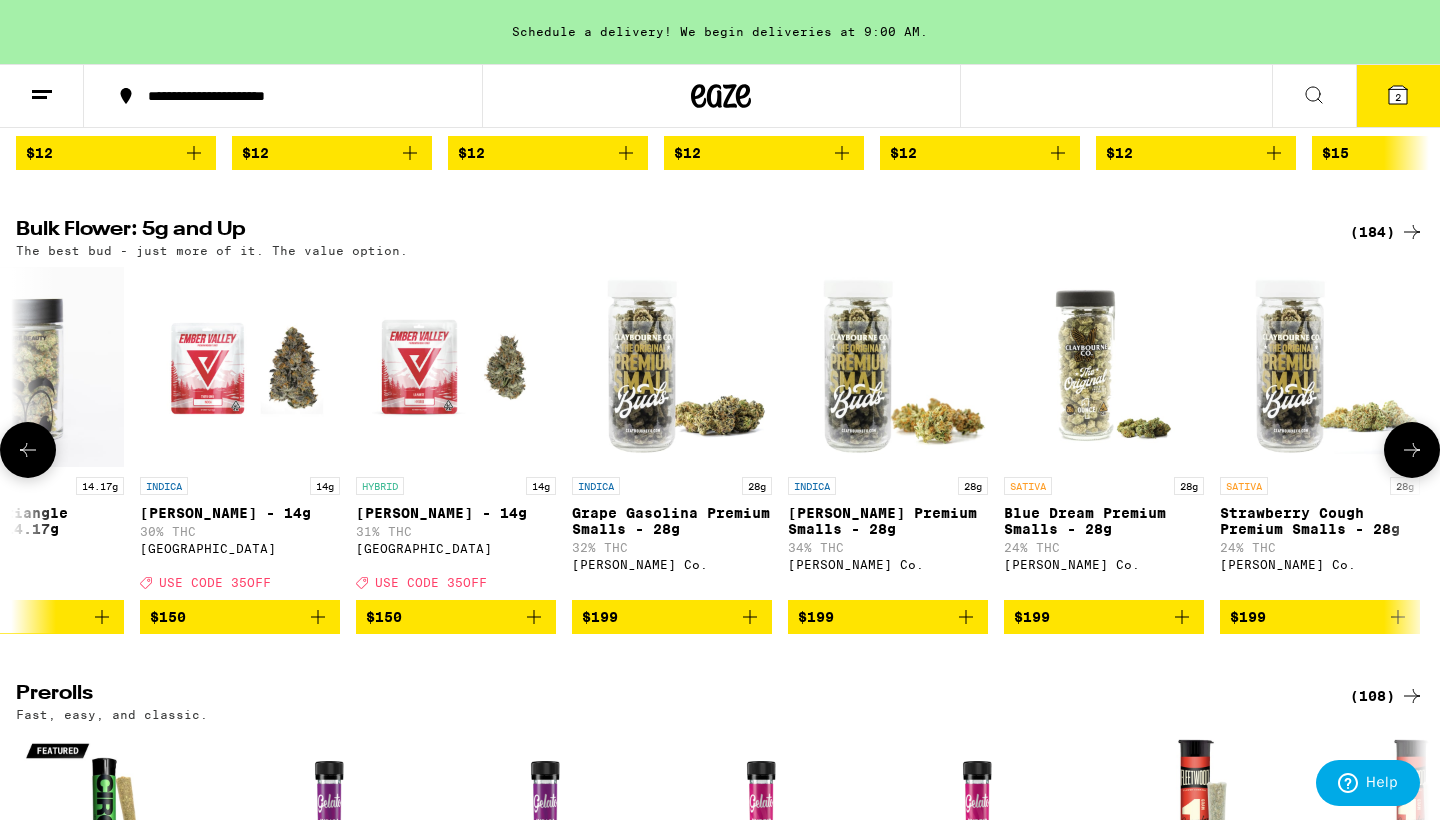 scroll, scrollTop: 0, scrollLeft: 38079, axis: horizontal 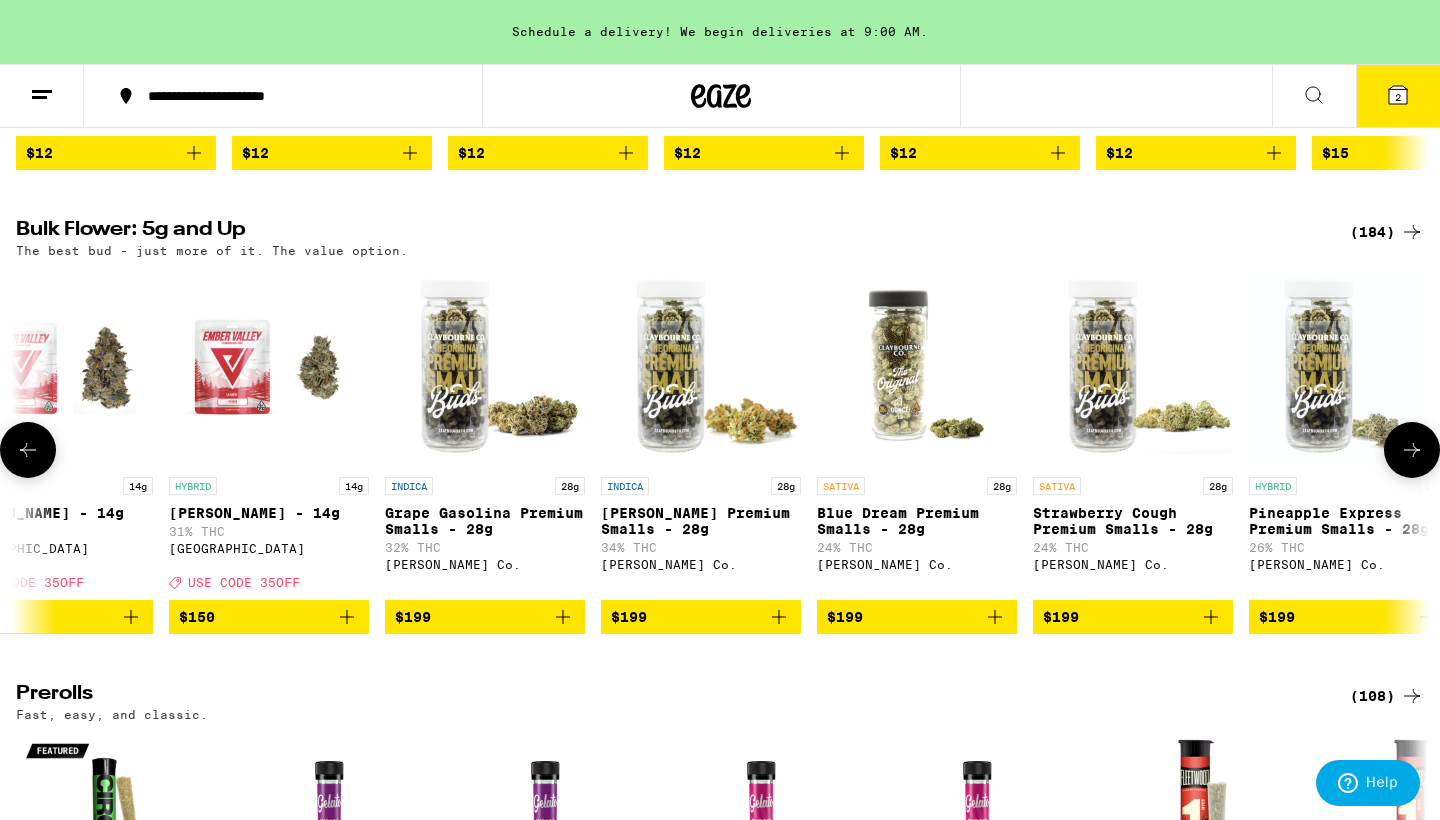 click at bounding box center [53, 367] 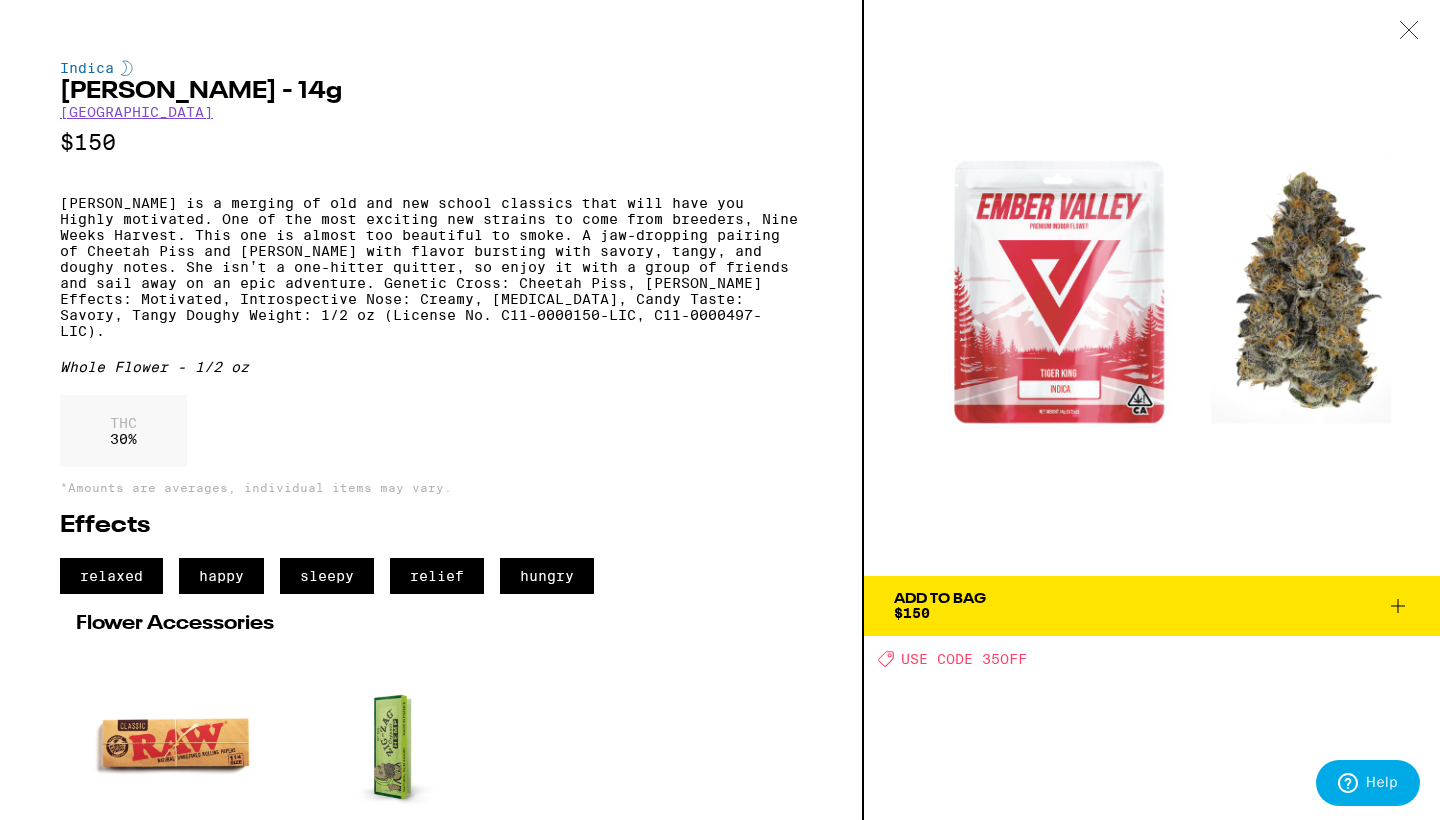 click at bounding box center (1409, 31) 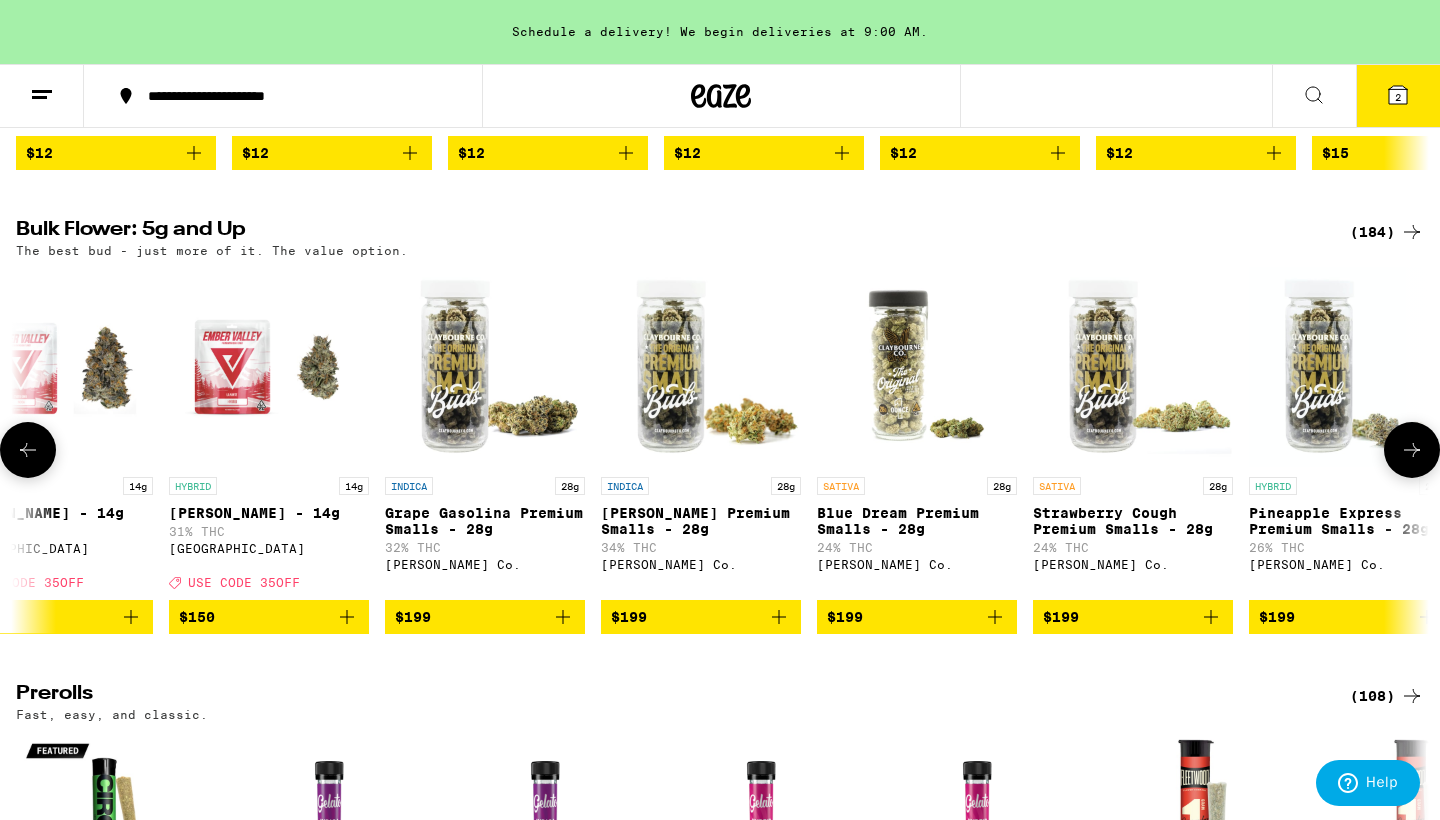 click 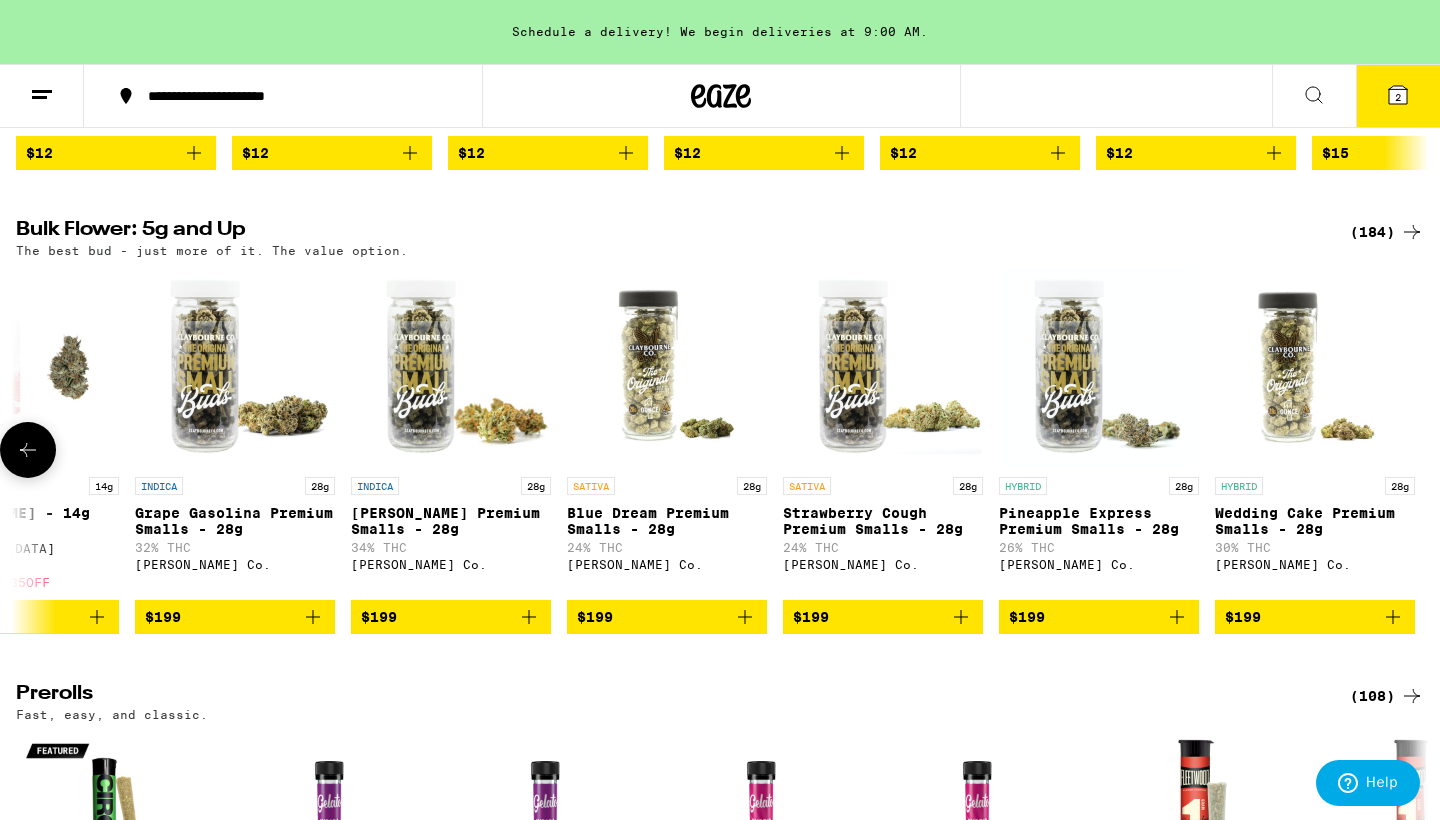 scroll, scrollTop: 0, scrollLeft: 38336, axis: horizontal 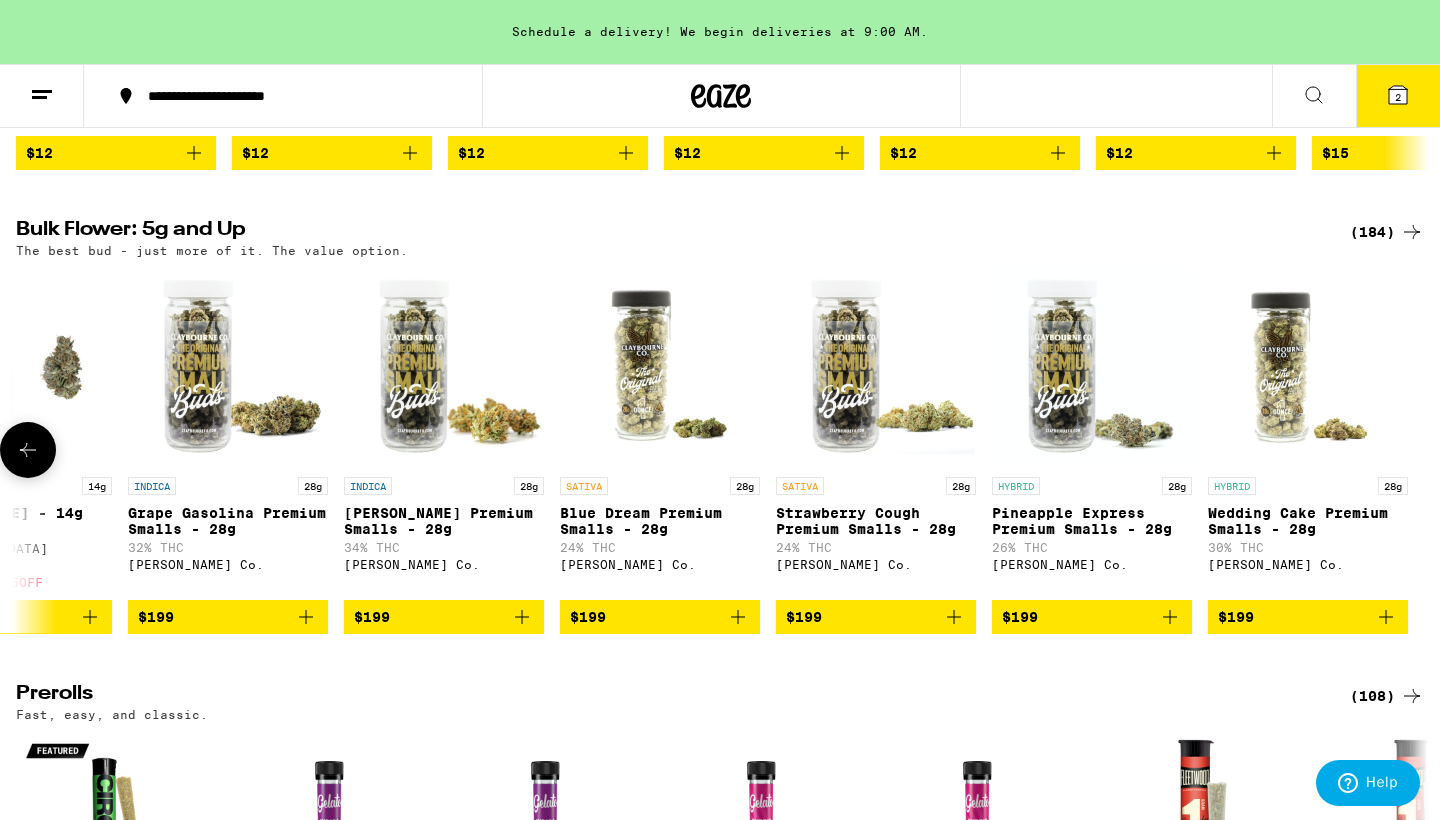 click at bounding box center [1092, 367] 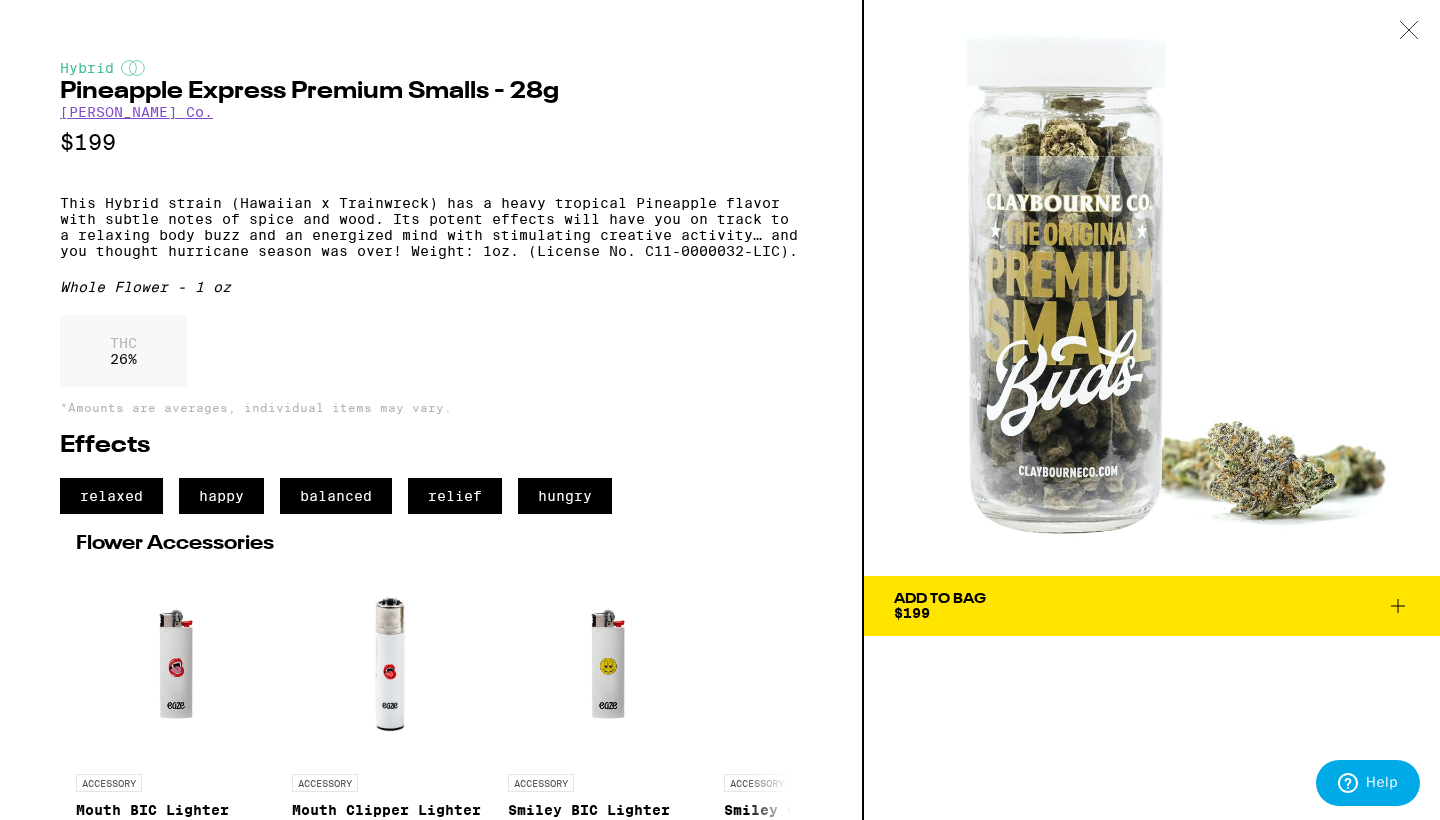 click 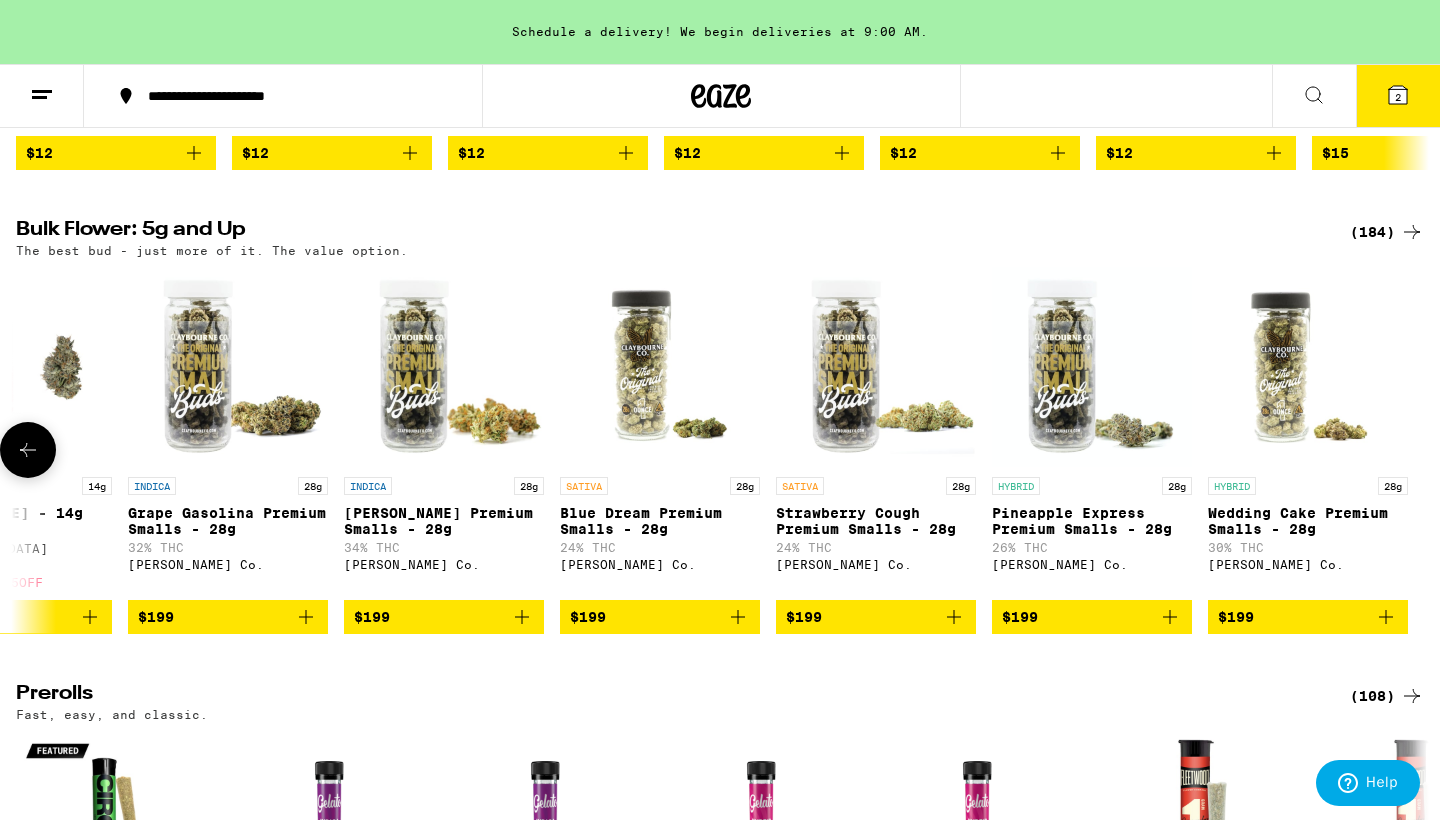 click at bounding box center [28, 450] 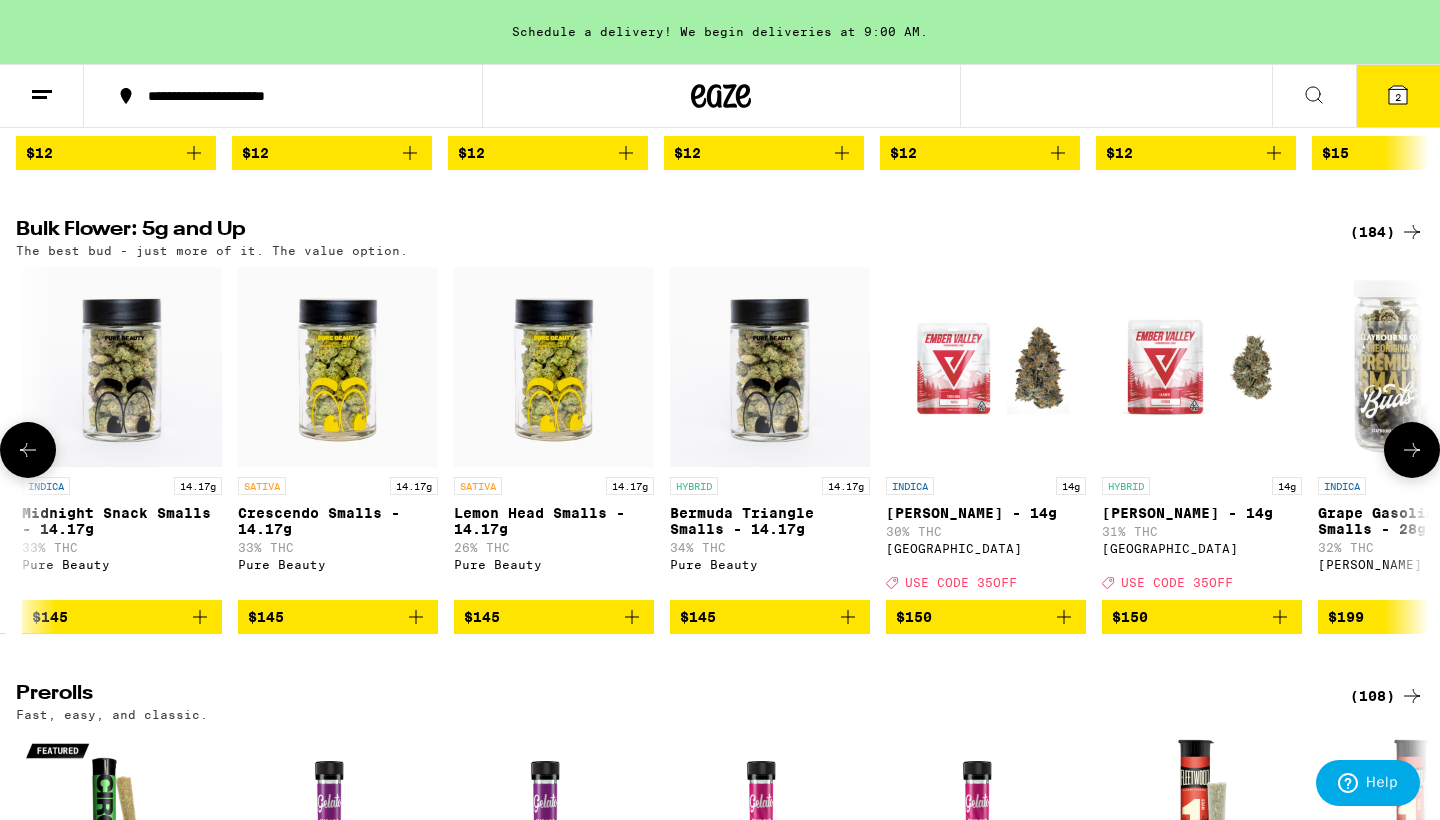 click at bounding box center [28, 450] 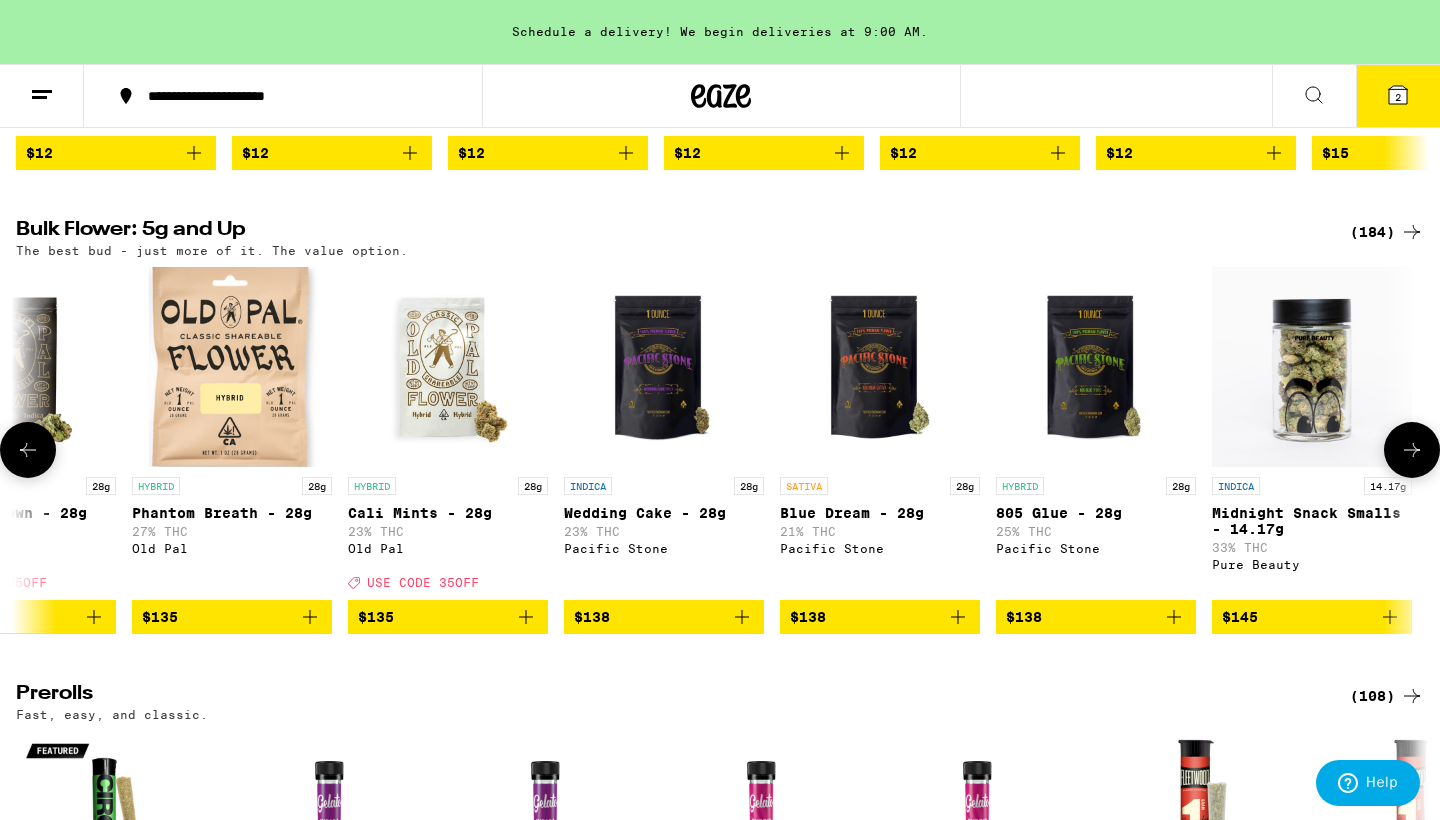 click at bounding box center (28, 450) 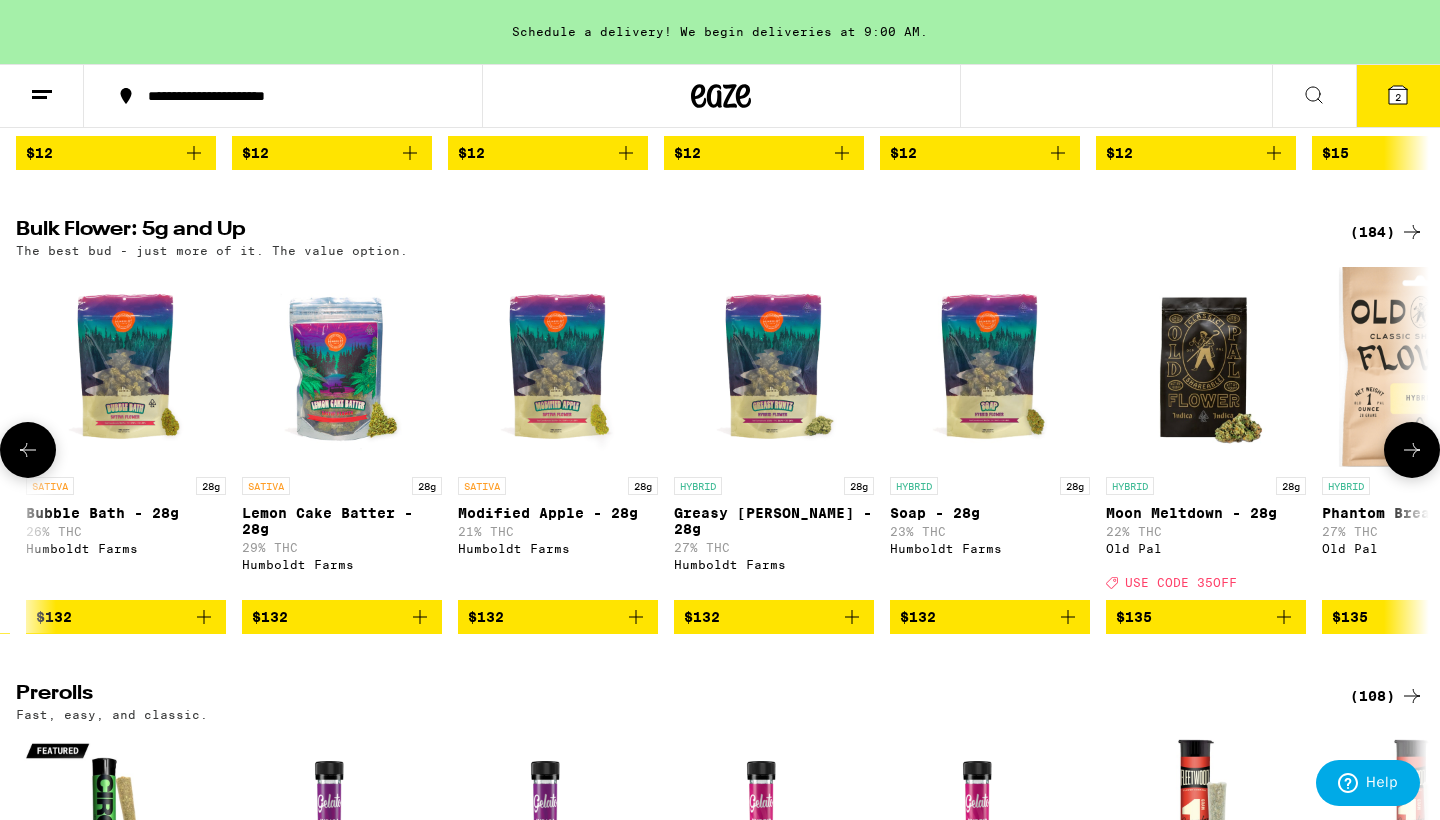 click at bounding box center [28, 450] 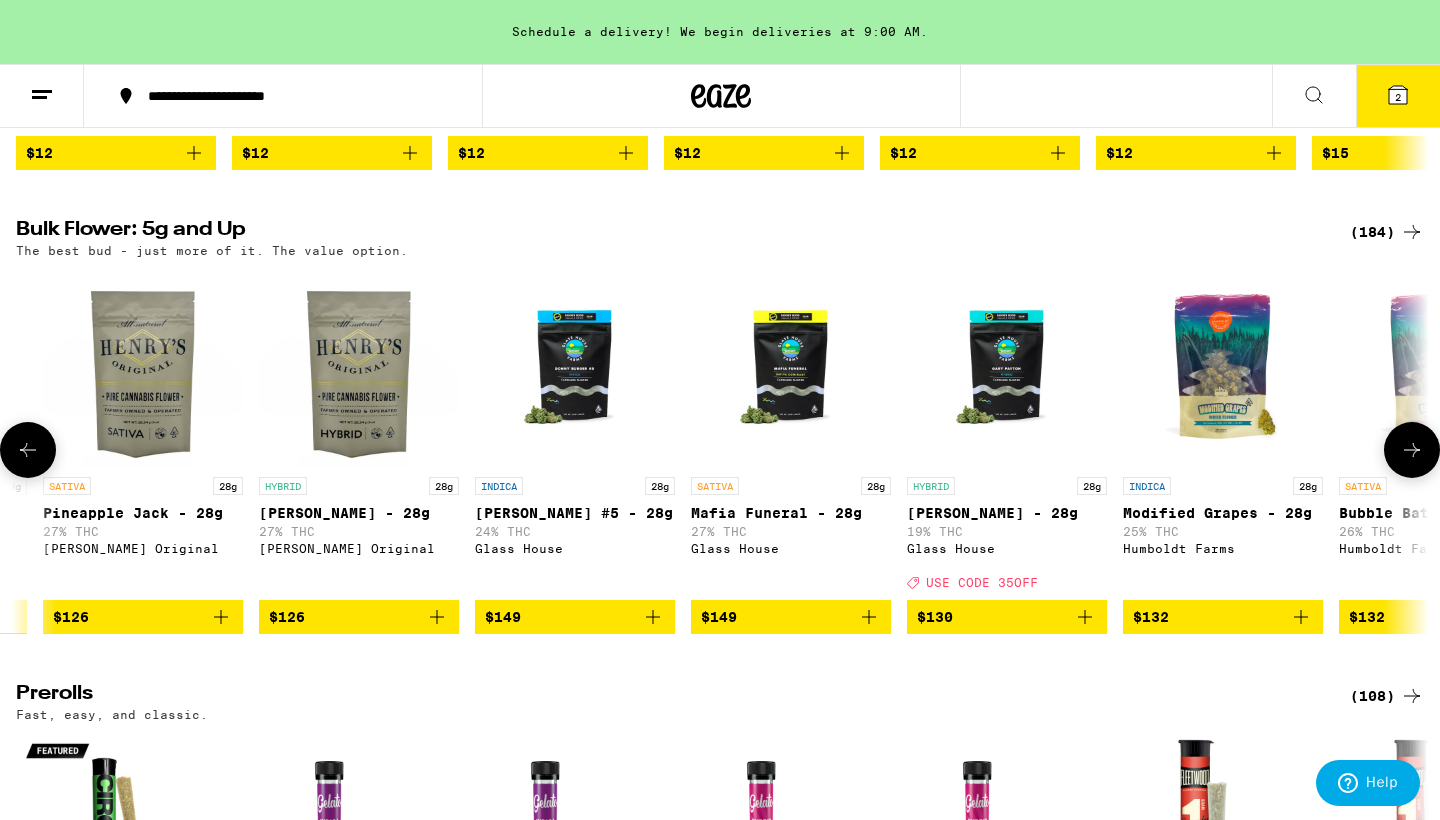 click at bounding box center [28, 450] 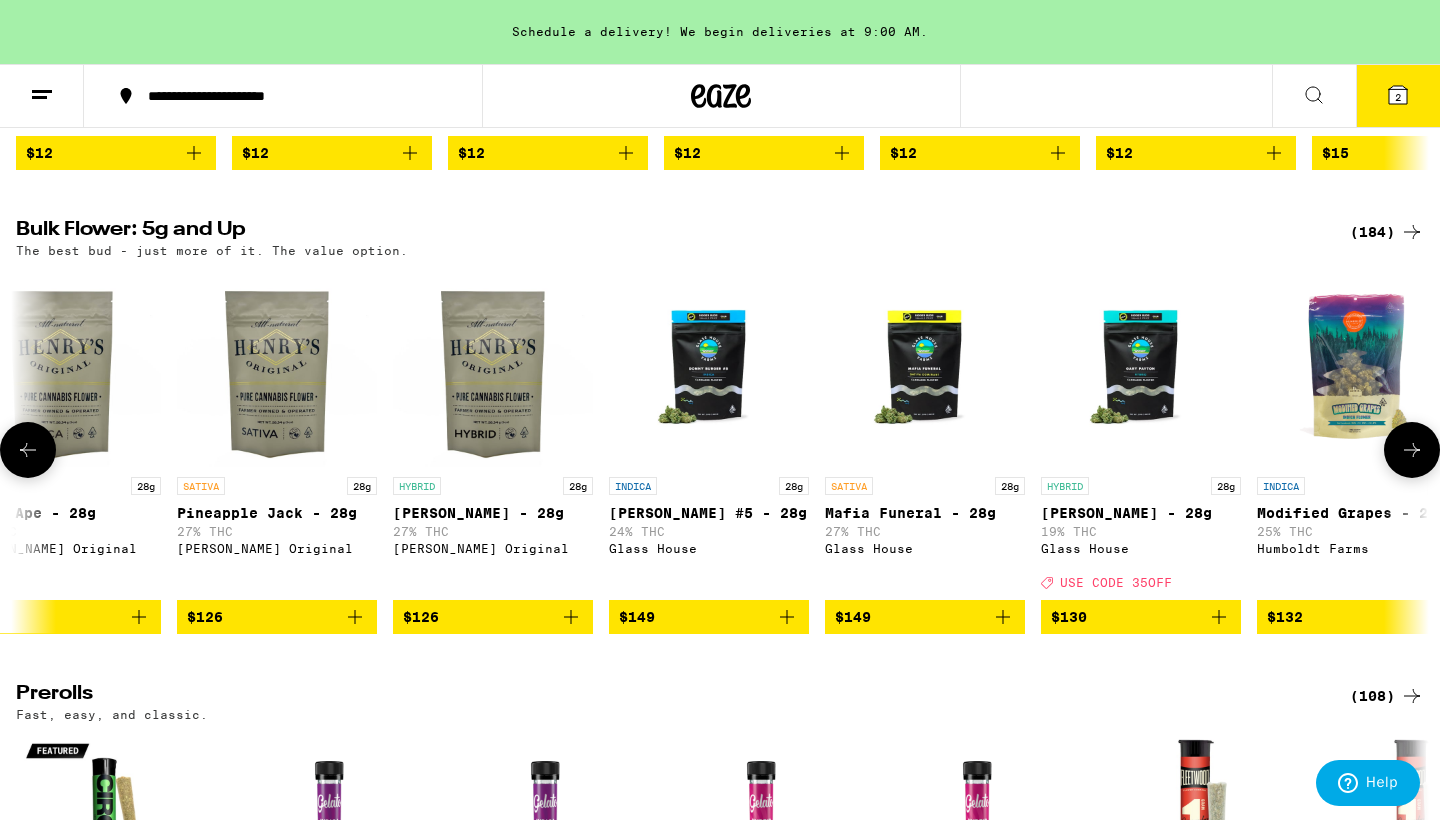 scroll, scrollTop: 0, scrollLeft: 32434, axis: horizontal 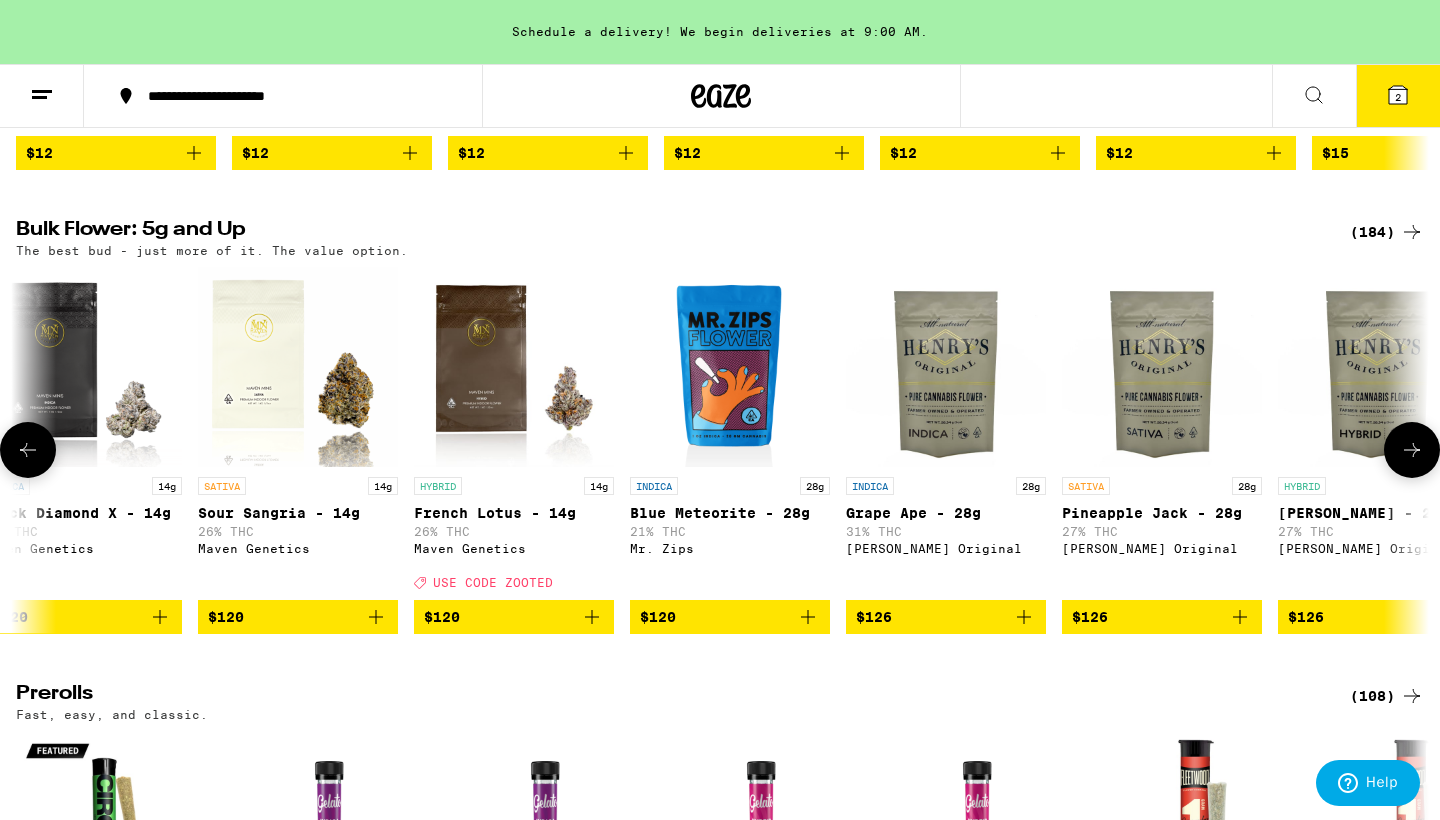 click at bounding box center (28, 450) 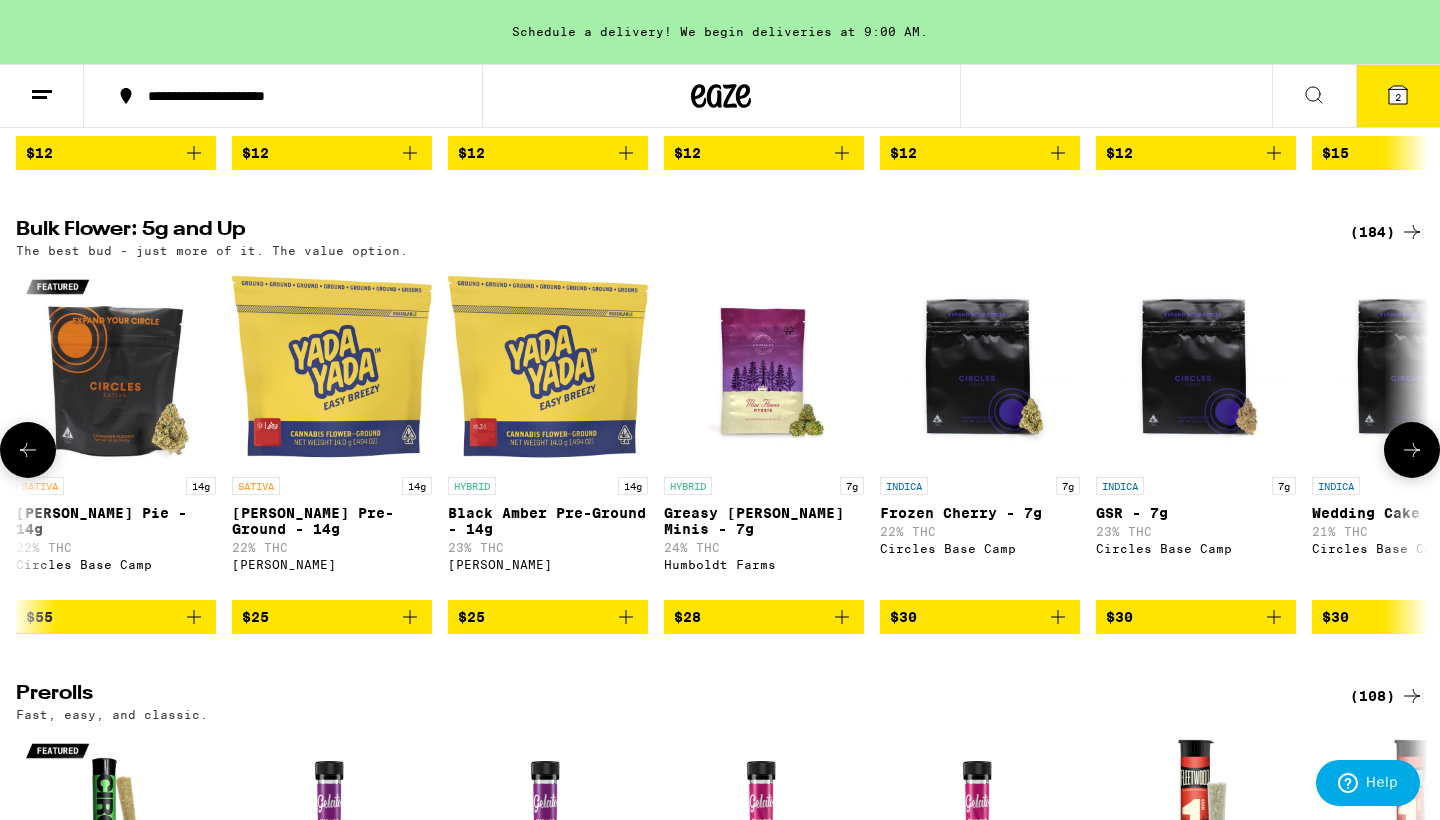click at bounding box center (28, 450) 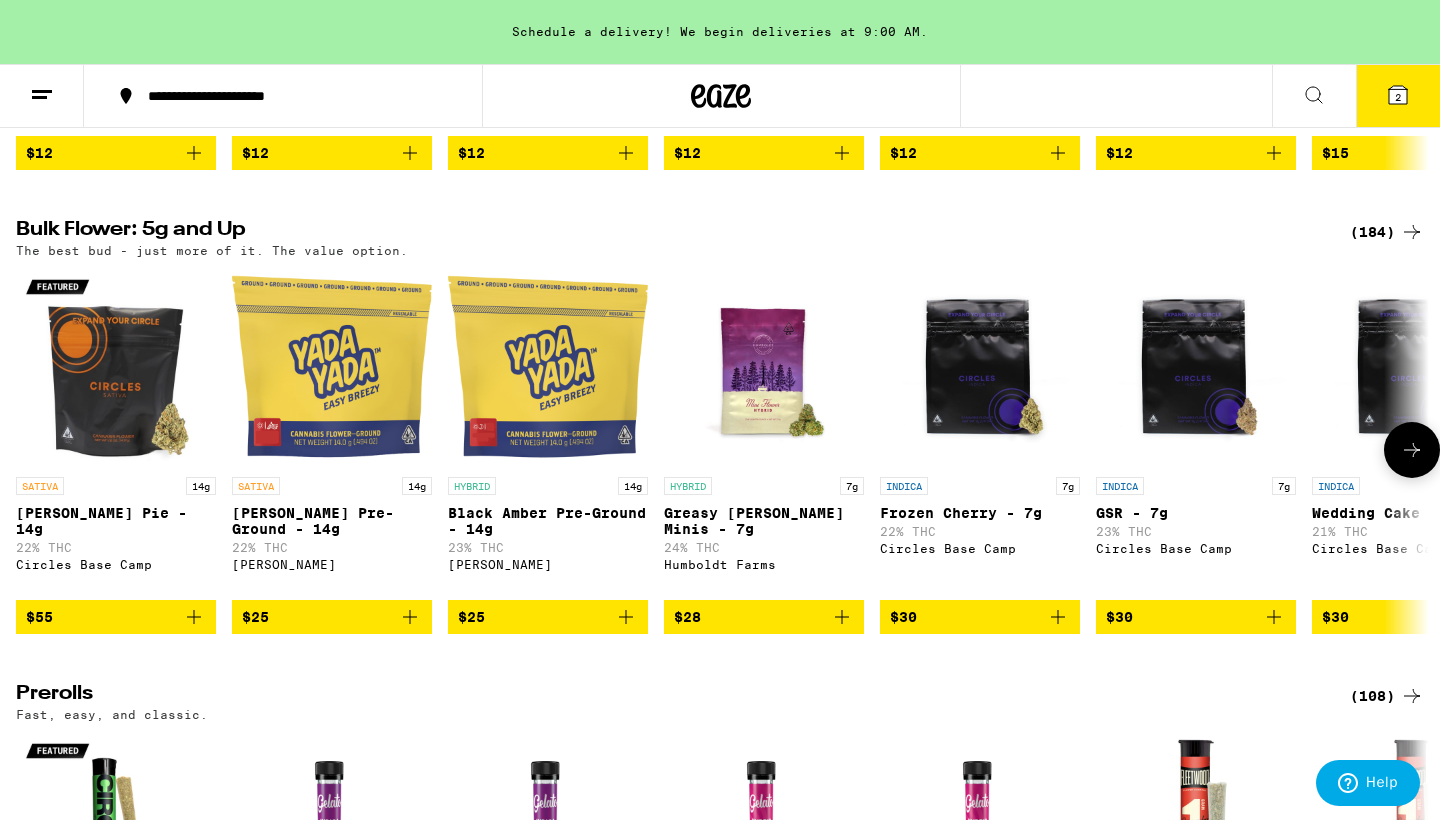 click at bounding box center (28, 450) 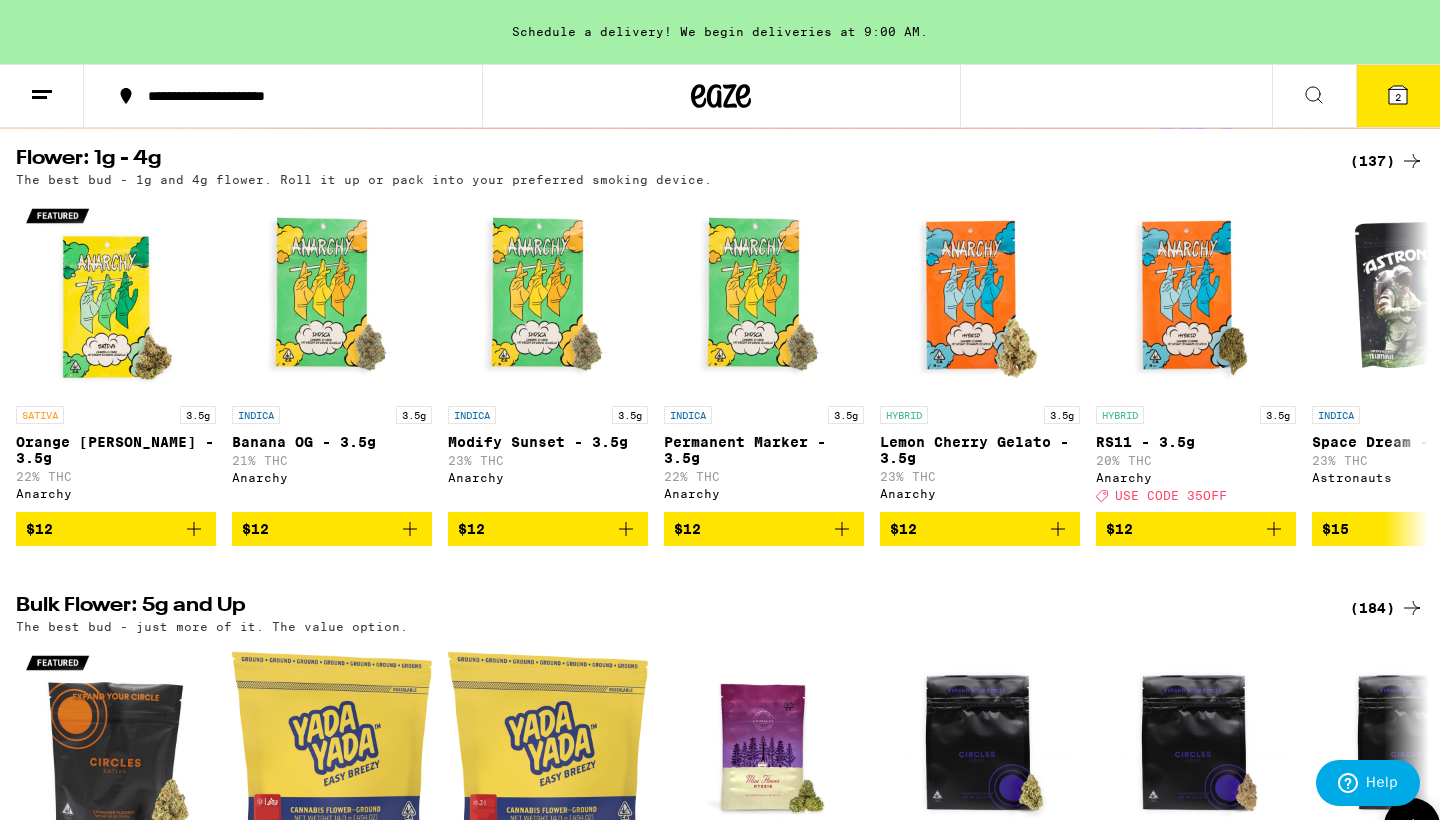 scroll, scrollTop: 158, scrollLeft: 0, axis: vertical 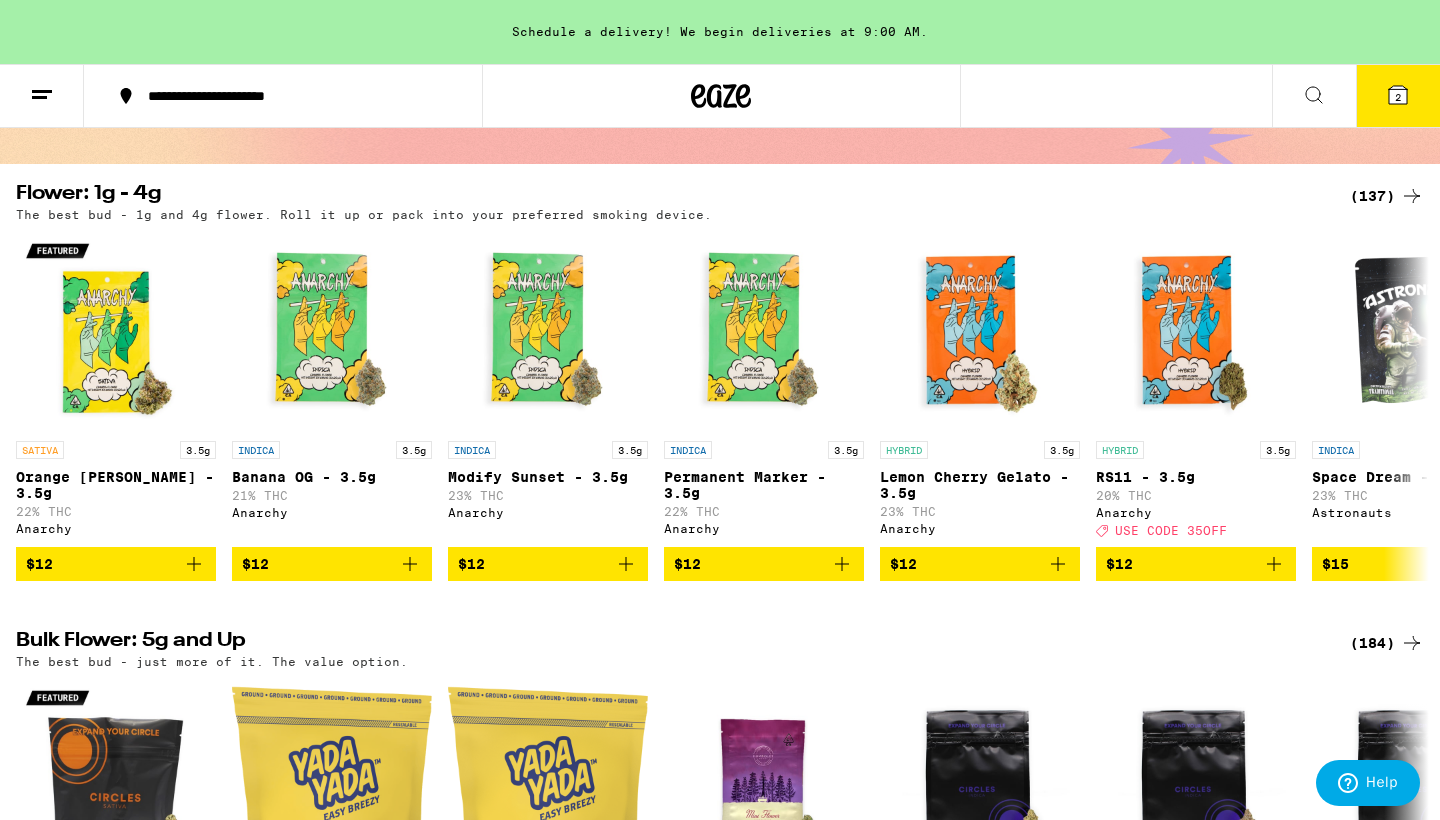 click 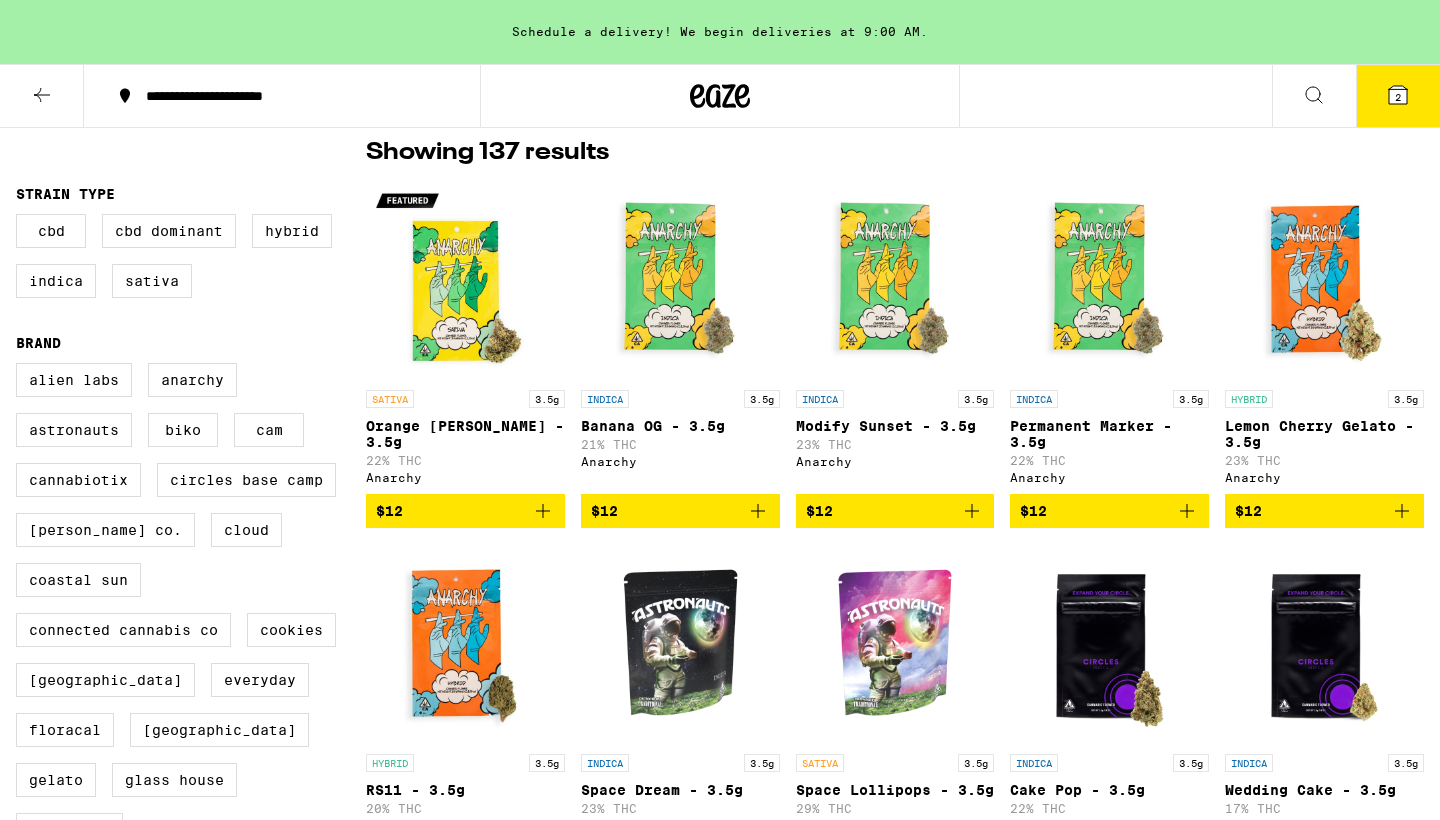 click at bounding box center [1324, 280] 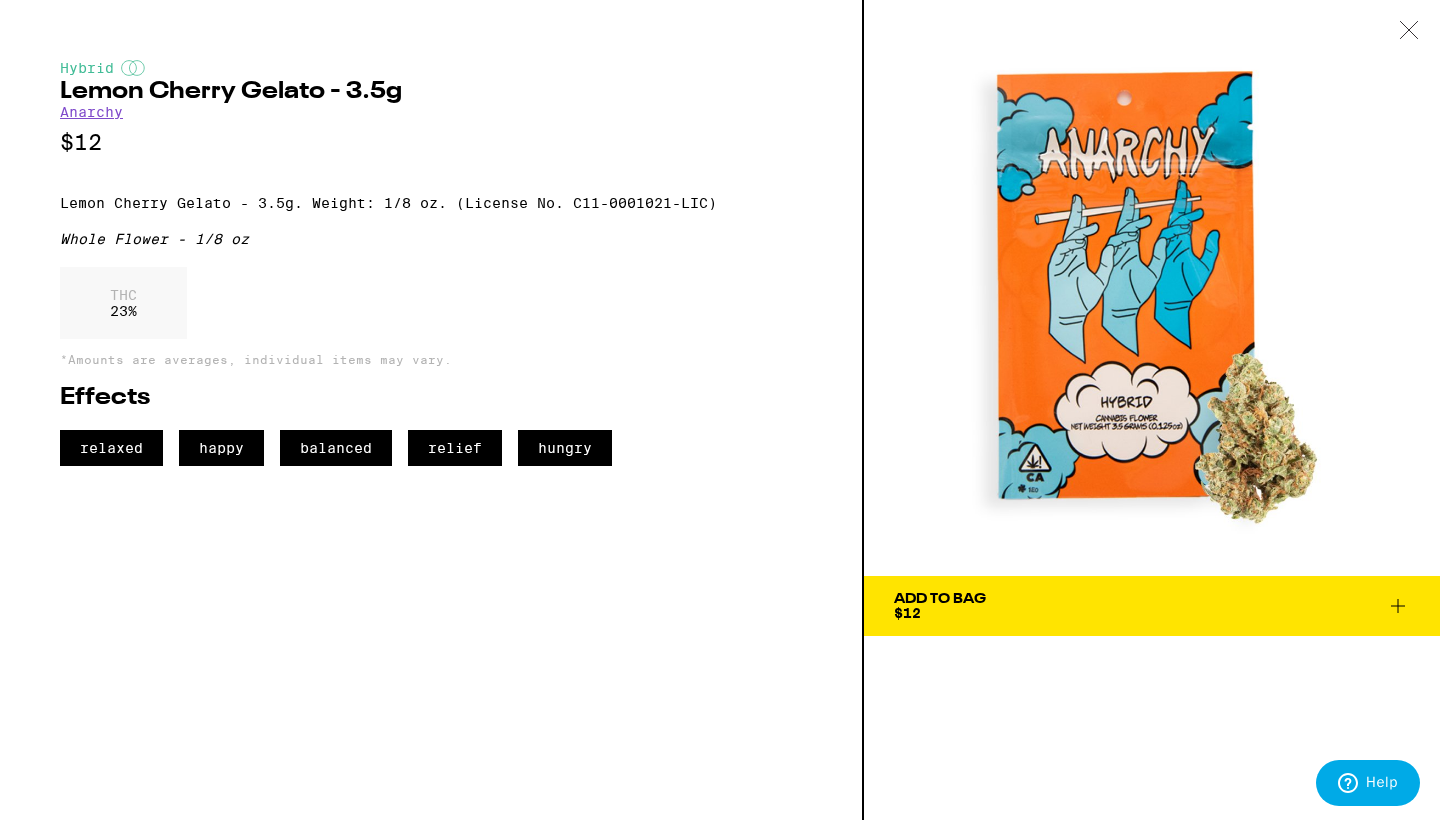scroll, scrollTop: 0, scrollLeft: 0, axis: both 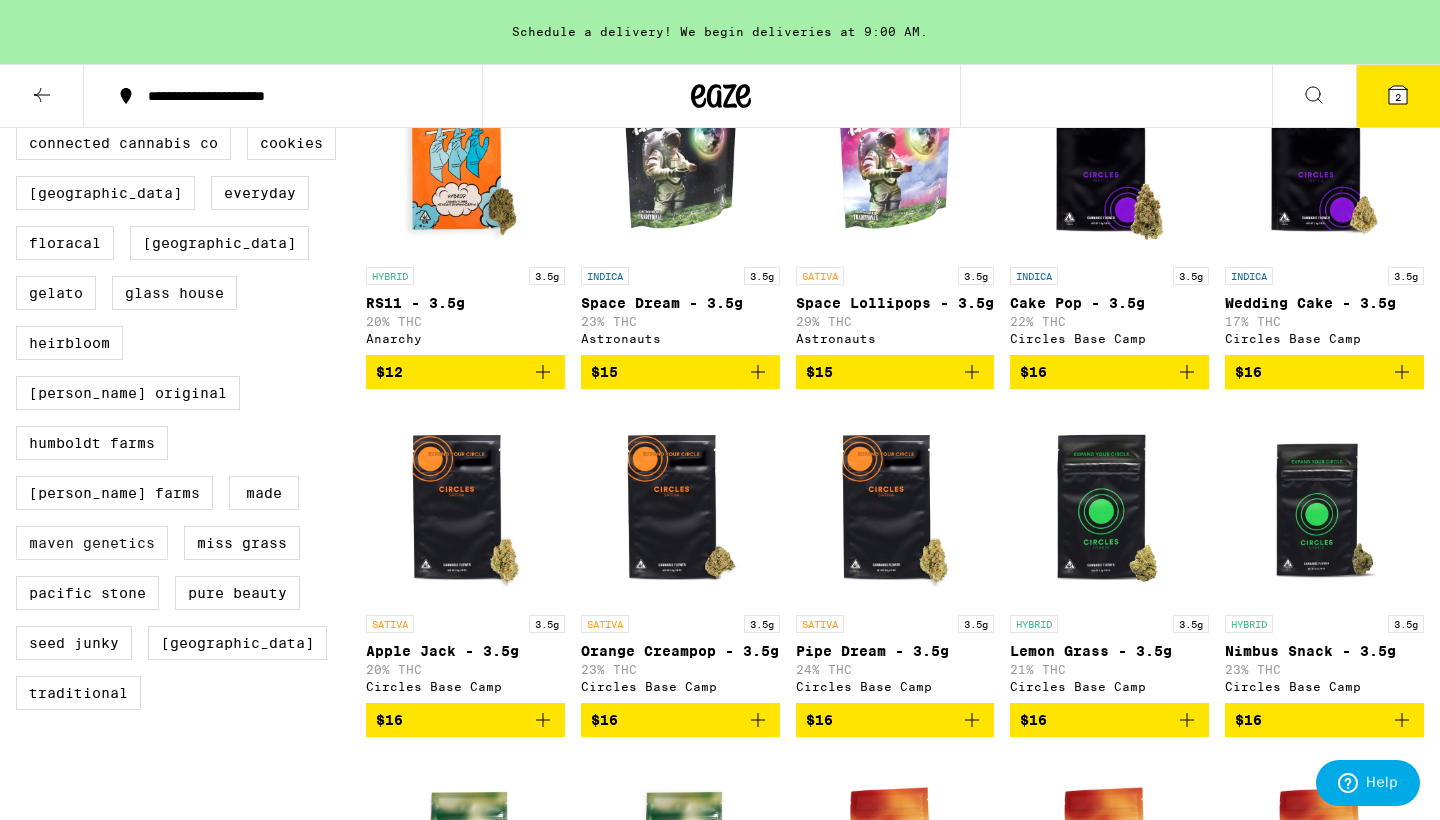 click on "Maven Genetics" at bounding box center (92, 543) 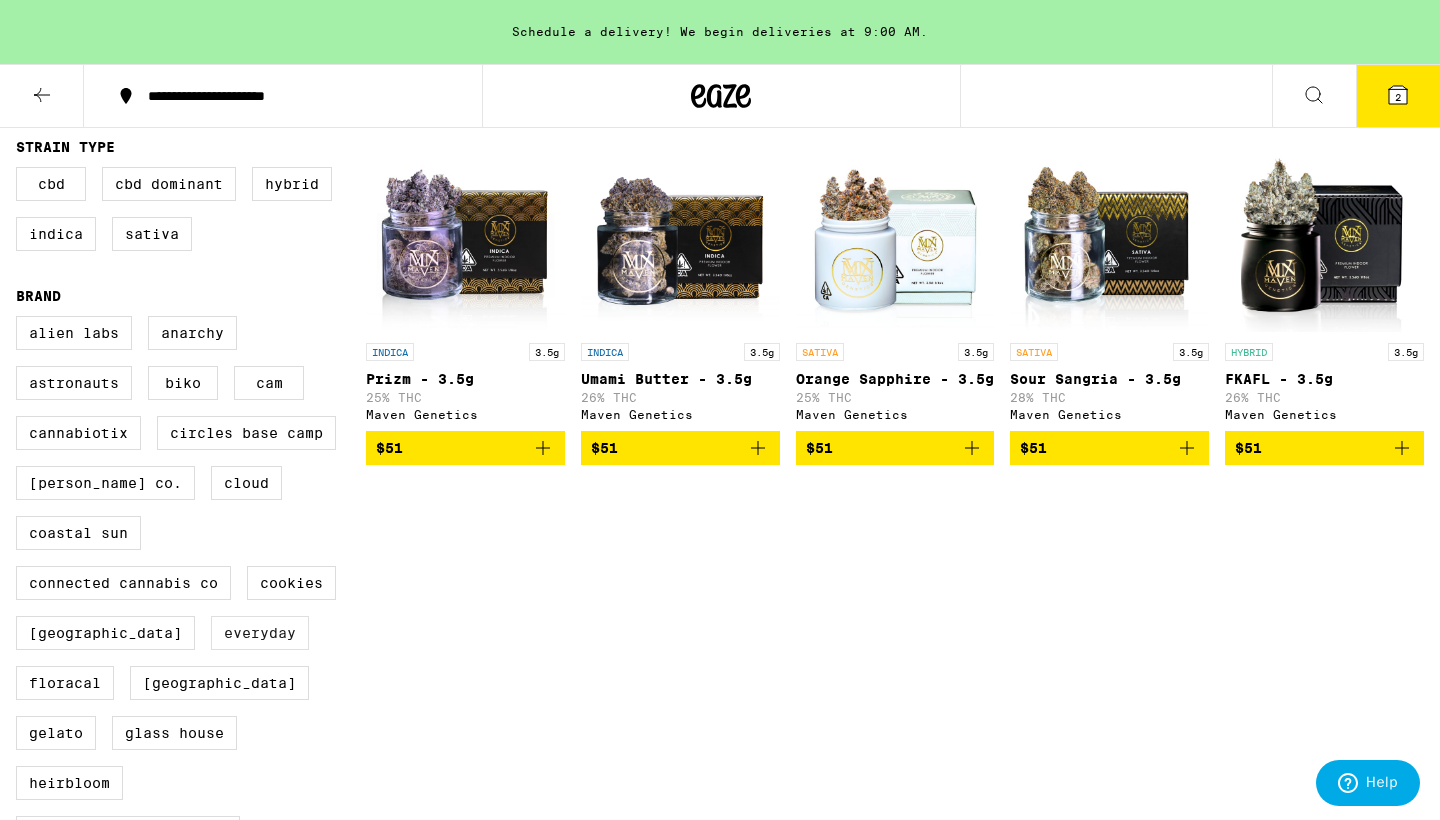 scroll, scrollTop: 171, scrollLeft: 0, axis: vertical 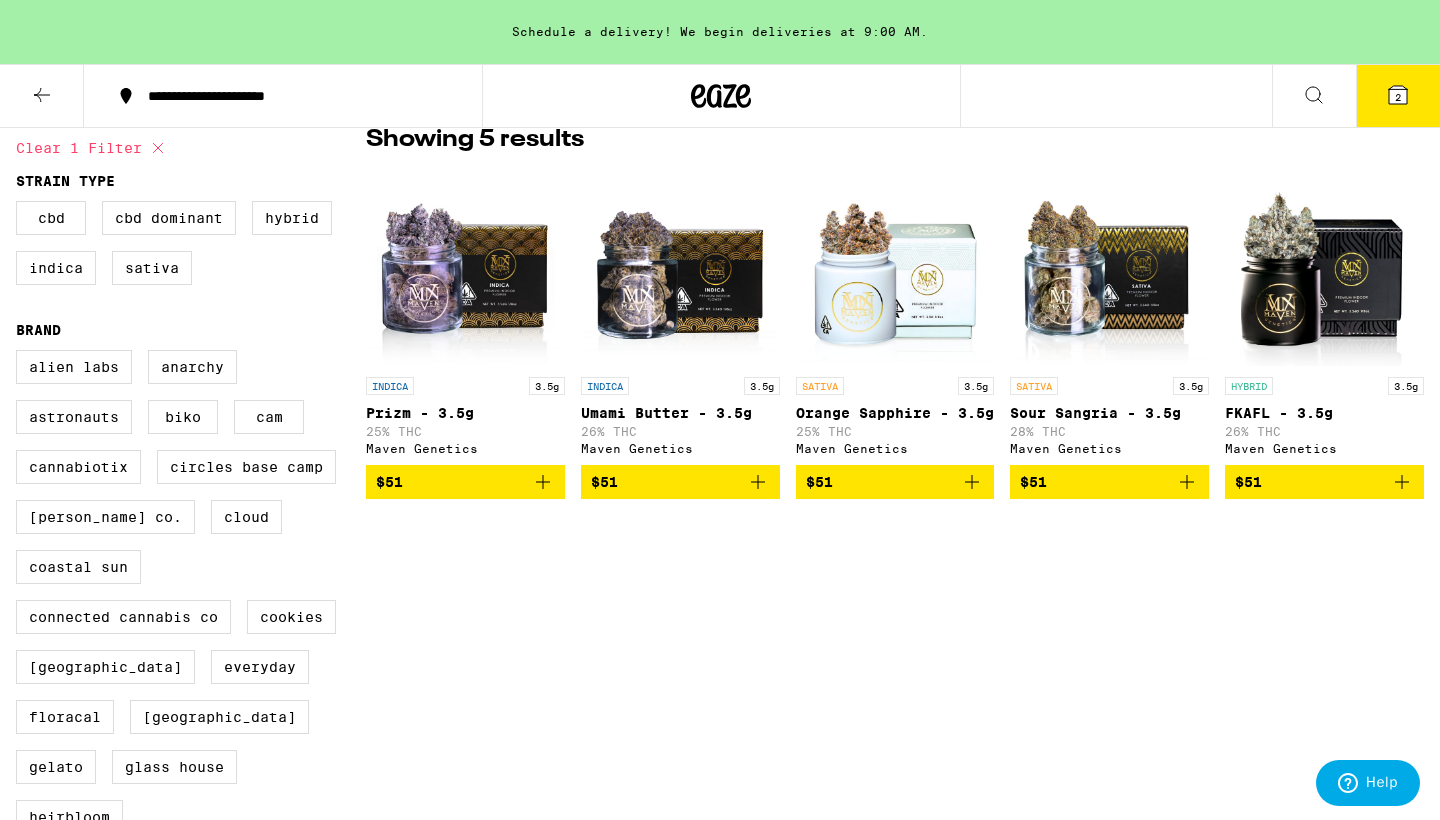 click at bounding box center (465, 267) 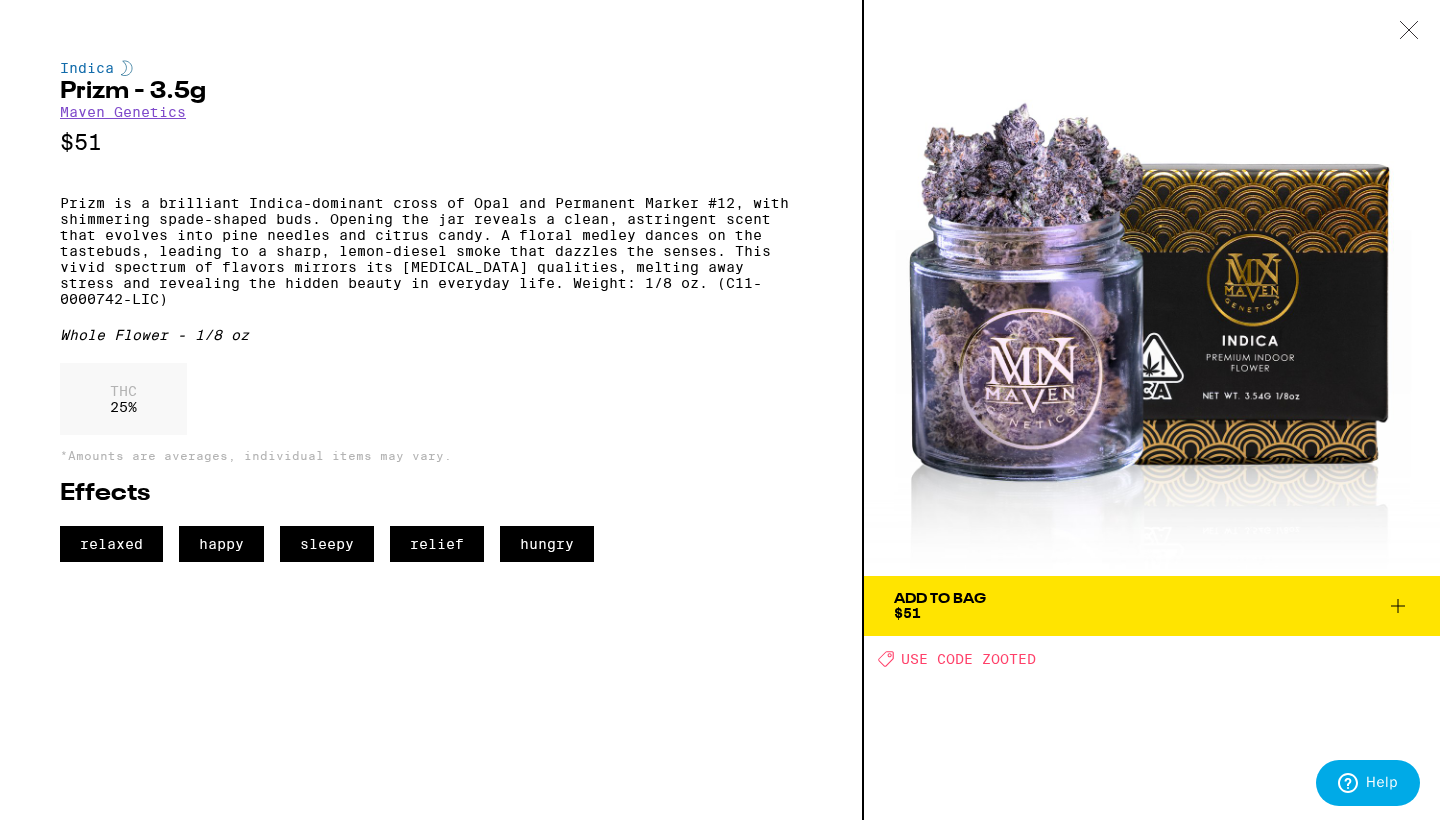 click at bounding box center [1409, 31] 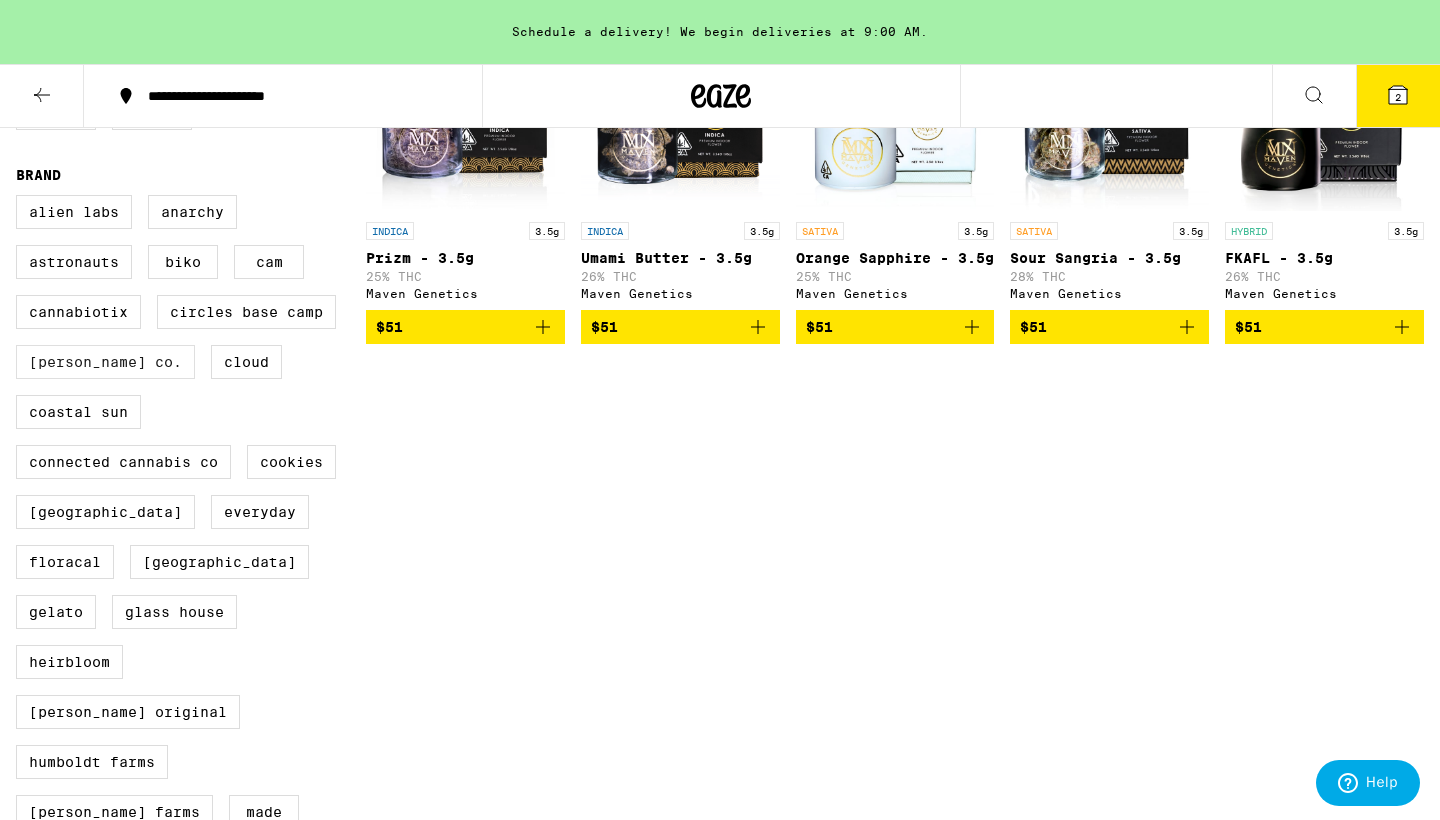 scroll, scrollTop: 341, scrollLeft: 0, axis: vertical 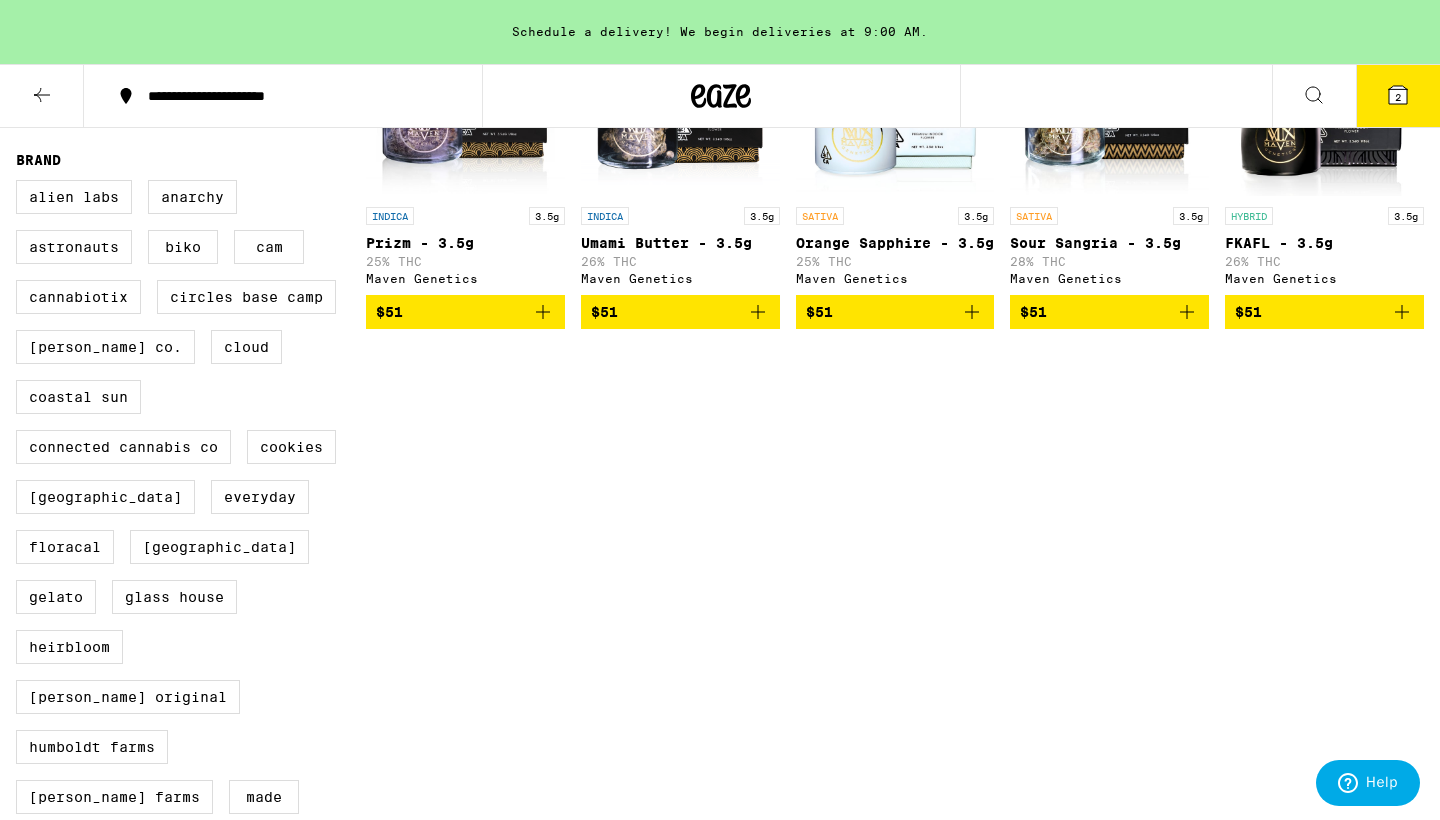 click on "Maven Genetics" at bounding box center [92, 847] 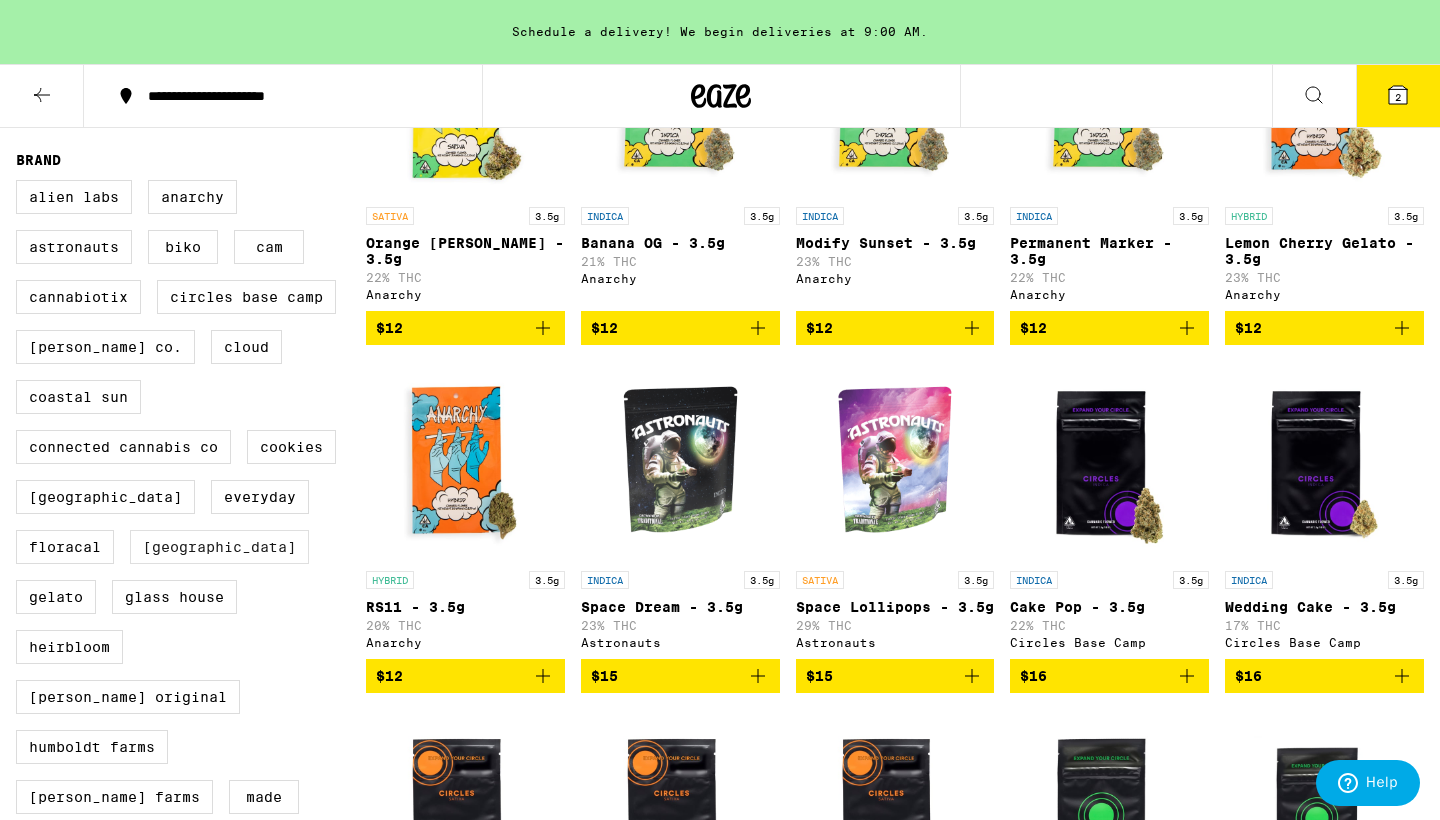 click on "[GEOGRAPHIC_DATA]" at bounding box center [219, 547] 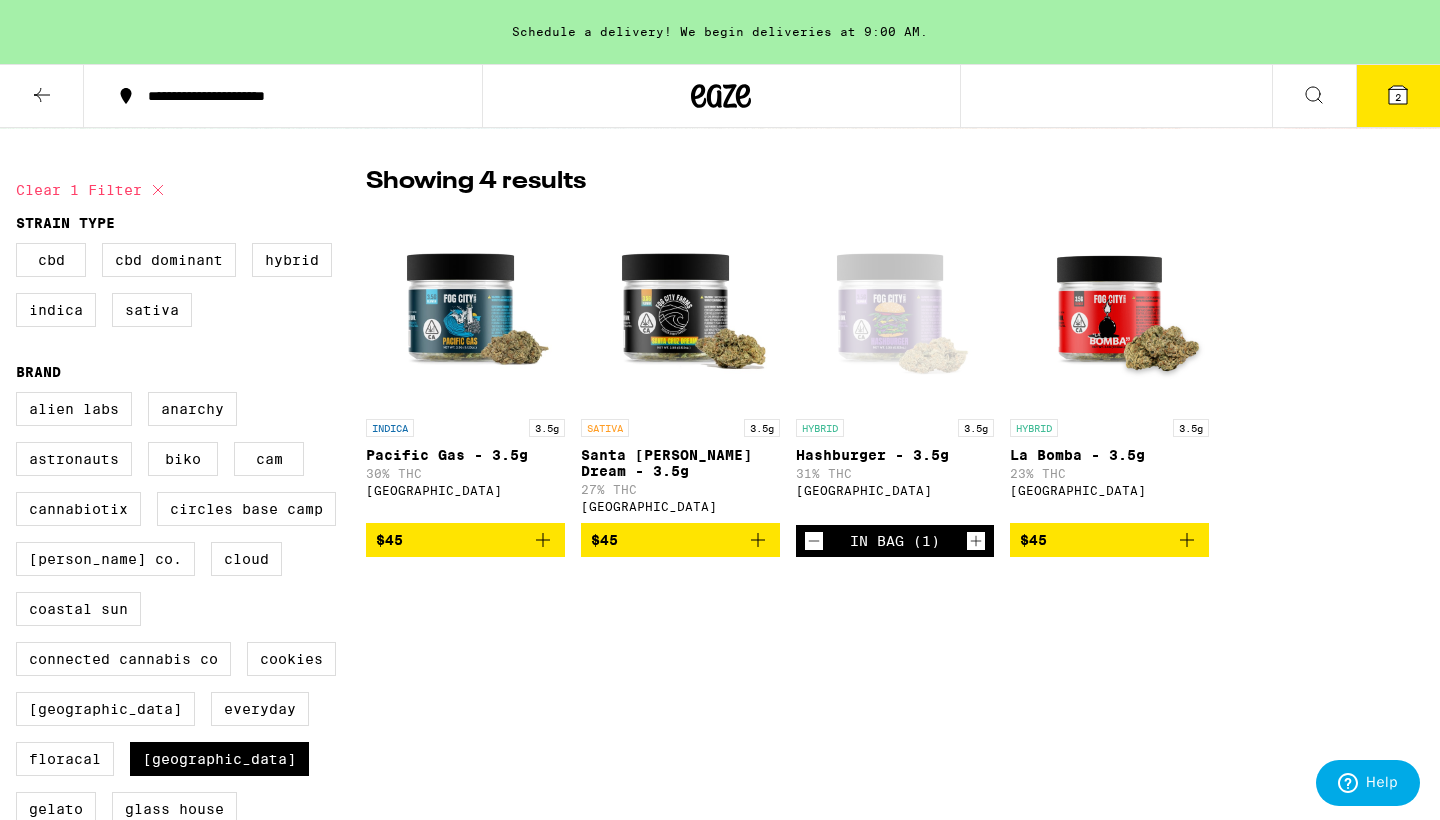 scroll, scrollTop: 95, scrollLeft: 0, axis: vertical 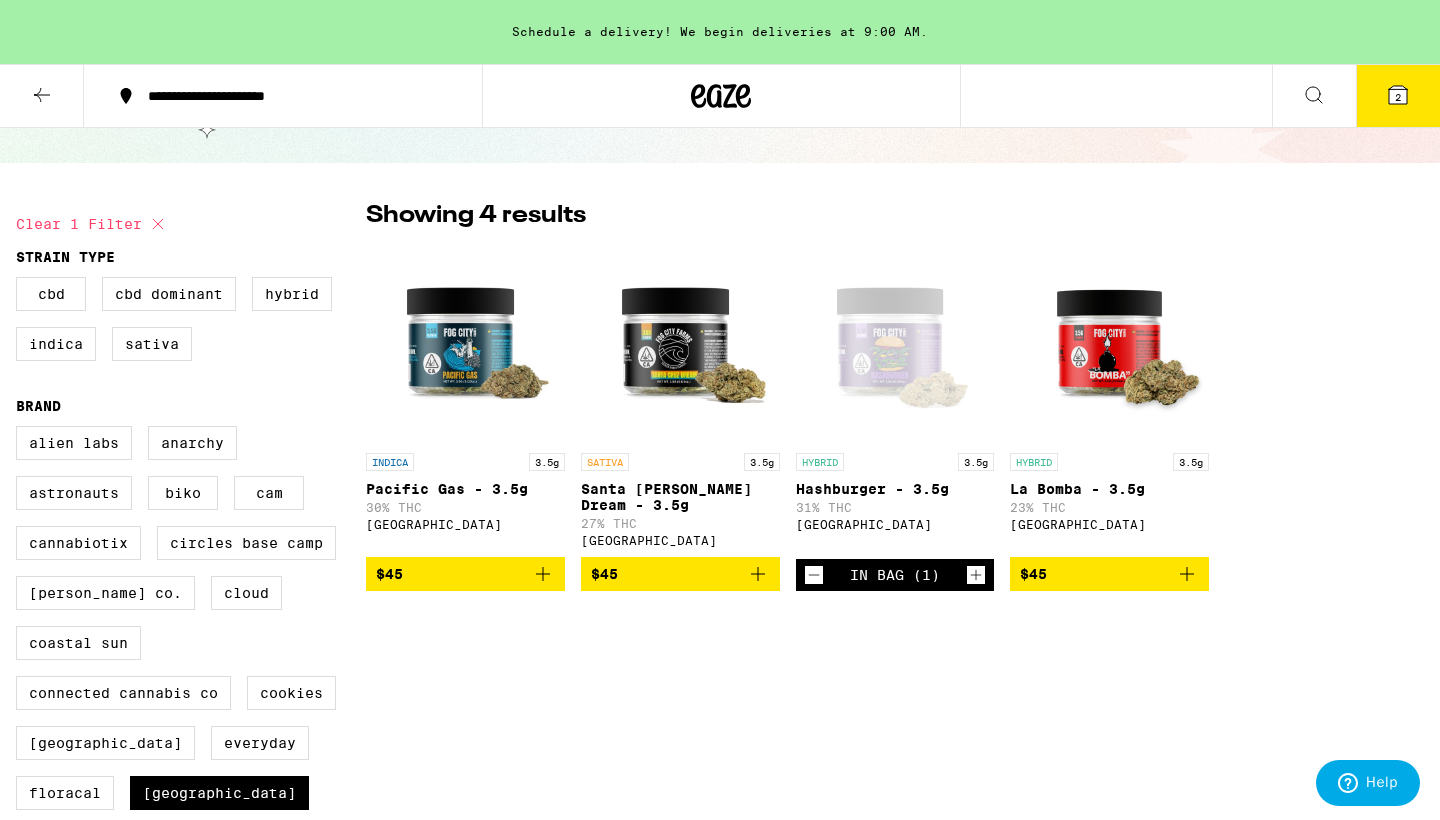 click at bounding box center (465, 343) 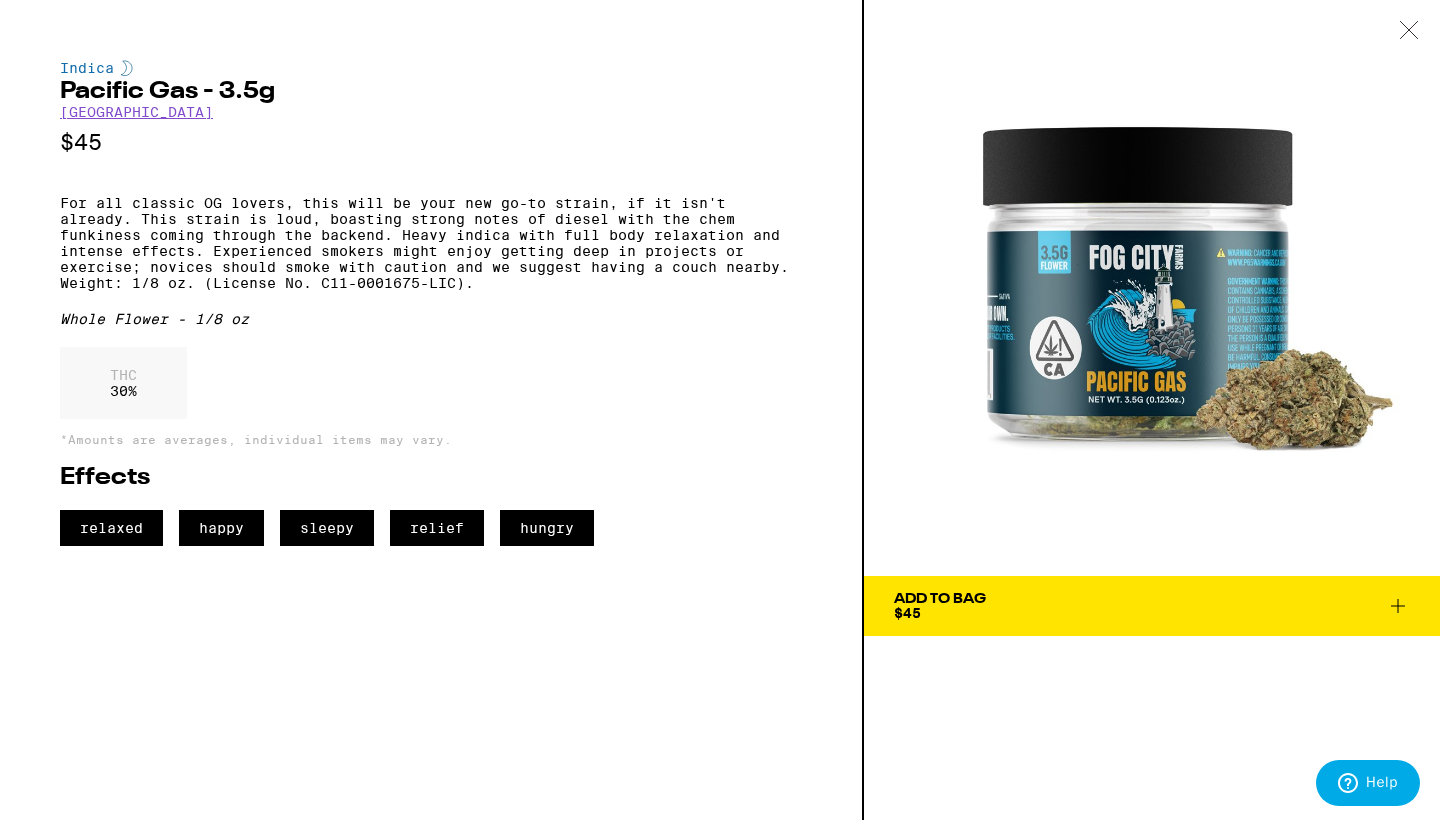 click 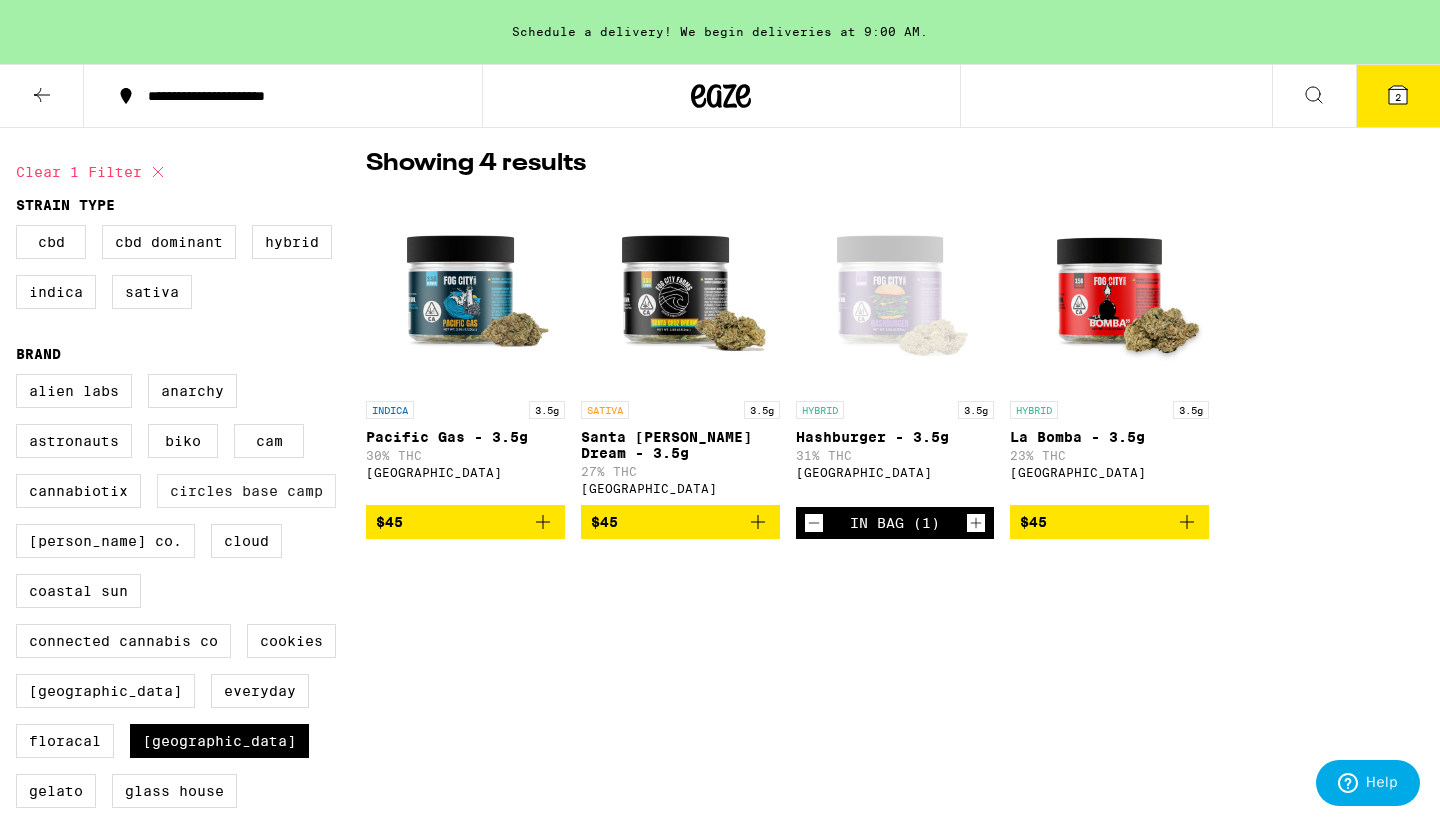 scroll, scrollTop: 224, scrollLeft: 0, axis: vertical 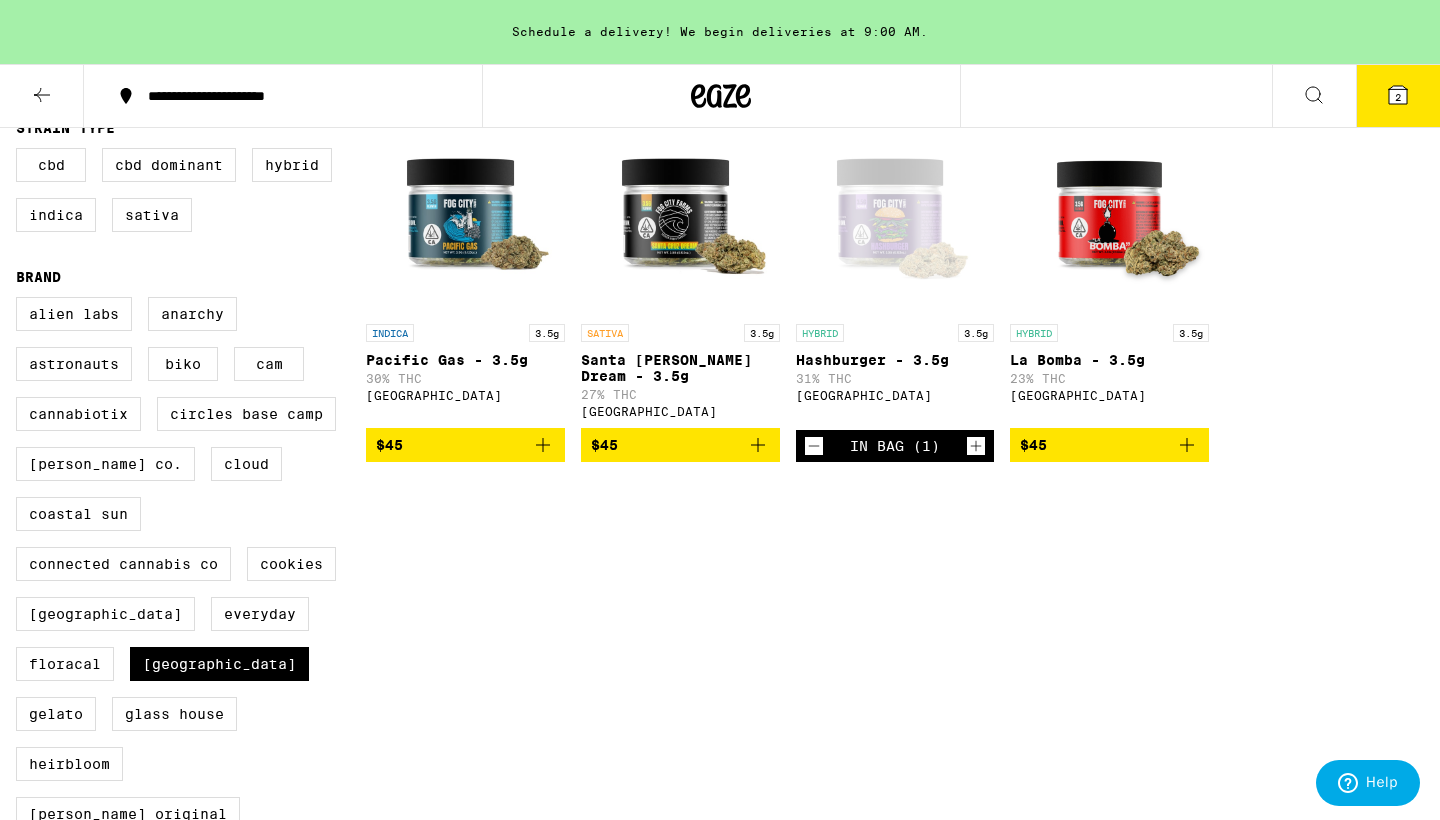 click at bounding box center (895, 214) 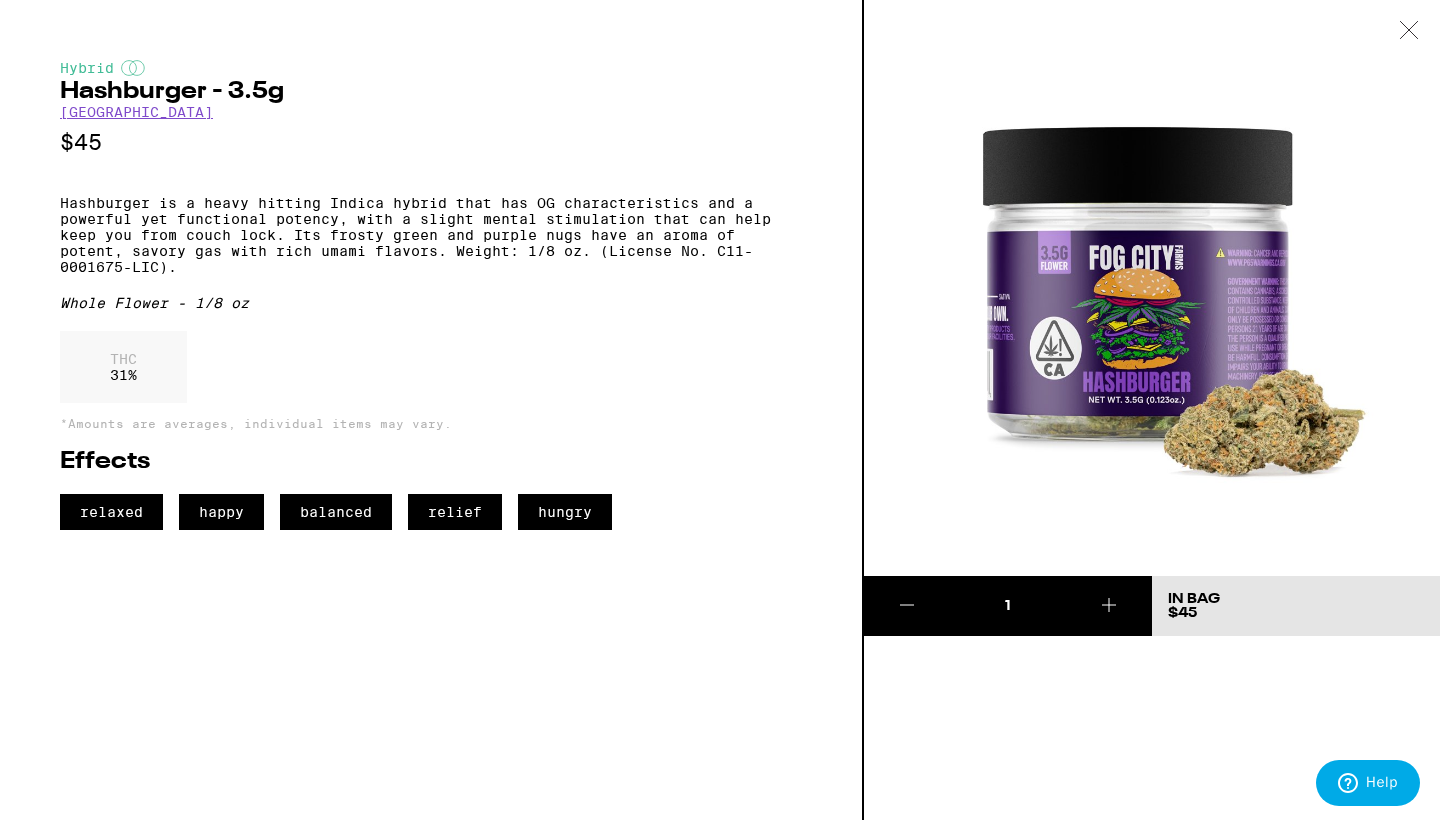 click 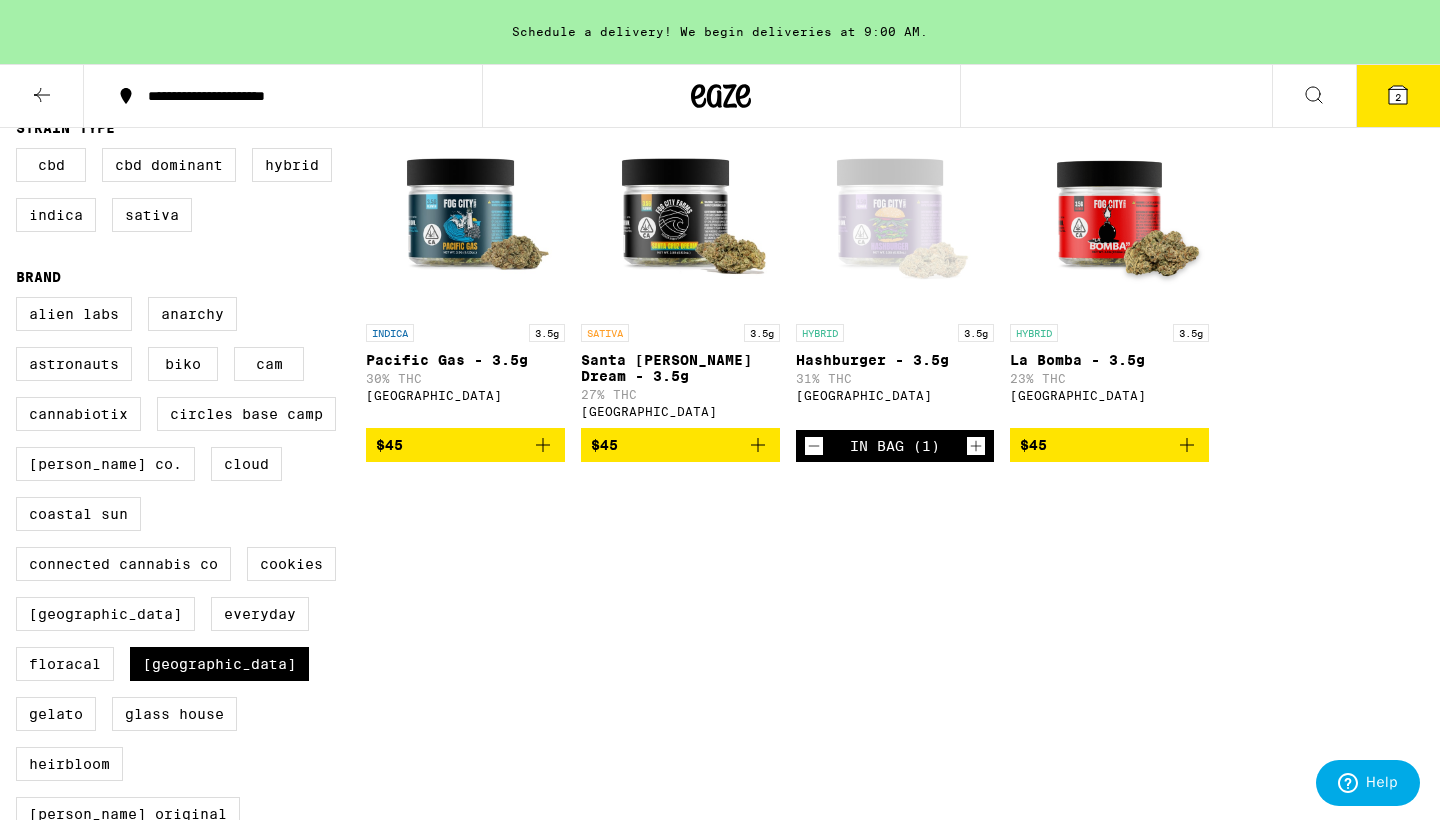 click 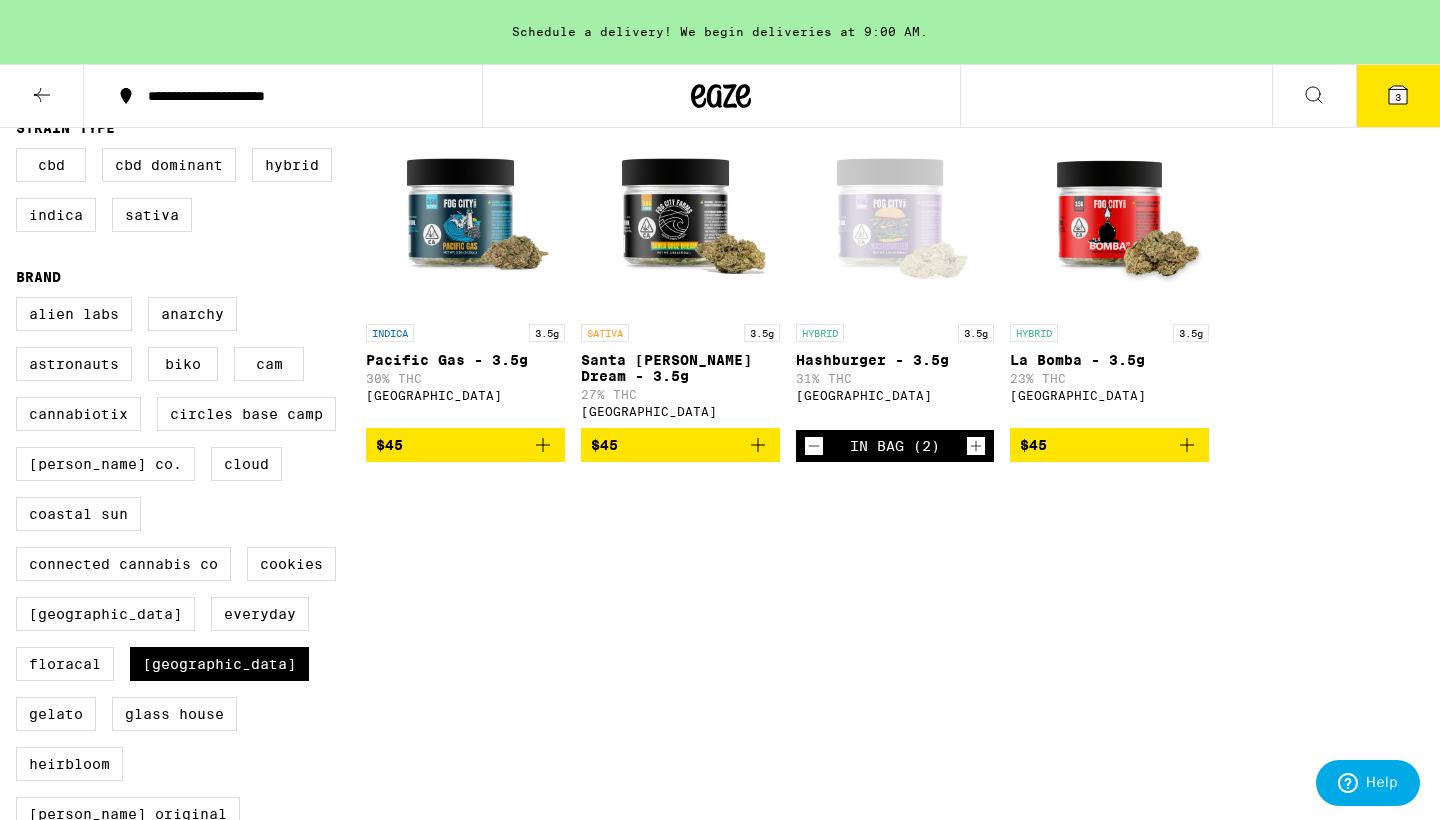 click 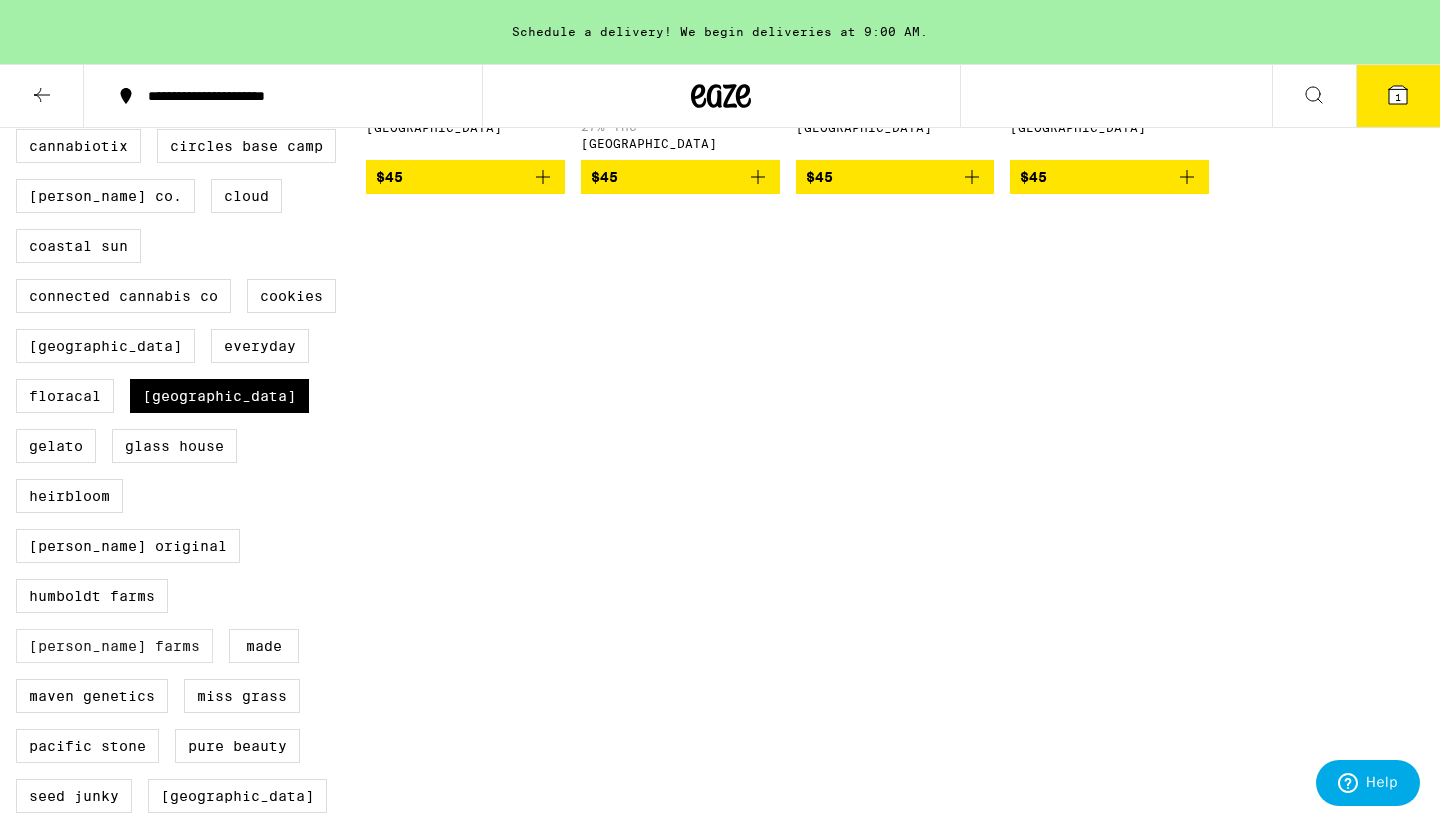 scroll, scrollTop: 479, scrollLeft: 0, axis: vertical 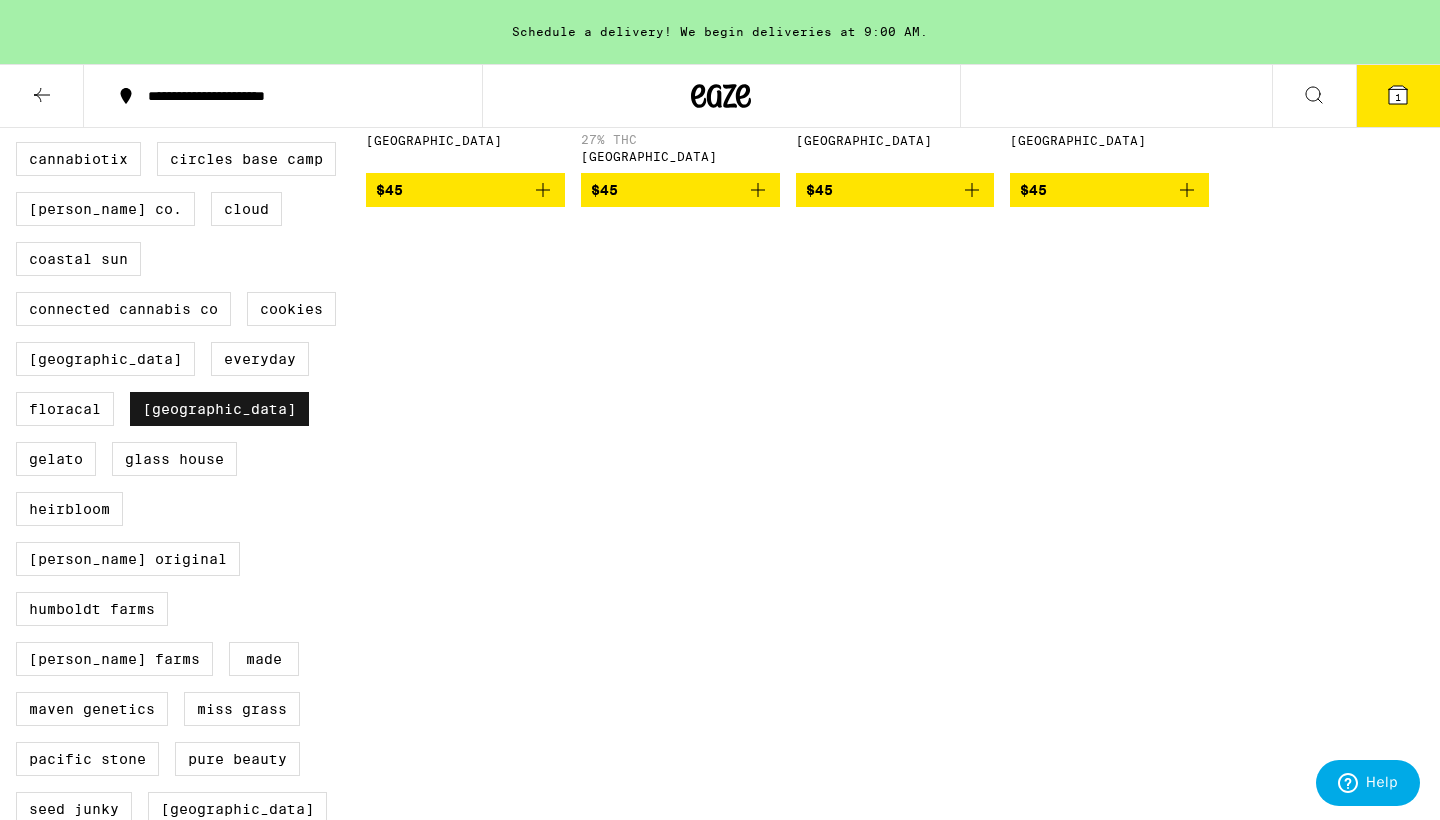 click on "[GEOGRAPHIC_DATA]" at bounding box center [219, 409] 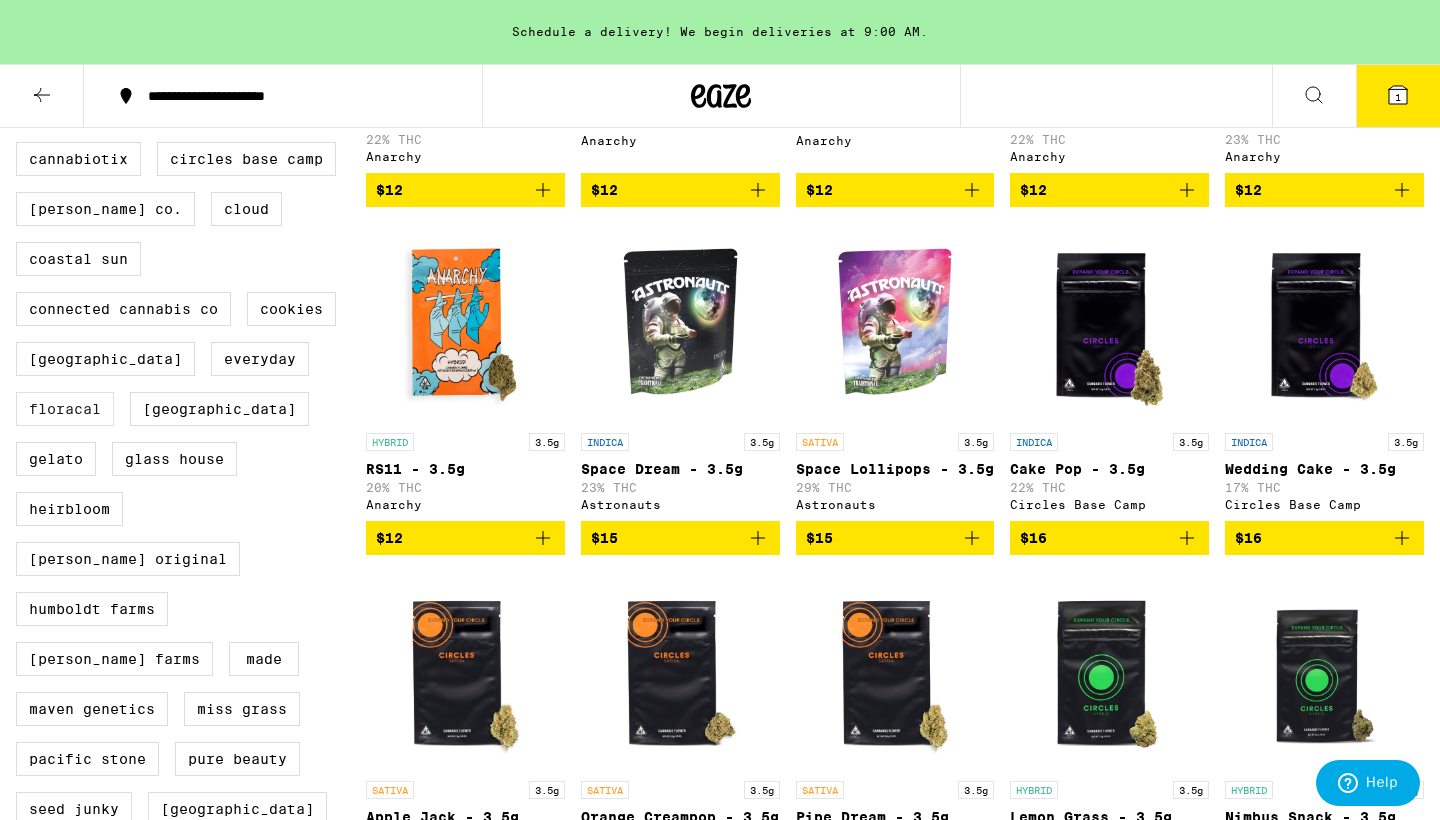 click on "FloraCal" at bounding box center (65, 409) 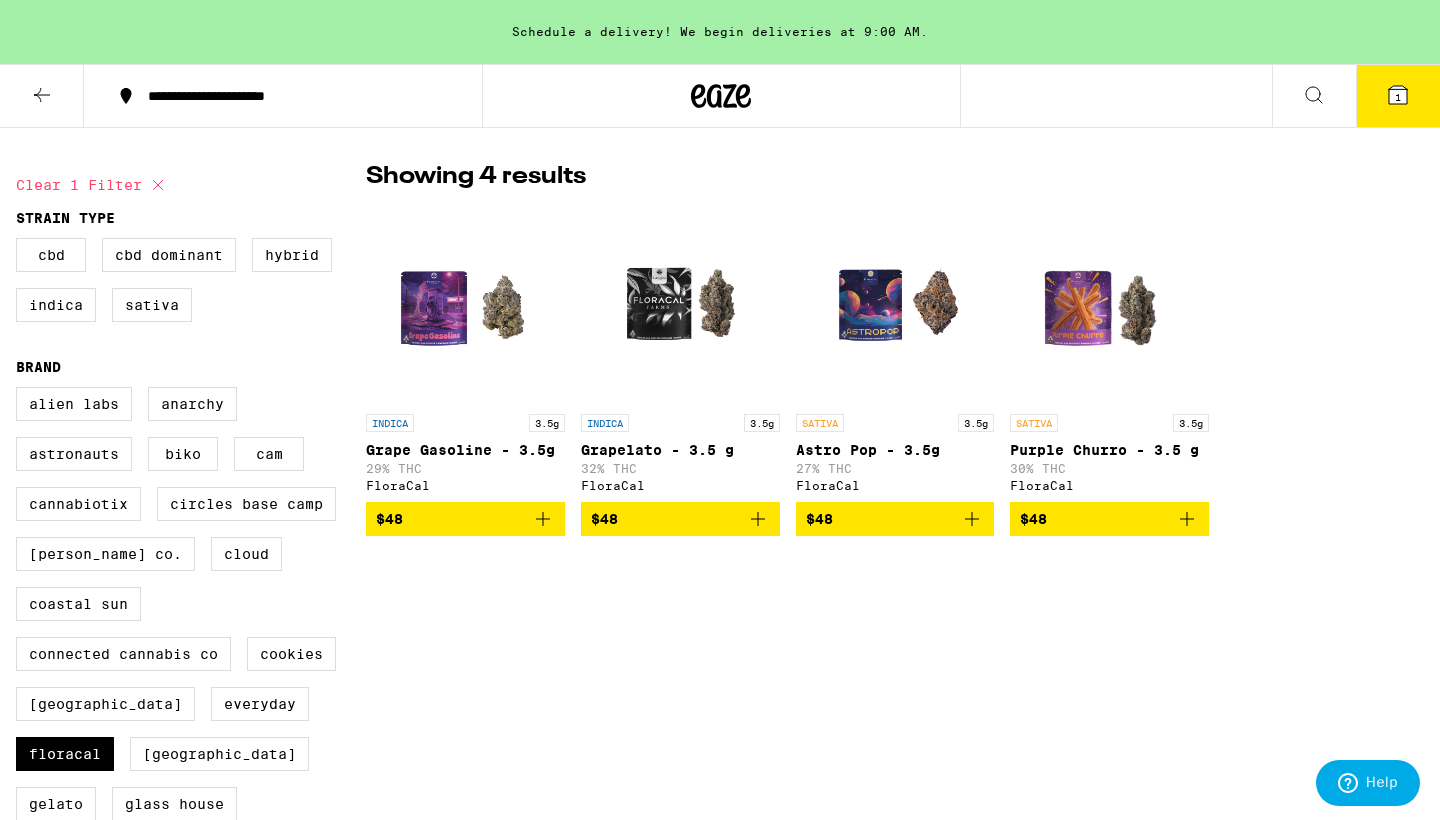 scroll, scrollTop: 88, scrollLeft: 0, axis: vertical 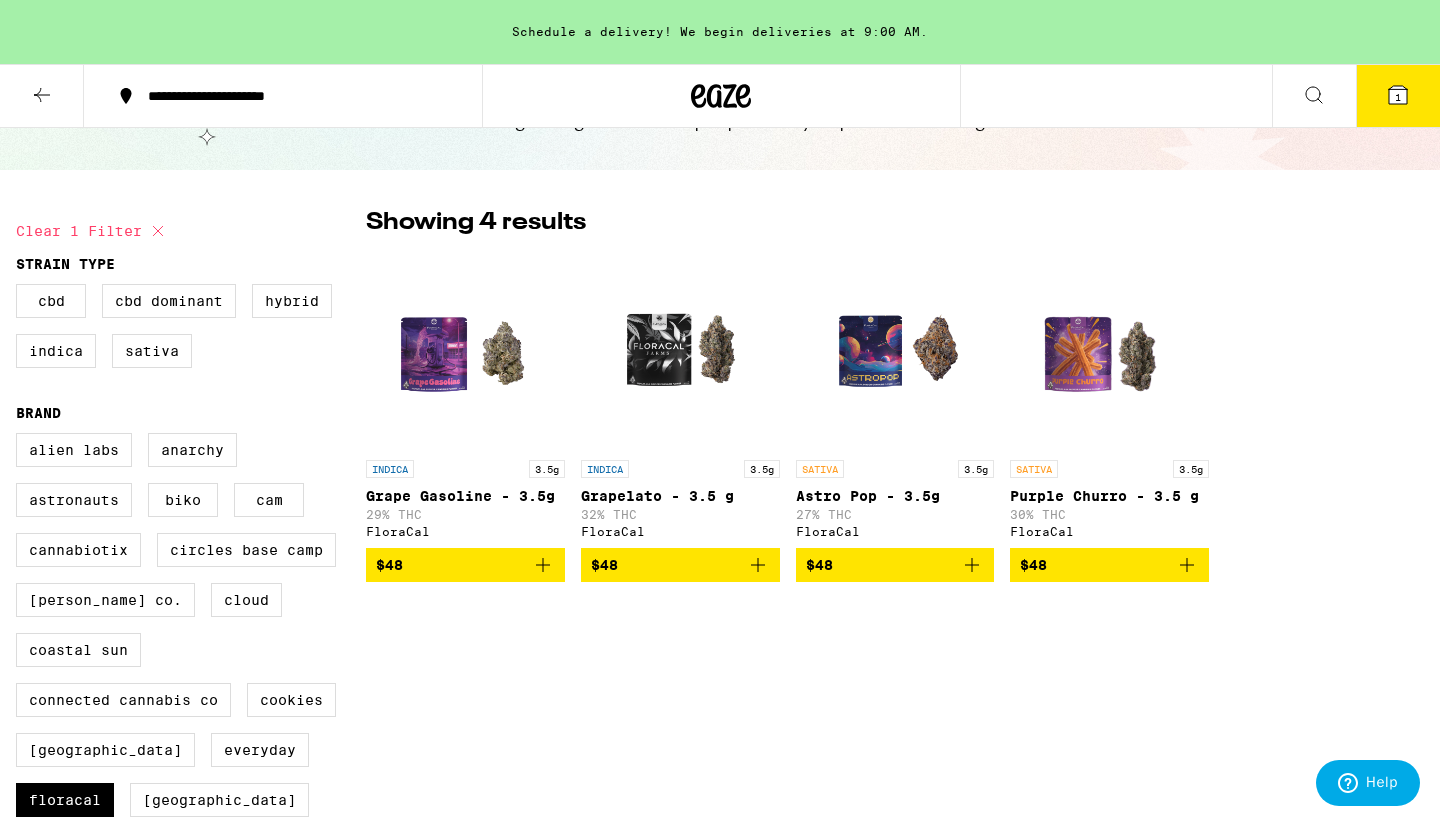 click at bounding box center [895, 350] 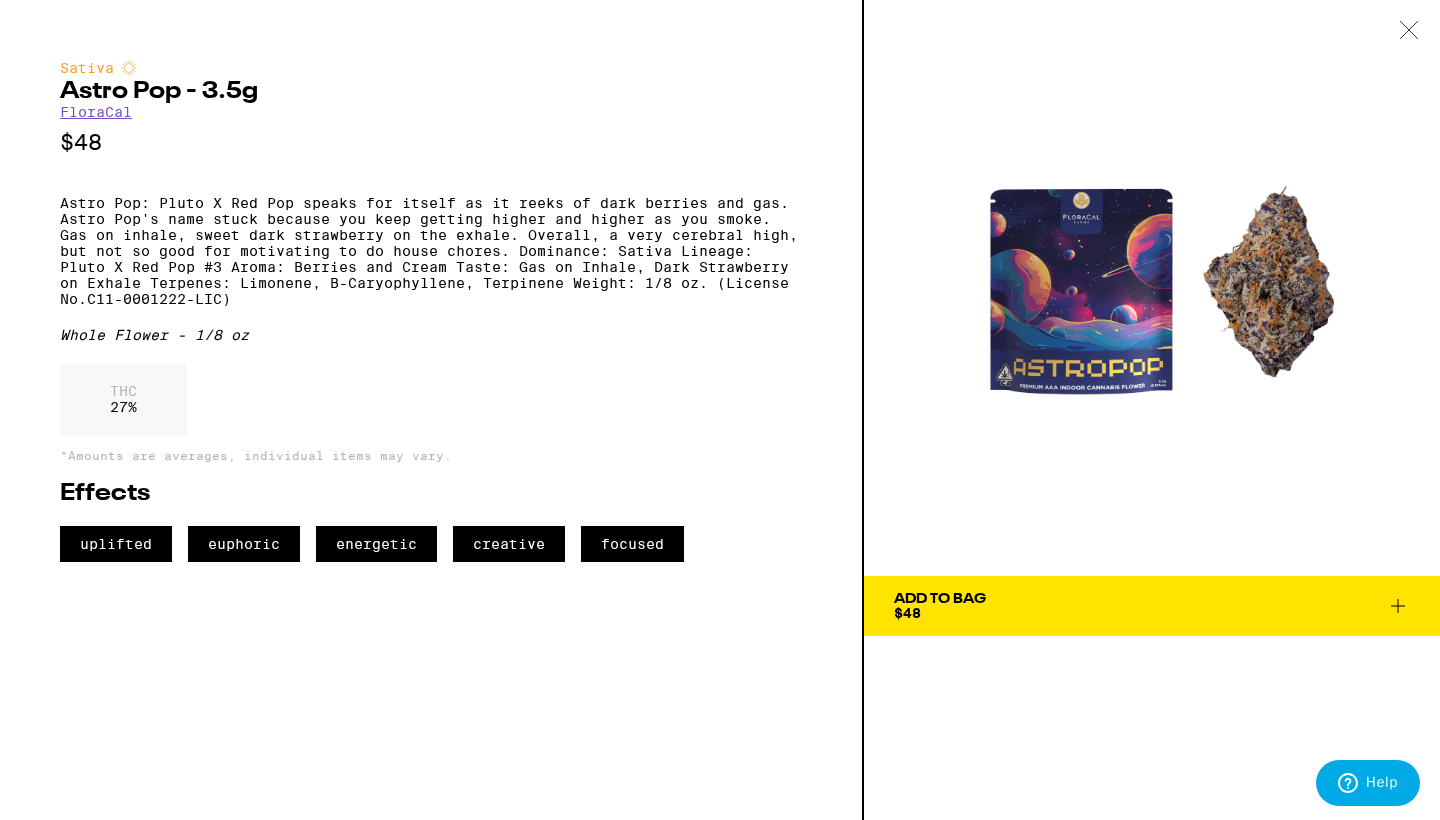 click 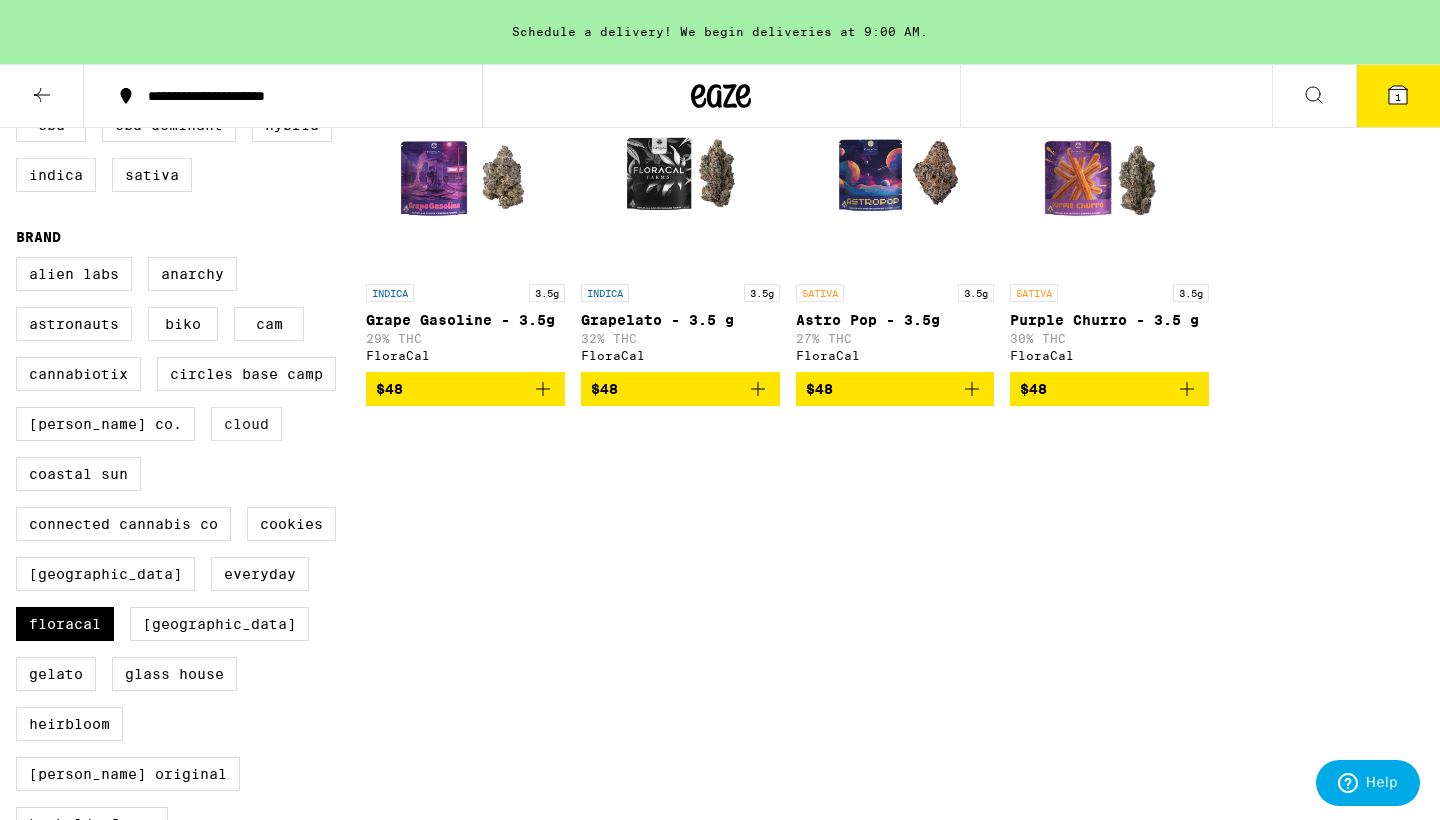 scroll, scrollTop: 267, scrollLeft: 0, axis: vertical 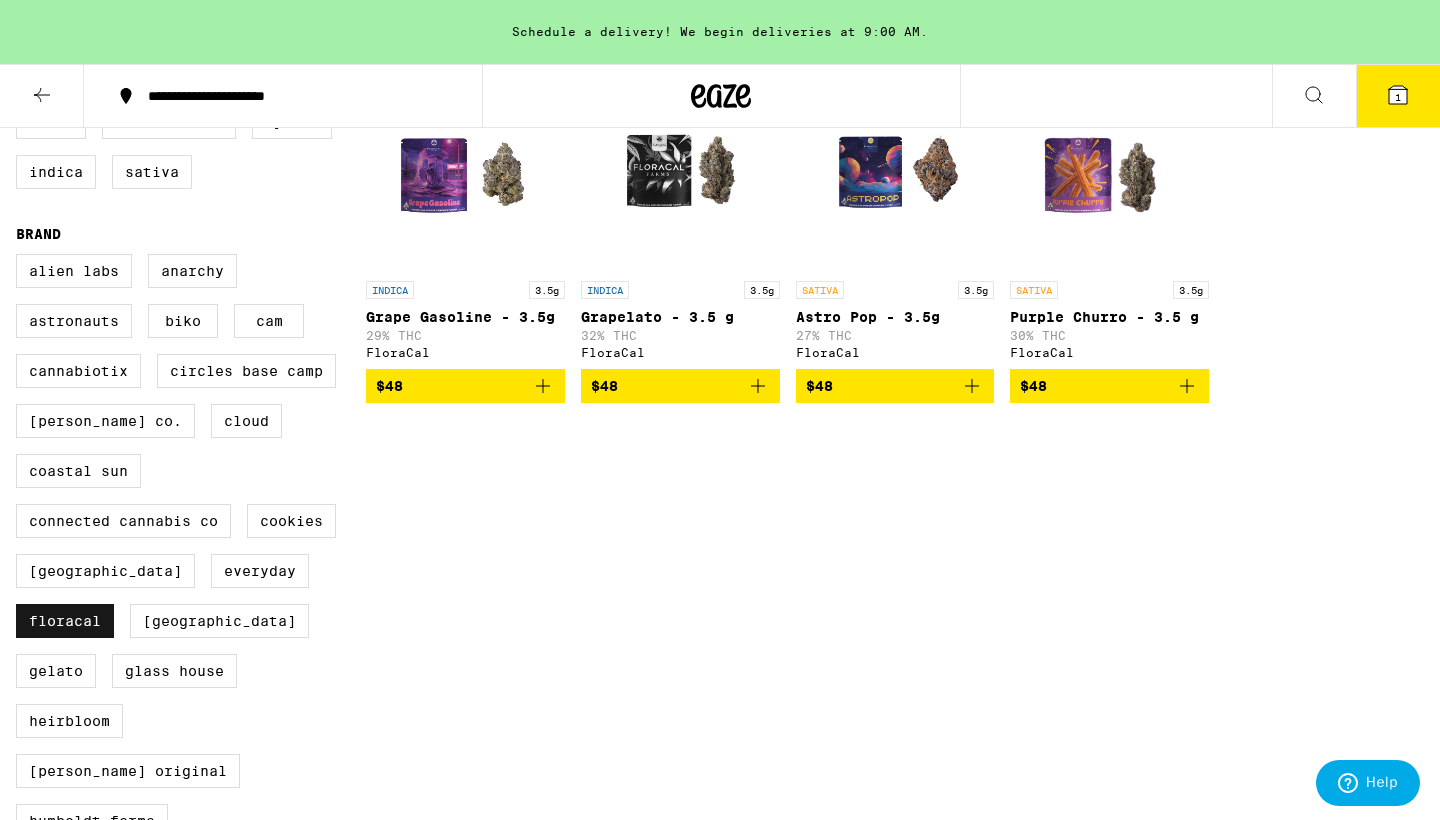 click on "FloraCal" at bounding box center (65, 621) 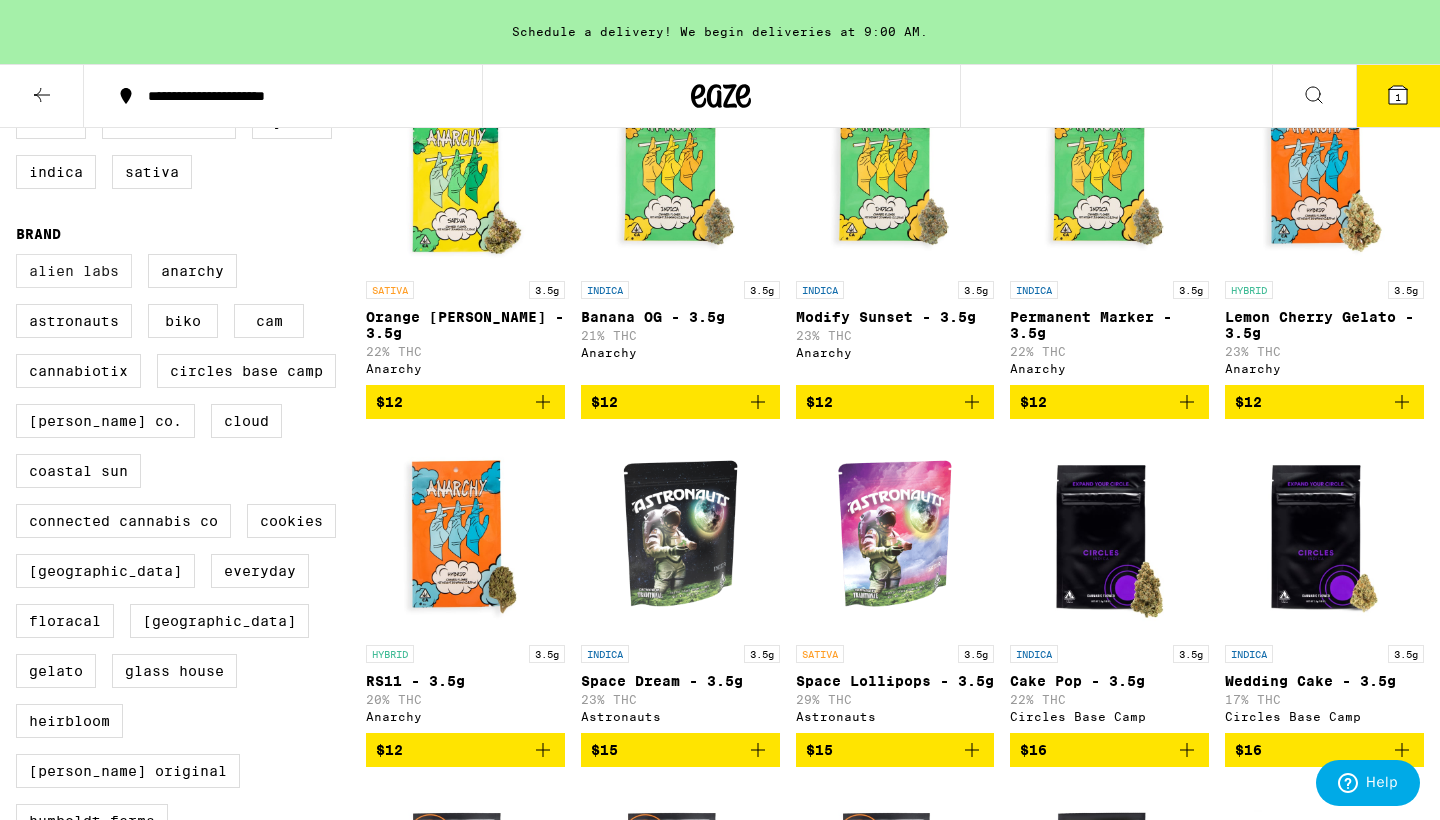 click on "Alien Labs" at bounding box center [74, 271] 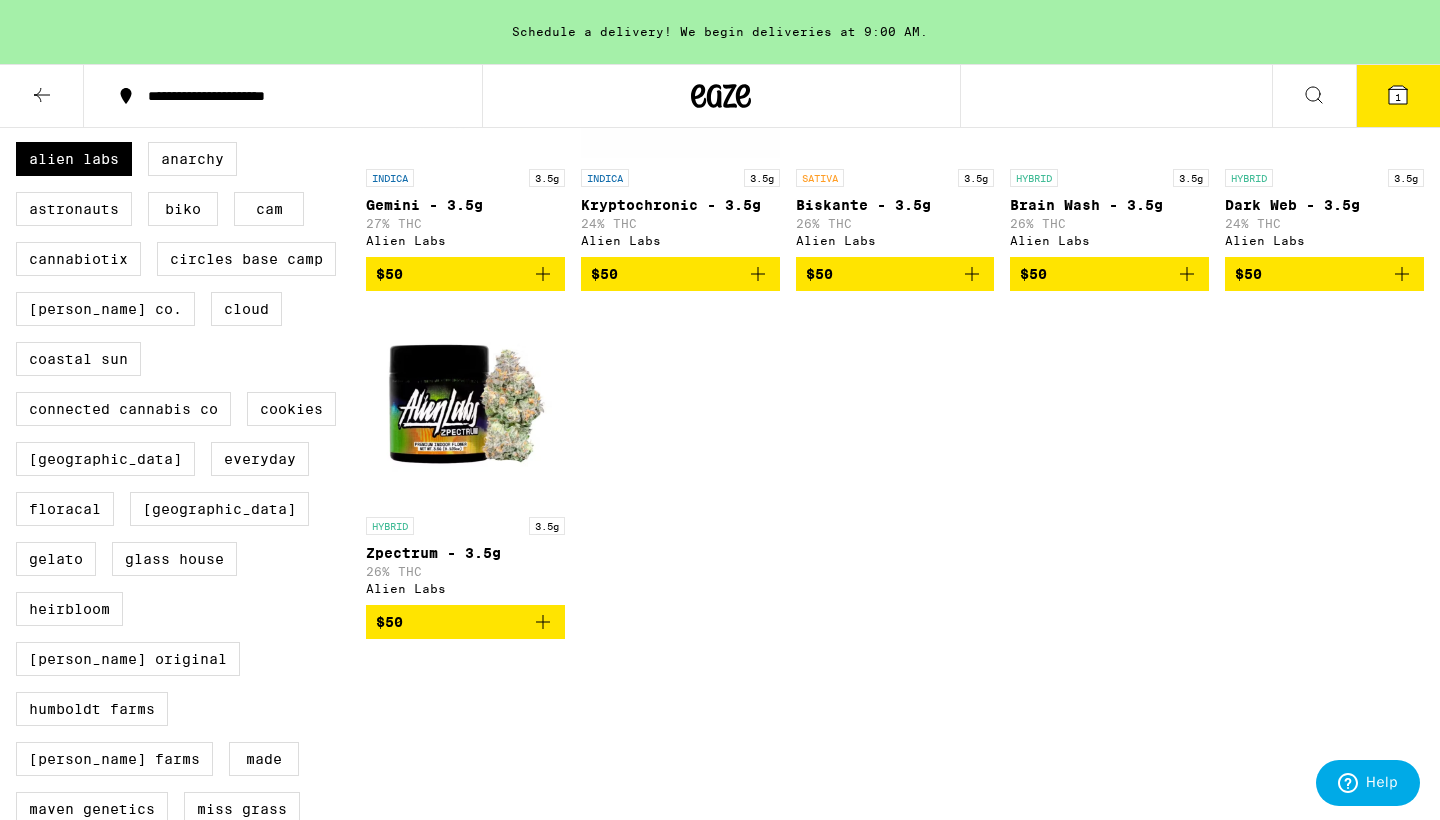 scroll, scrollTop: 375, scrollLeft: 0, axis: vertical 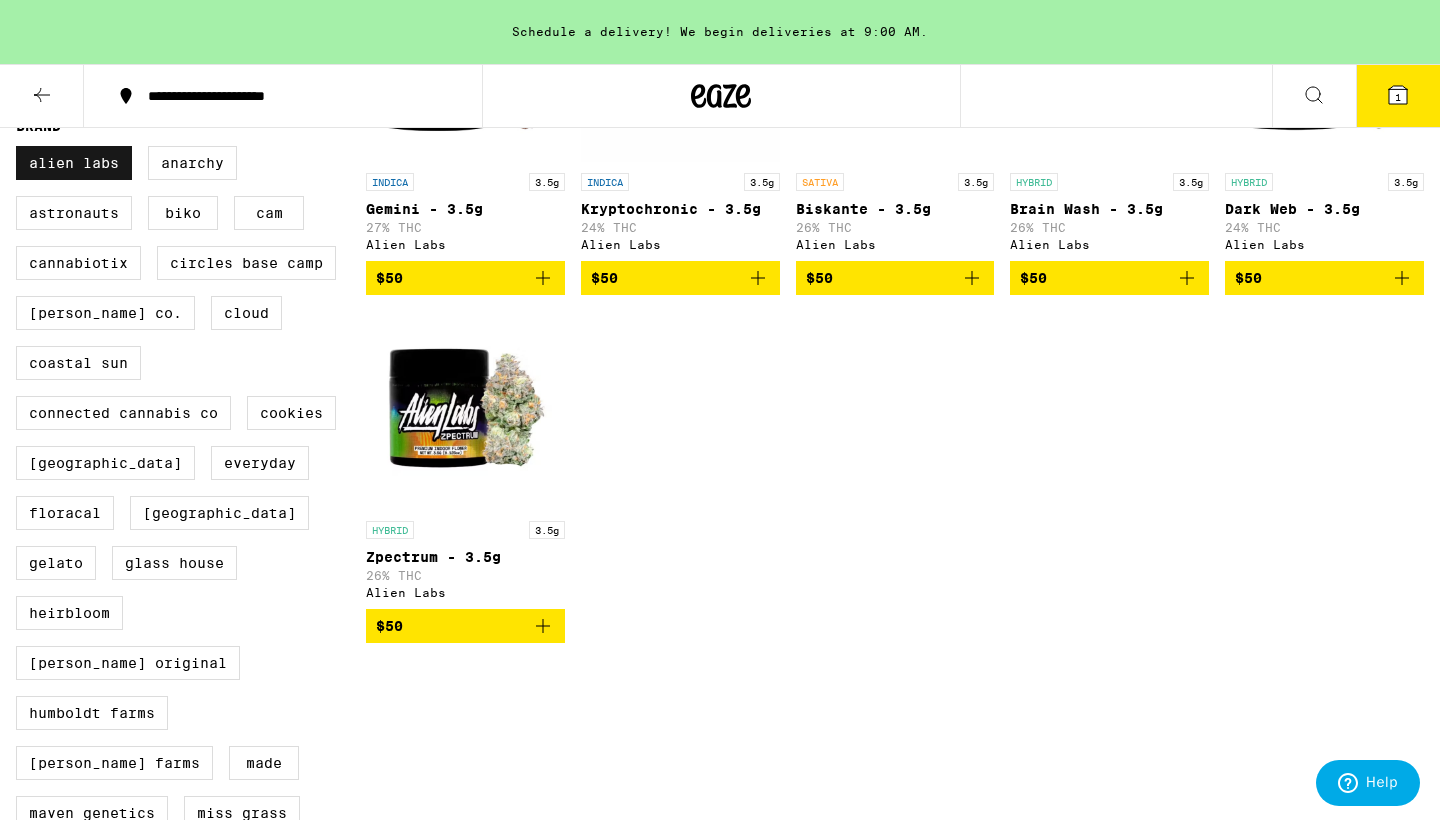 click on "Alien Labs" at bounding box center [74, 163] 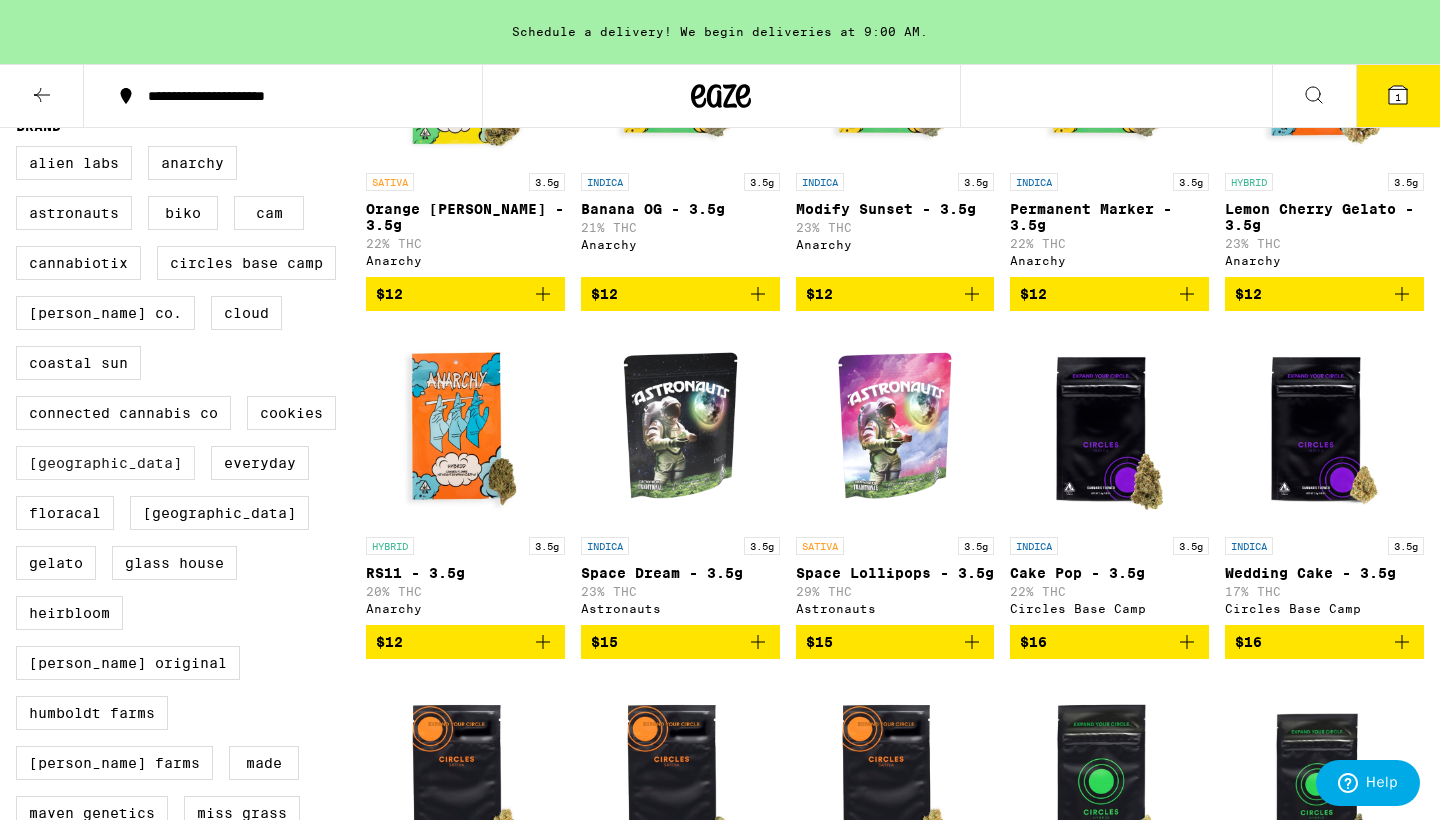 click on "[GEOGRAPHIC_DATA]" at bounding box center (105, 463) 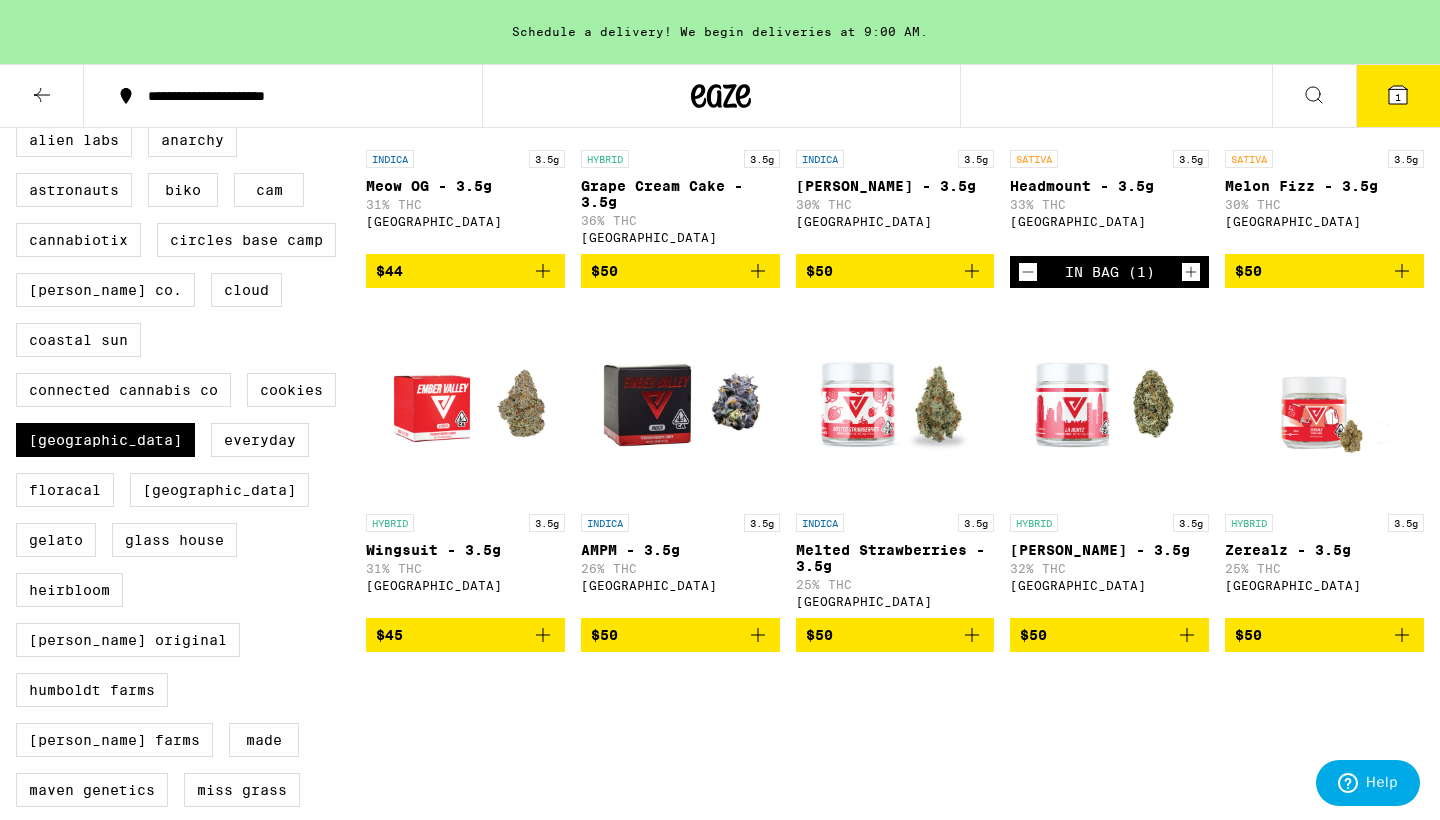 scroll, scrollTop: 400, scrollLeft: 0, axis: vertical 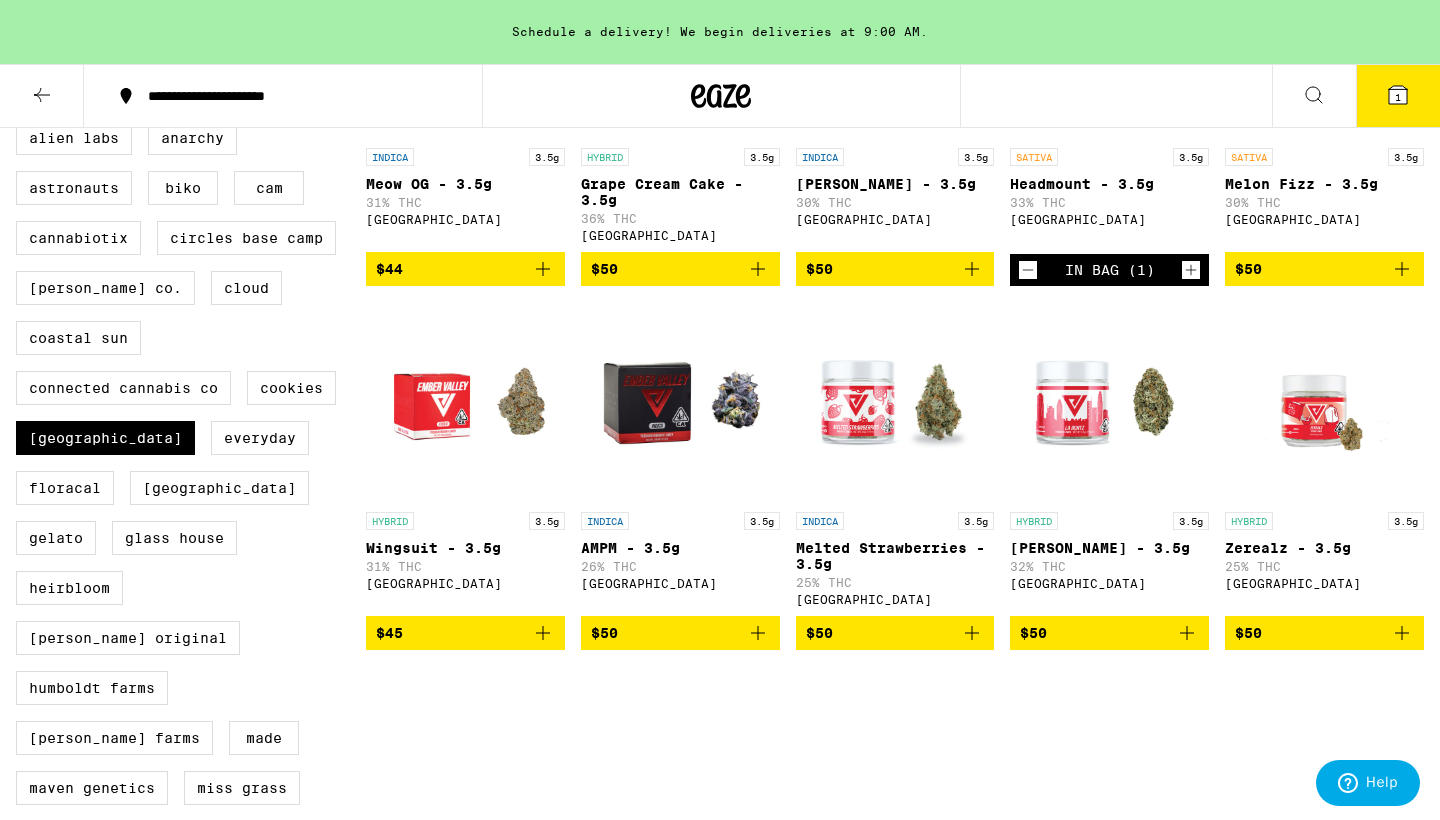 click at bounding box center [680, 402] 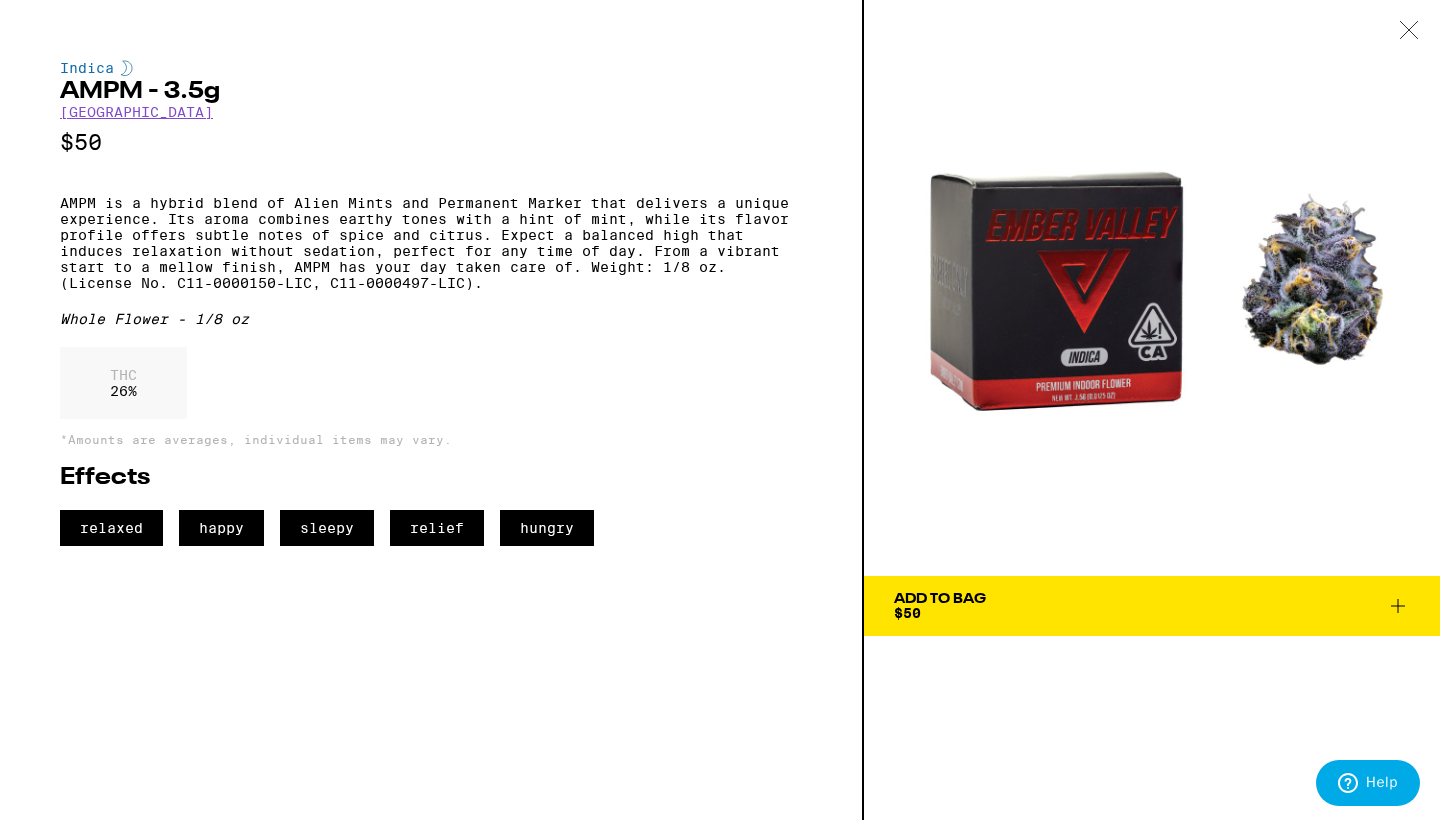 click at bounding box center (1409, 31) 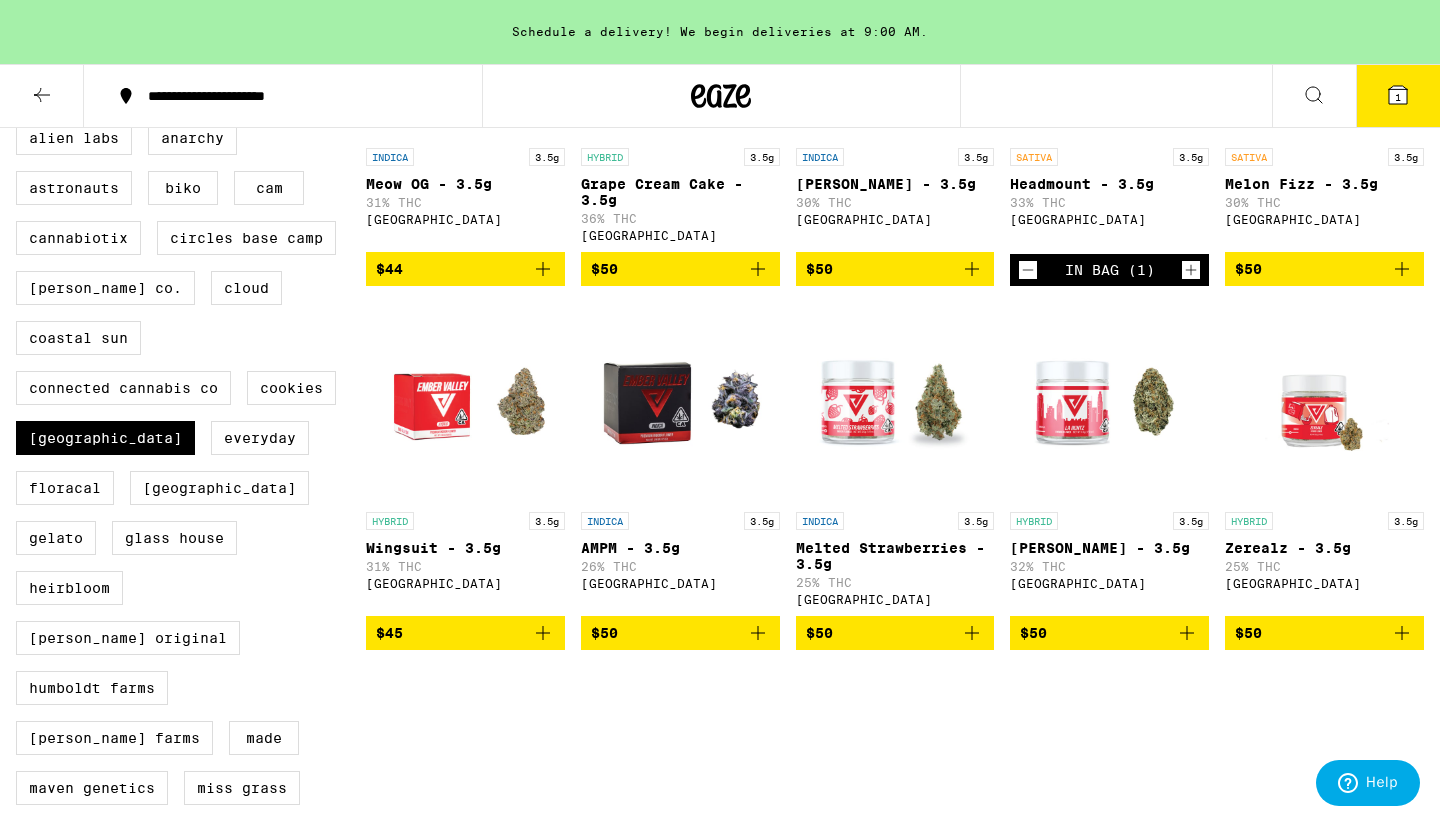 click at bounding box center [465, 402] 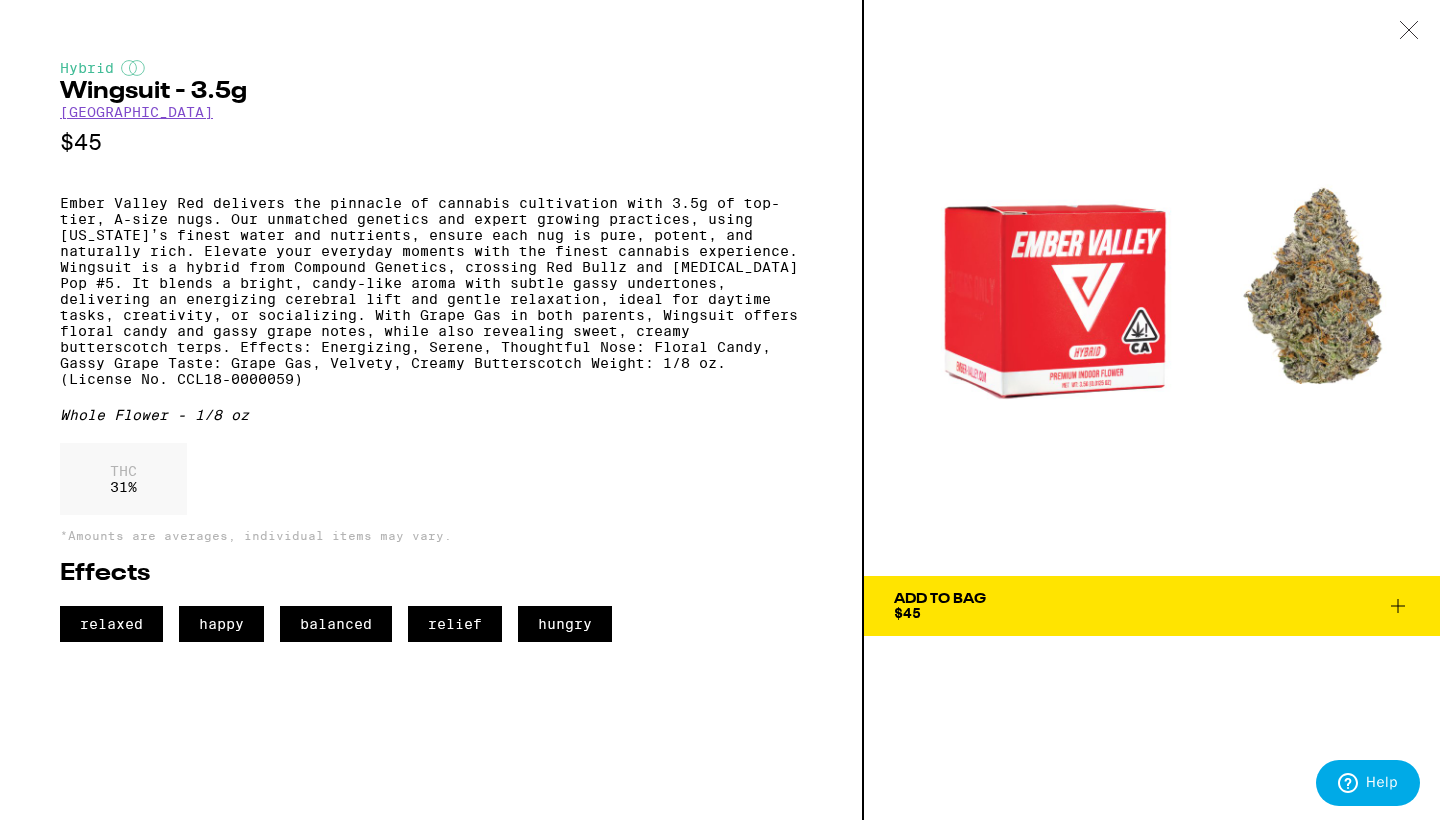 click at bounding box center (1409, 31) 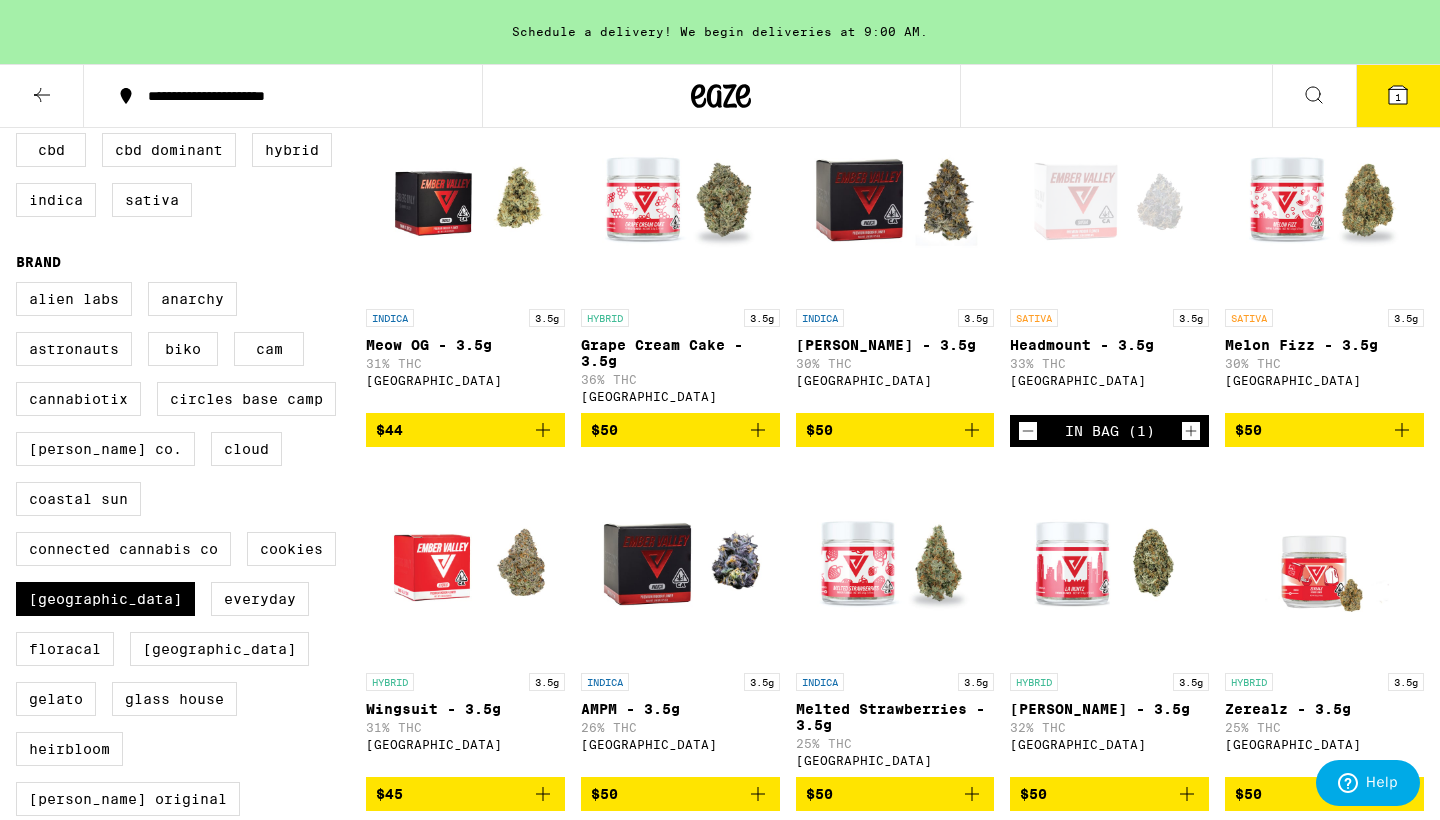scroll, scrollTop: 210, scrollLeft: 0, axis: vertical 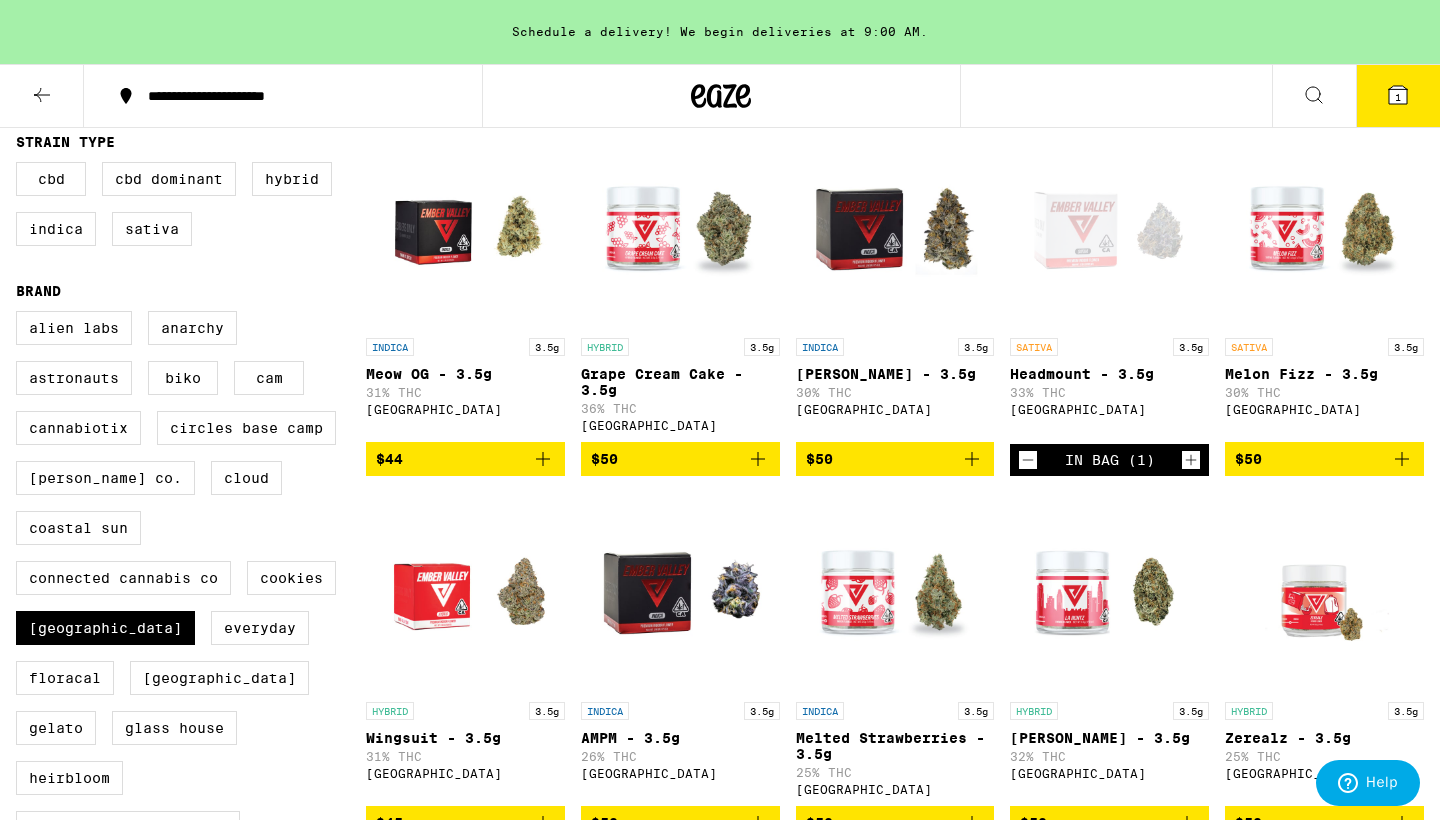 click at bounding box center [1109, 228] 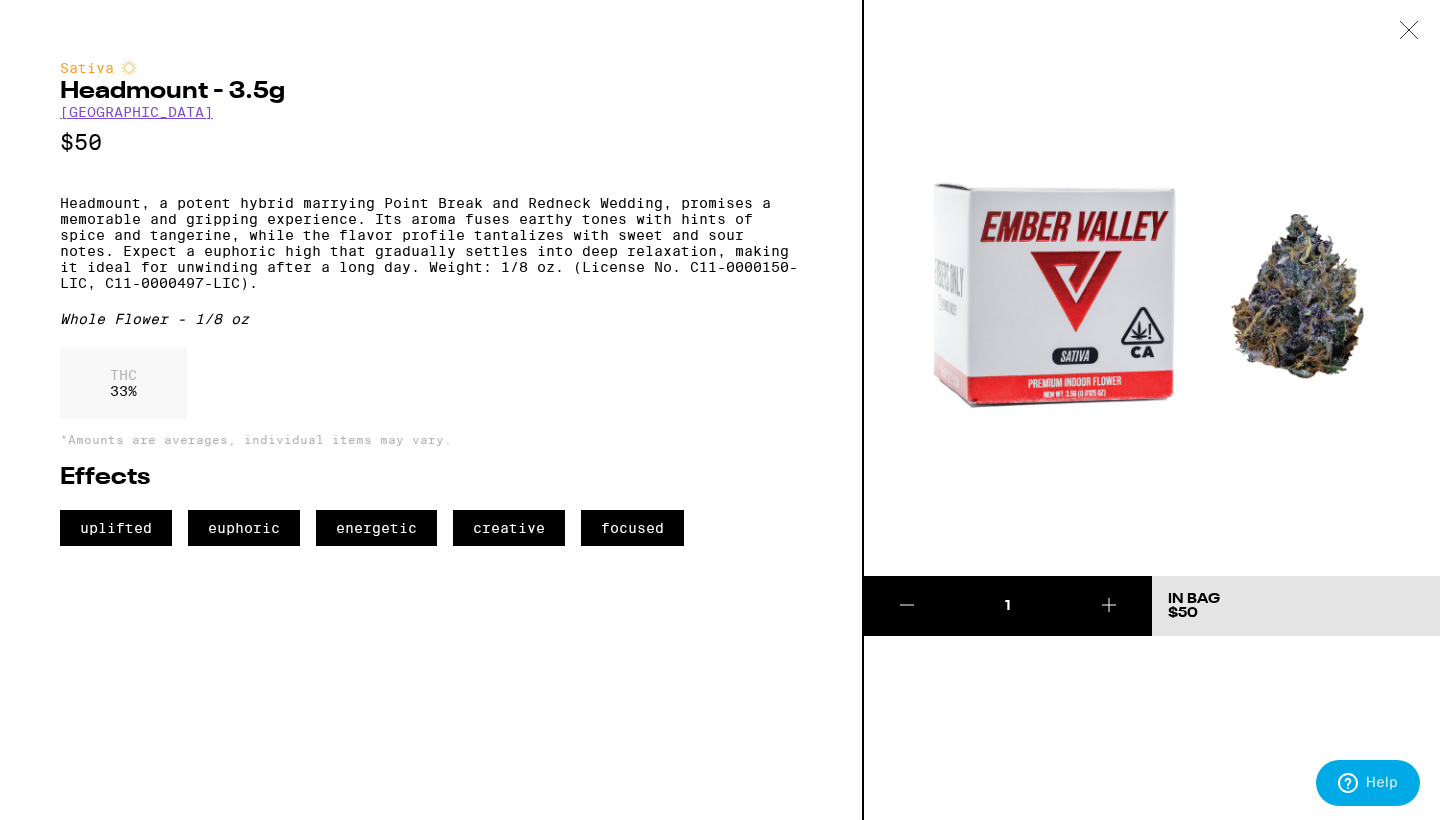click 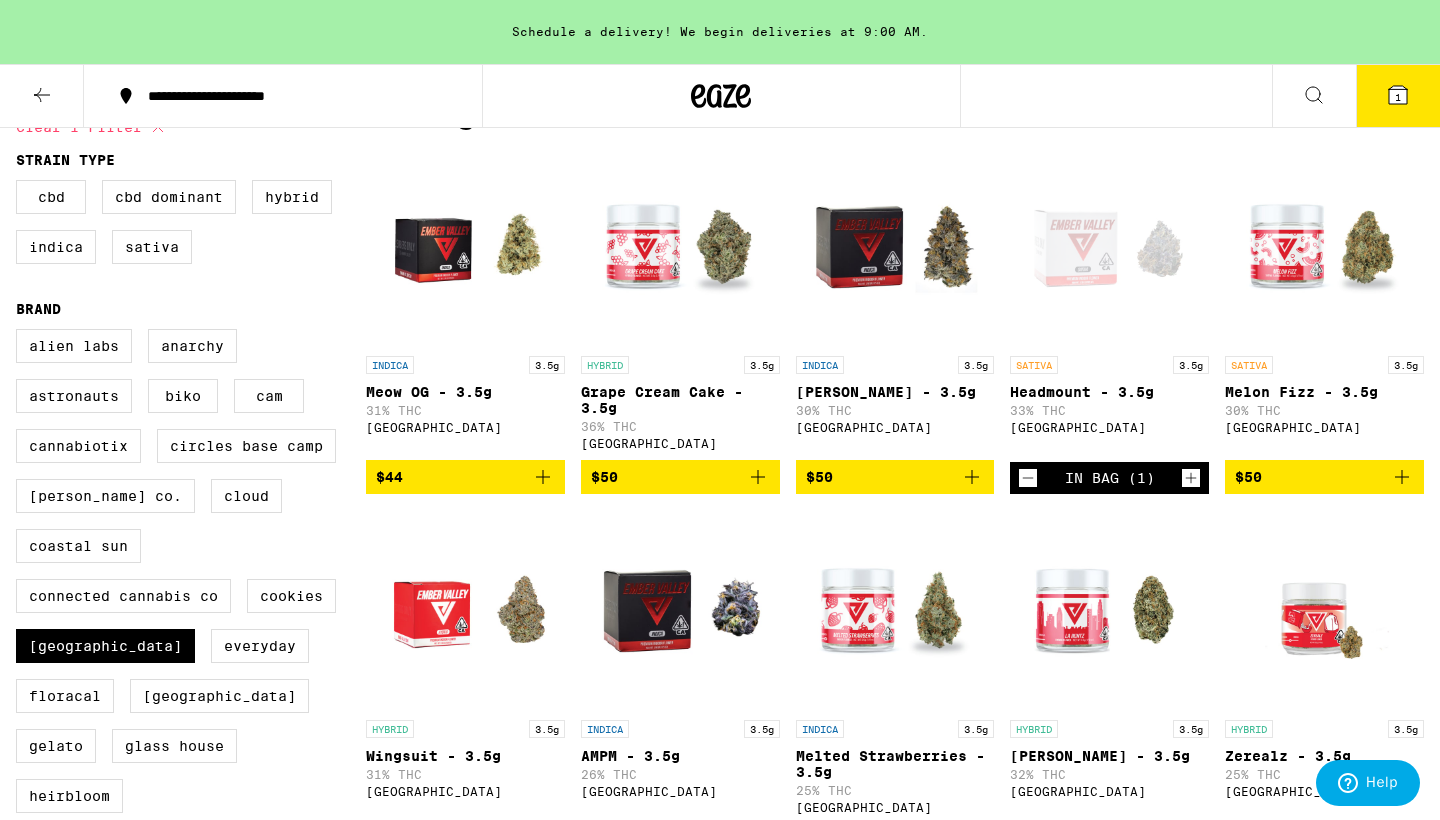 scroll, scrollTop: 159, scrollLeft: 0, axis: vertical 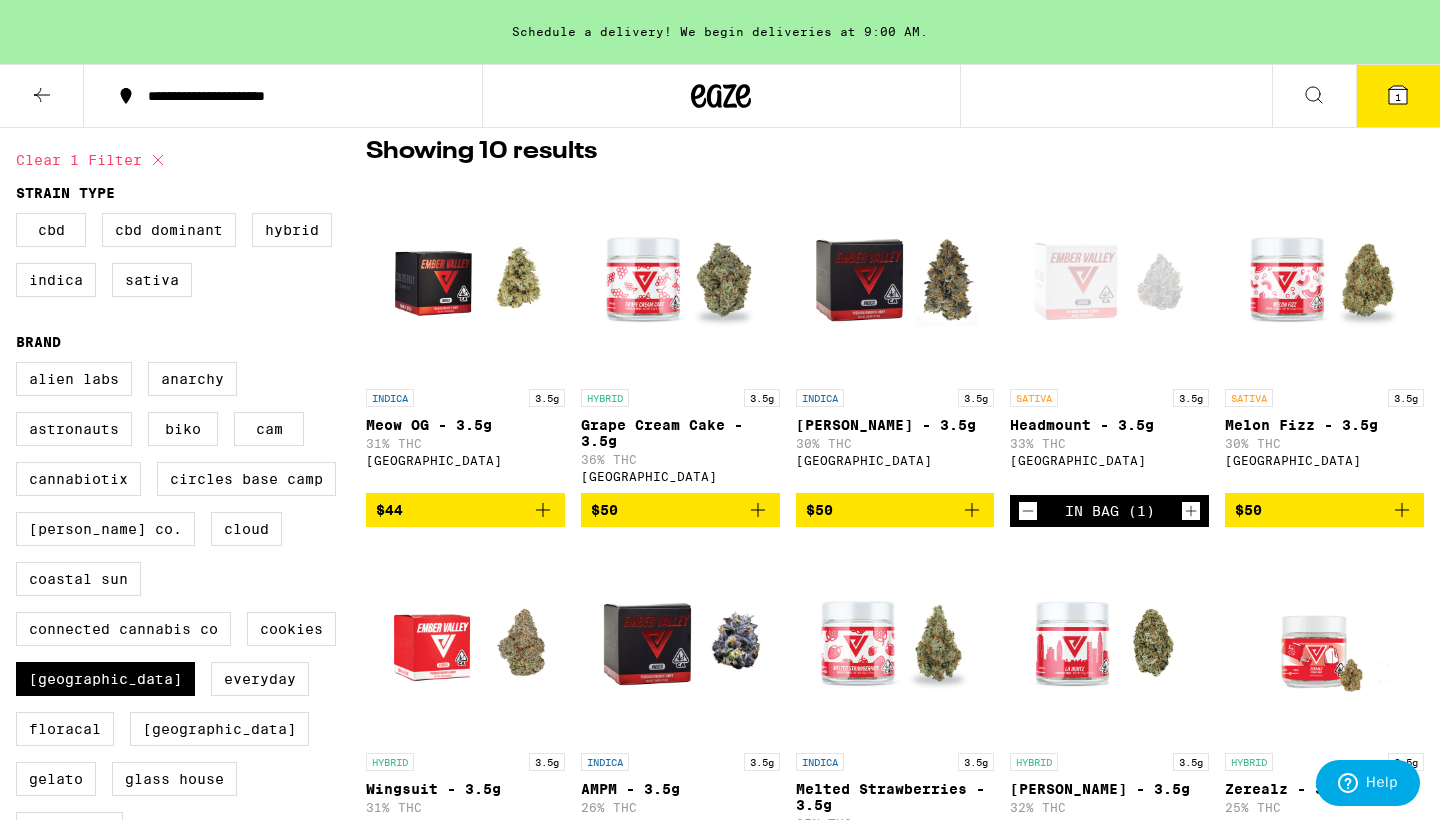 click at bounding box center [465, 279] 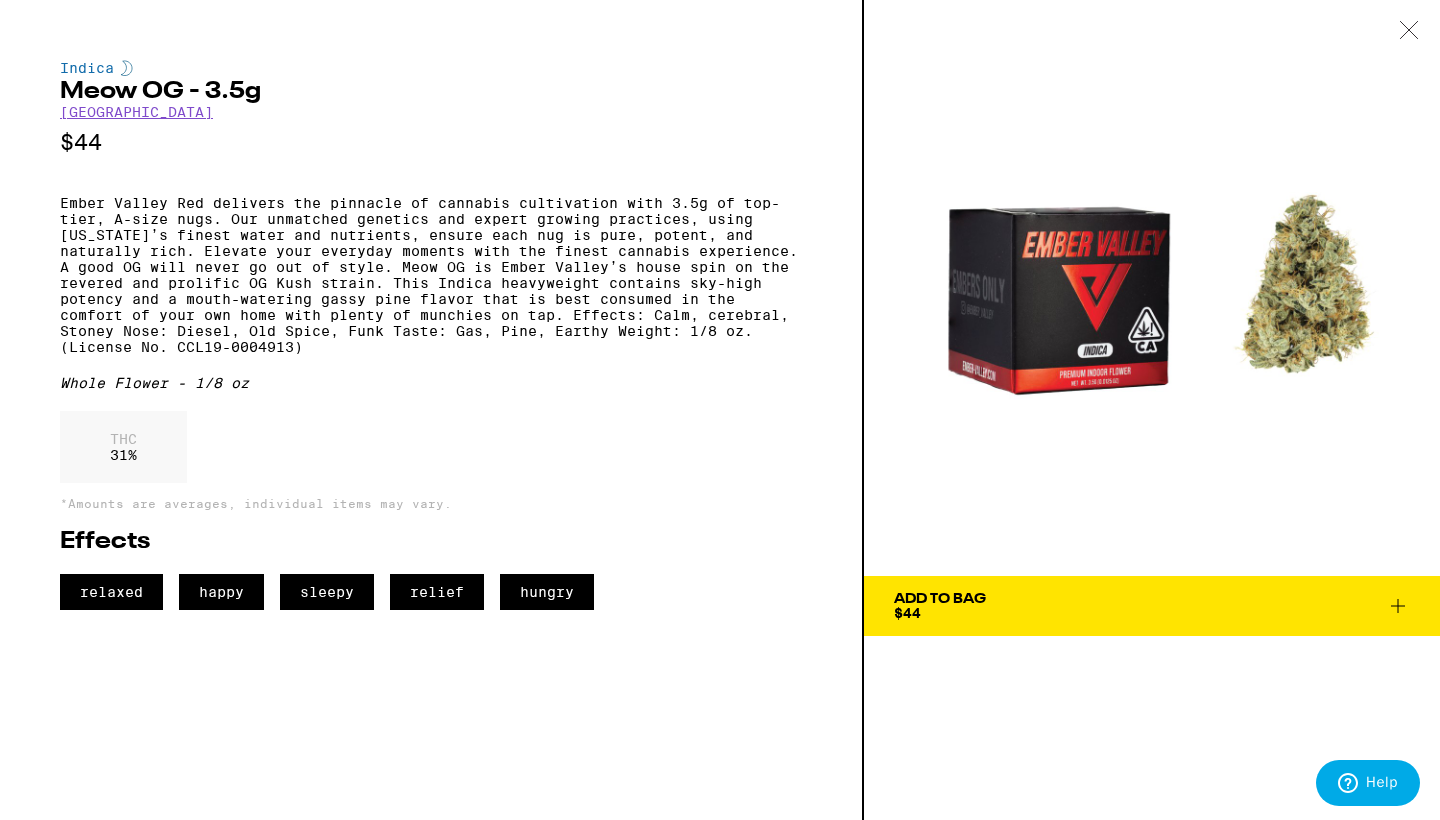 click 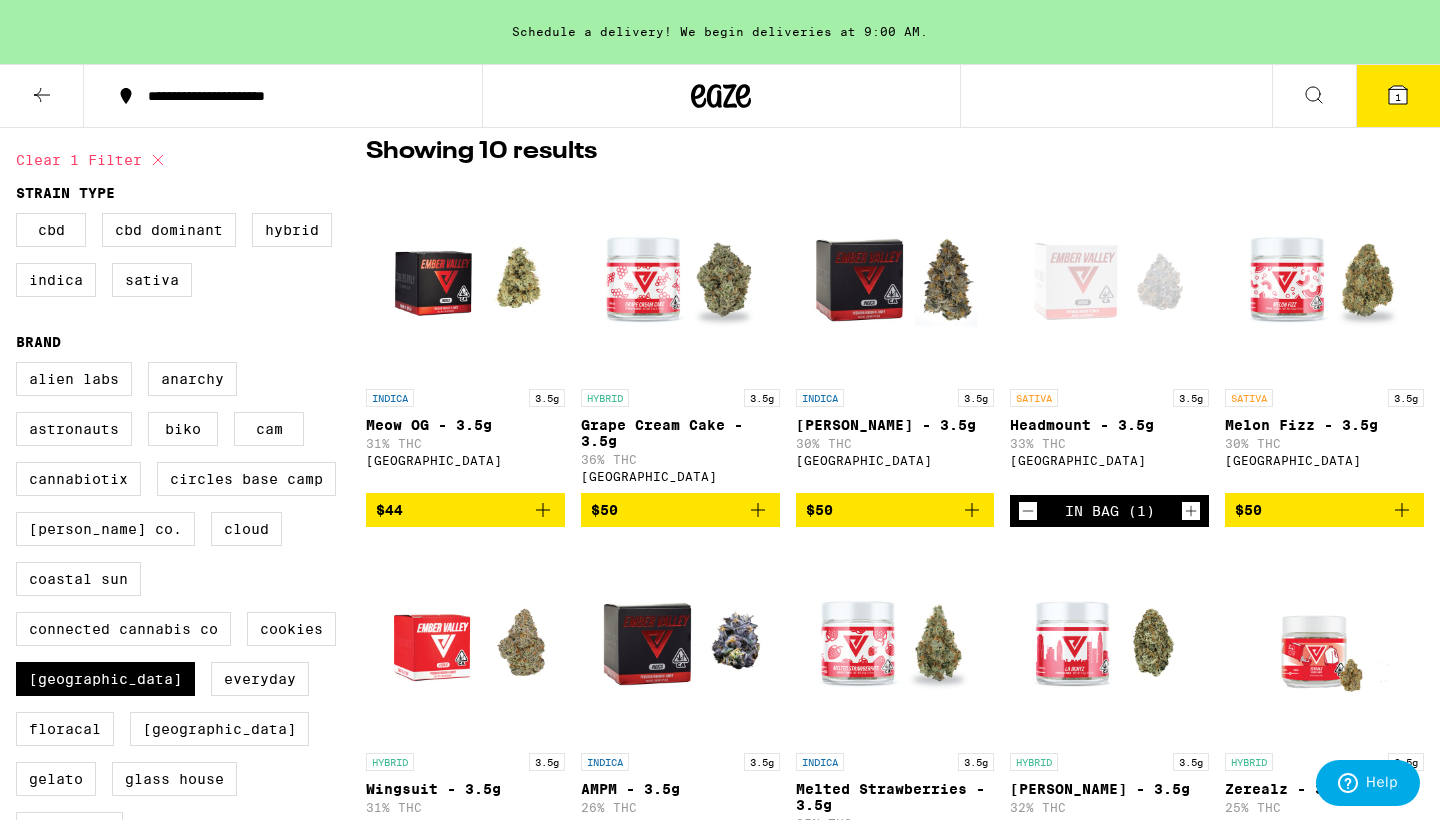 click at bounding box center (895, 279) 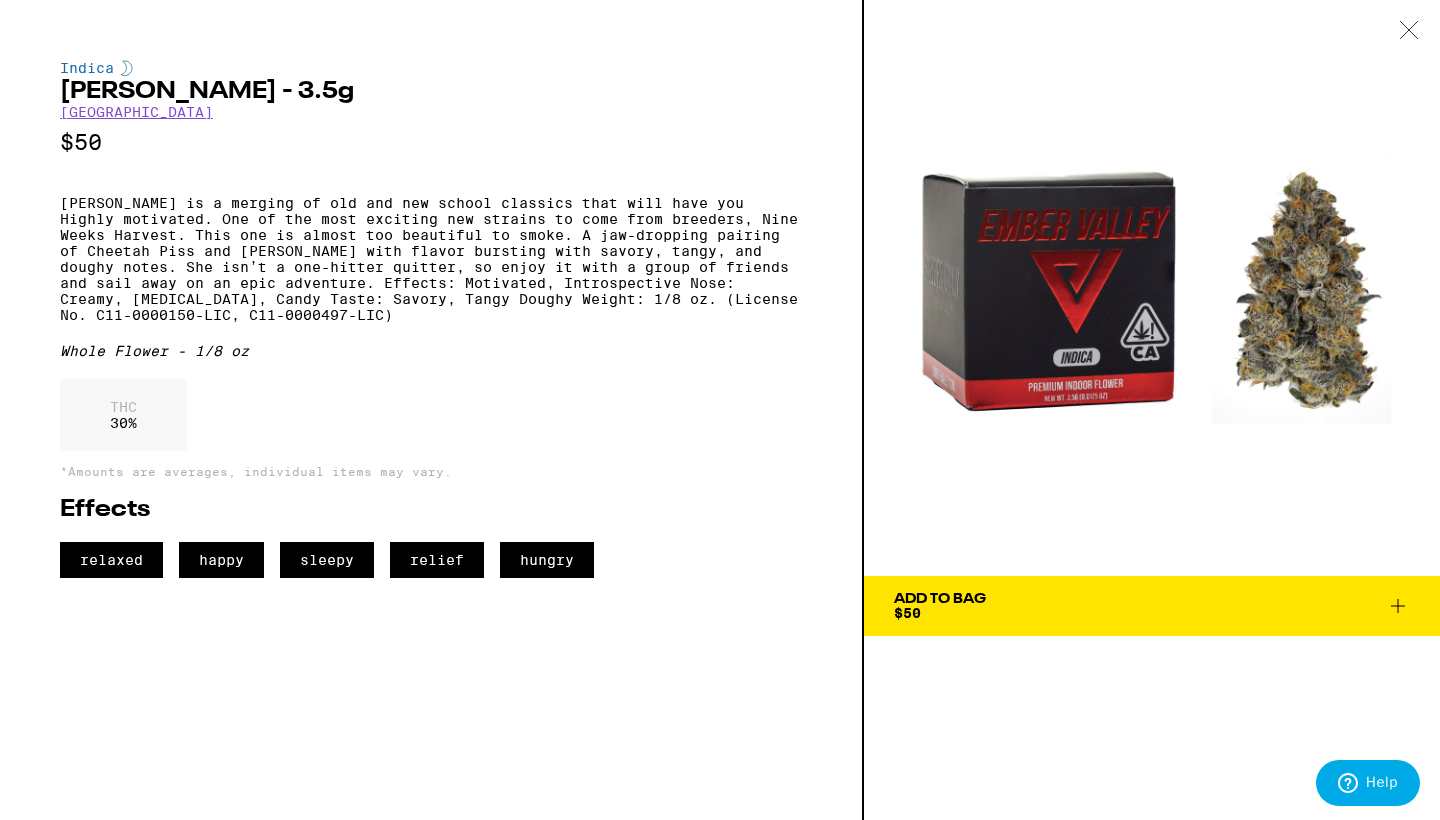 click at bounding box center [1409, 31] 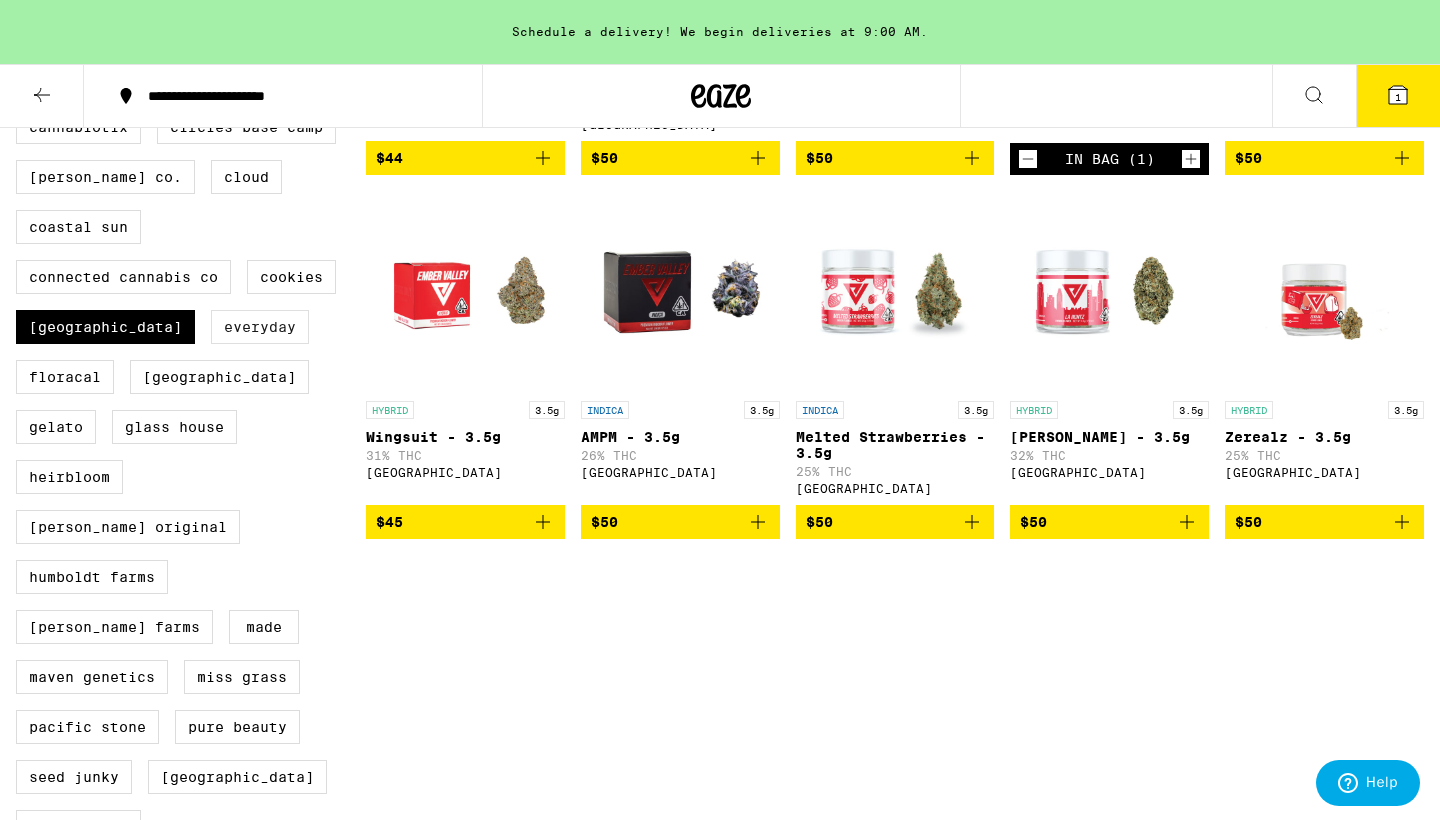 scroll, scrollTop: 507, scrollLeft: 0, axis: vertical 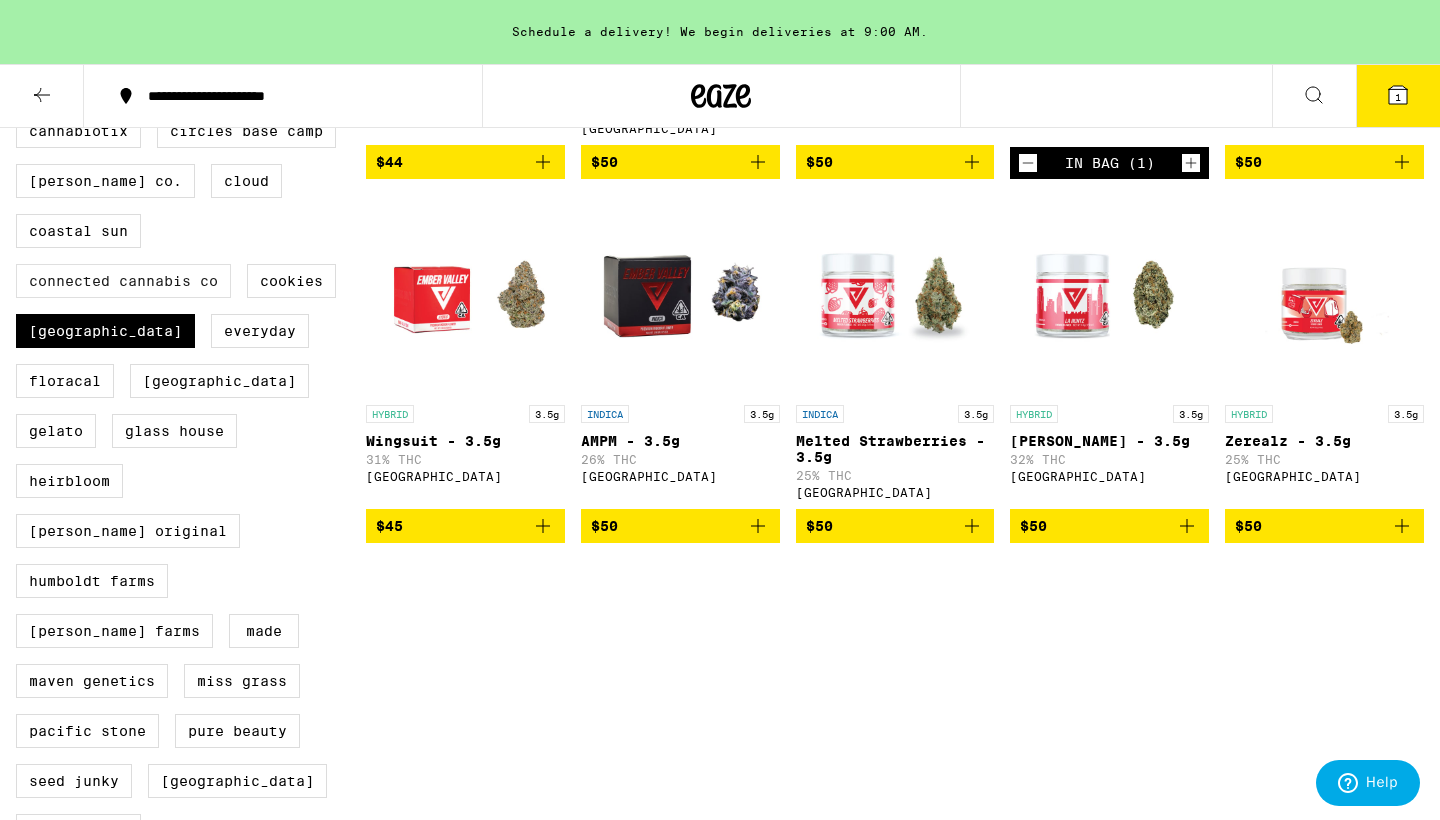 click on "Connected Cannabis Co" at bounding box center (123, 281) 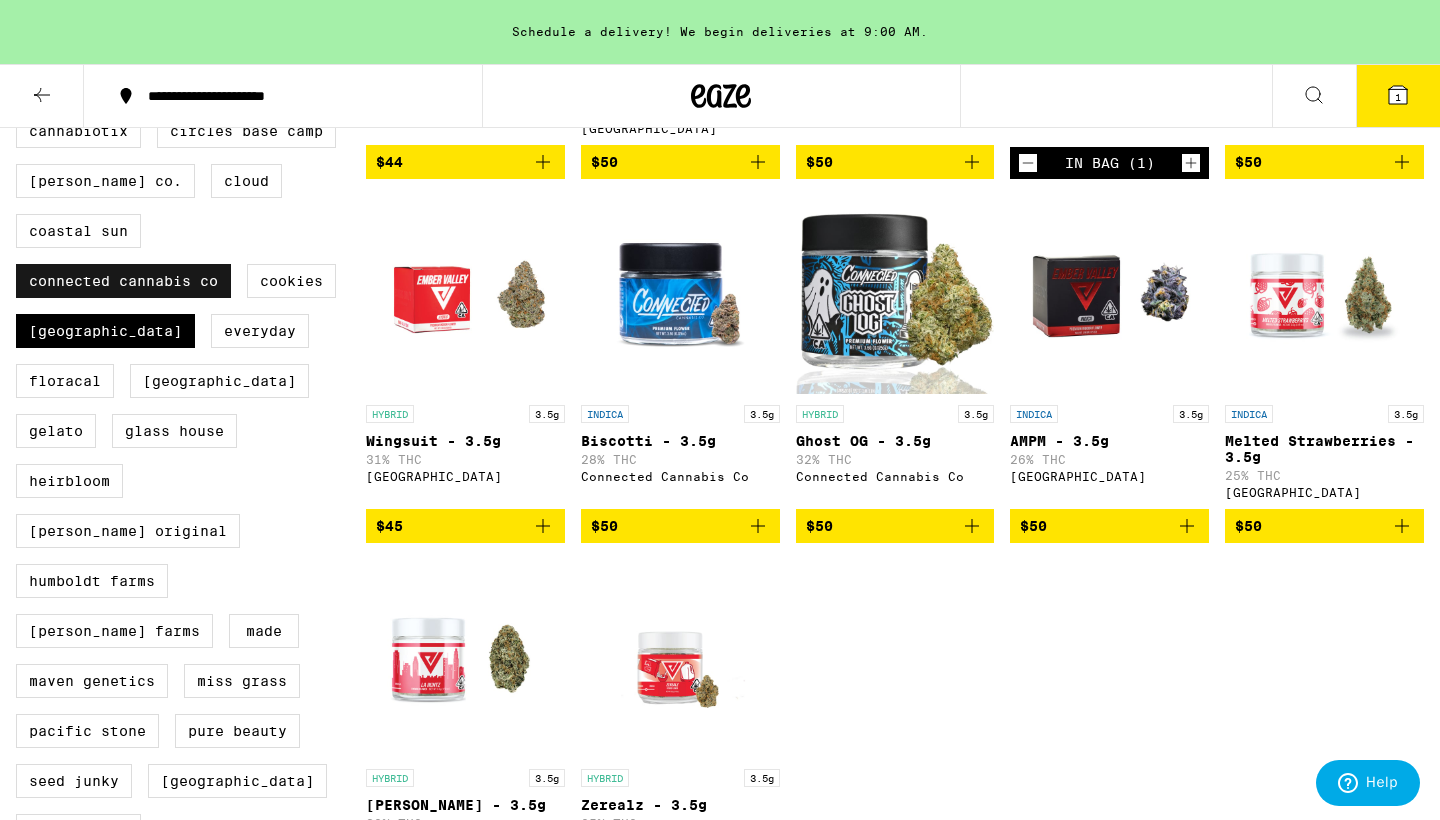 click on "Connected Cannabis Co" at bounding box center (123, 281) 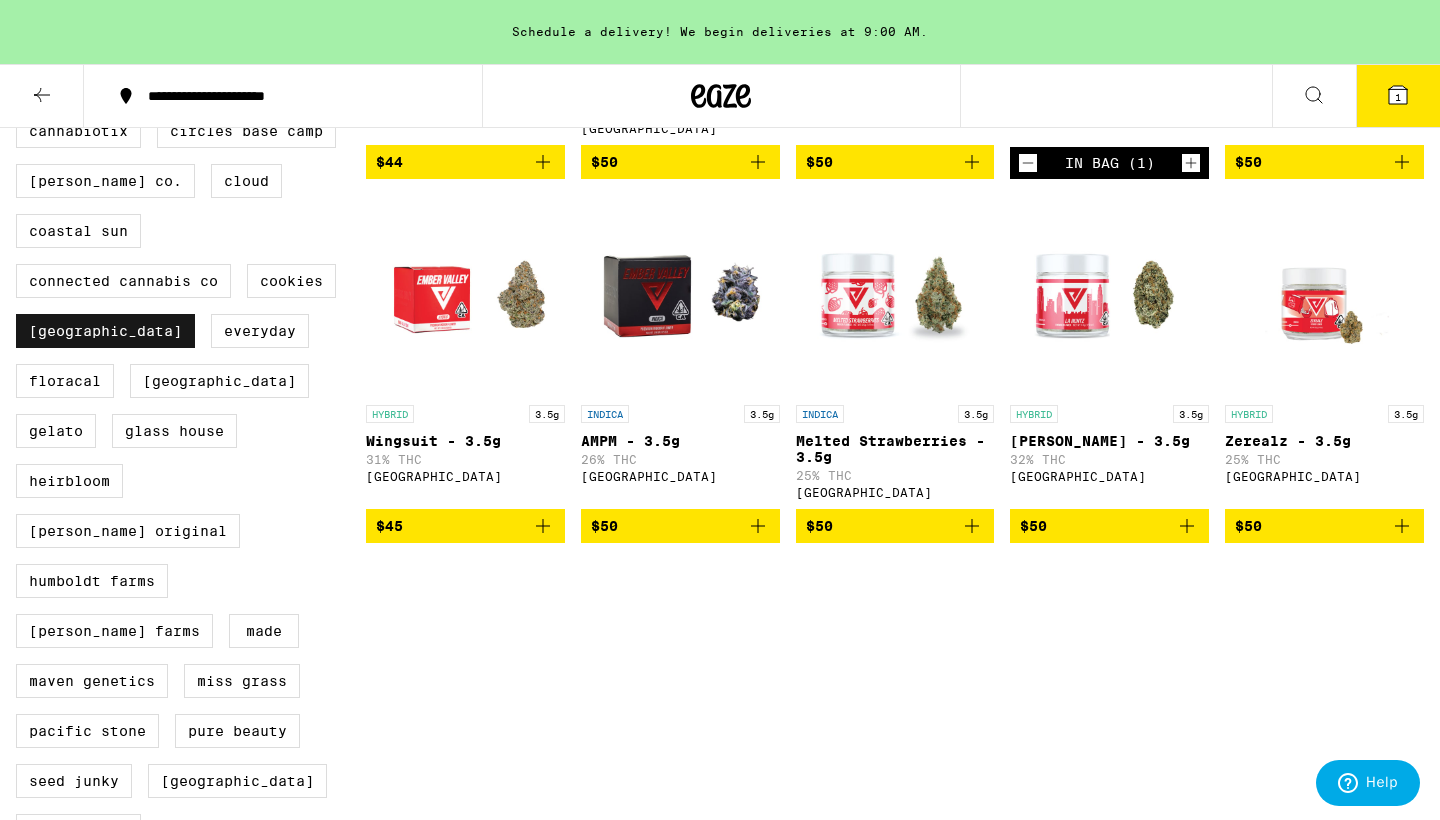 click on "[GEOGRAPHIC_DATA]" at bounding box center (105, 331) 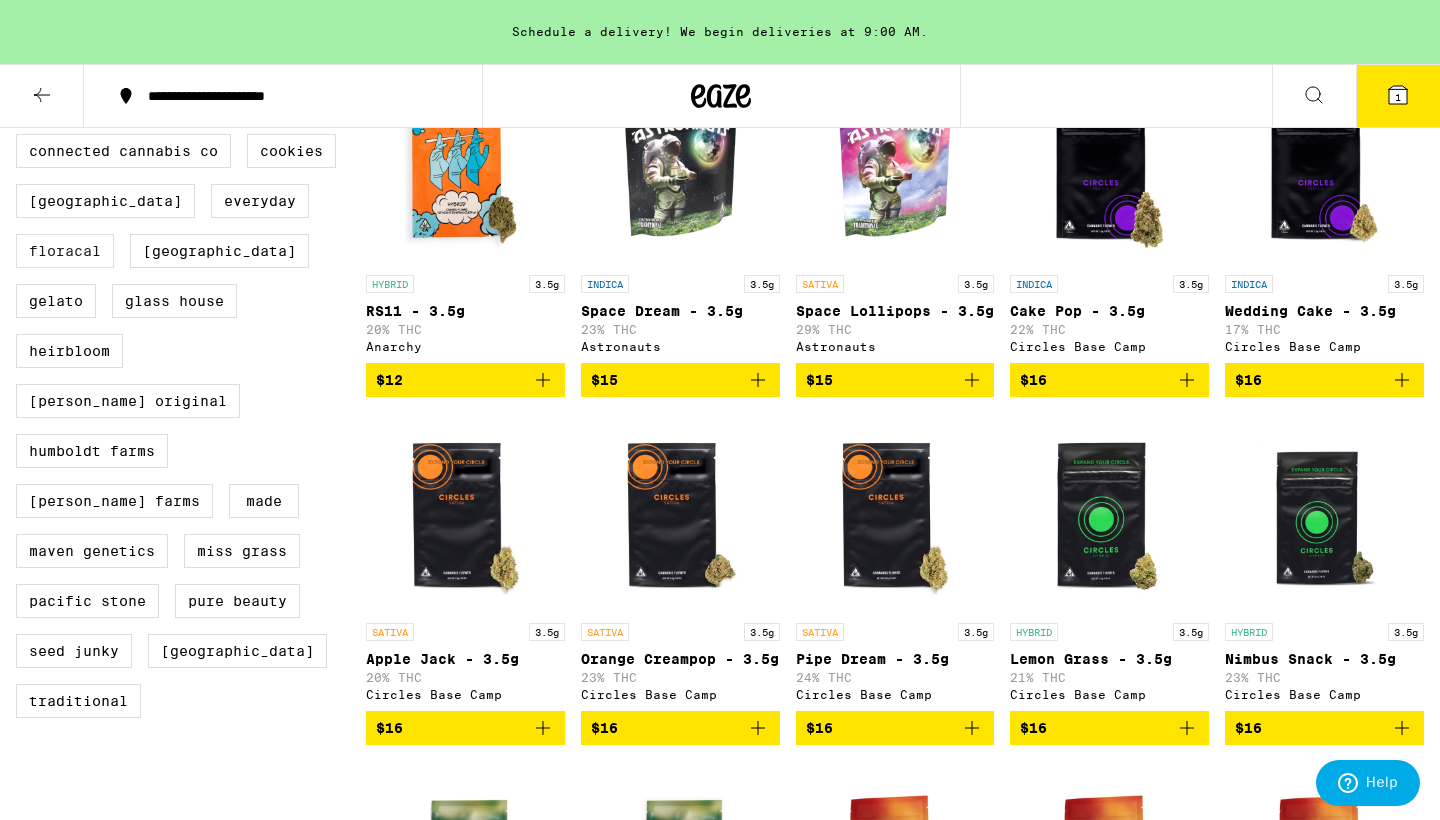 scroll, scrollTop: 646, scrollLeft: 0, axis: vertical 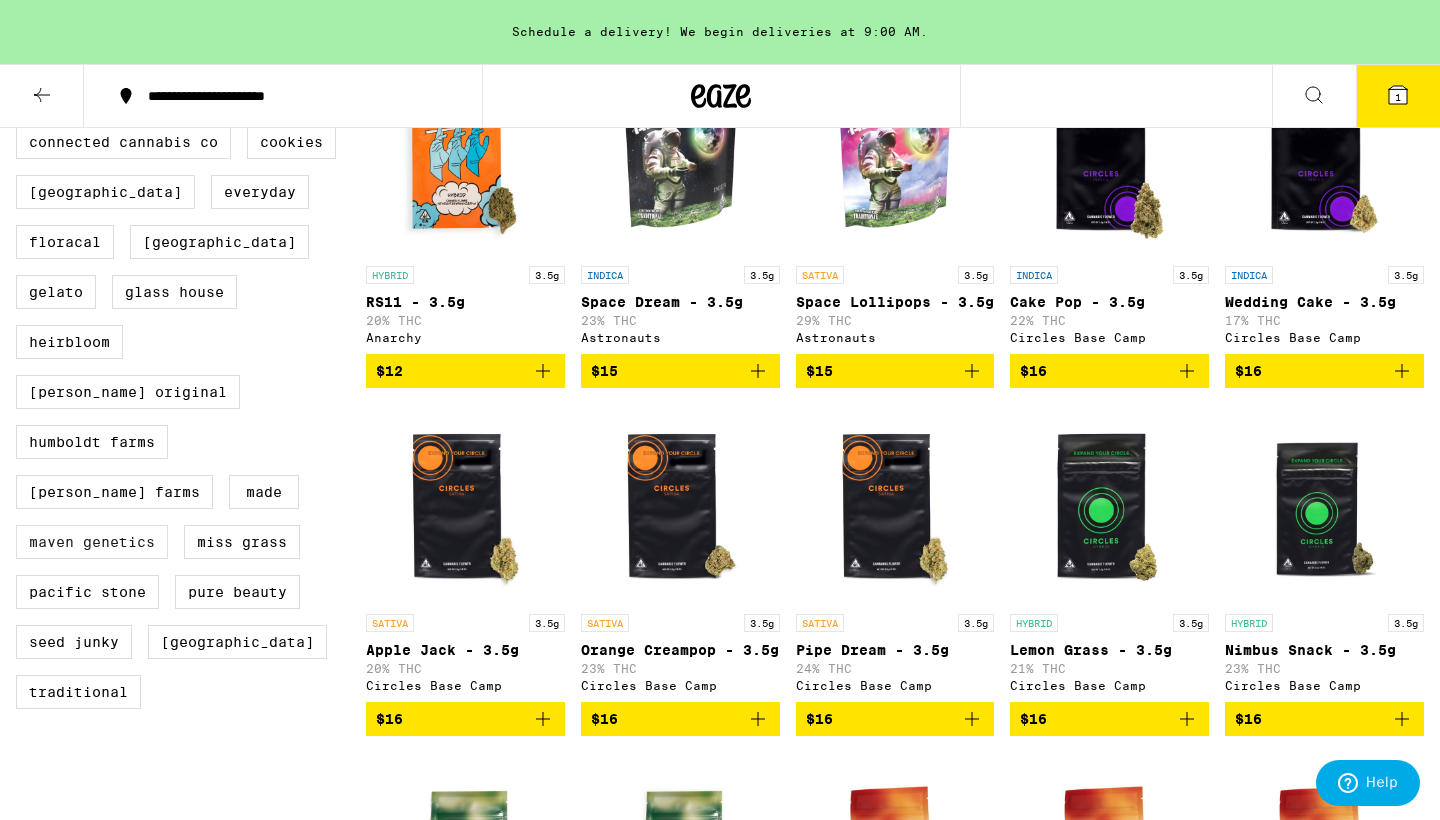 click on "Maven Genetics" at bounding box center [92, 542] 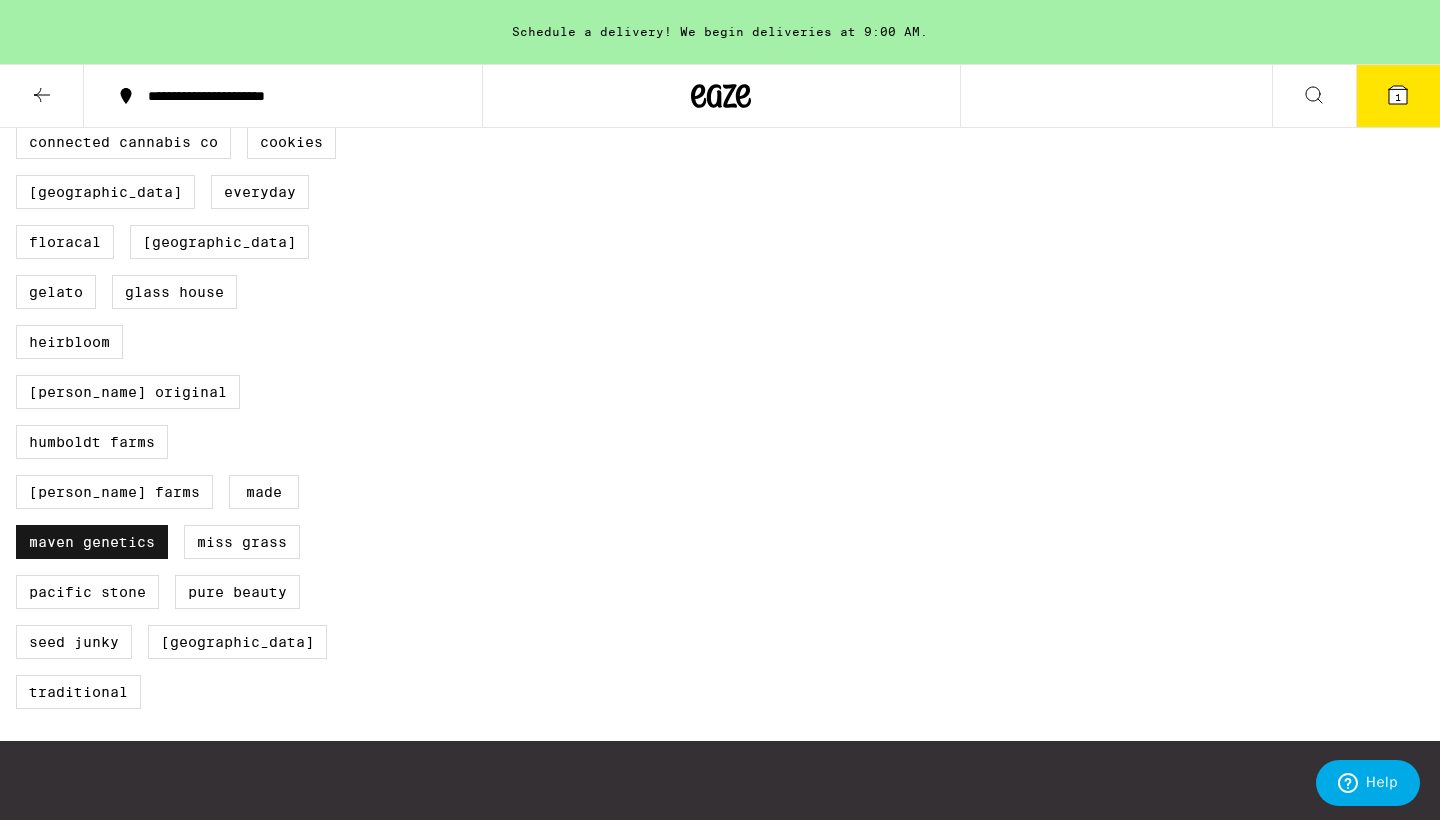 click on "Maven Genetics" at bounding box center [92, 542] 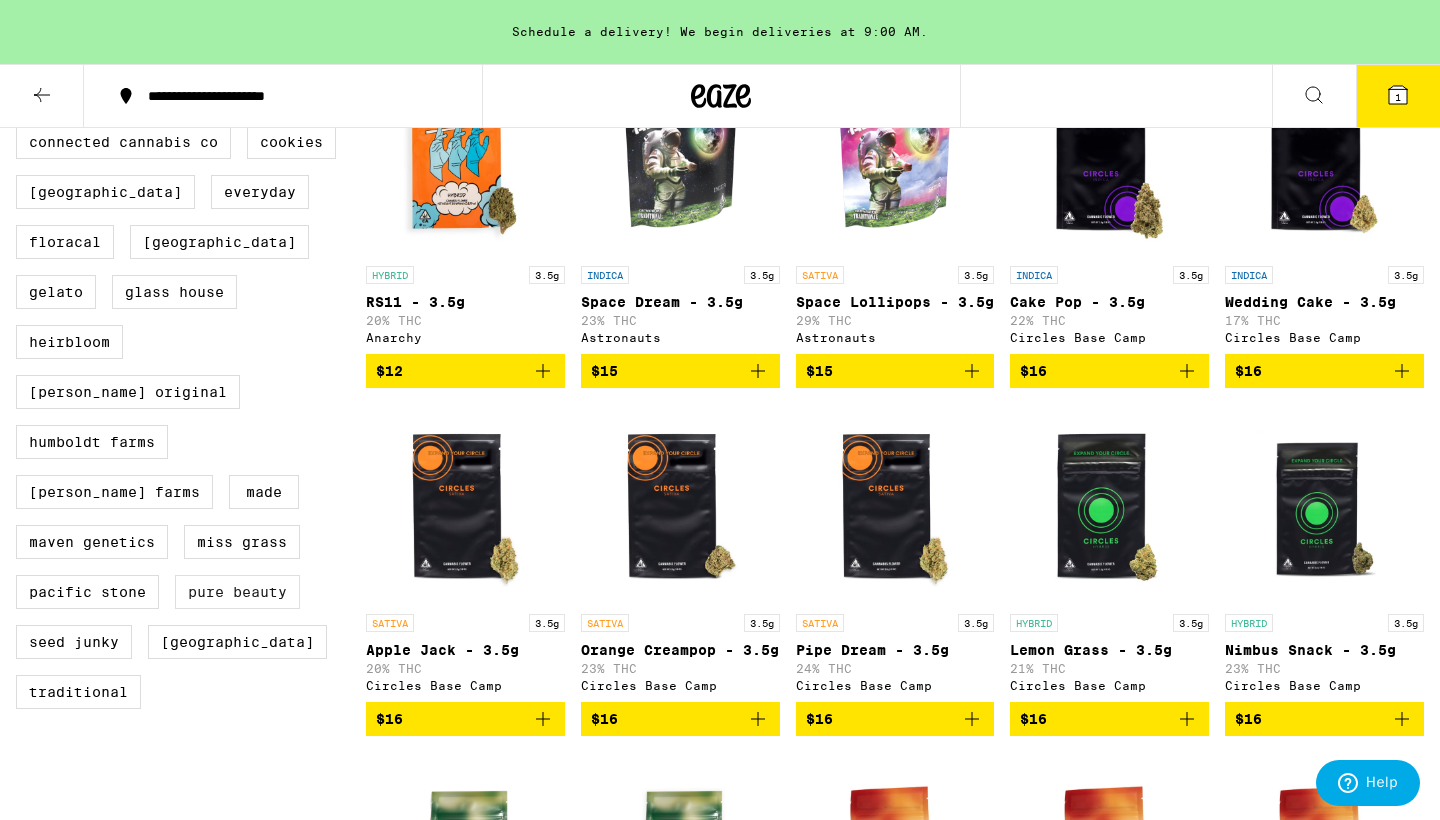 click on "Pure Beauty" at bounding box center [237, 592] 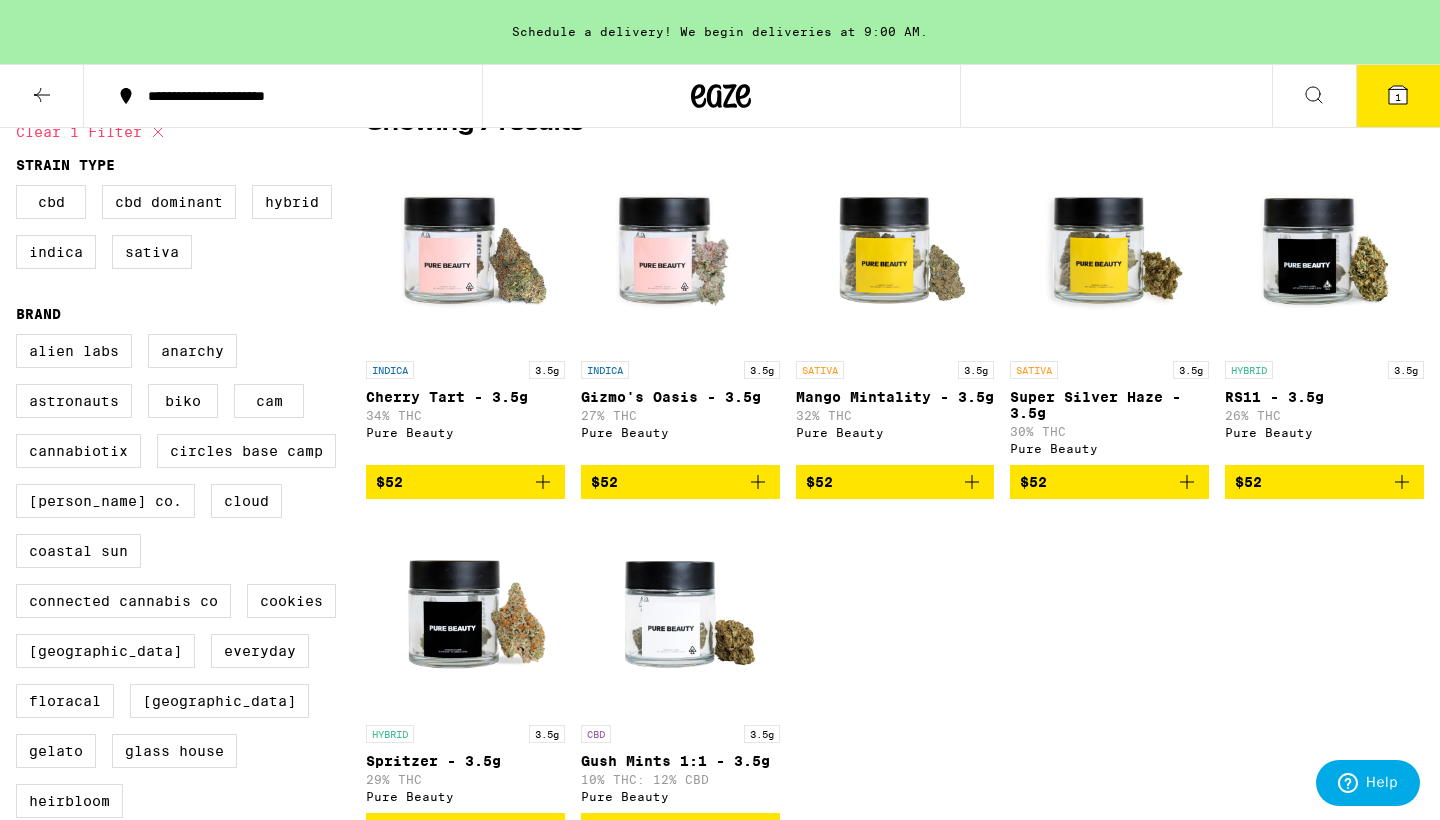 scroll, scrollTop: 188, scrollLeft: 0, axis: vertical 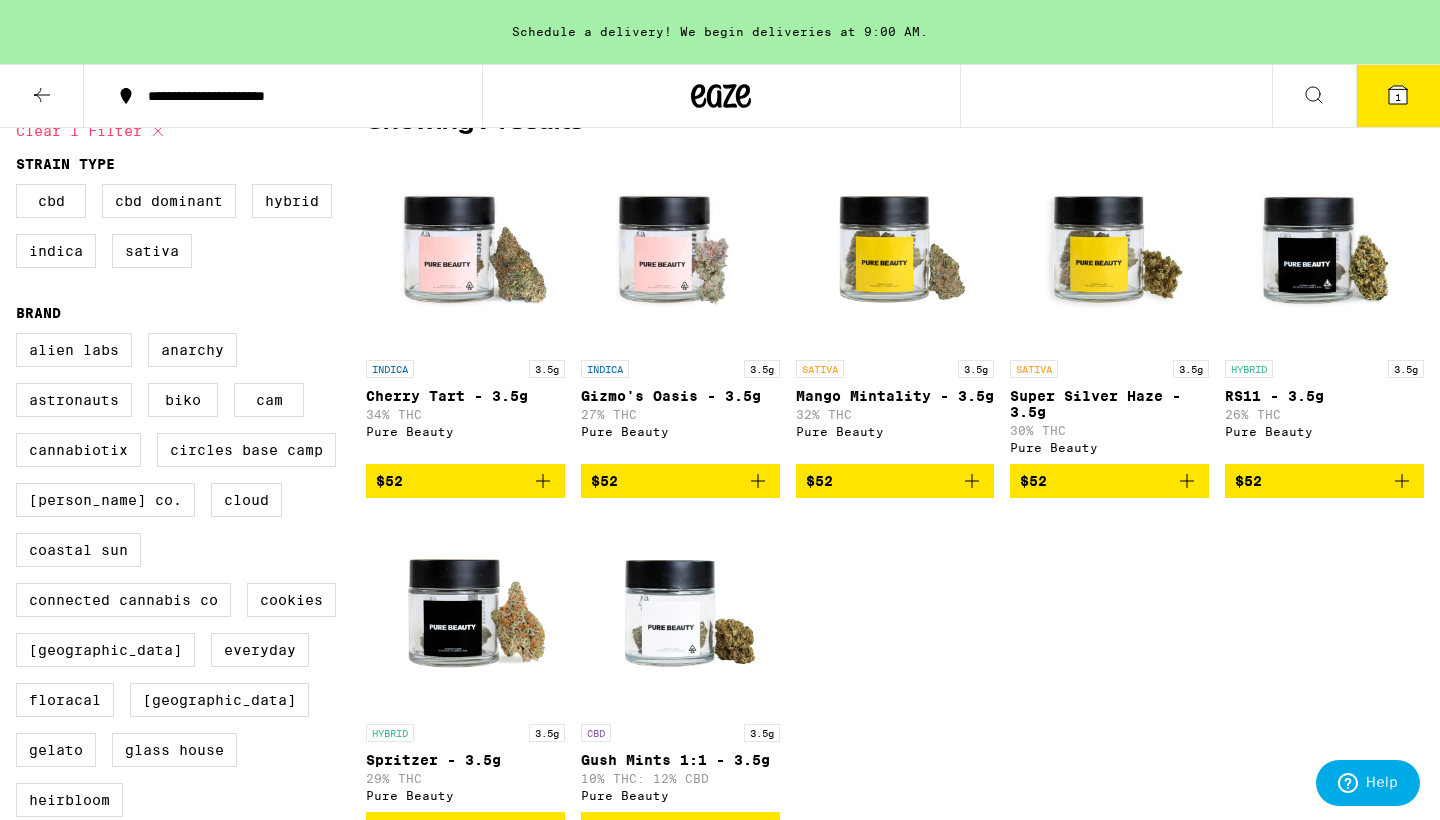 click at bounding box center (465, 250) 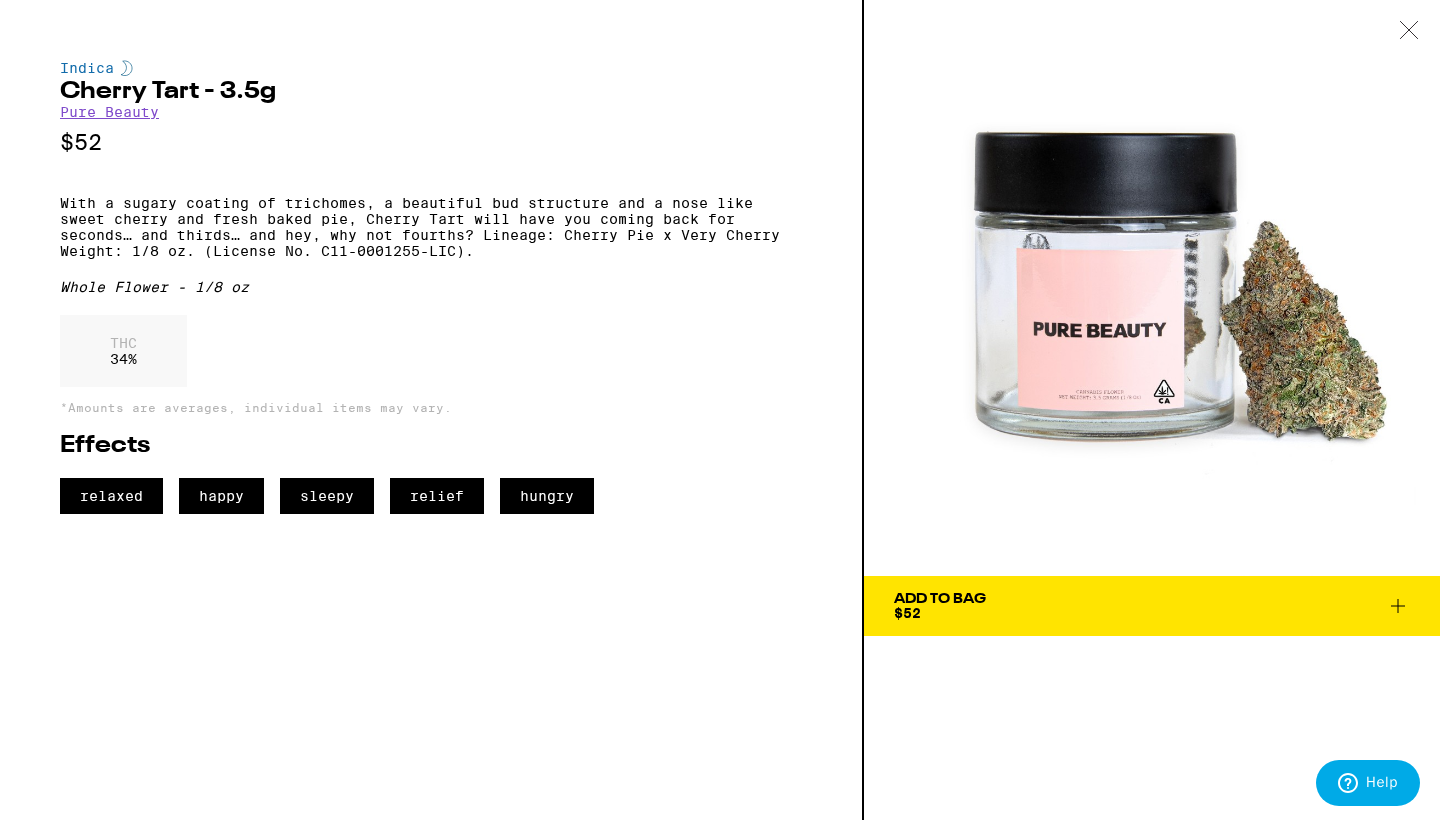 click 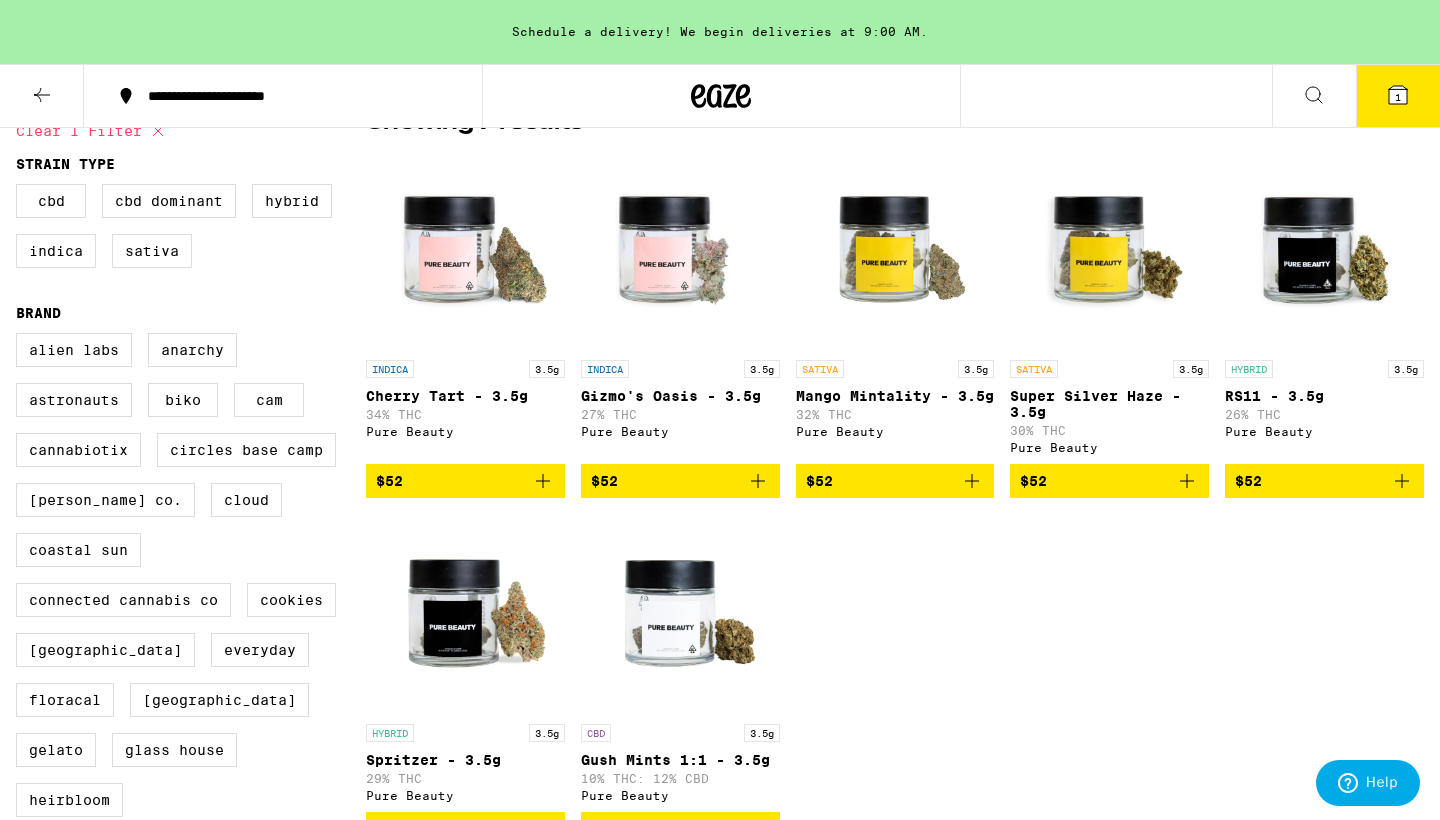 click at bounding box center (680, 250) 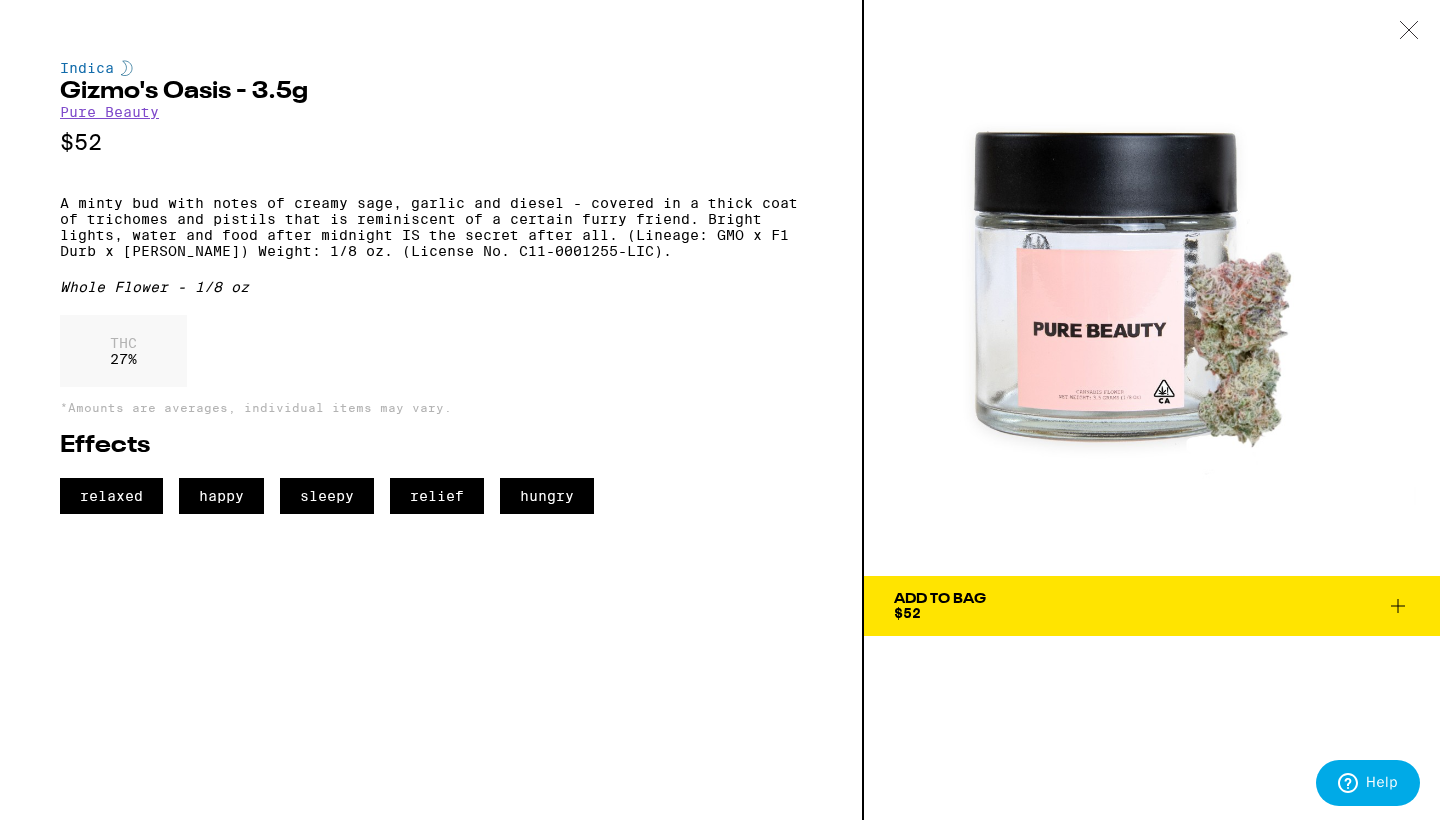 click 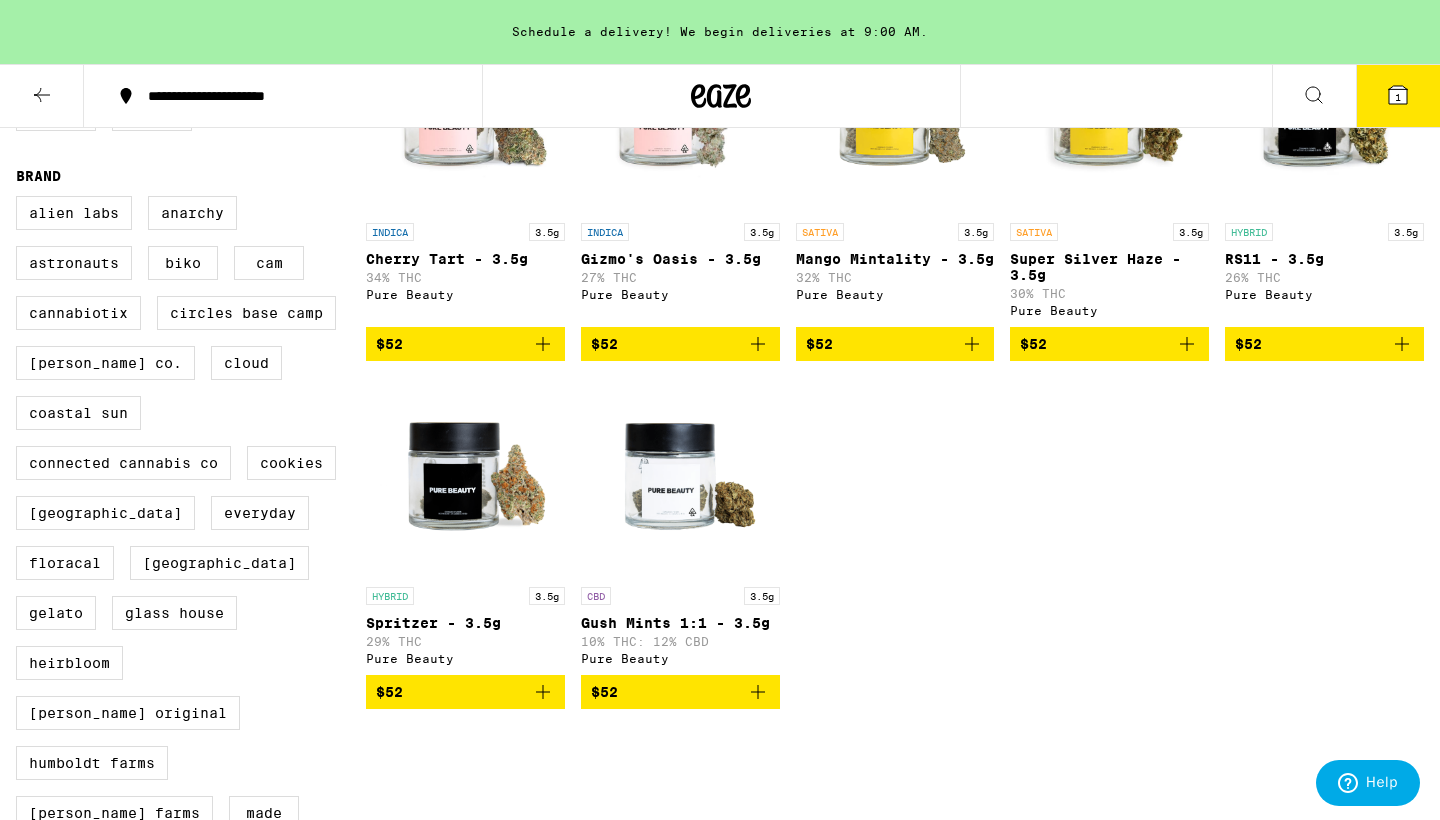 scroll, scrollTop: 326, scrollLeft: 0, axis: vertical 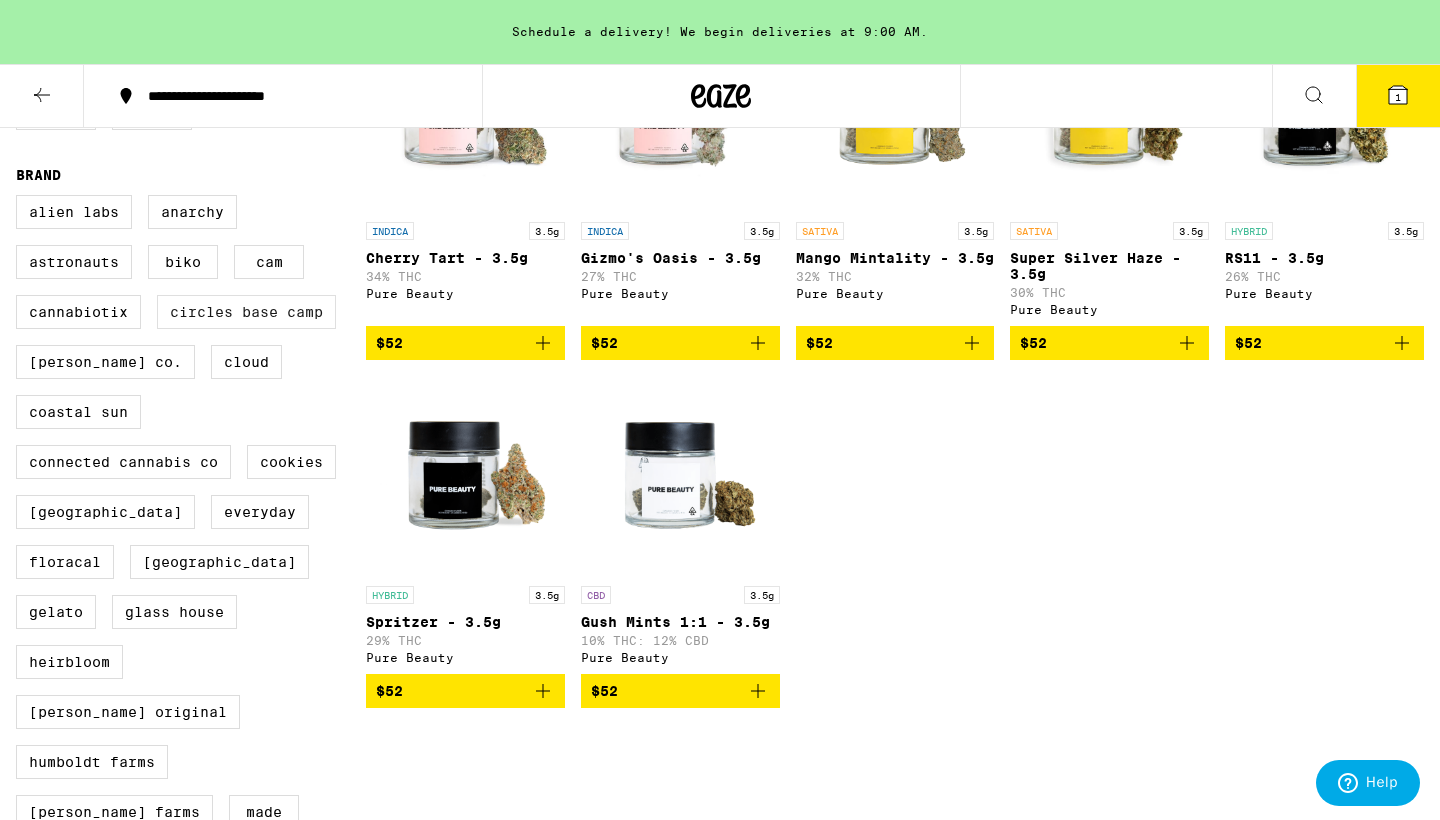 click on "Circles Base Camp" at bounding box center (246, 312) 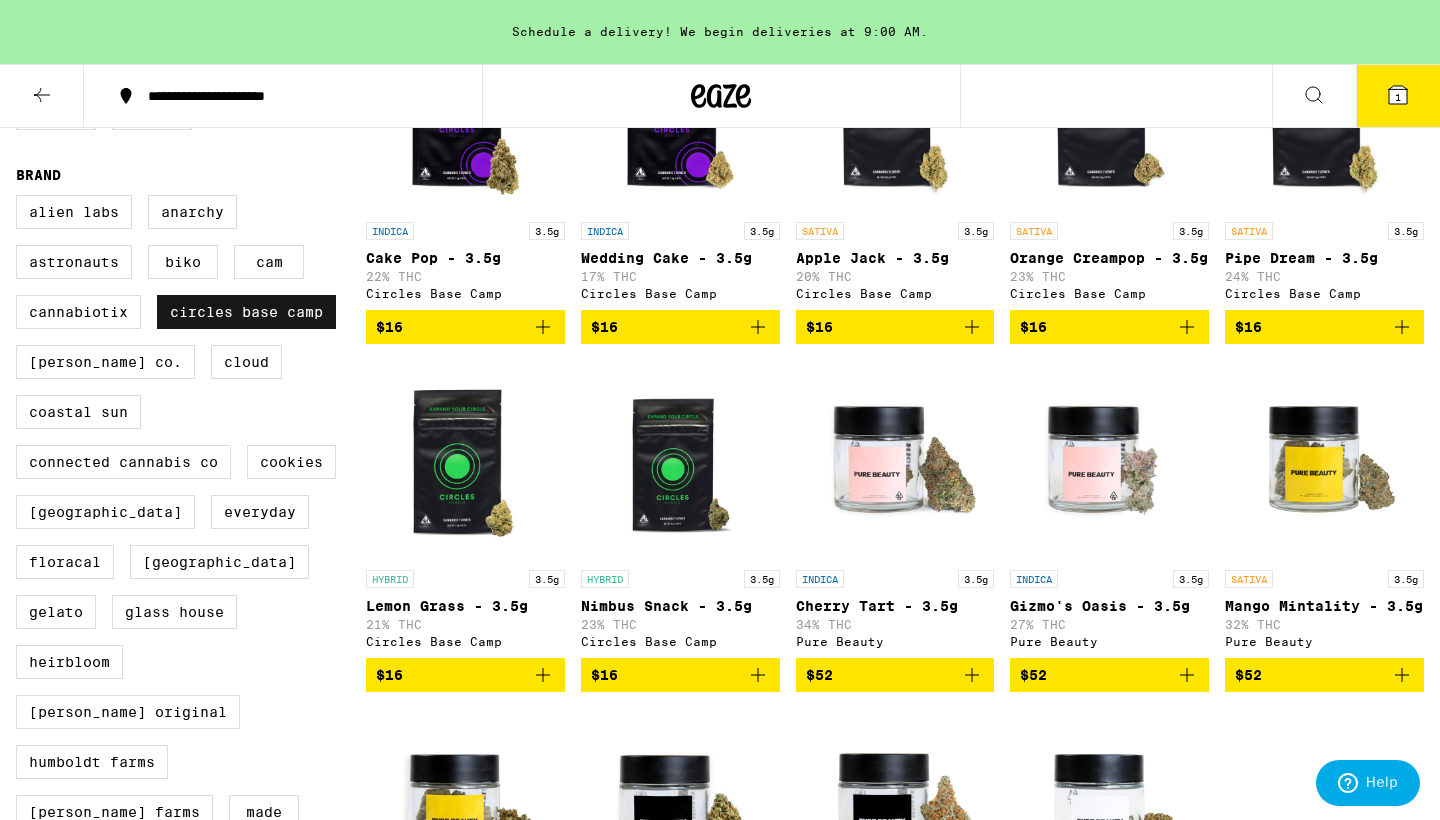 click on "Circles Base Camp" at bounding box center (246, 312) 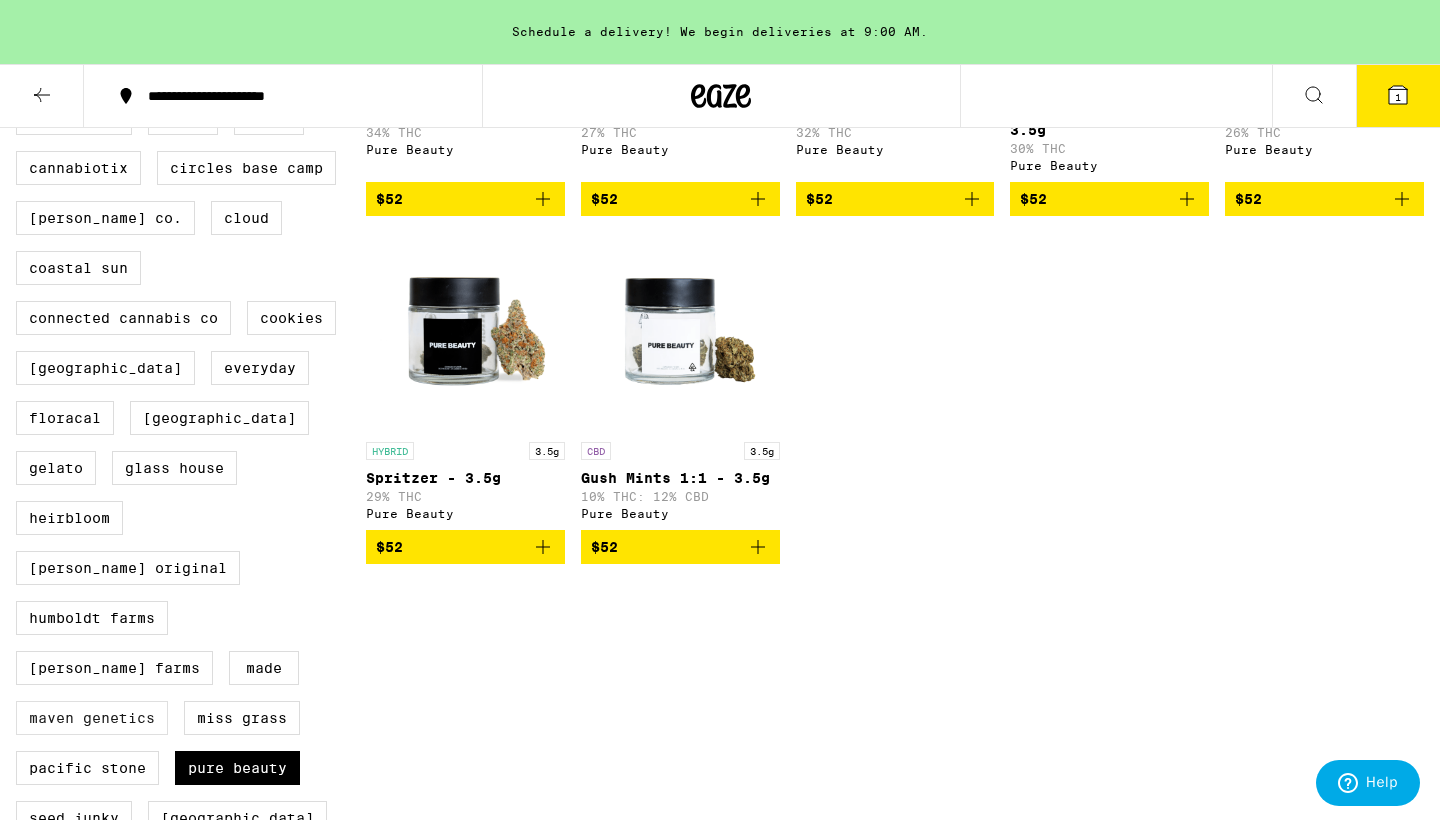 scroll, scrollTop: 472, scrollLeft: 0, axis: vertical 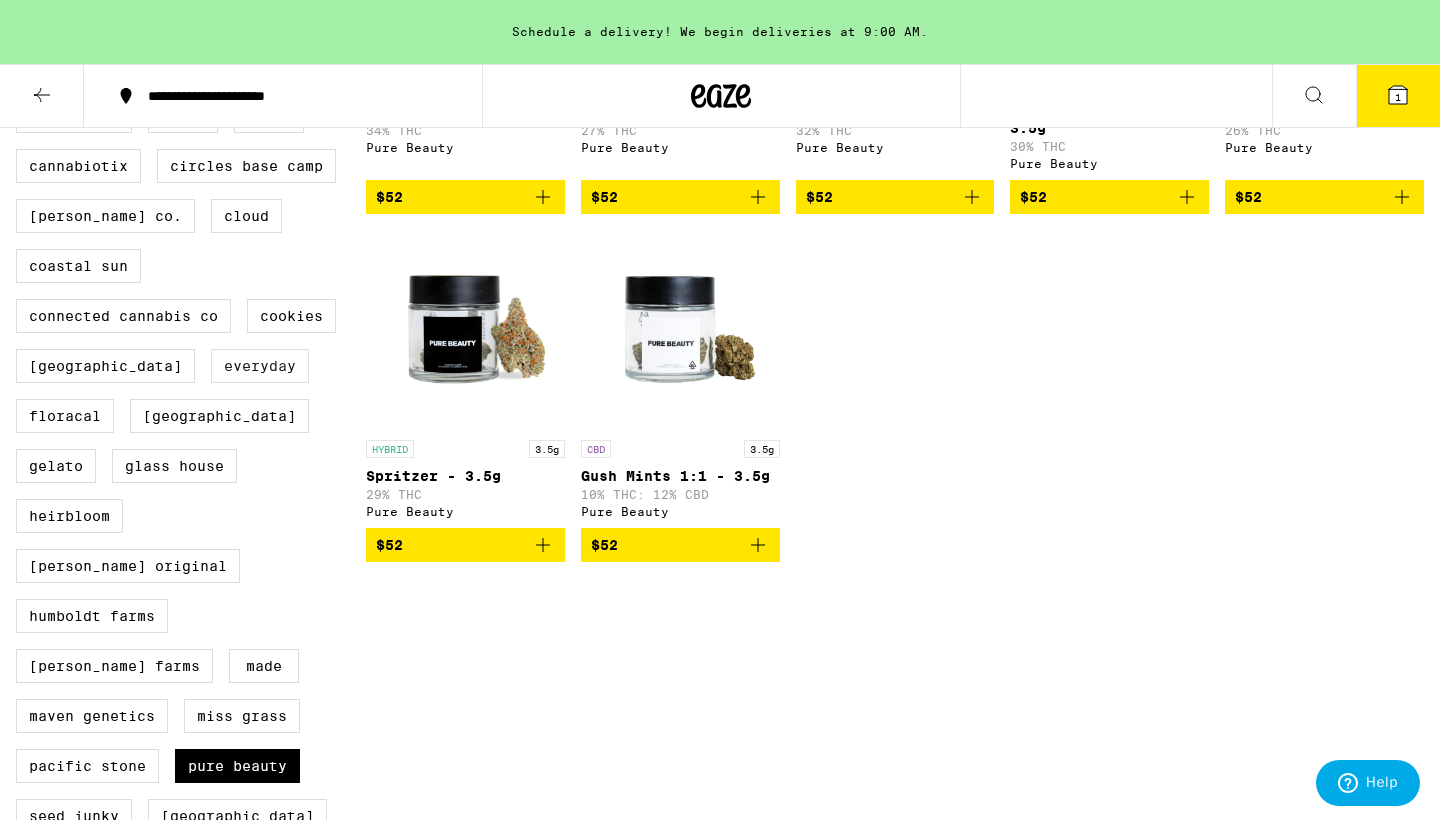 click on "Everyday" at bounding box center (260, 366) 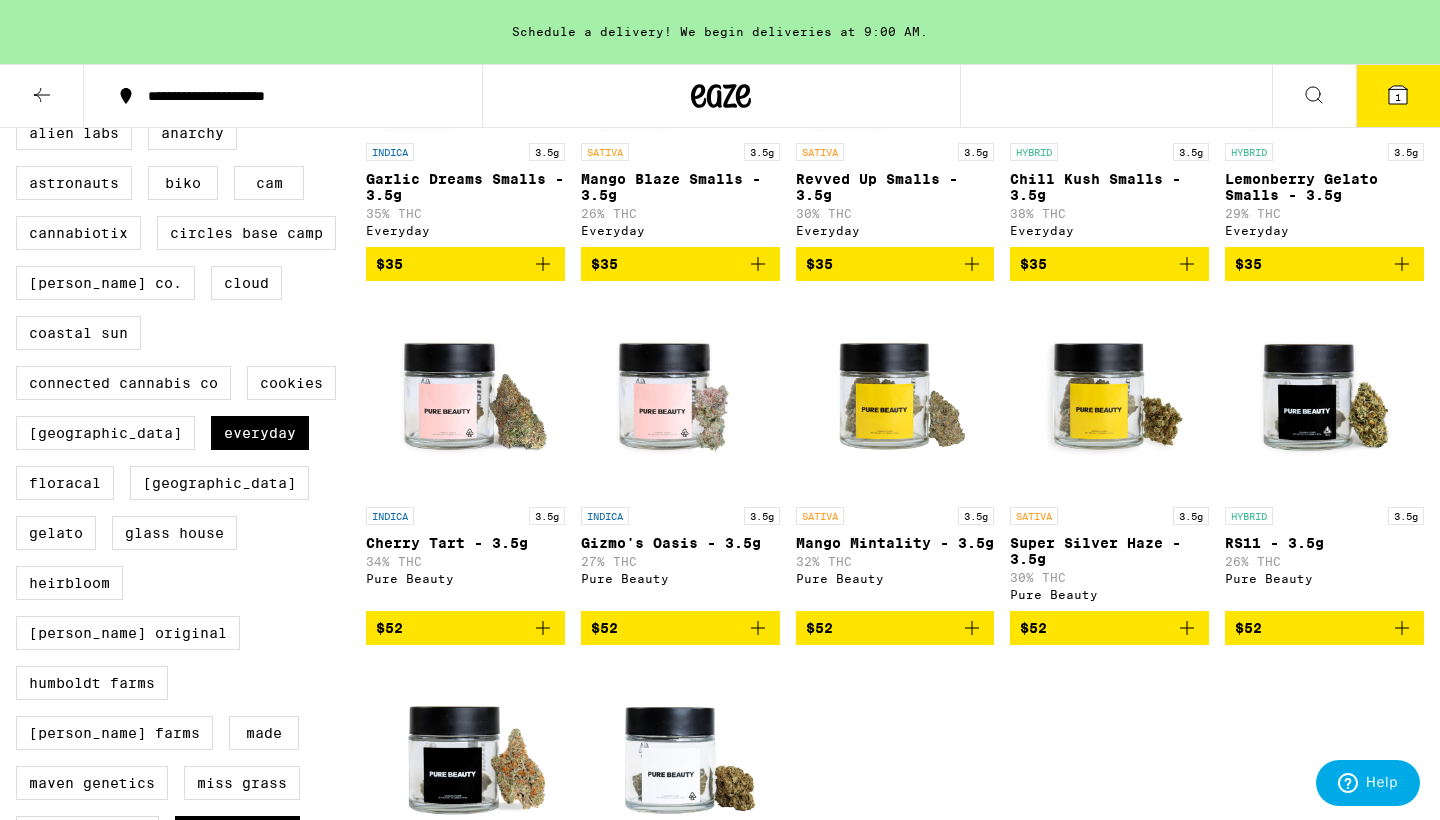 scroll, scrollTop: 194, scrollLeft: 0, axis: vertical 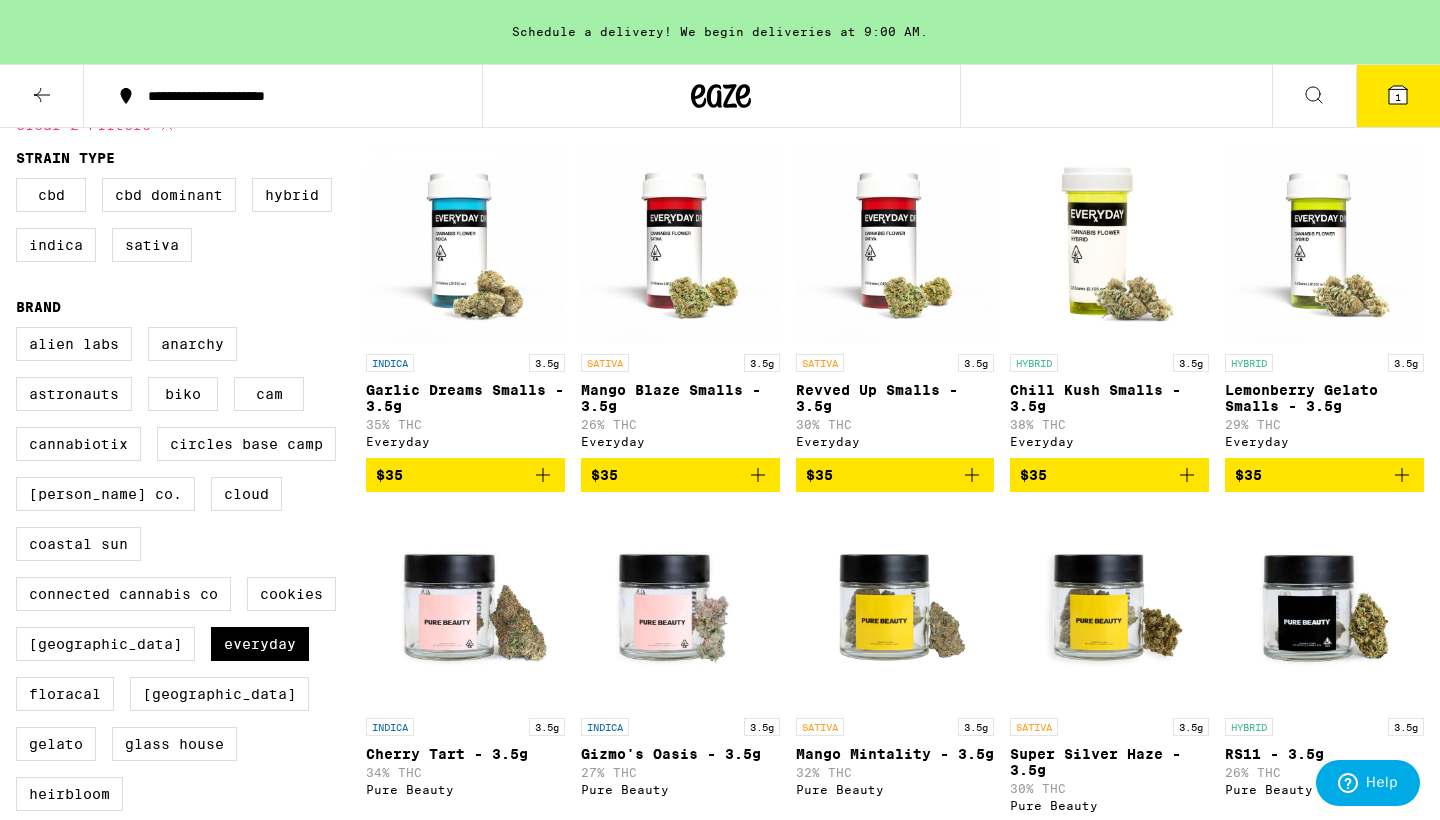 click 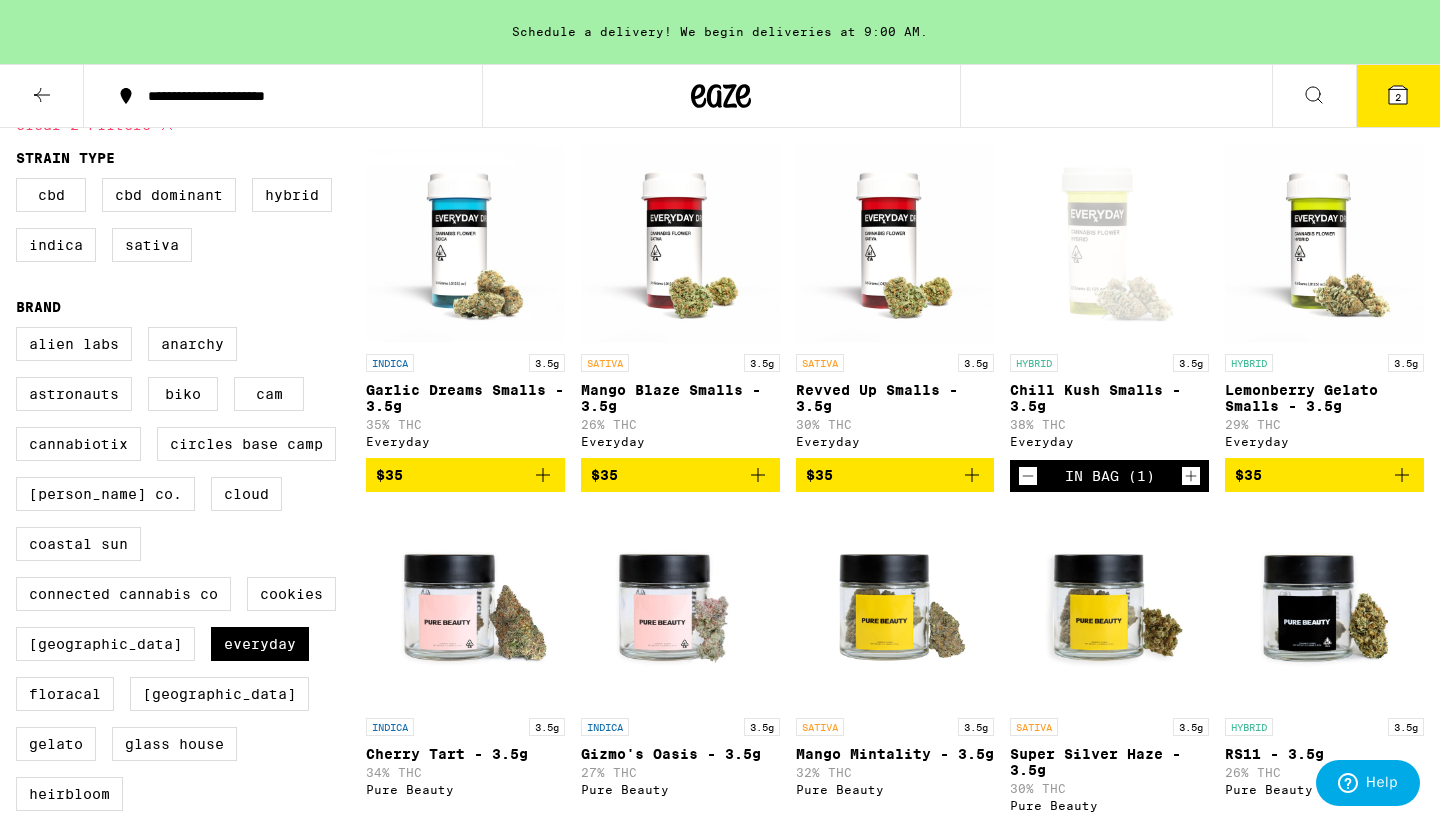 click at bounding box center (1109, 244) 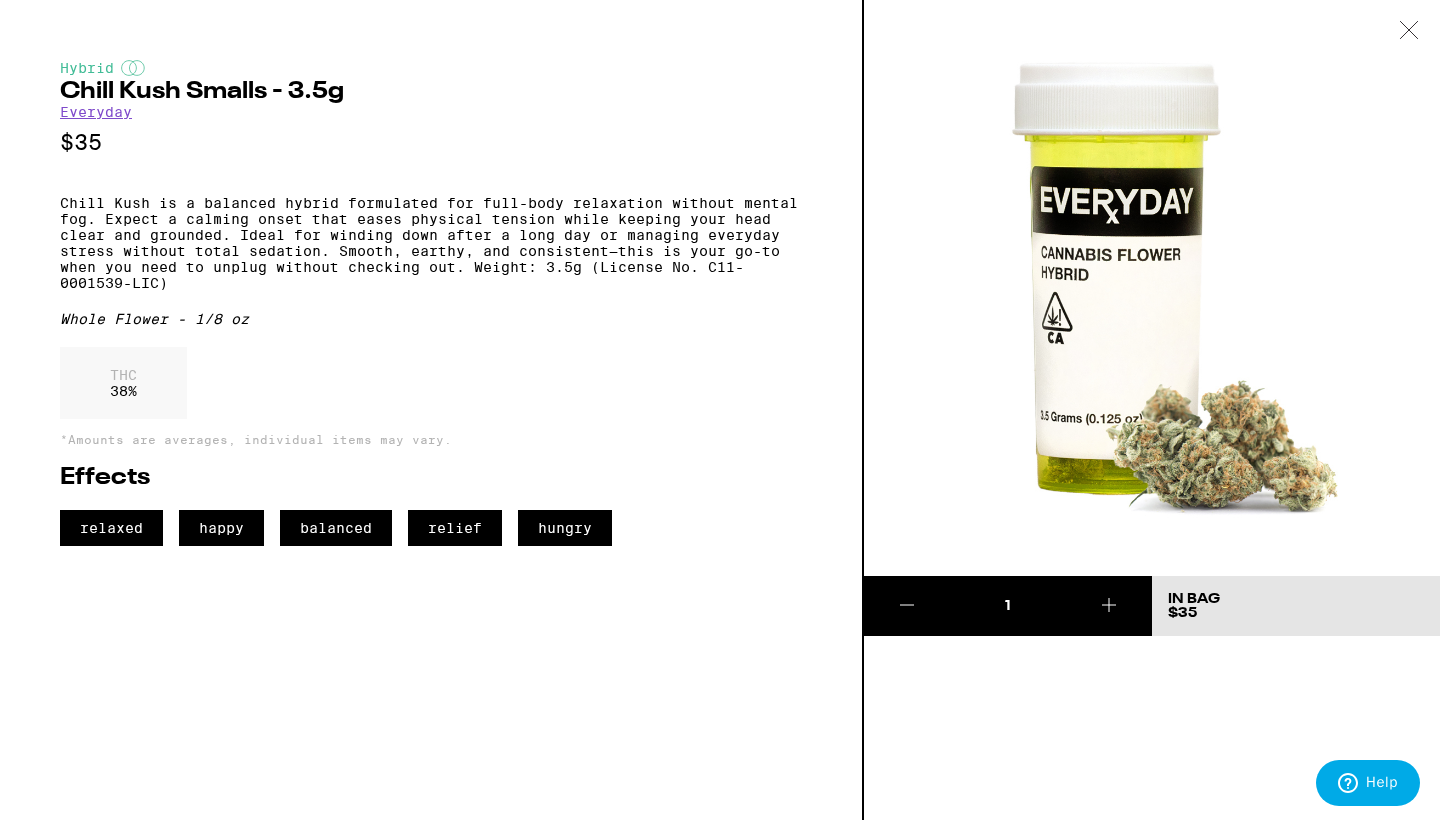 click 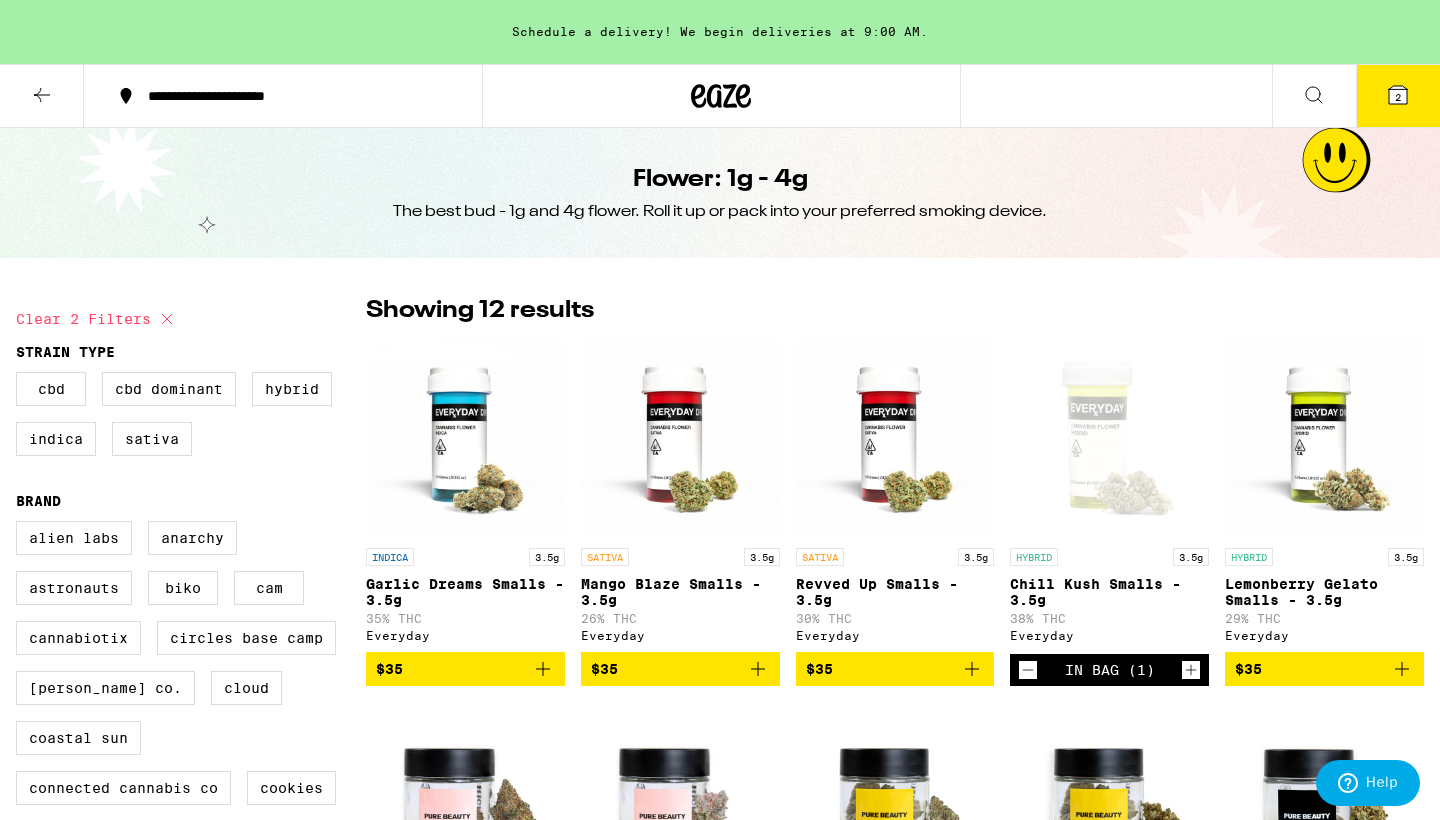 scroll, scrollTop: 0, scrollLeft: 0, axis: both 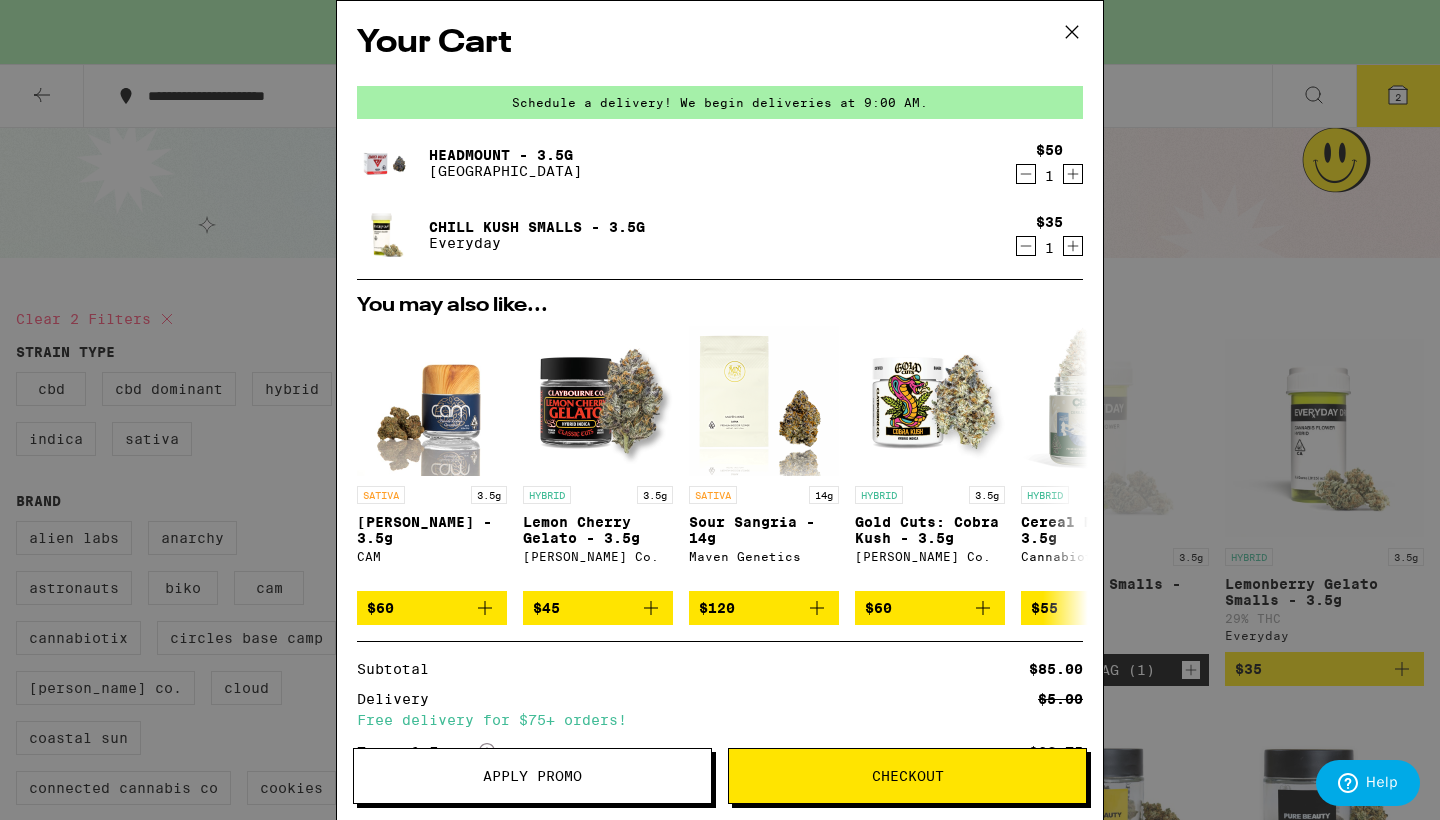 click on "Apply Promo" at bounding box center [532, 776] 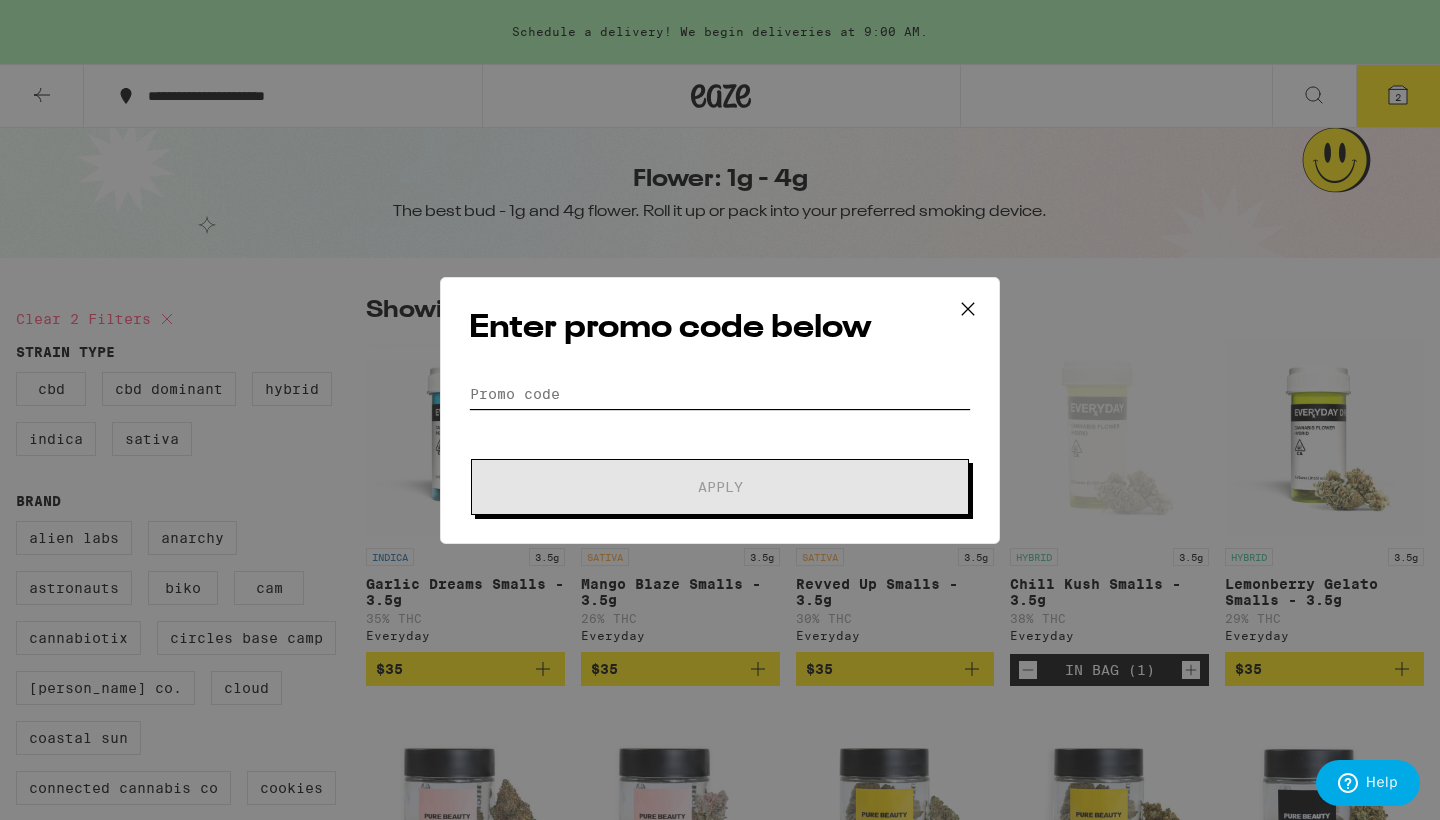 click on "Promo Code" at bounding box center (720, 394) 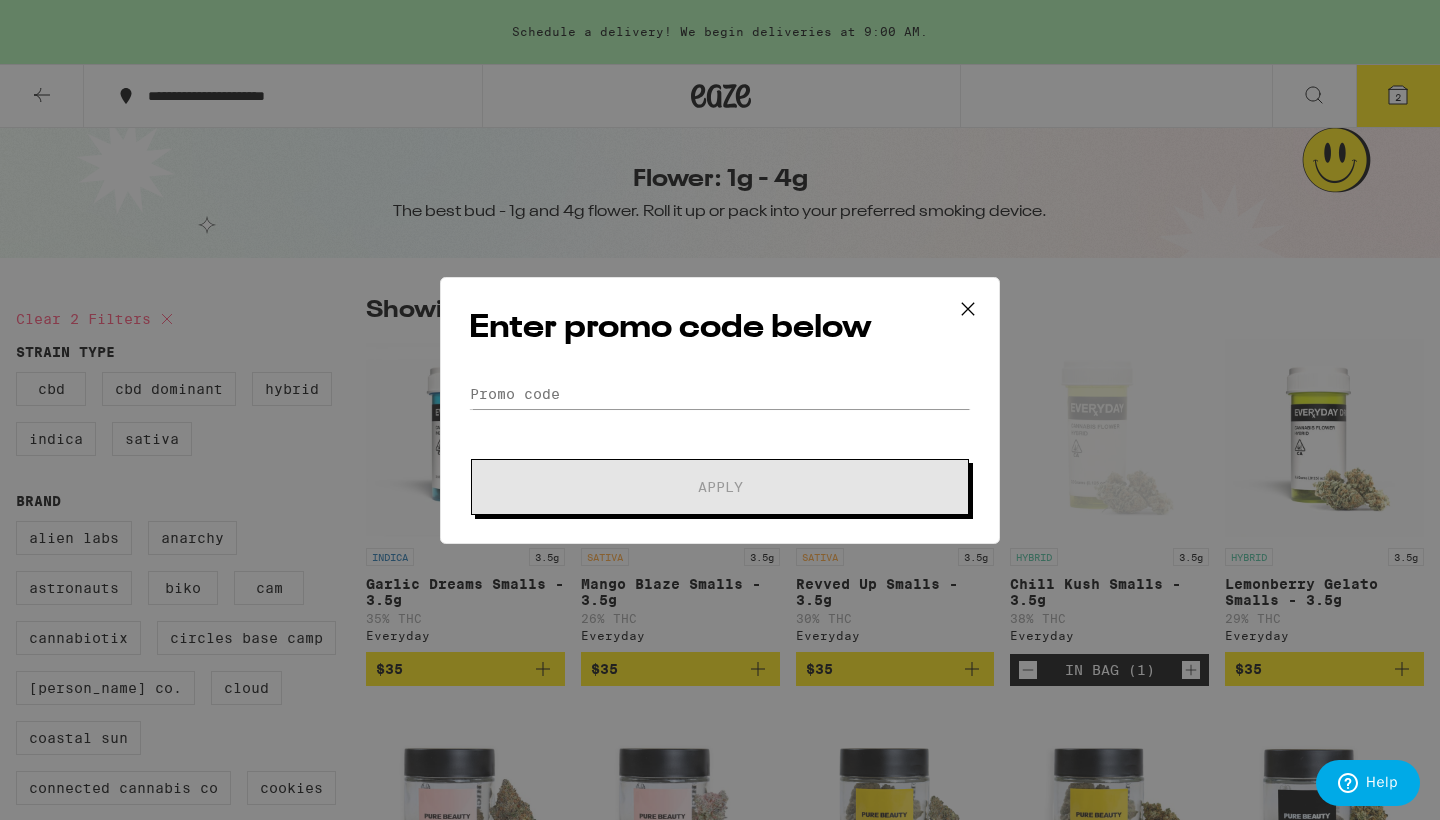 click 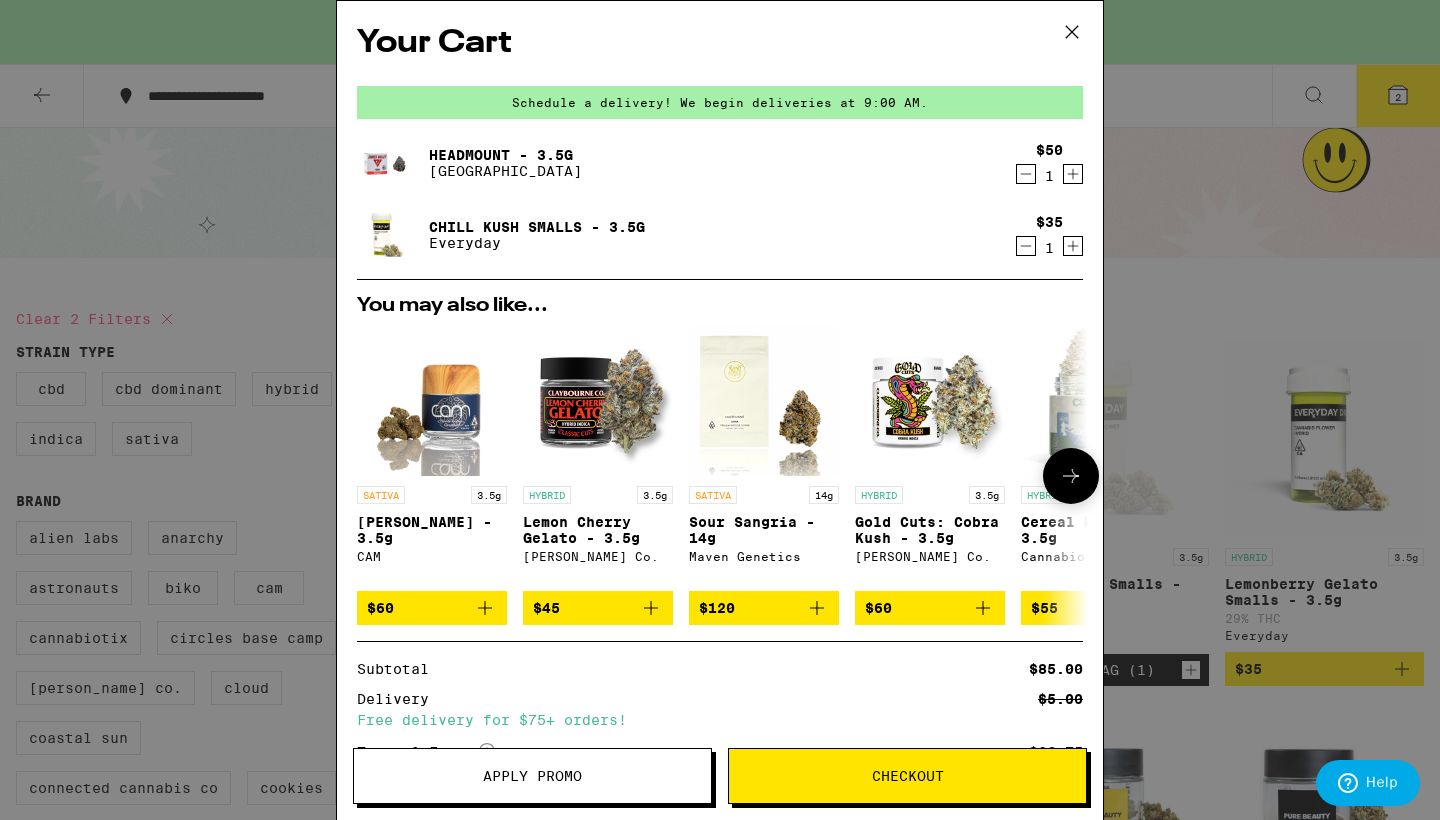 scroll, scrollTop: 0, scrollLeft: 0, axis: both 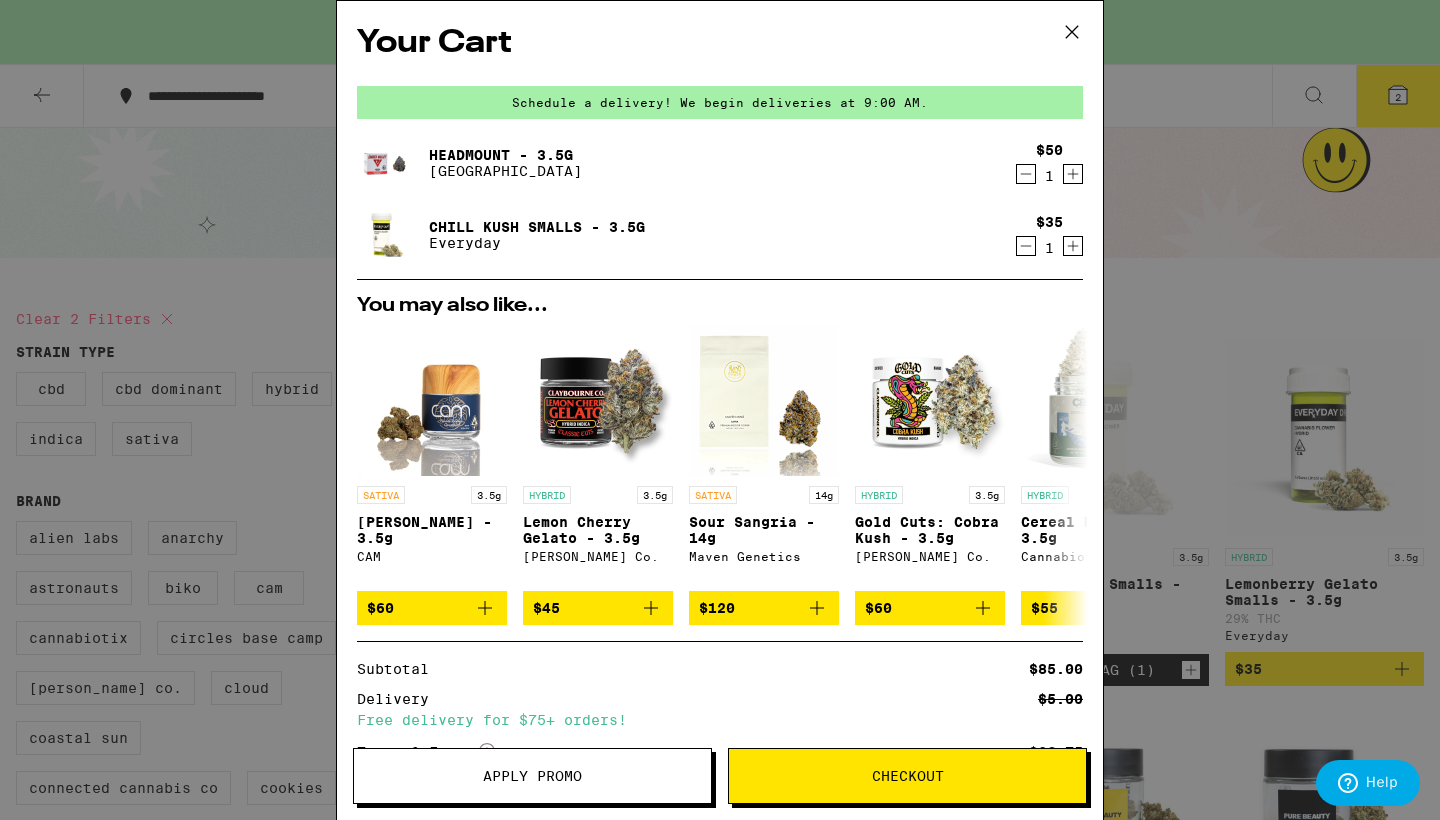 click 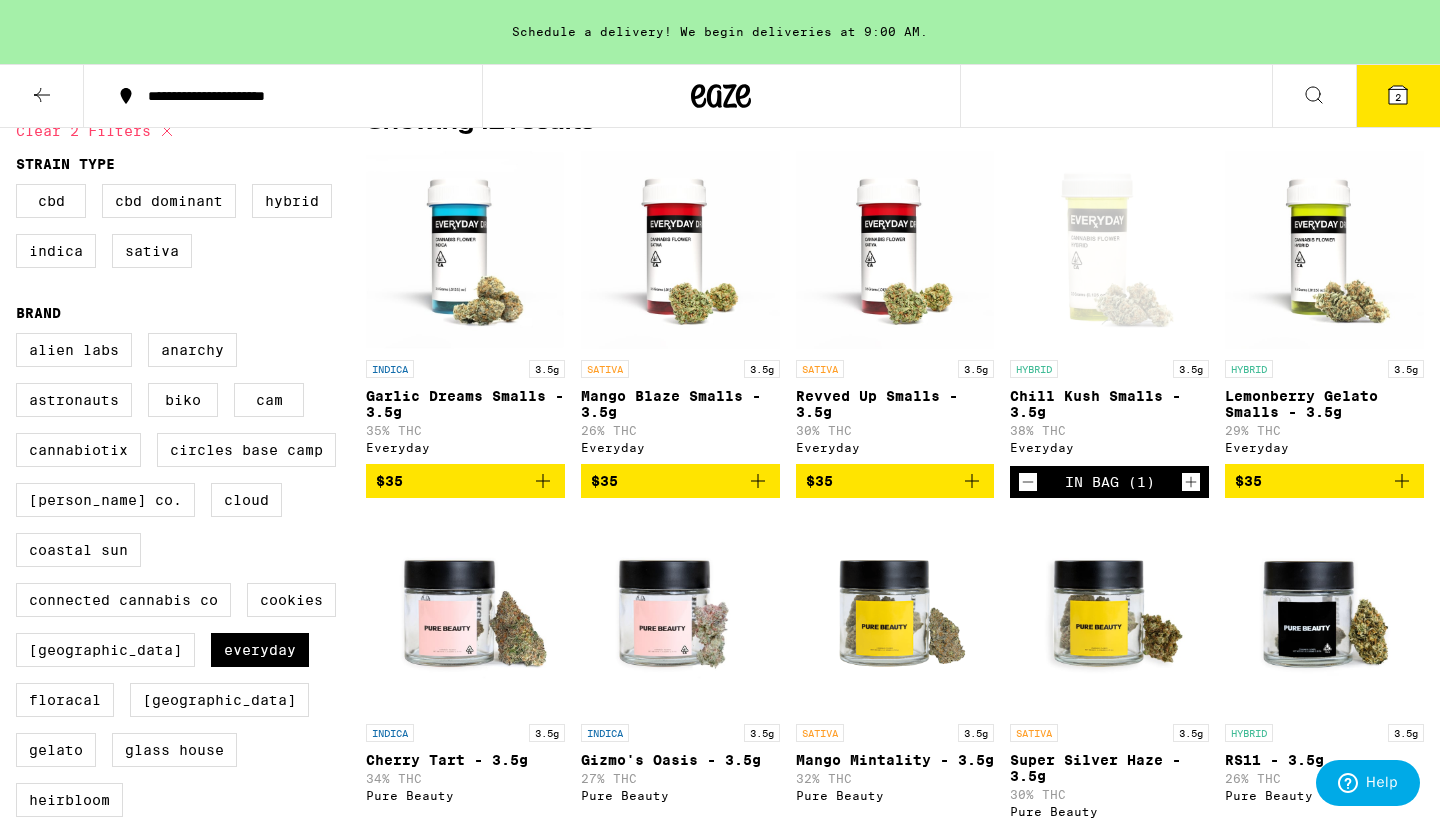 scroll, scrollTop: 187, scrollLeft: 0, axis: vertical 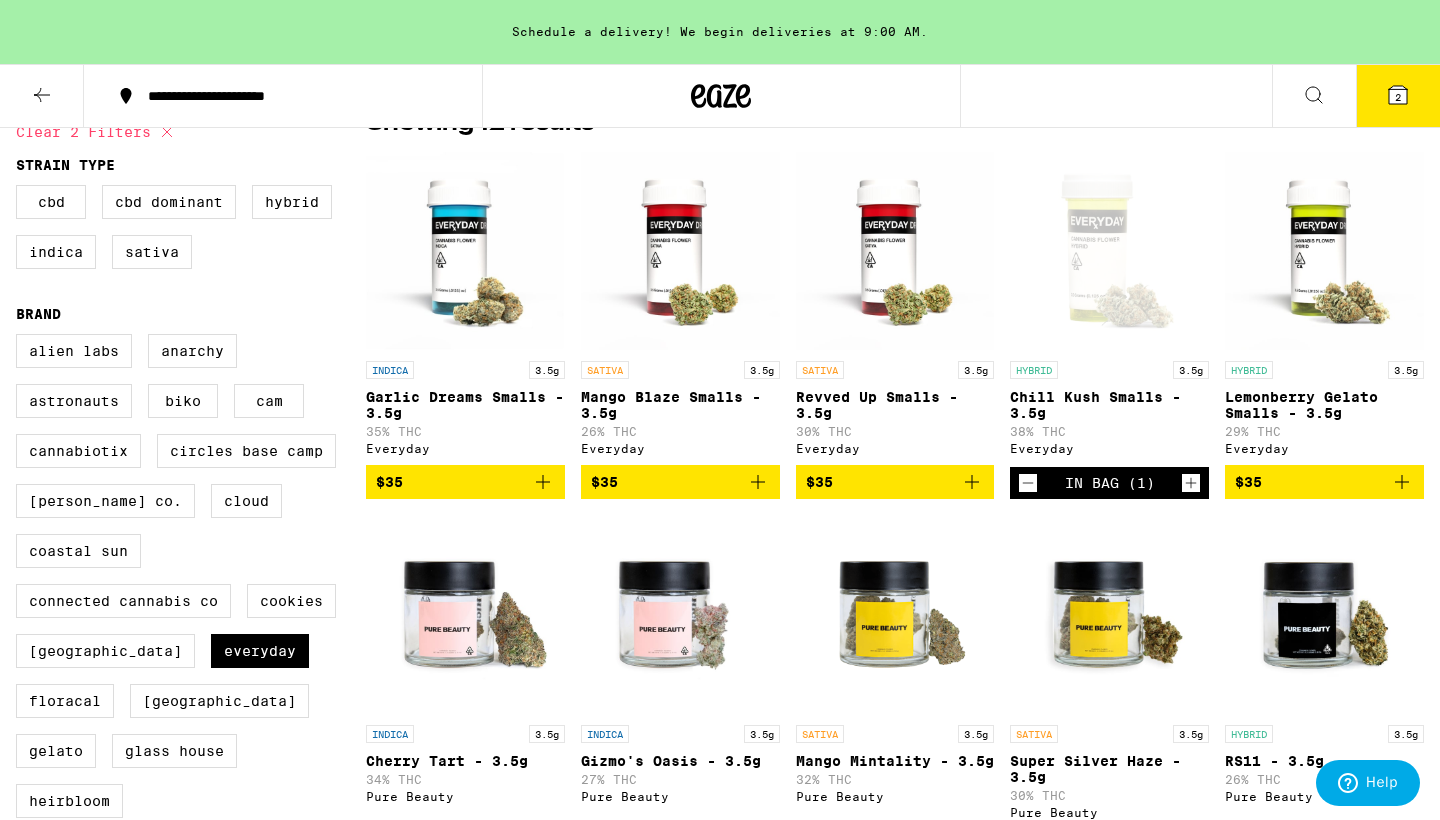 click on "Chill Kush Smalls - 3.5g" at bounding box center [1109, 405] 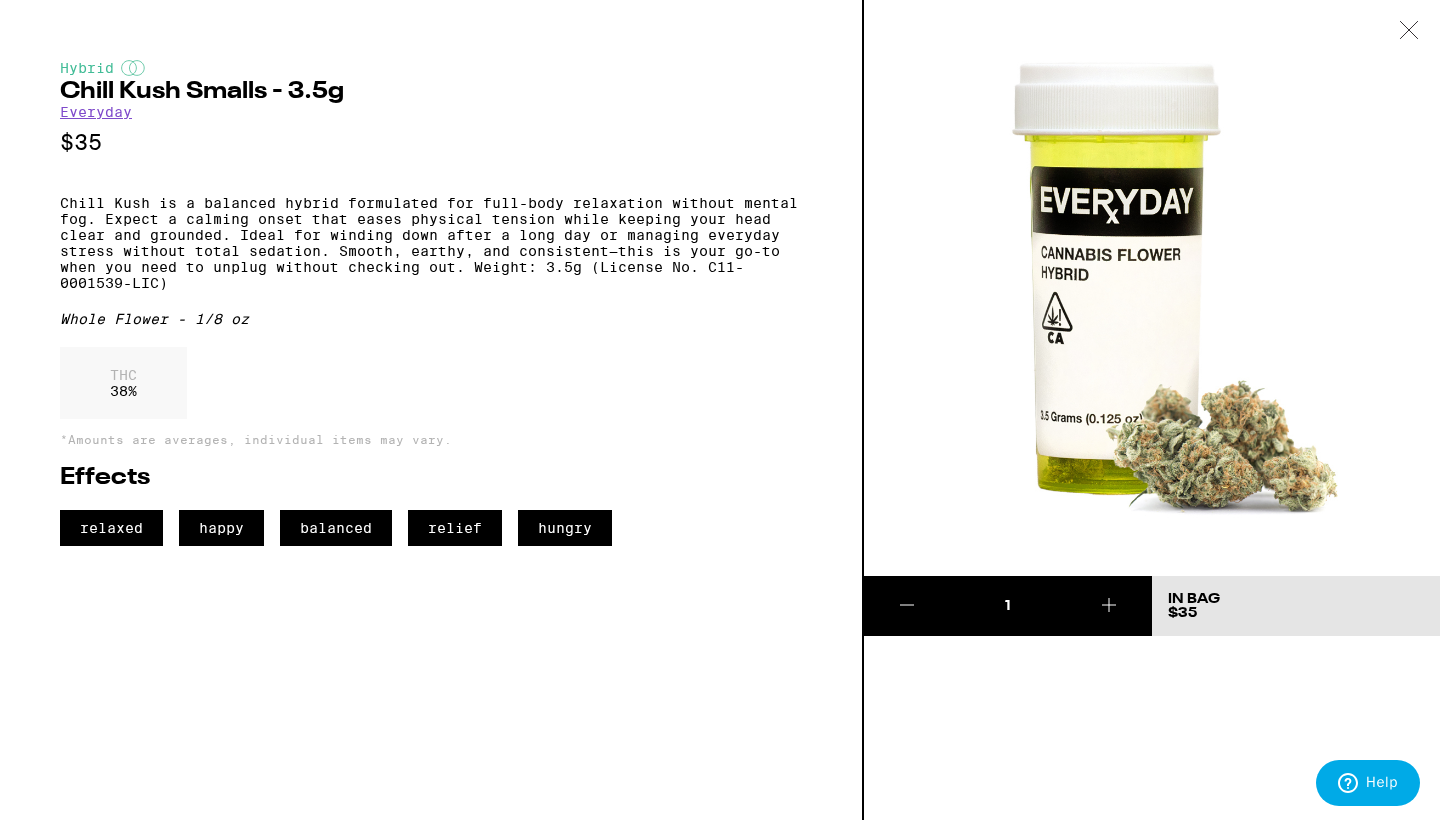 click at bounding box center [1409, 31] 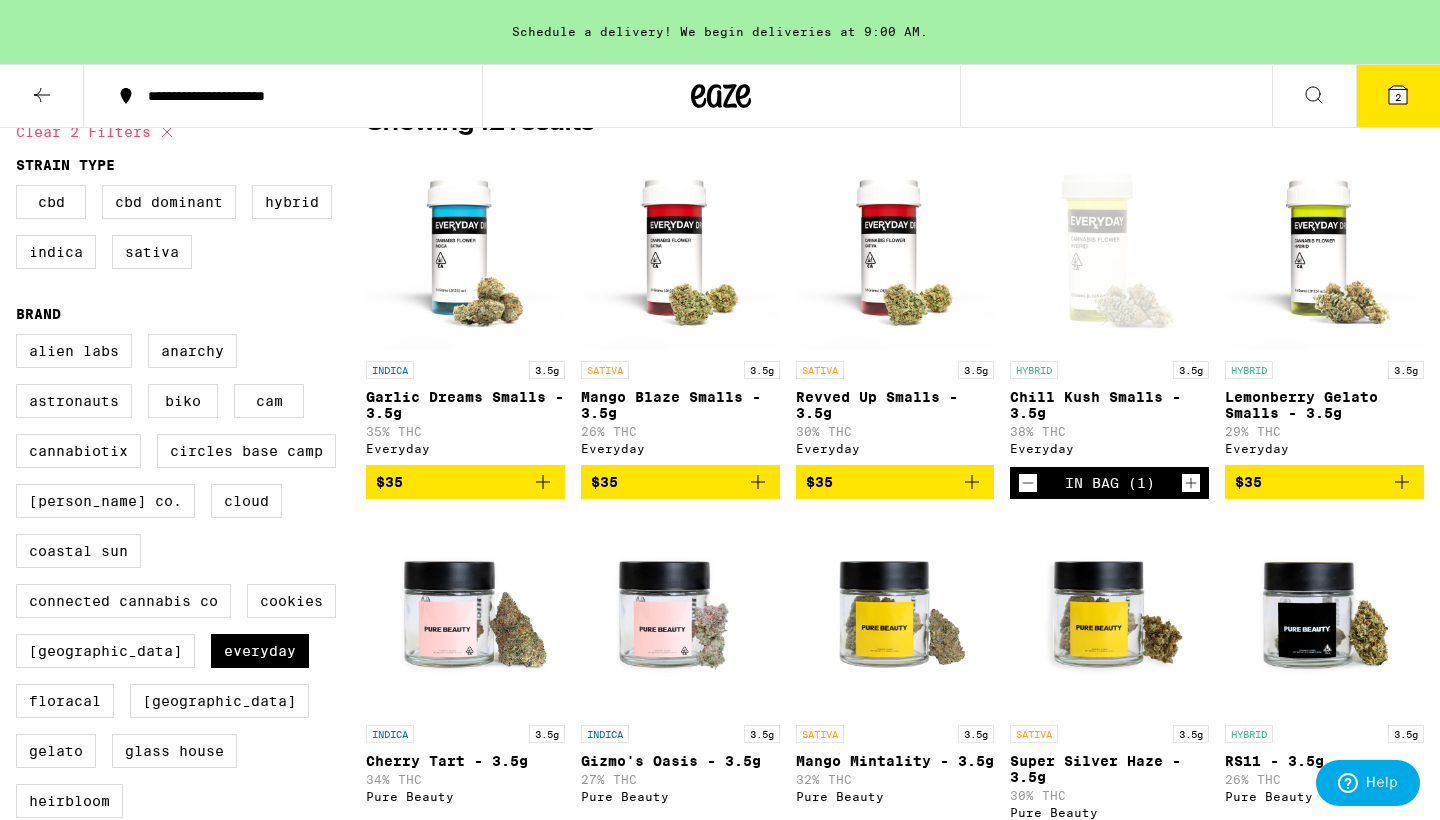 click on "In Bag (1)" at bounding box center [1109, 483] 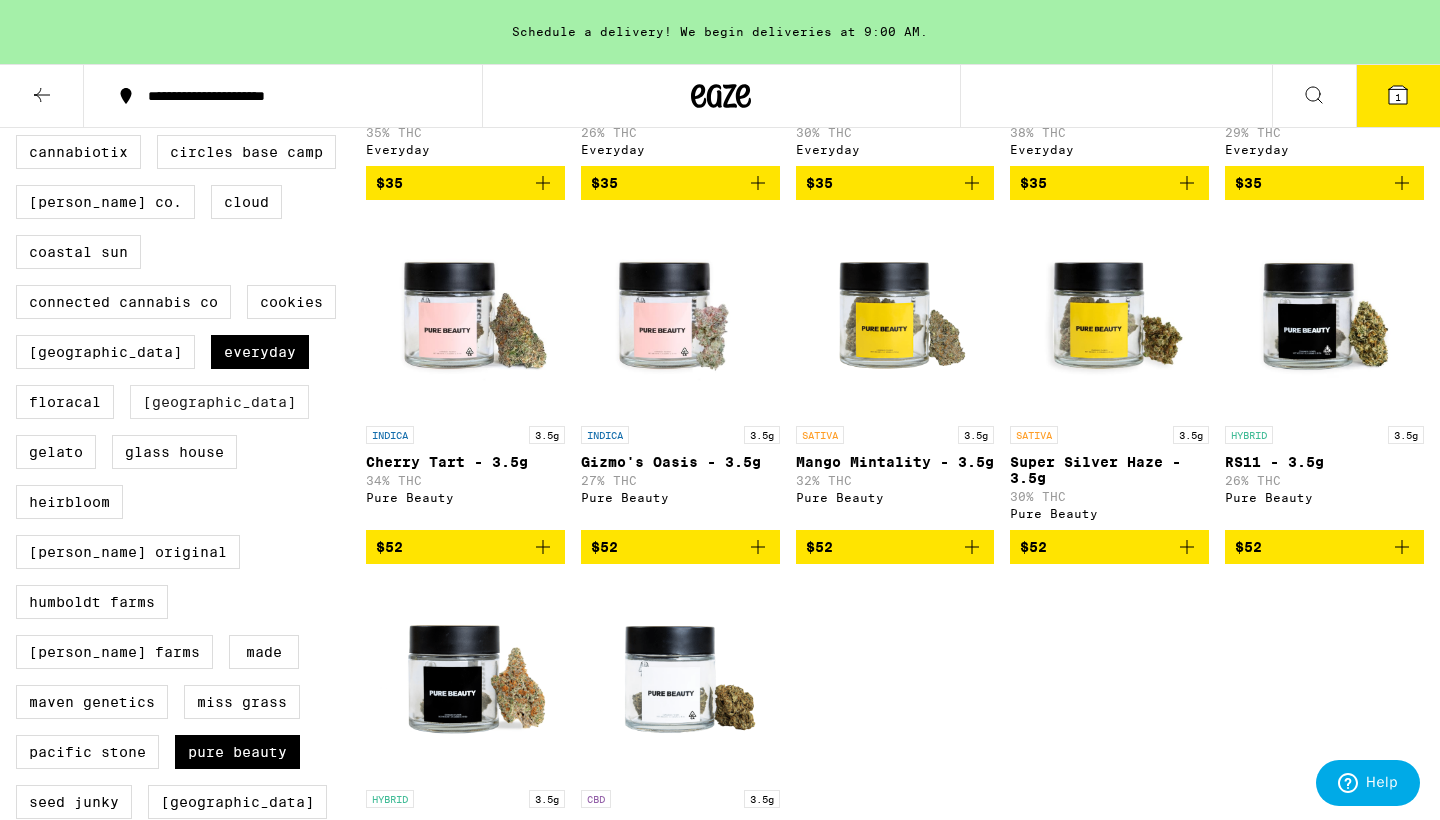 scroll, scrollTop: 486, scrollLeft: 0, axis: vertical 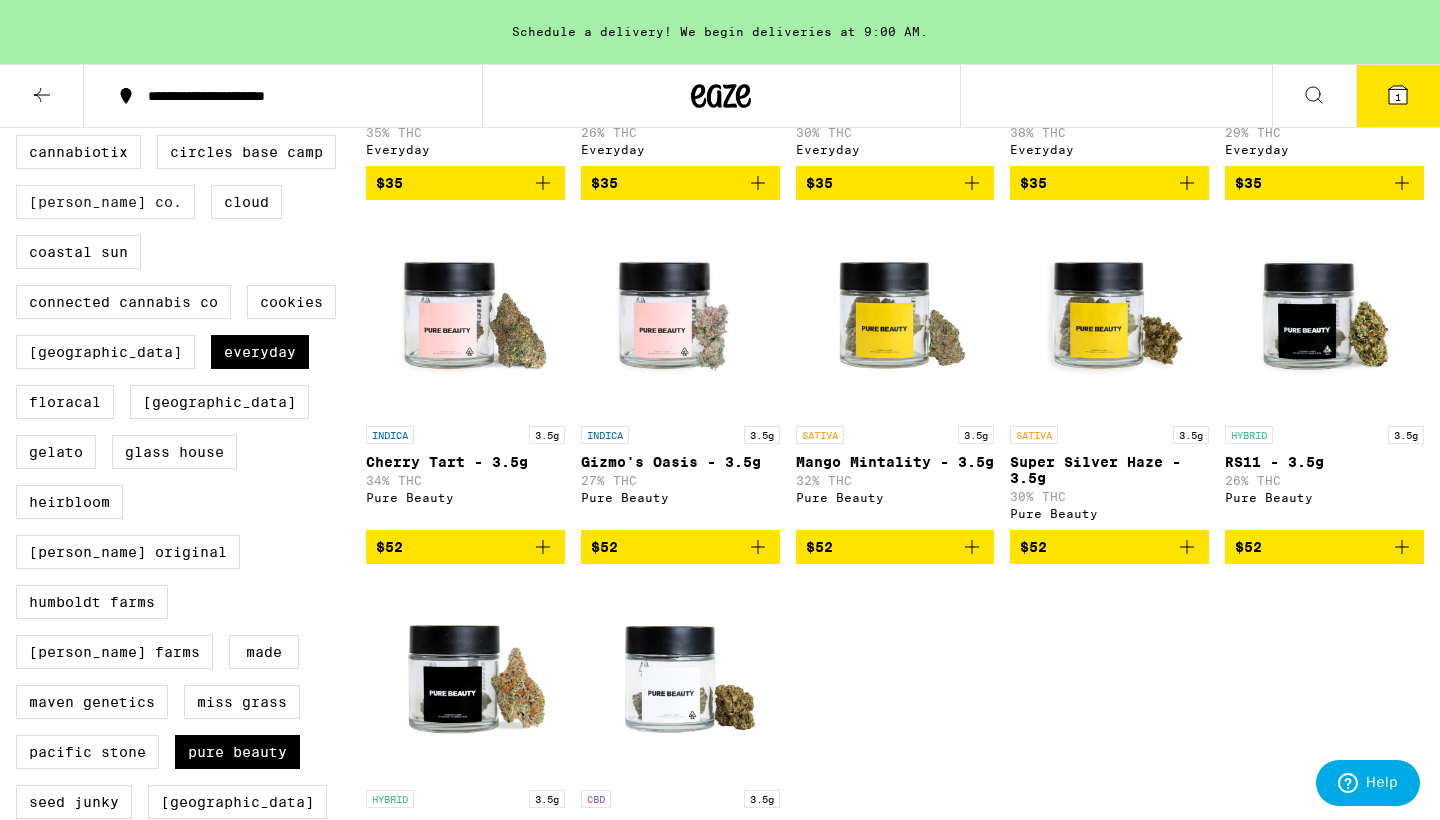 click on "[PERSON_NAME] Co." at bounding box center (105, 202) 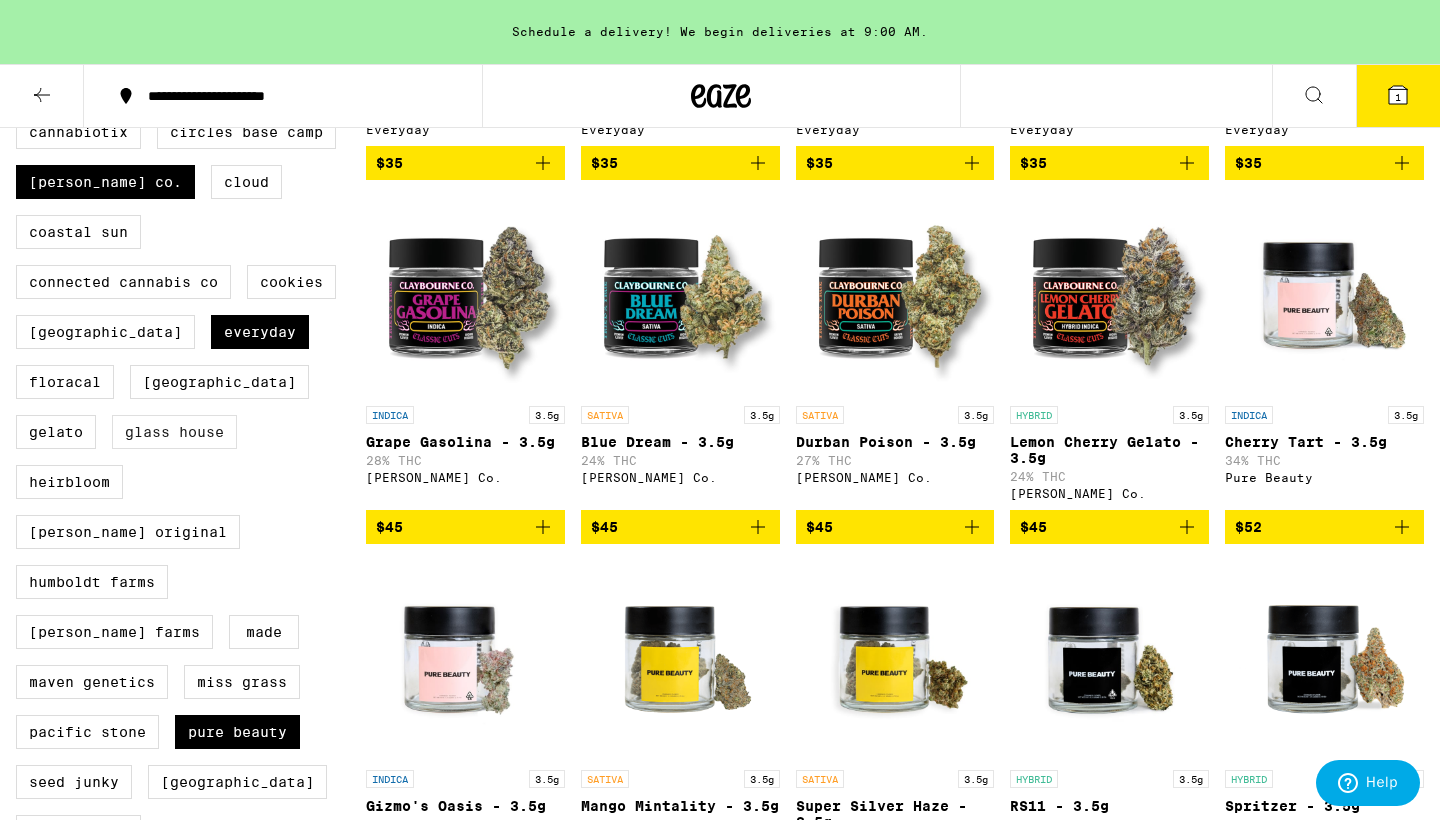 scroll, scrollTop: 264, scrollLeft: 0, axis: vertical 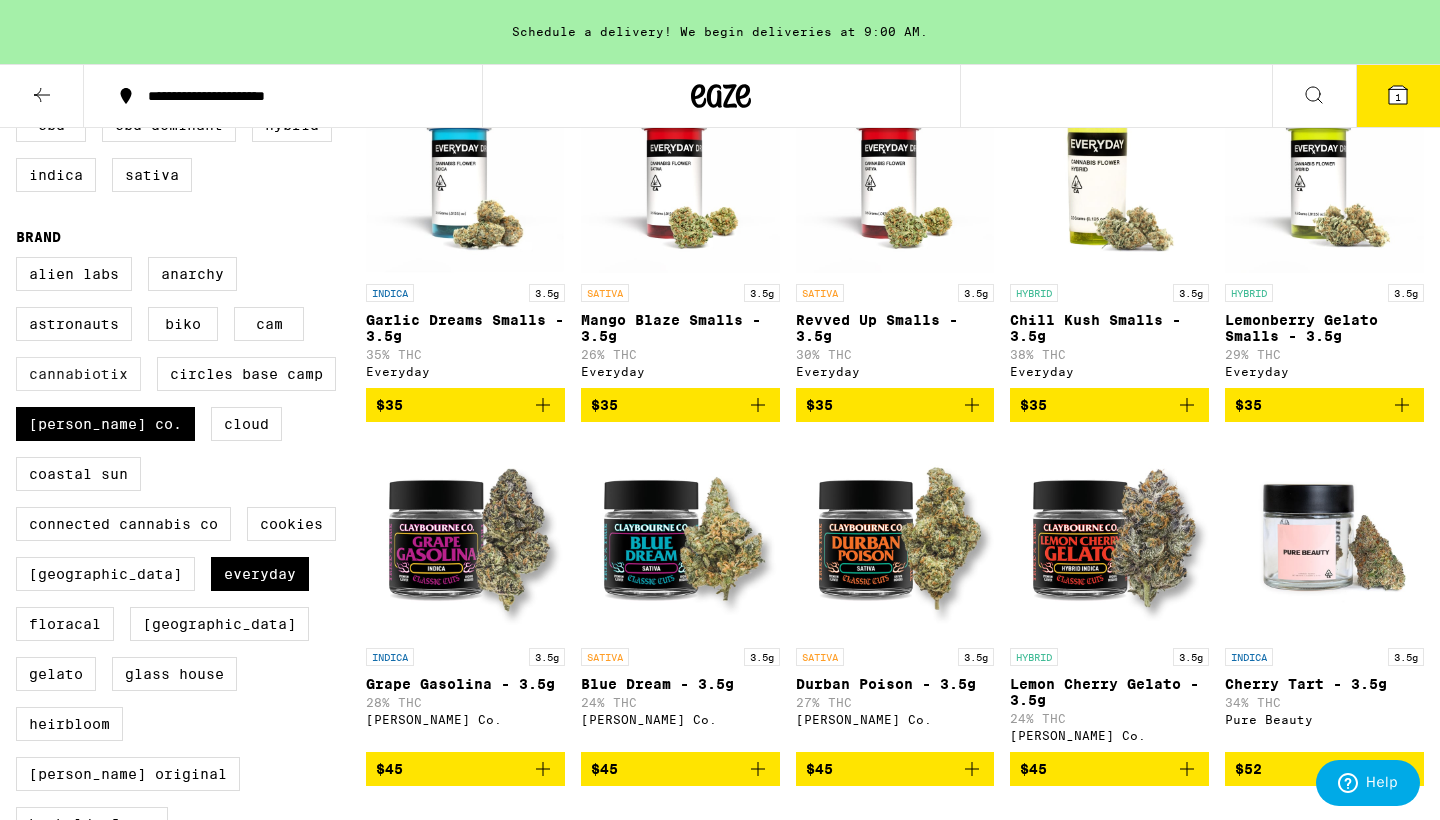 click on "Cannabiotix" at bounding box center (78, 374) 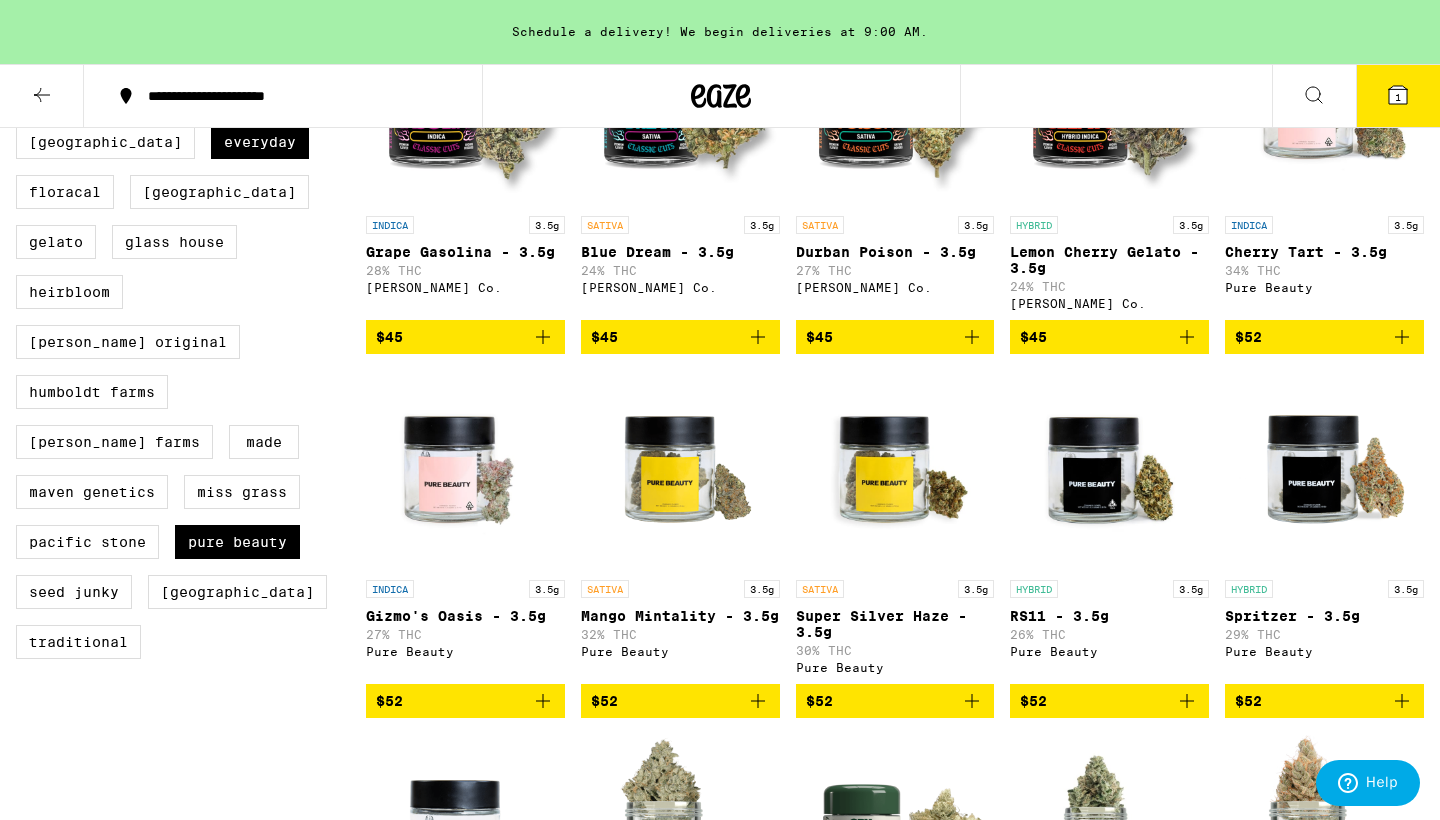 scroll, scrollTop: 652, scrollLeft: 0, axis: vertical 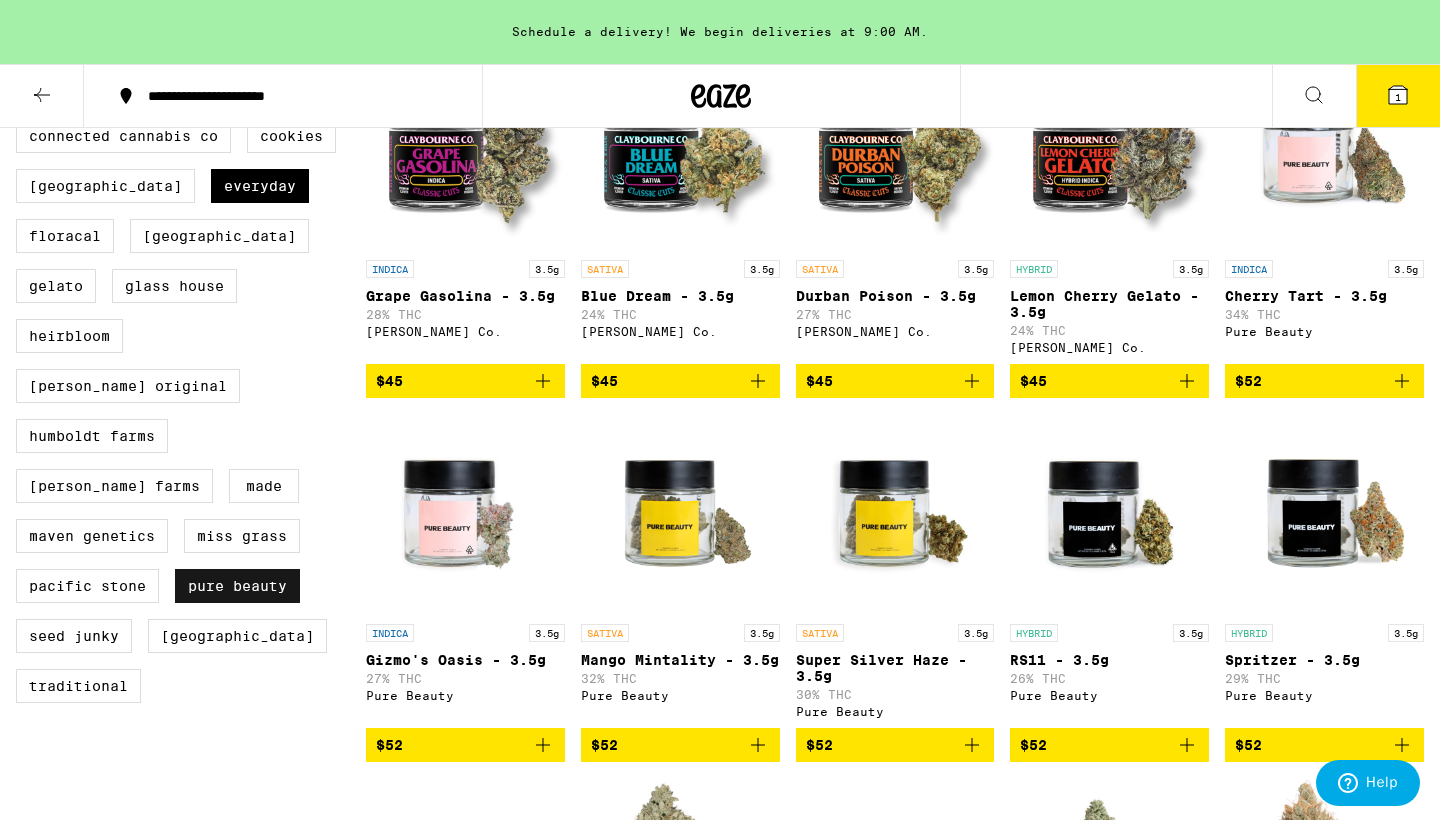 click on "Pure Beauty" at bounding box center (237, 586) 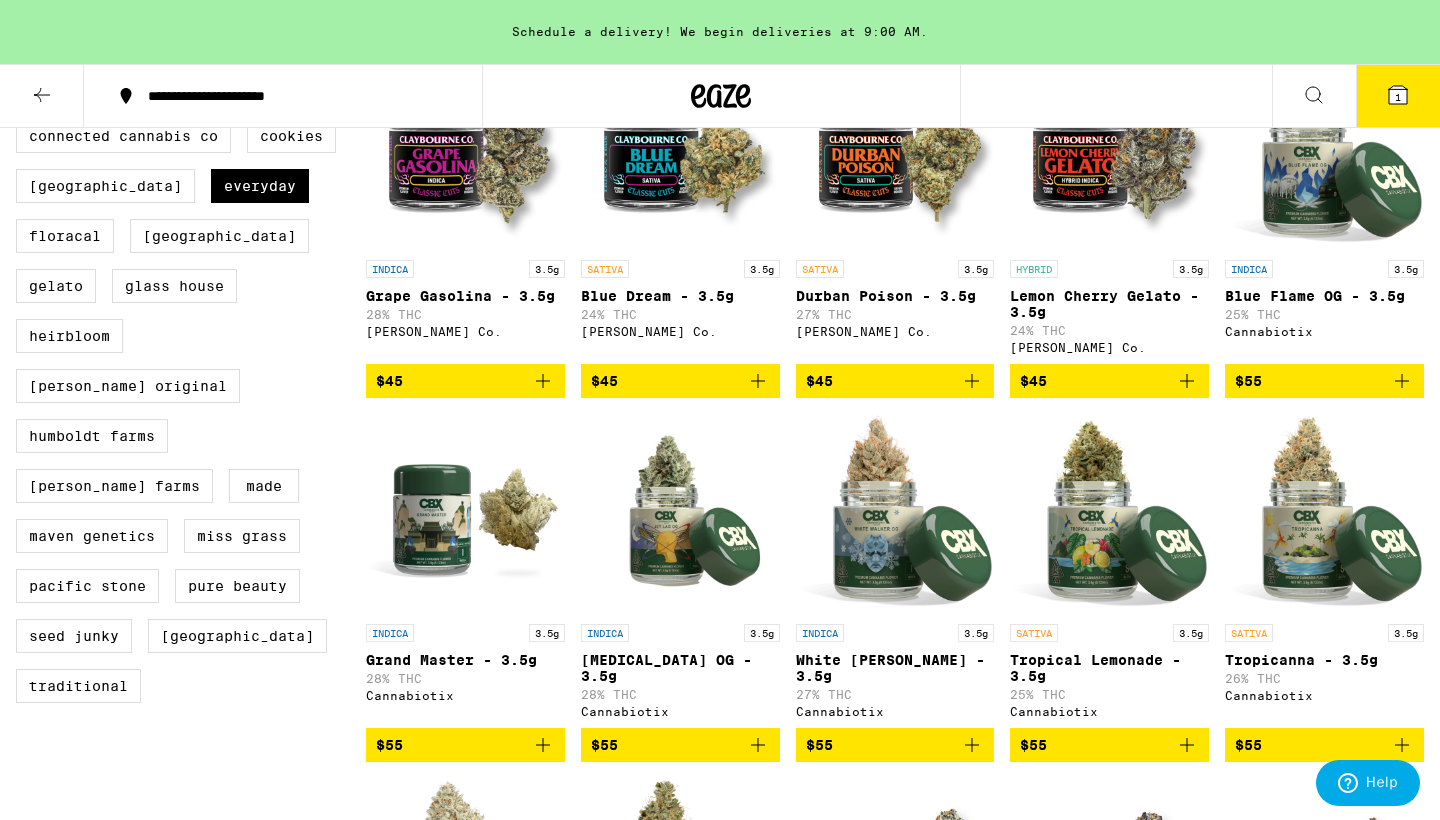 click at bounding box center (1324, 514) 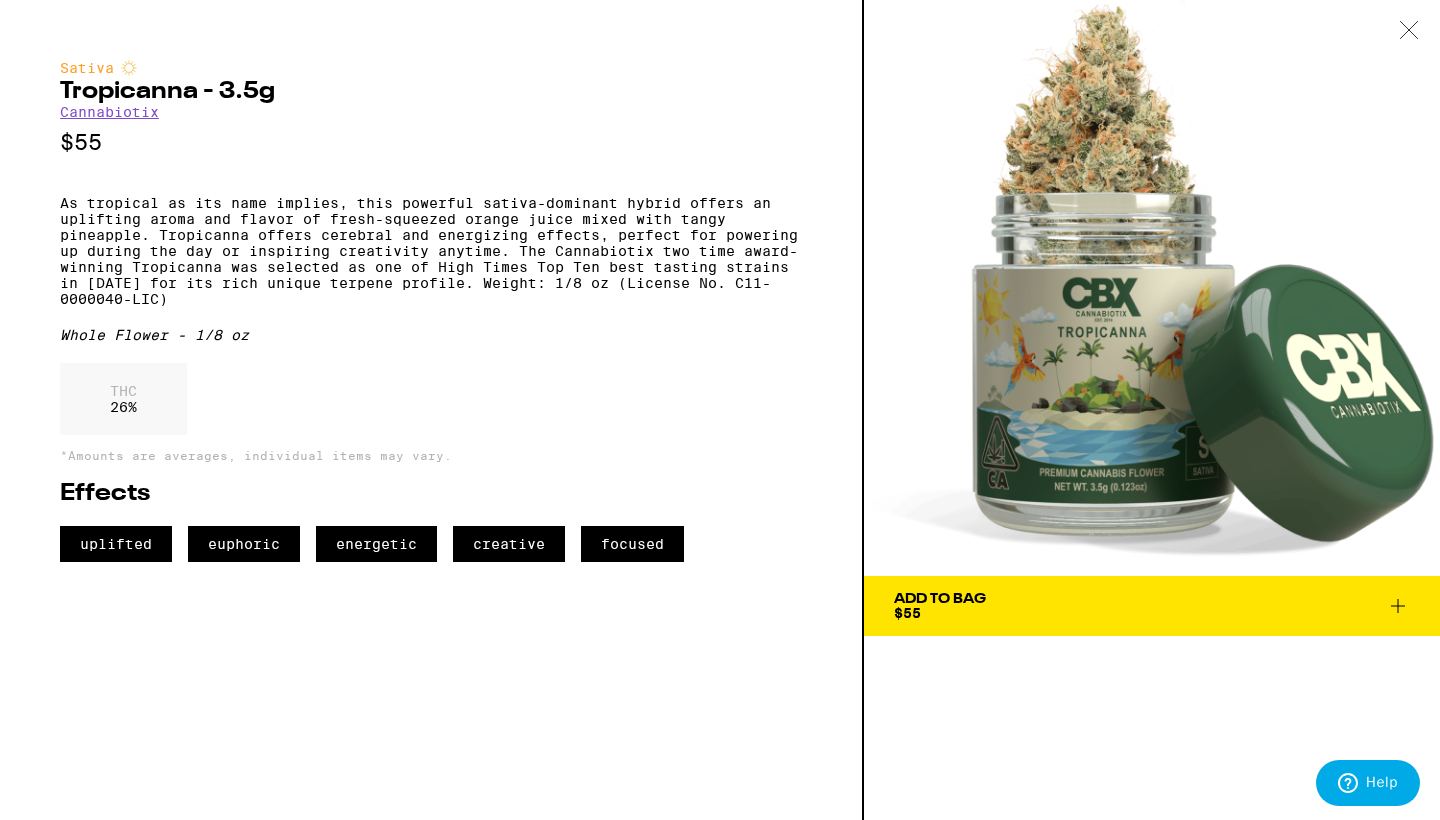 click 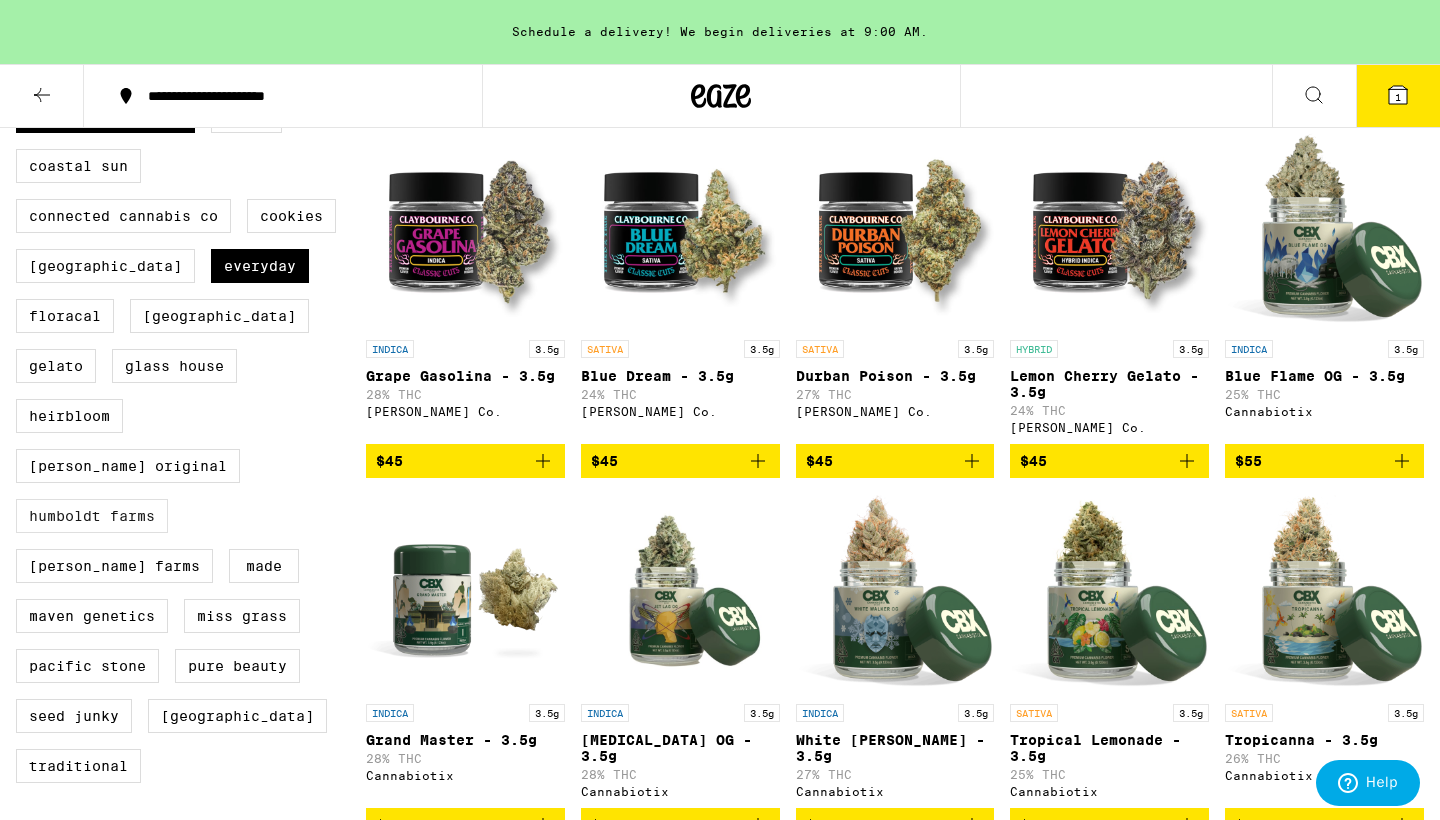 scroll, scrollTop: 570, scrollLeft: 0, axis: vertical 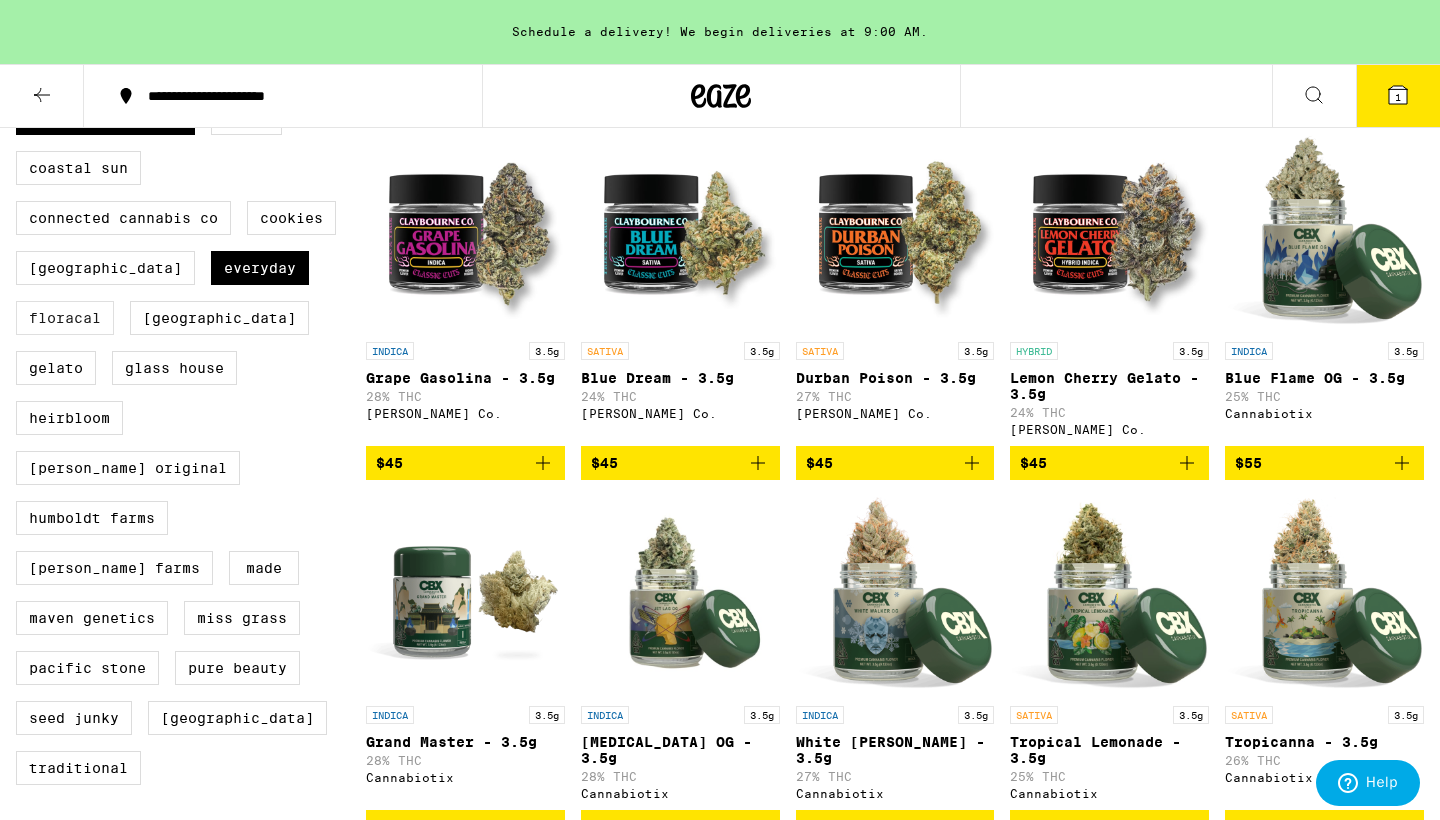 click on "FloraCal" at bounding box center (65, 318) 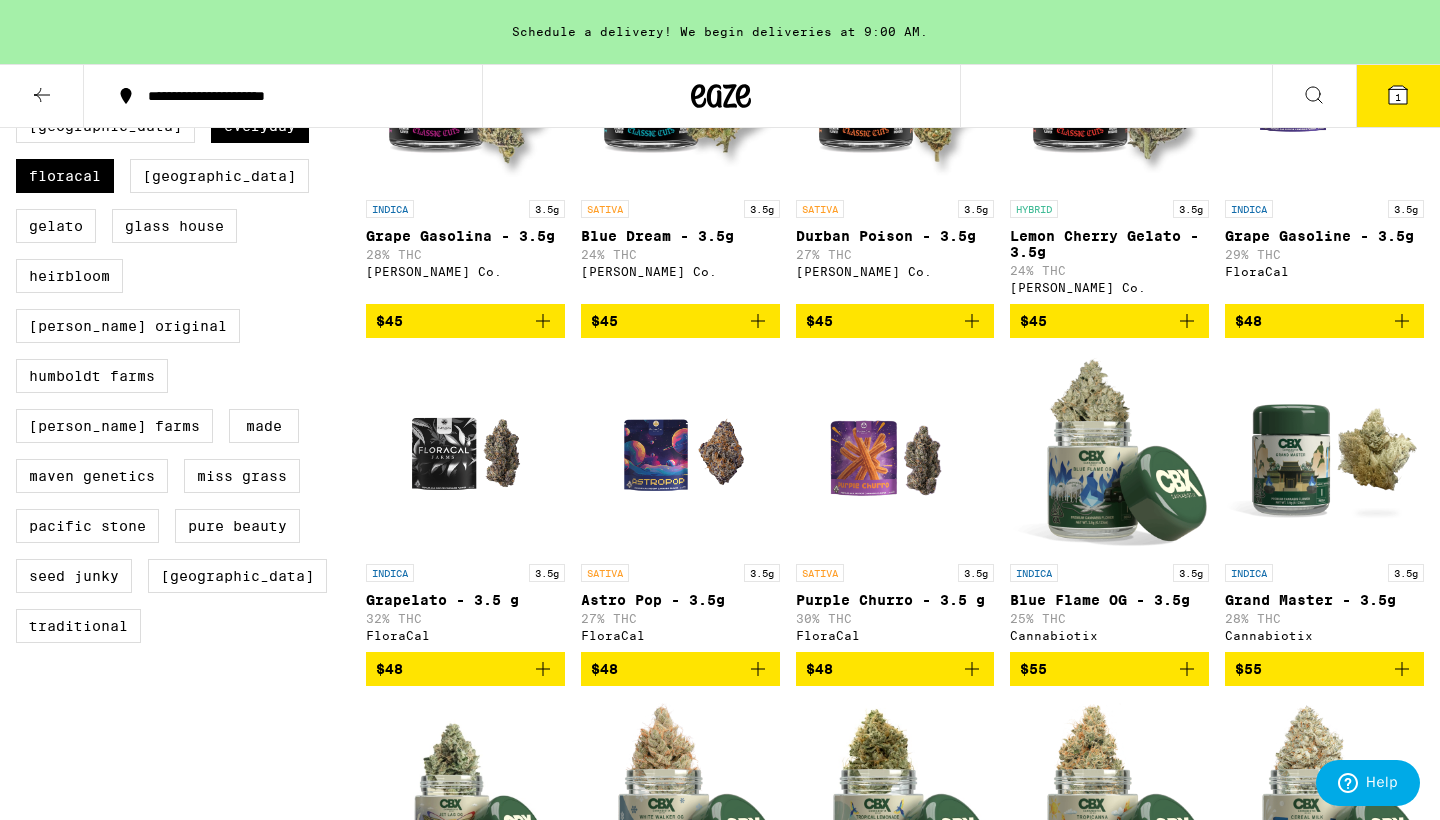 scroll, scrollTop: 917, scrollLeft: 0, axis: vertical 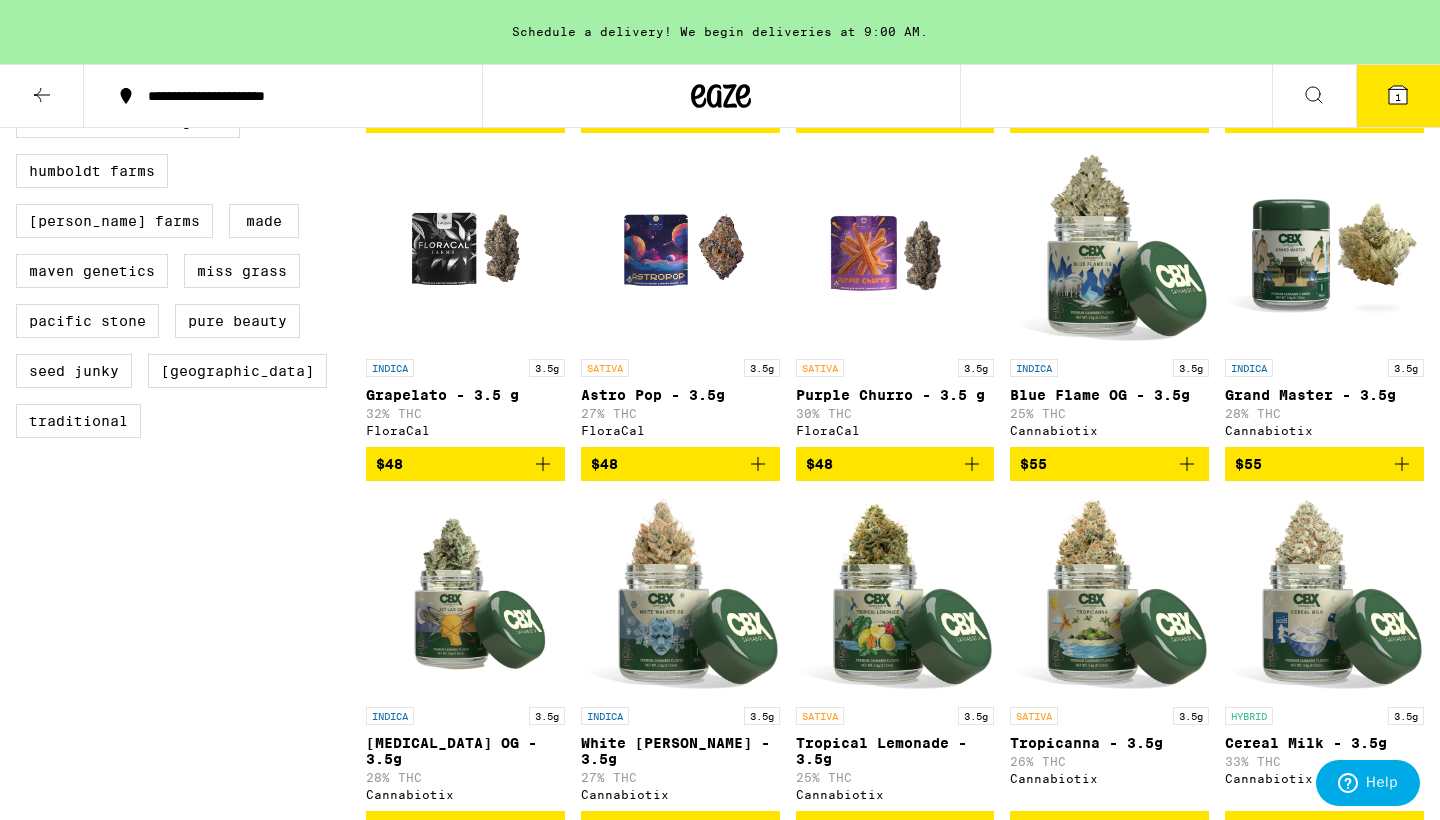 click at bounding box center (680, 249) 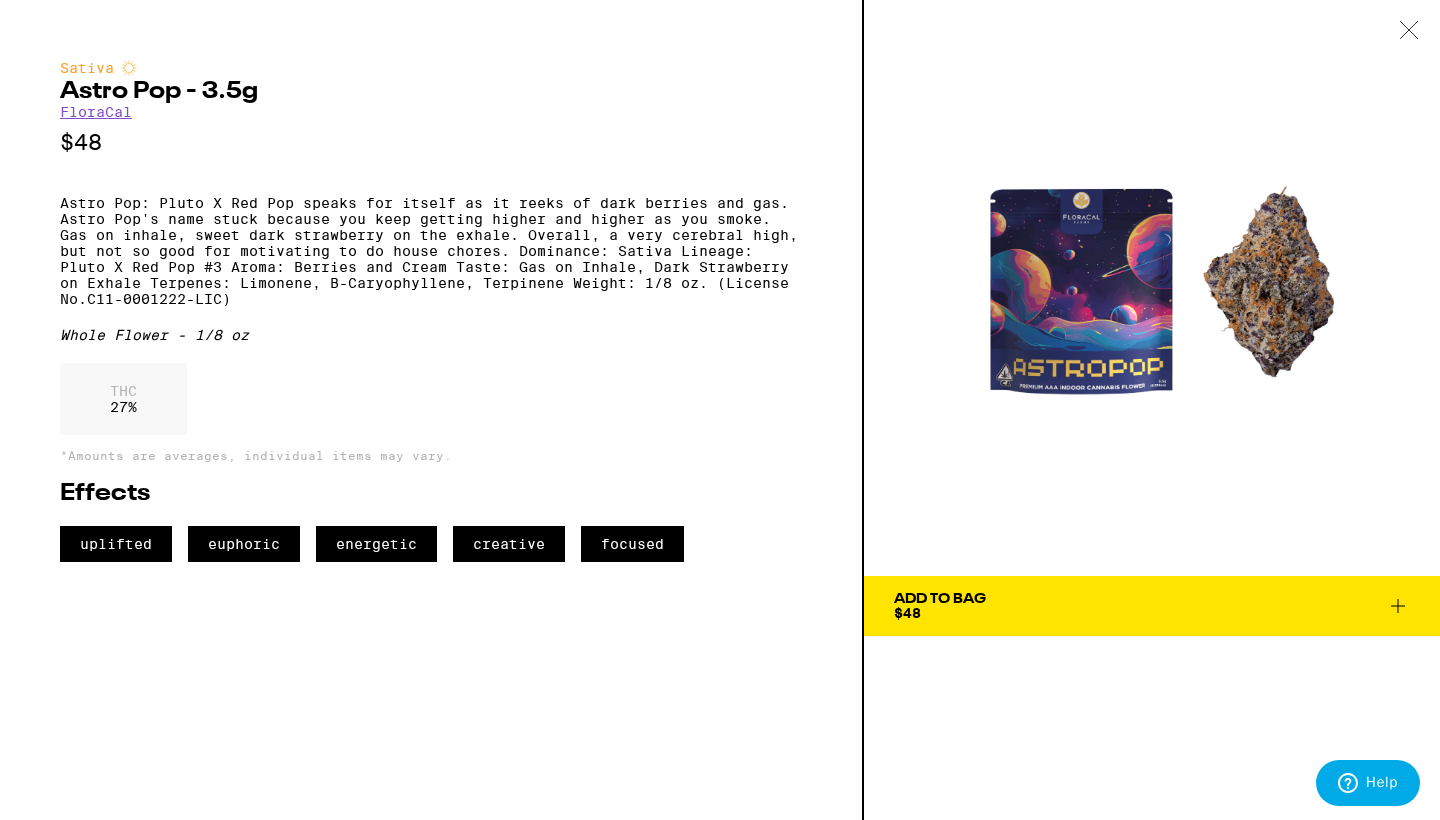 click 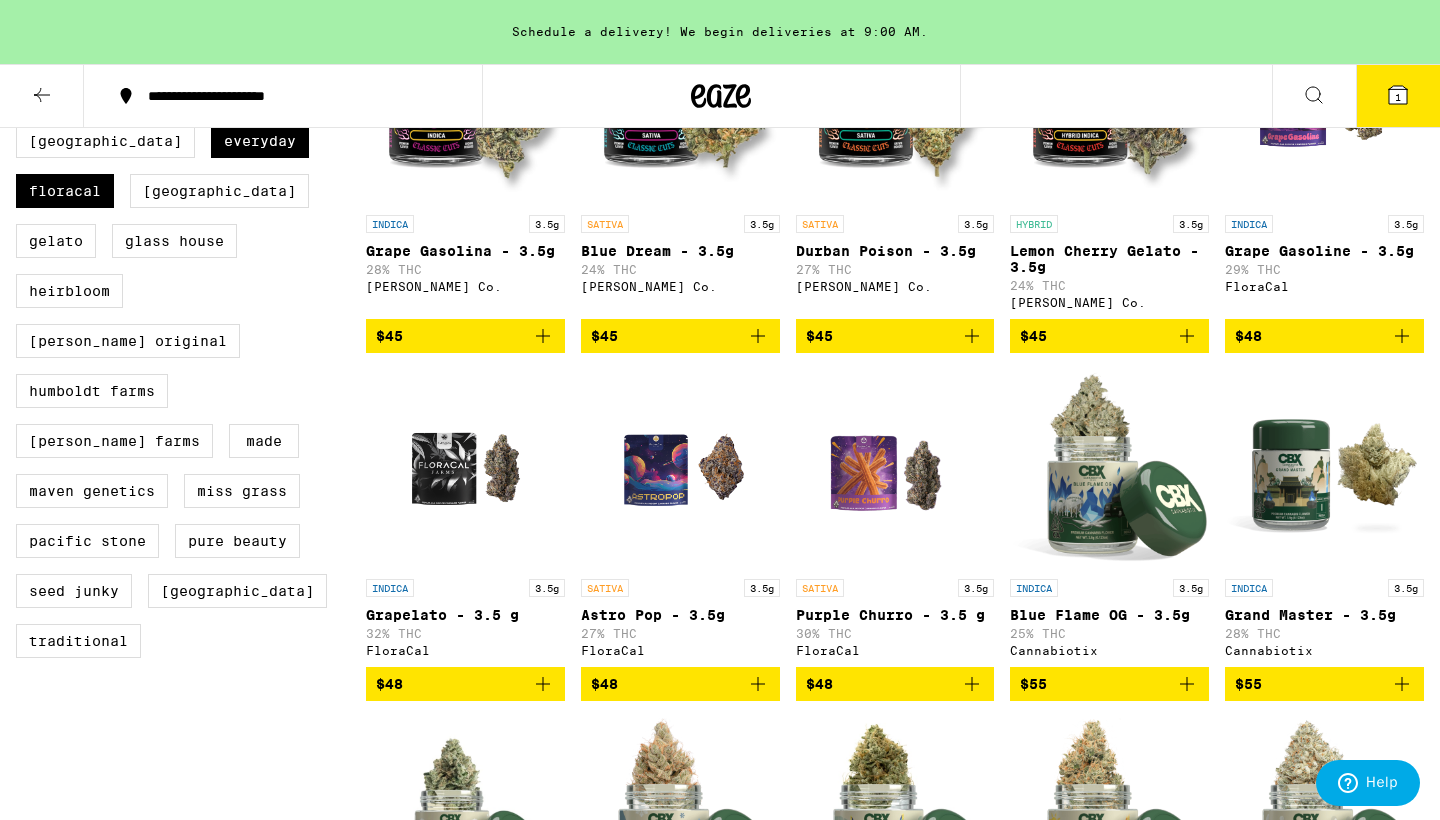 scroll, scrollTop: 686, scrollLeft: 0, axis: vertical 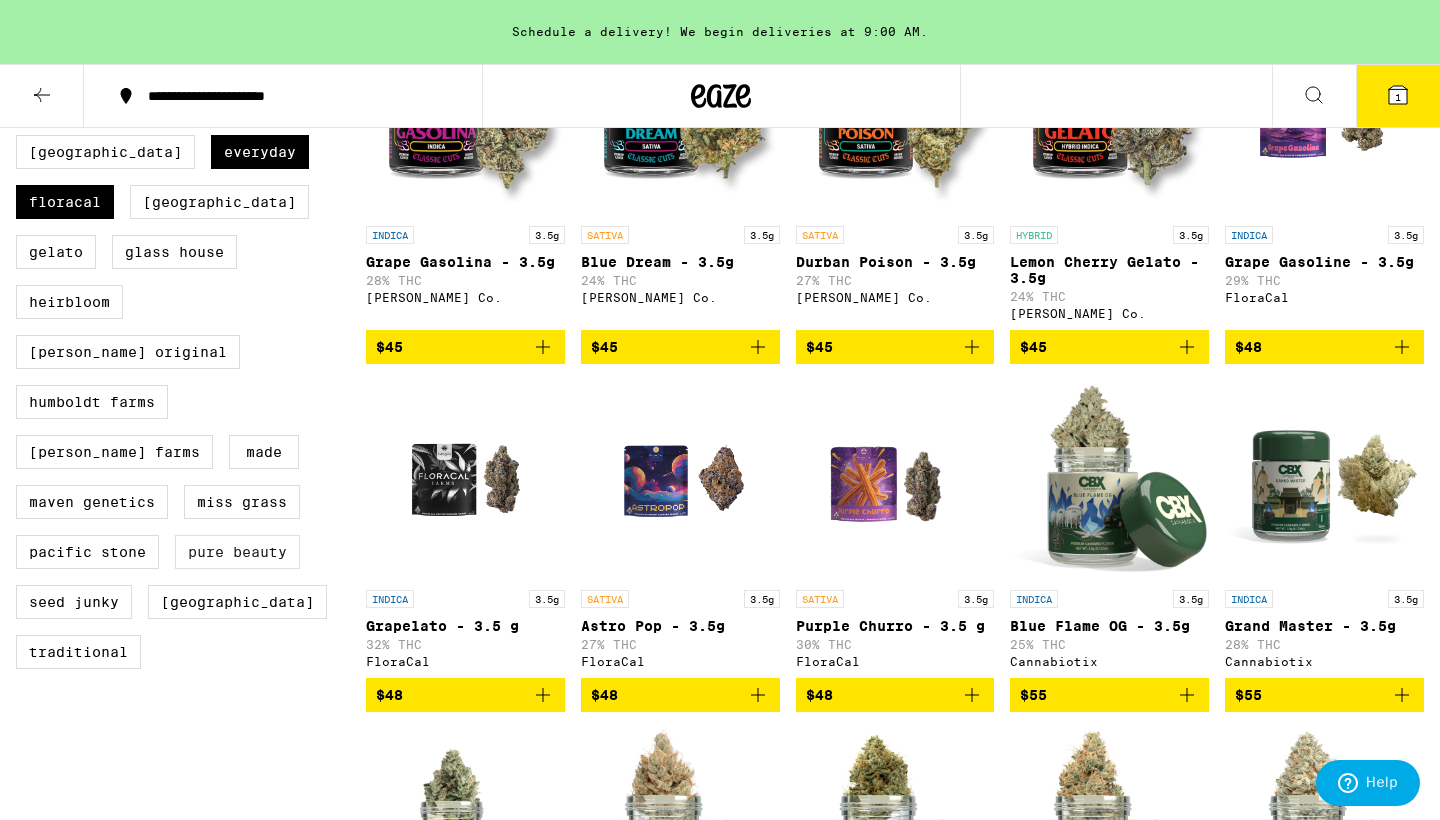 click on "Pure Beauty" at bounding box center (237, 552) 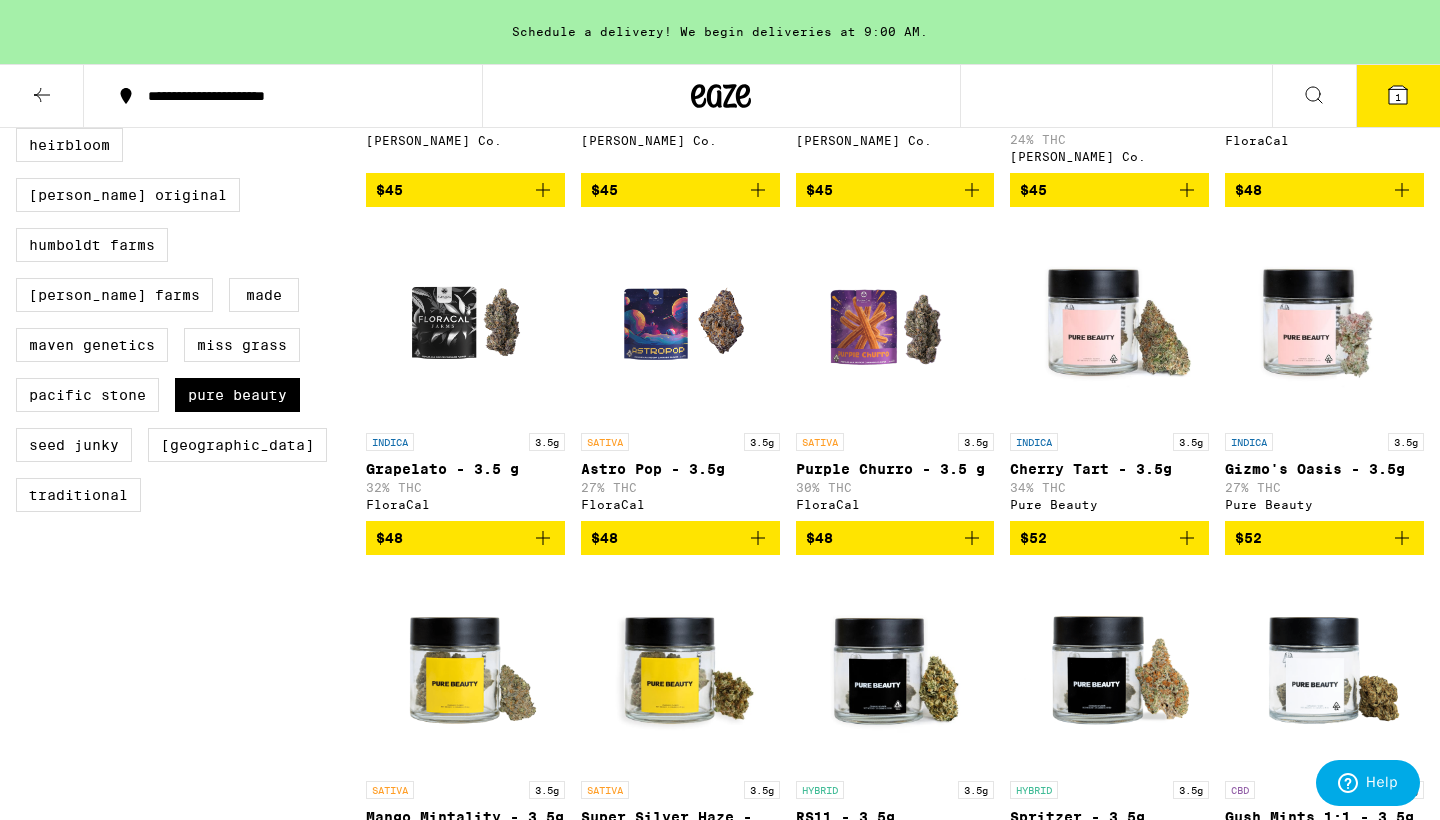 scroll, scrollTop: 856, scrollLeft: 0, axis: vertical 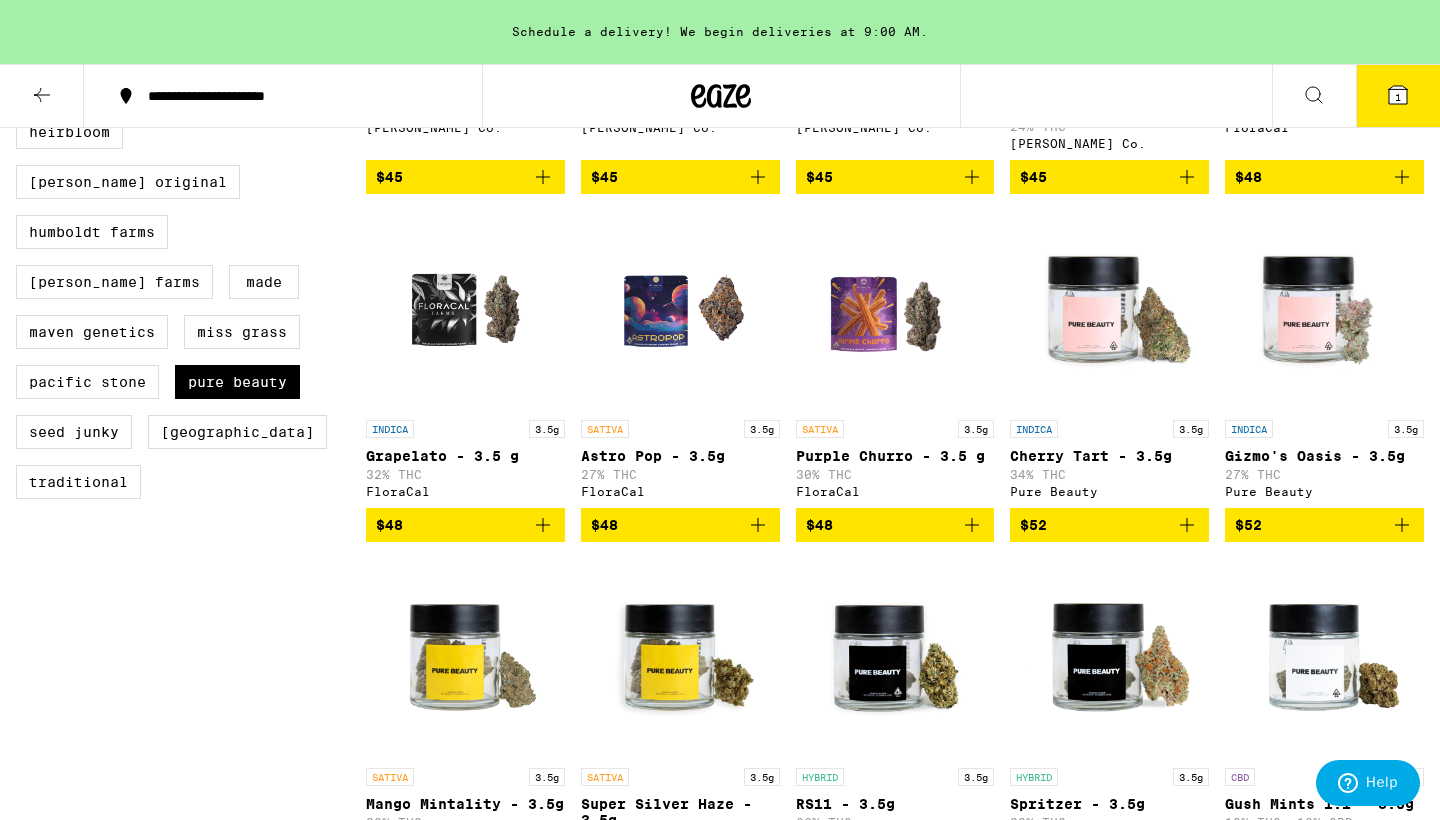 click 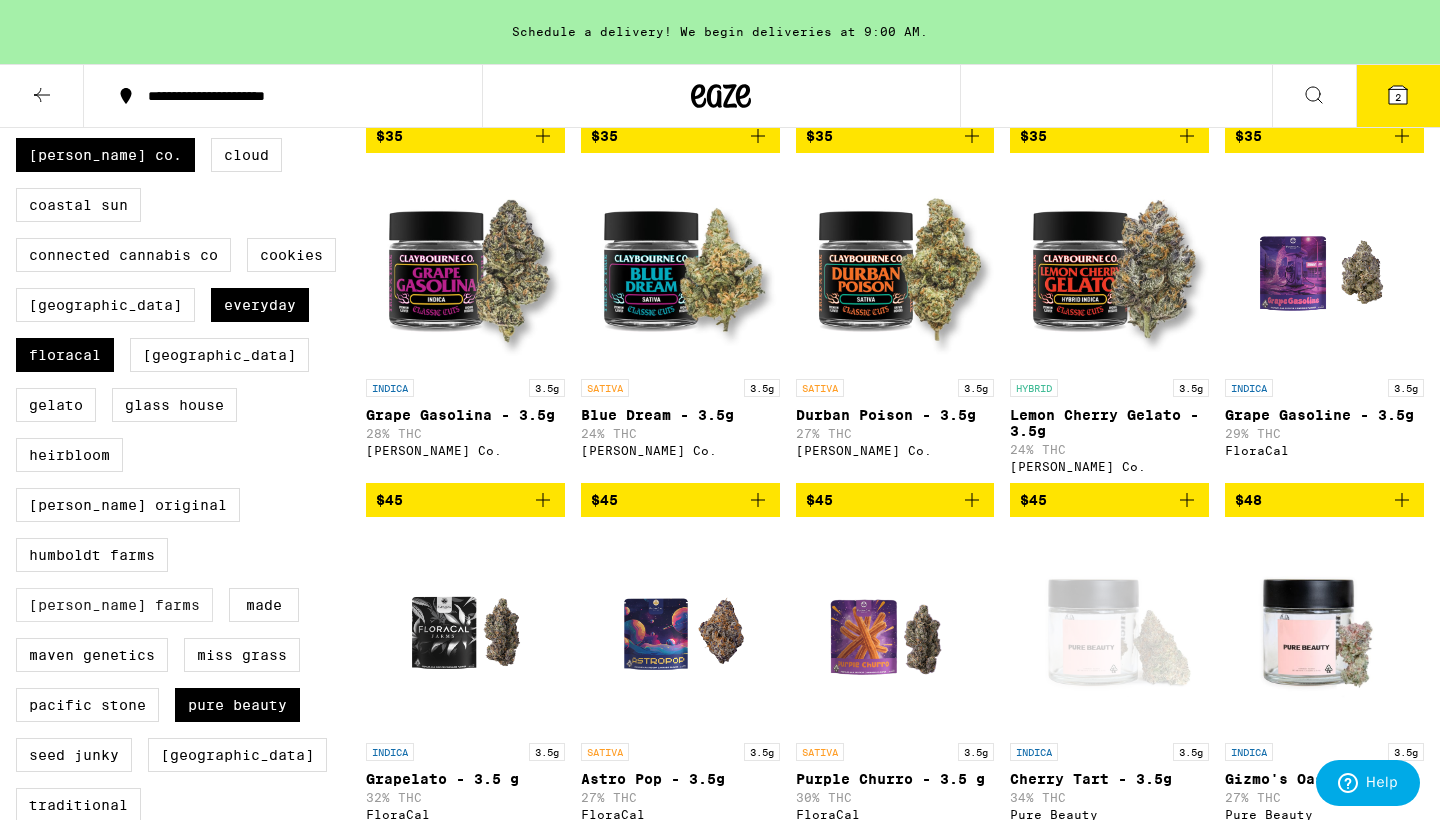 scroll, scrollTop: 534, scrollLeft: 0, axis: vertical 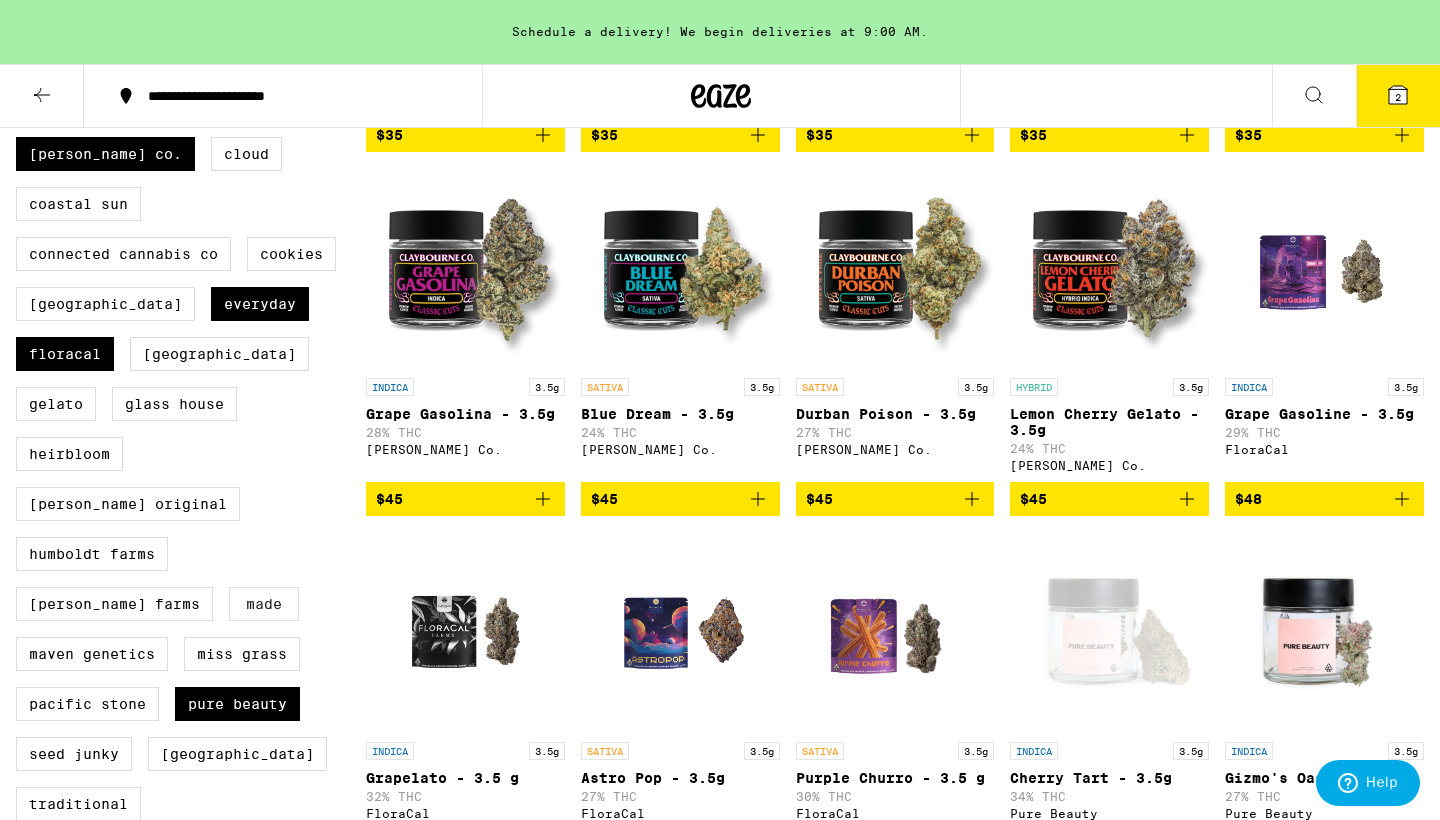 click on "MADE" at bounding box center [264, 604] 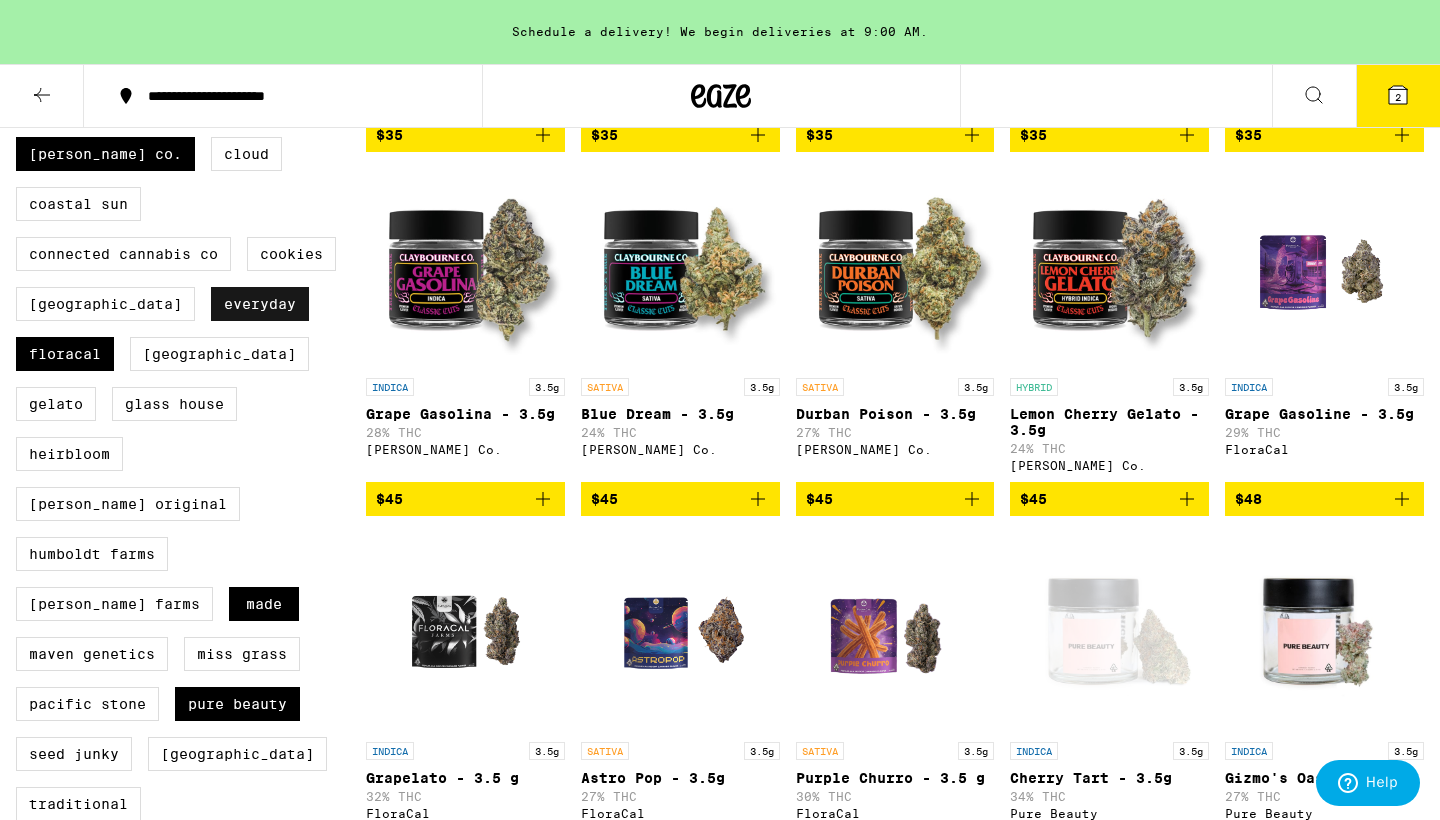 click on "Everyday" at bounding box center [260, 304] 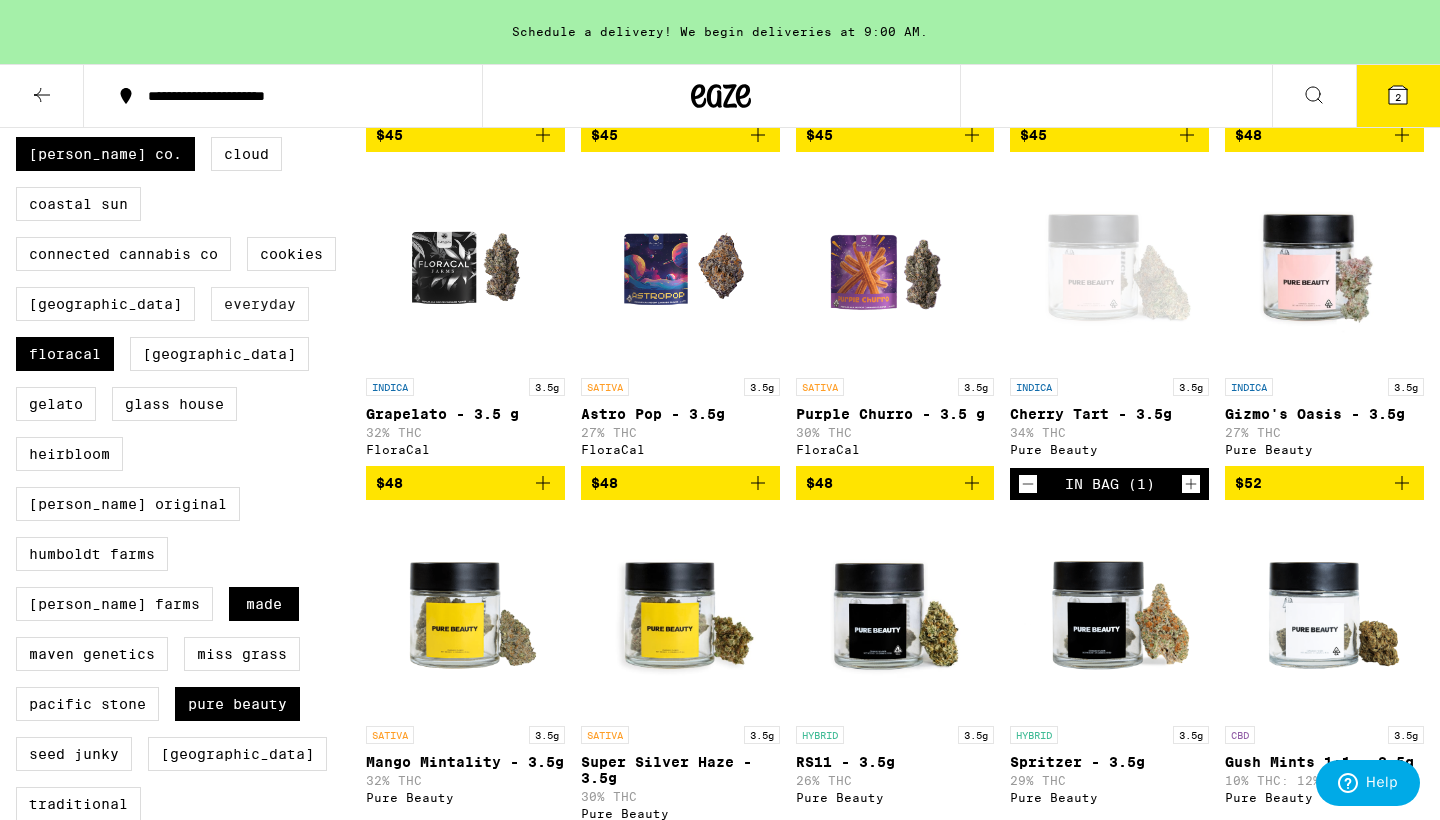 scroll, scrollTop: 420, scrollLeft: 0, axis: vertical 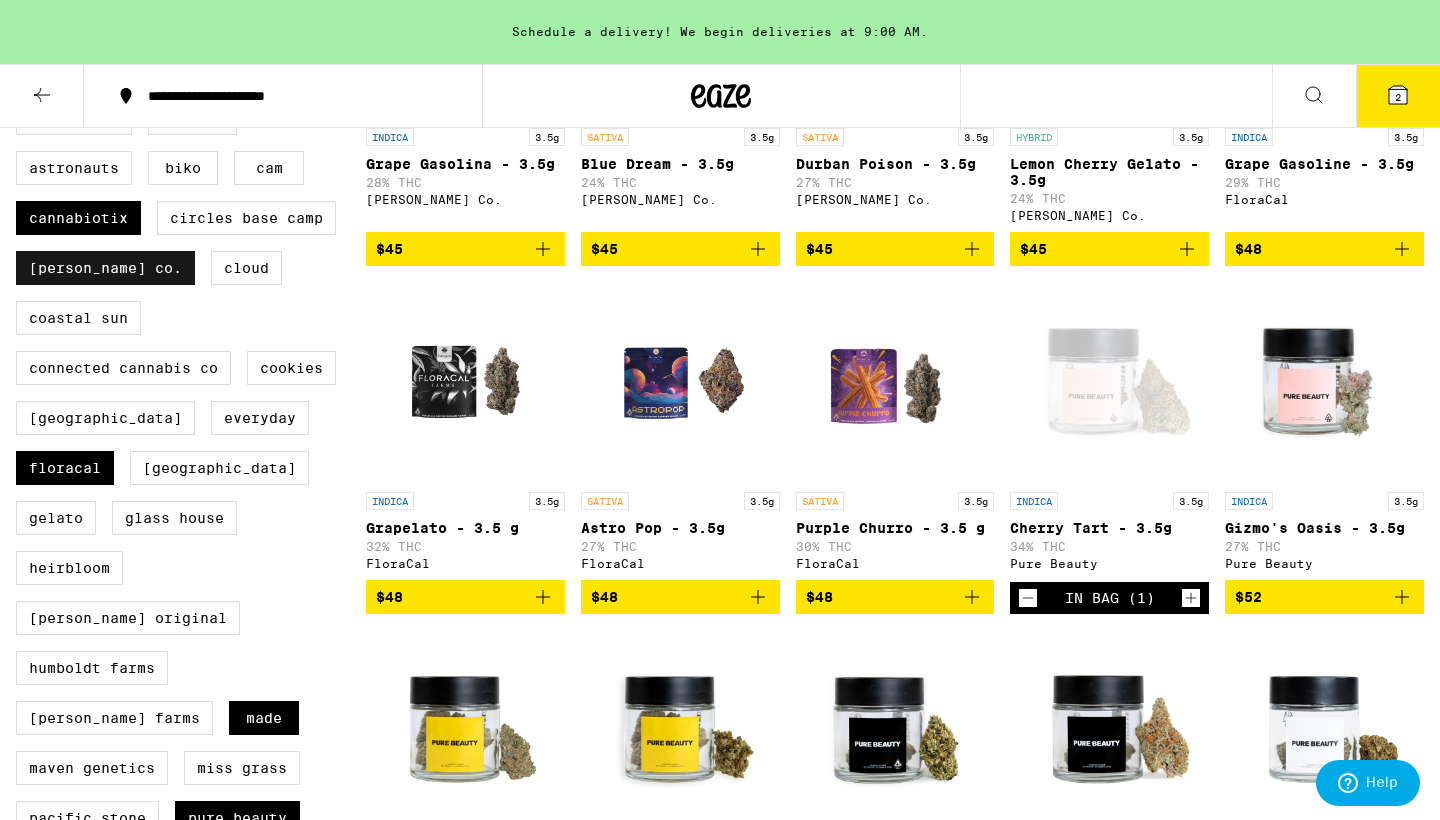 click on "[PERSON_NAME] Co." at bounding box center [105, 268] 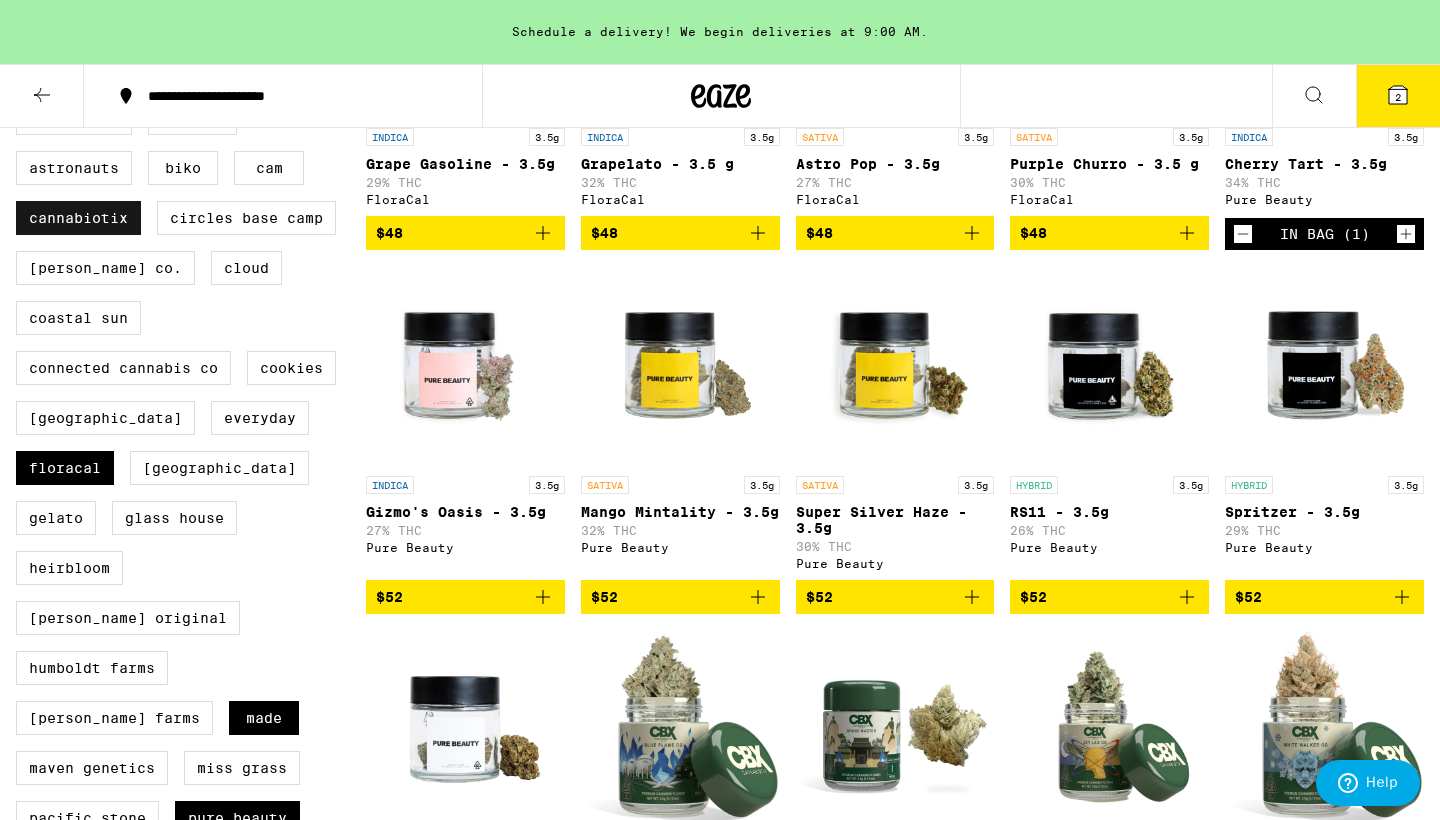 click on "Cannabiotix" at bounding box center (78, 218) 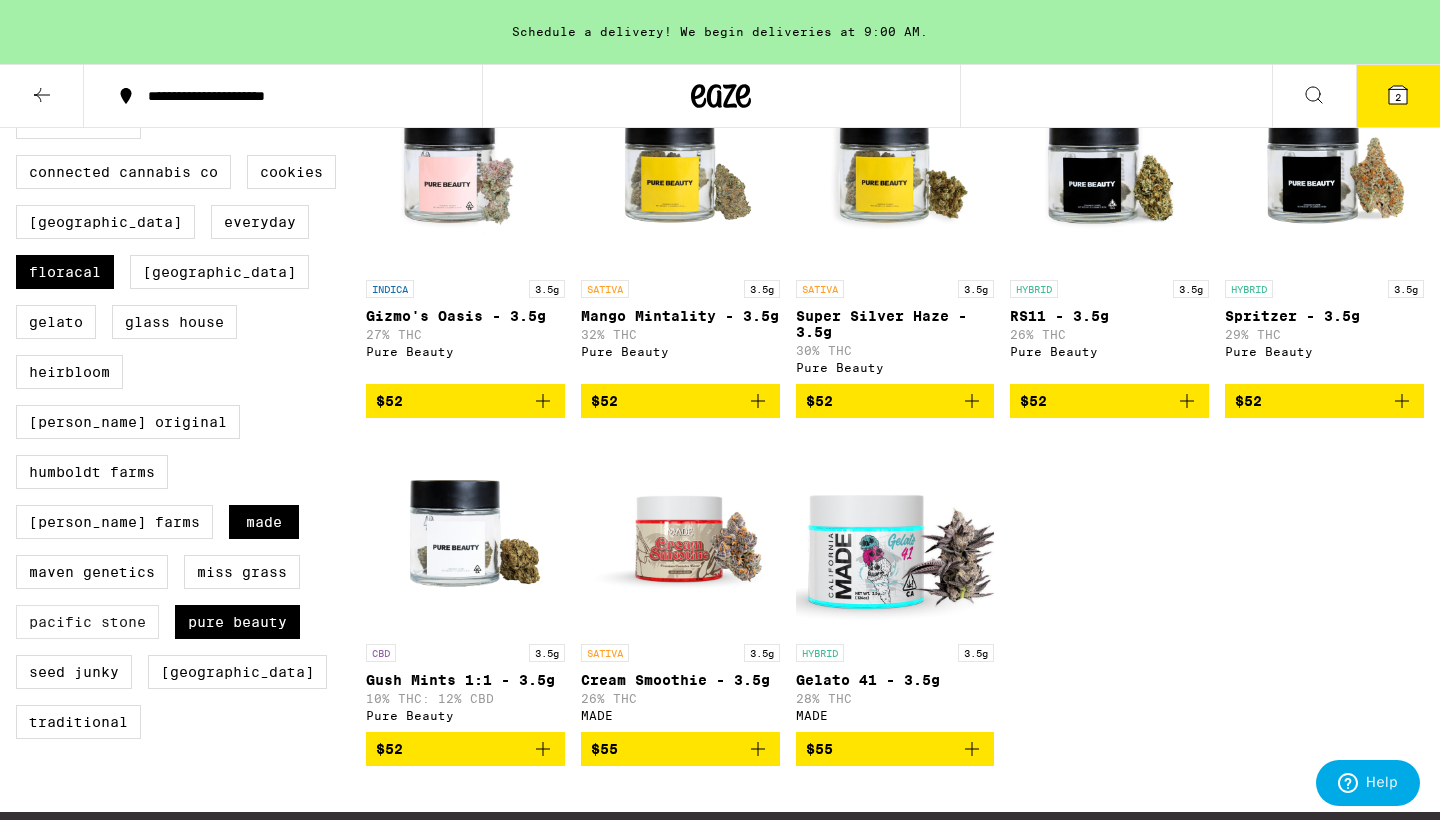 scroll, scrollTop: 617, scrollLeft: 0, axis: vertical 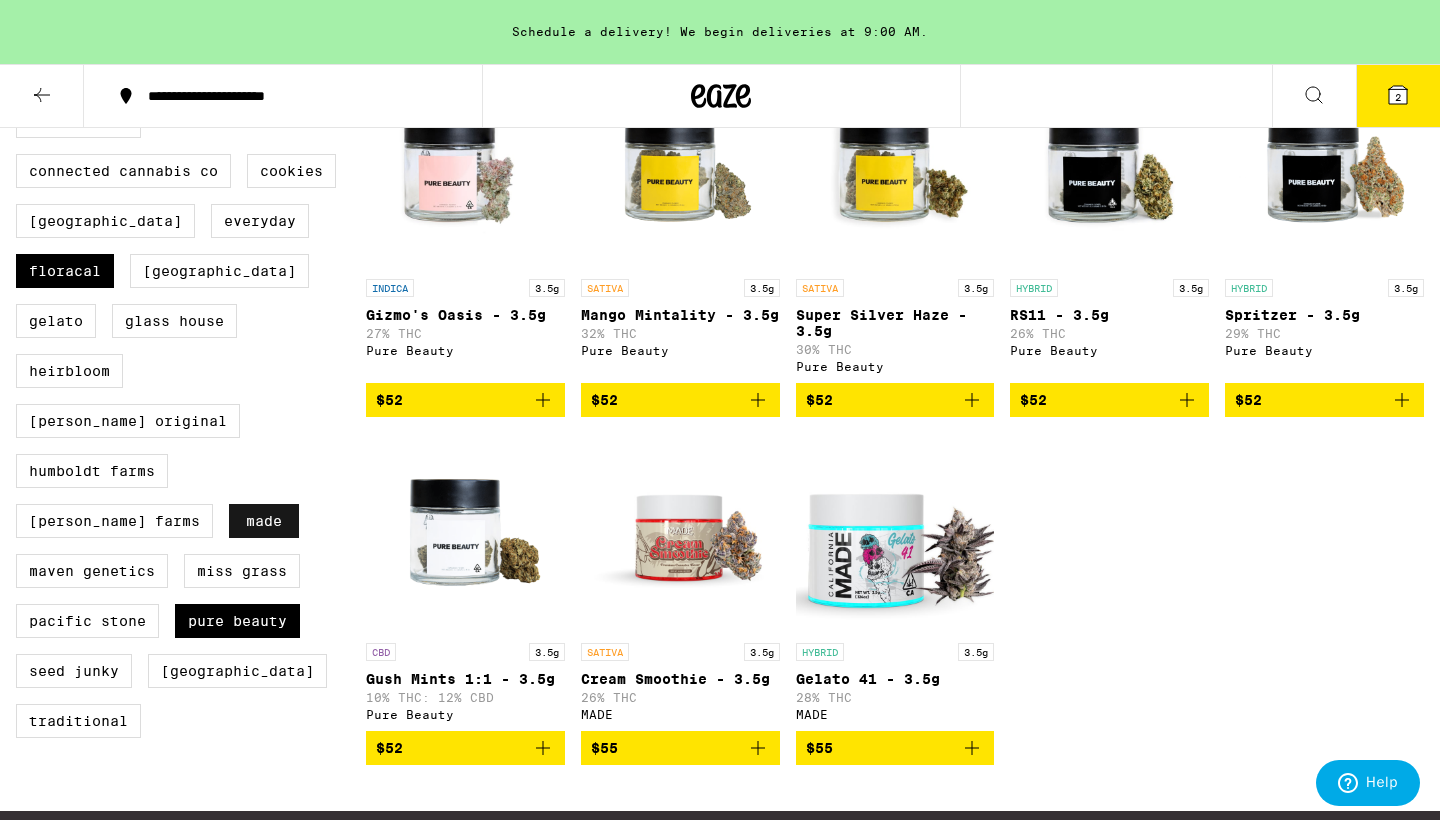 click on "MADE" at bounding box center [264, 521] 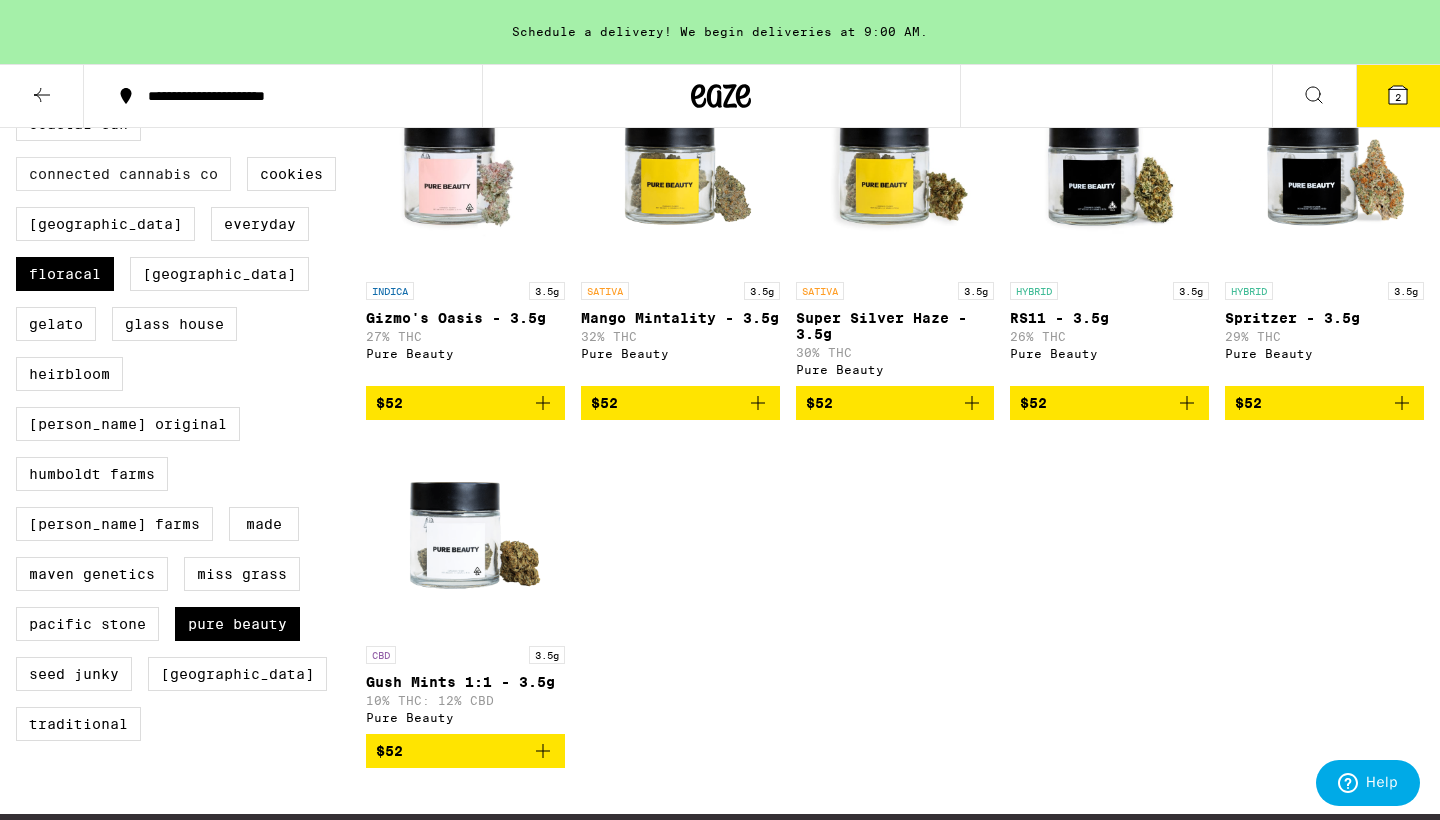 scroll, scrollTop: 617, scrollLeft: 0, axis: vertical 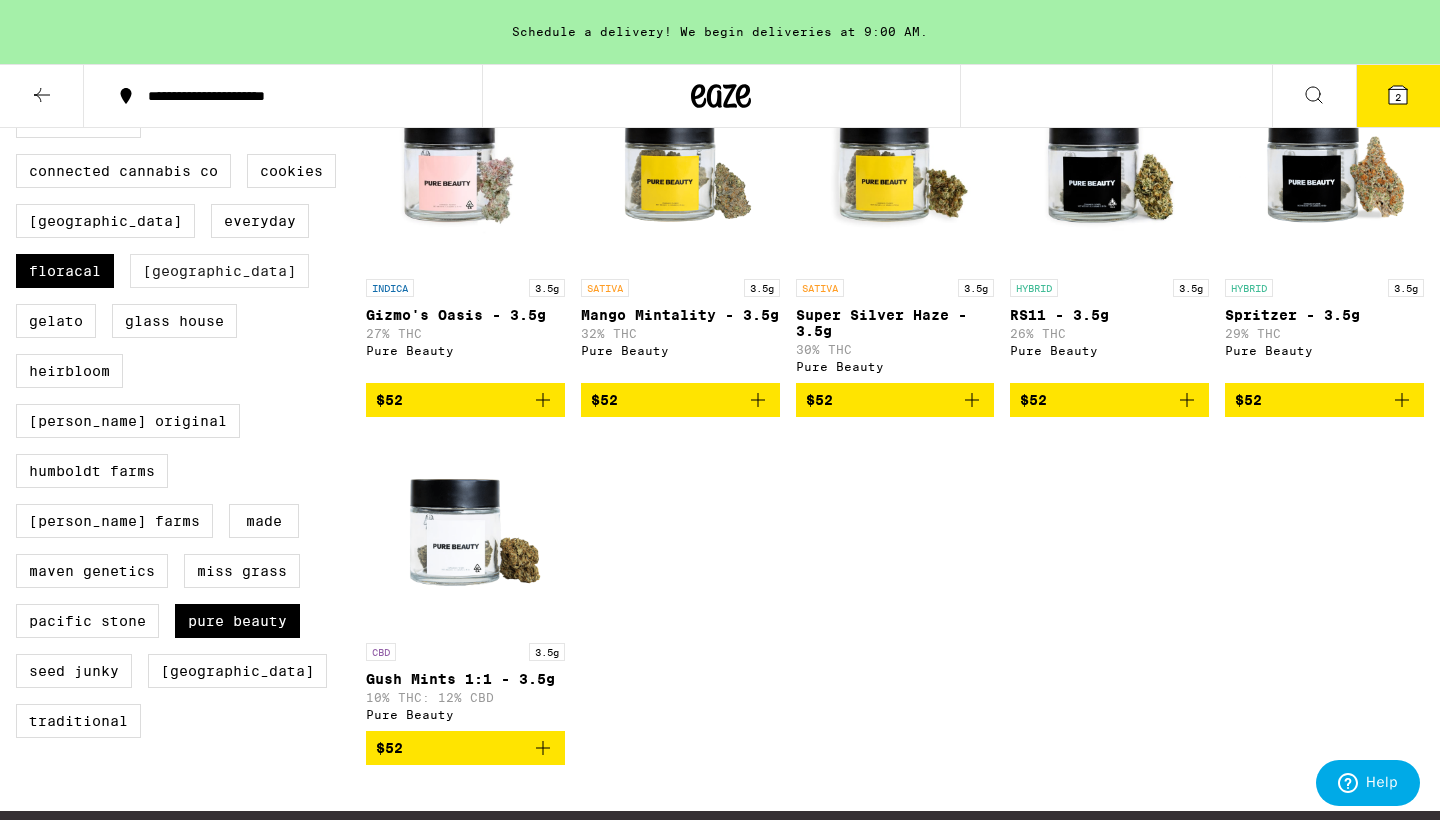 click on "[GEOGRAPHIC_DATA]" at bounding box center [219, 271] 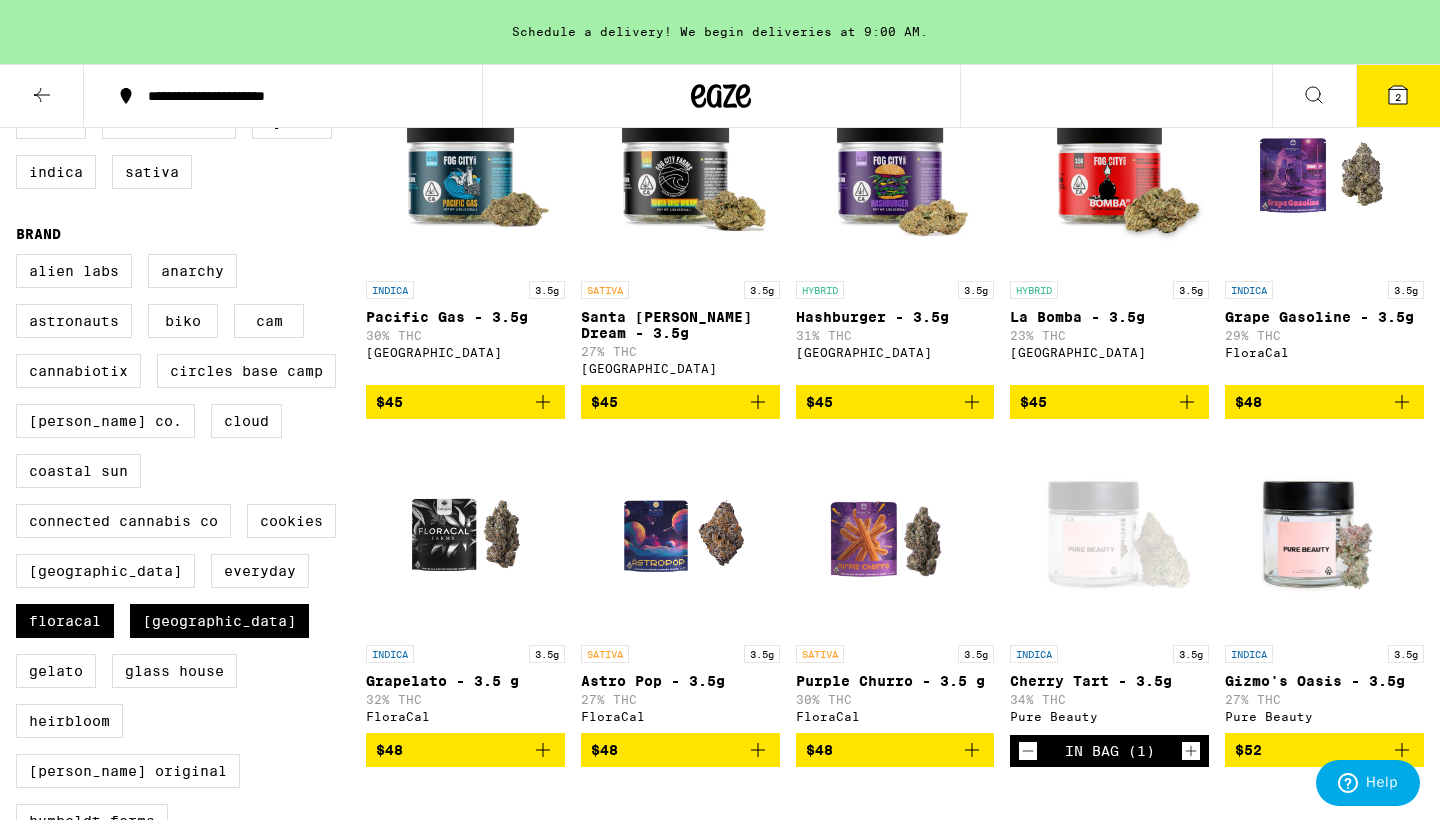 scroll, scrollTop: 271, scrollLeft: 0, axis: vertical 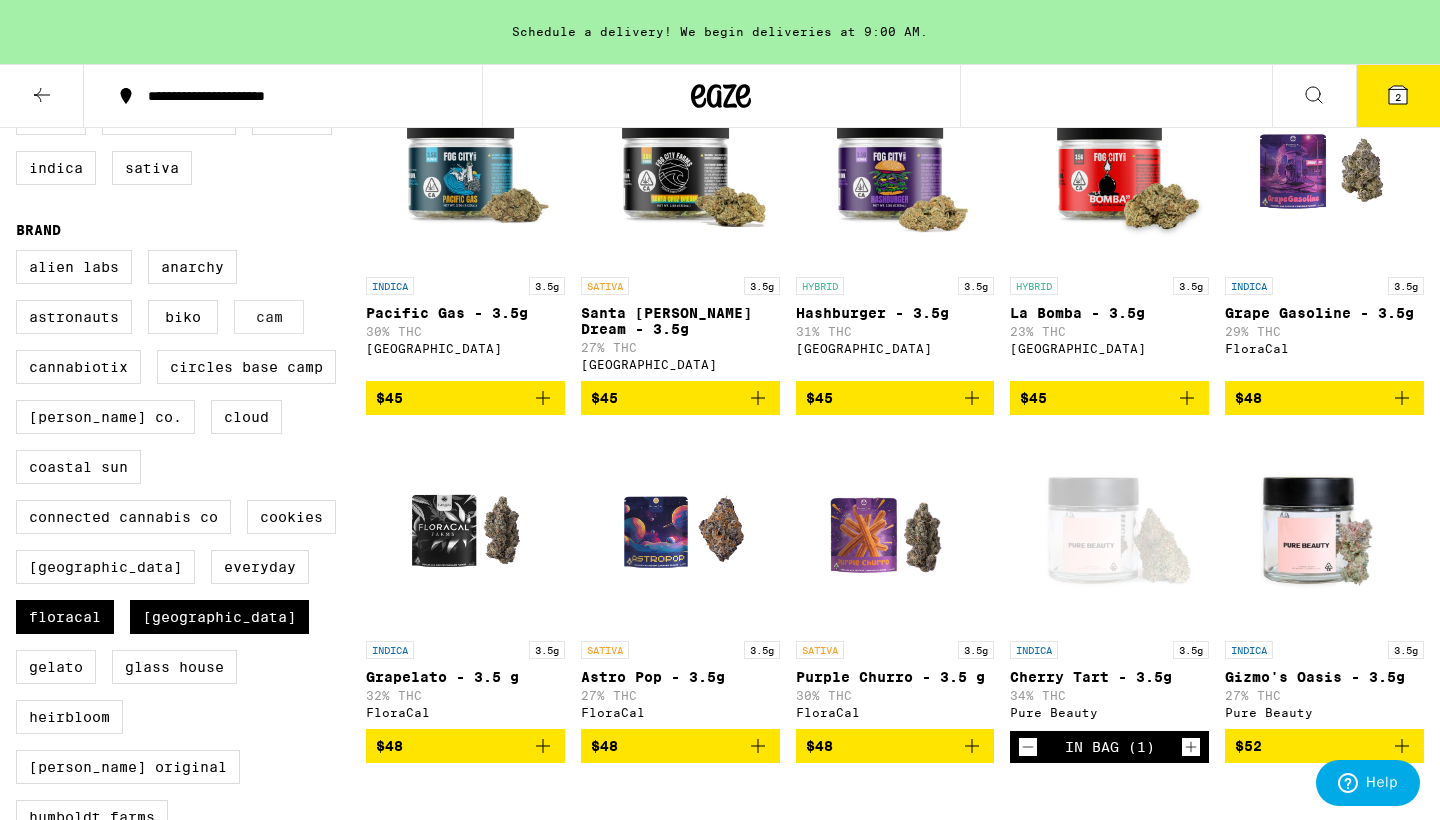 click on "CAM" at bounding box center [269, 317] 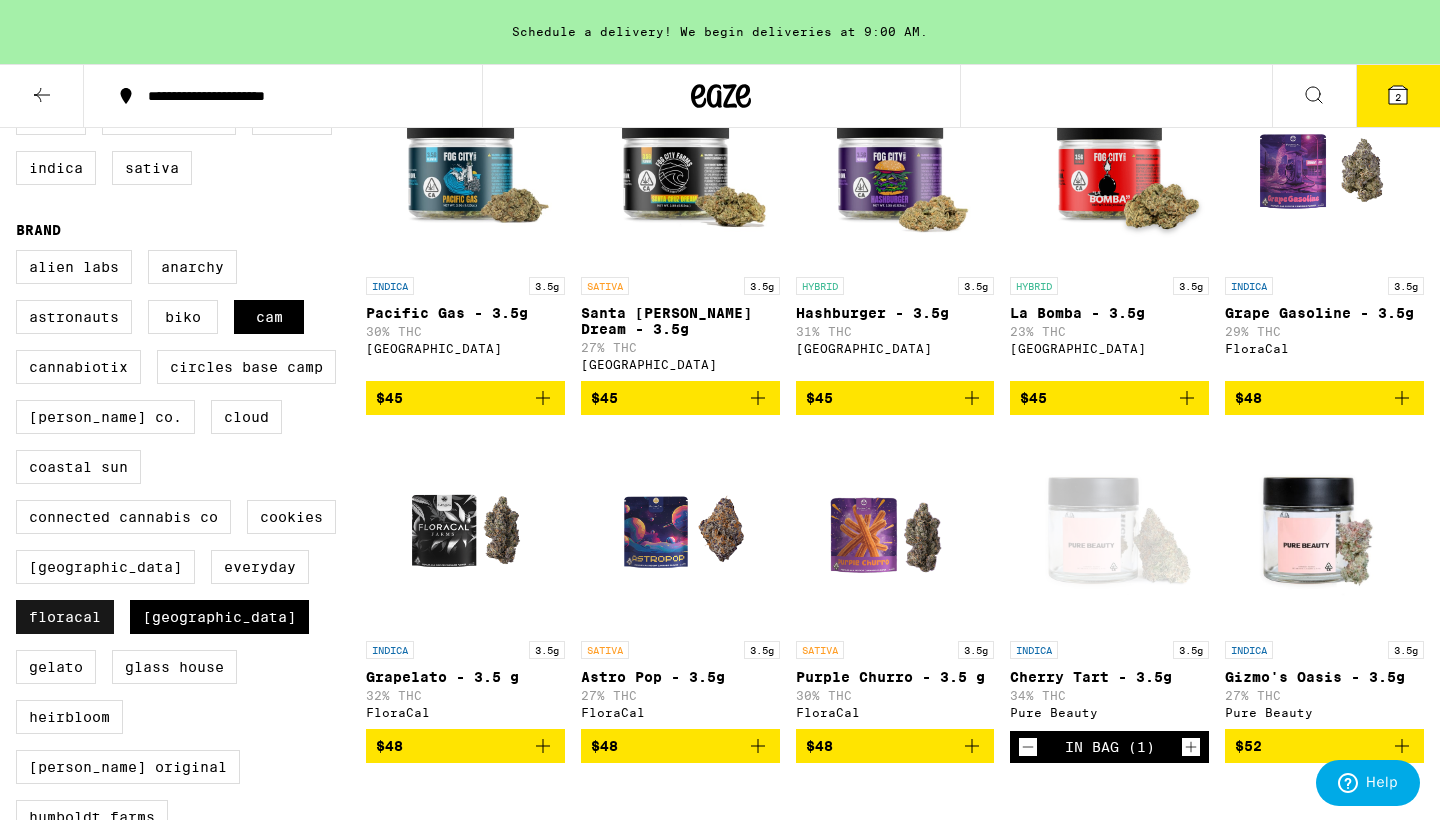 click on "FloraCal" at bounding box center [65, 617] 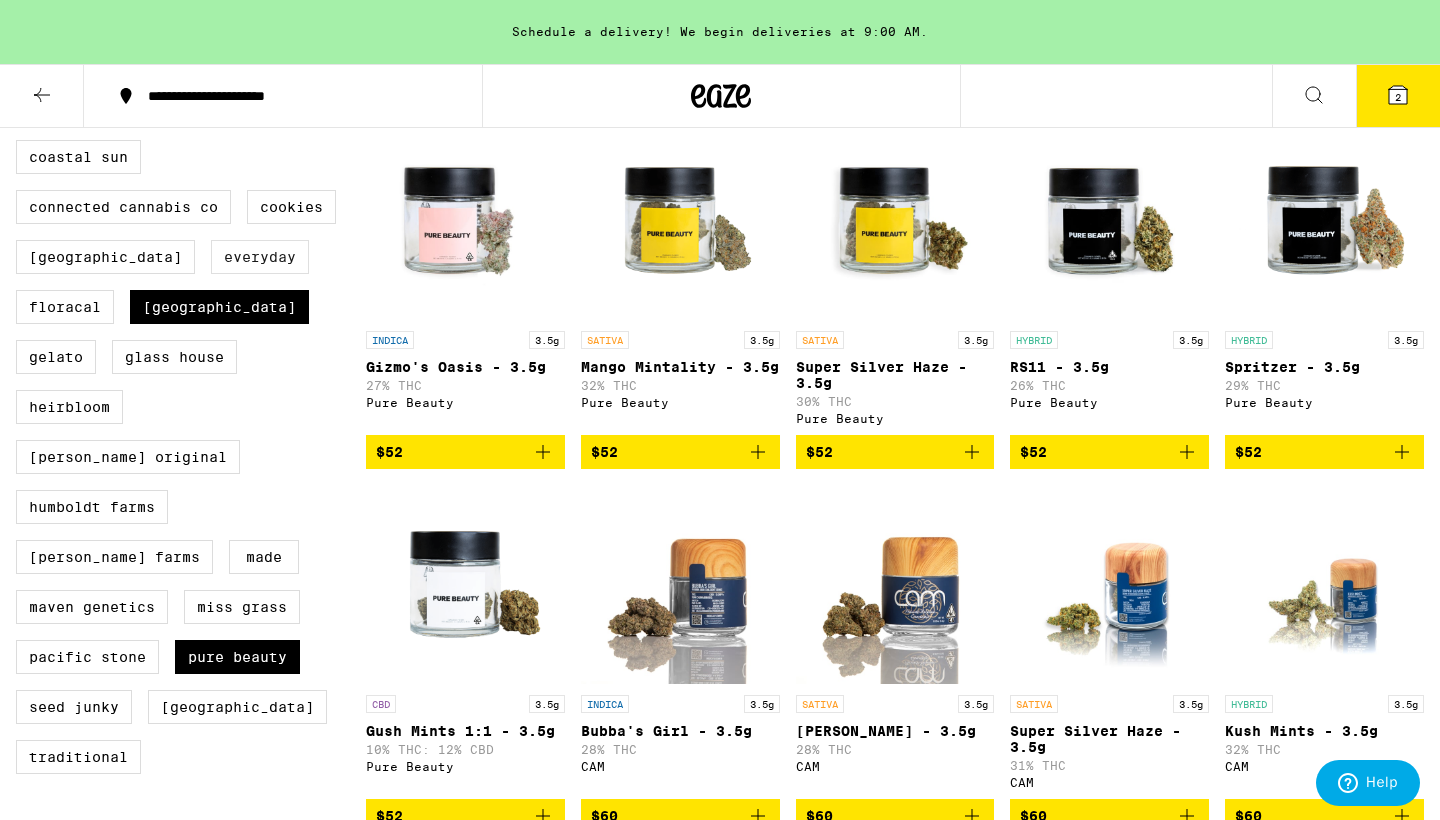 scroll, scrollTop: 586, scrollLeft: 0, axis: vertical 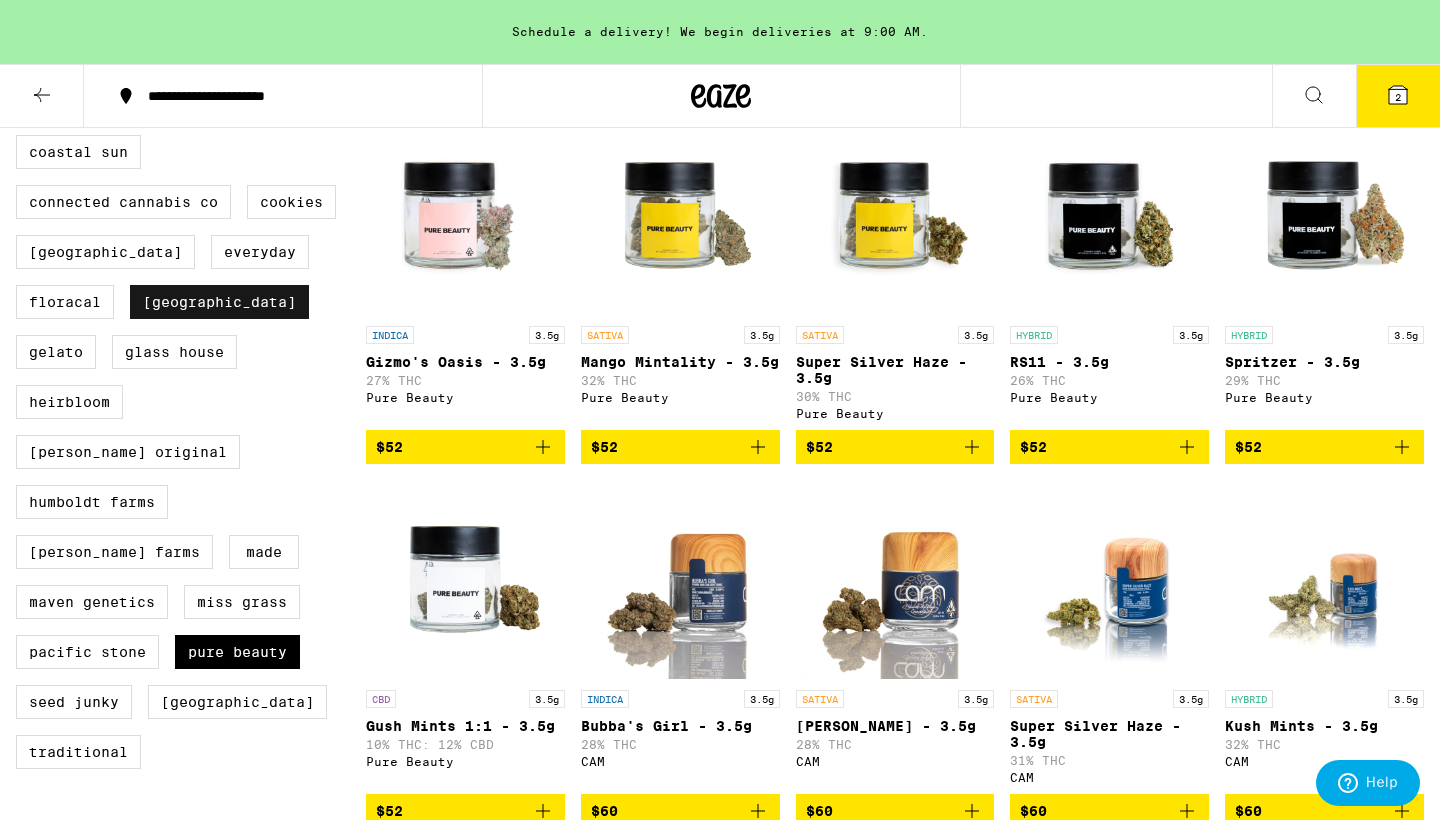 click on "[GEOGRAPHIC_DATA]" at bounding box center [219, 302] 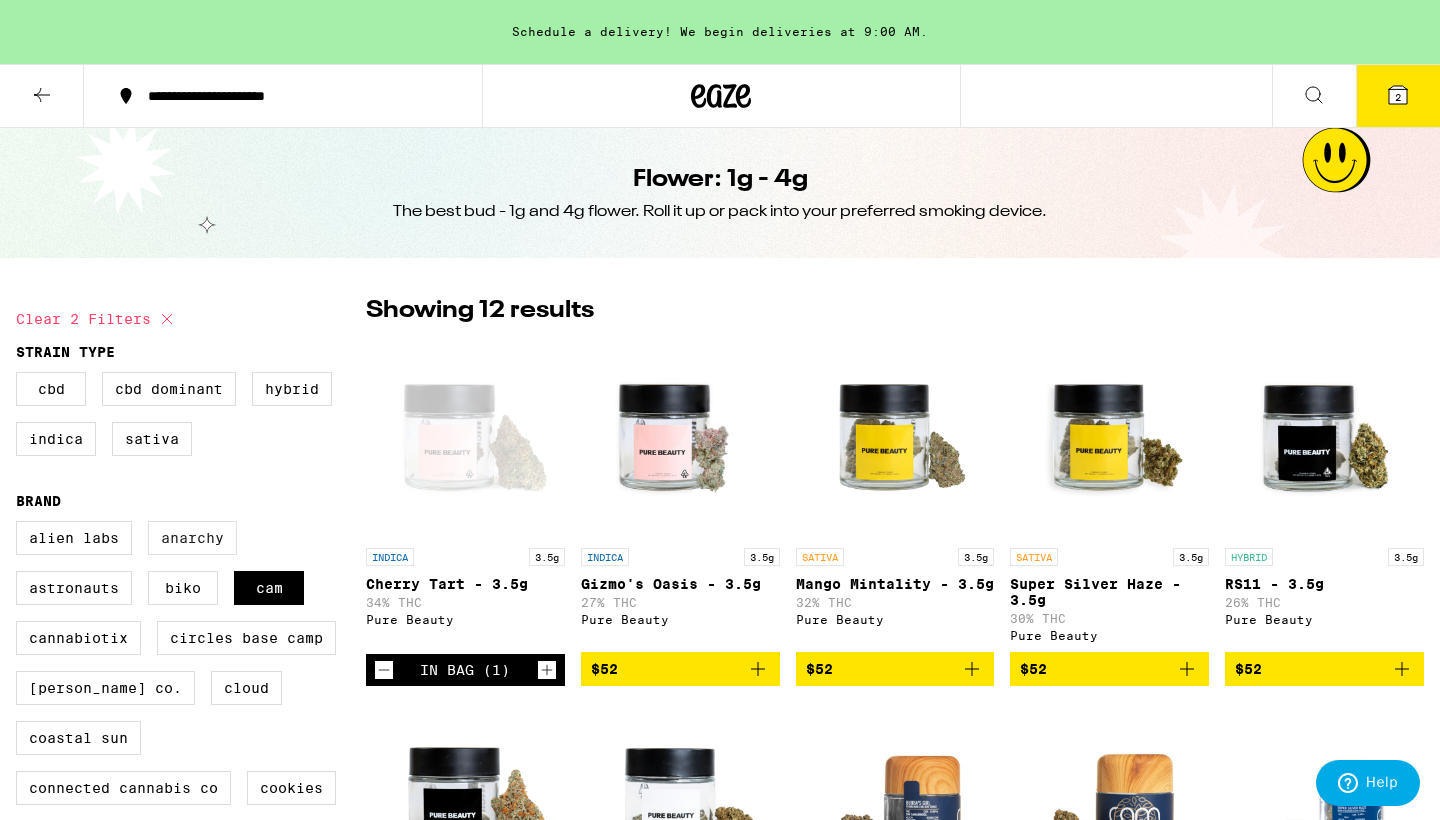 scroll, scrollTop: 0, scrollLeft: 0, axis: both 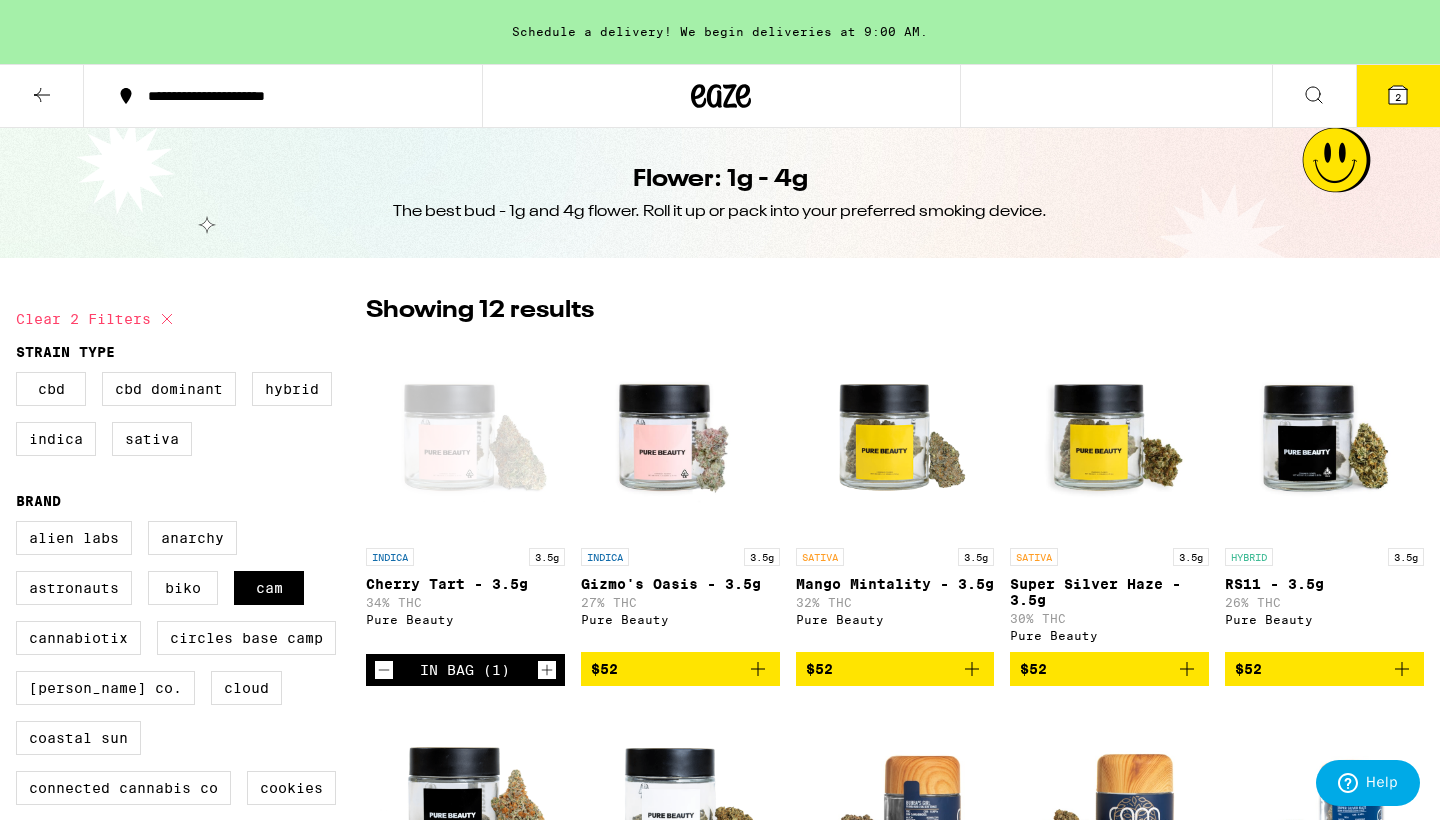 click on "2" at bounding box center (1398, 96) 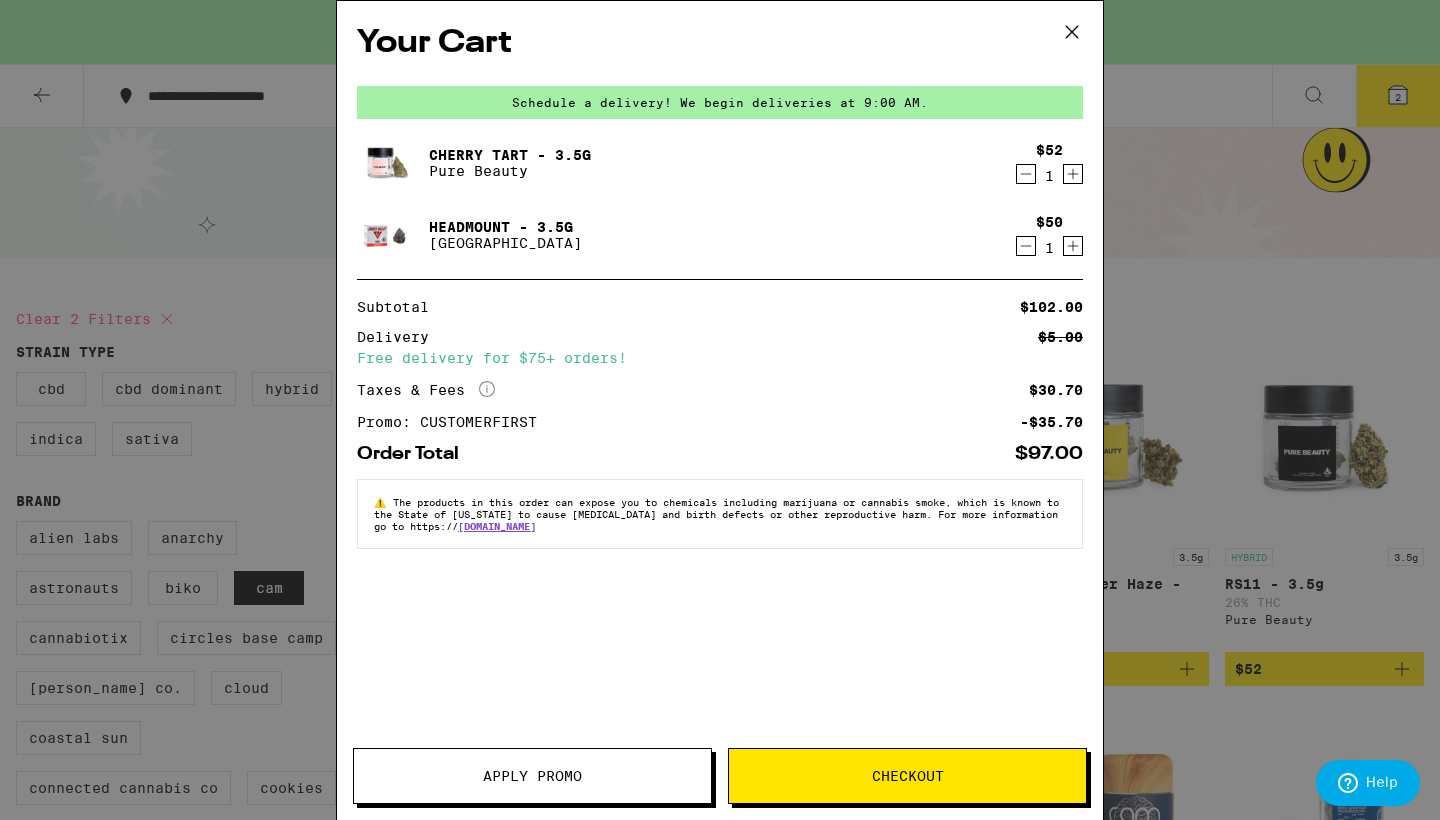 click on "[GEOGRAPHIC_DATA]" at bounding box center [505, 243] 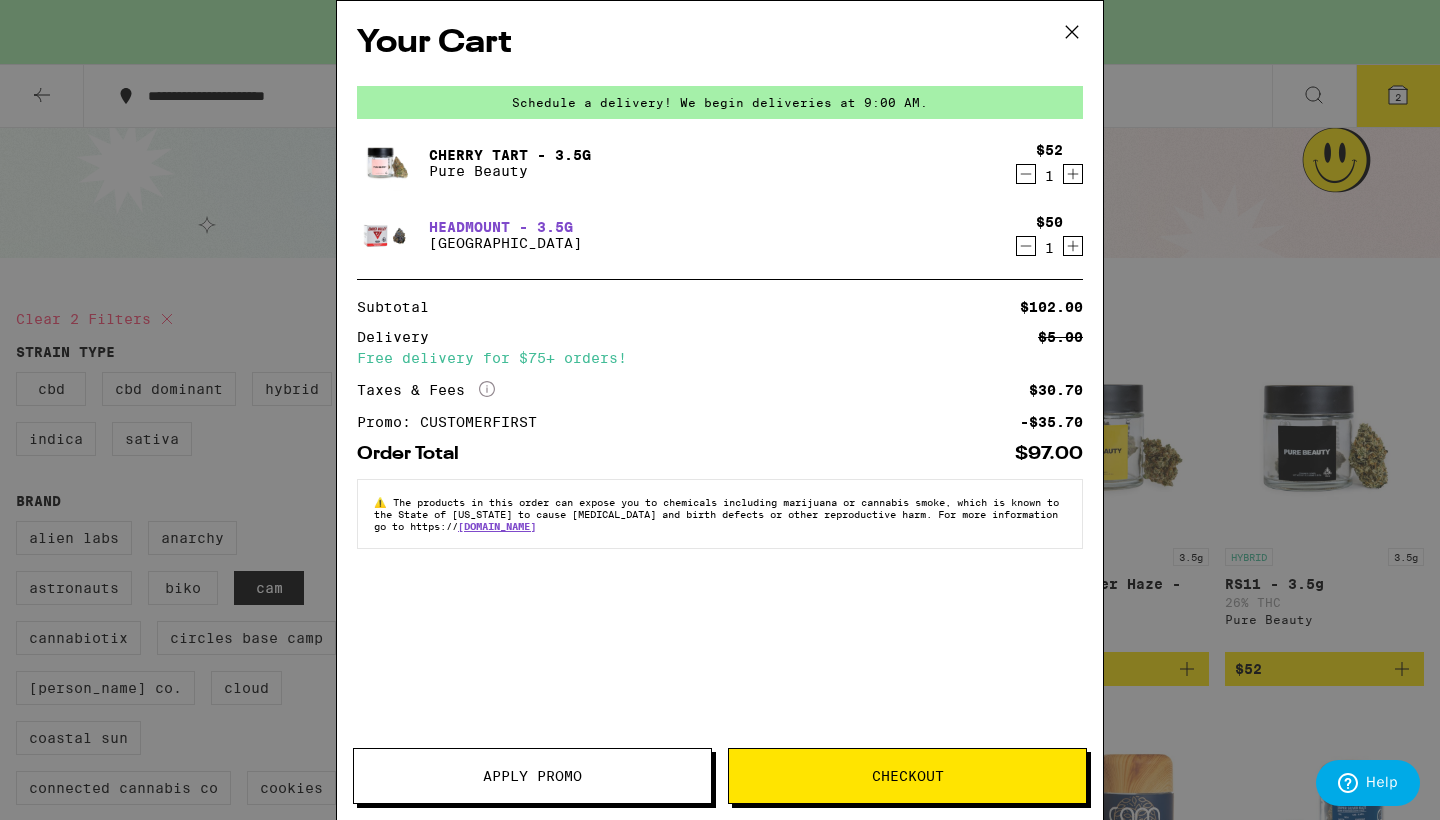 click on "Headmount - 3.5g" at bounding box center (505, 227) 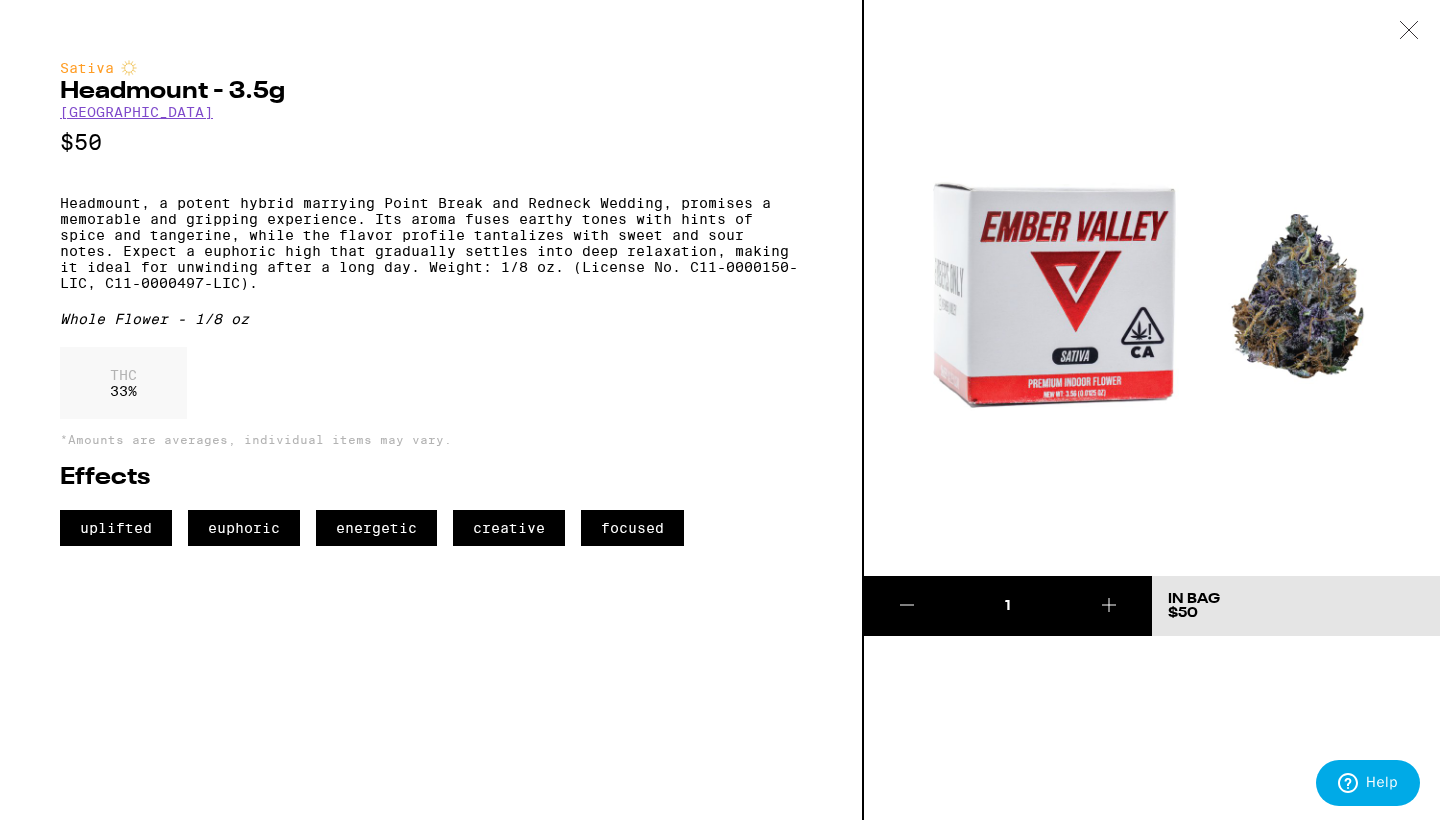 click 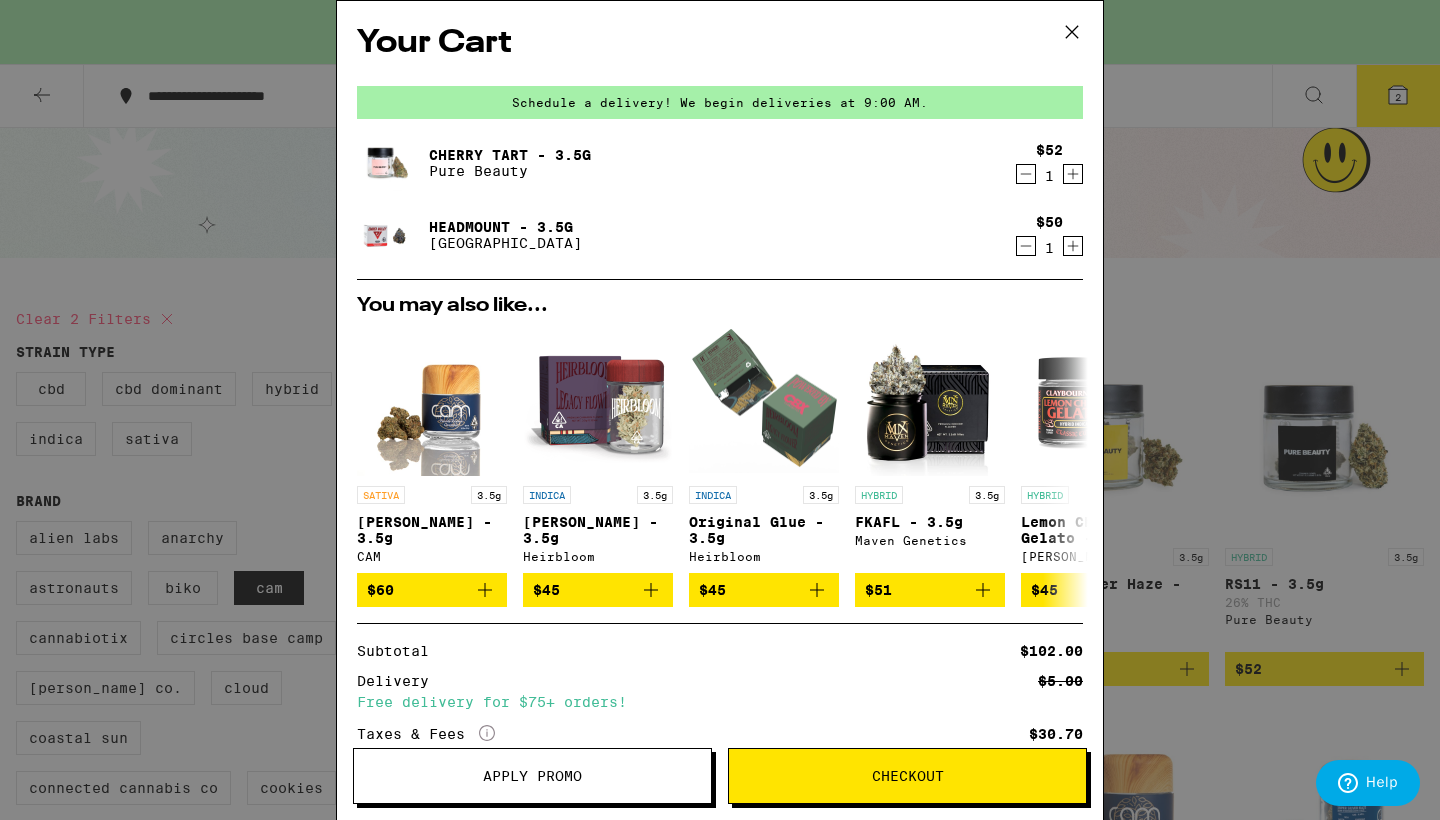 scroll, scrollTop: 0, scrollLeft: 0, axis: both 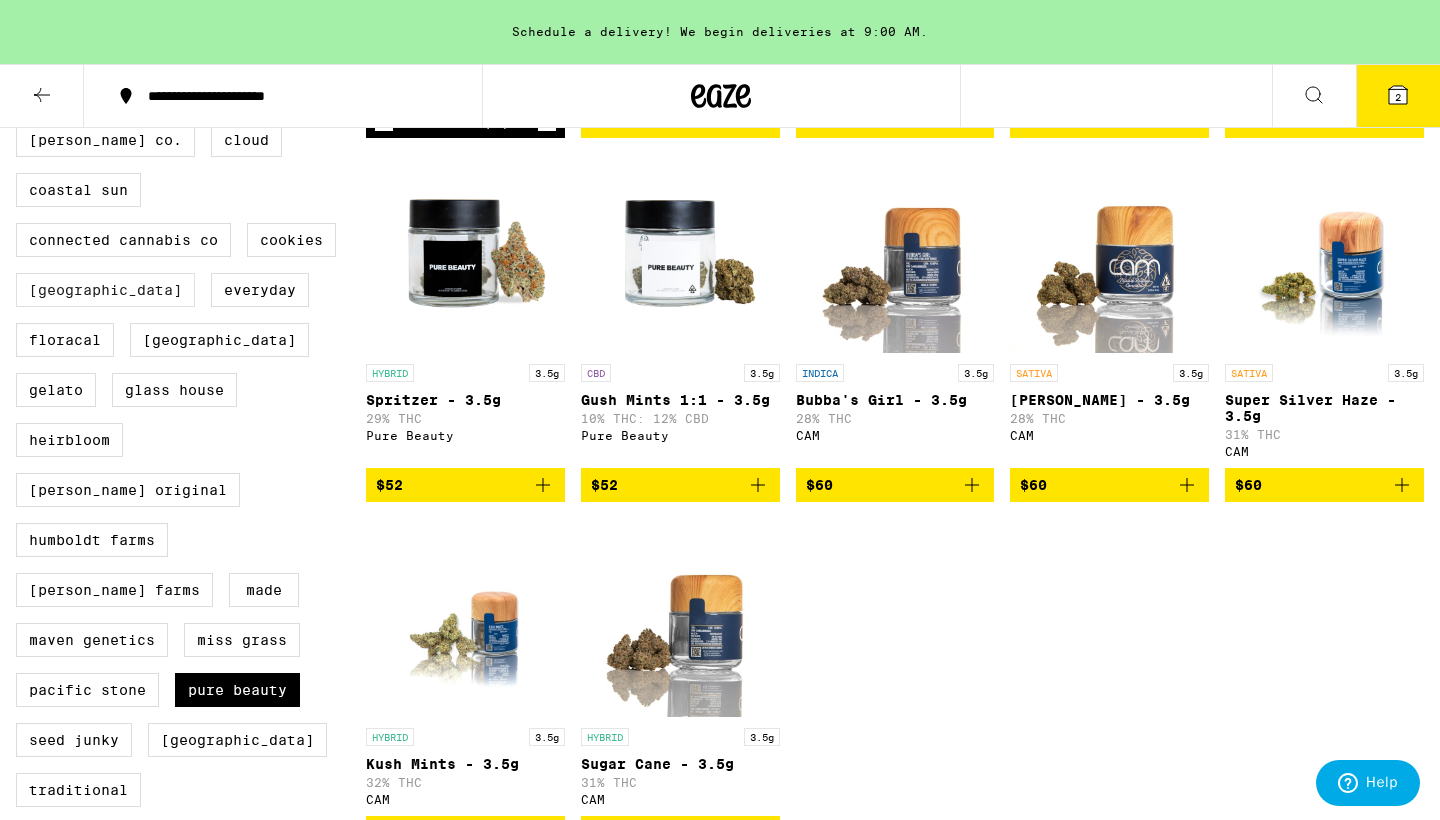 click on "[GEOGRAPHIC_DATA]" at bounding box center (105, 290) 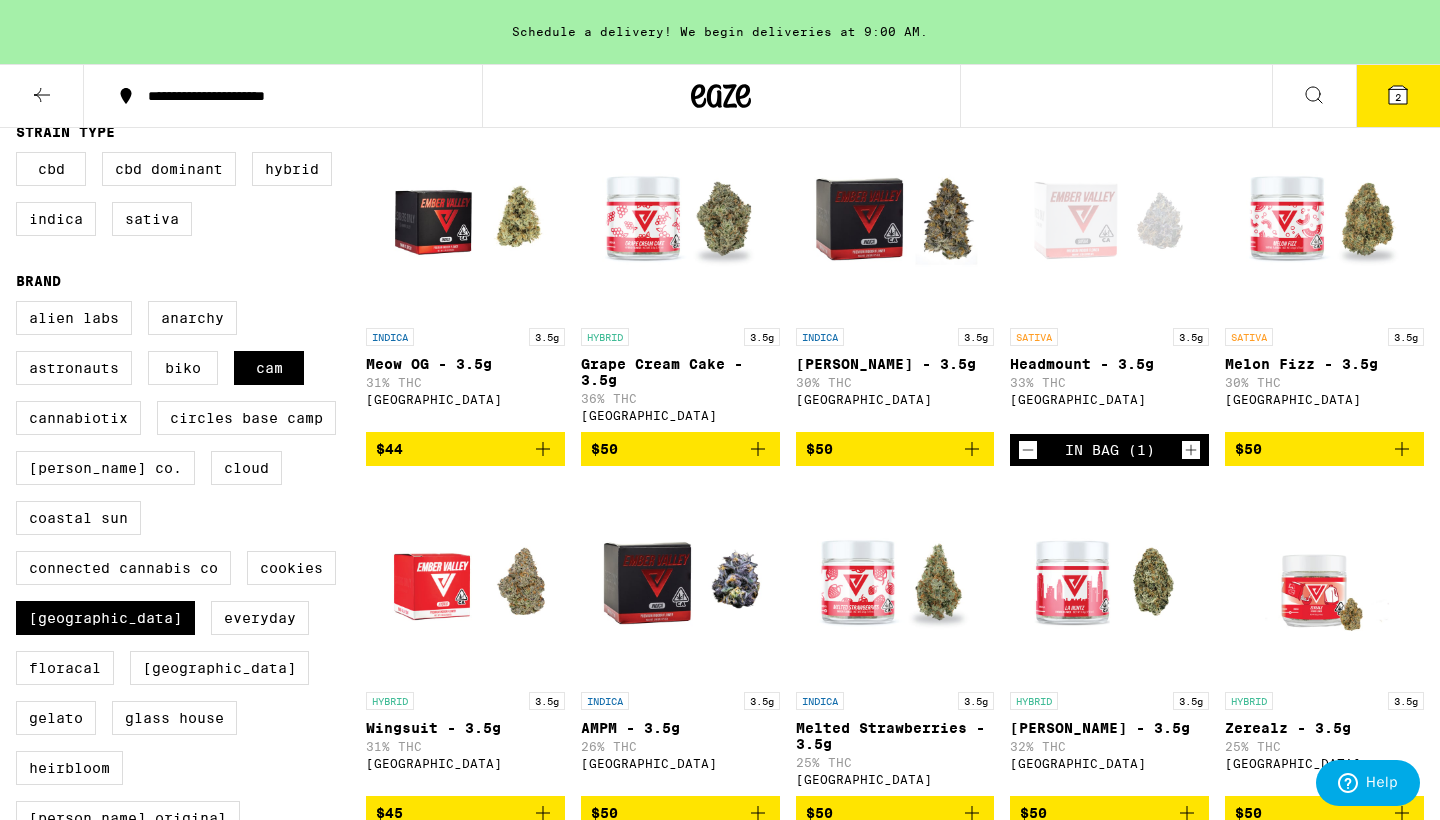 scroll, scrollTop: 218, scrollLeft: 0, axis: vertical 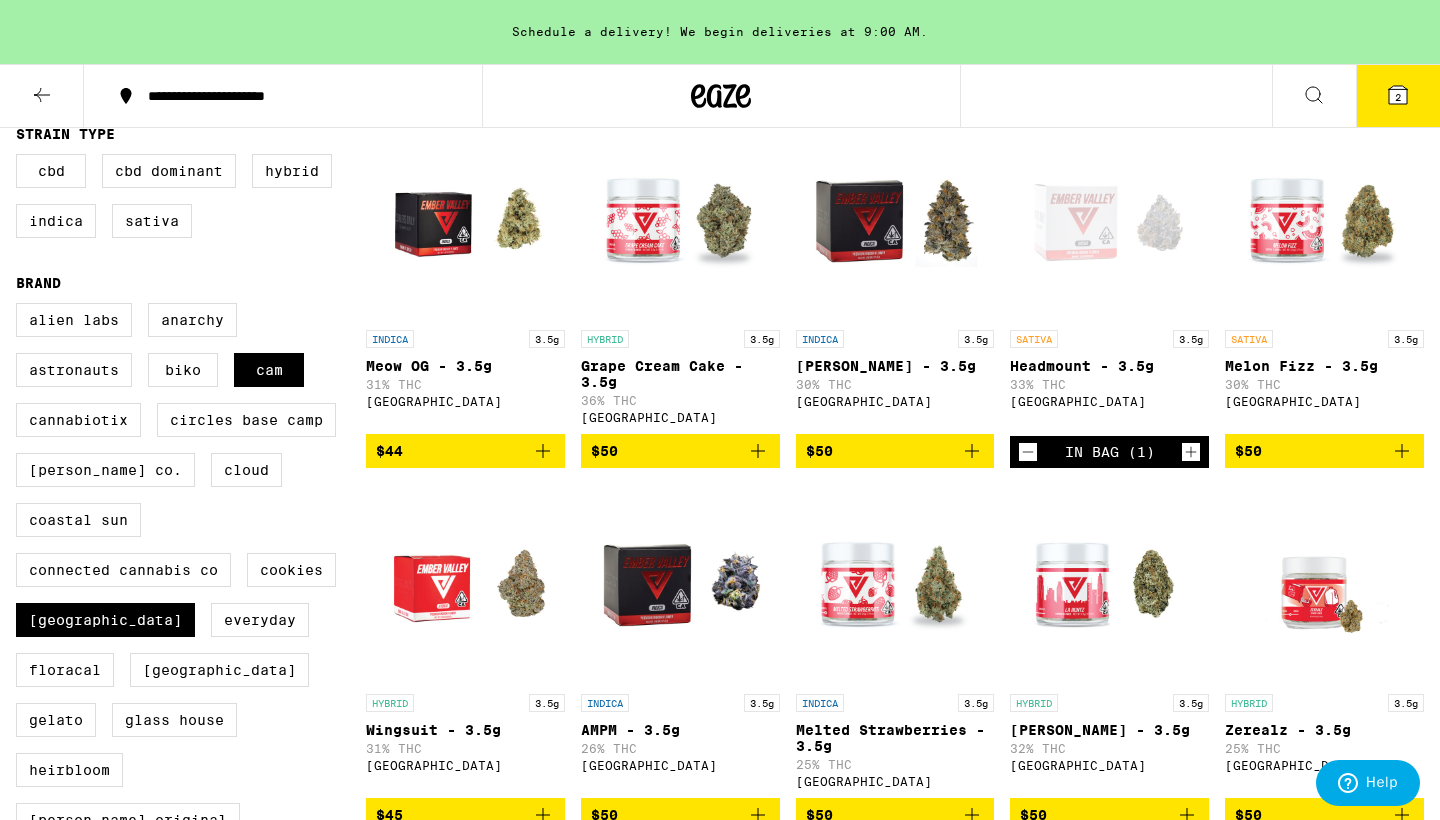 click at bounding box center [680, 220] 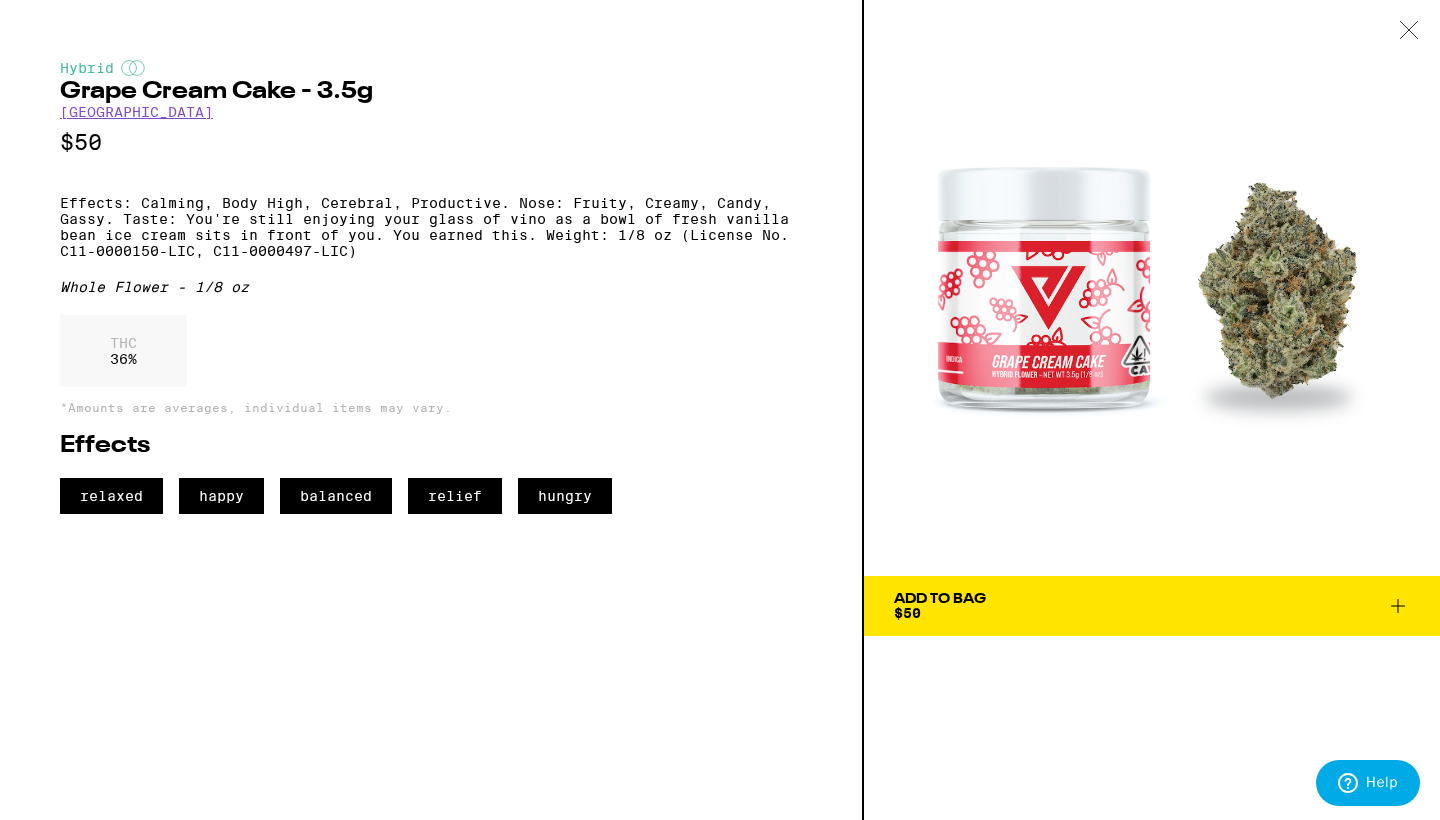 click 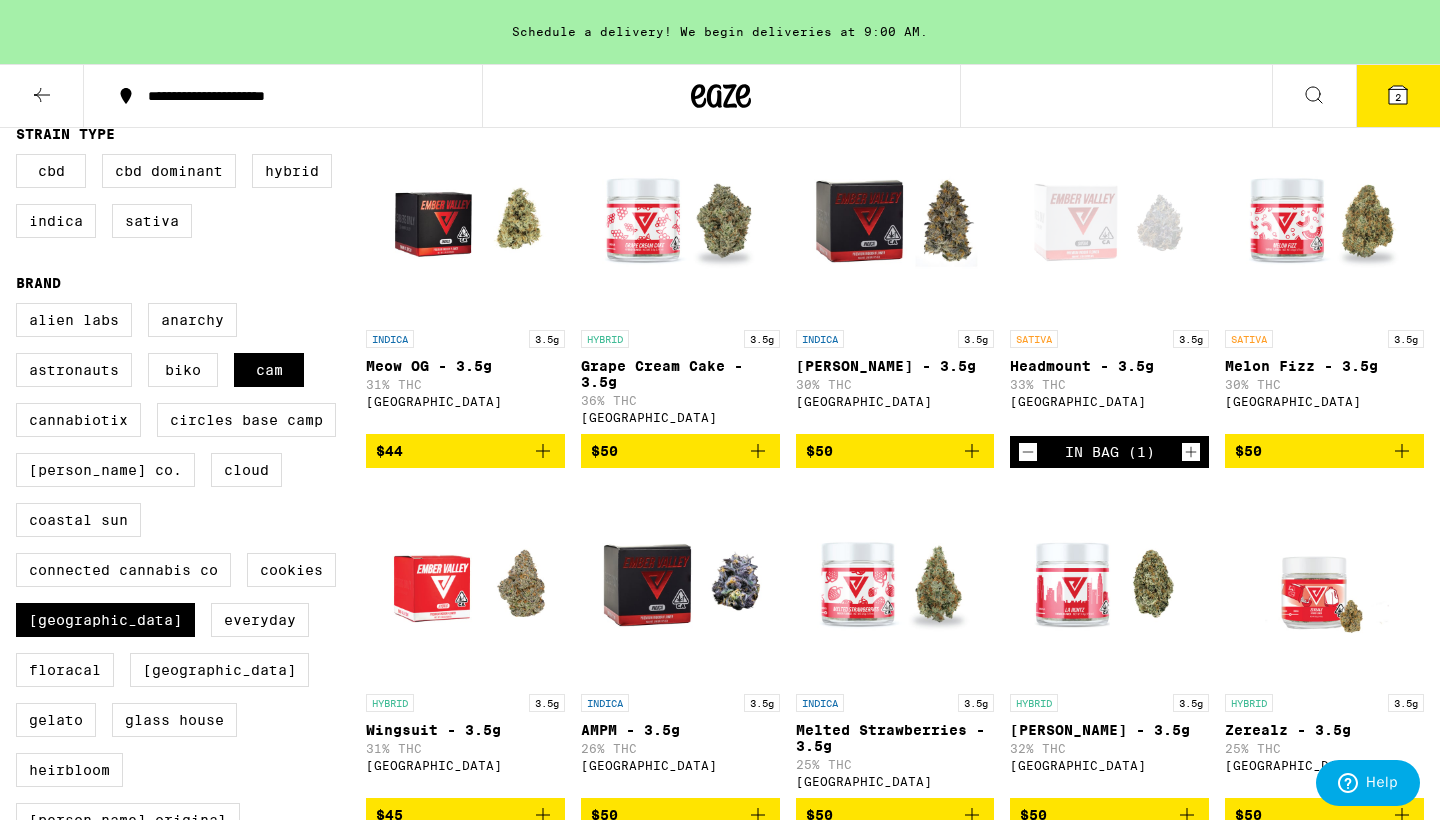 click at bounding box center (1109, 220) 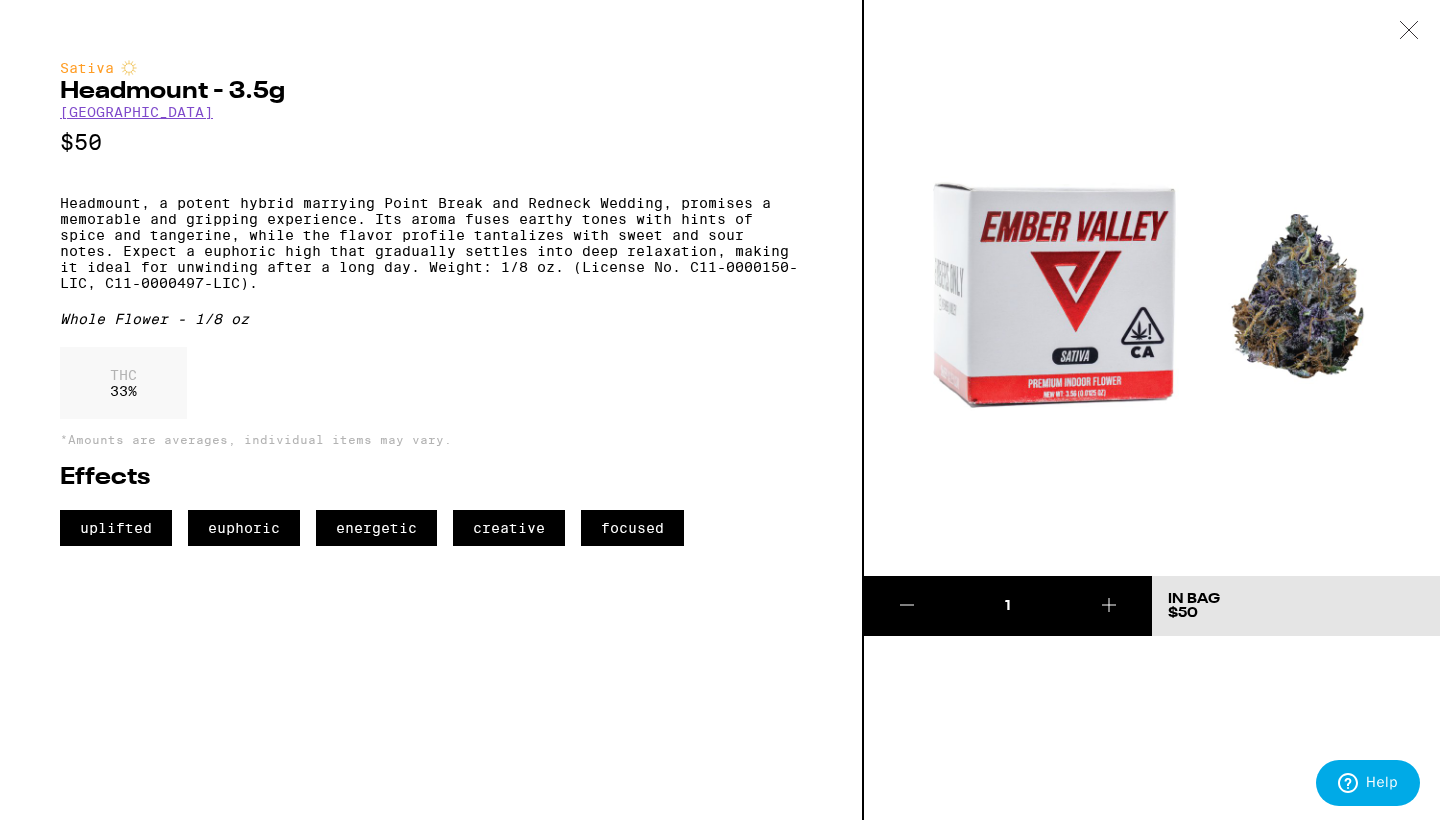 click 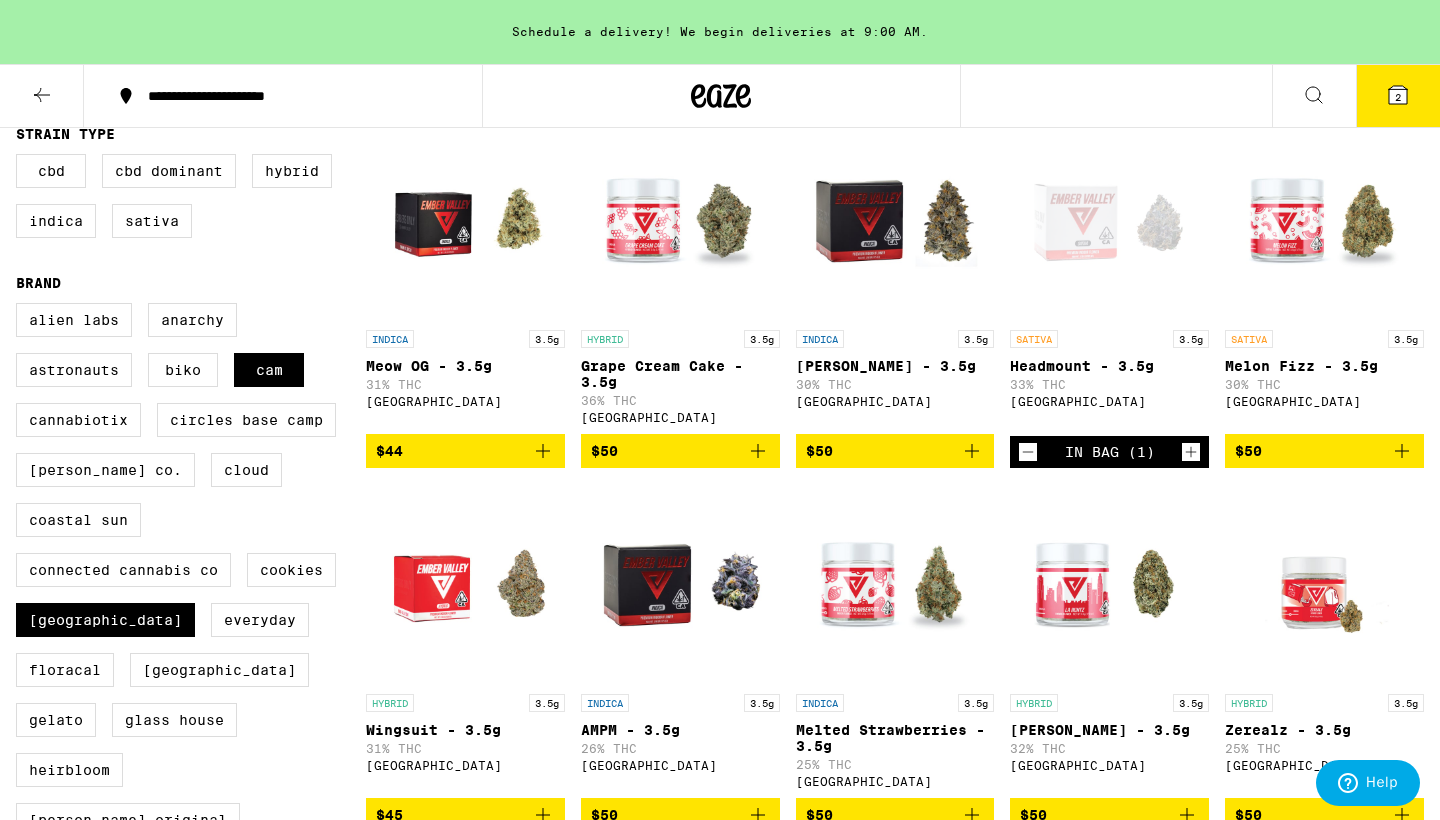 click at bounding box center (1324, 220) 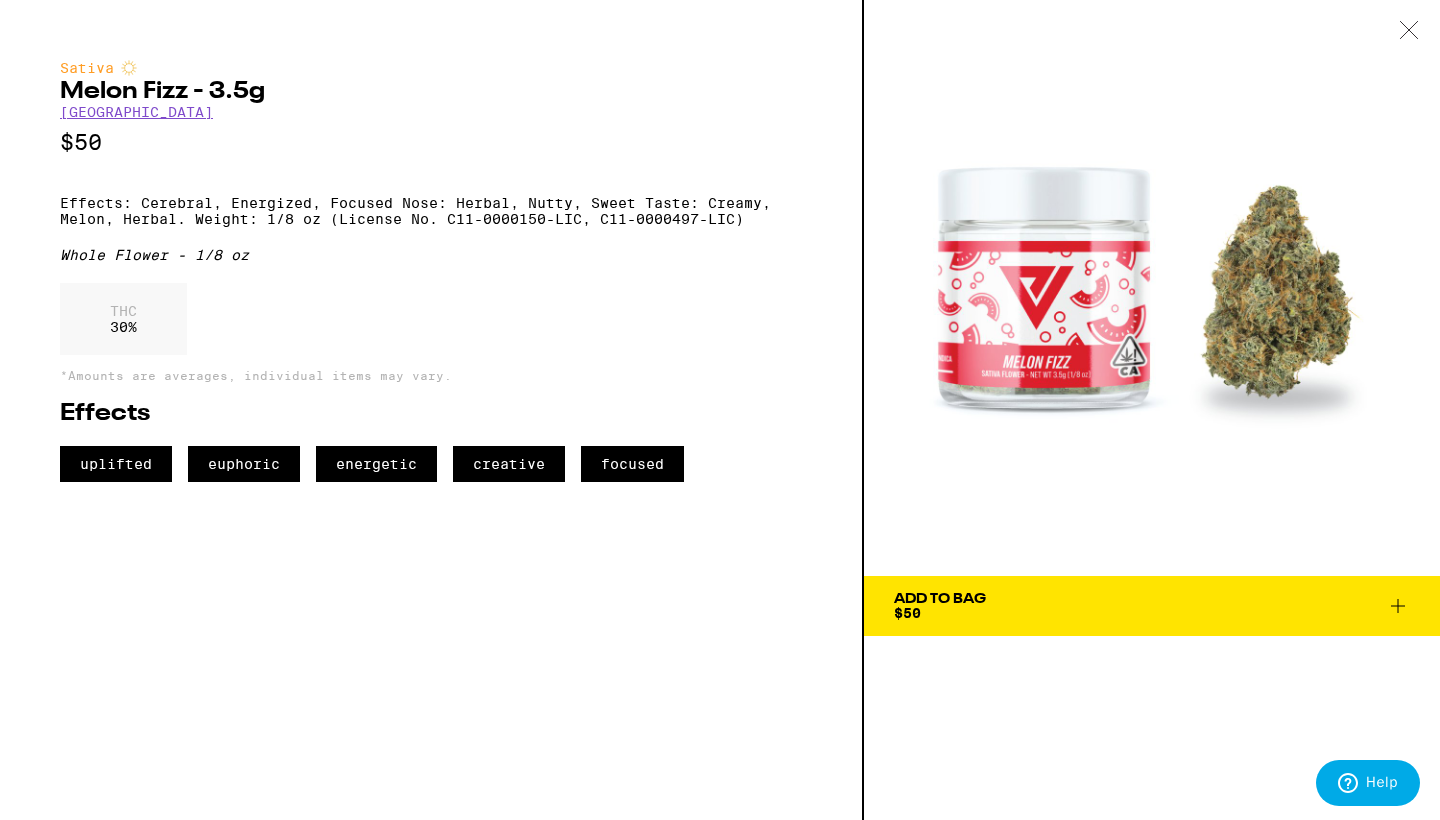 click 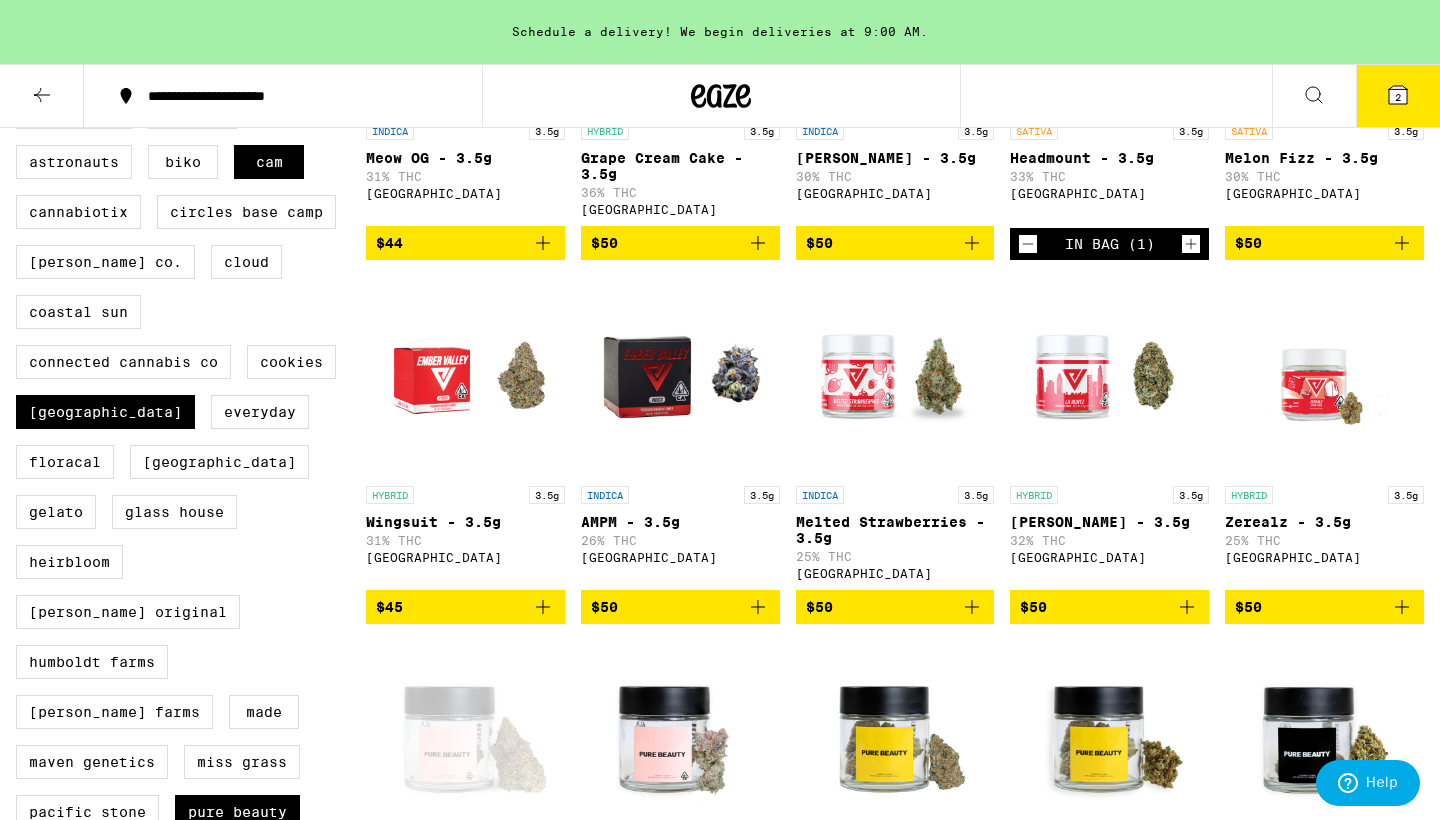 scroll, scrollTop: 392, scrollLeft: 0, axis: vertical 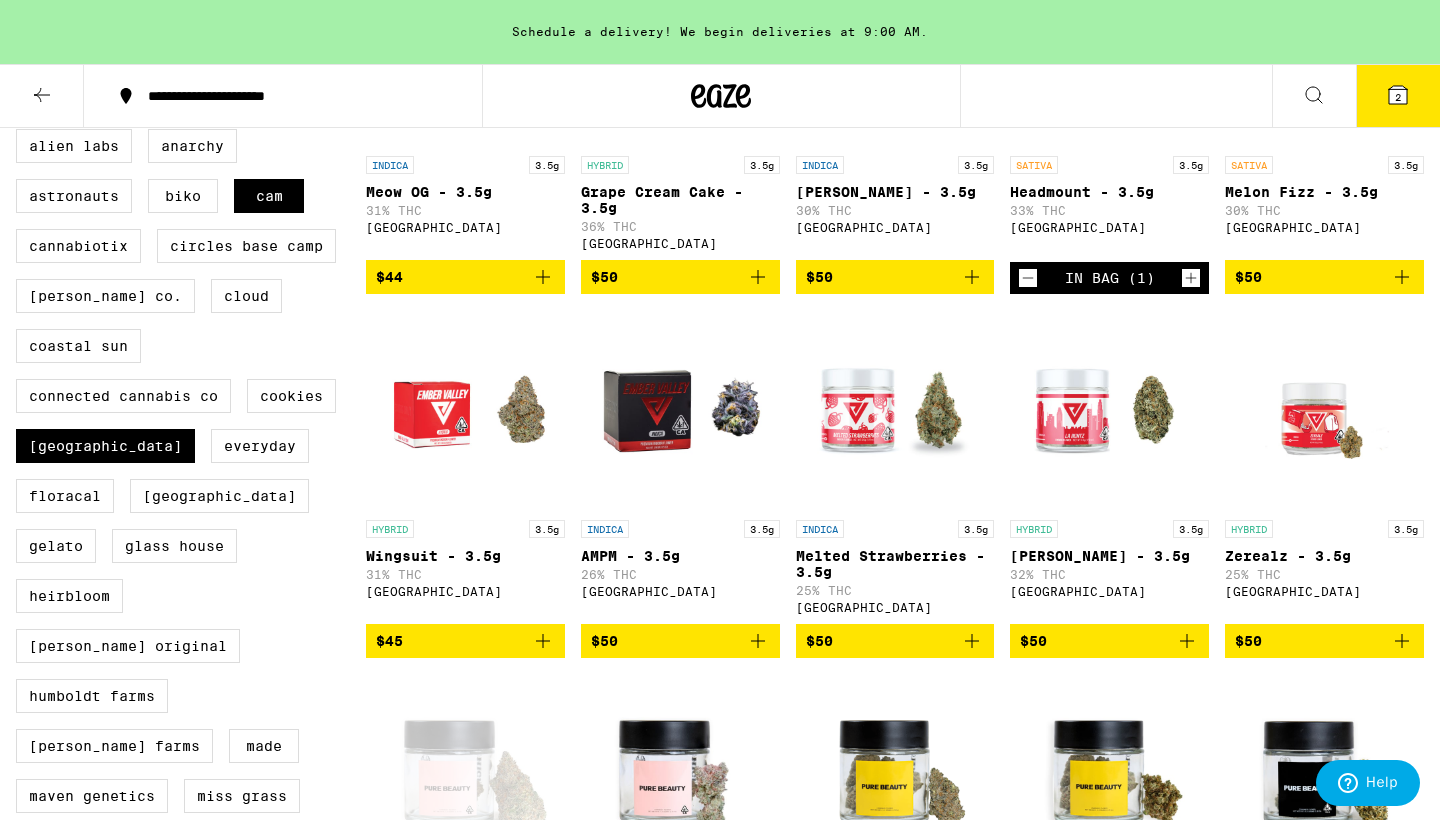 click at bounding box center (1109, 410) 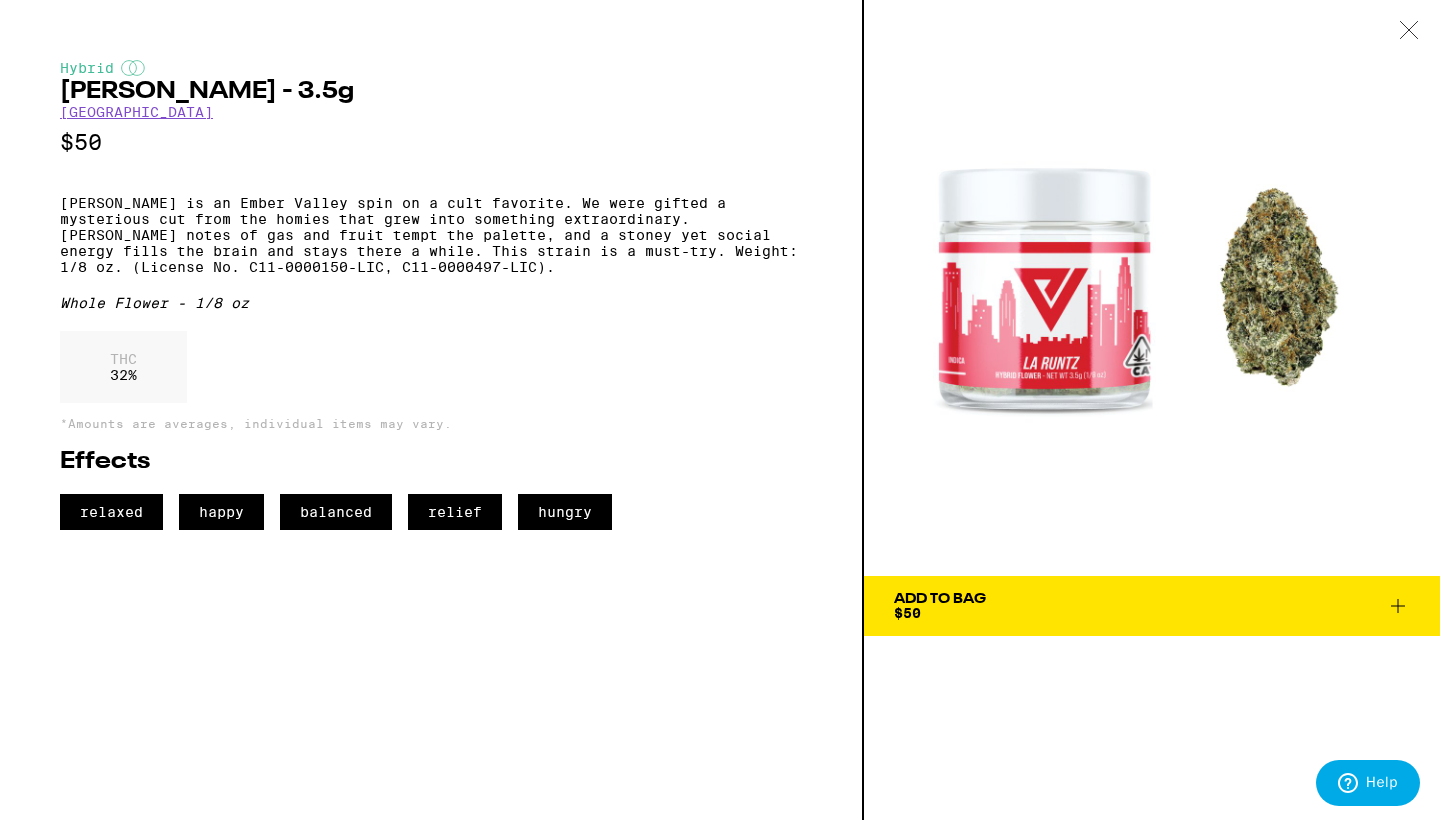 click at bounding box center [1409, 31] 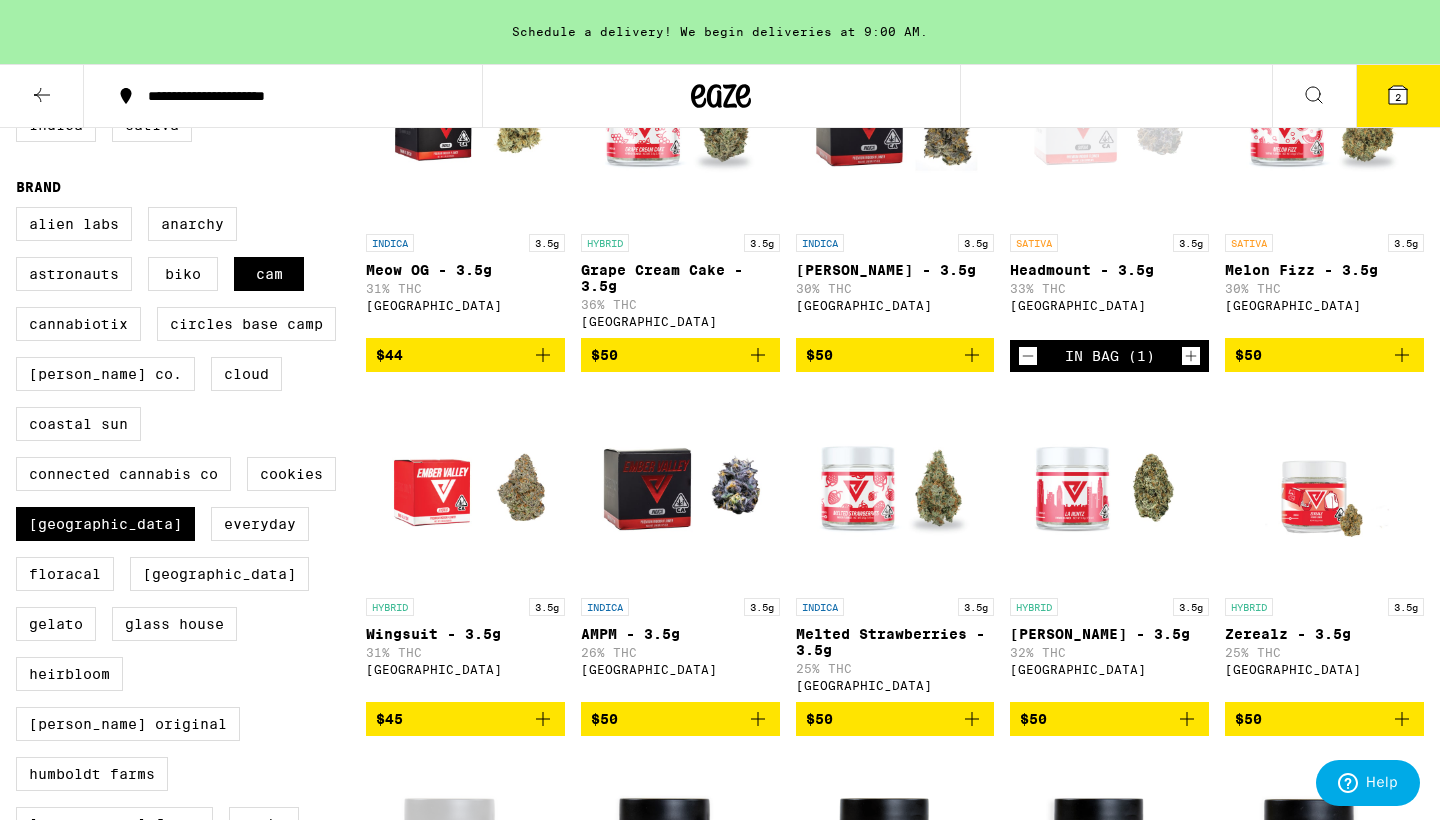 scroll, scrollTop: 313, scrollLeft: 0, axis: vertical 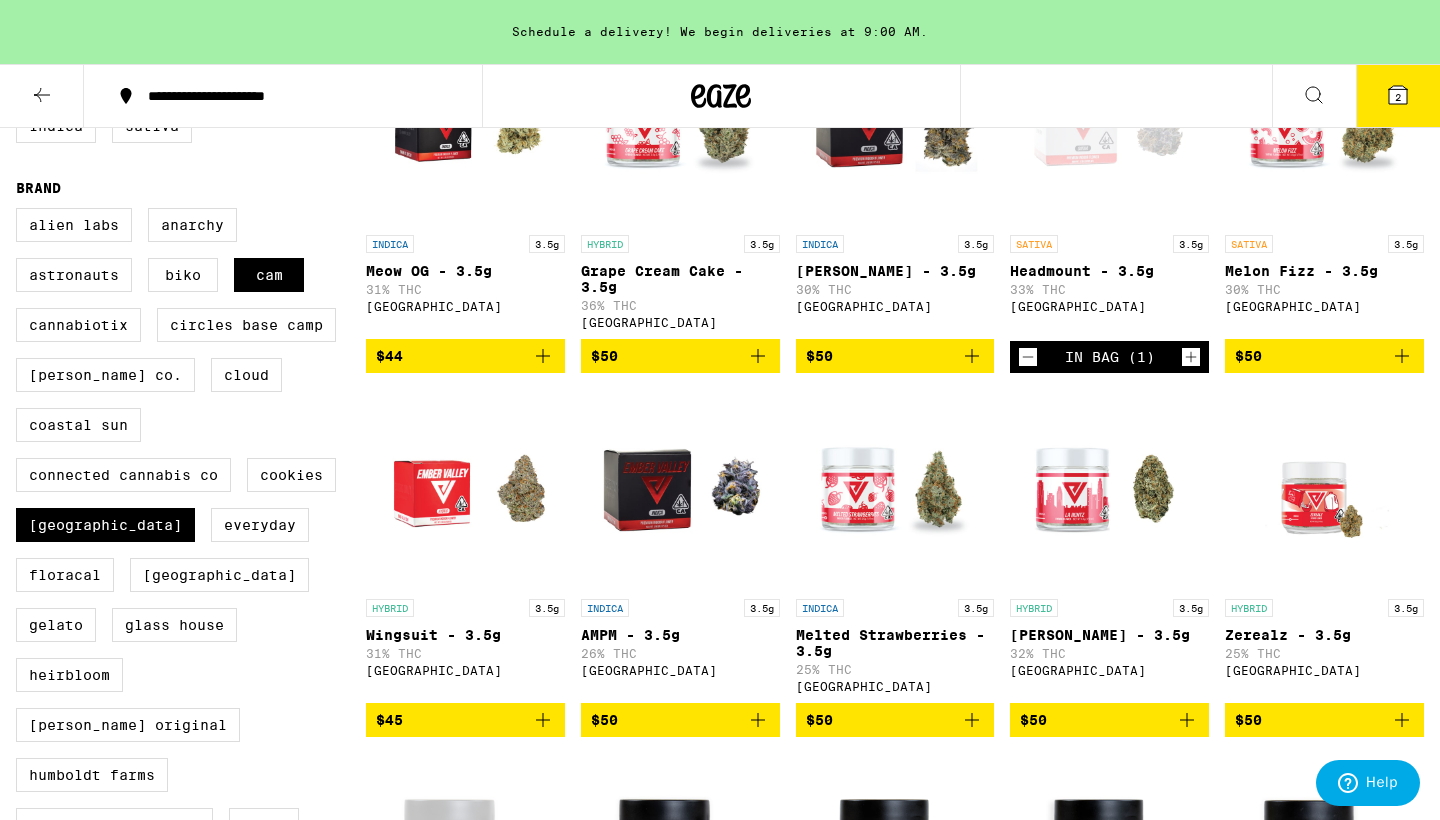 click at bounding box center (465, 489) 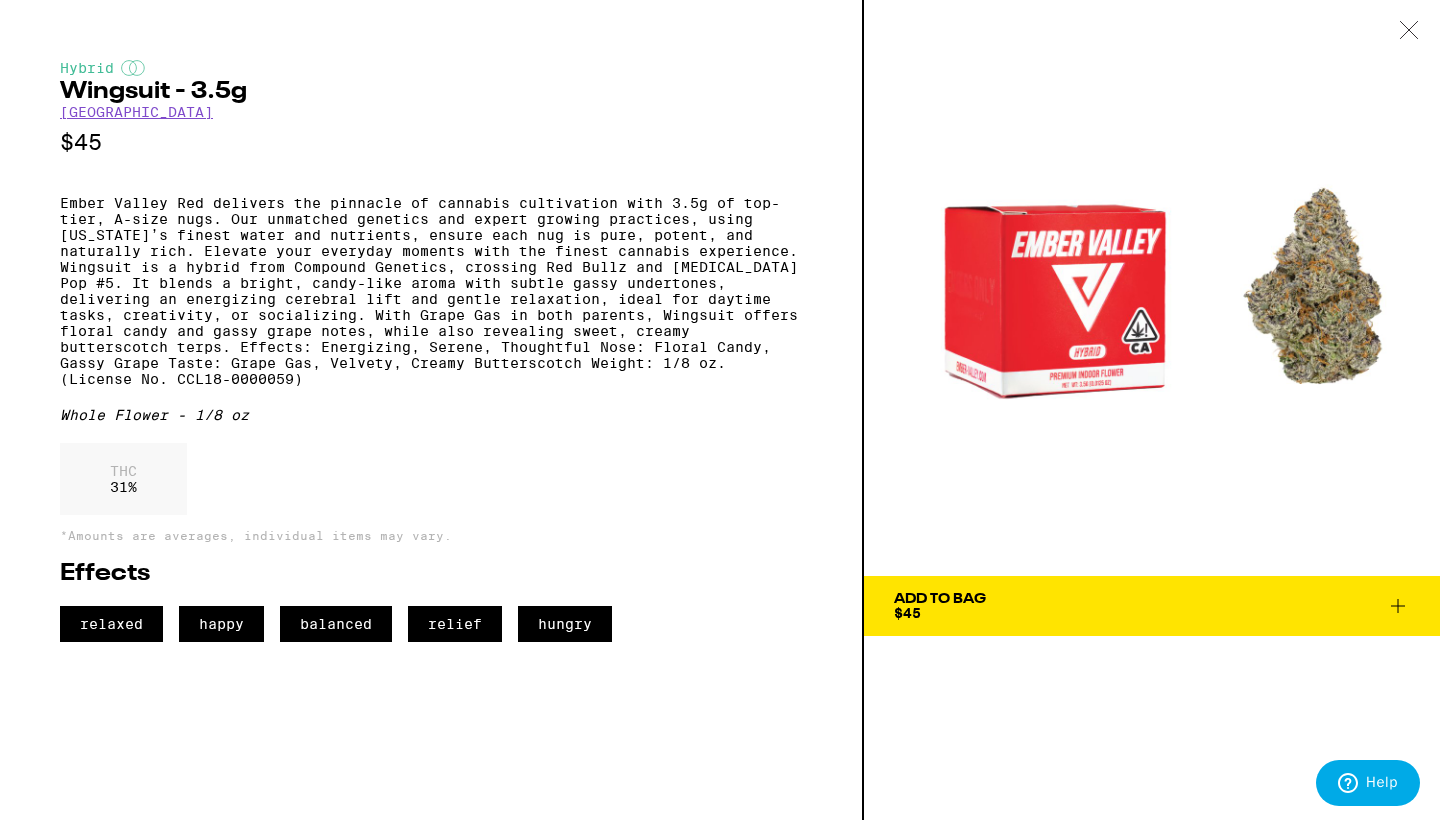 click at bounding box center [1409, 31] 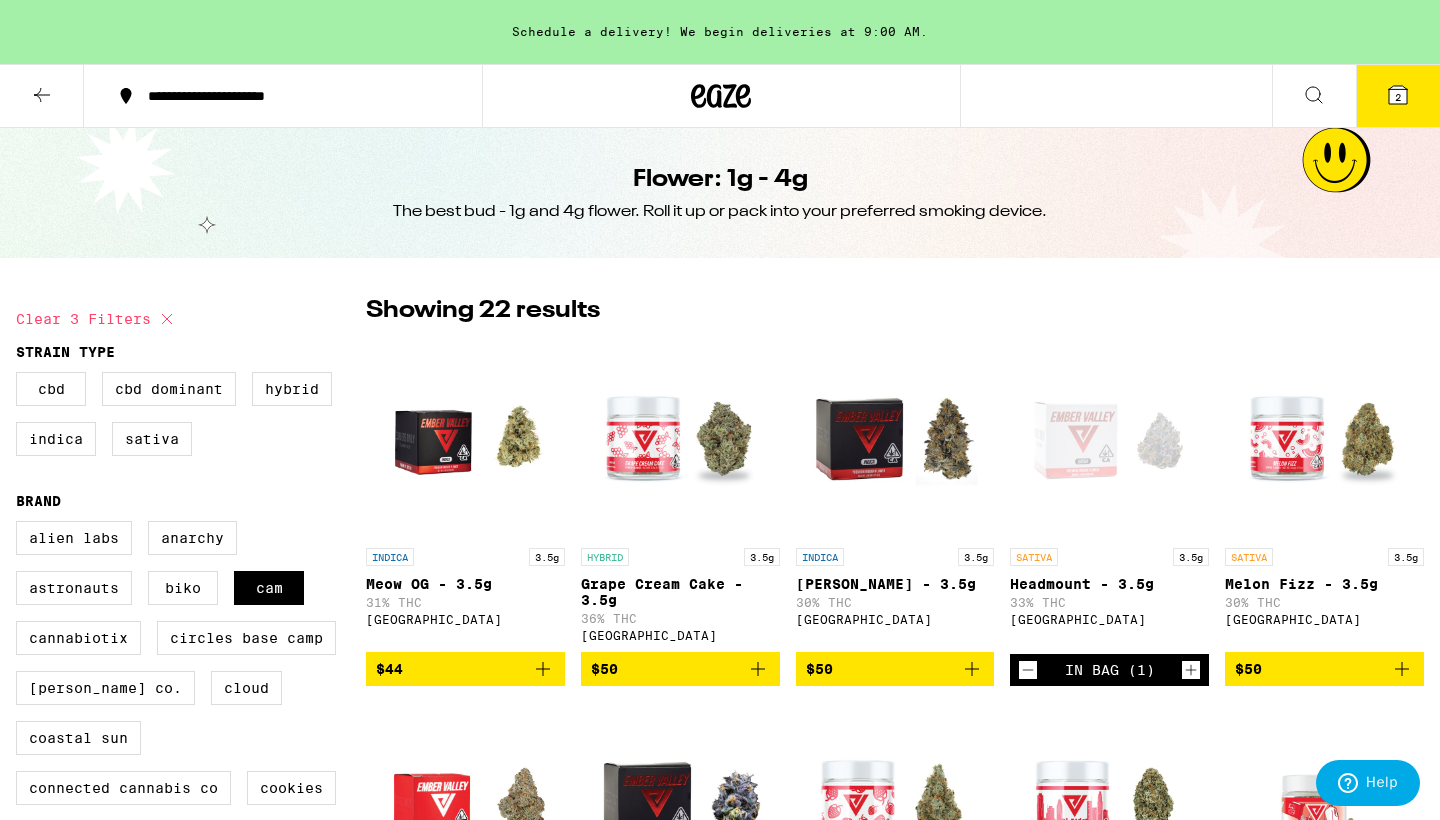 scroll, scrollTop: 0, scrollLeft: 0, axis: both 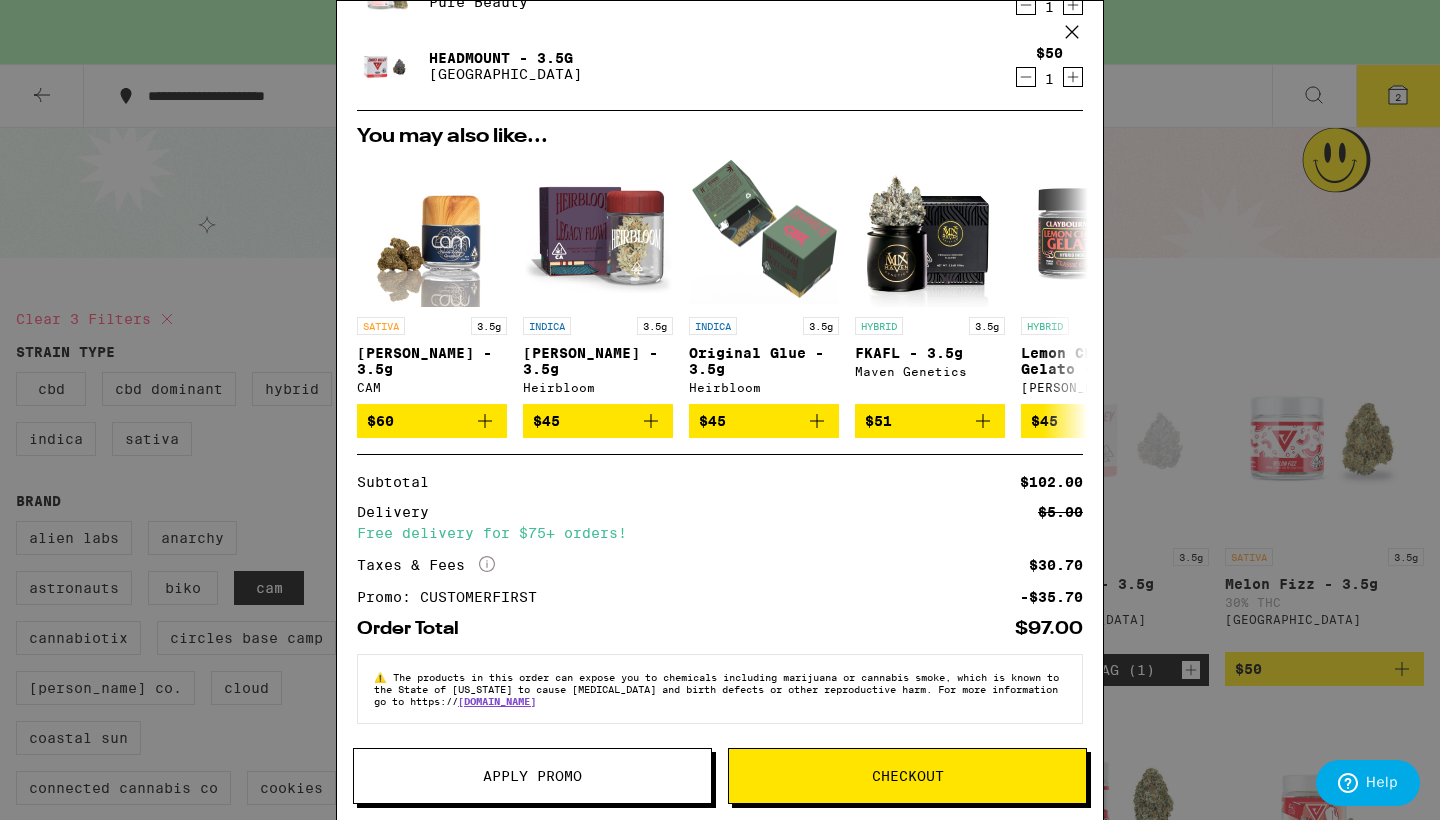 click on "Checkout" at bounding box center [907, 776] 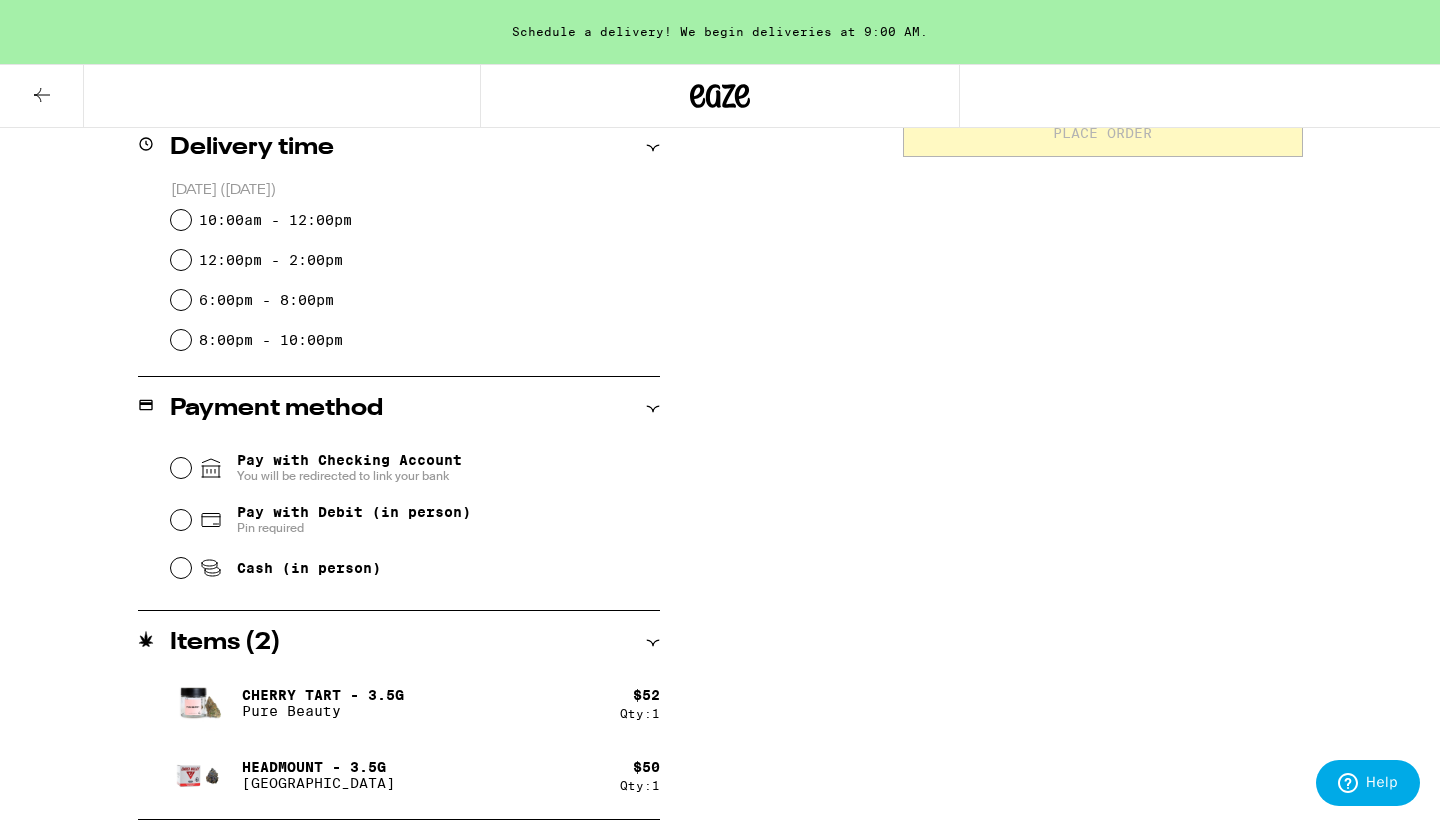 scroll, scrollTop: 505, scrollLeft: 0, axis: vertical 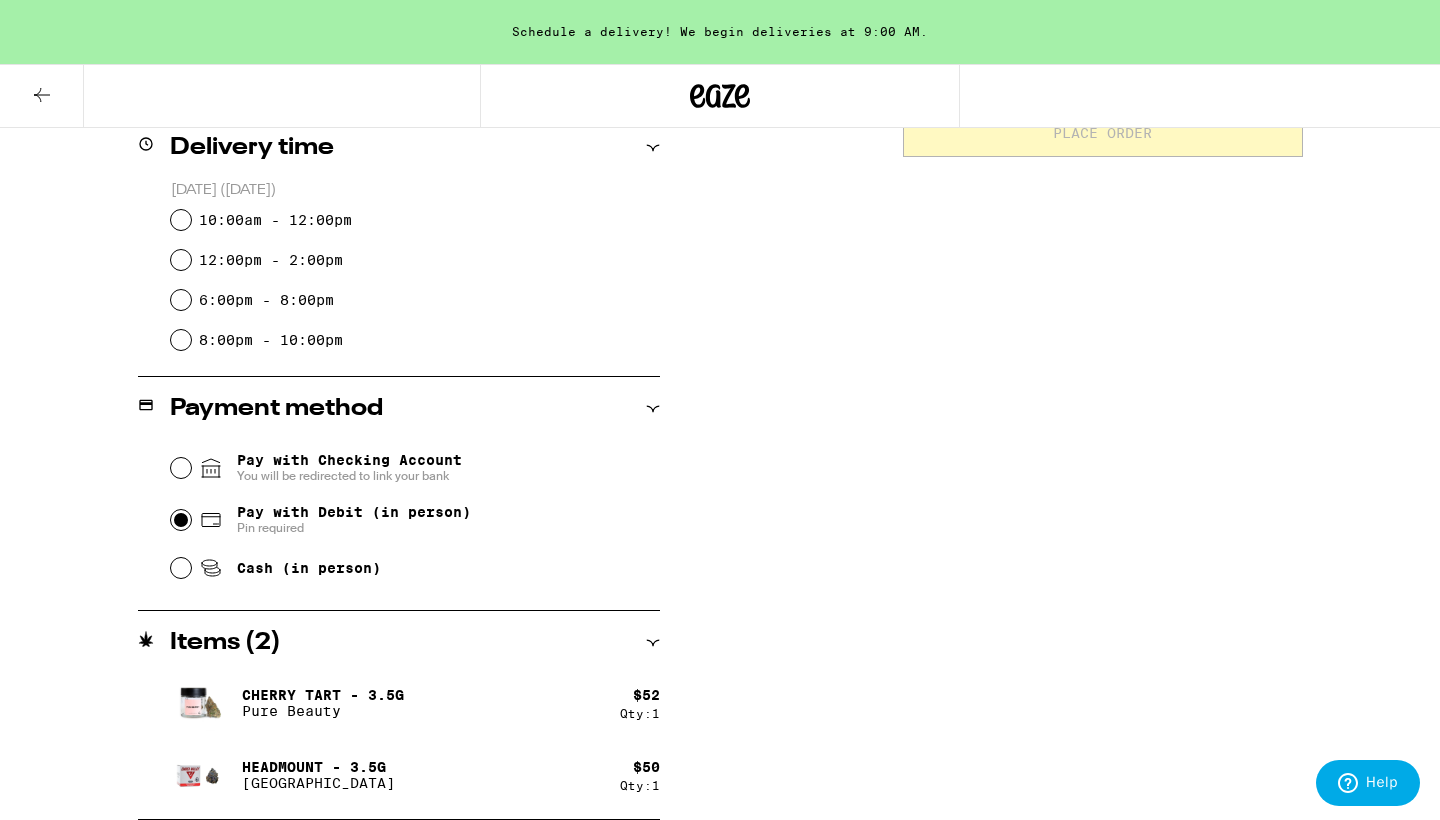 radio on "true" 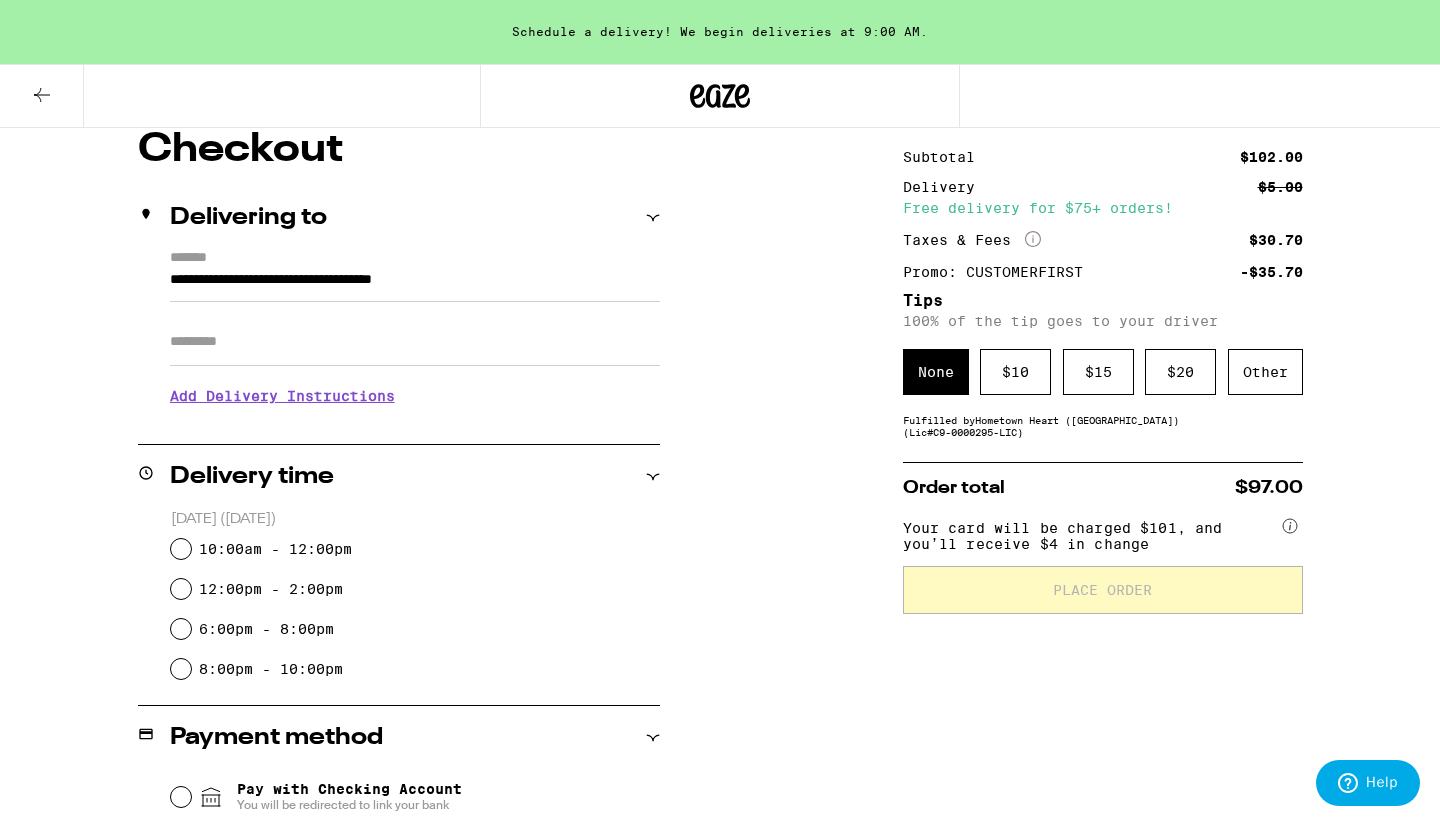 scroll, scrollTop: 179, scrollLeft: 0, axis: vertical 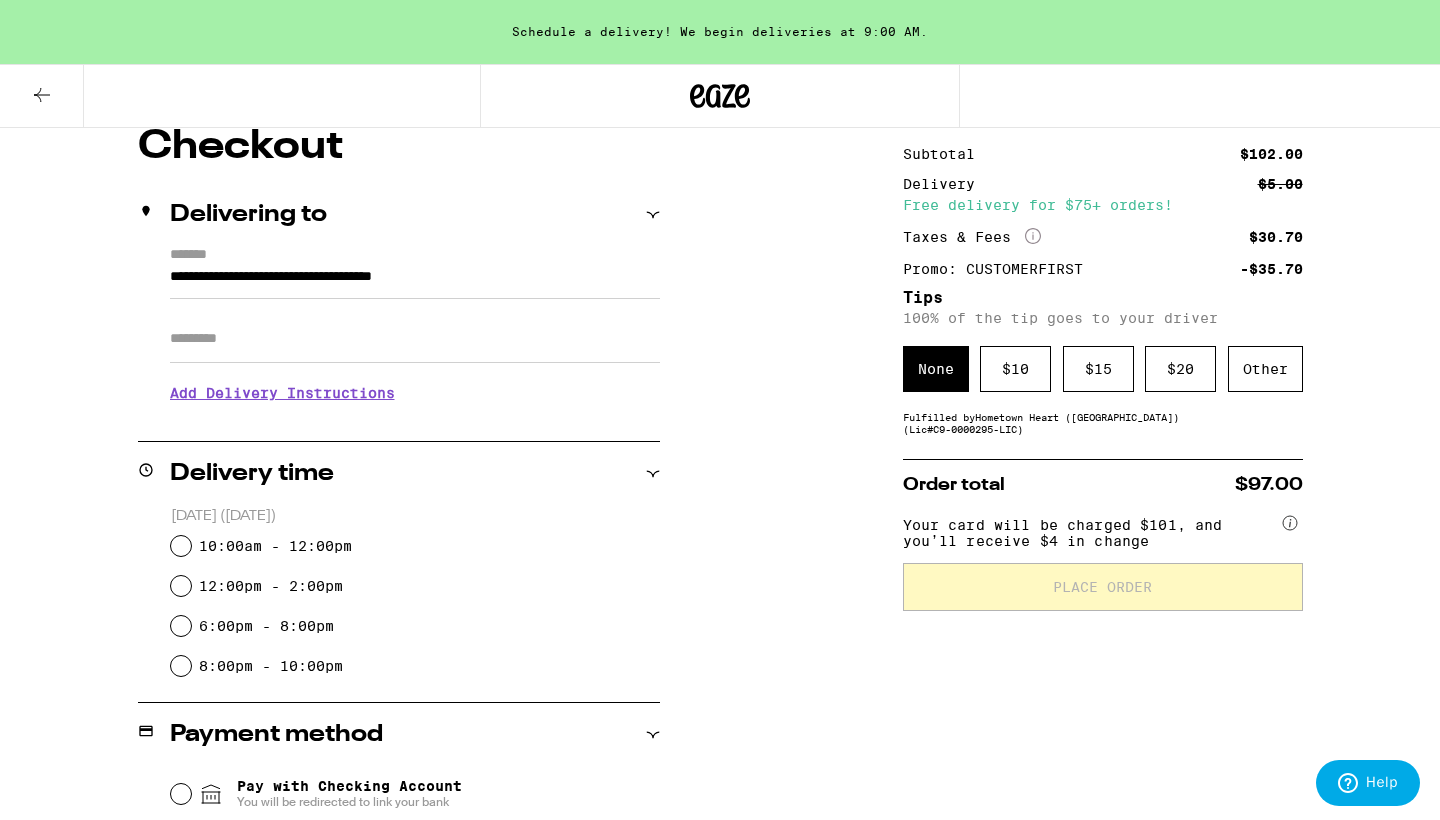 click on "10:00am - 12:00pm" at bounding box center (275, 546) 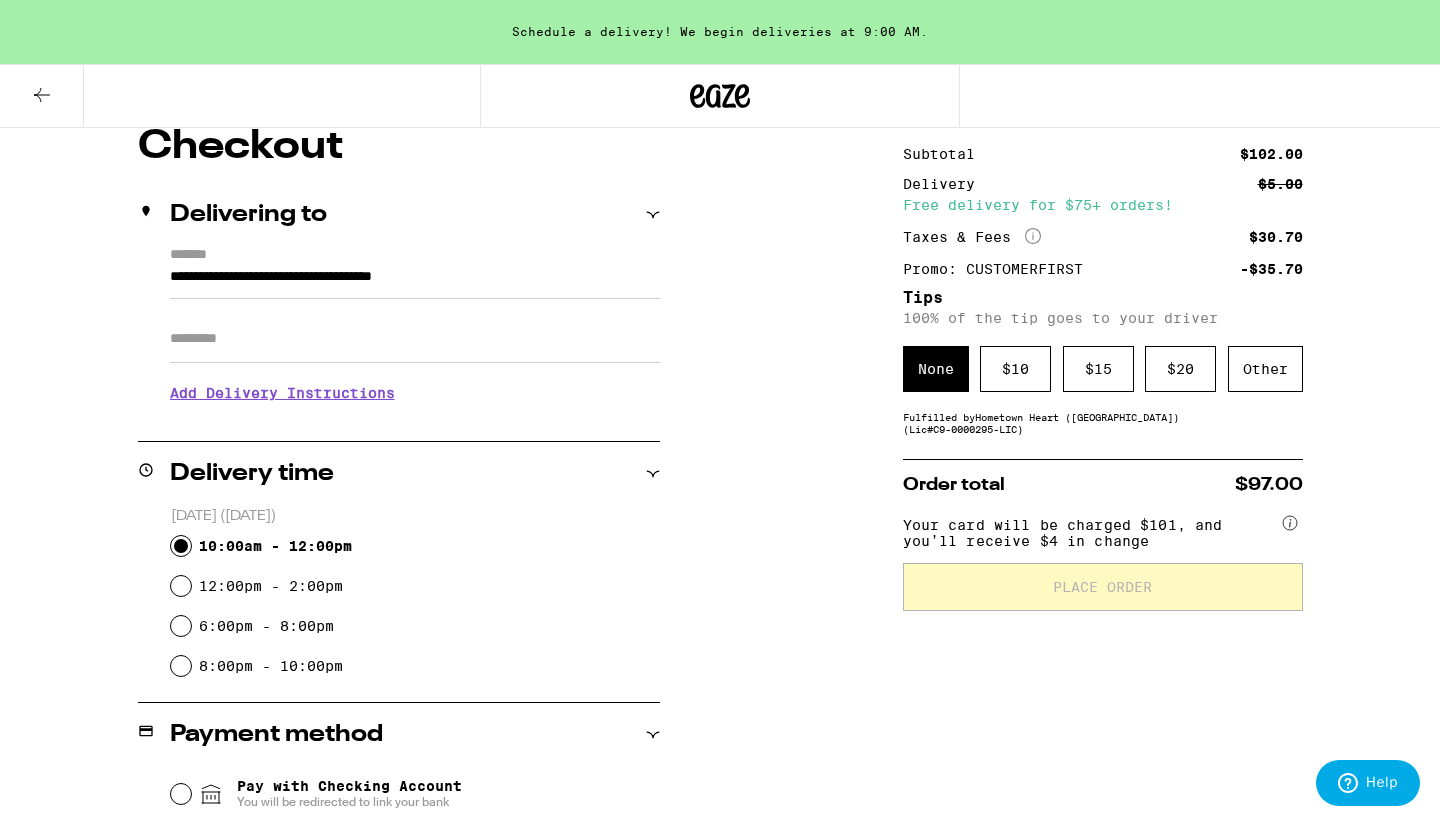 radio on "true" 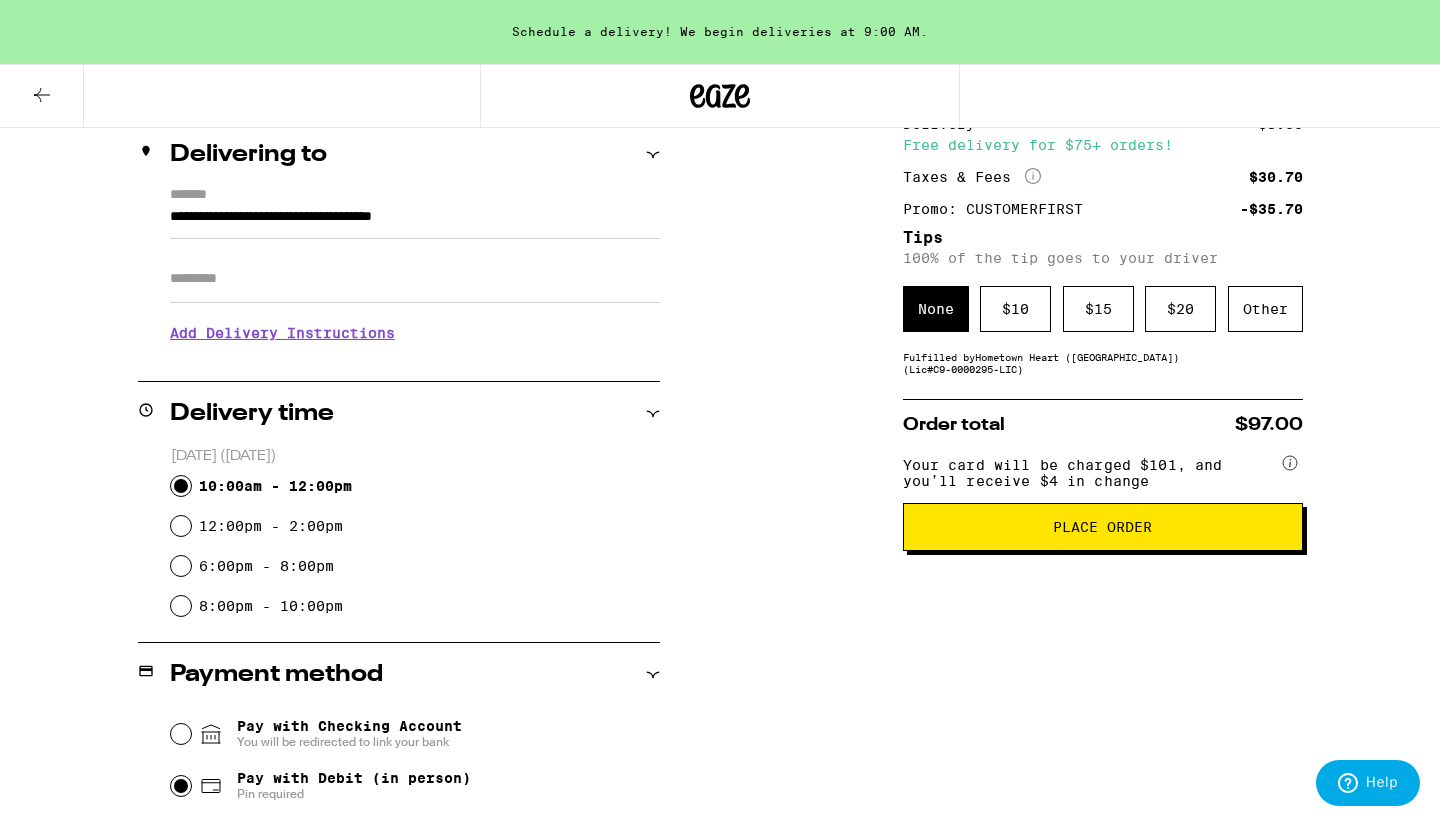 scroll, scrollTop: 125, scrollLeft: 0, axis: vertical 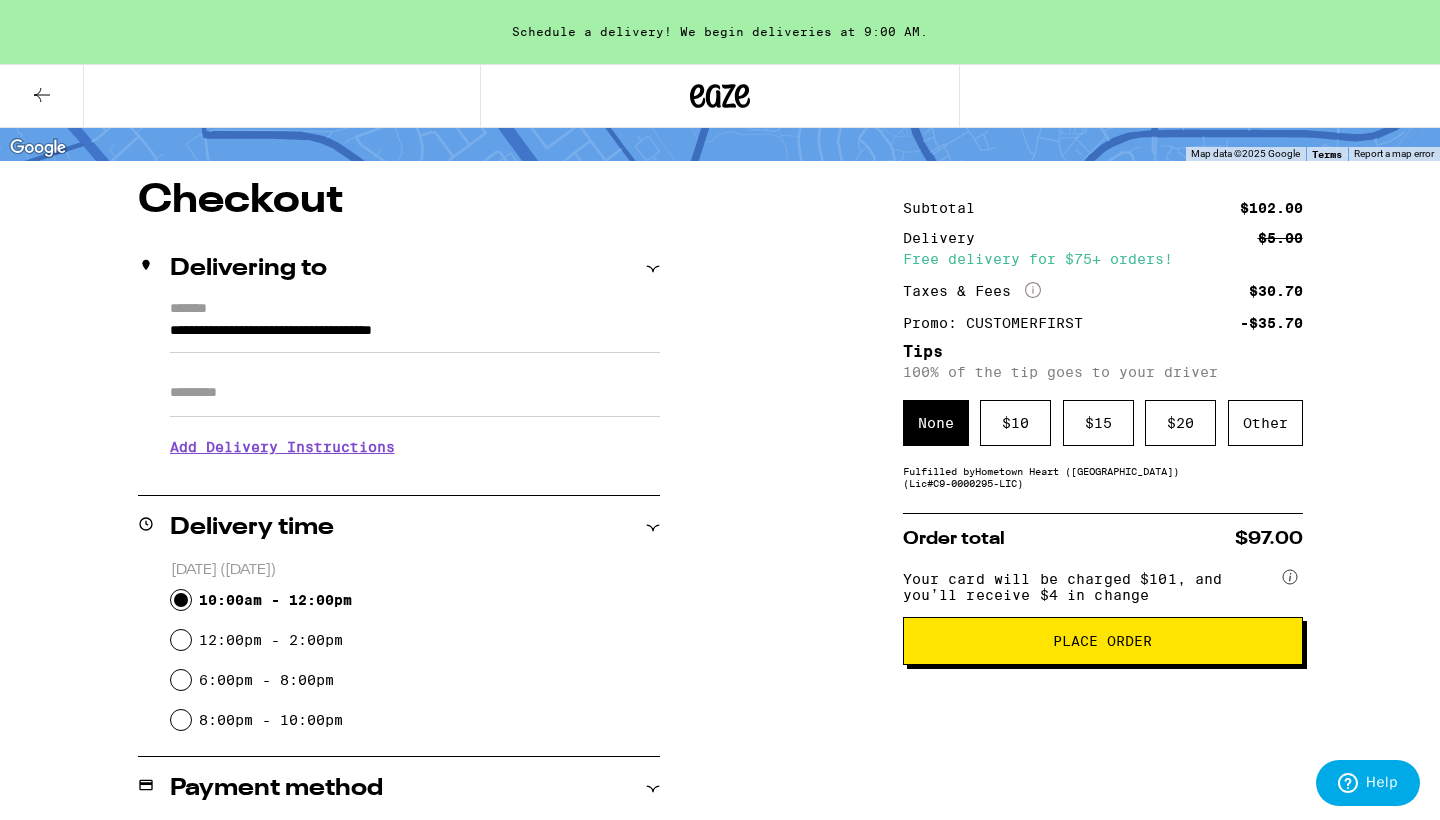 click on "Place Order" at bounding box center [1103, 641] 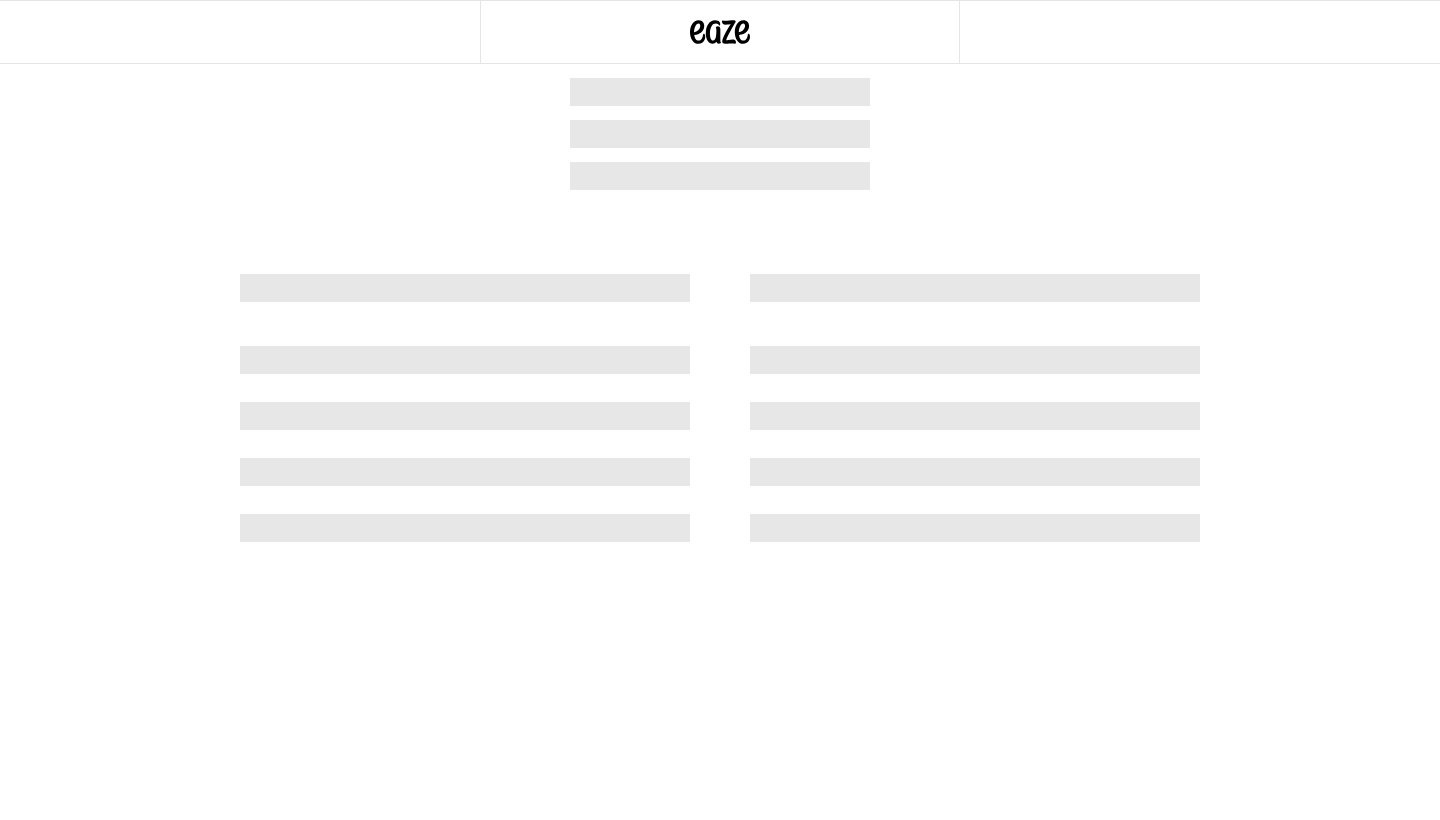scroll, scrollTop: 0, scrollLeft: 0, axis: both 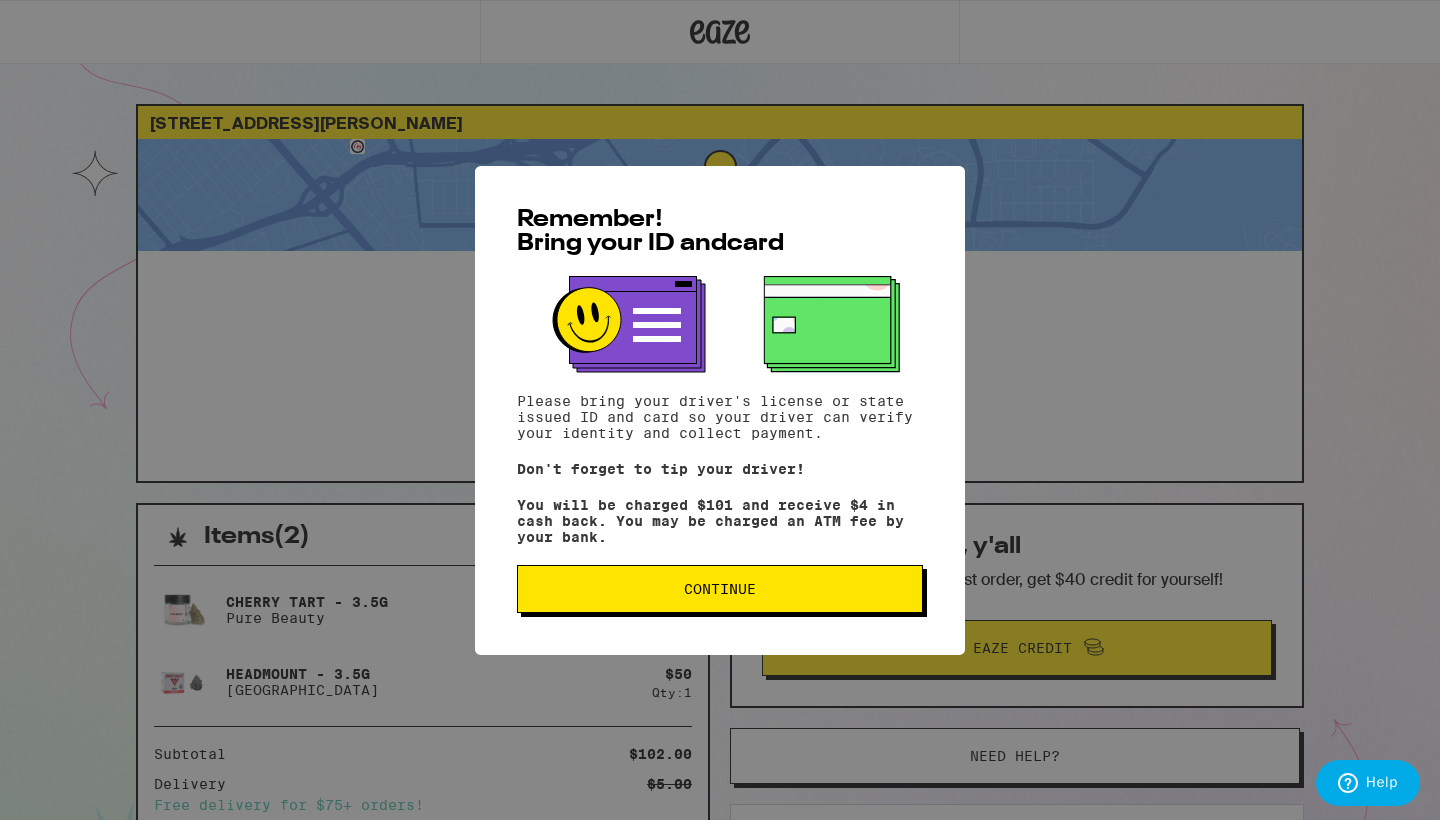 click on "Continue" at bounding box center (720, 589) 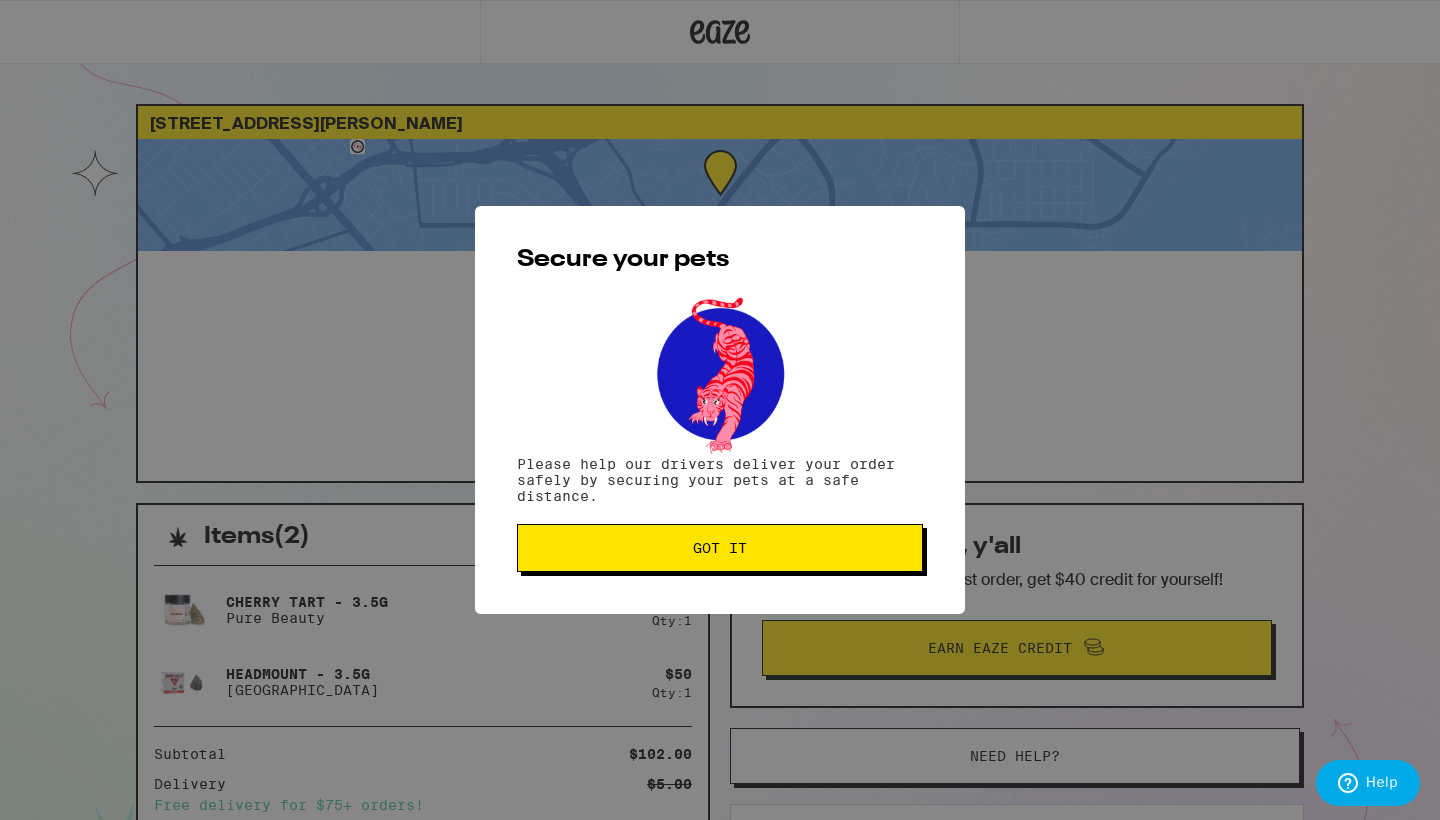 click on "Got it" at bounding box center (720, 548) 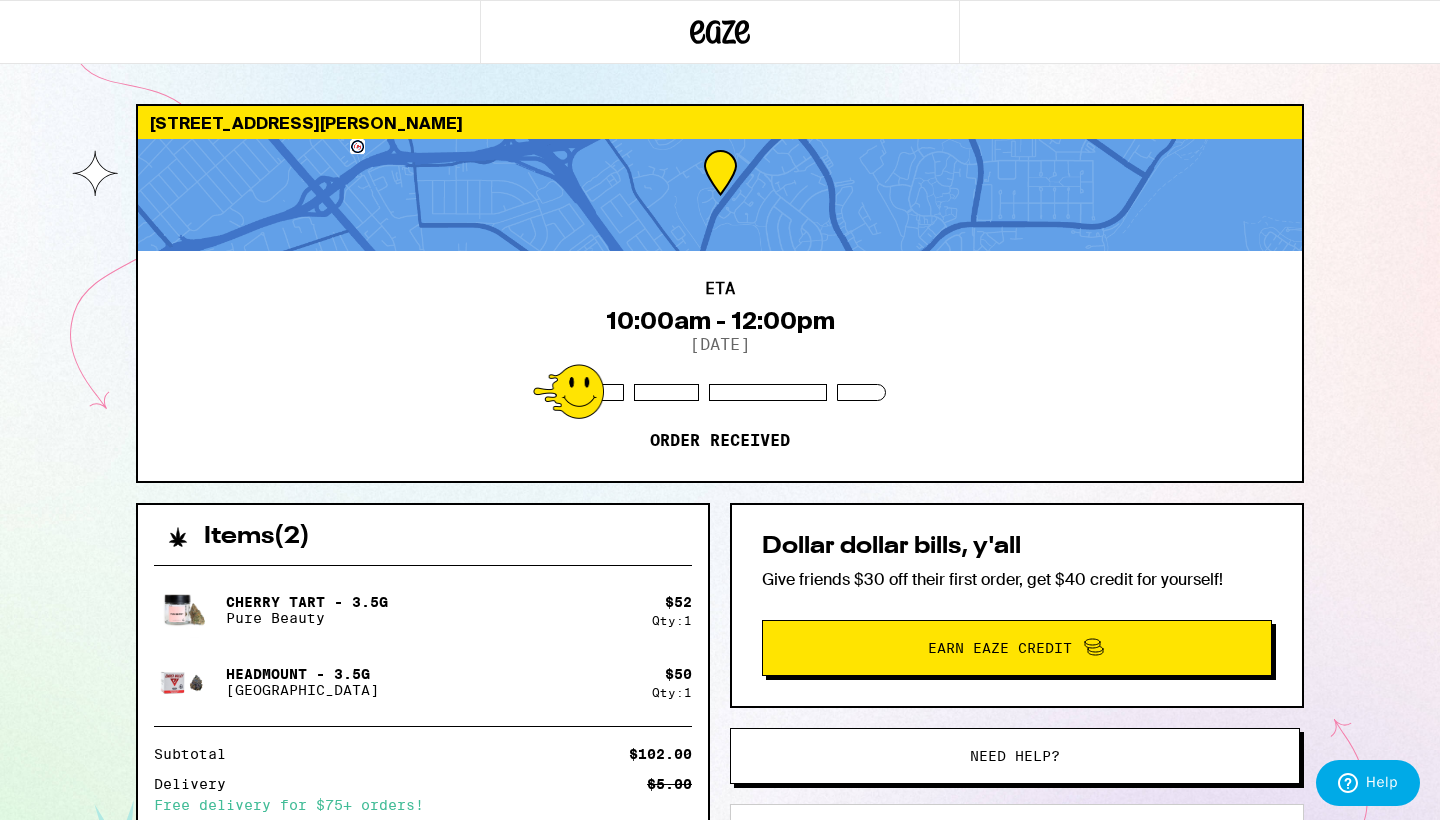 scroll, scrollTop: 0, scrollLeft: 0, axis: both 